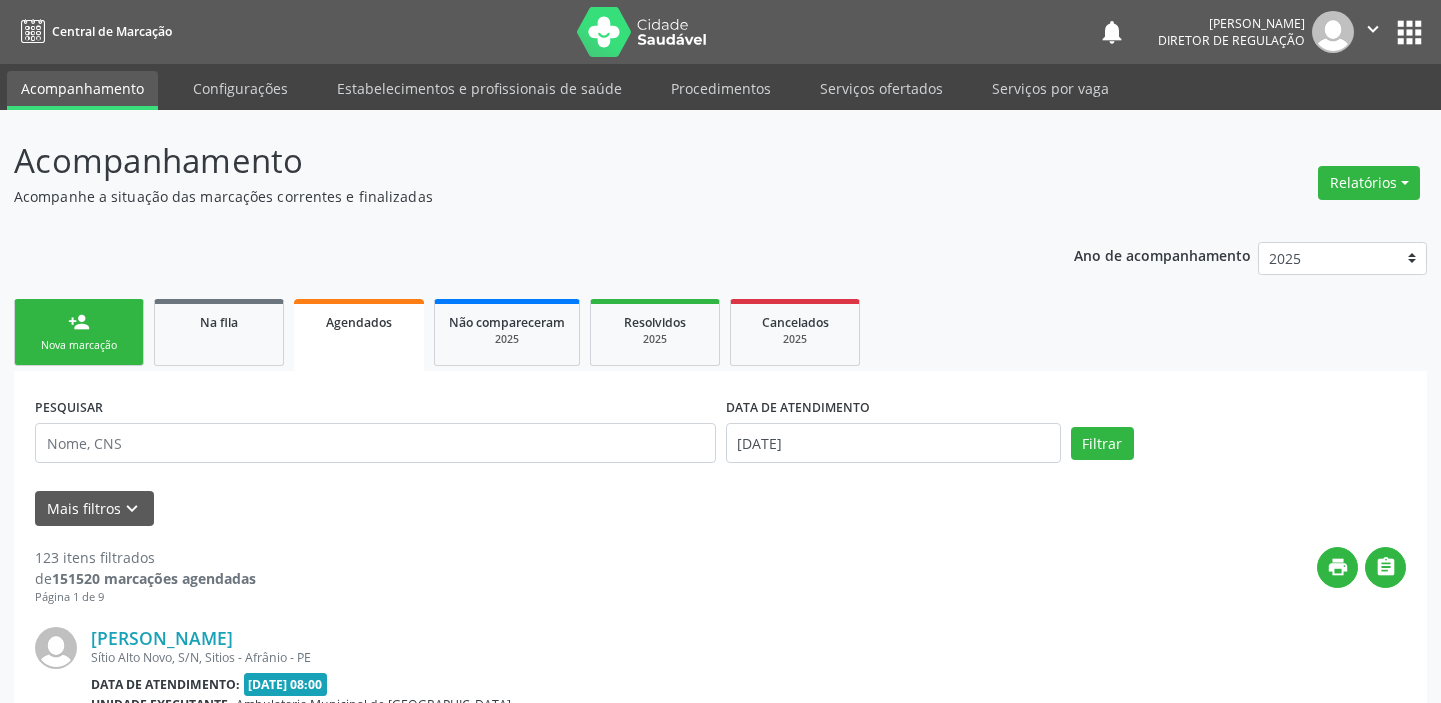 click on "person_add
Nova marcação" at bounding box center [79, 332] 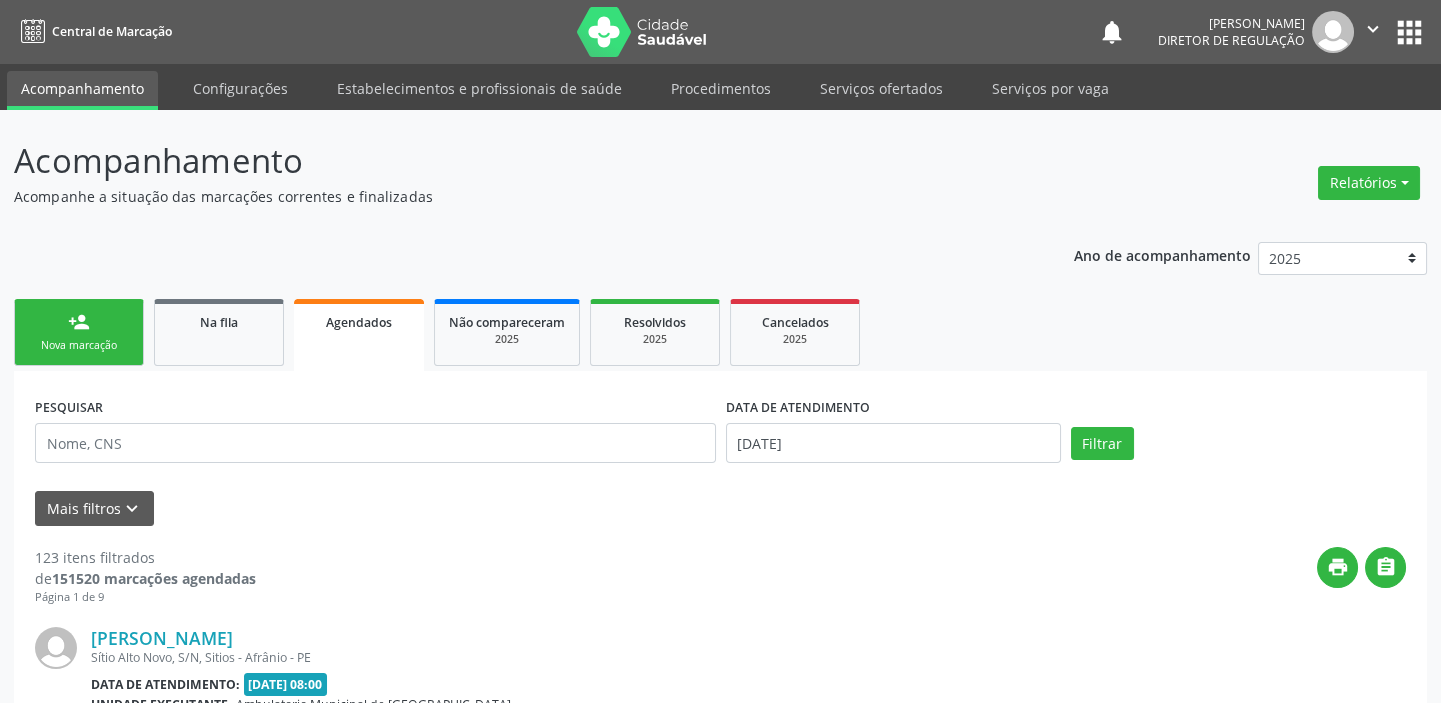 click on "person_add
Nova marcação" at bounding box center [79, 332] 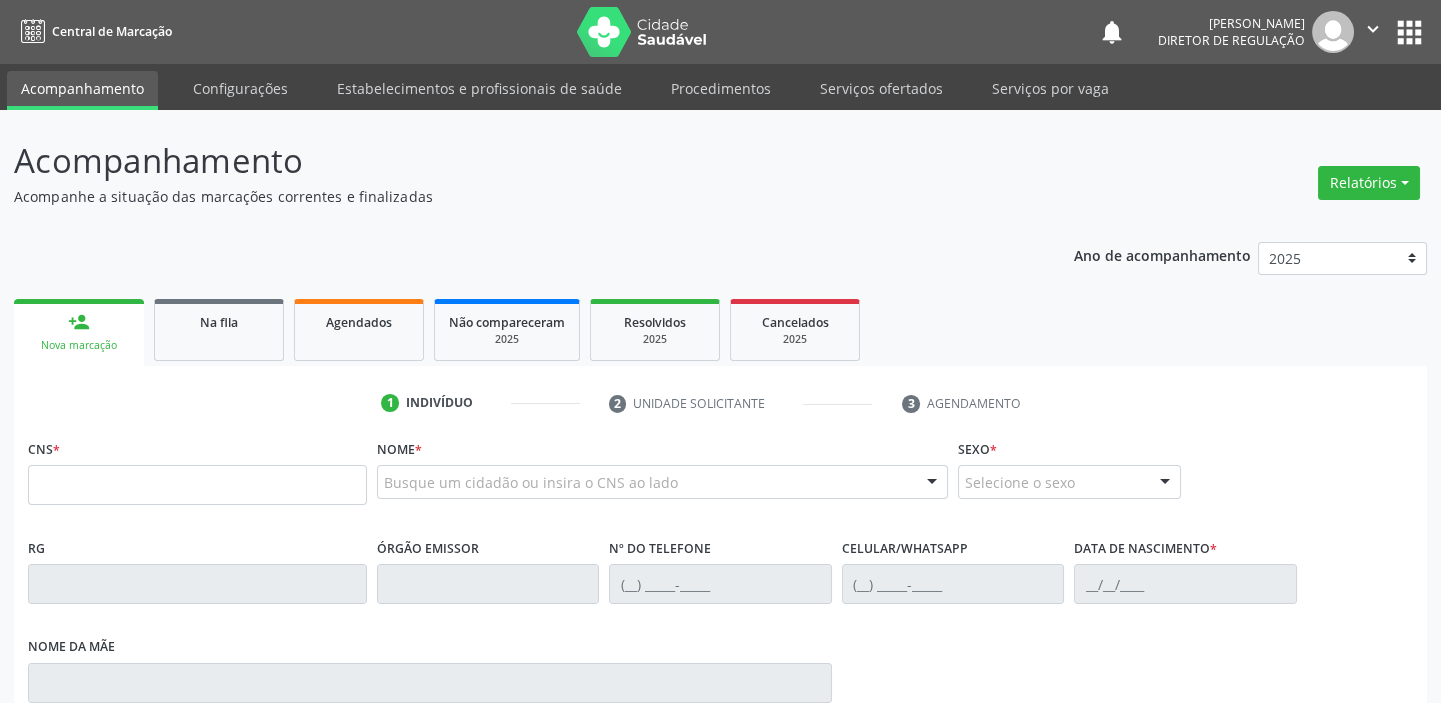 click on "person_add
Nova marcação" at bounding box center [79, 332] 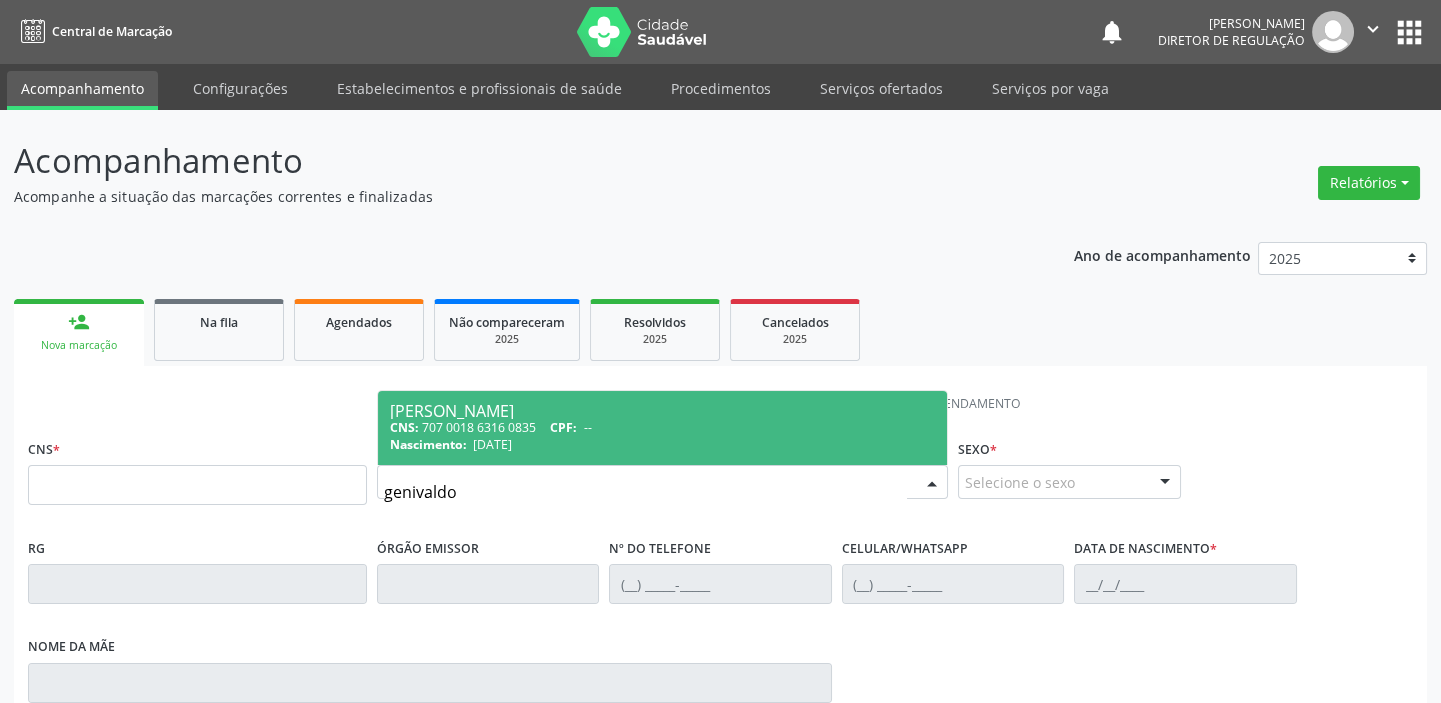 type on "genivaldo" 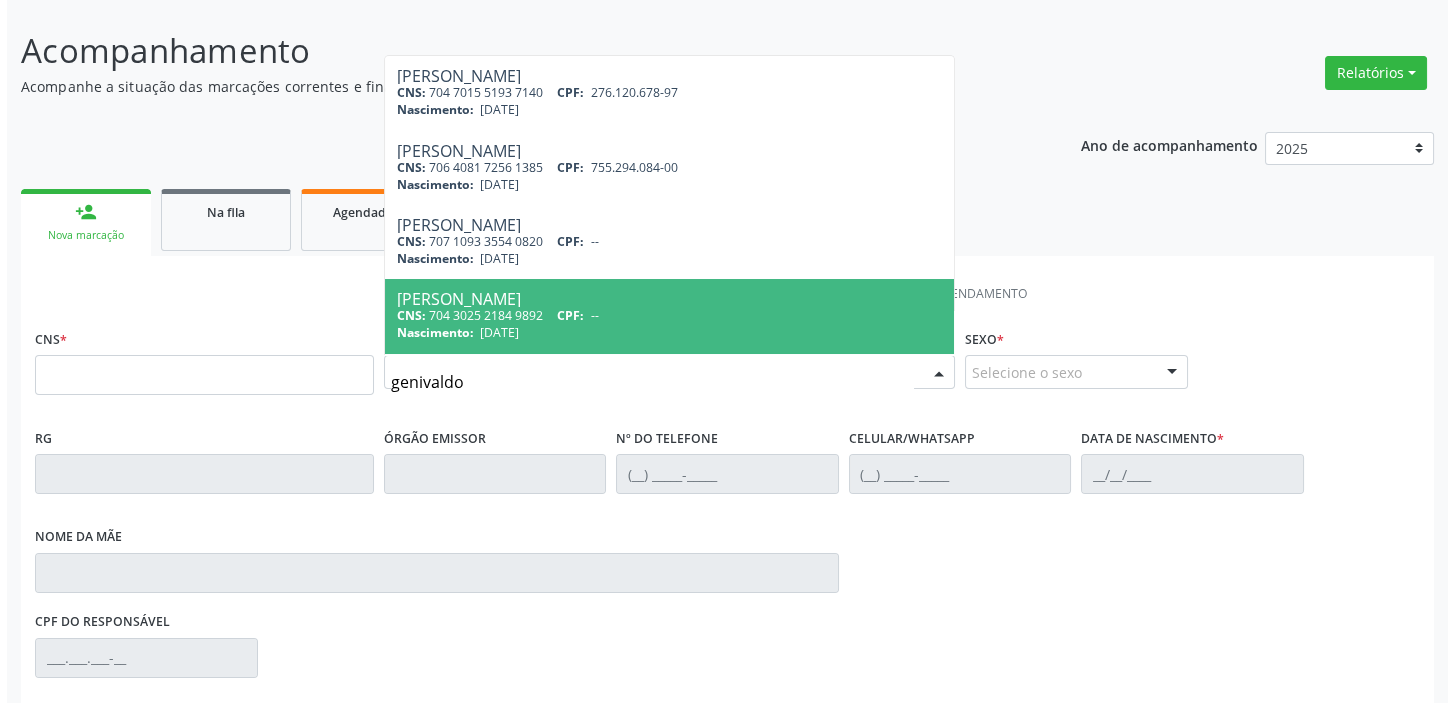 scroll, scrollTop: 0, scrollLeft: 0, axis: both 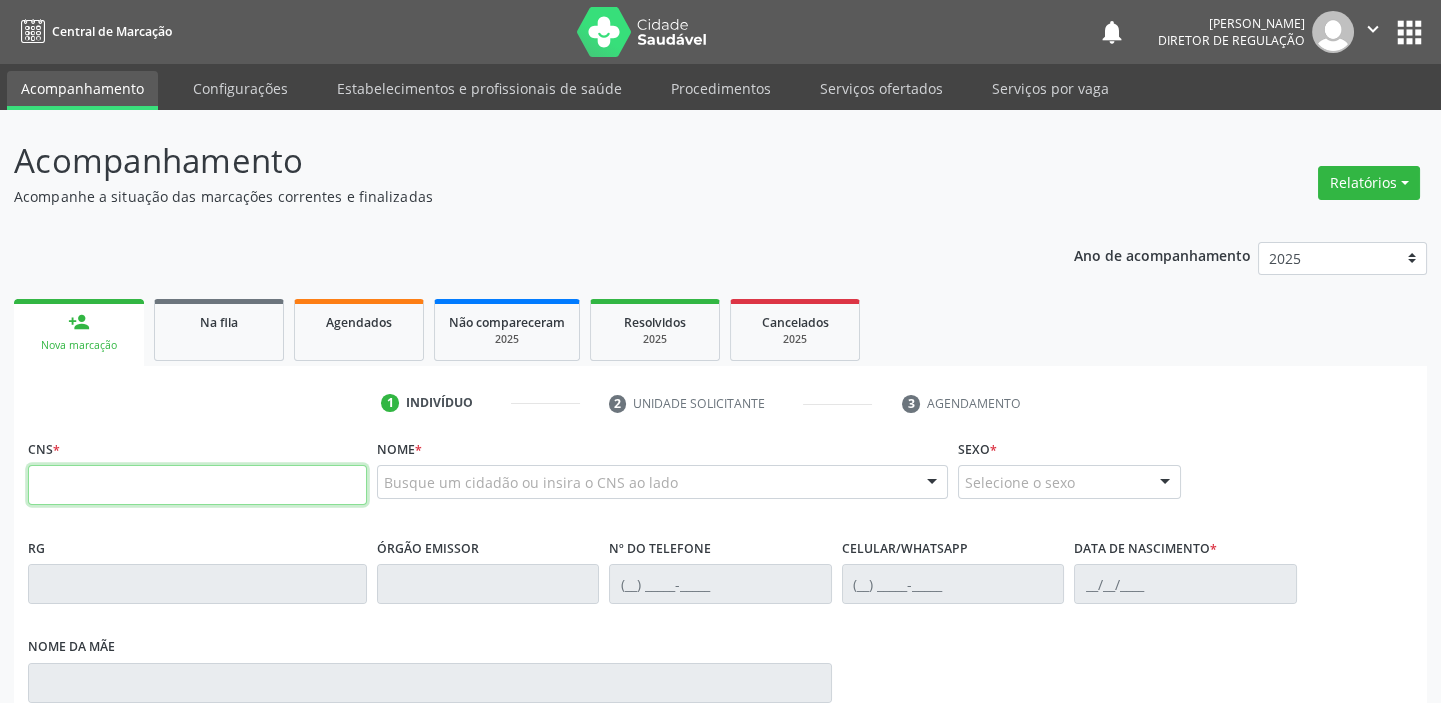 click at bounding box center (197, 485) 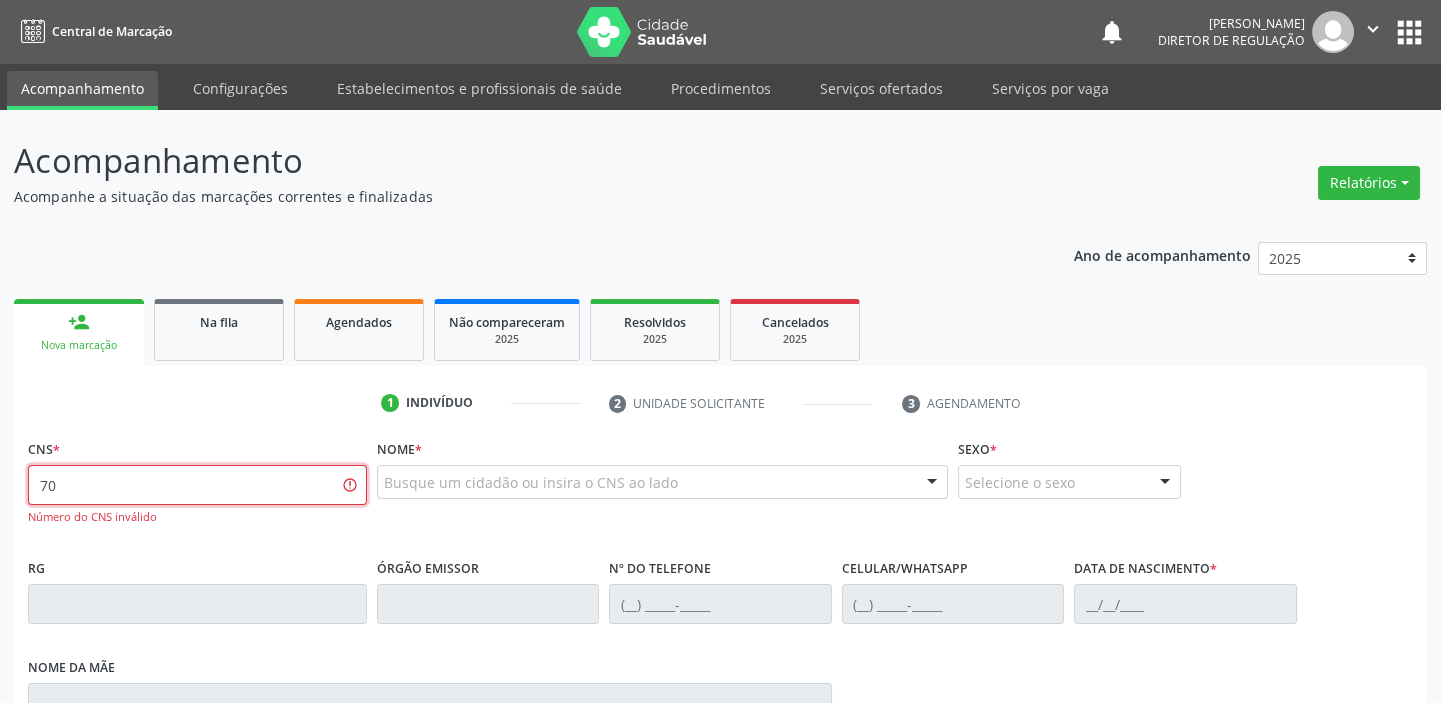 type on "7" 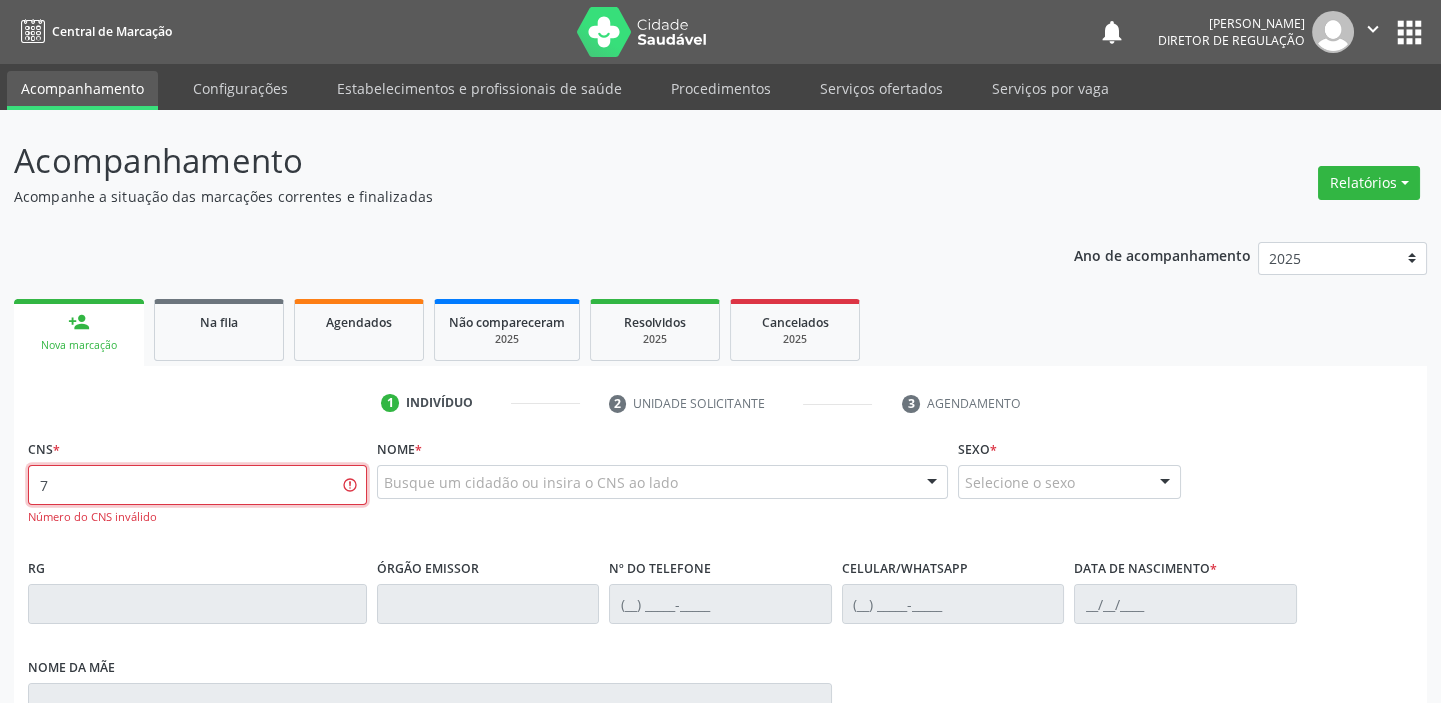 type 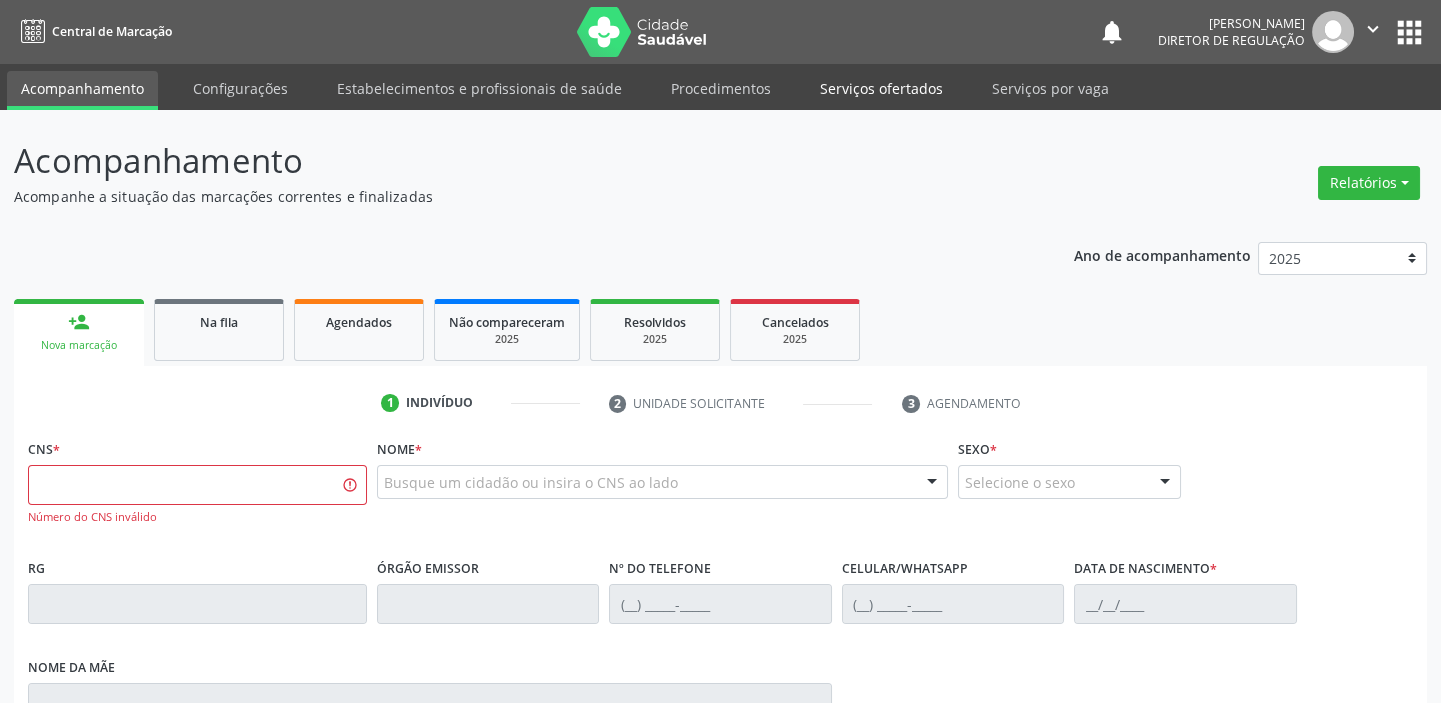 click on "Serviços ofertados" at bounding box center (881, 88) 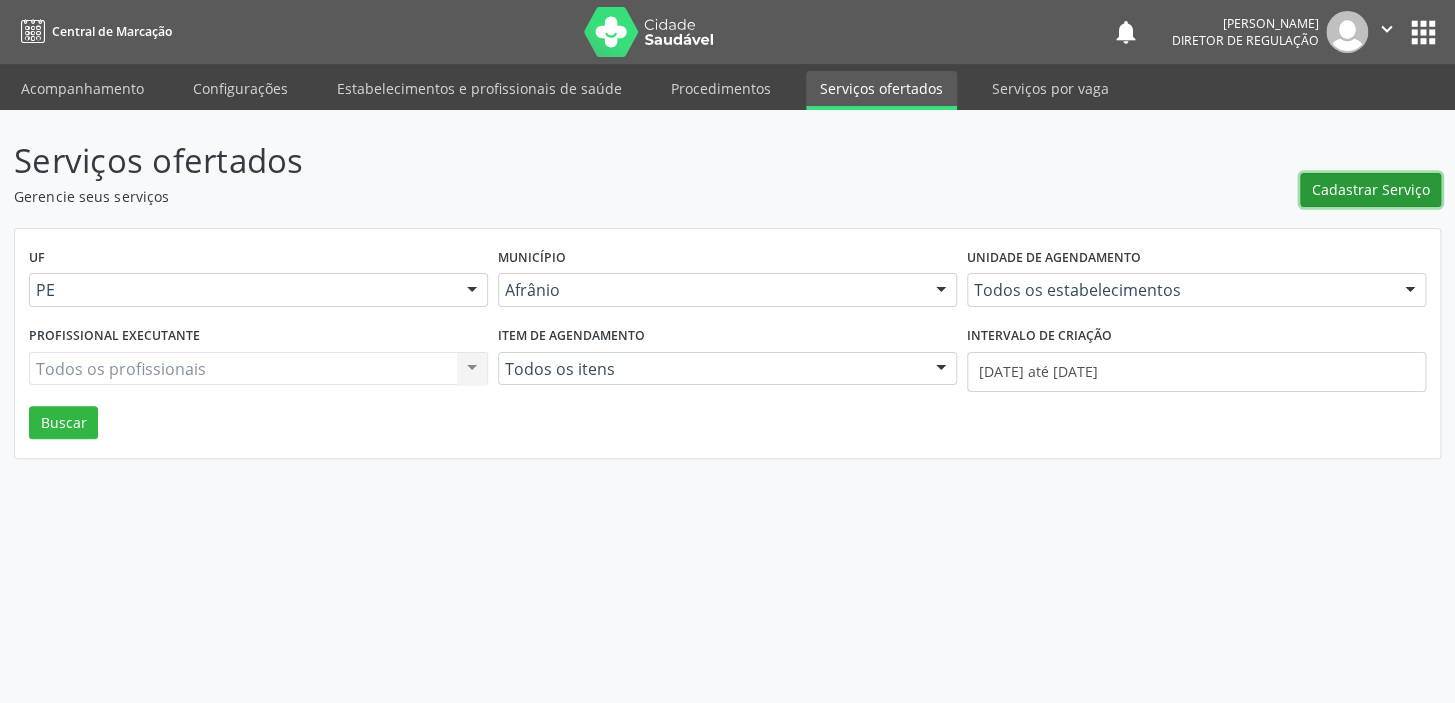 click on "Cadastrar Serviço" at bounding box center (1371, 189) 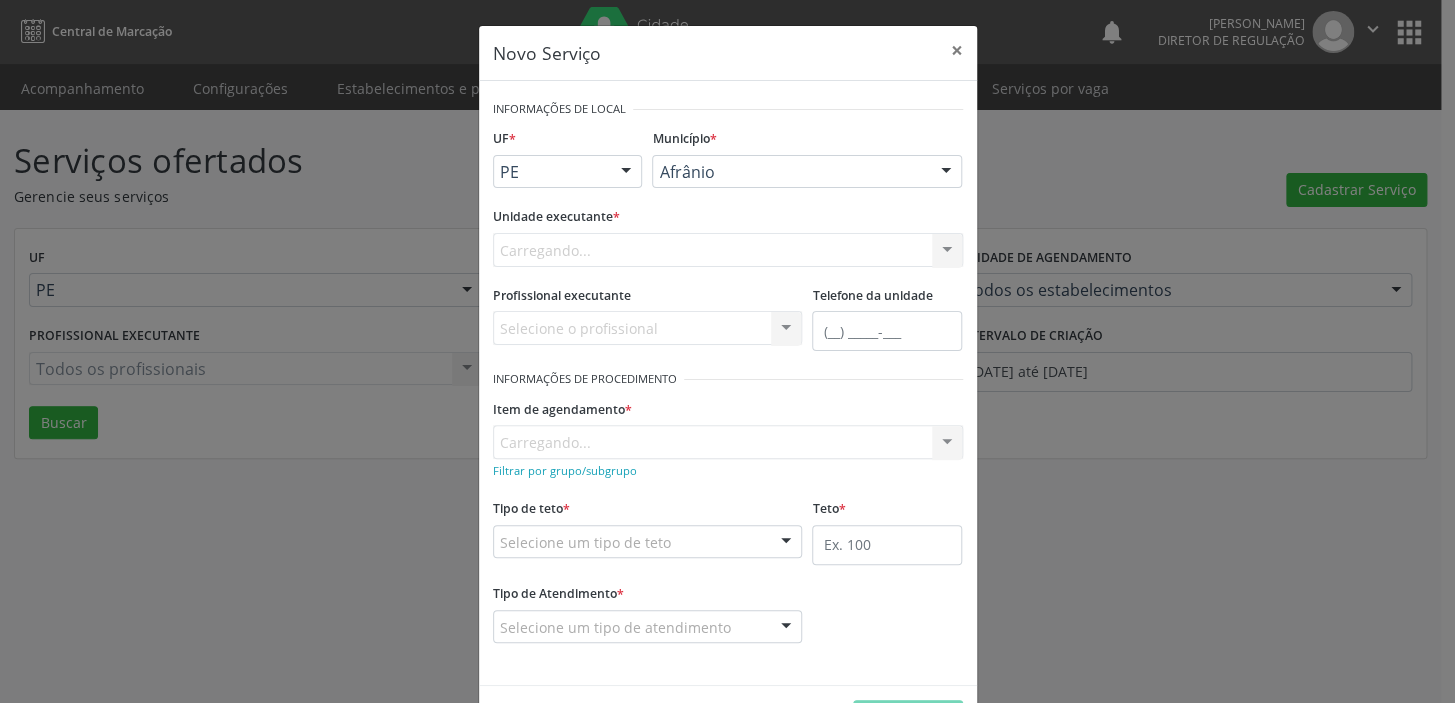 scroll, scrollTop: 0, scrollLeft: 0, axis: both 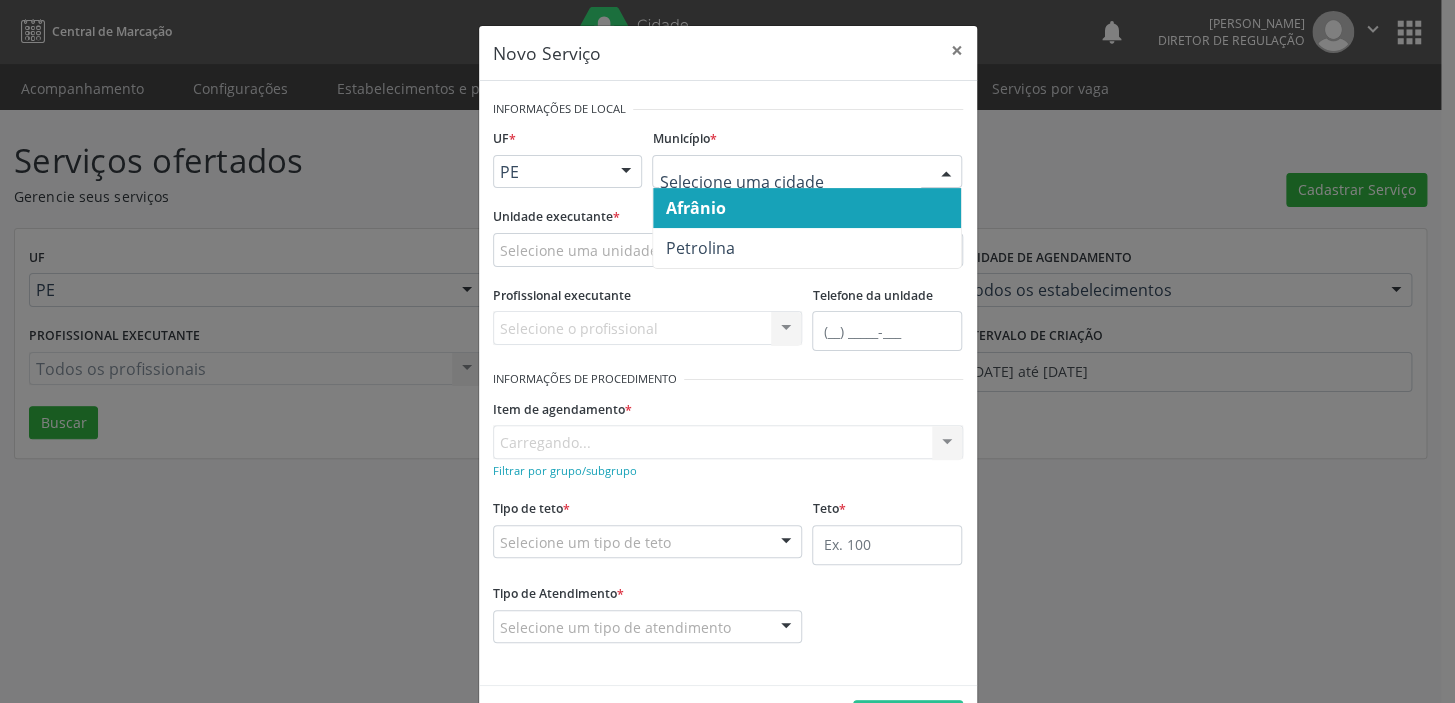 click on "Afrânio" at bounding box center (695, 208) 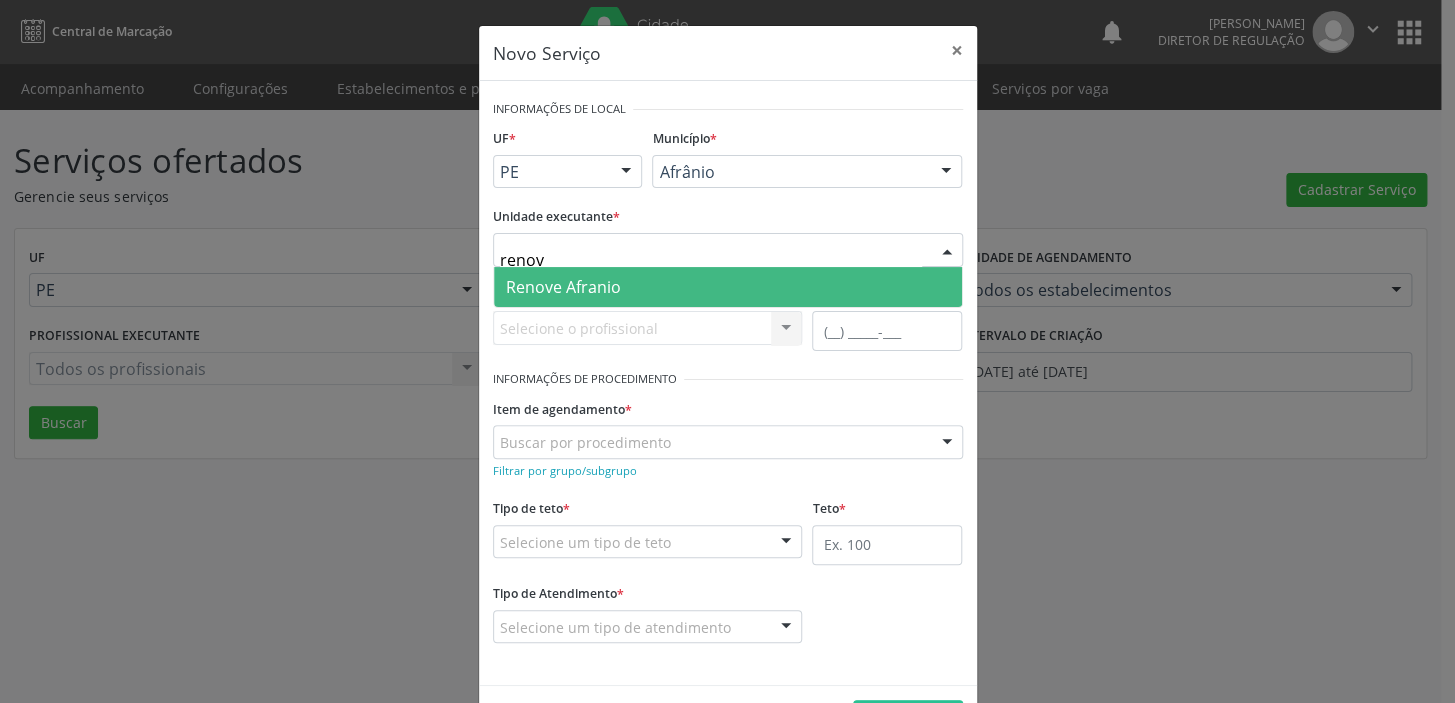 type on "renove" 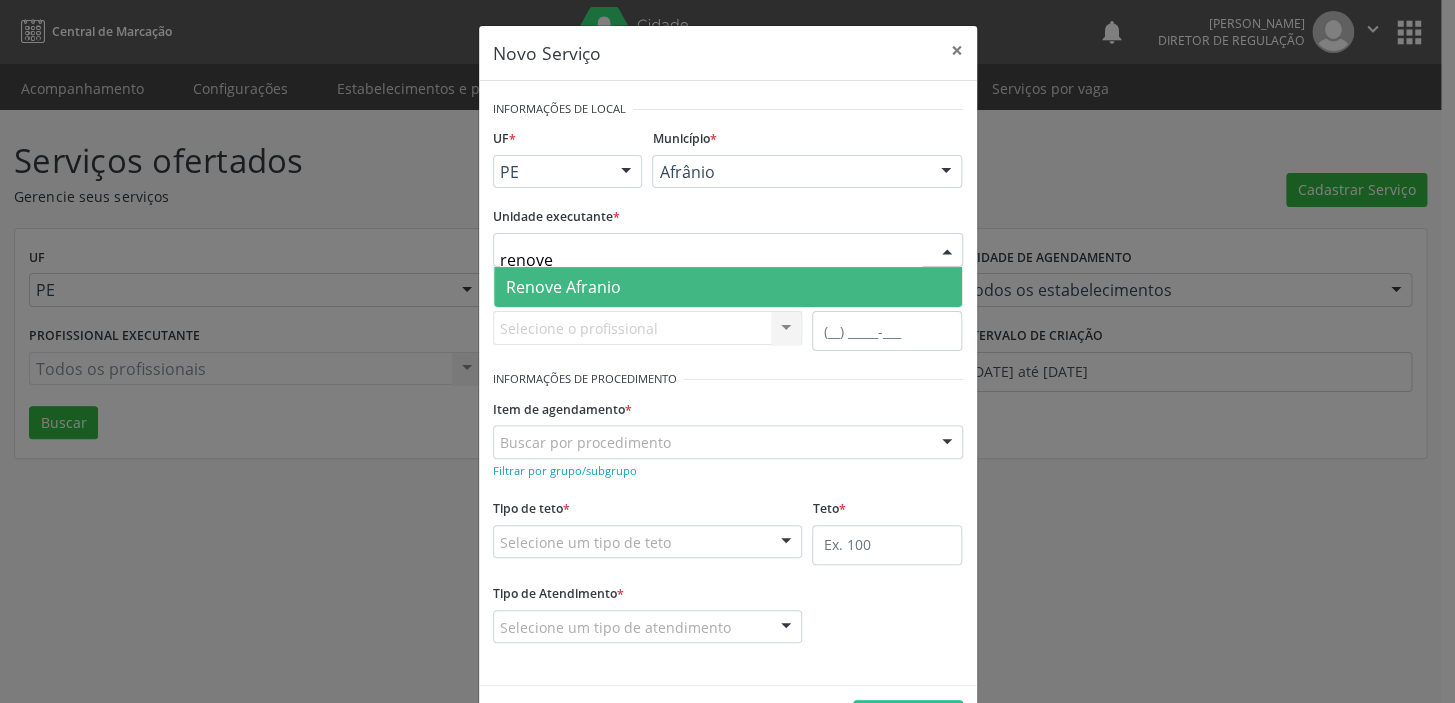 click on "Renove Afranio" at bounding box center [563, 287] 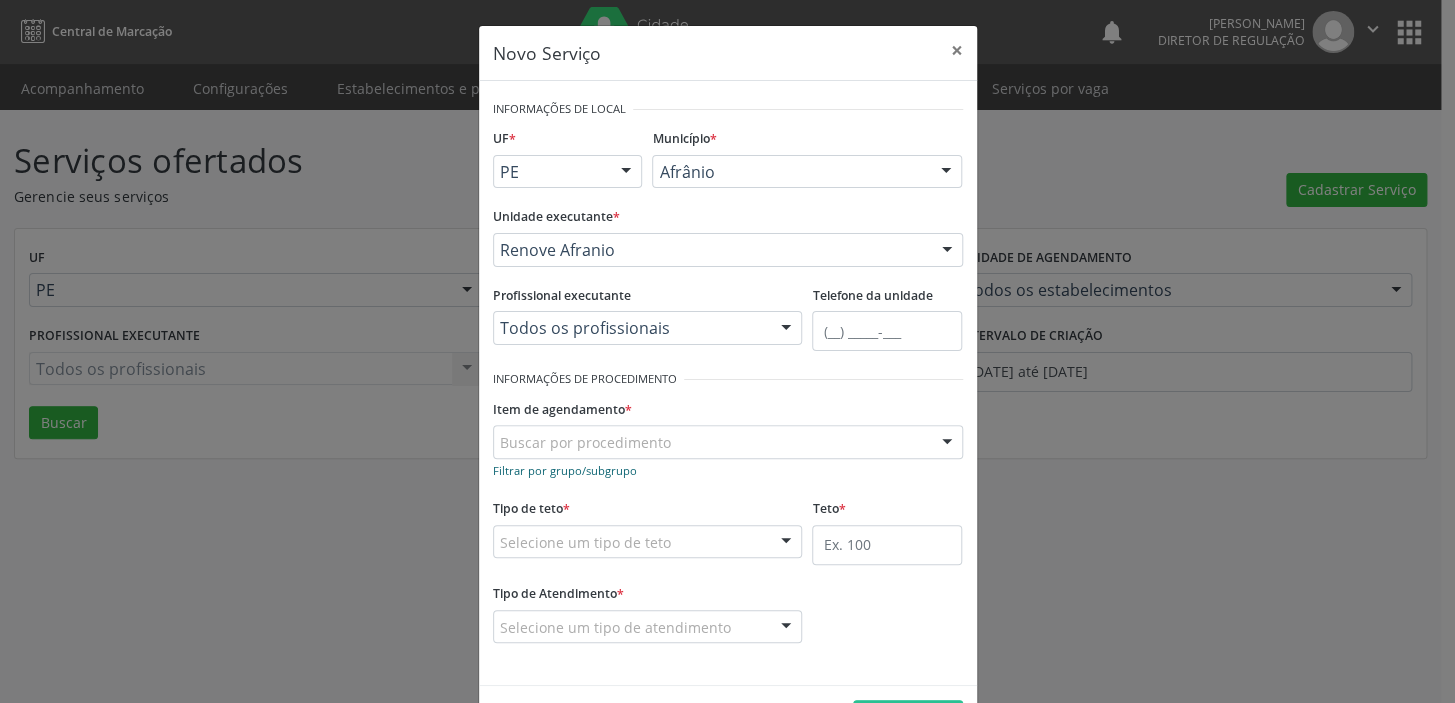 click on "Filtrar por grupo/subgrupo" at bounding box center [565, 470] 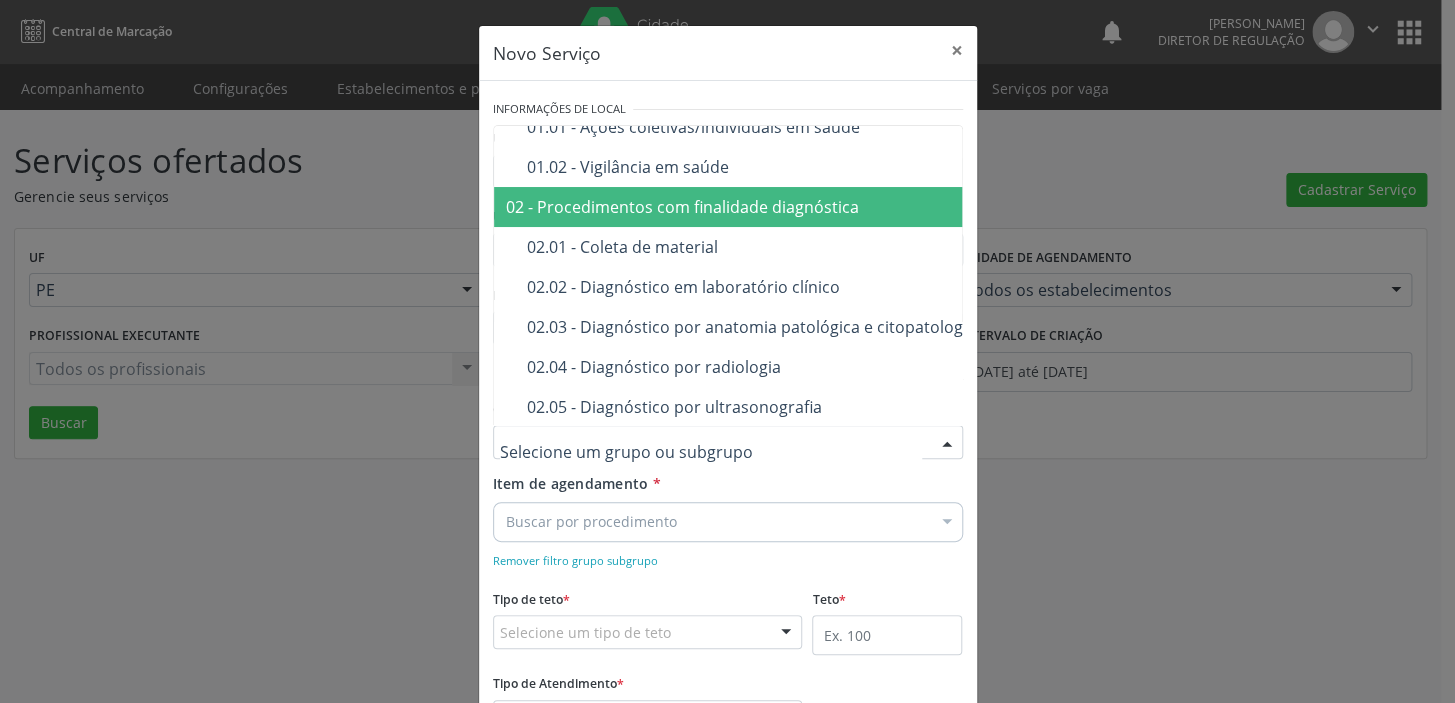 scroll, scrollTop: 90, scrollLeft: 0, axis: vertical 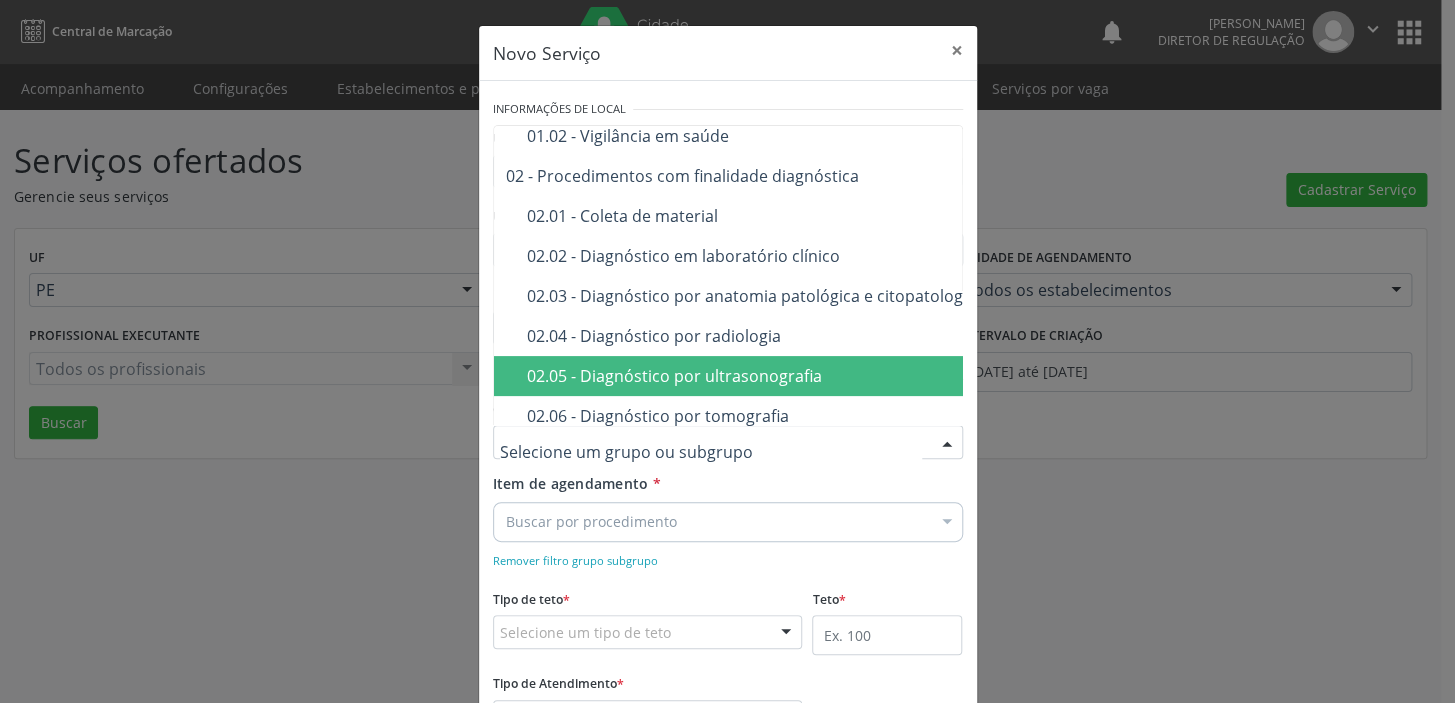 click on "02.05 - Diagnóstico por ultrasonografia" at bounding box center (865, 376) 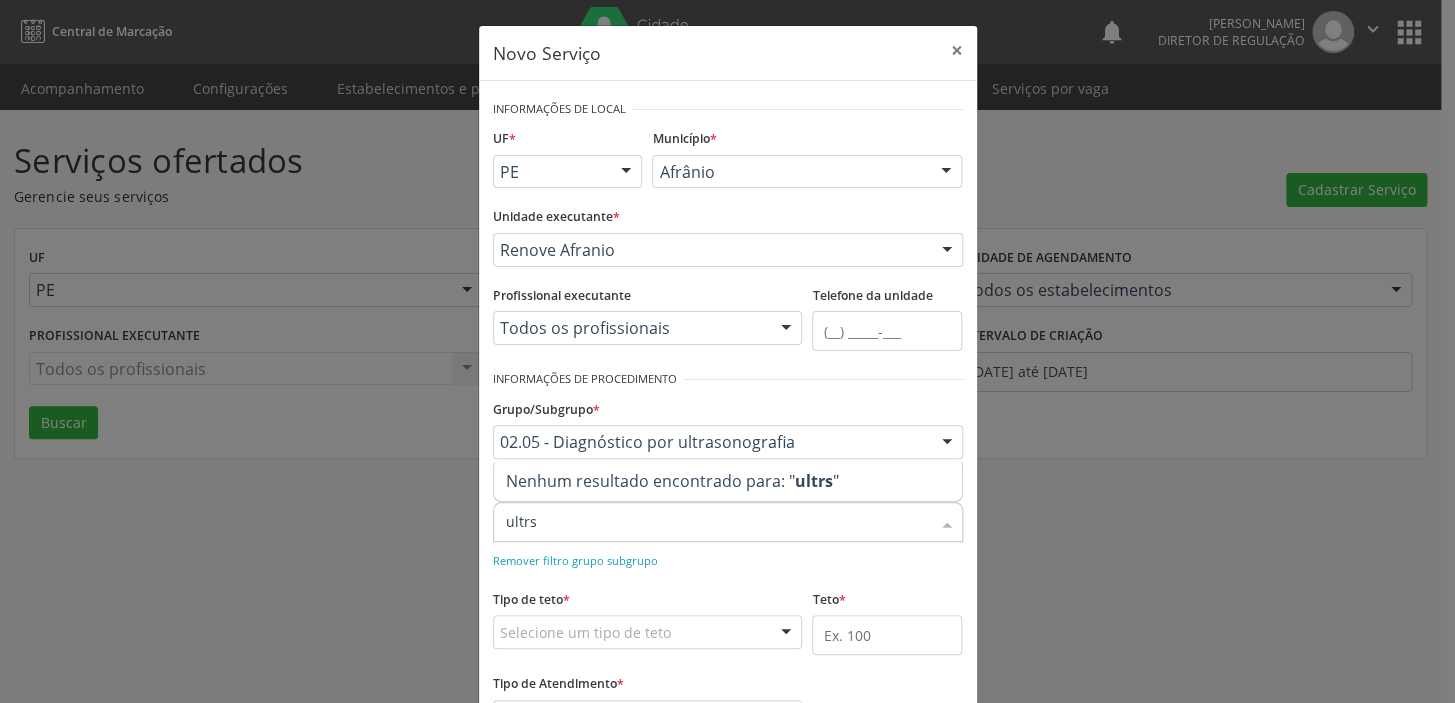 type on "ultr" 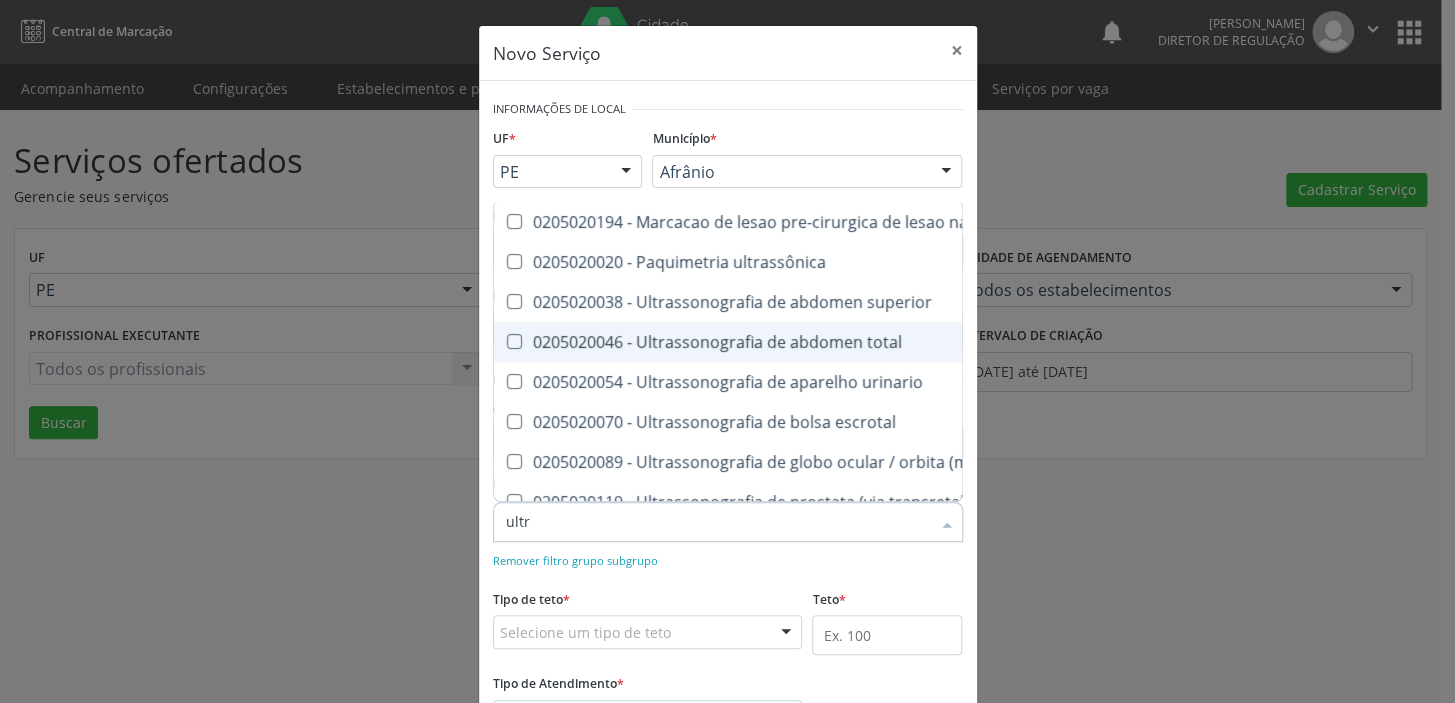 click on "0205020046 - Ultrassonografia de abdomen total" at bounding box center (923, 342) 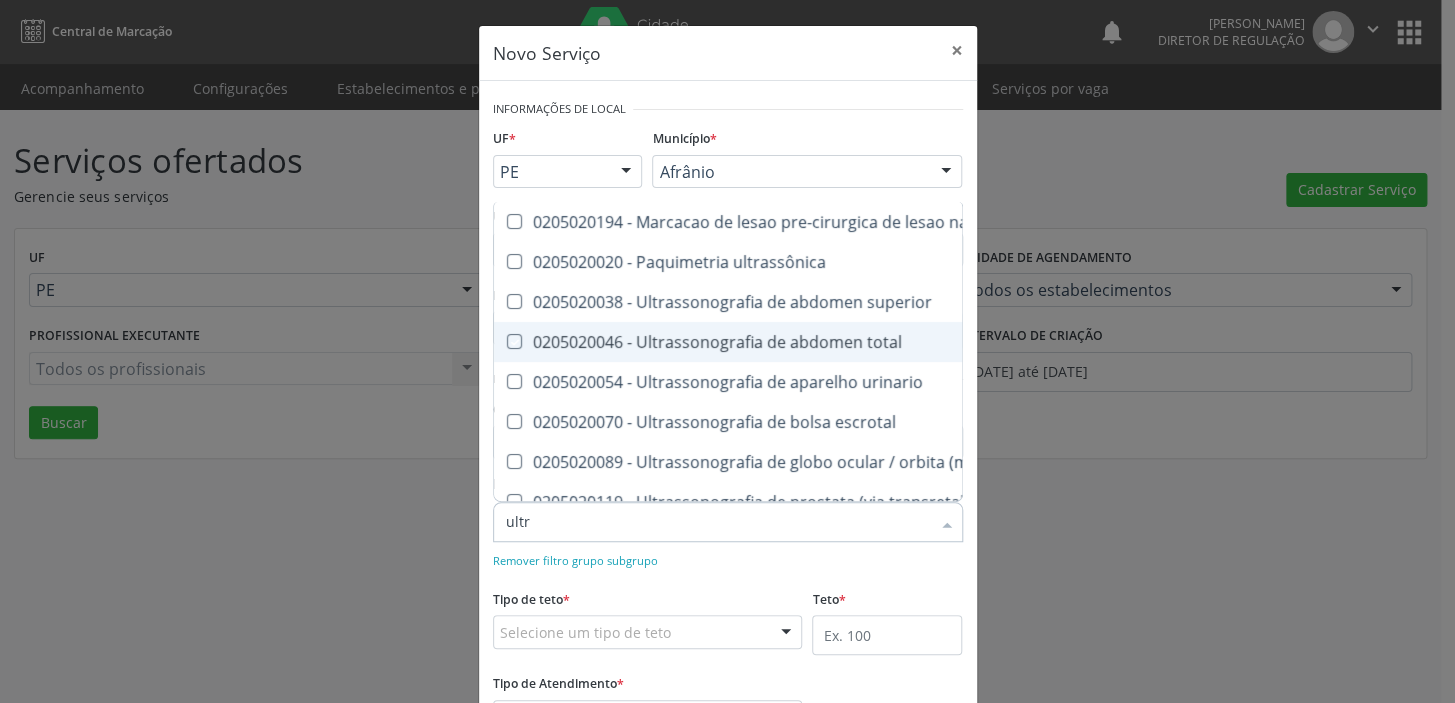 checkbox on "true" 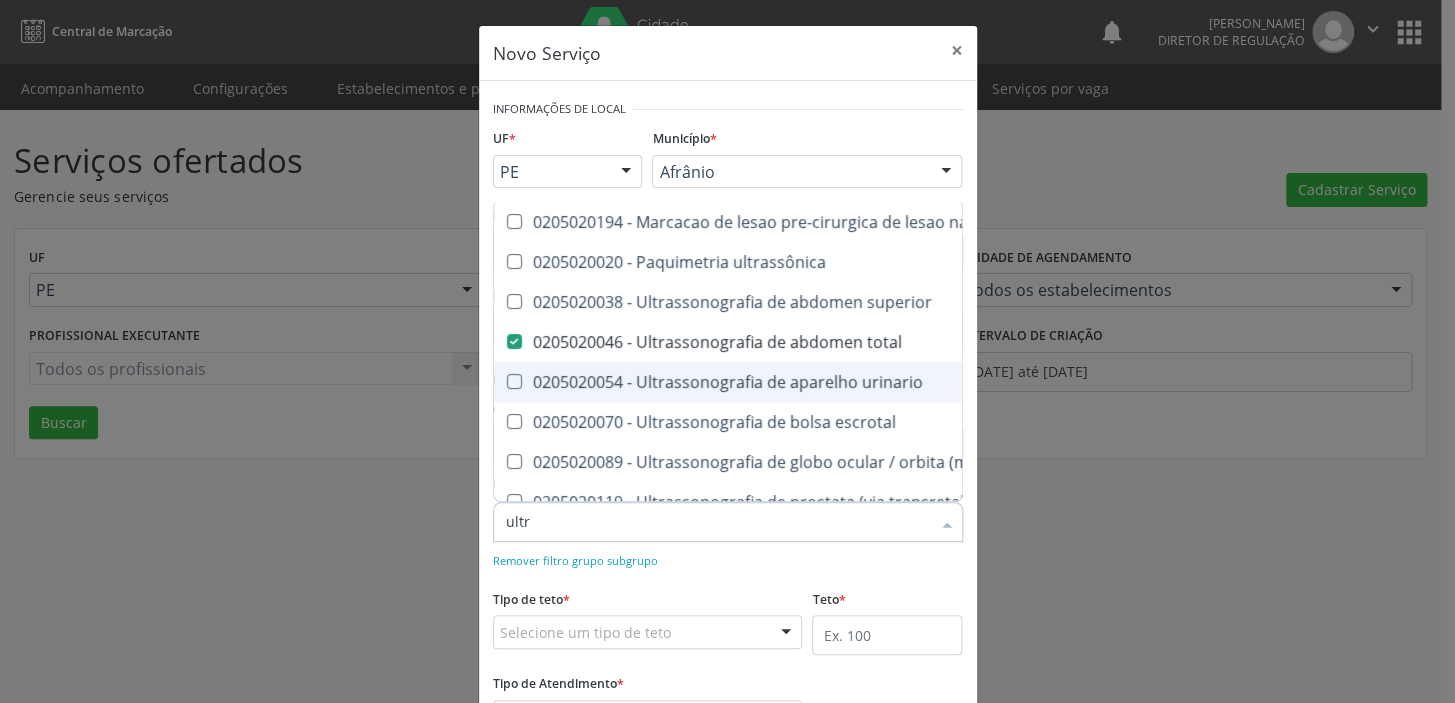 click on "0205020054 - Ultrassonografia de aparelho urinario" at bounding box center [923, 382] 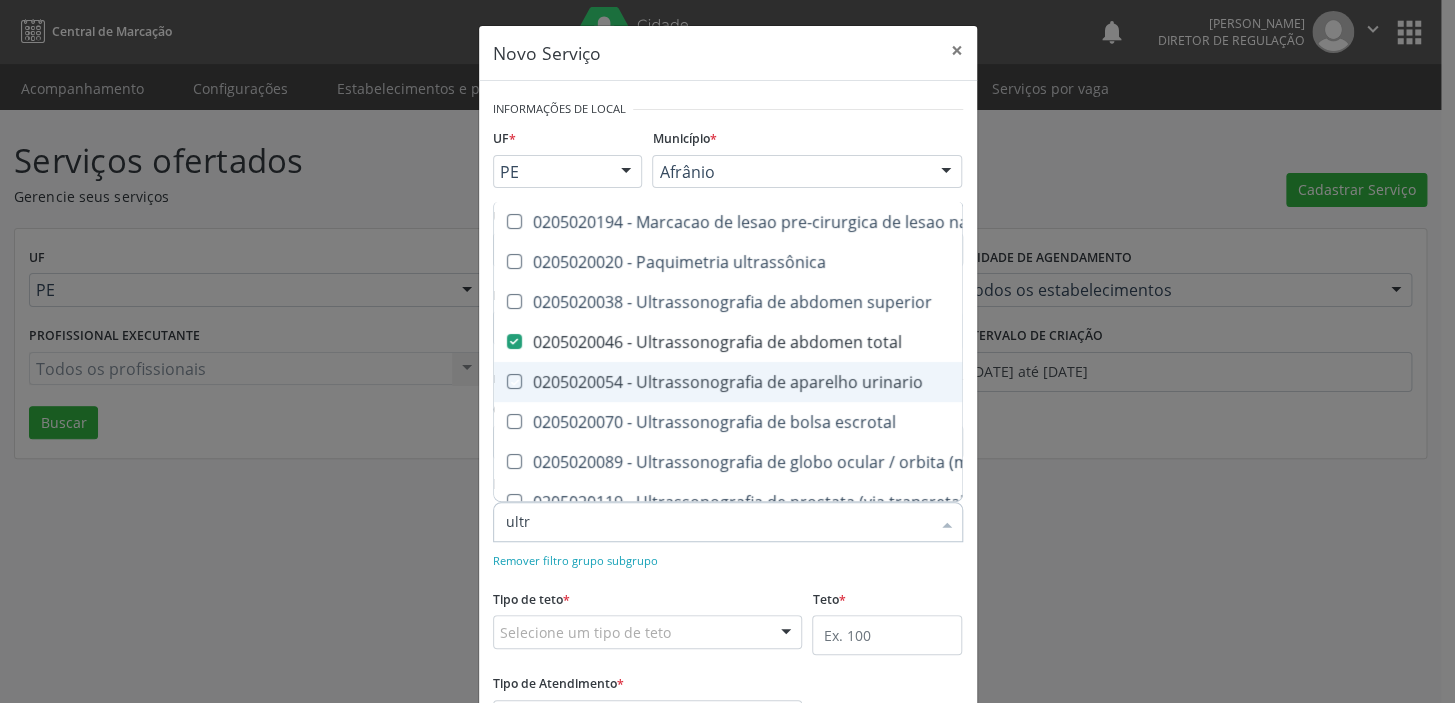 checkbox on "true" 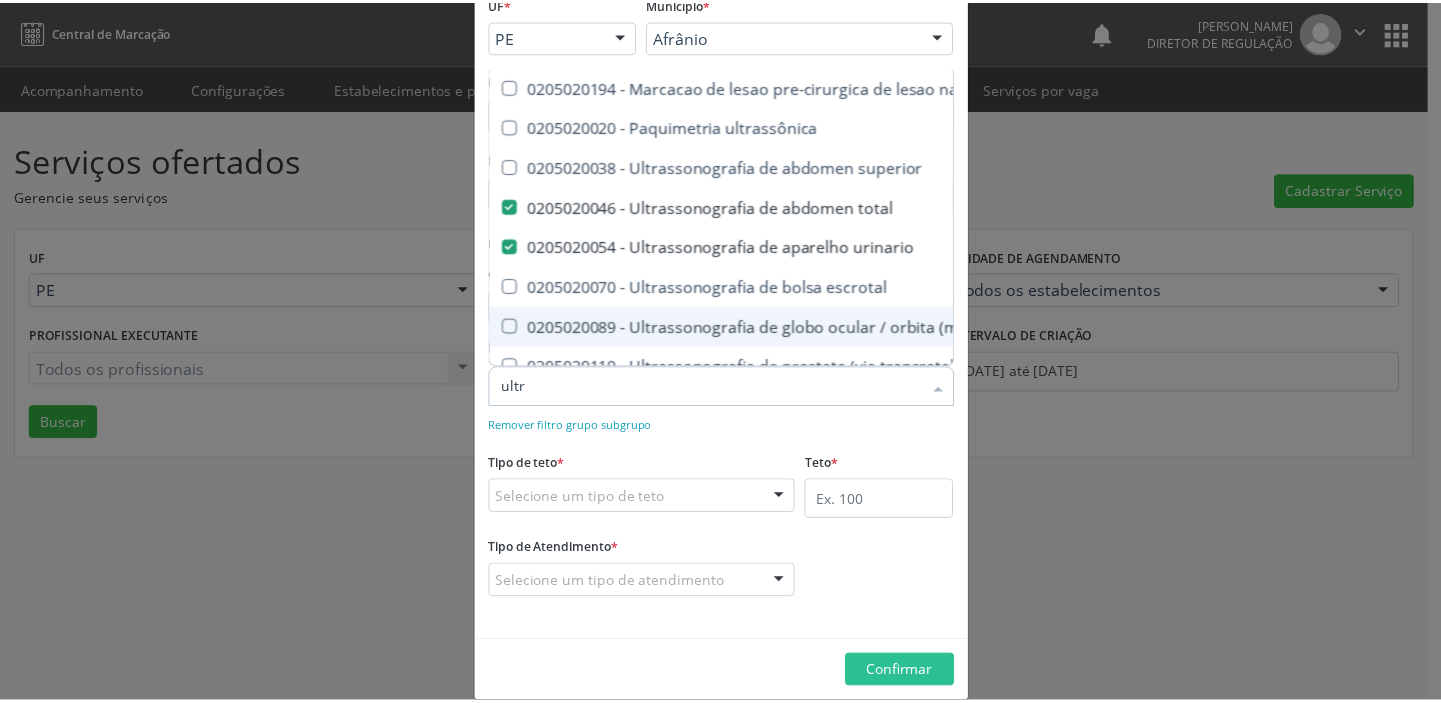 scroll, scrollTop: 160, scrollLeft: 0, axis: vertical 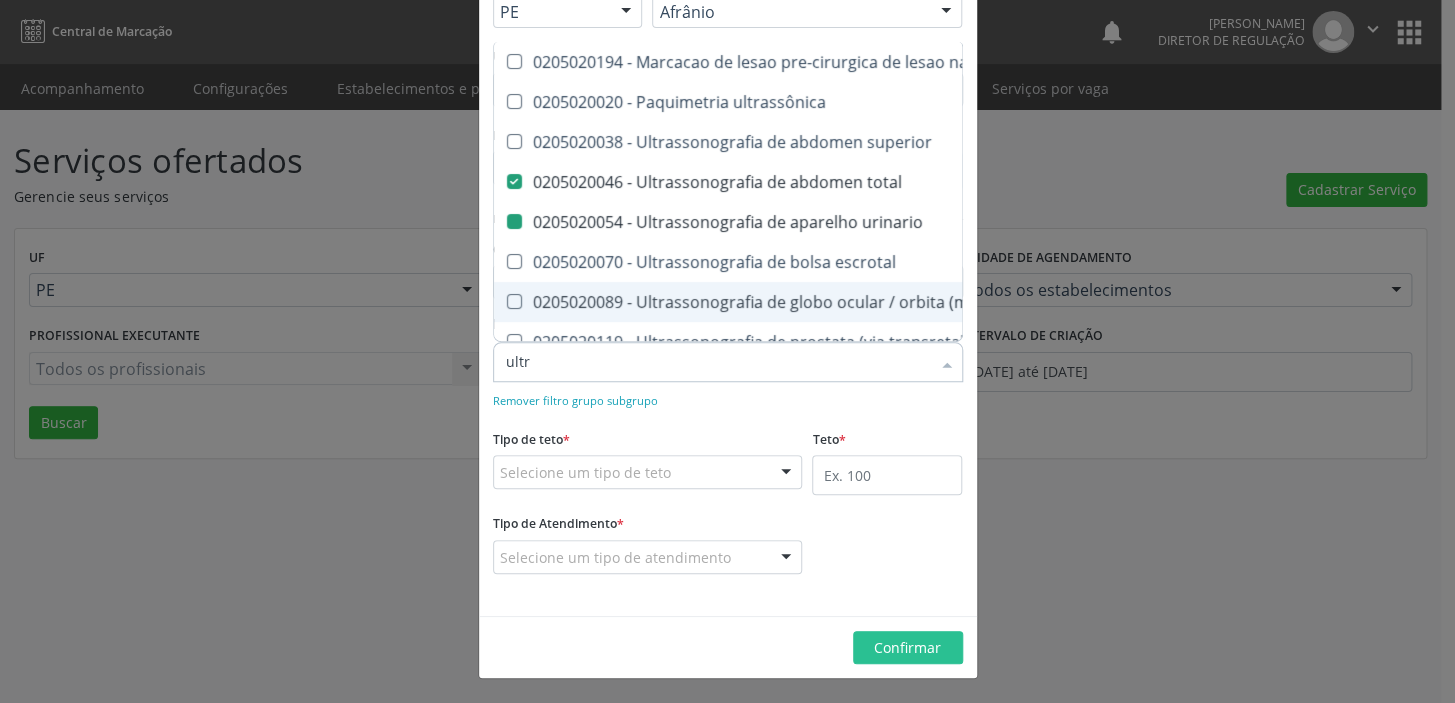 checkbox on "true" 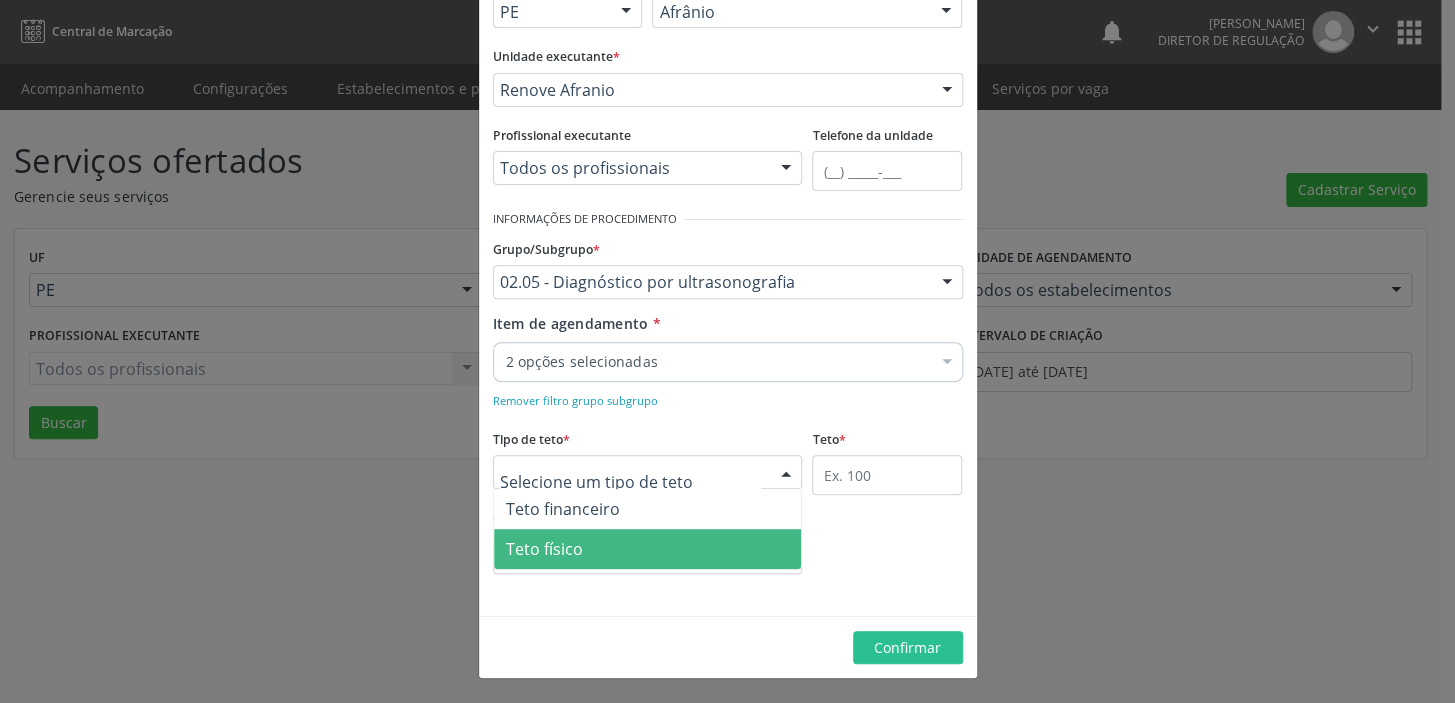click on "Teto físico" at bounding box center [544, 549] 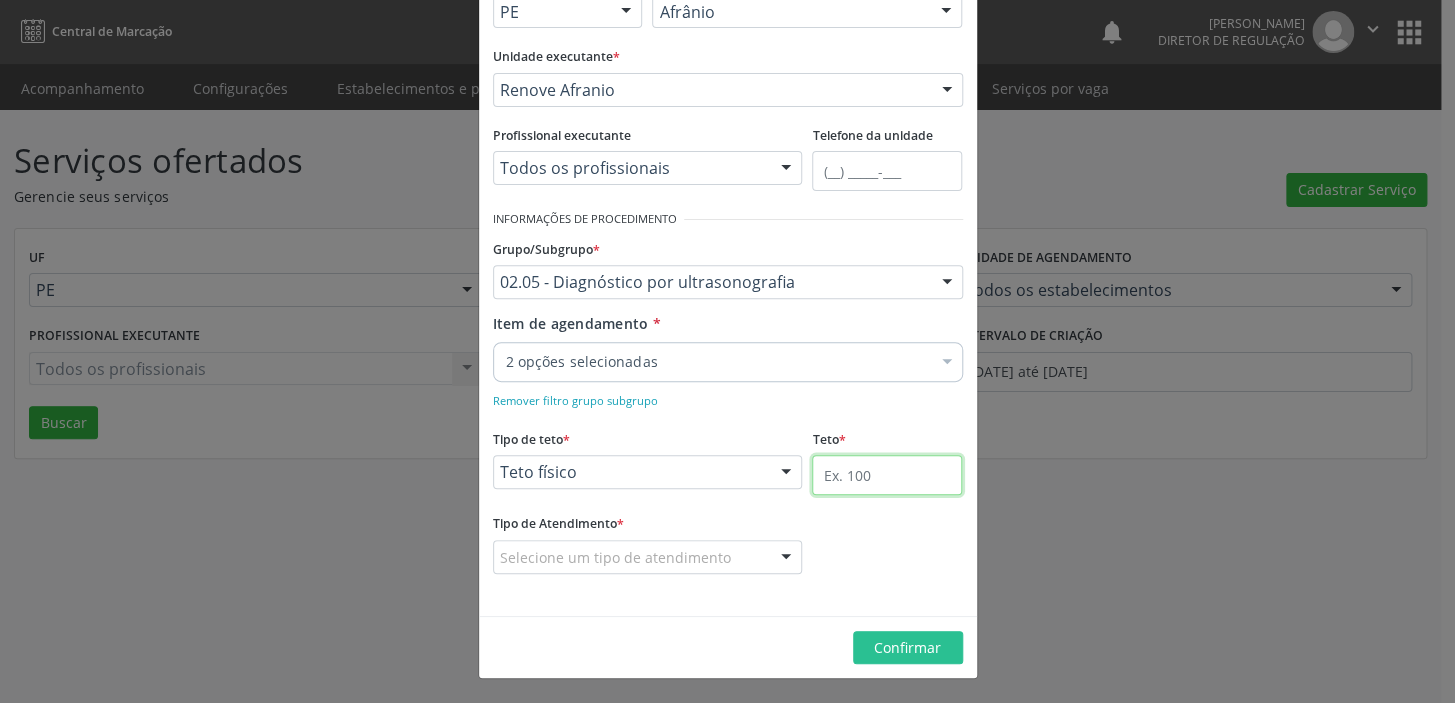 click at bounding box center [887, 475] 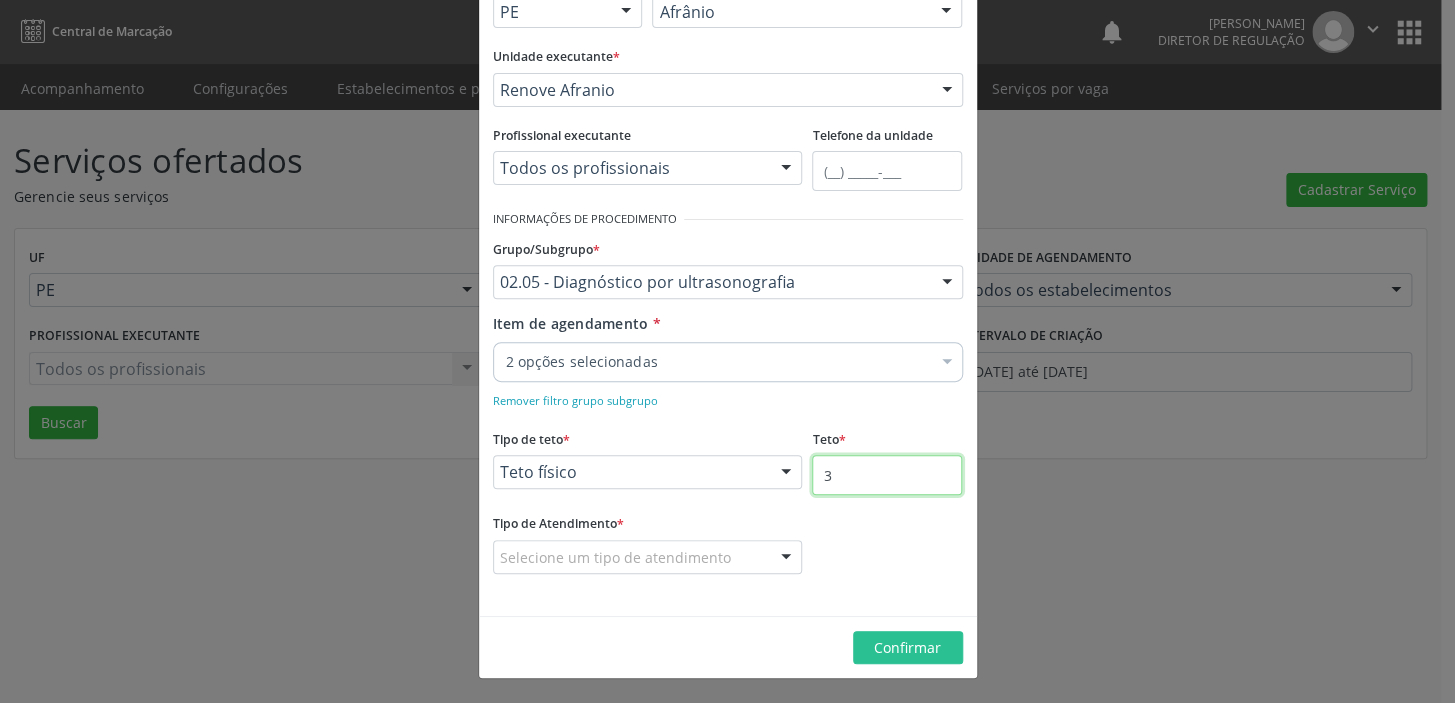 type on "3" 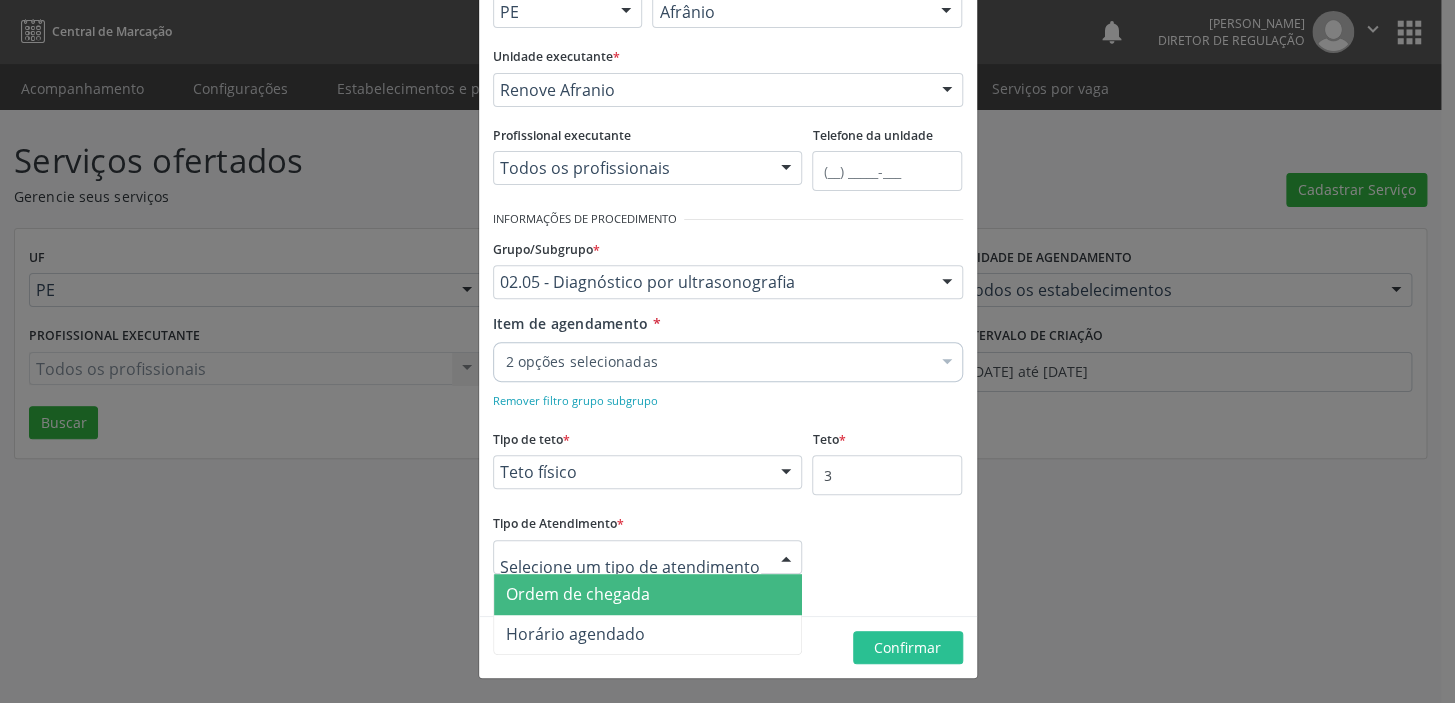 drag, startPoint x: 603, startPoint y: 549, endPoint x: 601, endPoint y: 576, distance: 27.073973 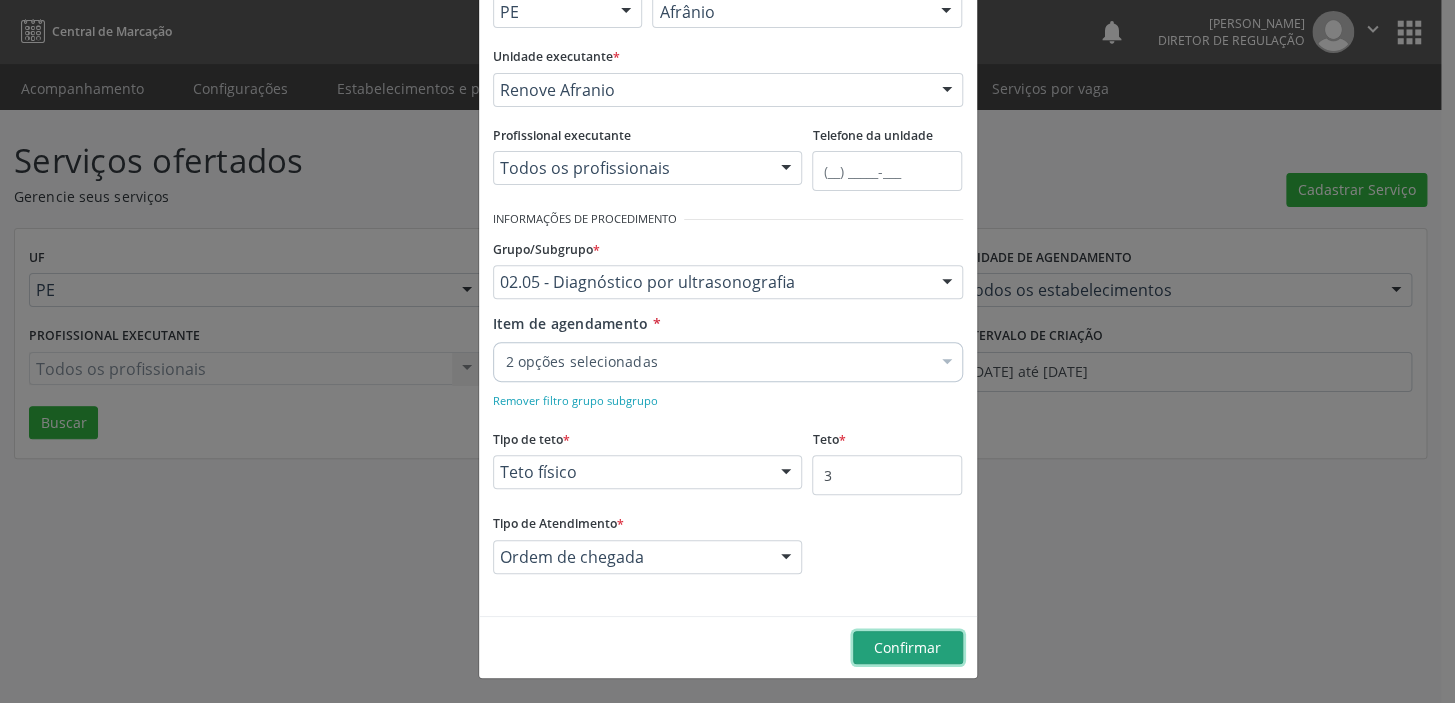click on "Confirmar" at bounding box center [907, 647] 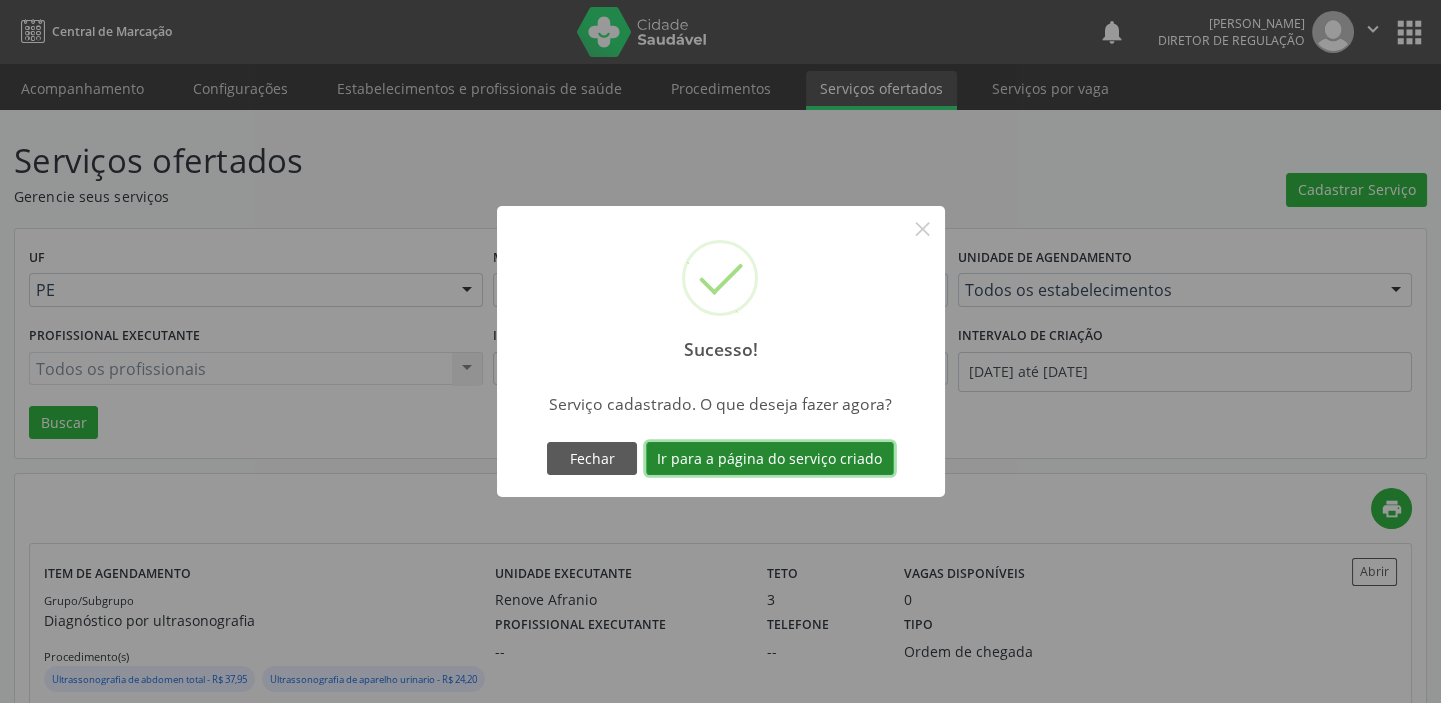 click on "Ir para a página do serviço criado" at bounding box center [770, 459] 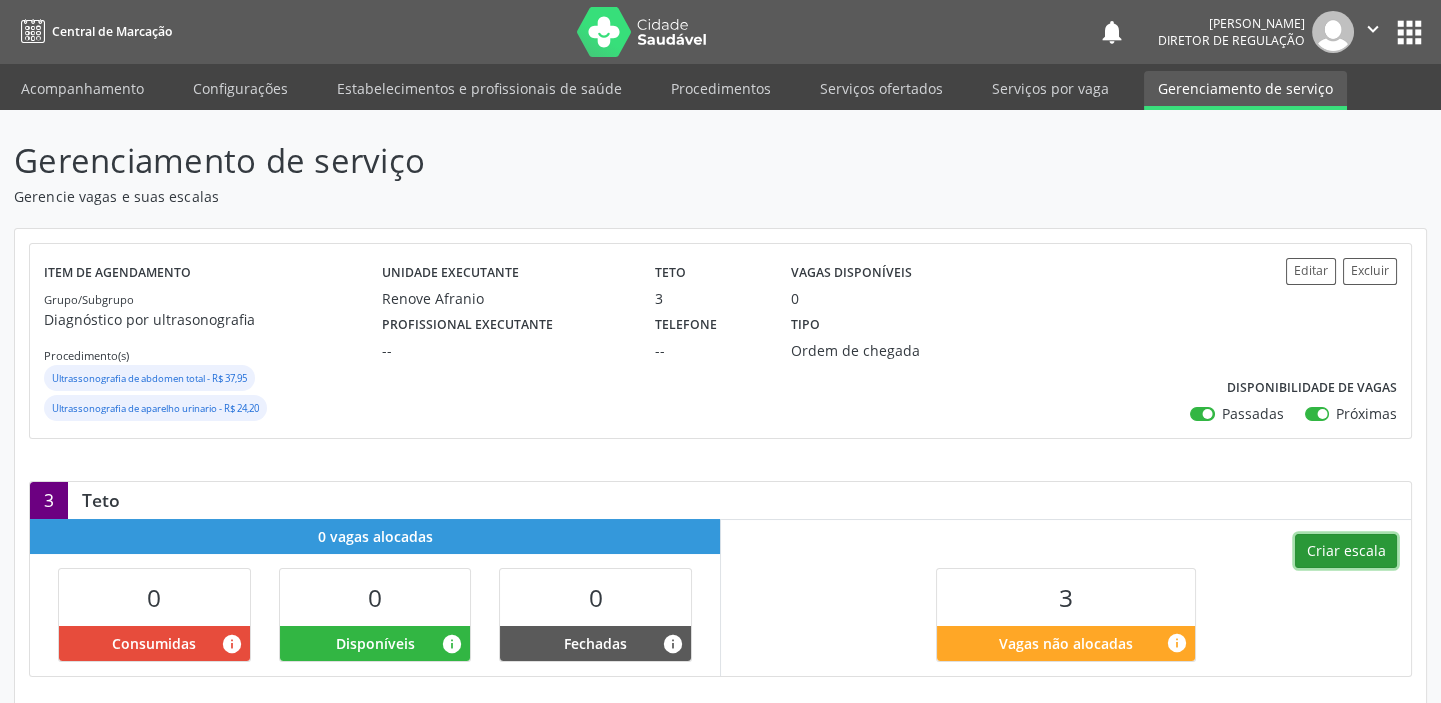 click on "Criar escala" at bounding box center [1346, 551] 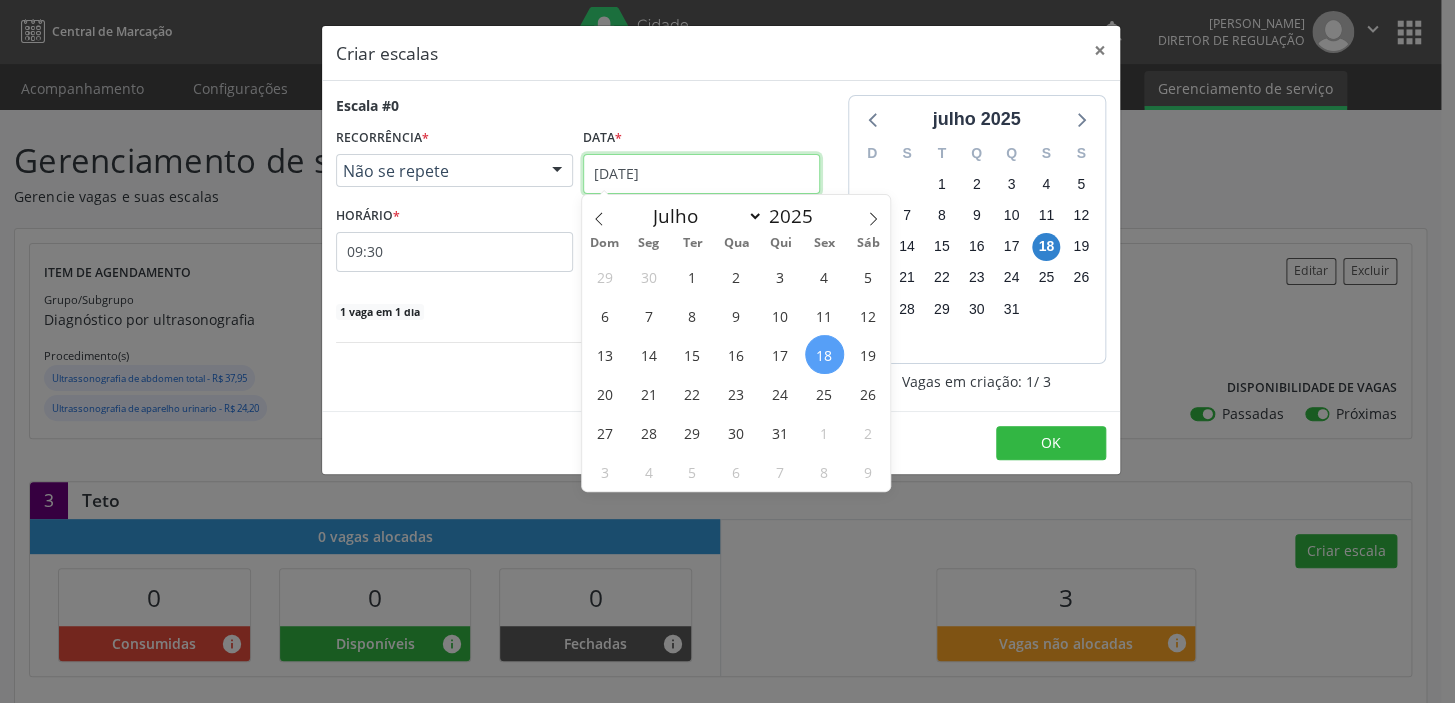 click on "1[DATE]" at bounding box center (701, 174) 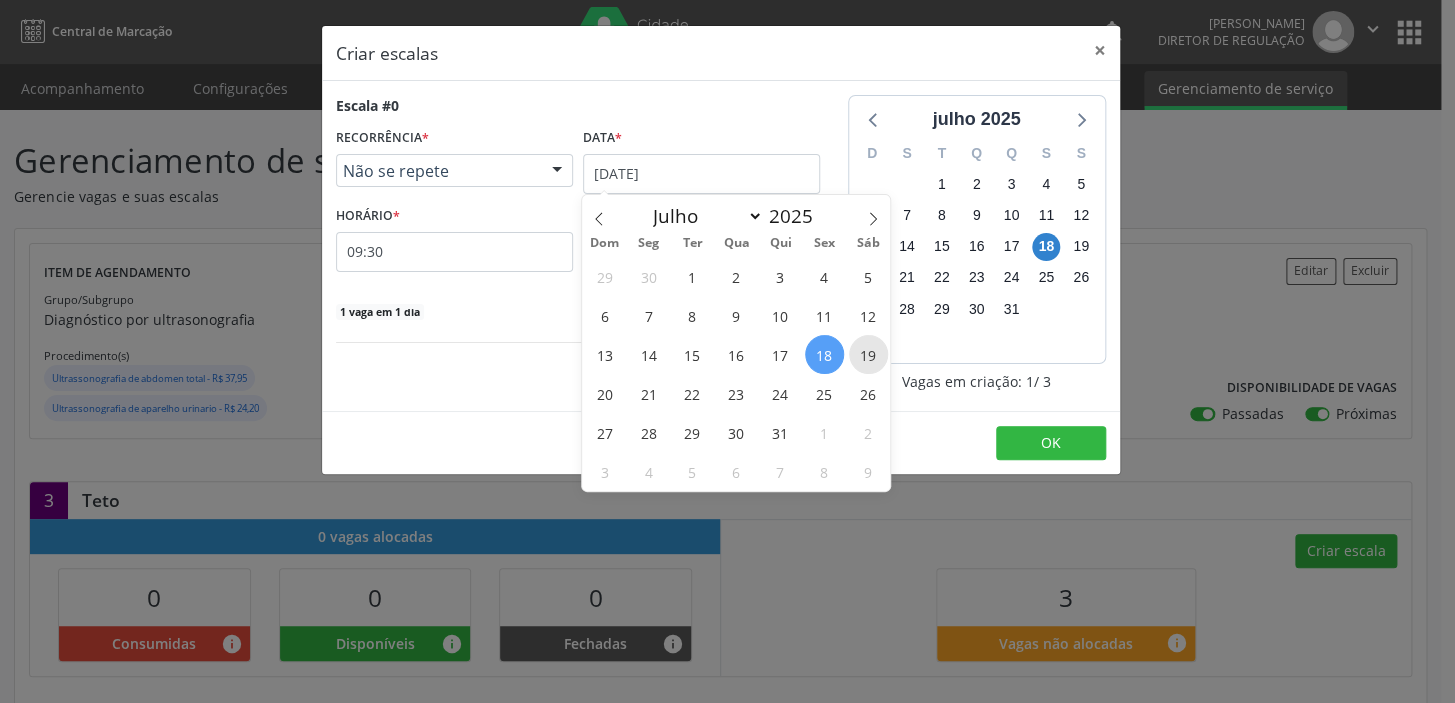 click on "19" at bounding box center (868, 354) 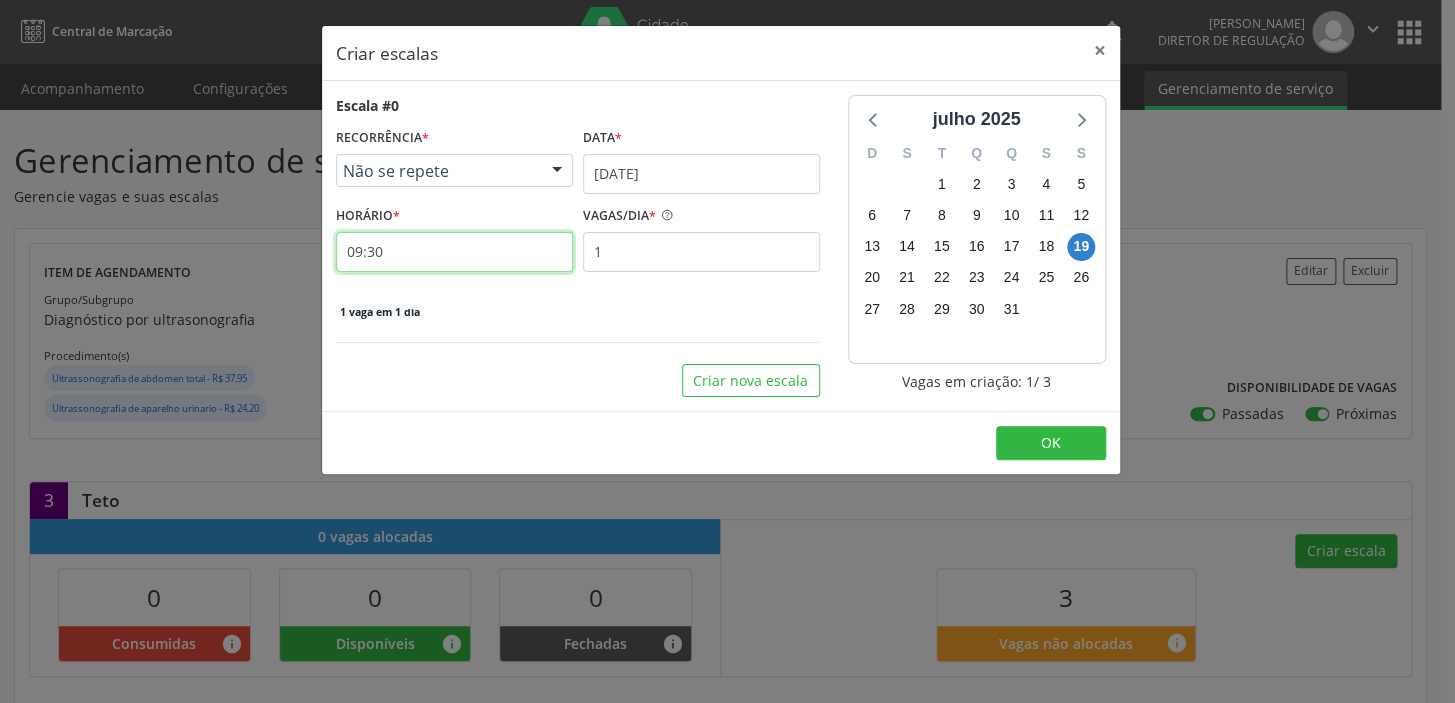 click on "09:30" at bounding box center (454, 252) 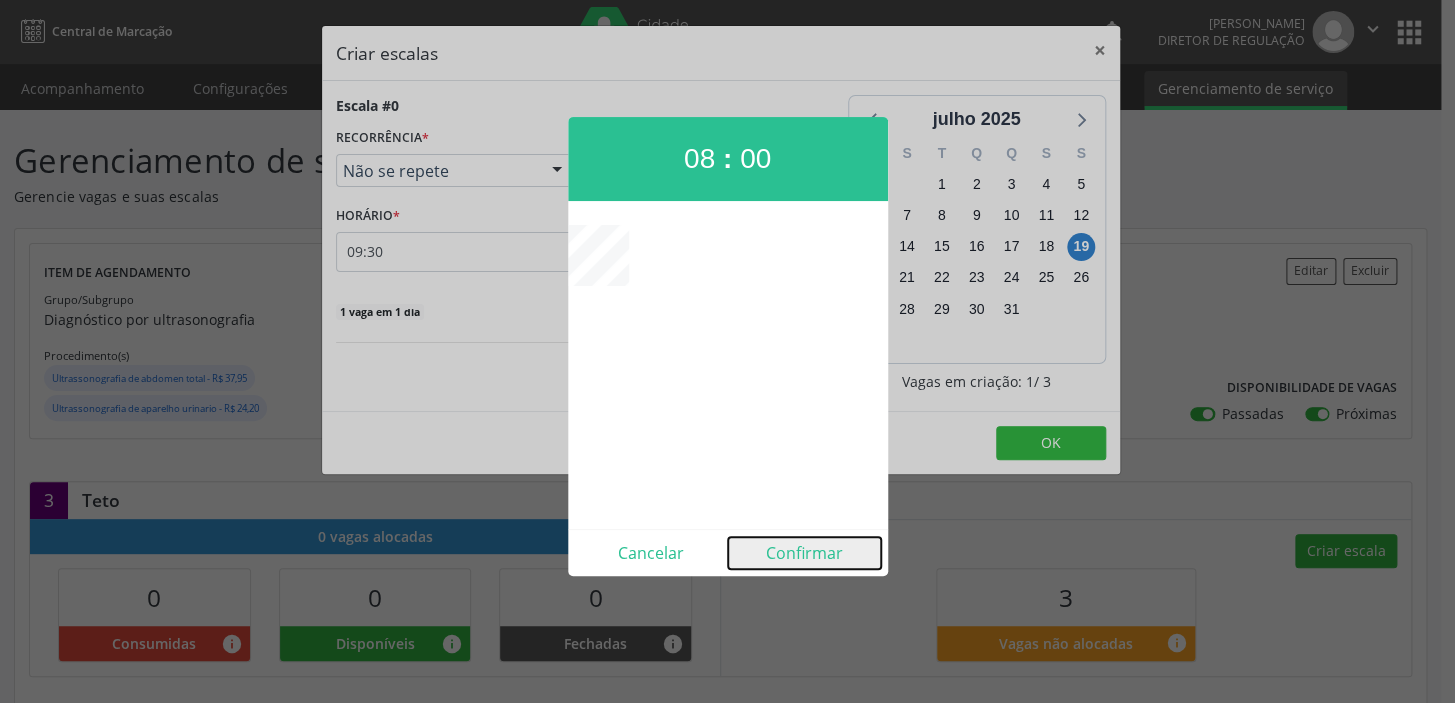 click on "Confirmar" at bounding box center (804, 553) 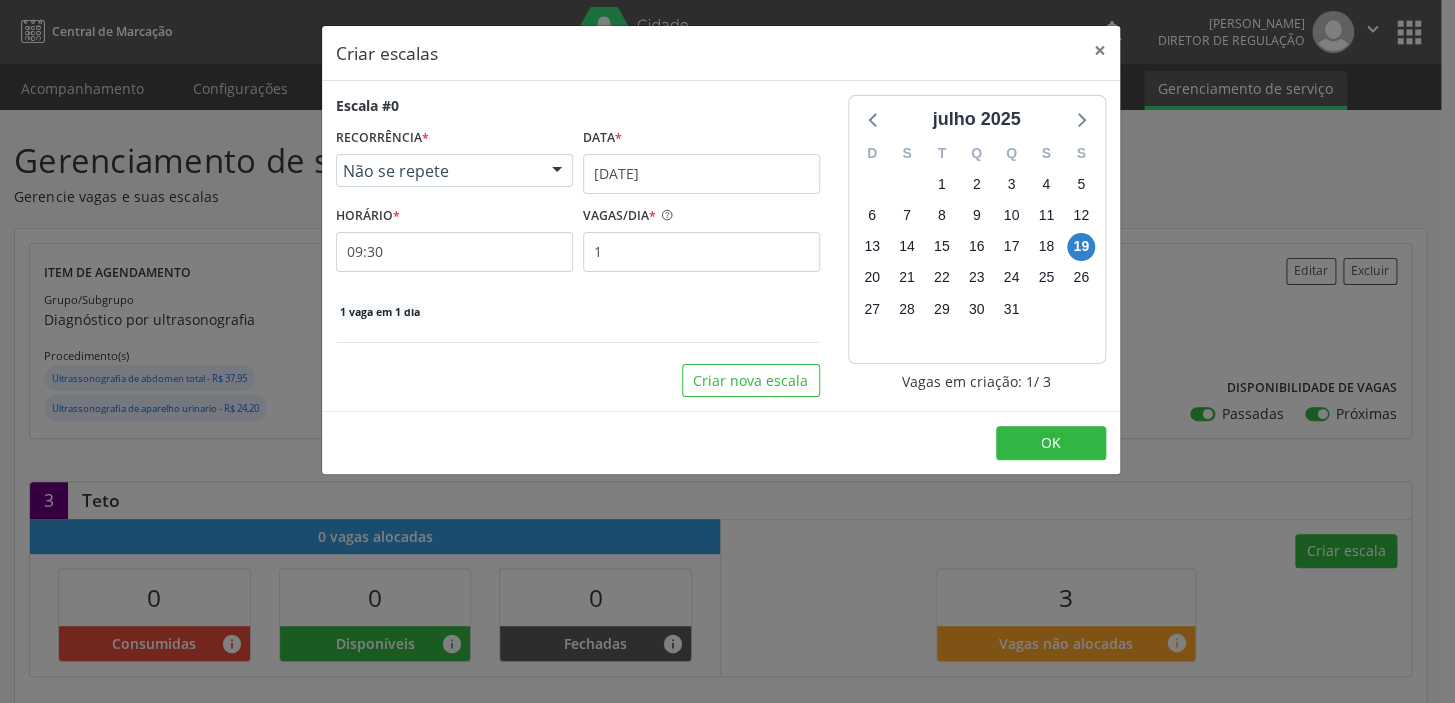 type on "08:00" 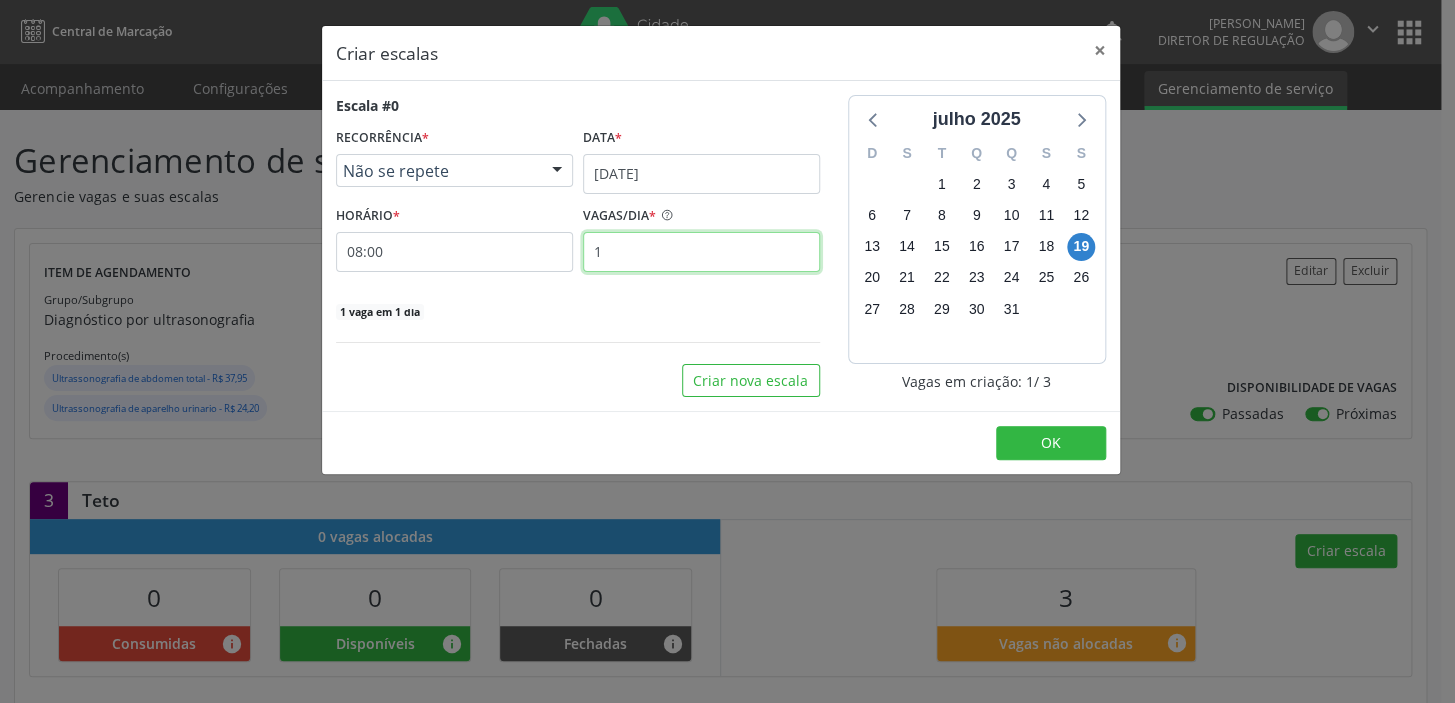 click on "1" at bounding box center [701, 252] 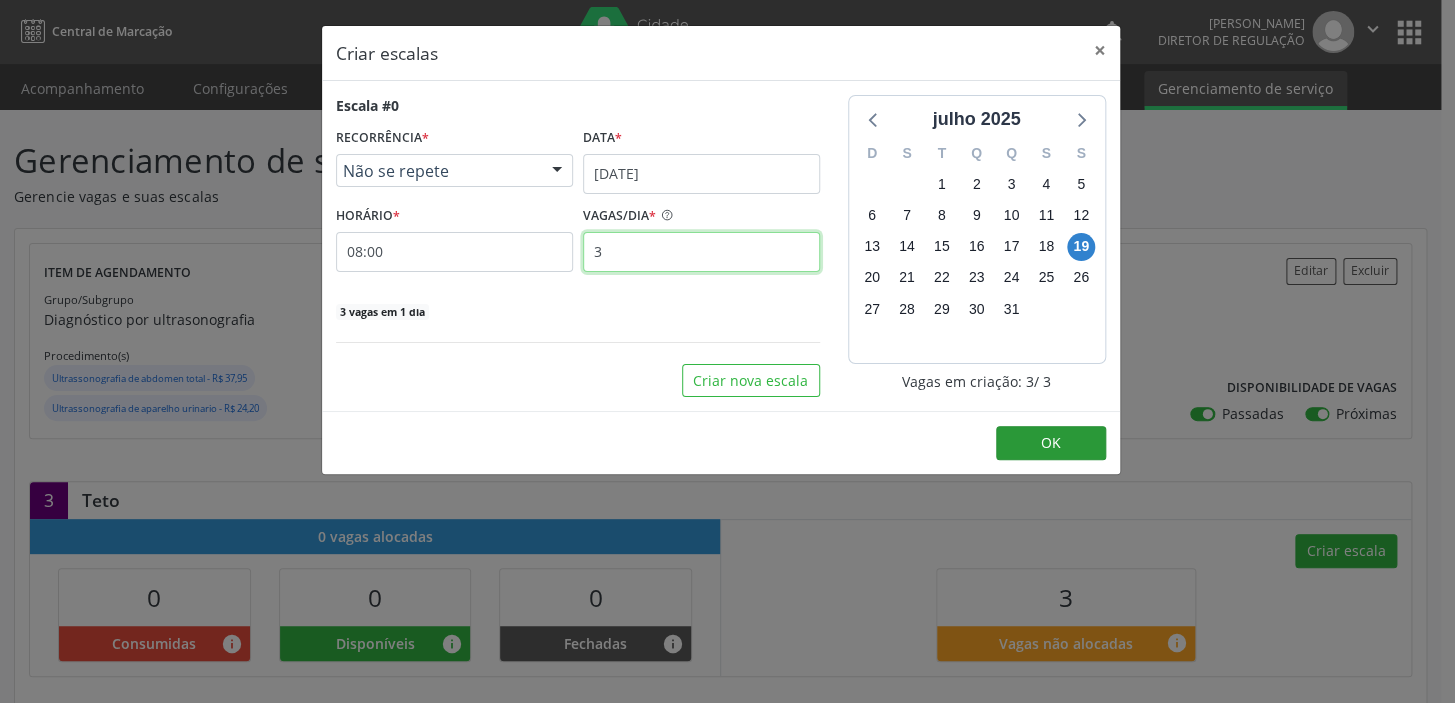 type on "3" 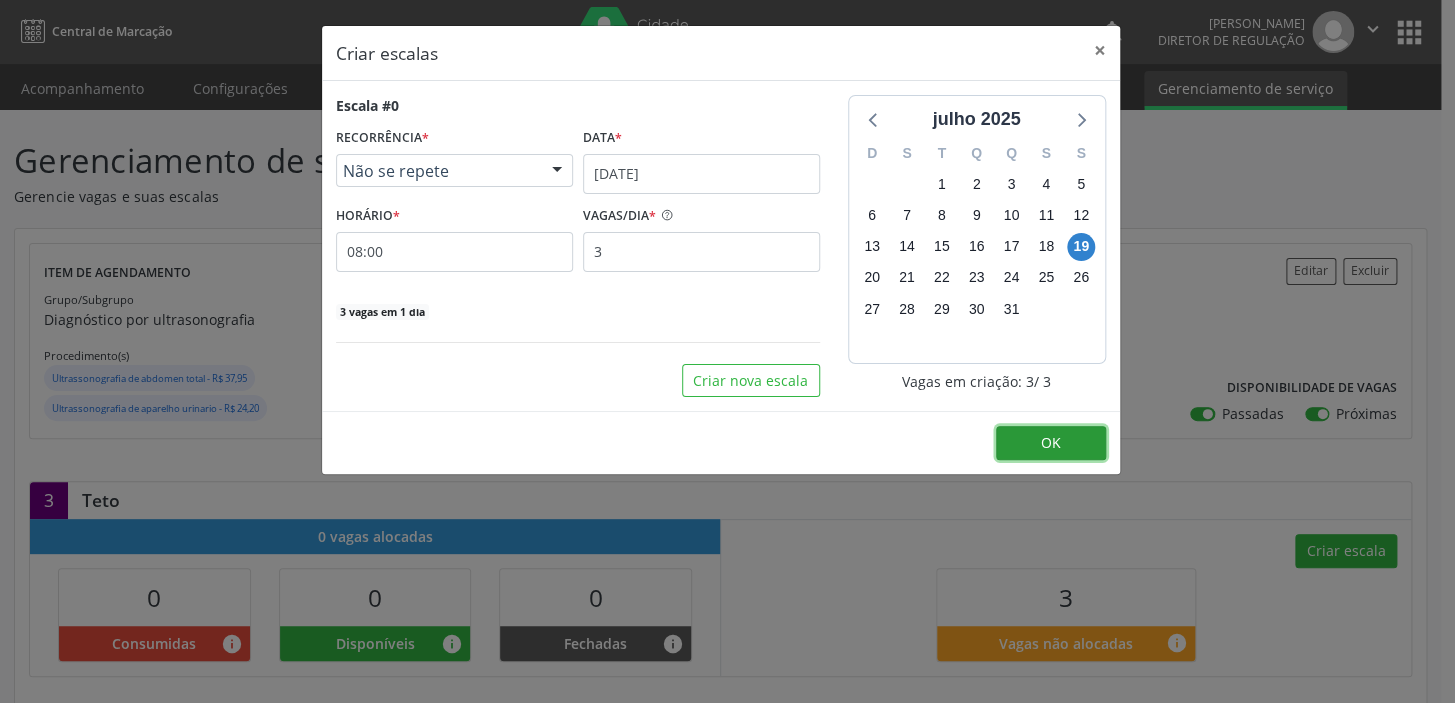 click on "OK" at bounding box center (1051, 443) 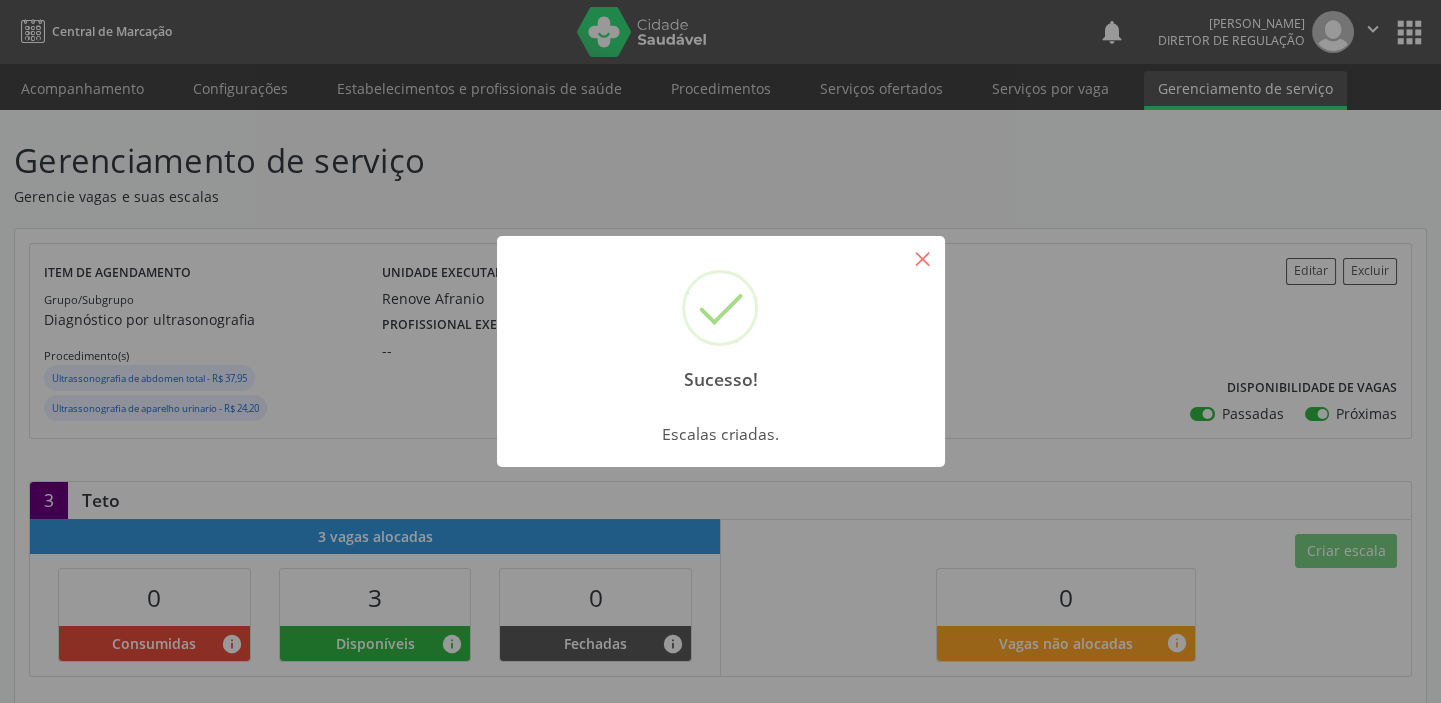 click on "×" at bounding box center [923, 258] 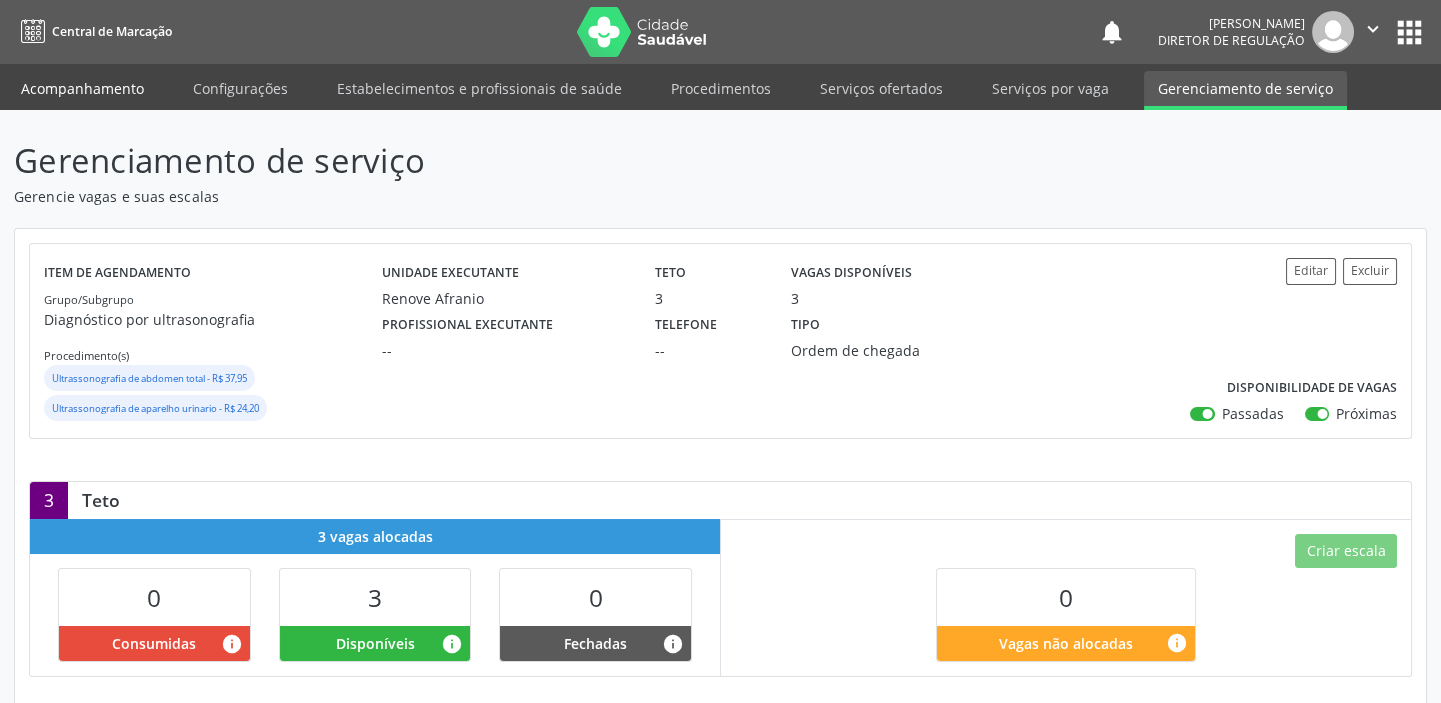 click on "Acompanhamento" at bounding box center (82, 88) 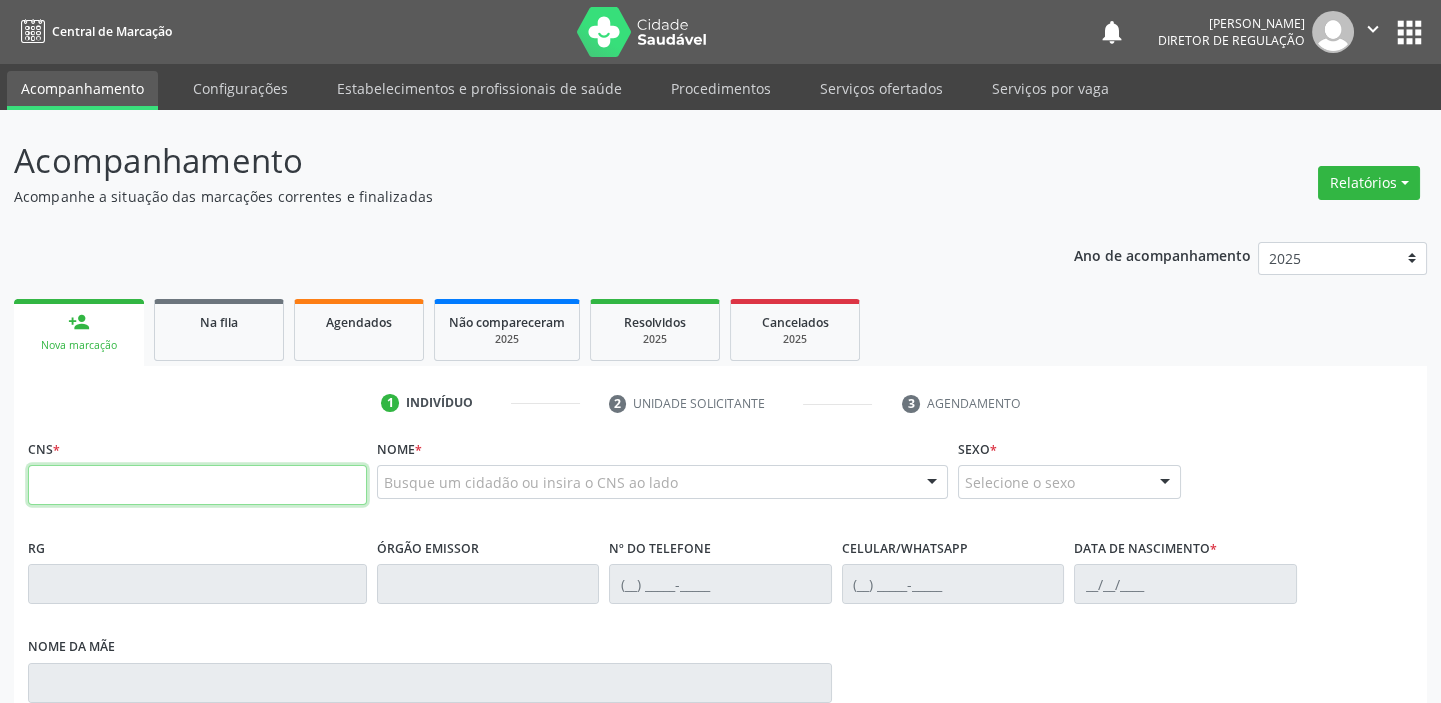 click at bounding box center (197, 485) 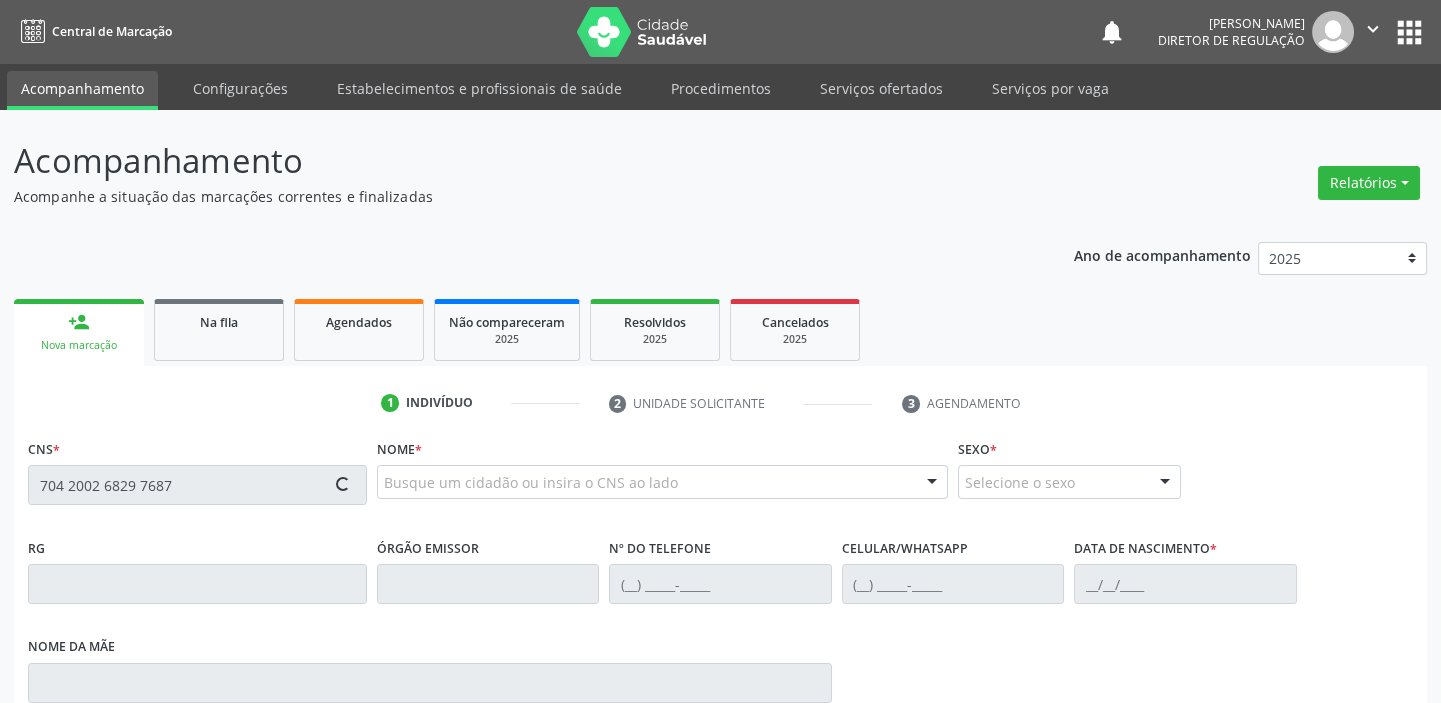 type on "704 2002 6829 7687" 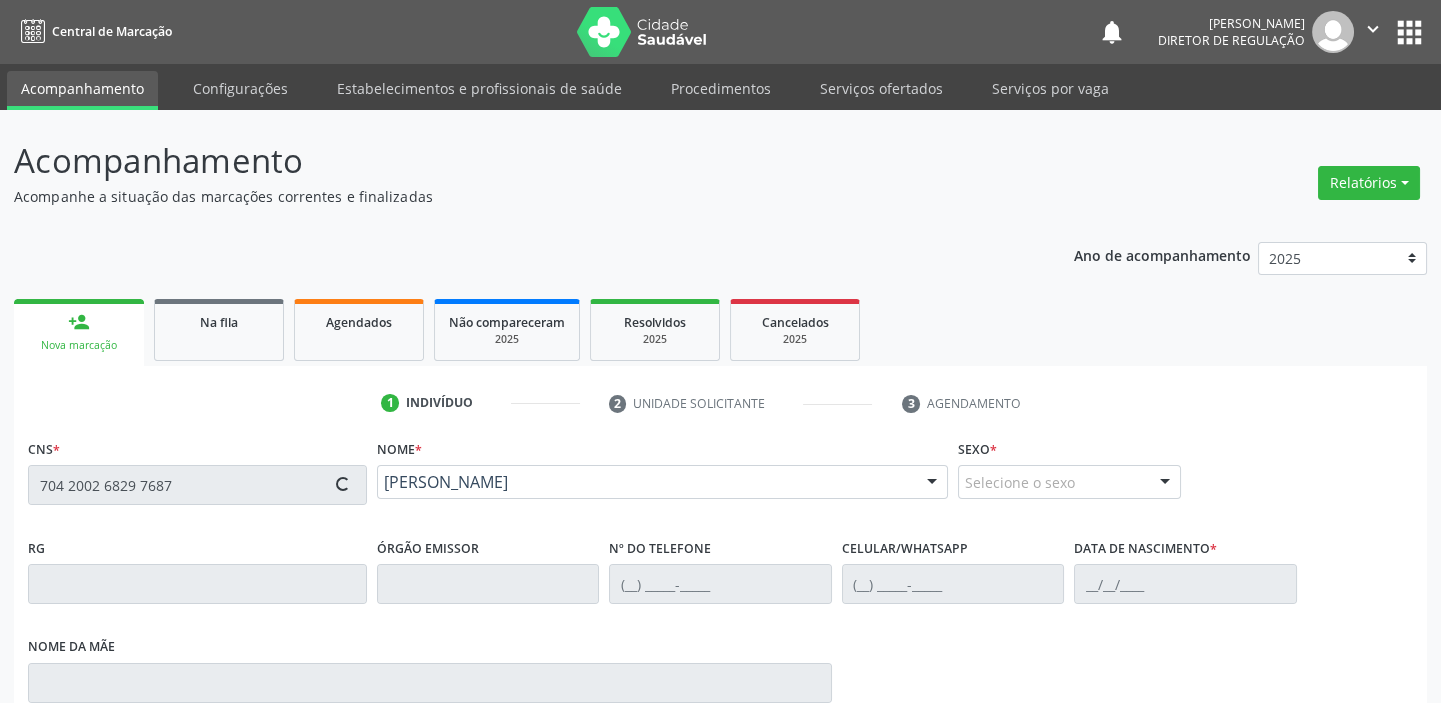 type on "(87) 8807-0710" 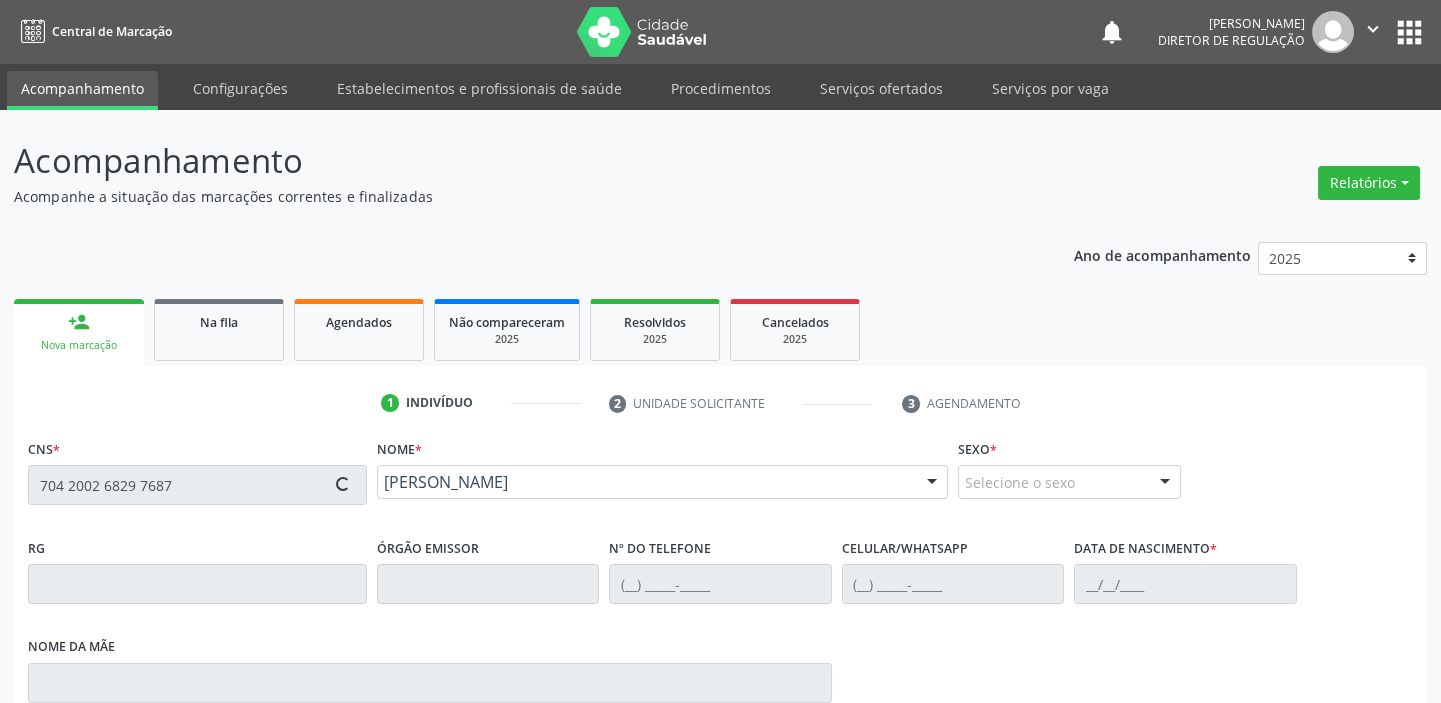 type on "10/01/1981" 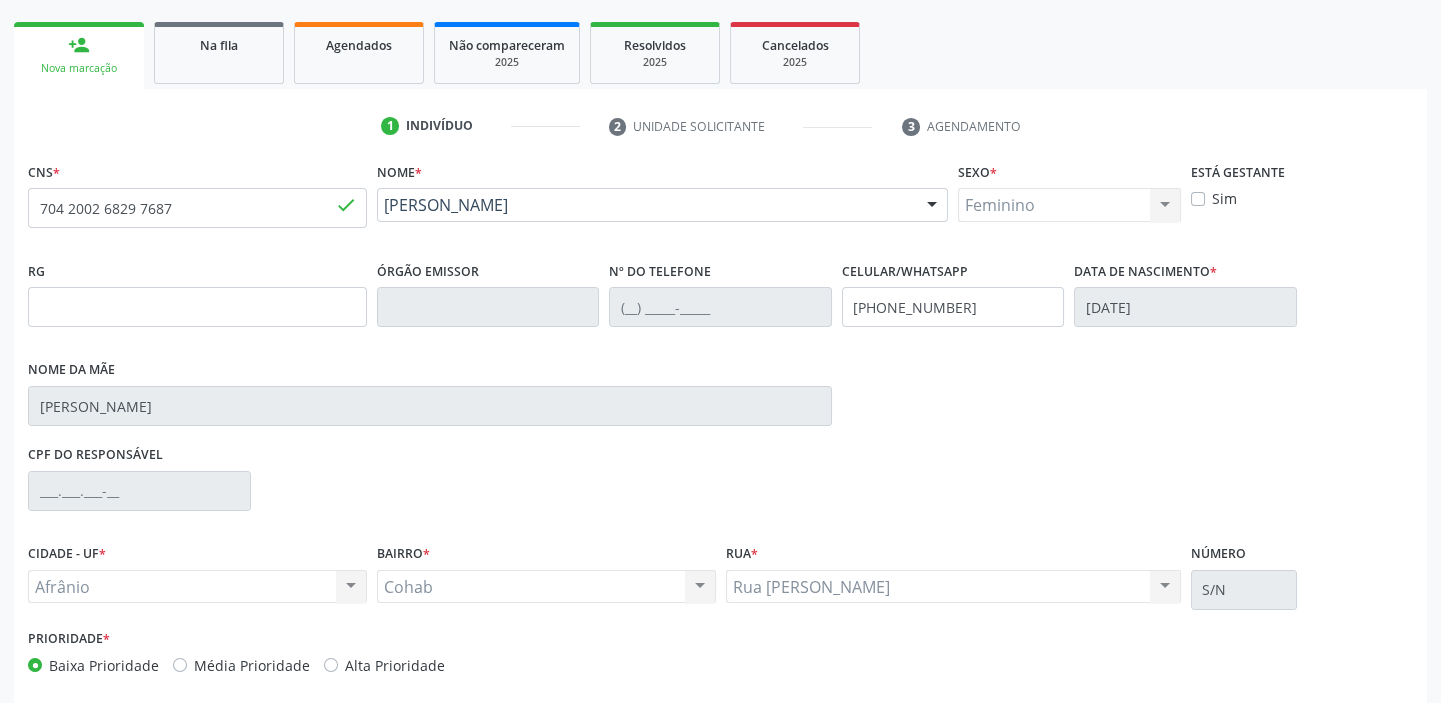 scroll, scrollTop: 366, scrollLeft: 0, axis: vertical 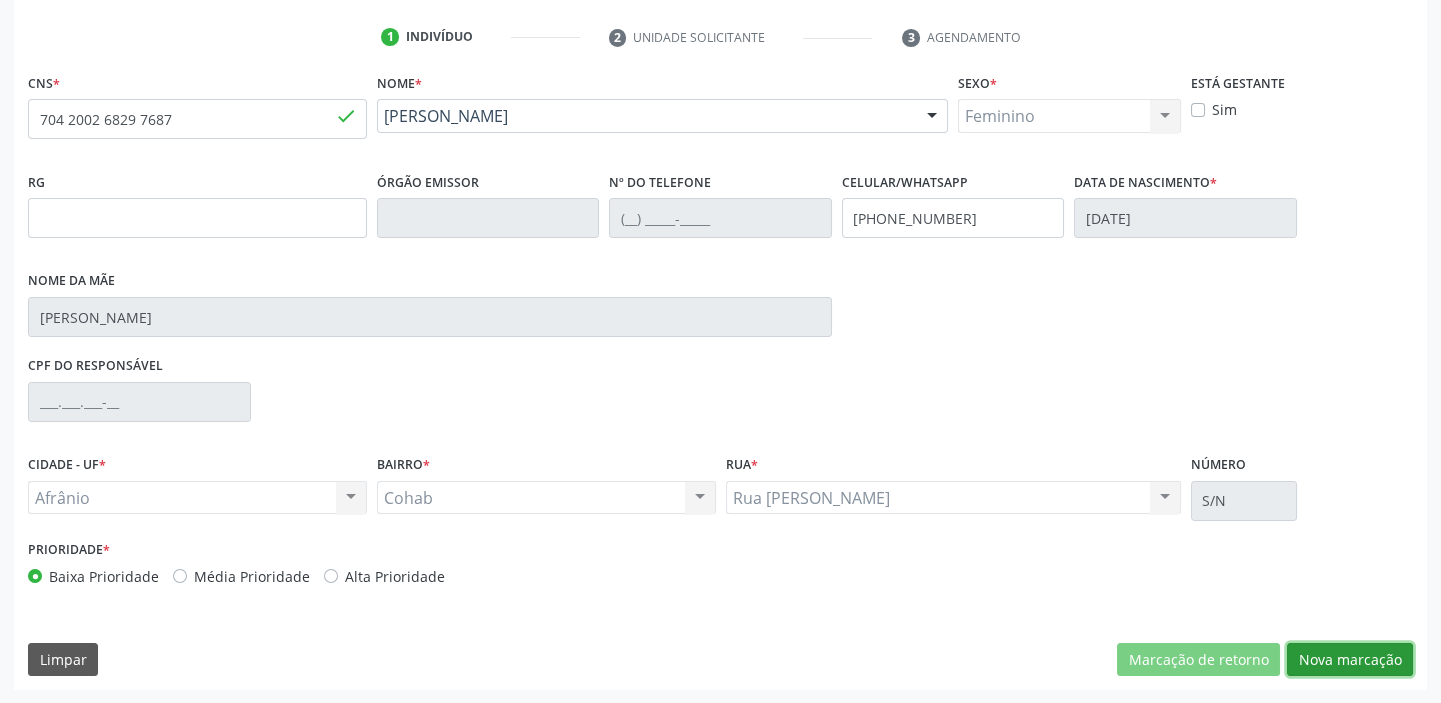 click on "Nova marcação" at bounding box center (1350, 660) 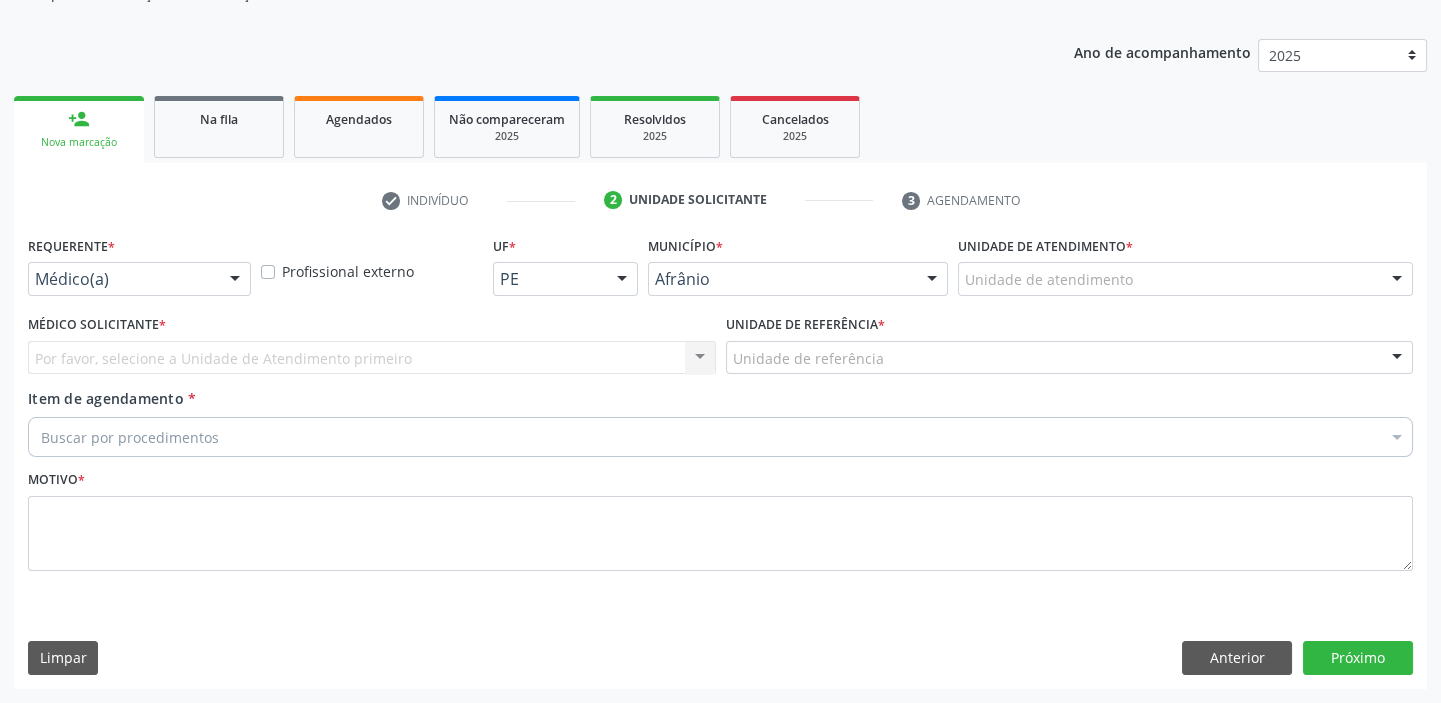 scroll, scrollTop: 201, scrollLeft: 0, axis: vertical 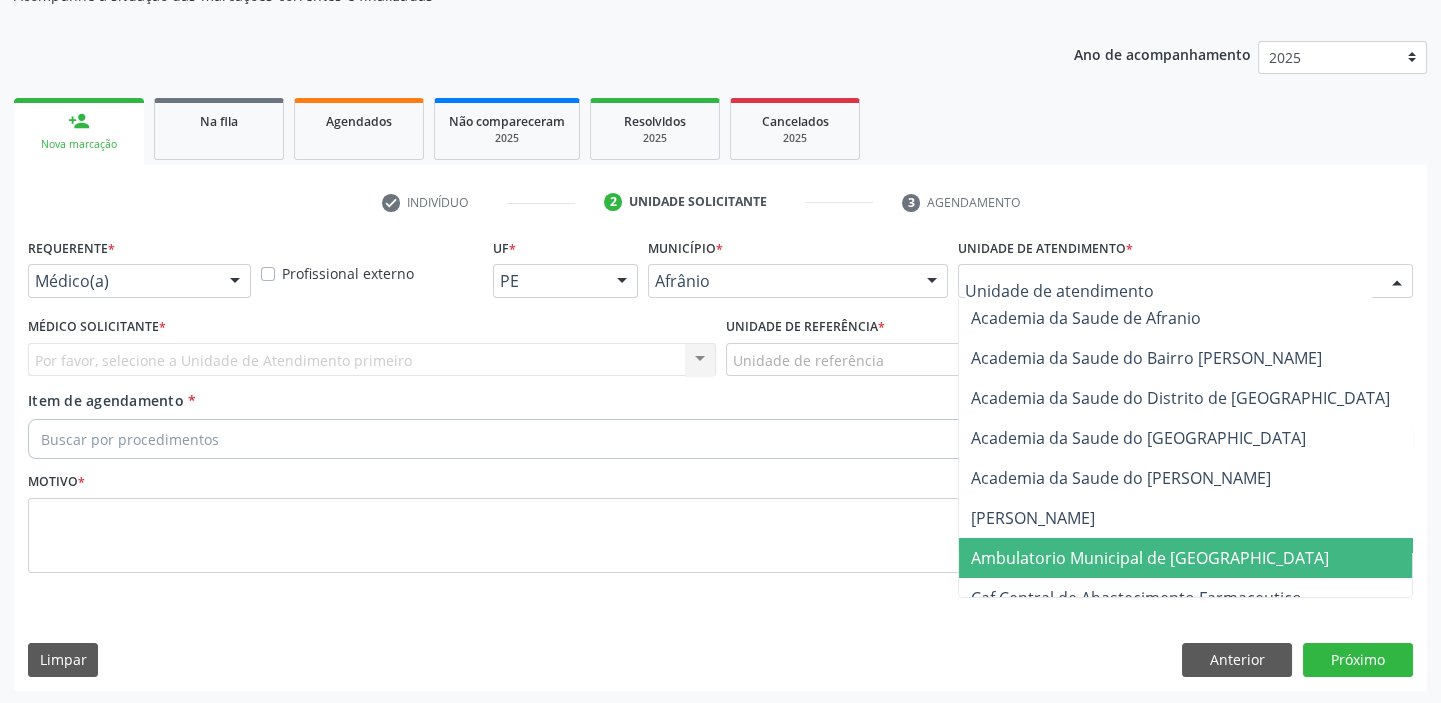 drag, startPoint x: 1067, startPoint y: 556, endPoint x: 1002, endPoint y: 518, distance: 75.29276 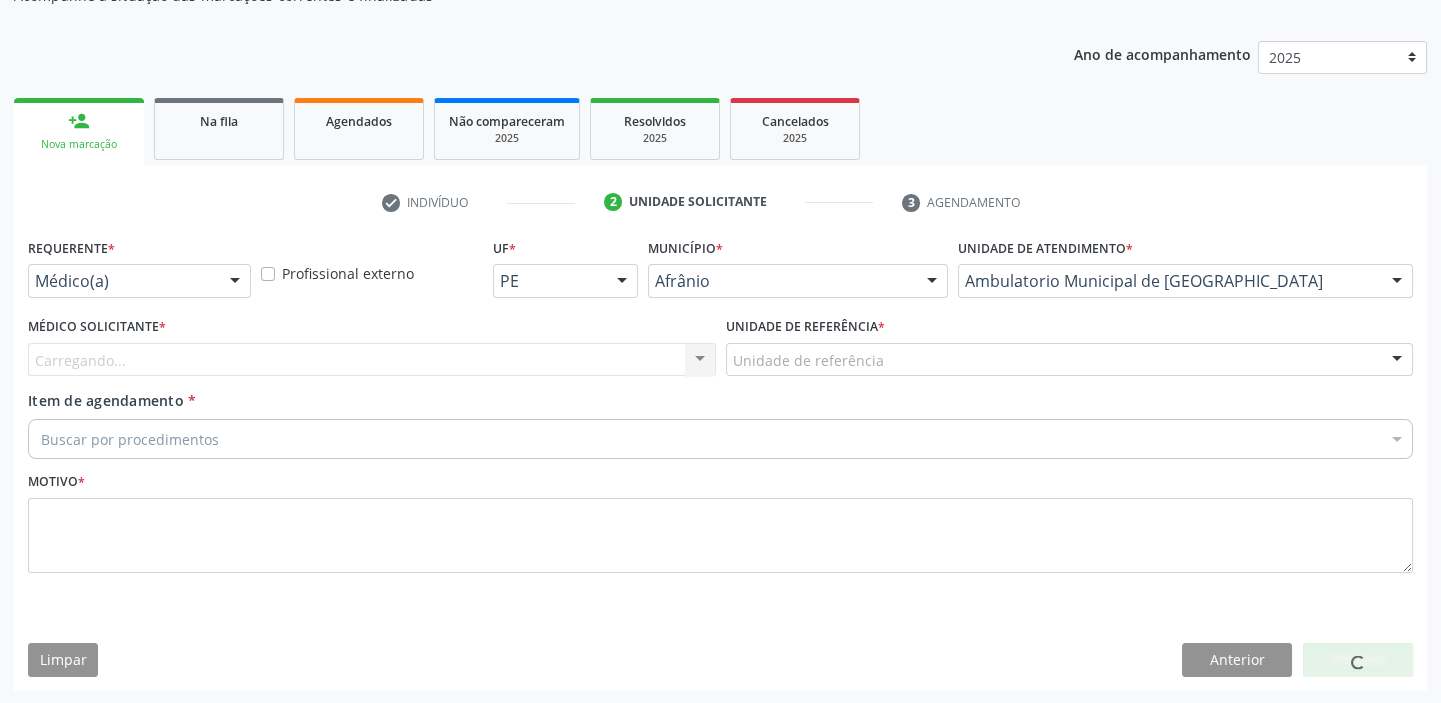 drag, startPoint x: 790, startPoint y: 363, endPoint x: 790, endPoint y: 392, distance: 29 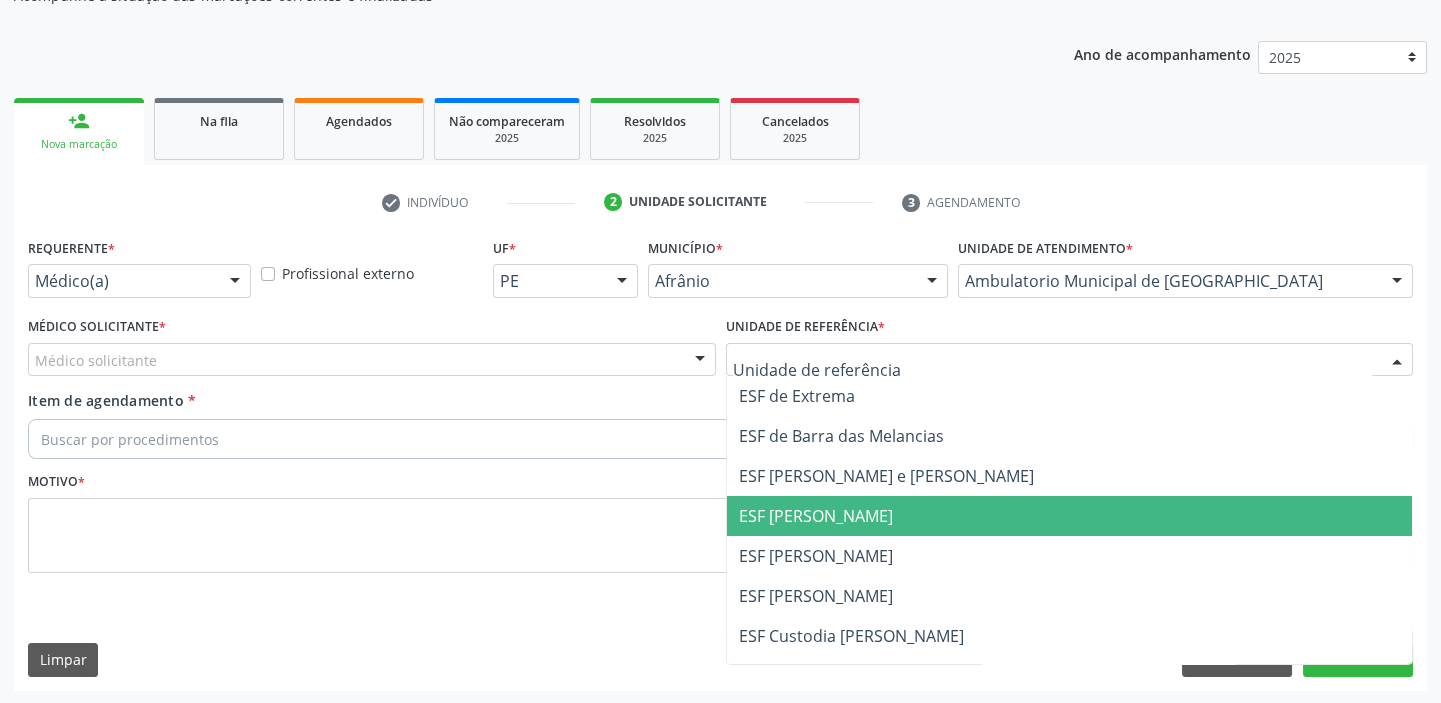 click on "ESF [PERSON_NAME]" at bounding box center [1070, 516] 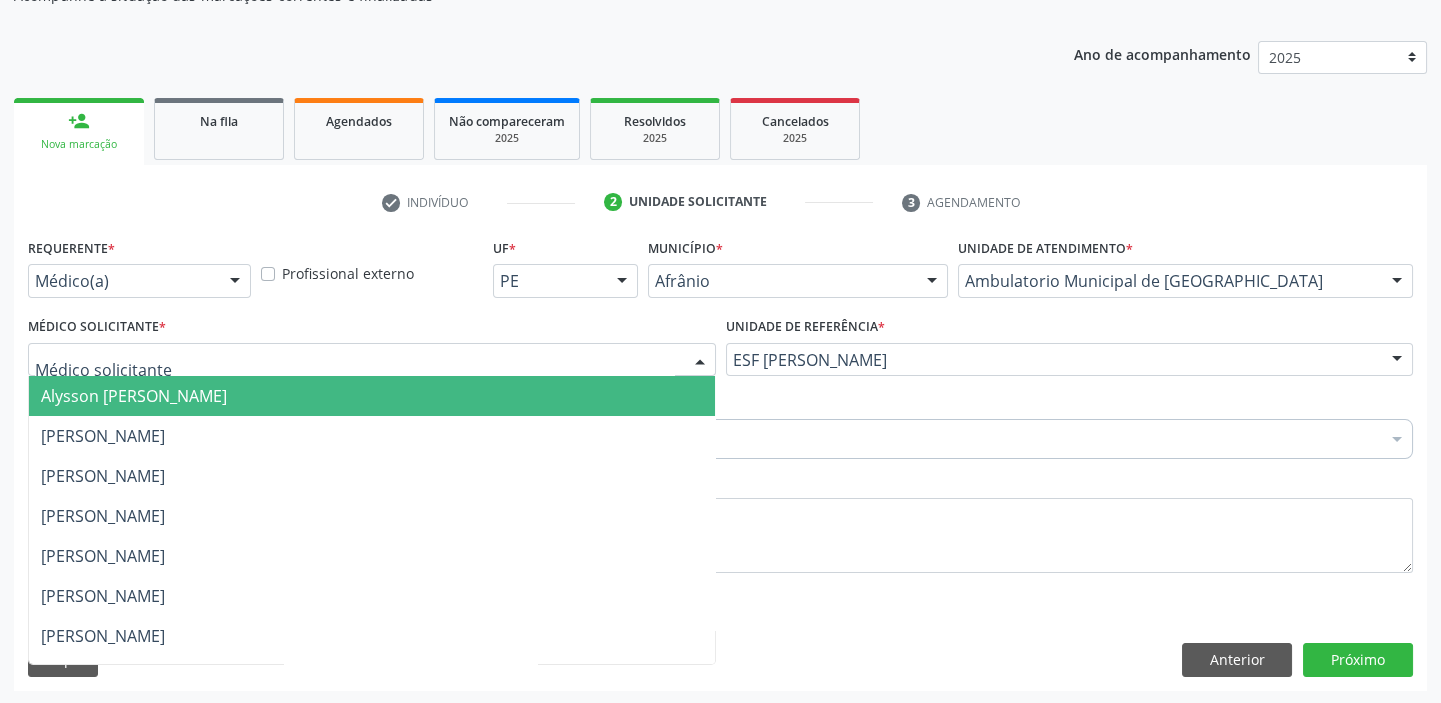 drag, startPoint x: 186, startPoint y: 356, endPoint x: 171, endPoint y: 382, distance: 30.016663 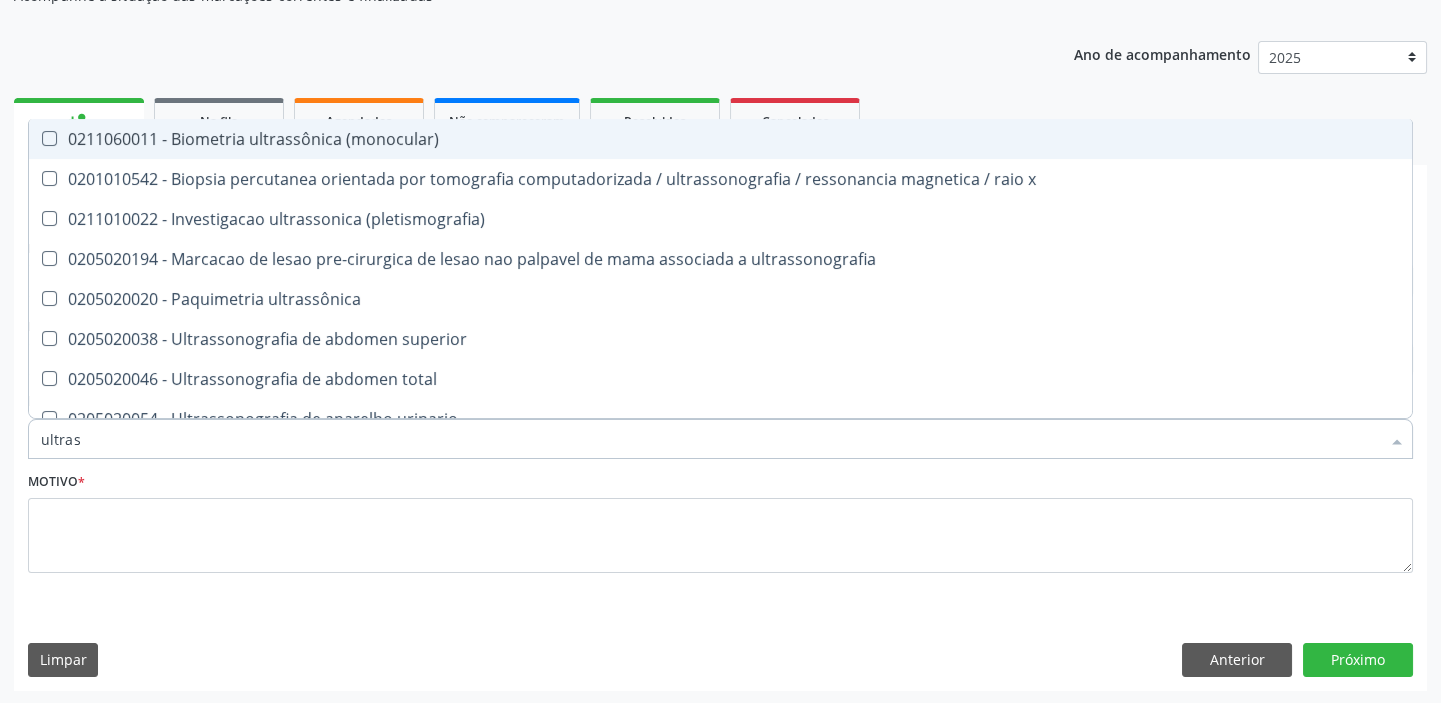 type on "ultrass" 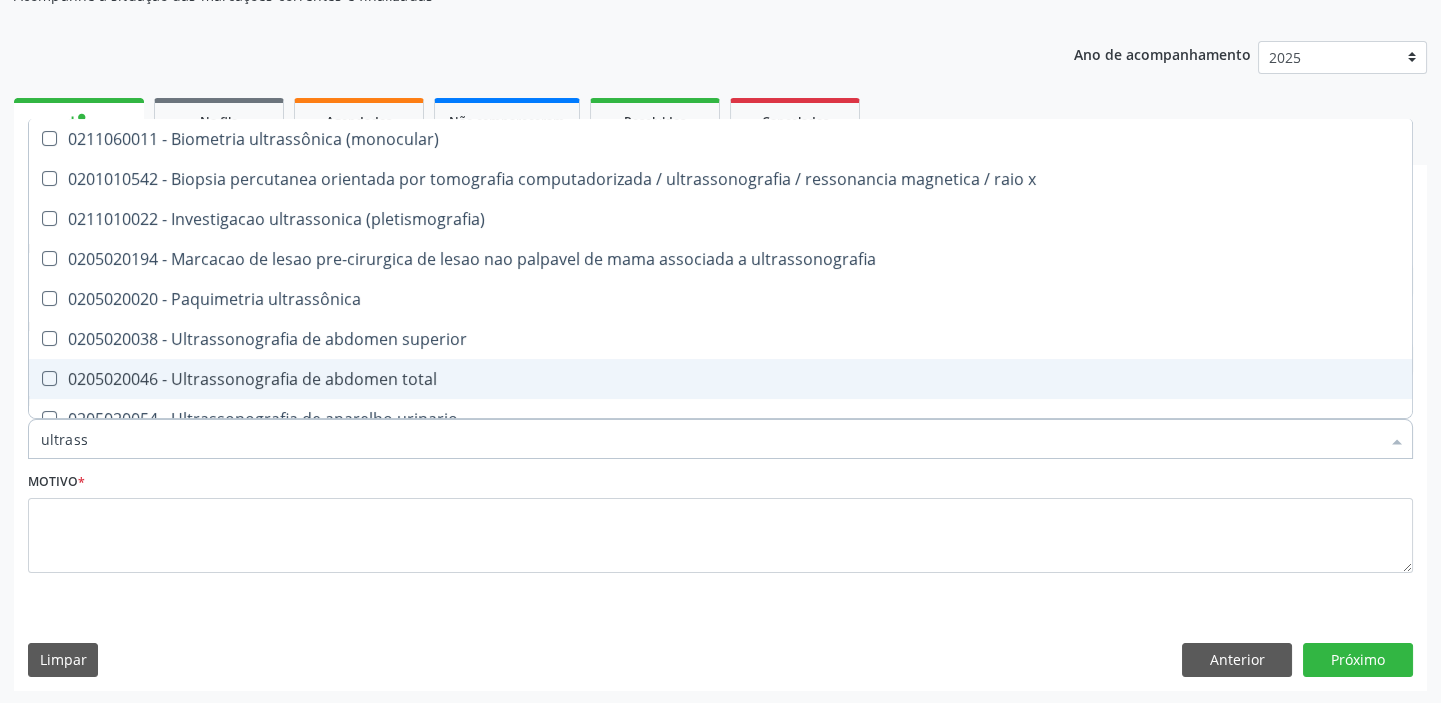 click on "0205020046 - Ultrassonografia de abdomen total" at bounding box center (720, 379) 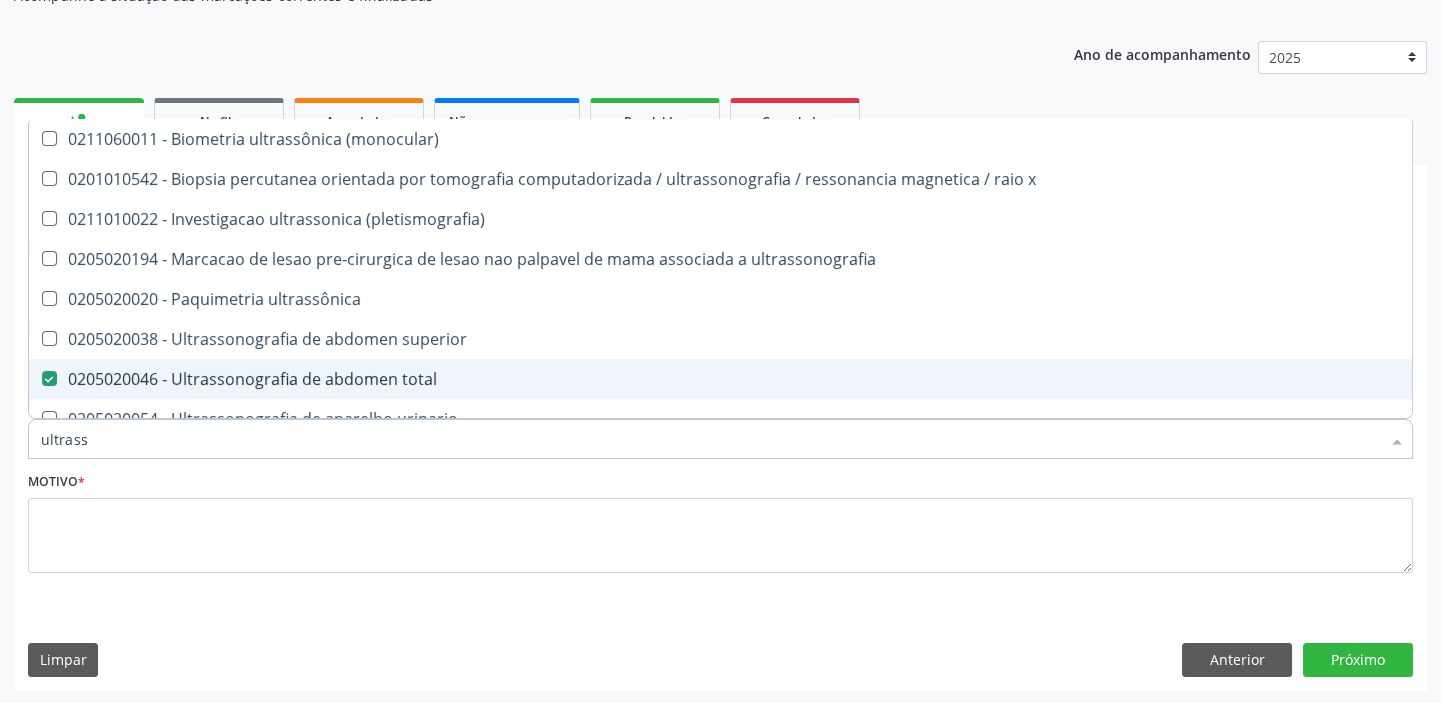 checkbox on "true" 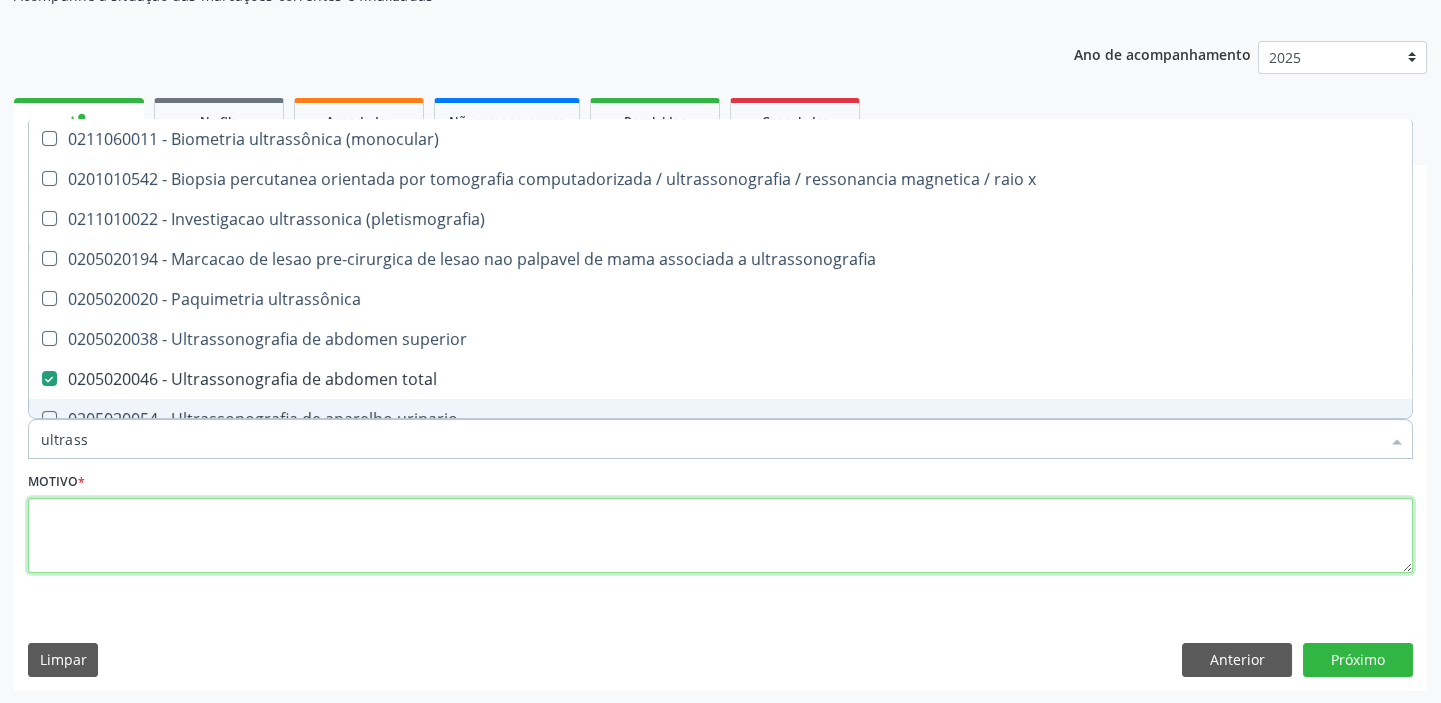 click at bounding box center [720, 536] 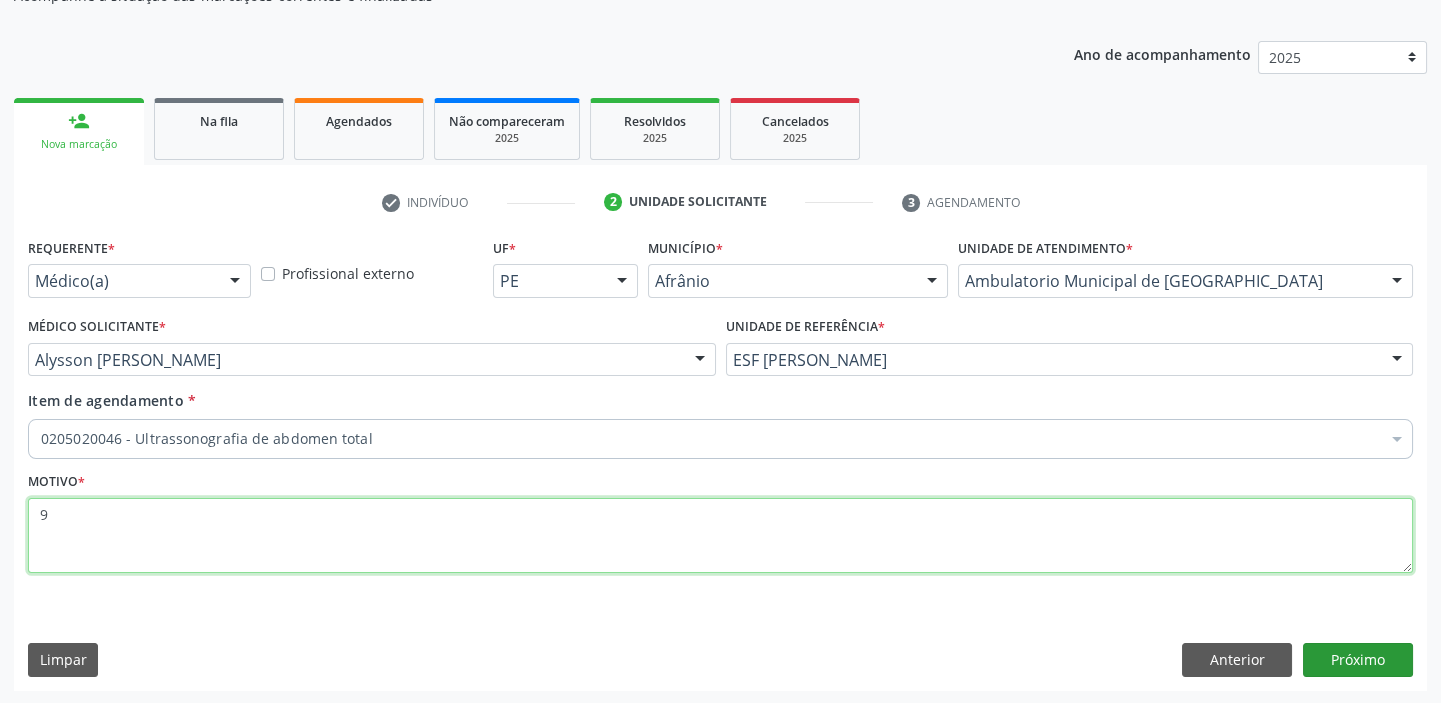 type on "9" 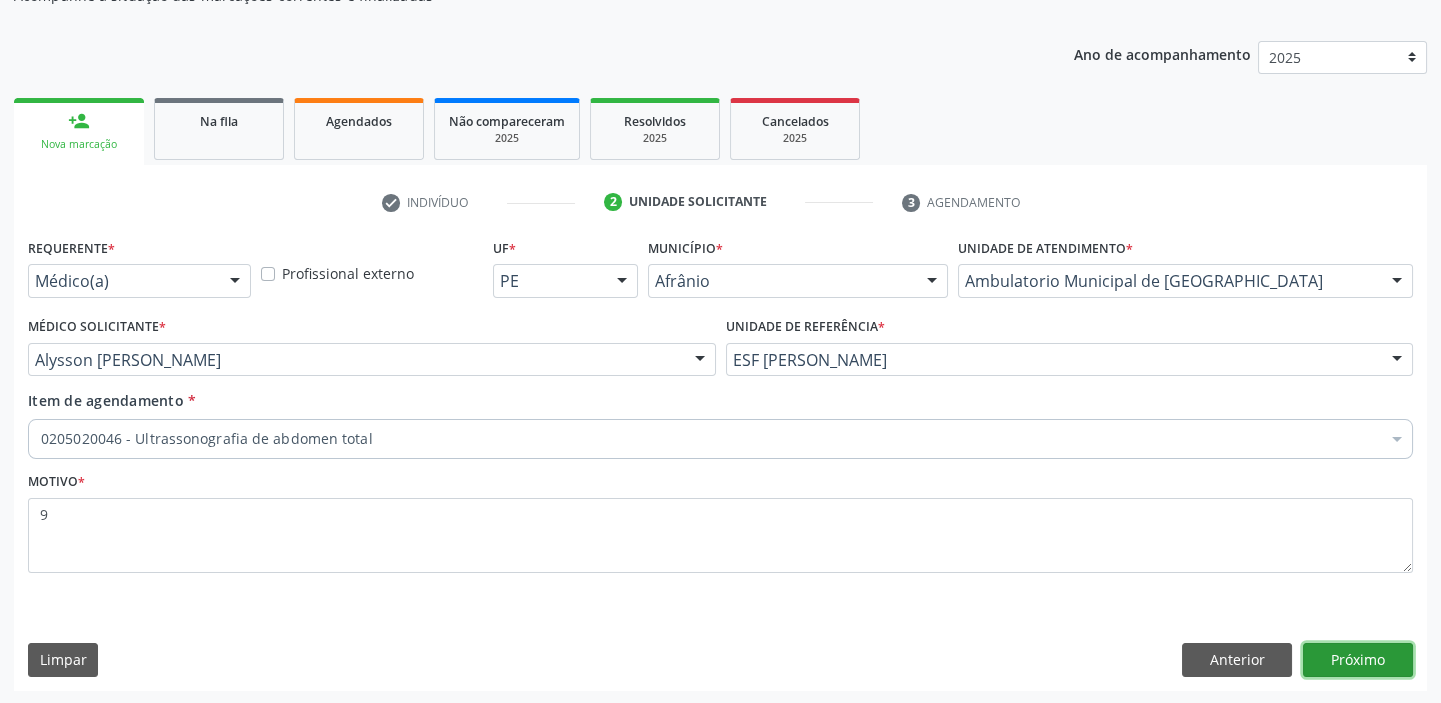 click on "Próximo" at bounding box center (1358, 660) 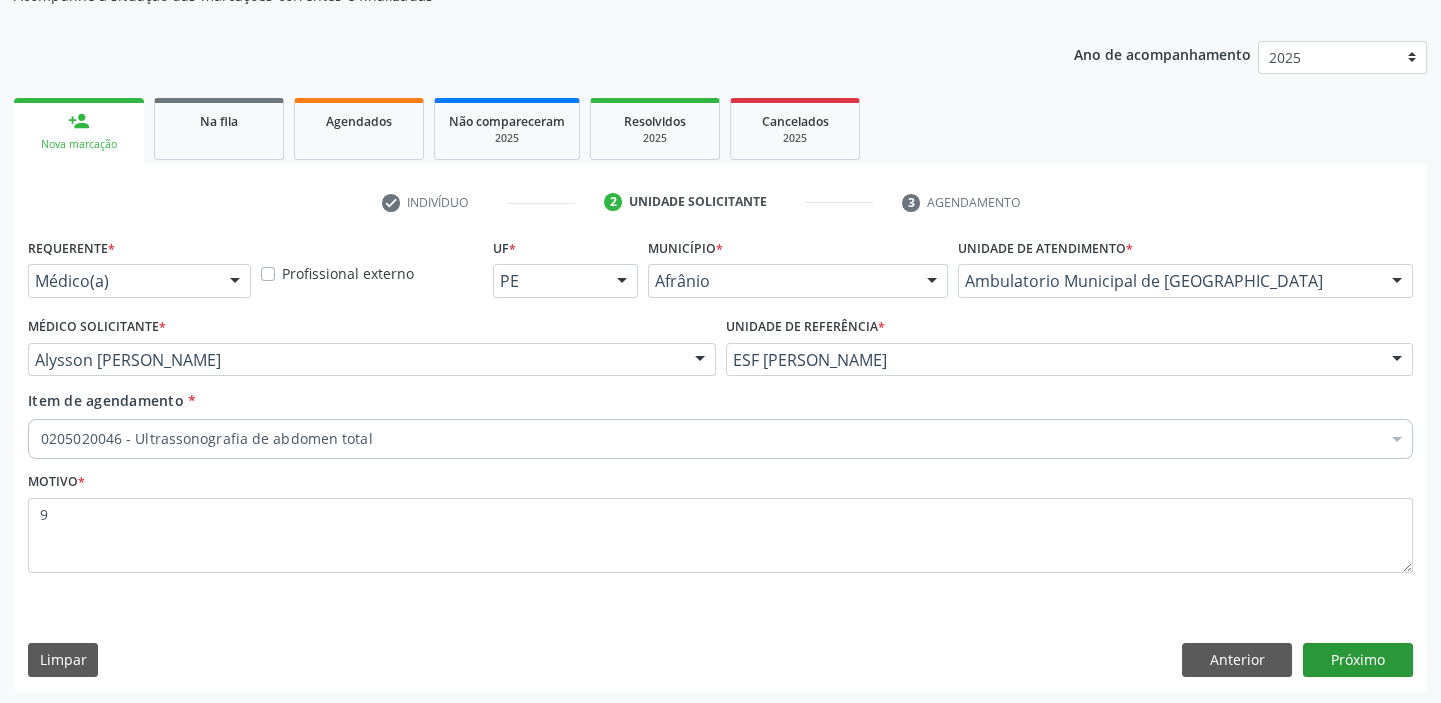scroll, scrollTop: 166, scrollLeft: 0, axis: vertical 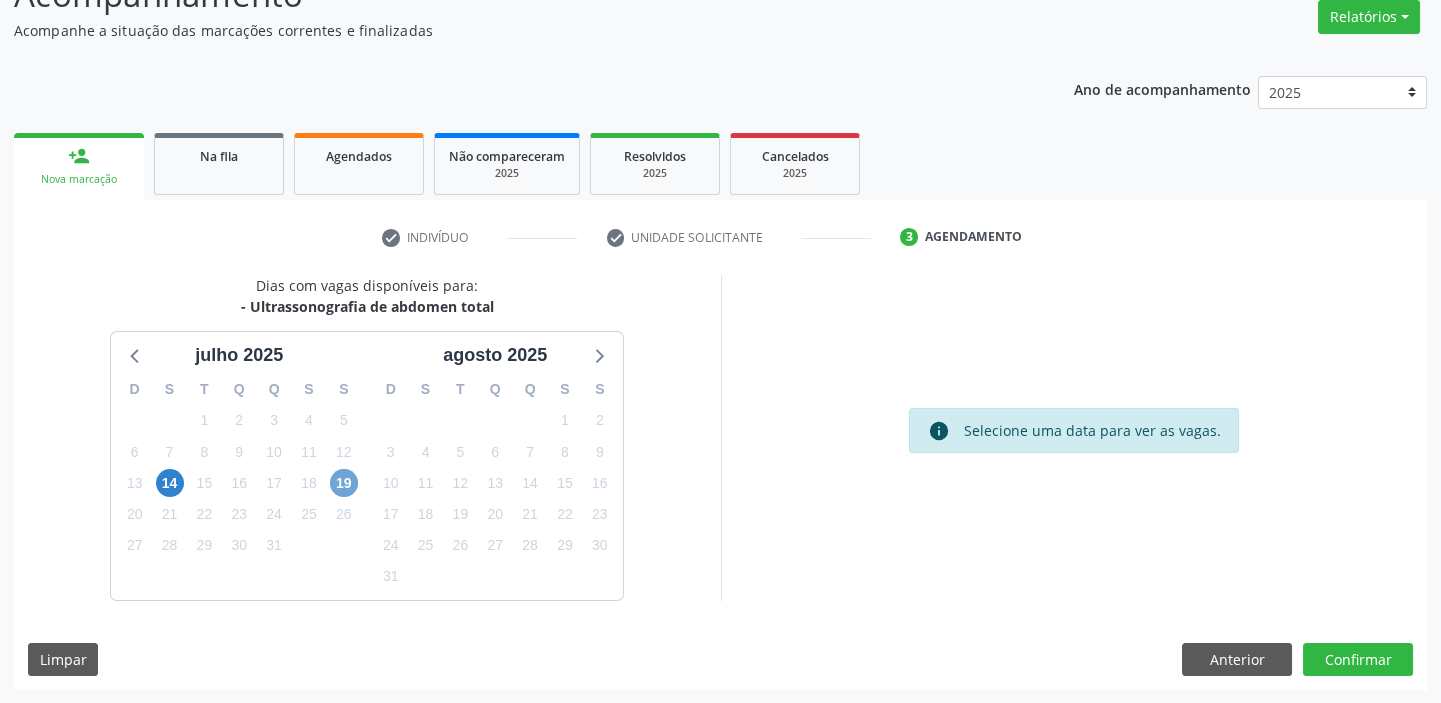 click on "19" at bounding box center [344, 483] 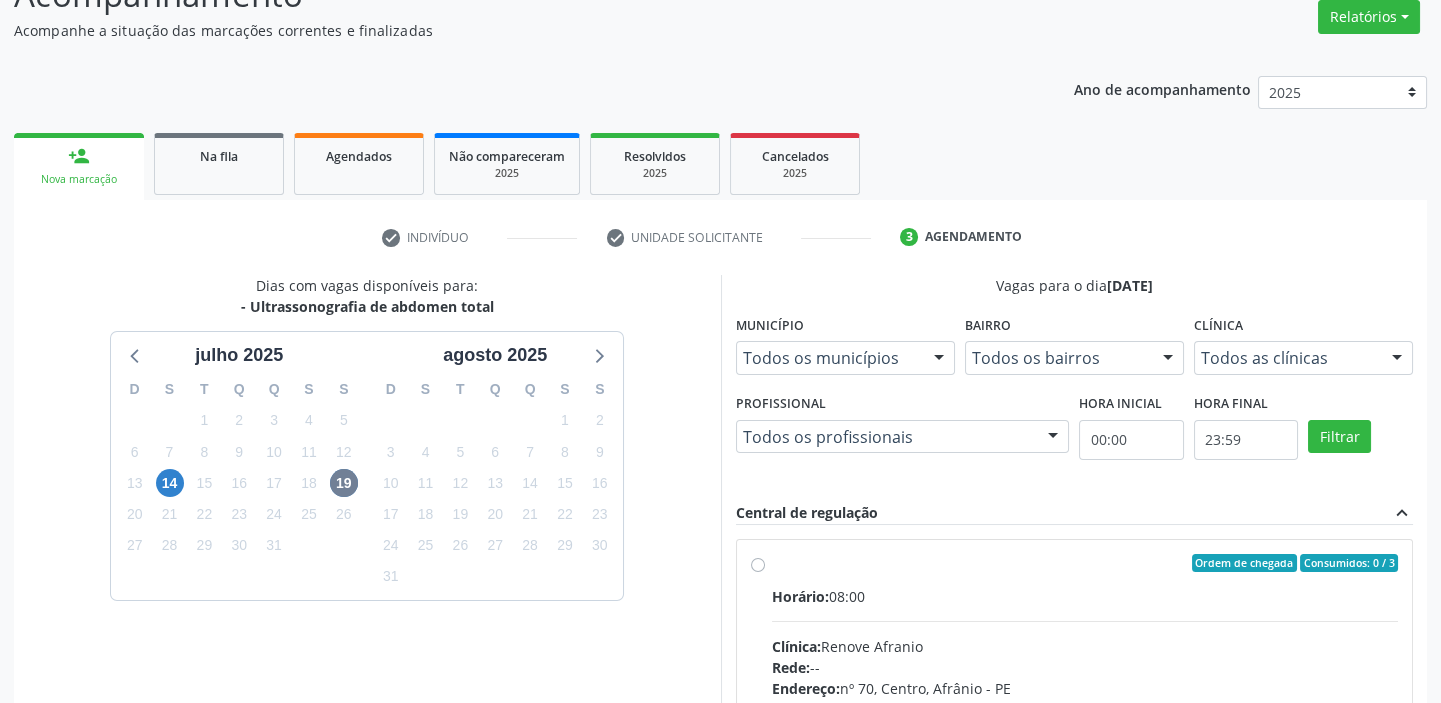 click on "Horário:   08:00" at bounding box center (1085, 596) 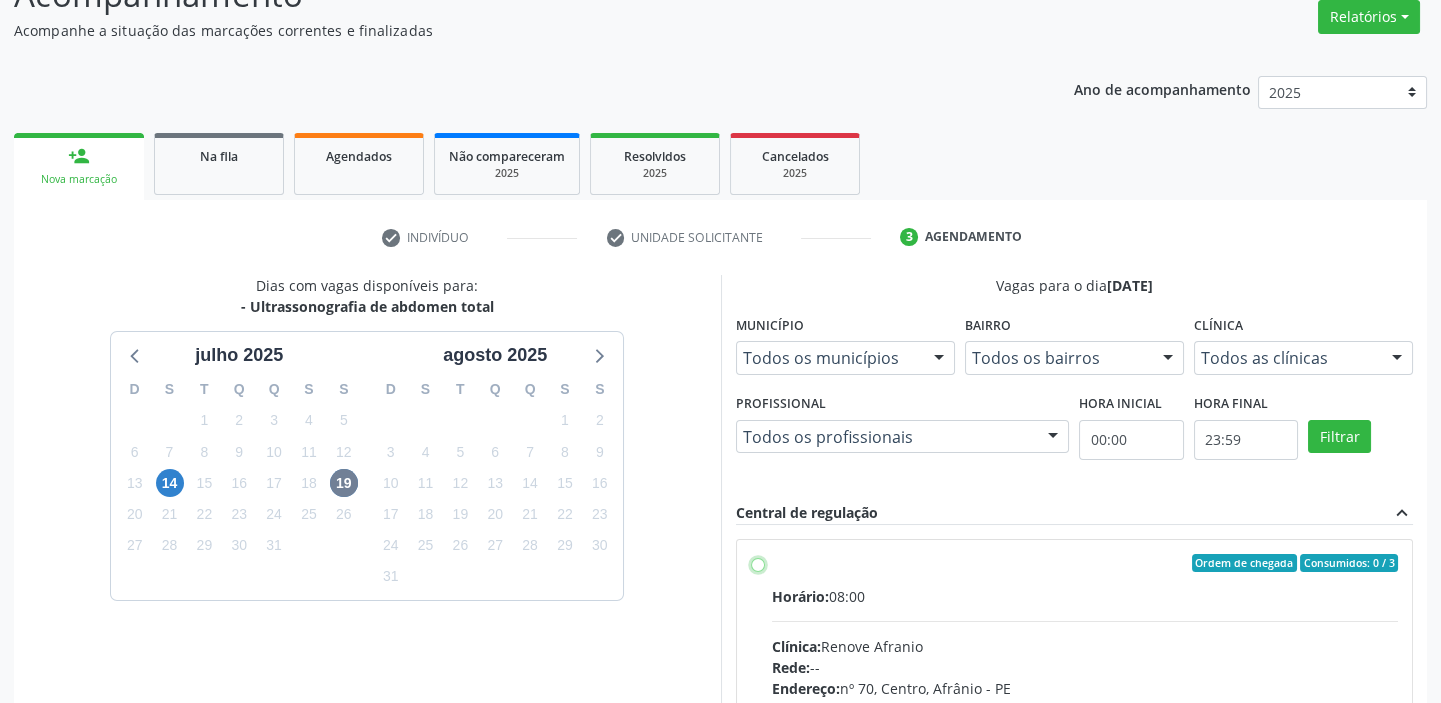click on "Ordem de chegada
Consumidos: 0 / 3
Horário:   08:00
Clínica:  Renove Afranio
Rede:
--
Endereço:   nº 70, Centro, Afrânio - PE
Telefone:   (87) 981458040
Profissional:
--
Informações adicionais sobre o atendimento
Idade de atendimento:
Sem restrição
Gênero(s) atendido(s):
Sem restrição
Informações adicionais:
--" at bounding box center (758, 563) 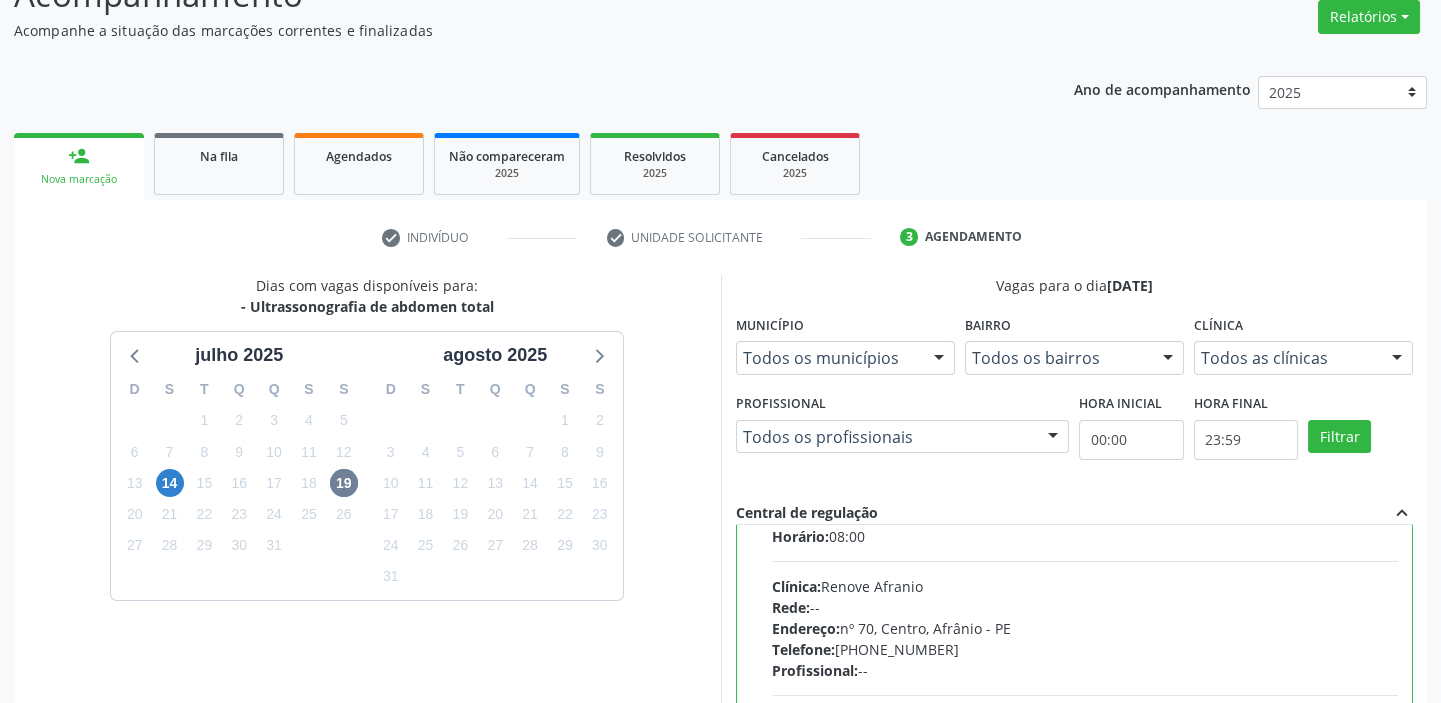 scroll, scrollTop: 99, scrollLeft: 0, axis: vertical 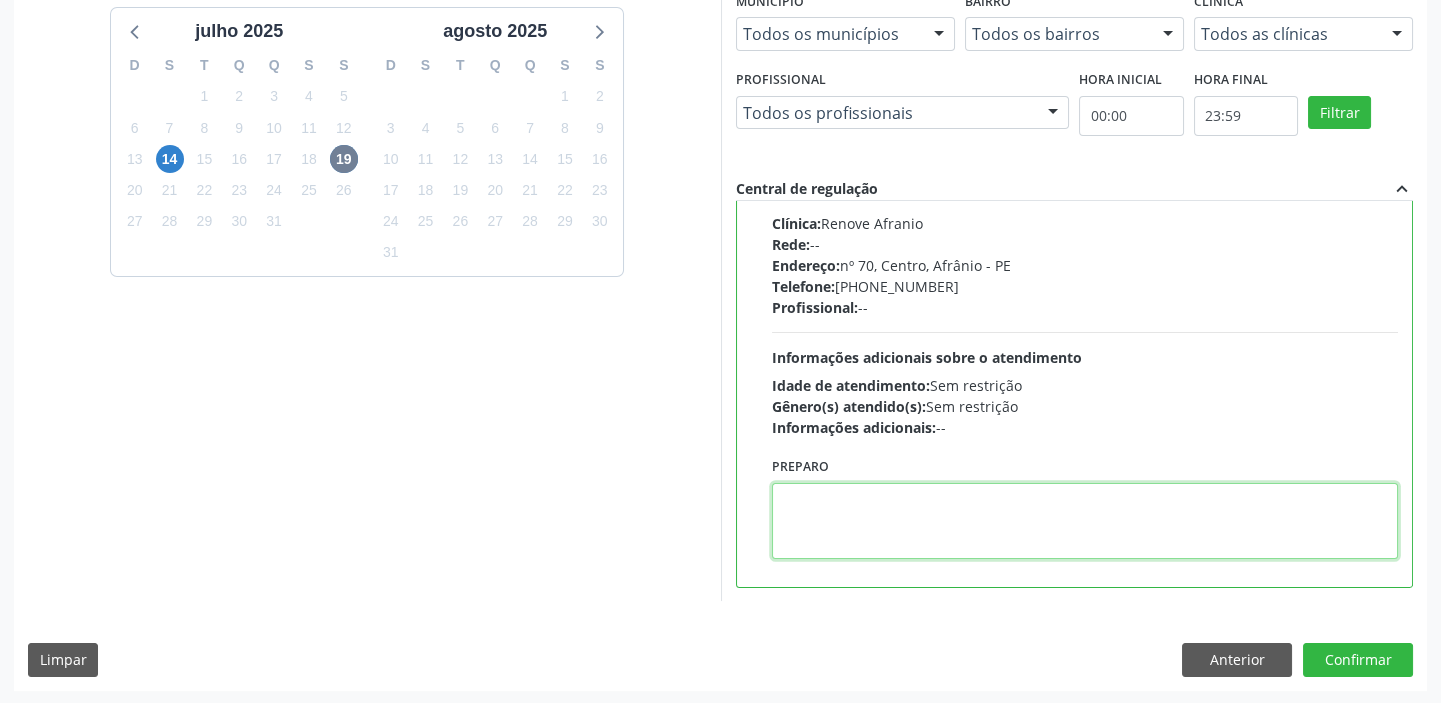 click at bounding box center (1085, 521) 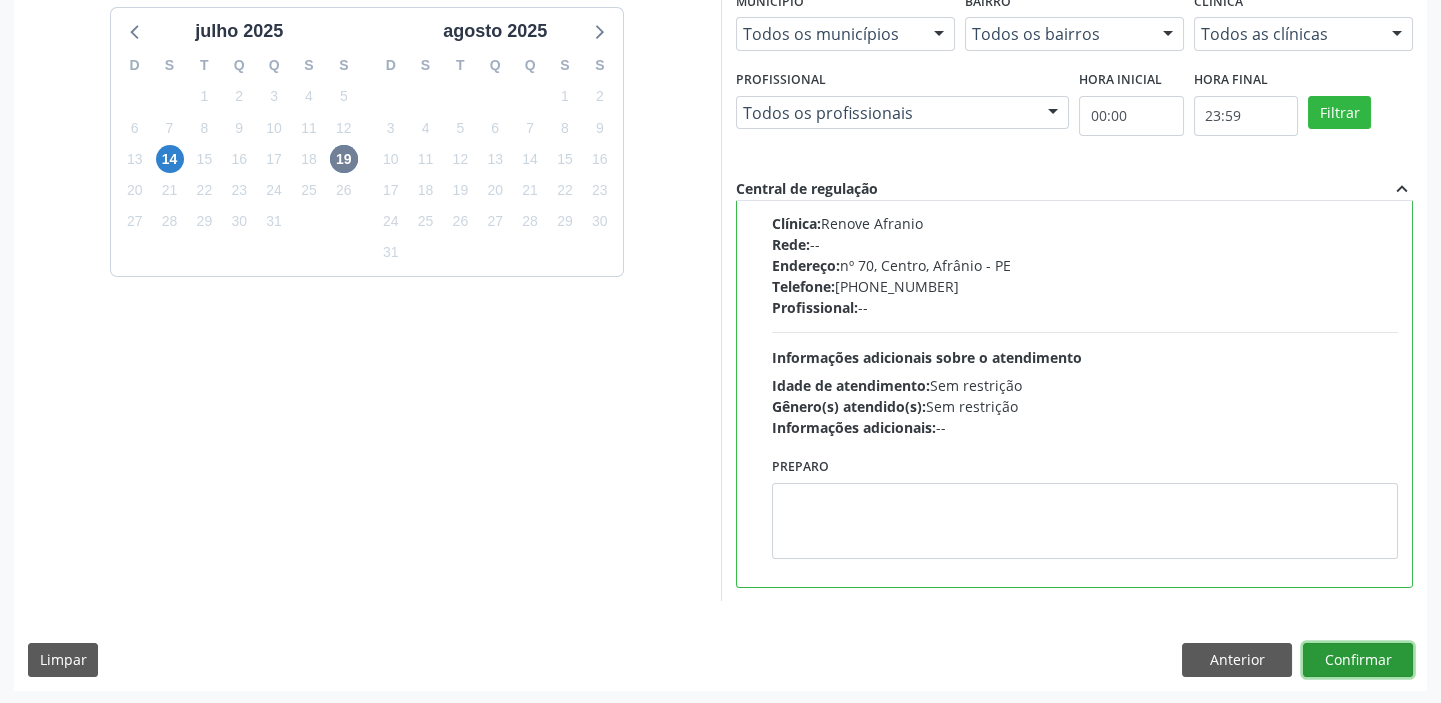 click on "Confirmar" at bounding box center [1358, 660] 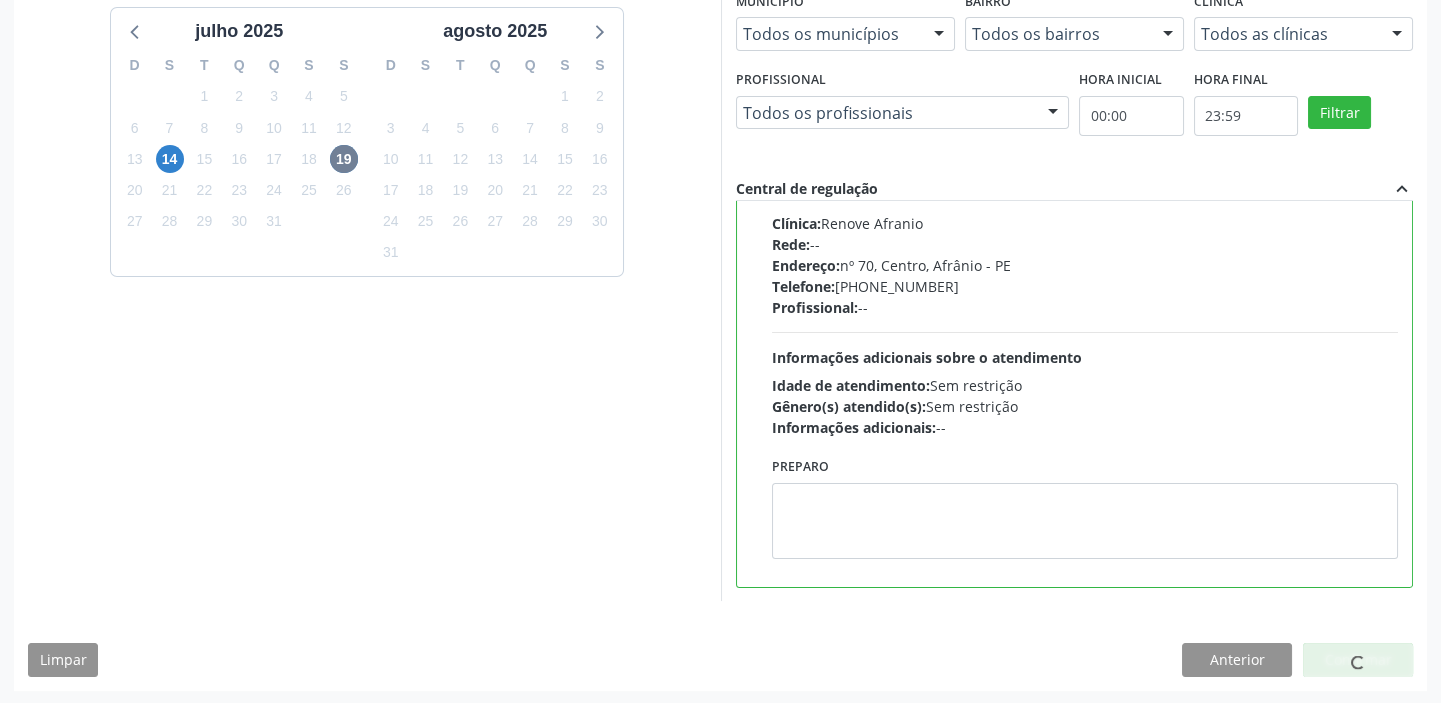 scroll, scrollTop: 49, scrollLeft: 0, axis: vertical 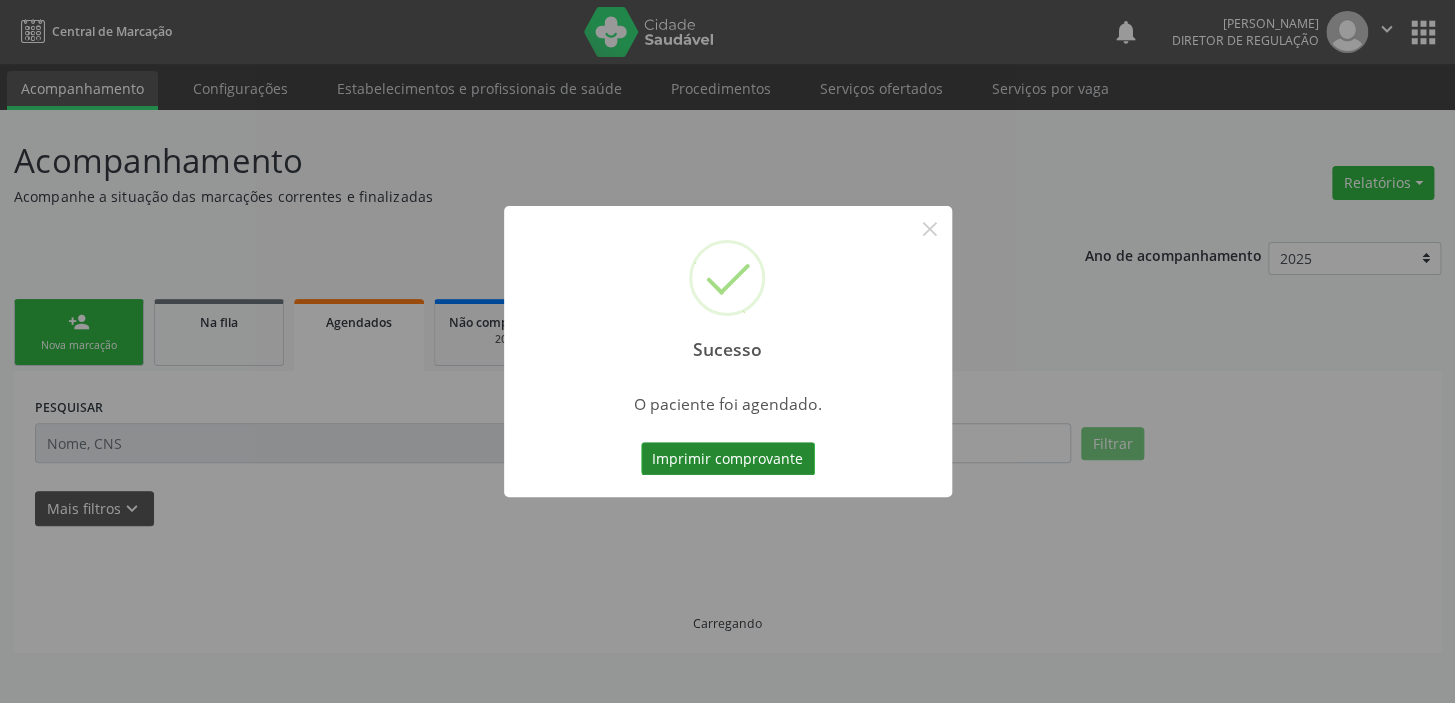 click on "Imprimir comprovante" at bounding box center [728, 459] 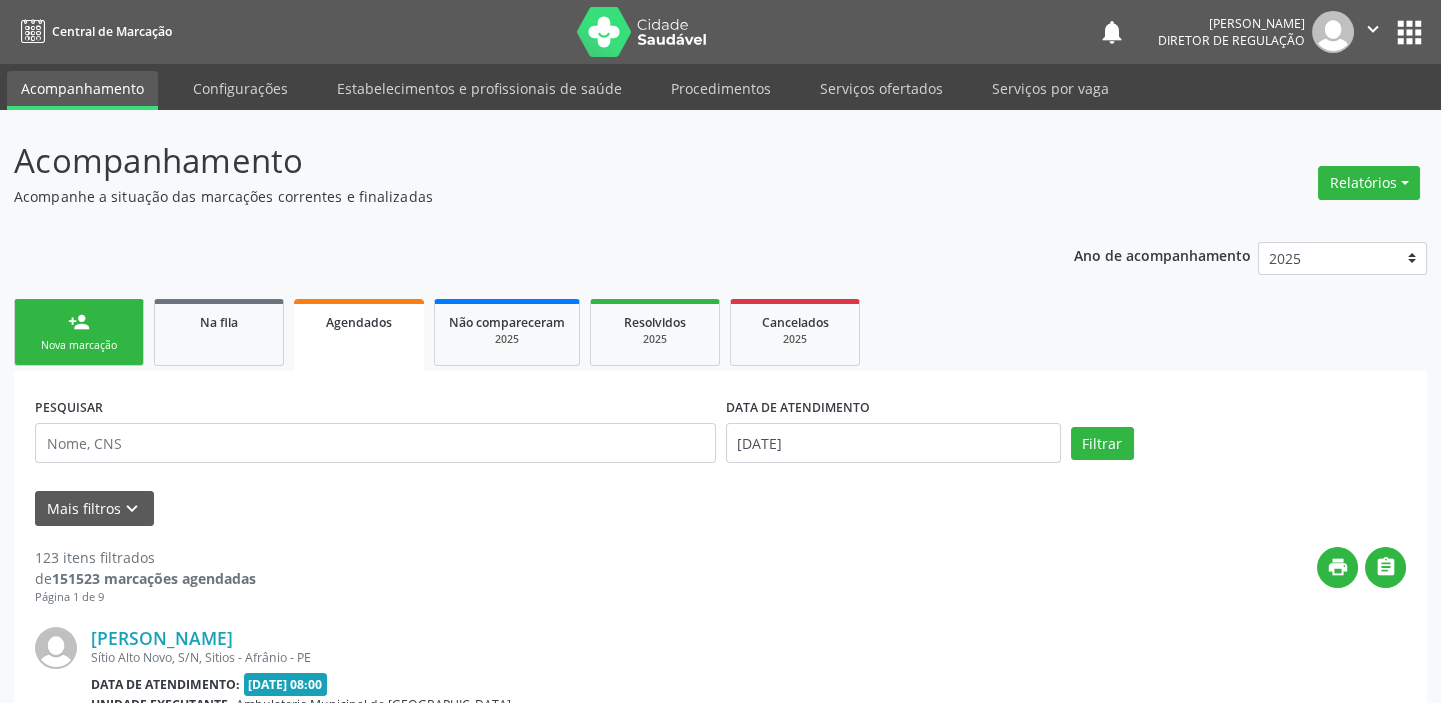 click on "Sucesso × O paciente foi agendado. Imprimir comprovante Cancel" at bounding box center (720, 351) 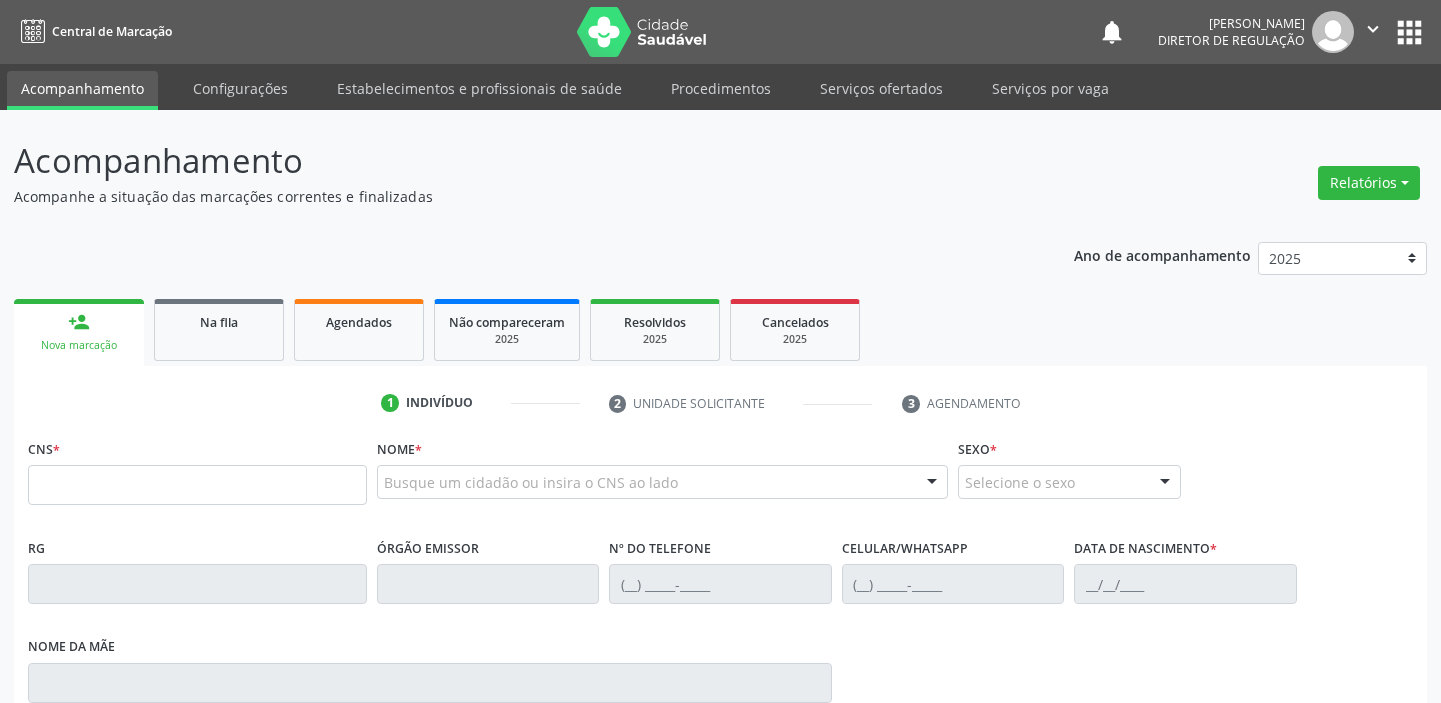 scroll, scrollTop: 0, scrollLeft: 0, axis: both 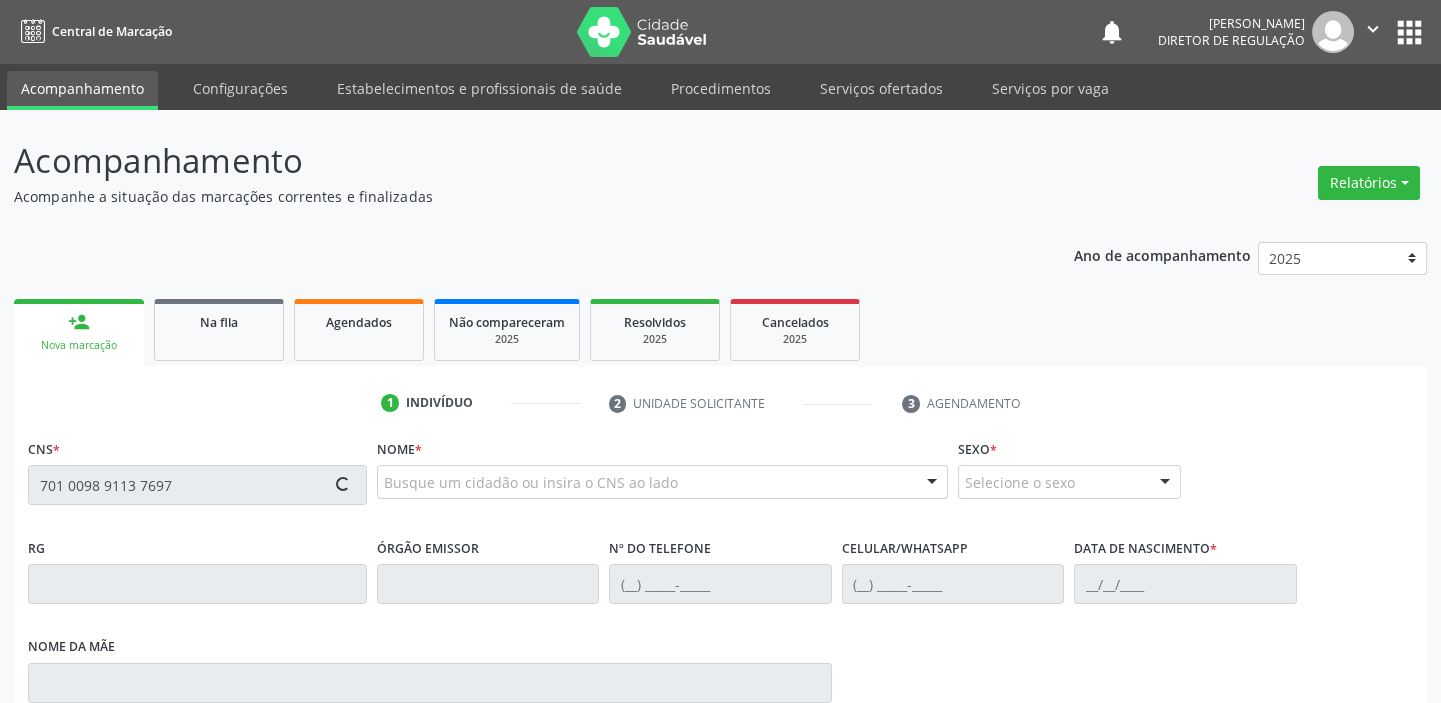 type on "701 0098 9113 7697" 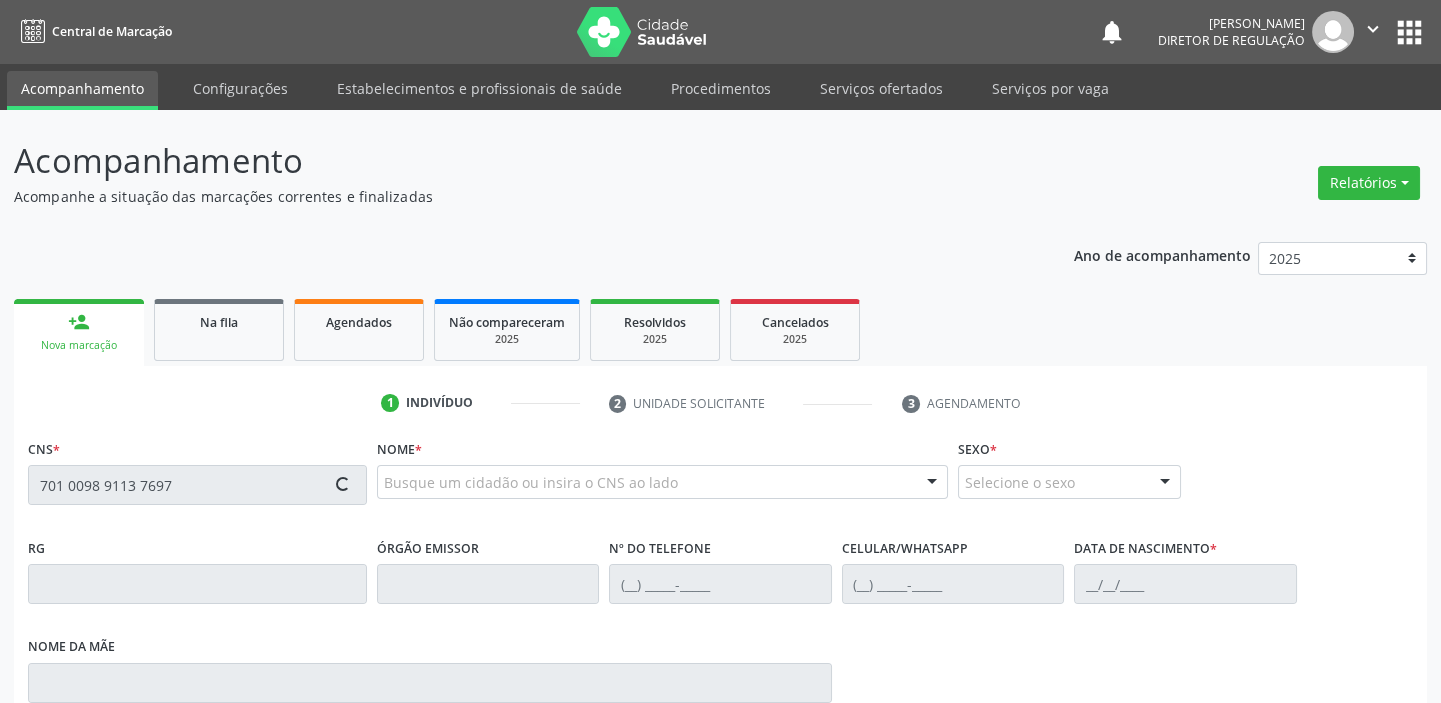 type 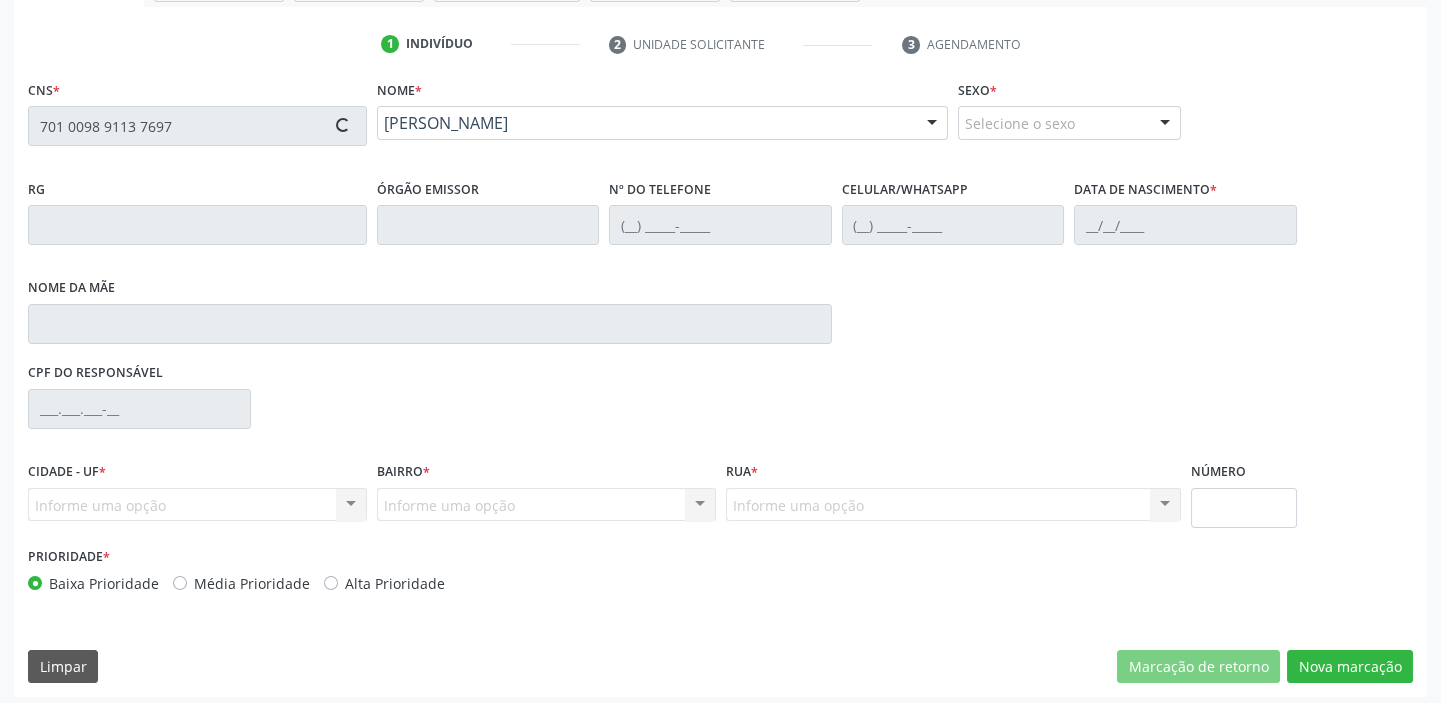 type on "[PHONE_NUMBER]" 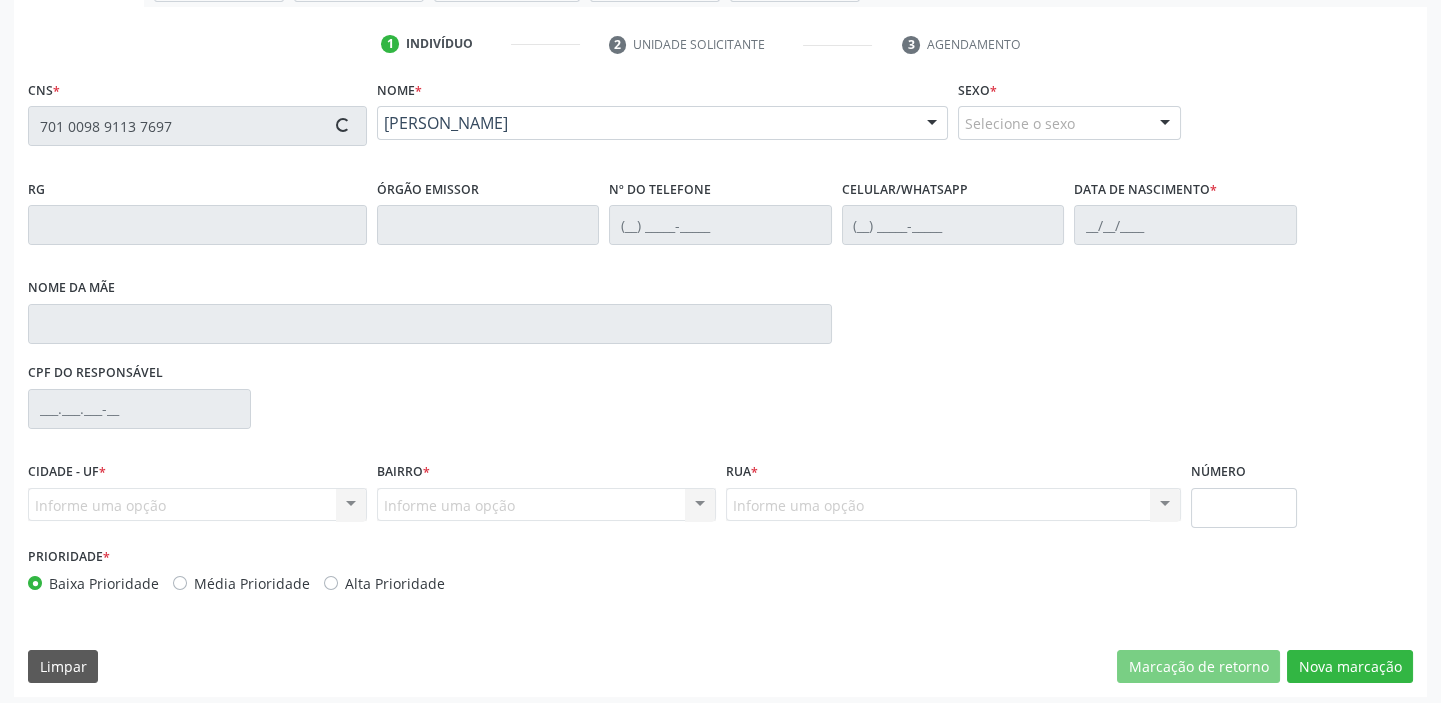 type on "[DATE]" 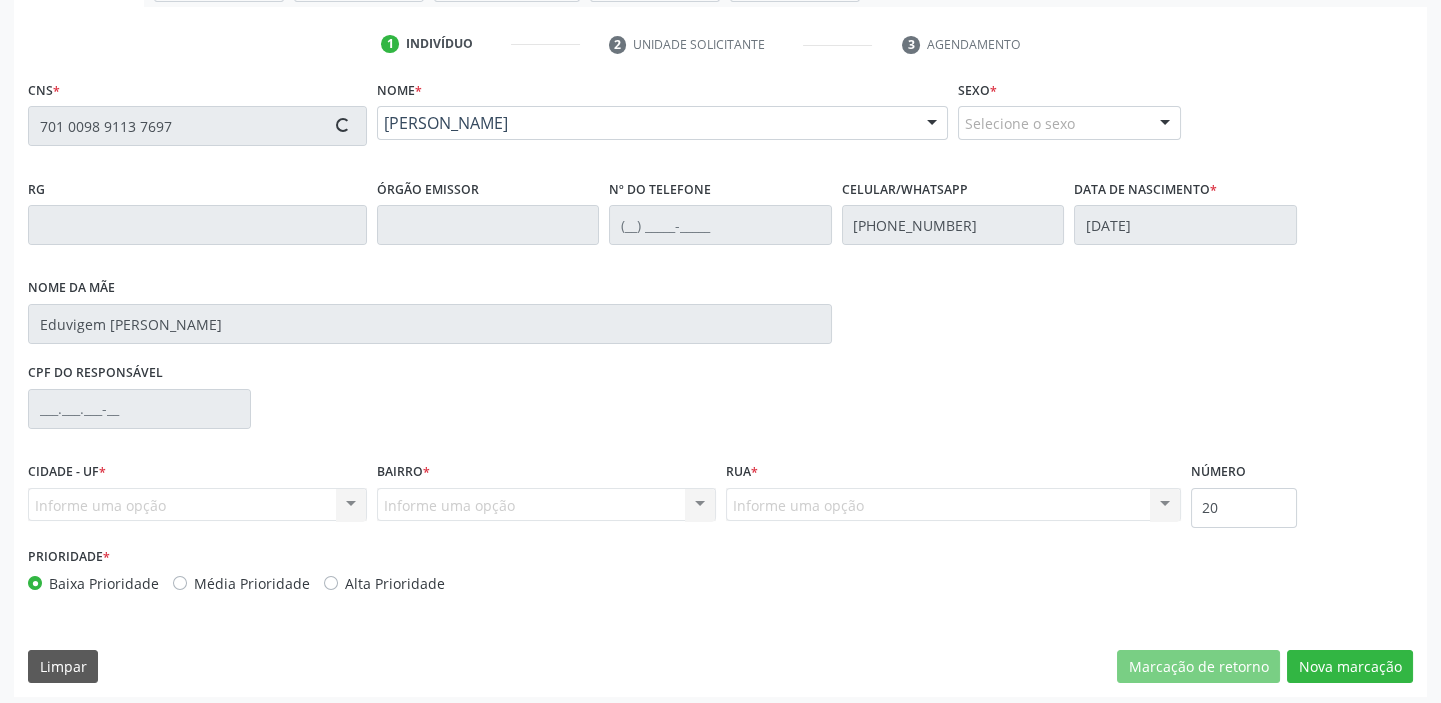 scroll, scrollTop: 366, scrollLeft: 0, axis: vertical 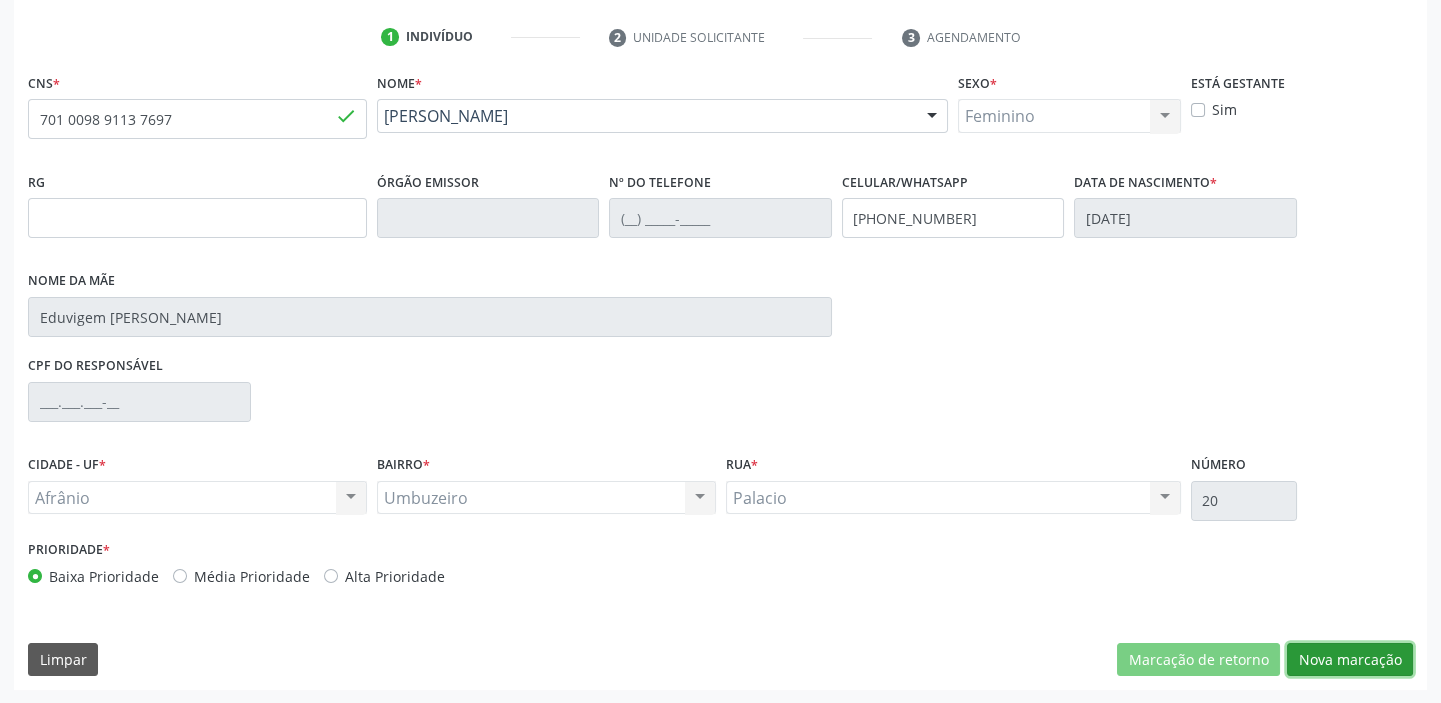 click on "Nova marcação" at bounding box center (1350, 660) 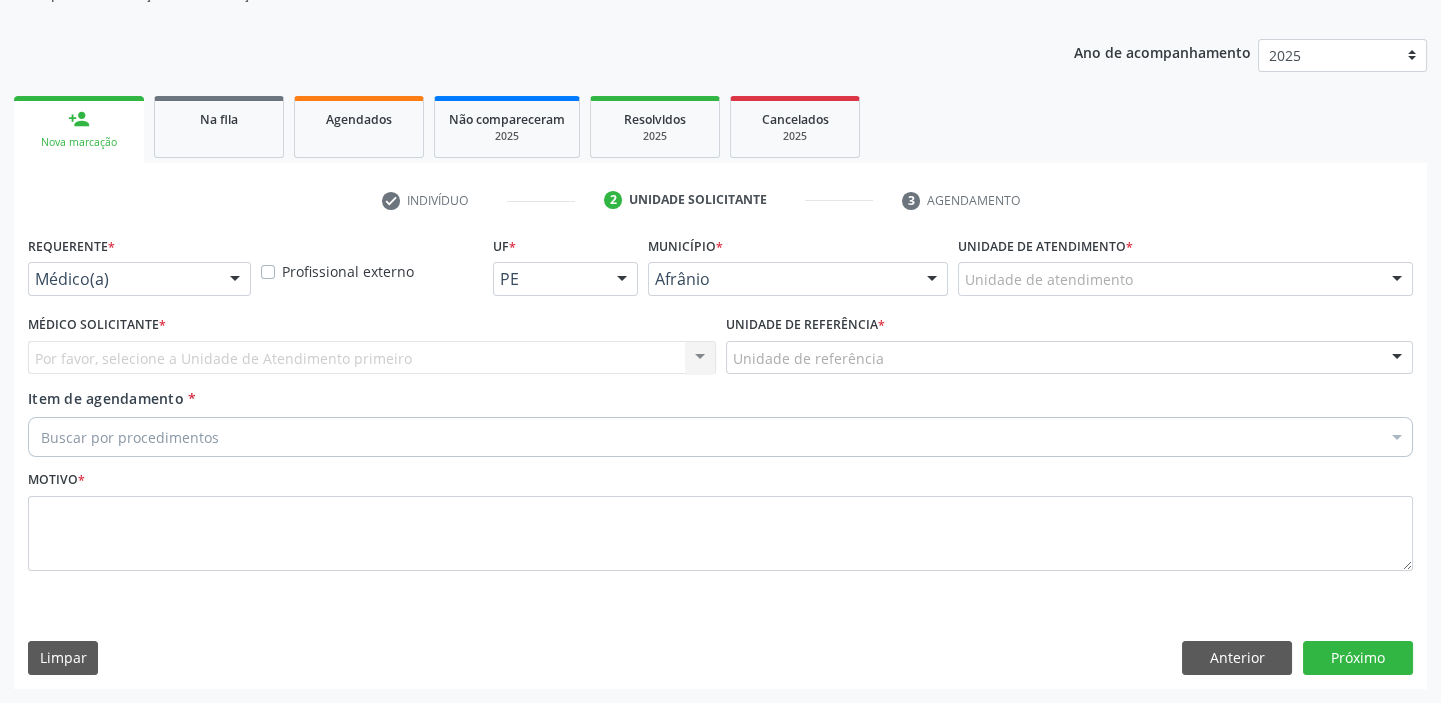scroll, scrollTop: 201, scrollLeft: 0, axis: vertical 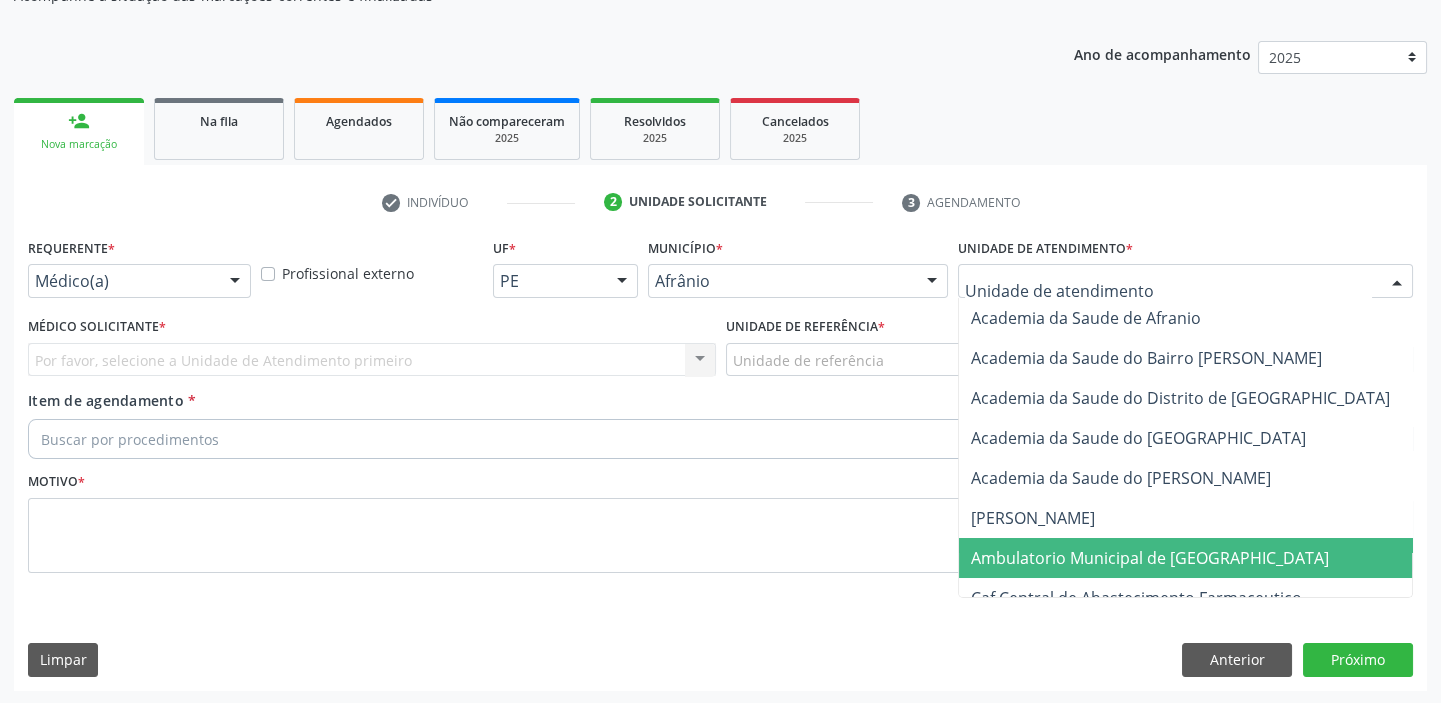 click on "Ambulatorio Municipal de [GEOGRAPHIC_DATA]" at bounding box center [1150, 558] 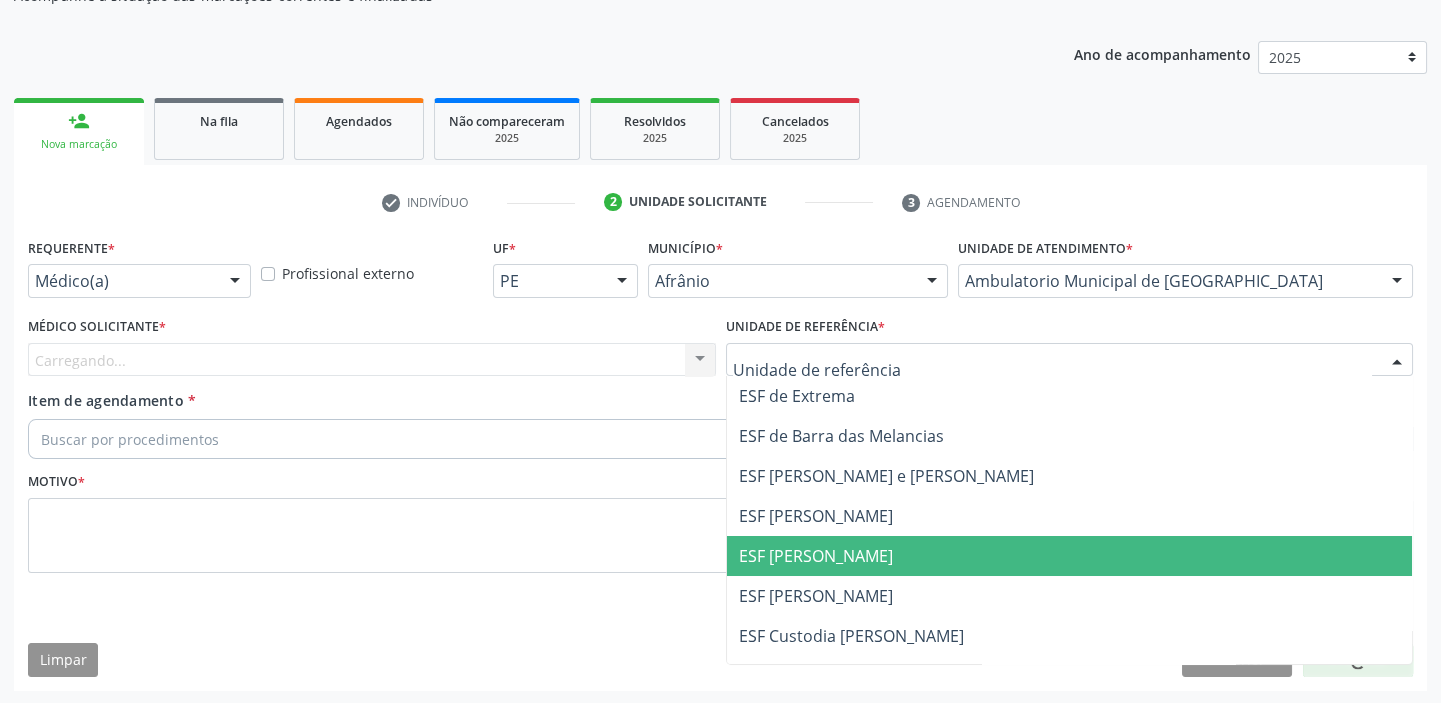 click on "ESF [PERSON_NAME]" at bounding box center [1070, 556] 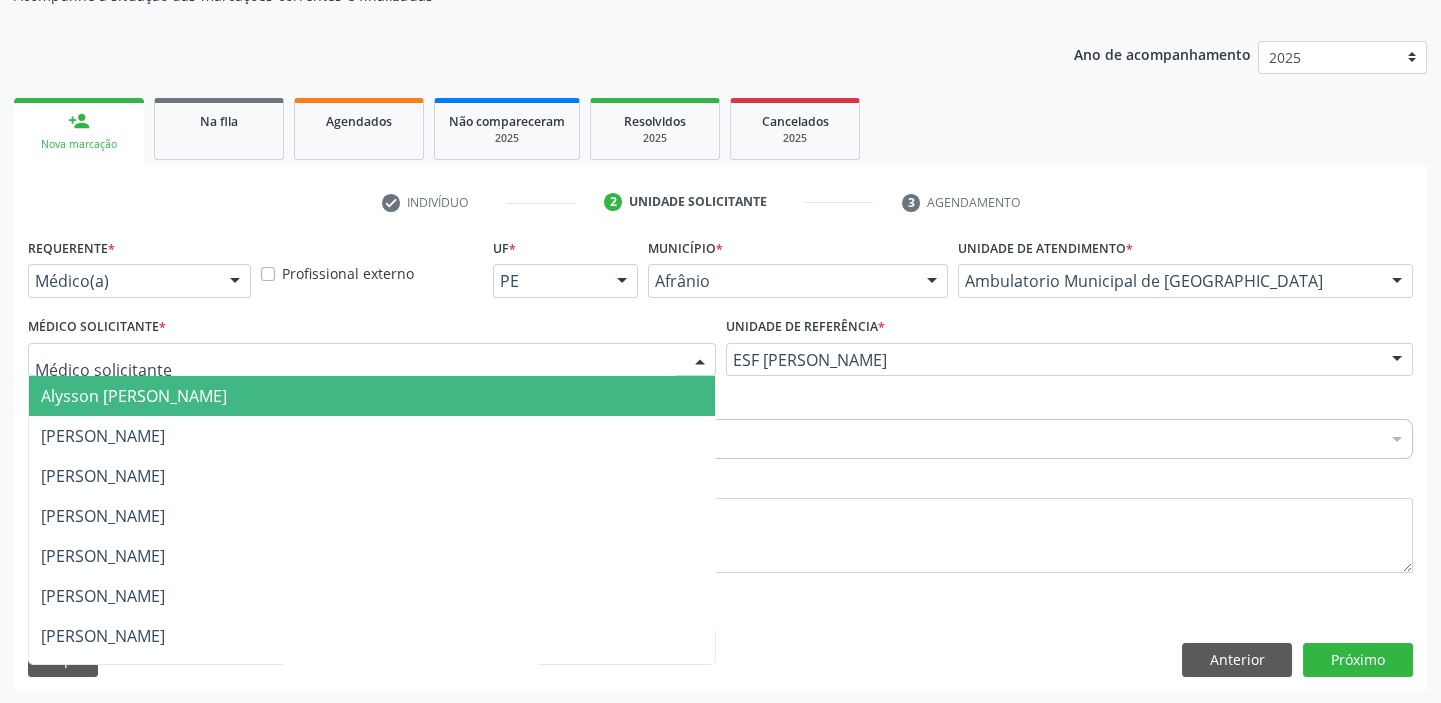 click on "Alysson [PERSON_NAME]" at bounding box center [134, 396] 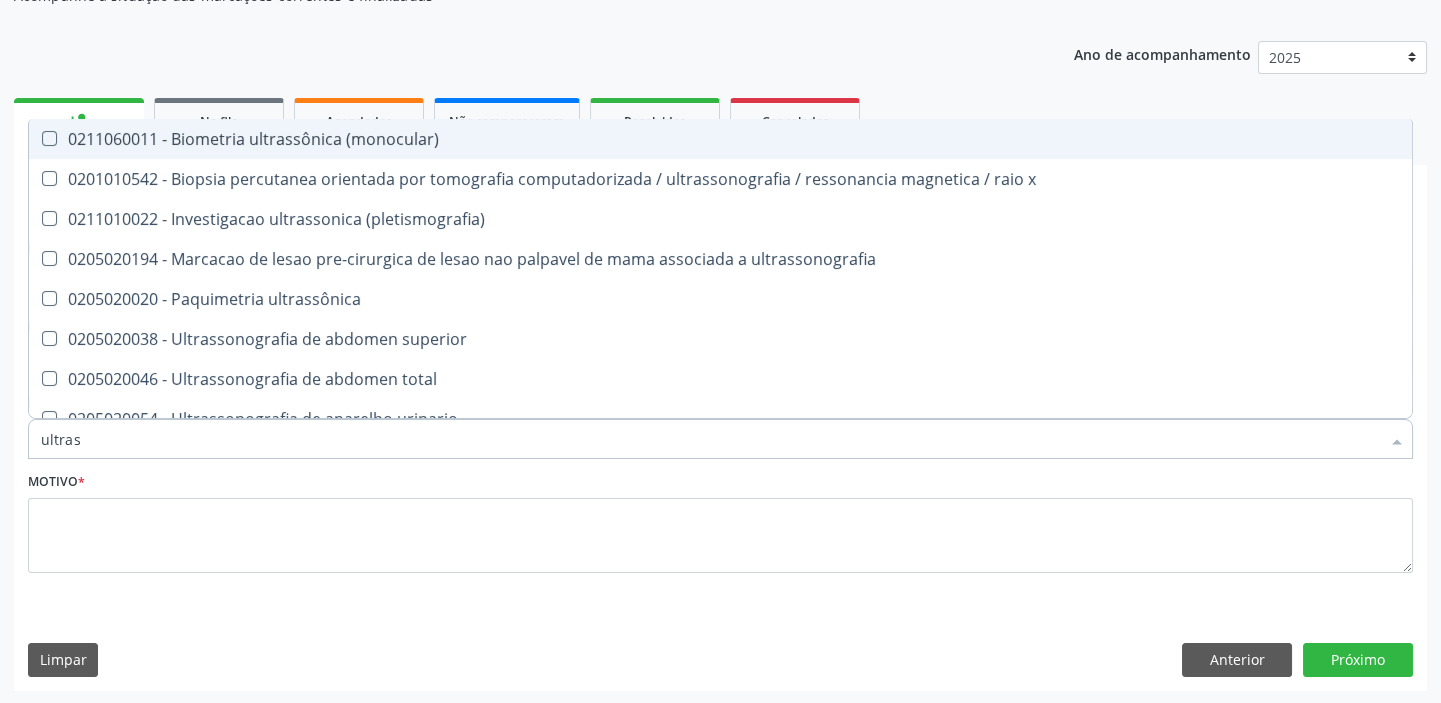 type on "ultrass" 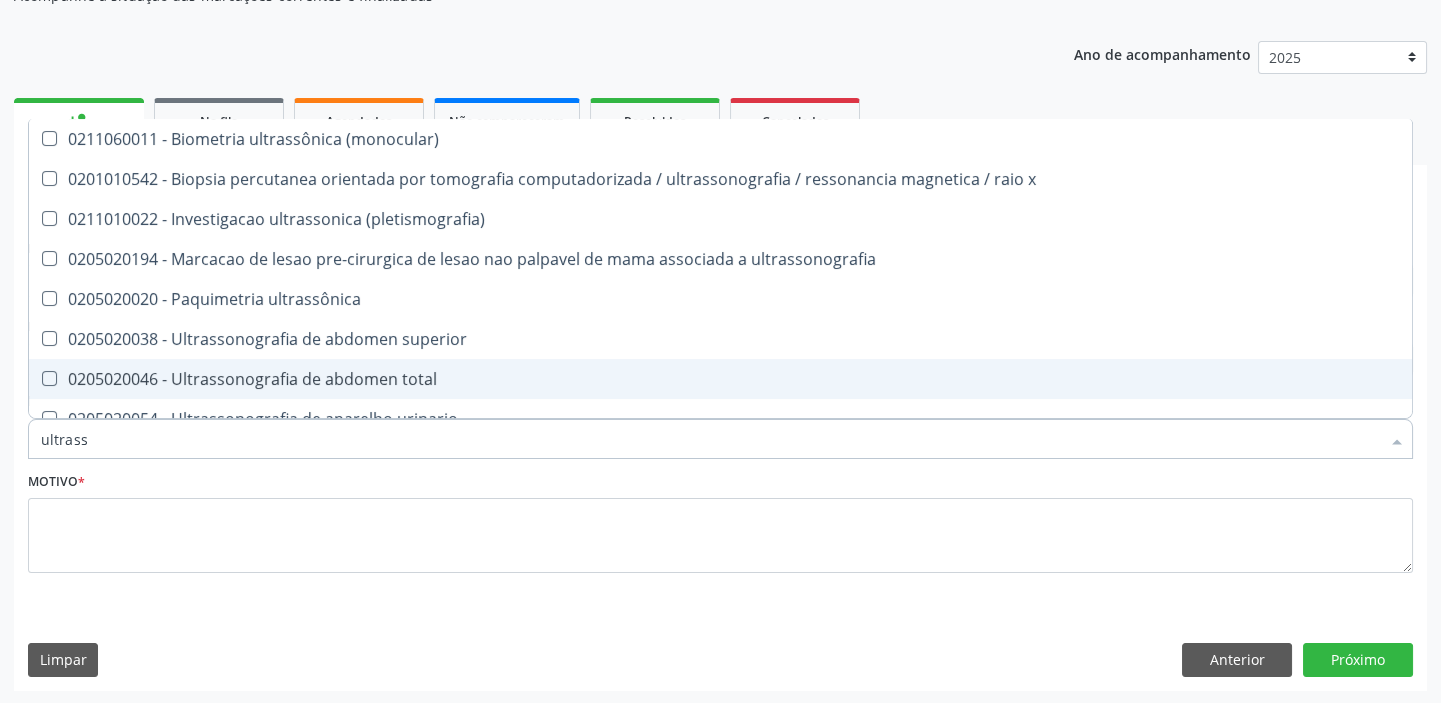 click on "0205020046 - Ultrassonografia de abdomen total" at bounding box center [720, 379] 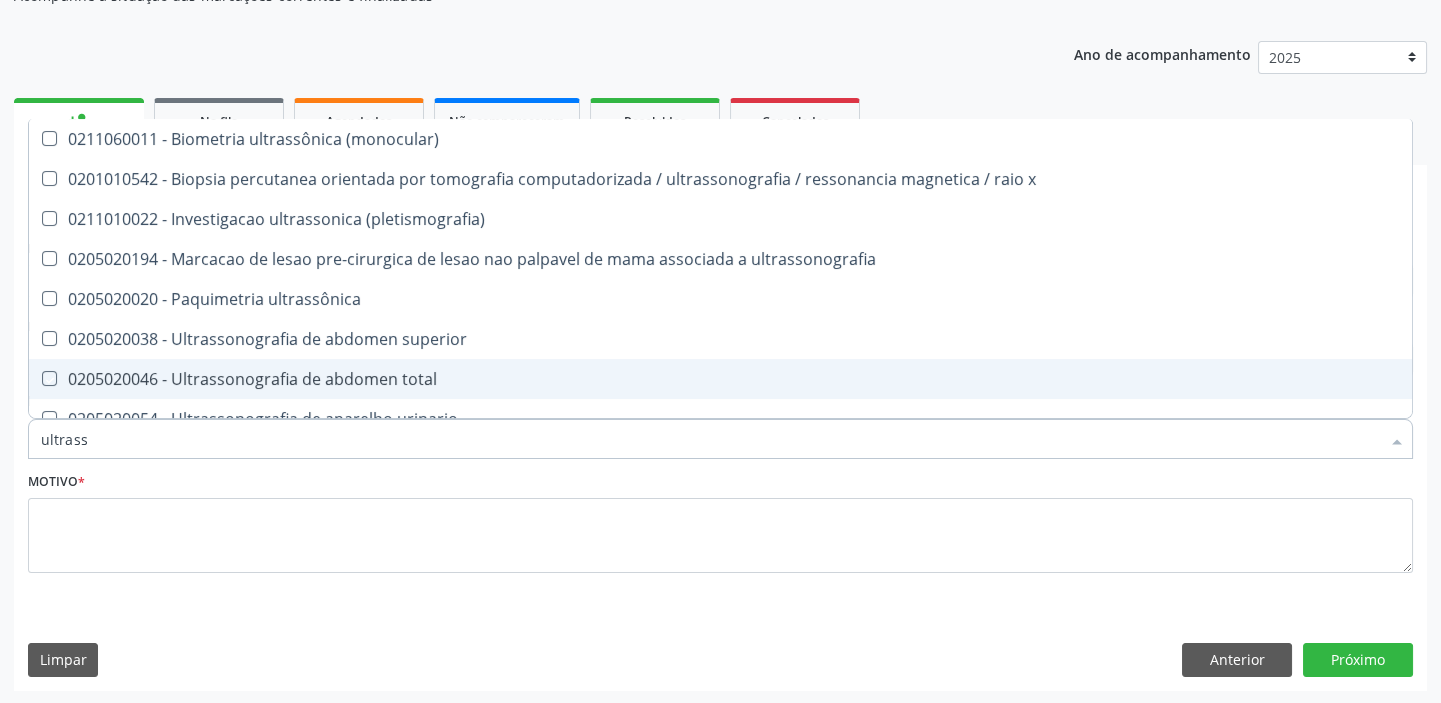 checkbox on "true" 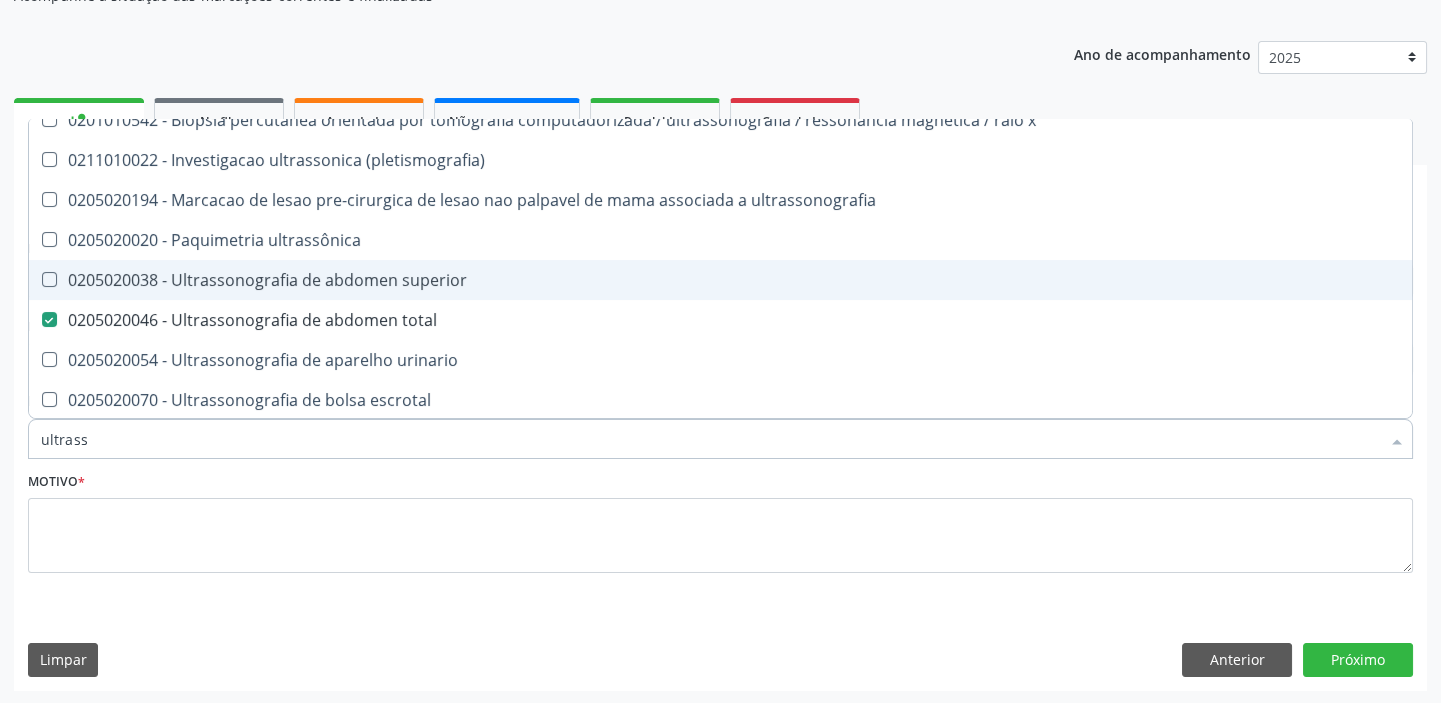 scroll, scrollTop: 90, scrollLeft: 0, axis: vertical 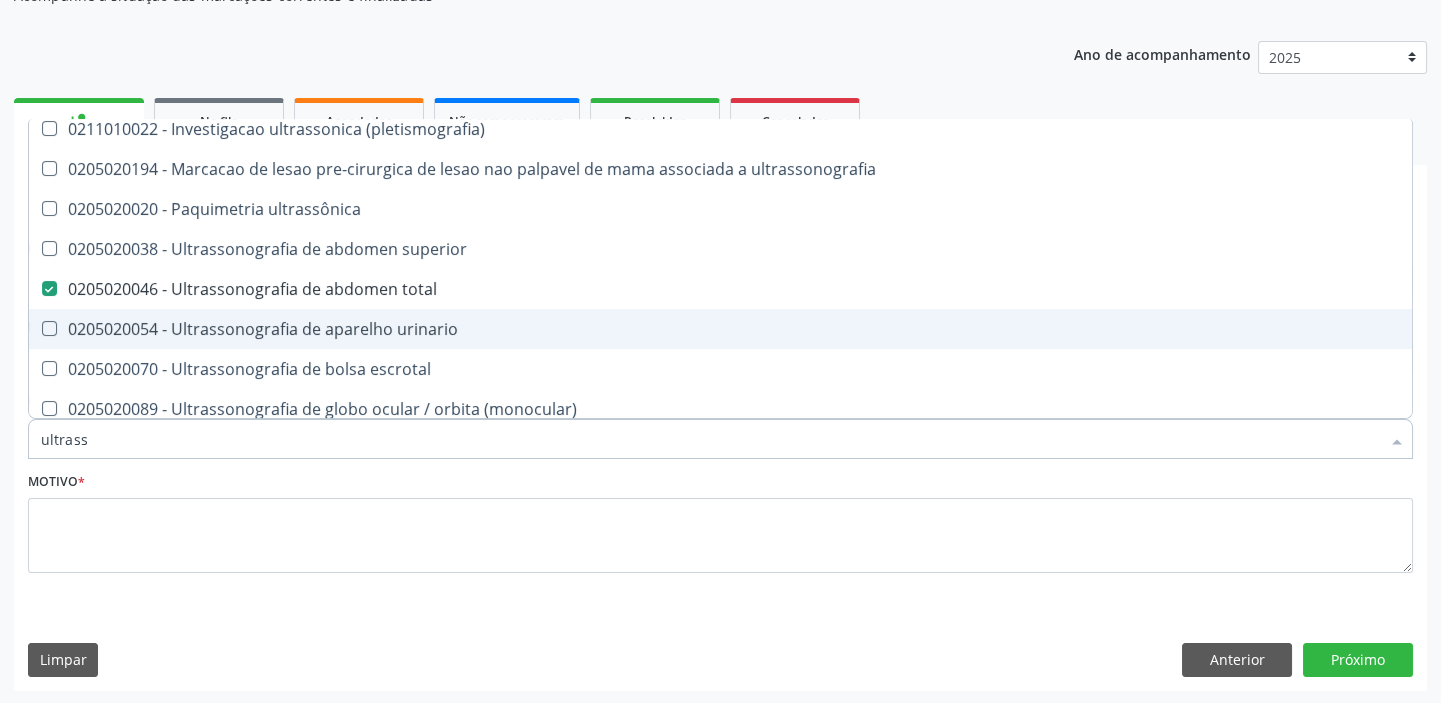 click on "0205020054 - Ultrassonografia de aparelho urinario" at bounding box center [720, 329] 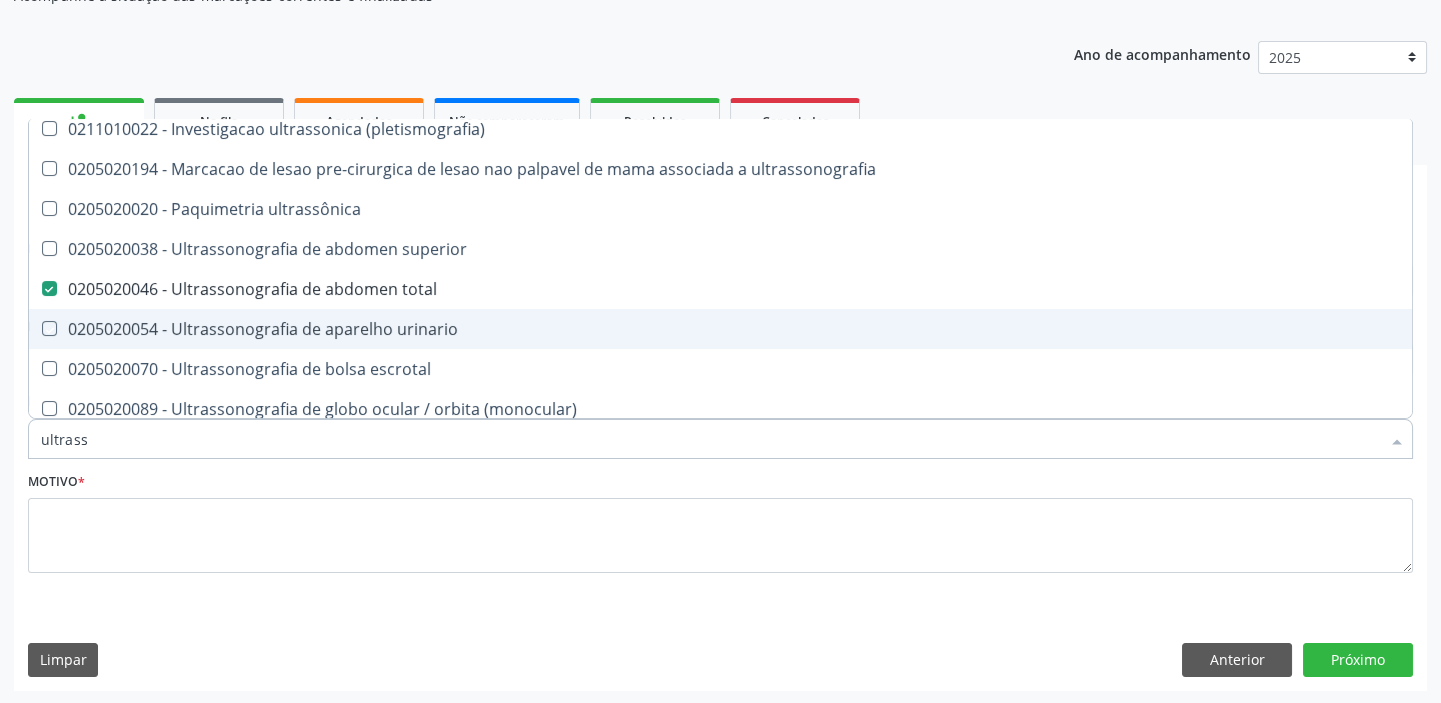 checkbox on "true" 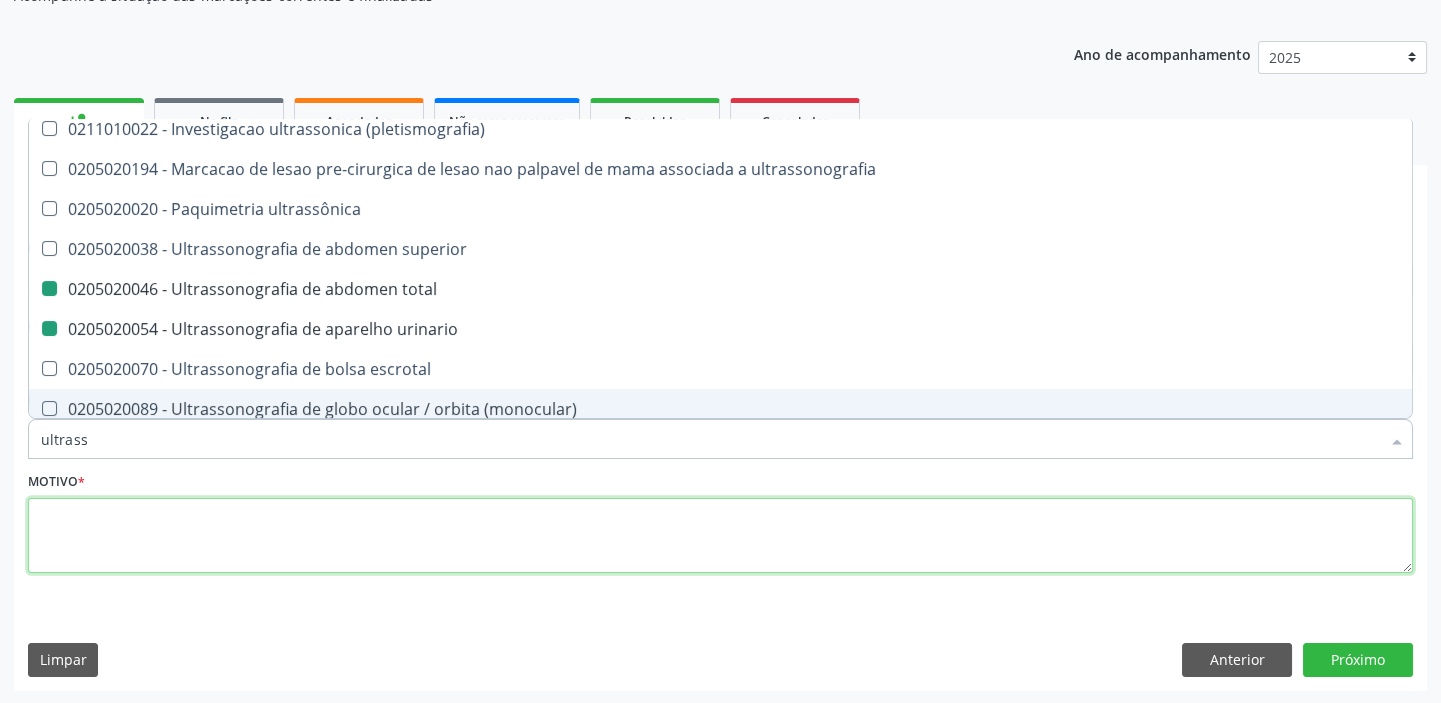 click at bounding box center (720, 536) 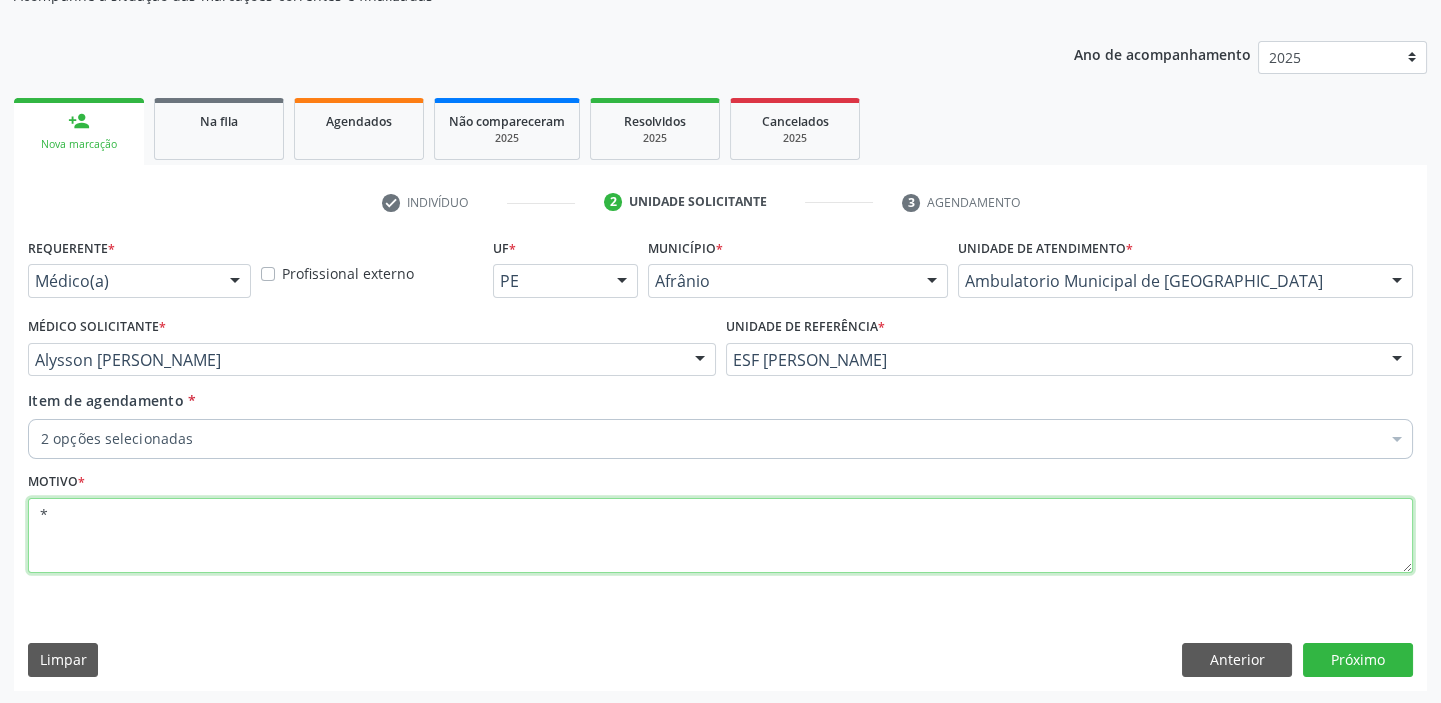 scroll, scrollTop: 0, scrollLeft: 0, axis: both 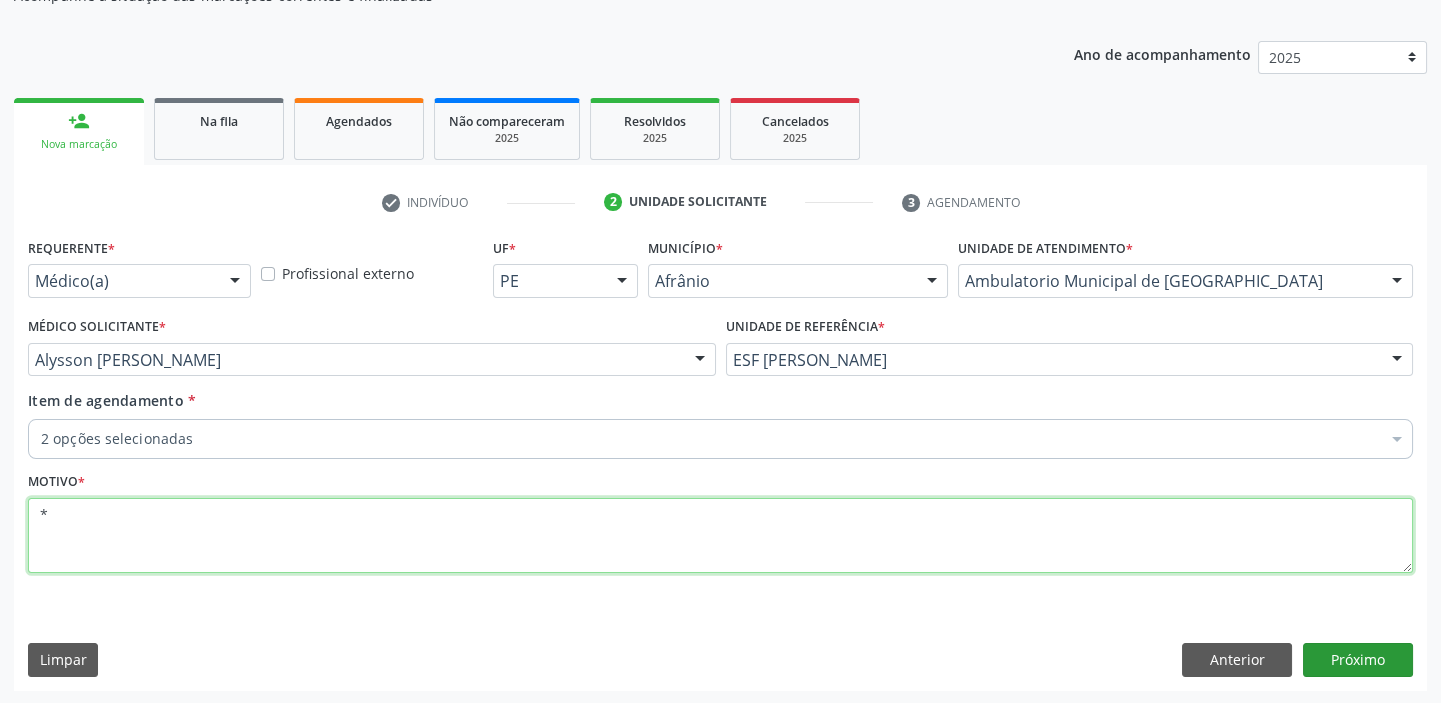 type on "*" 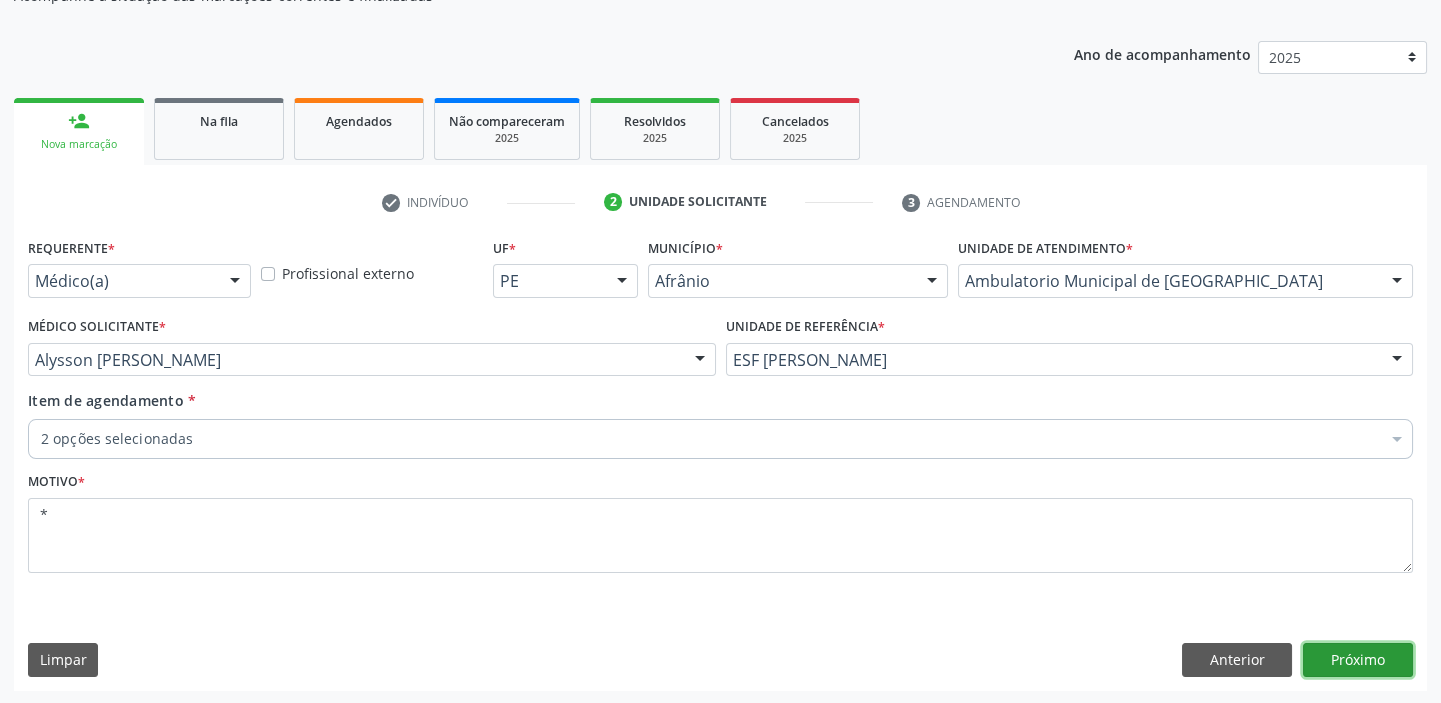 click on "Próximo" at bounding box center (1358, 660) 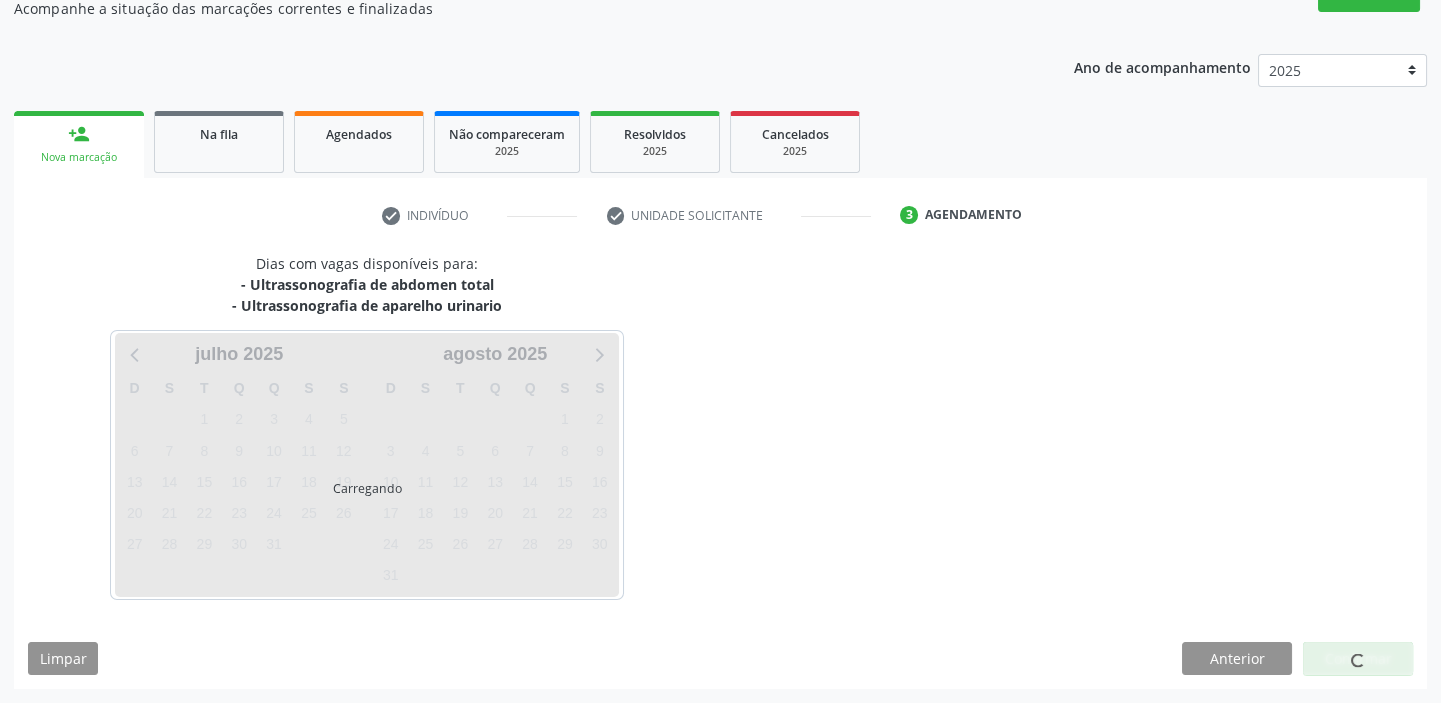 scroll, scrollTop: 187, scrollLeft: 0, axis: vertical 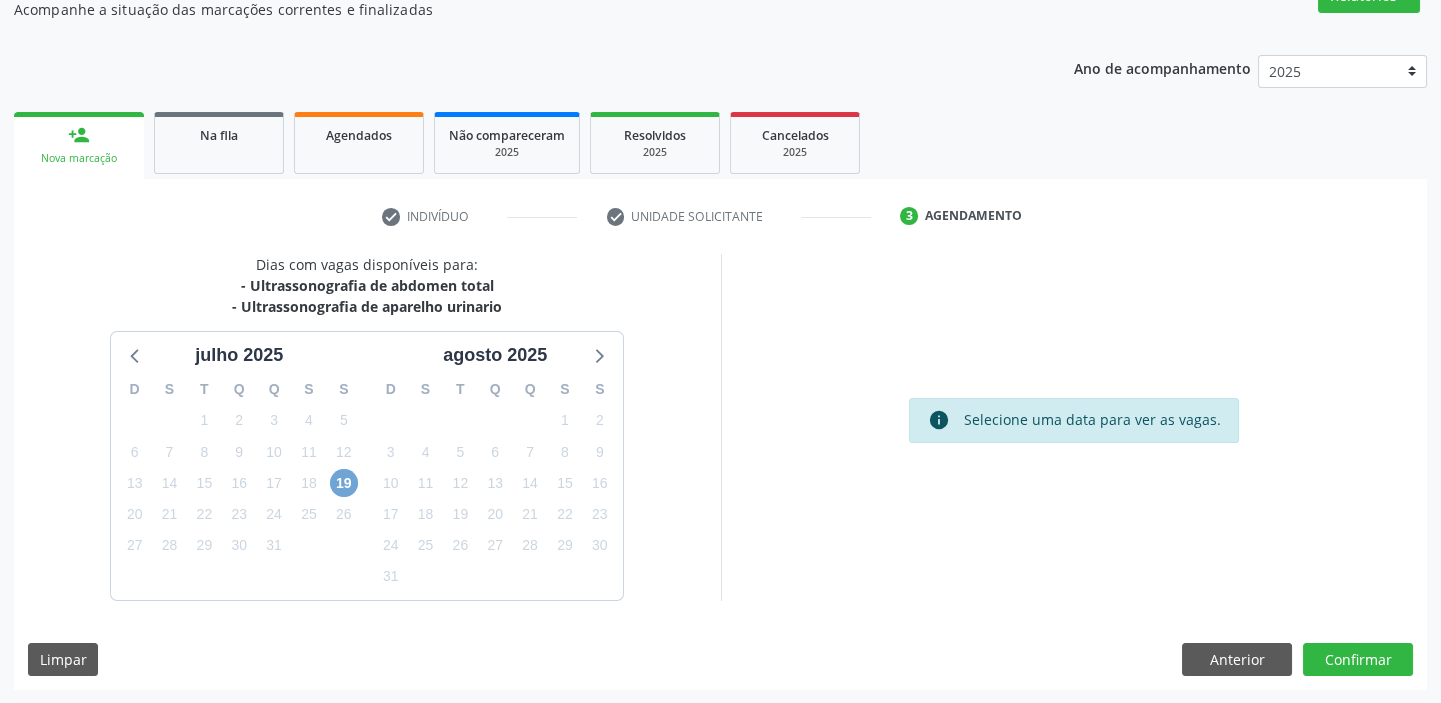 click on "19" at bounding box center (344, 483) 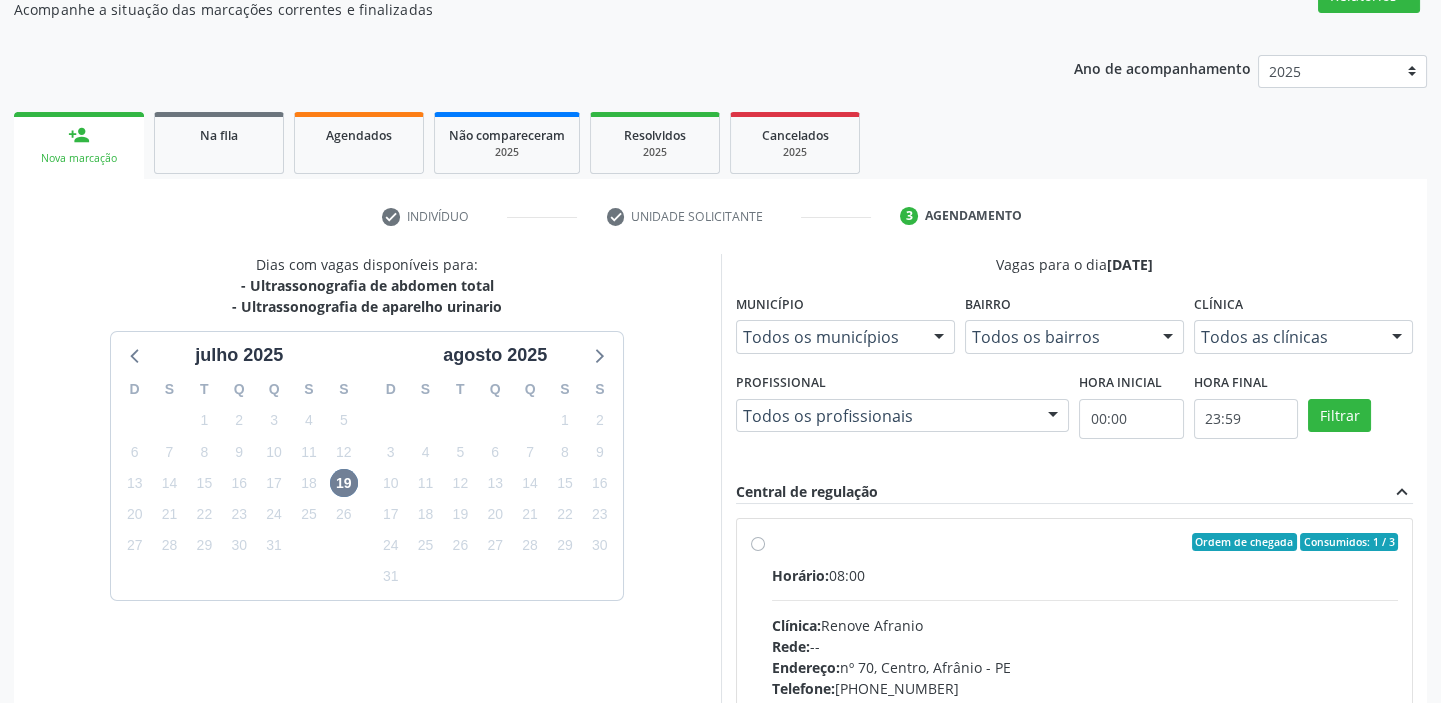 click on "Horário:   08:00" at bounding box center [1085, 575] 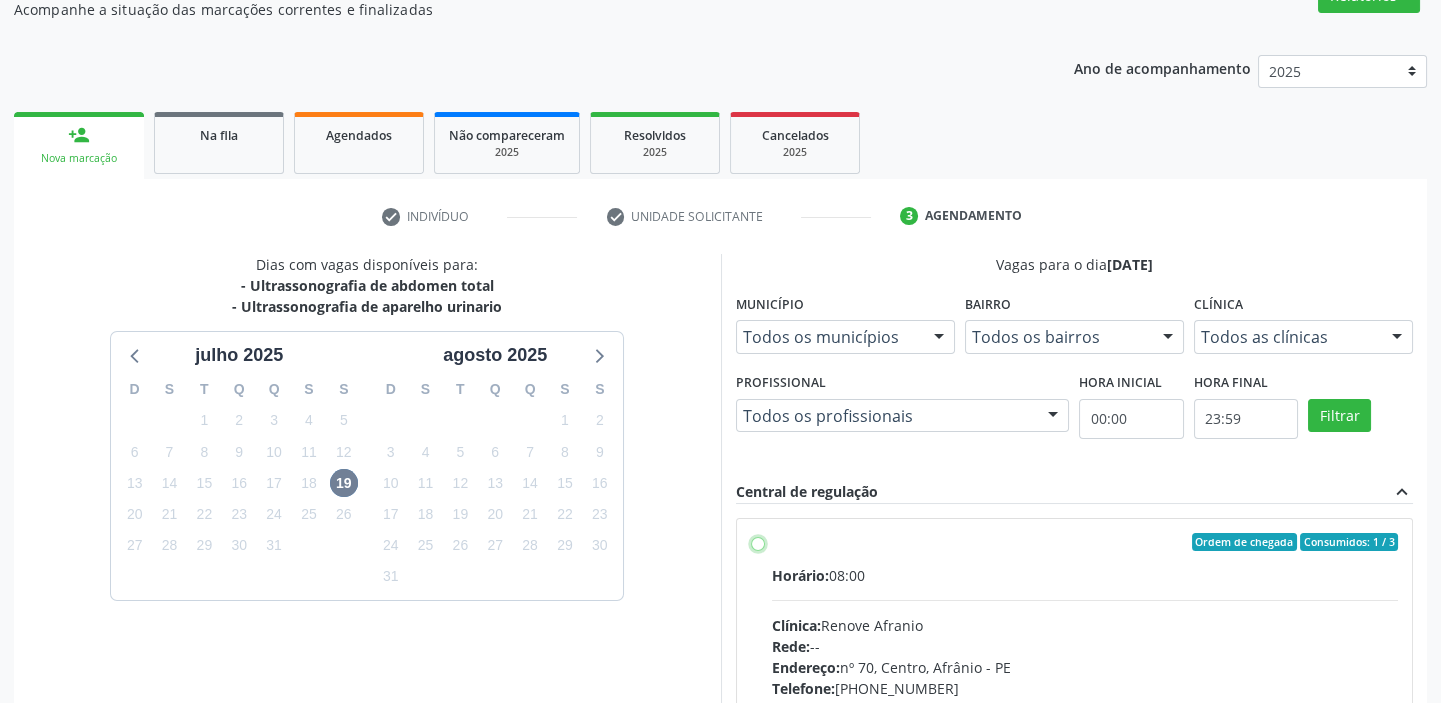 click on "Ordem de chegada
Consumidos: 1 / 3
Horário:   08:00
Clínica:  Renove Afranio
Rede:
--
Endereço:   [STREET_ADDRESS]
Telefone:   [PHONE_NUMBER]
Profissional:
--
Informações adicionais sobre o atendimento
Idade de atendimento:
Sem restrição
Gênero(s) atendido(s):
Sem restrição
Informações adicionais:
--" at bounding box center (758, 542) 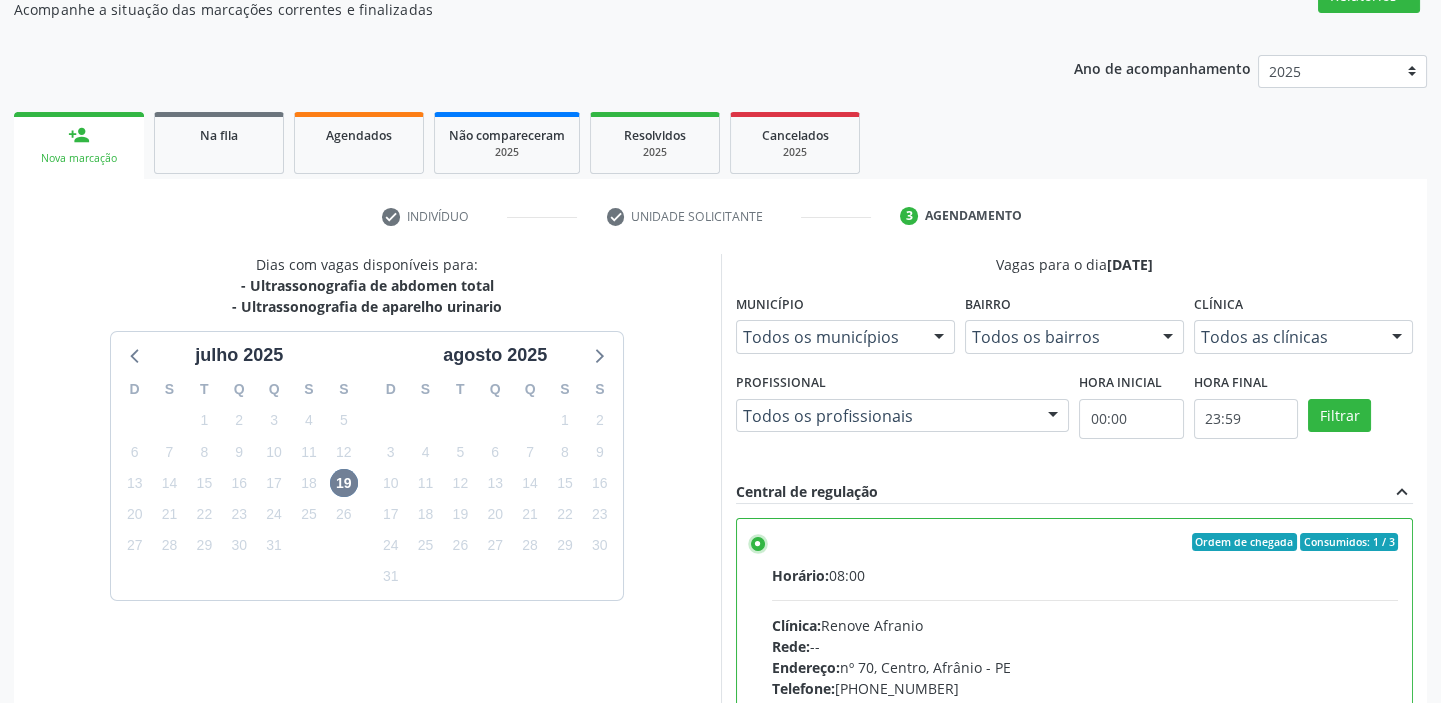 scroll, scrollTop: 99, scrollLeft: 0, axis: vertical 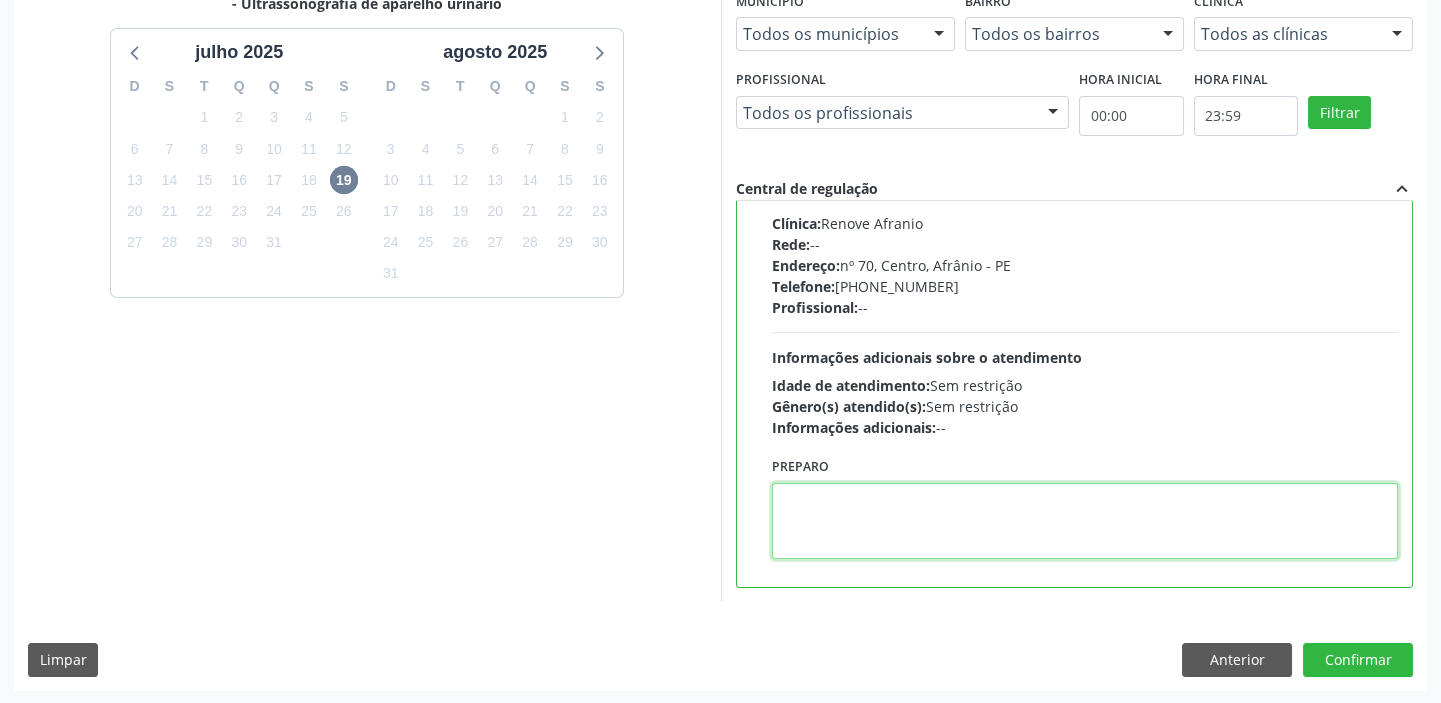 click at bounding box center [1085, 521] 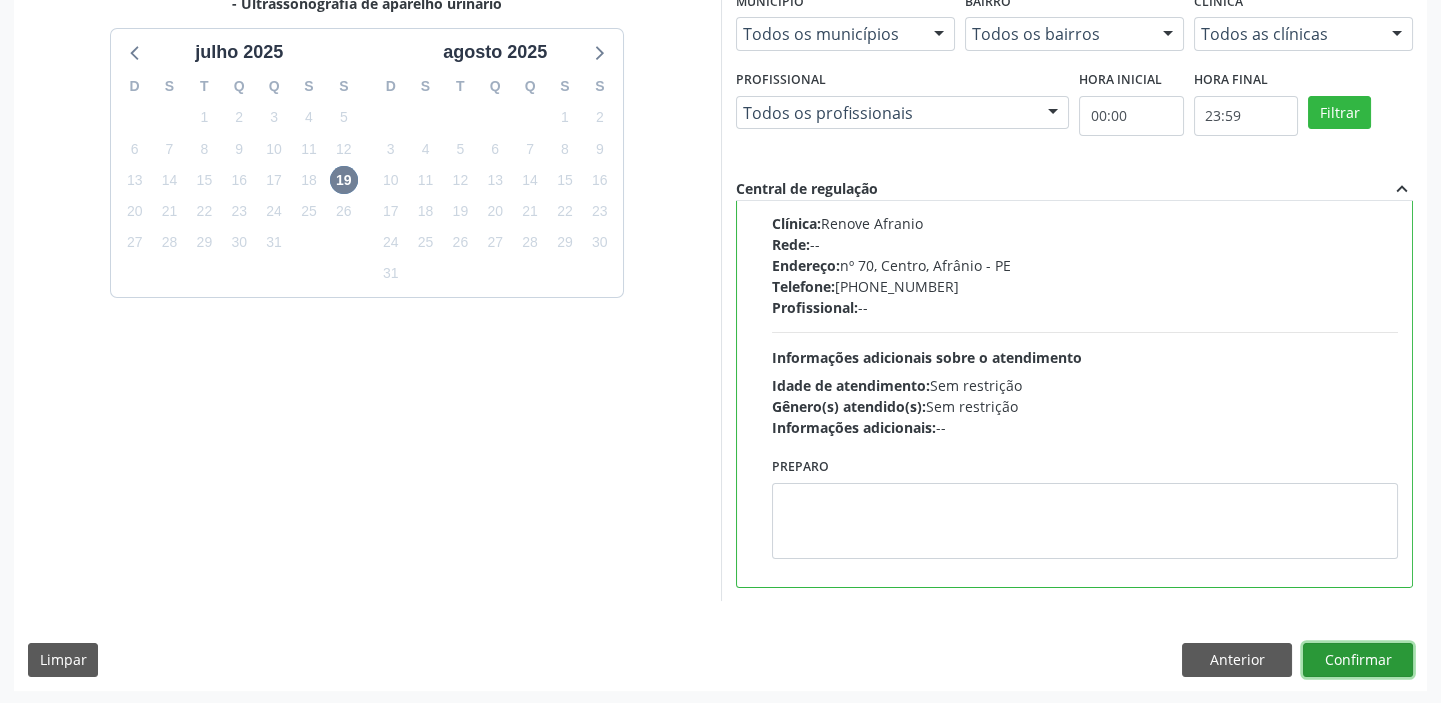 click on "Confirmar" at bounding box center (1358, 660) 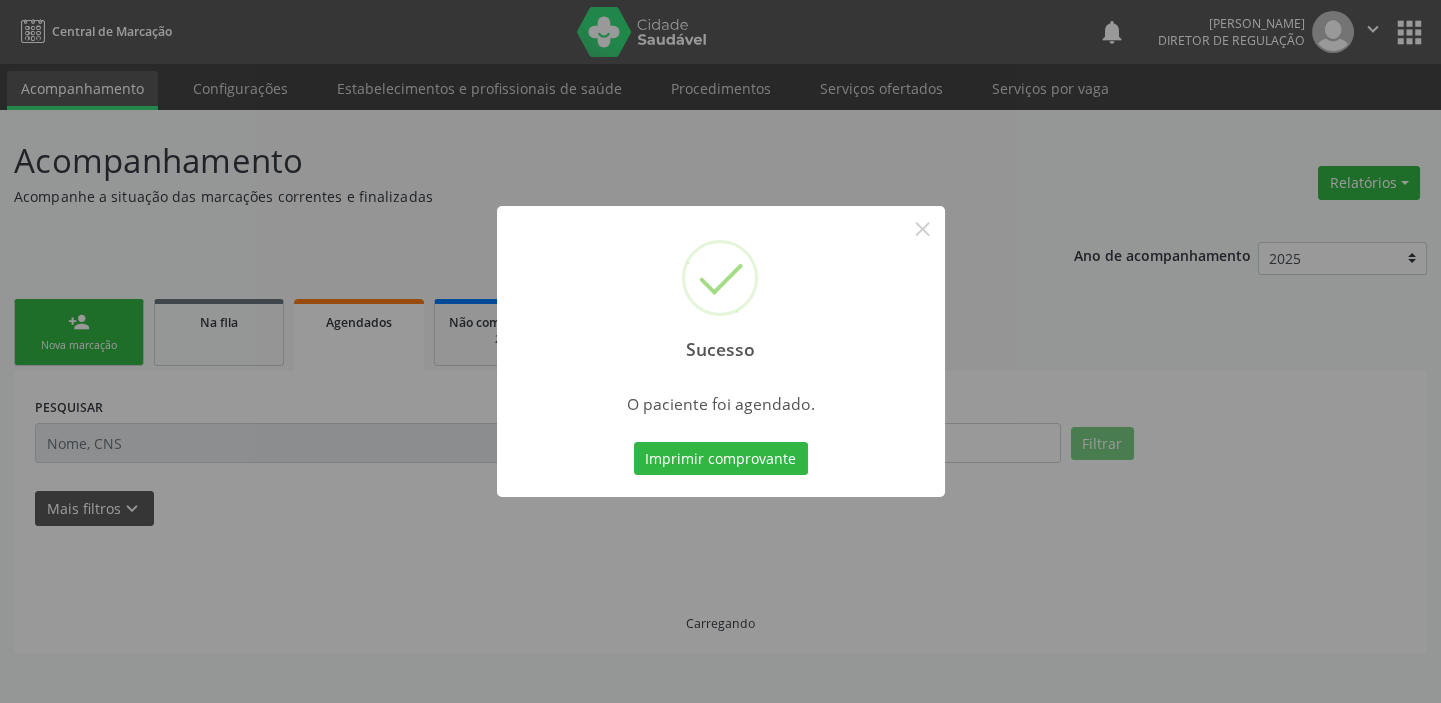 scroll, scrollTop: 0, scrollLeft: 0, axis: both 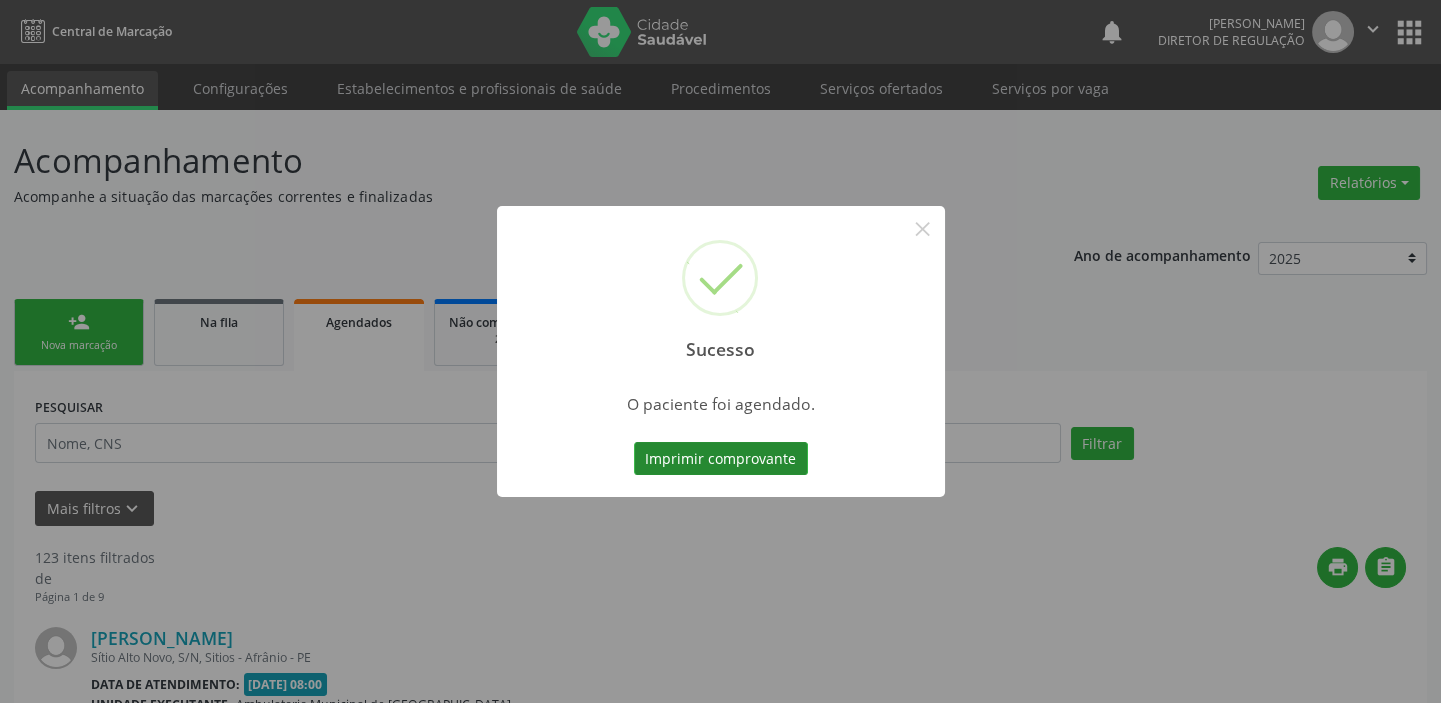 click on "Imprimir comprovante" at bounding box center (721, 459) 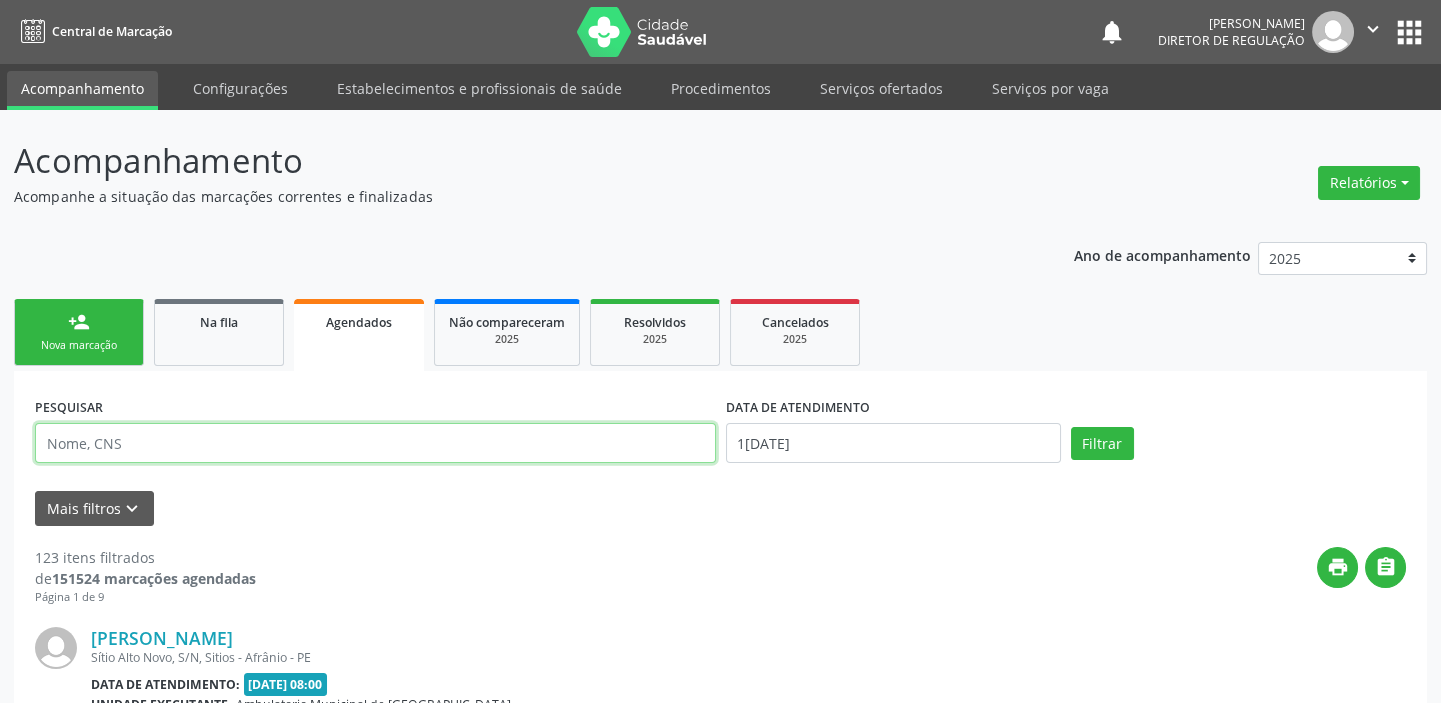 click at bounding box center (375, 443) 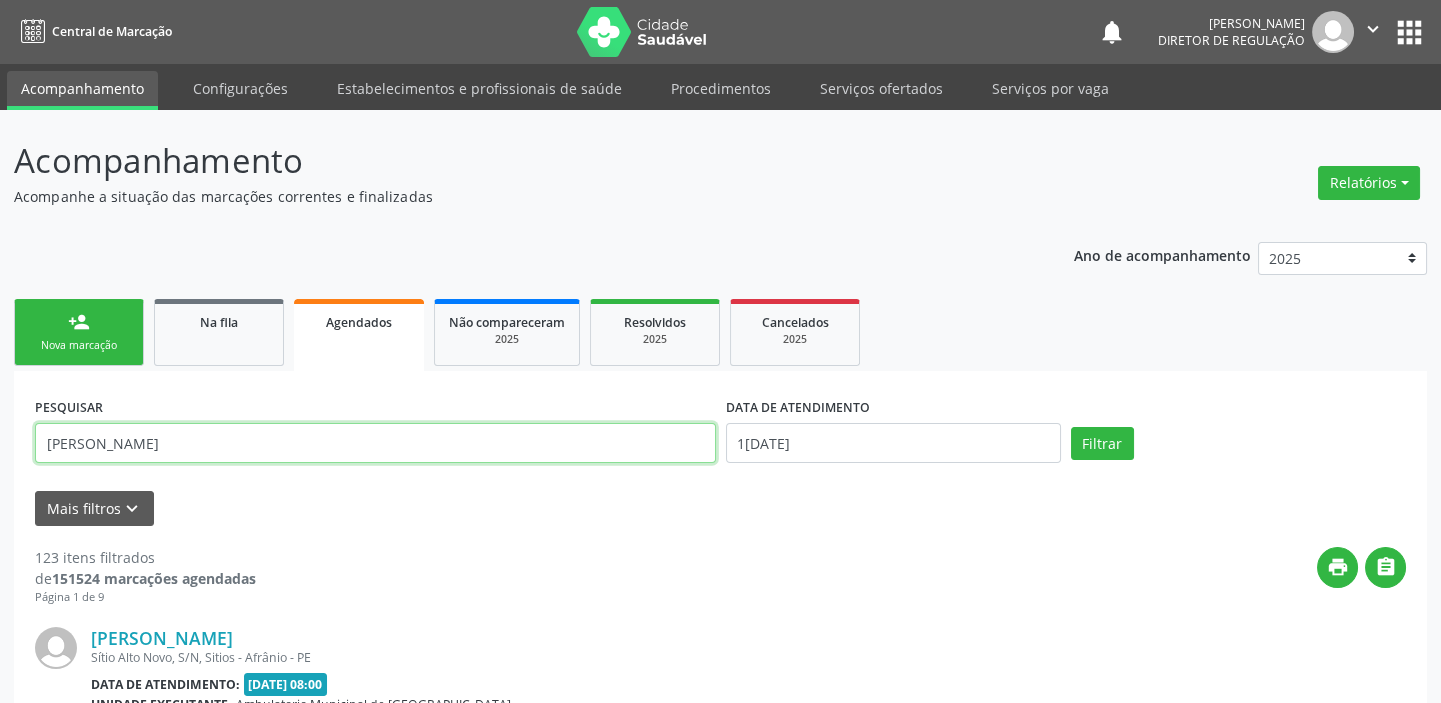 type on "[PERSON_NAME]" 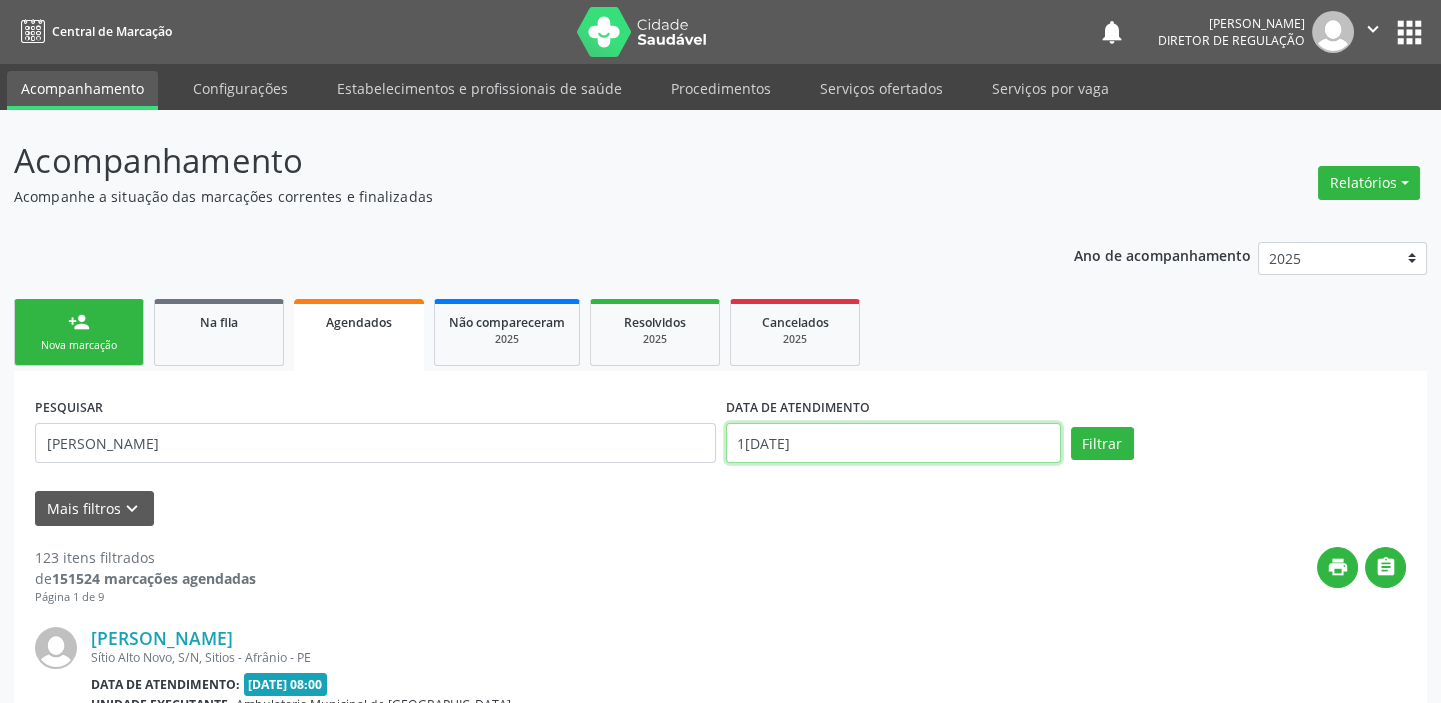 click on "1[DATE]" at bounding box center (893, 443) 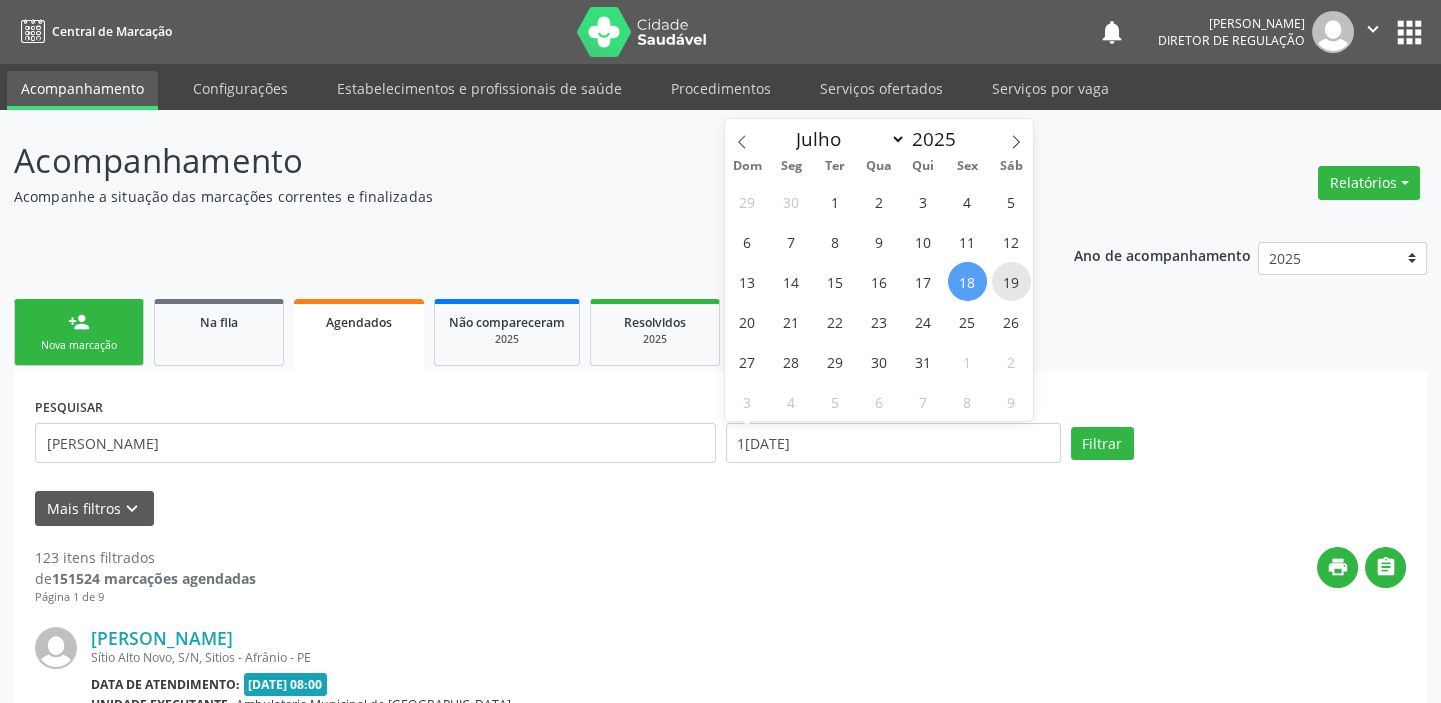 click on "19" at bounding box center [1011, 281] 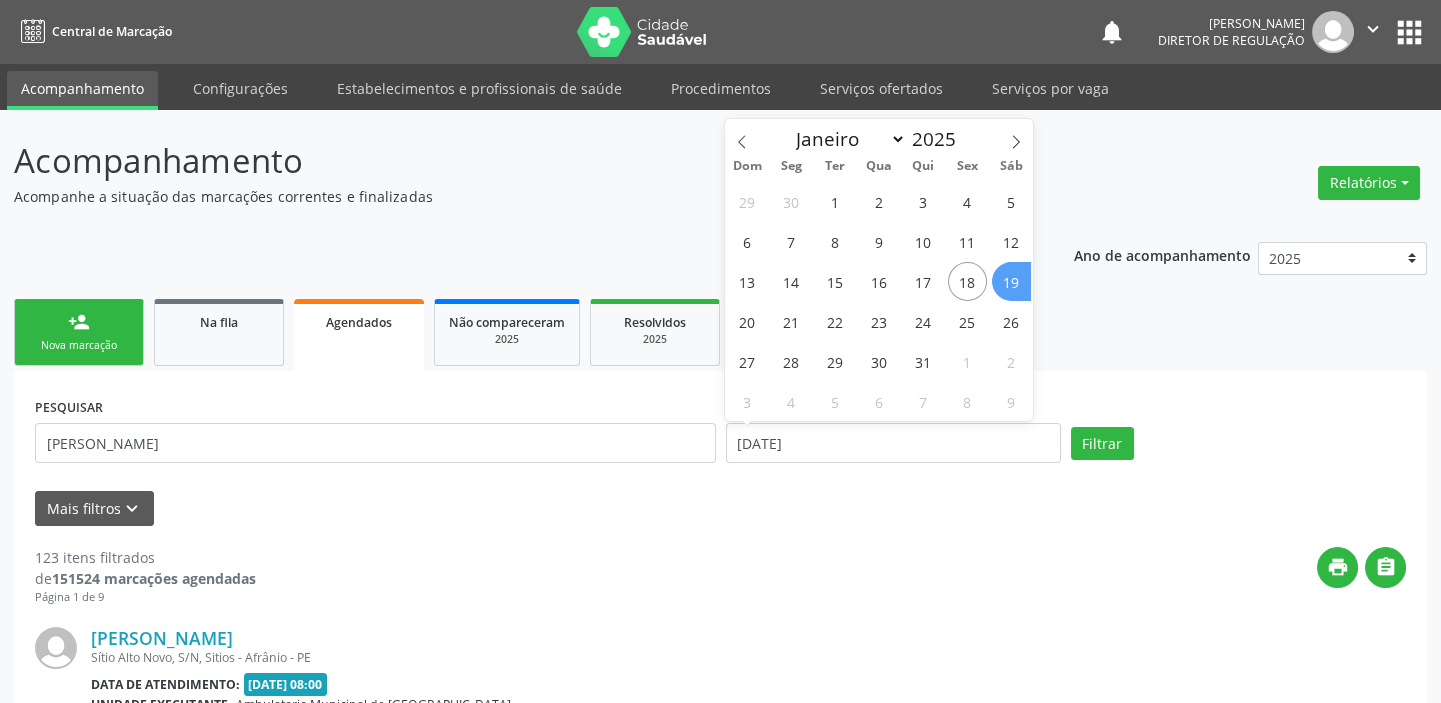 click on "19" at bounding box center (1011, 281) 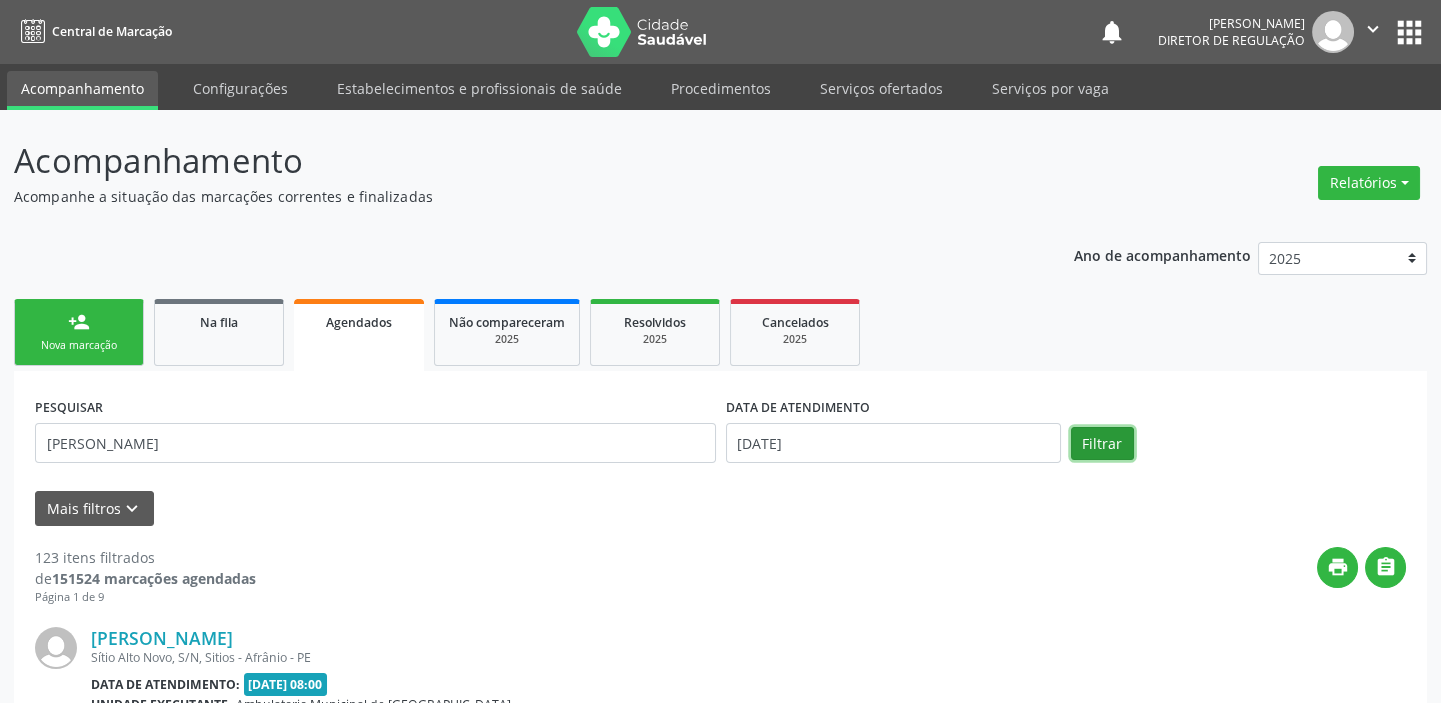 click on "Filtrar" at bounding box center [1102, 444] 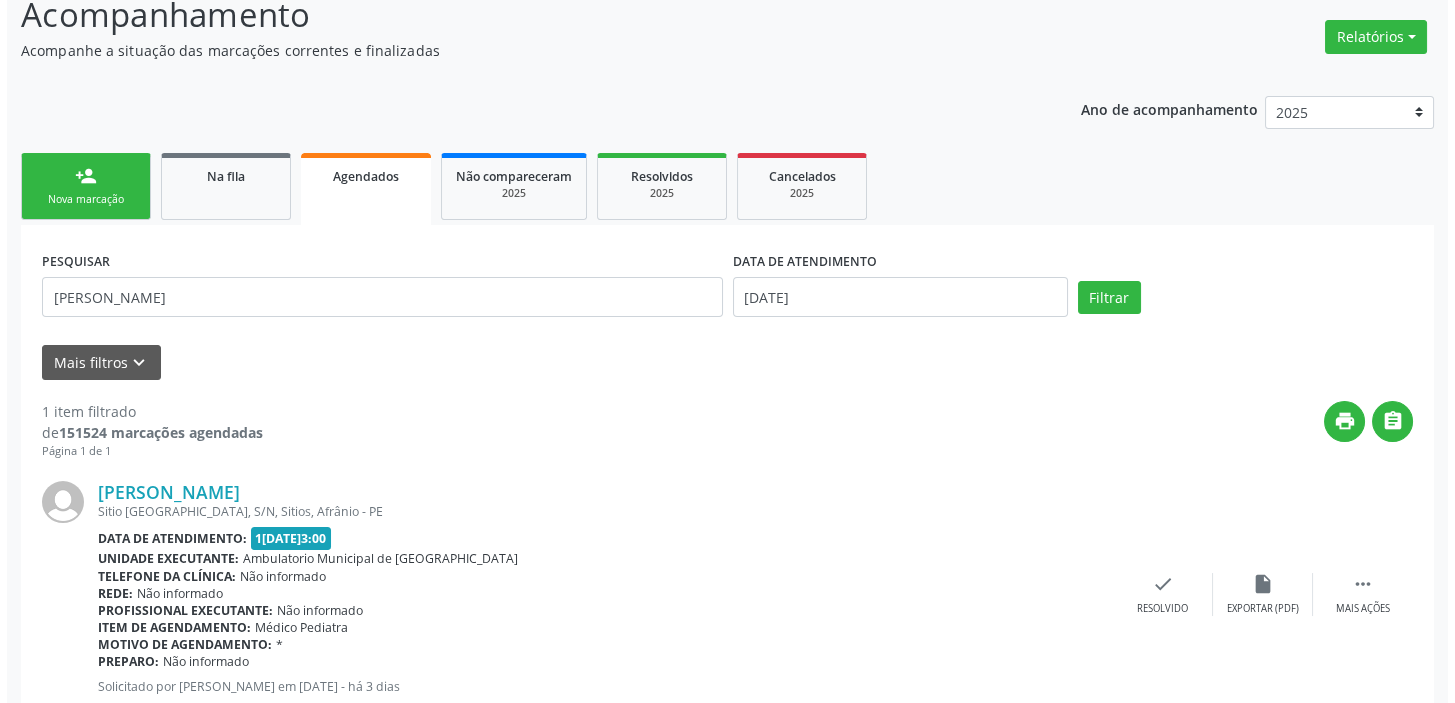 scroll, scrollTop: 207, scrollLeft: 0, axis: vertical 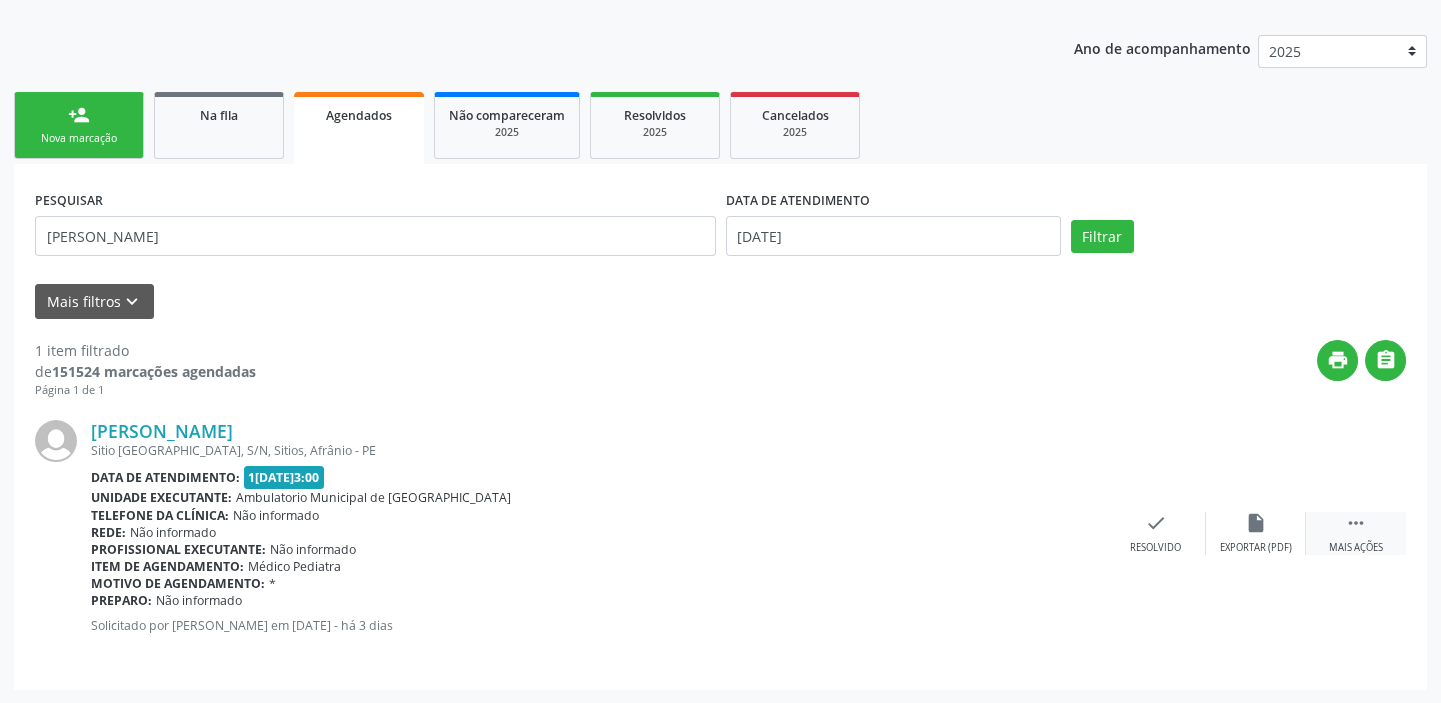 click on "" at bounding box center [1356, 523] 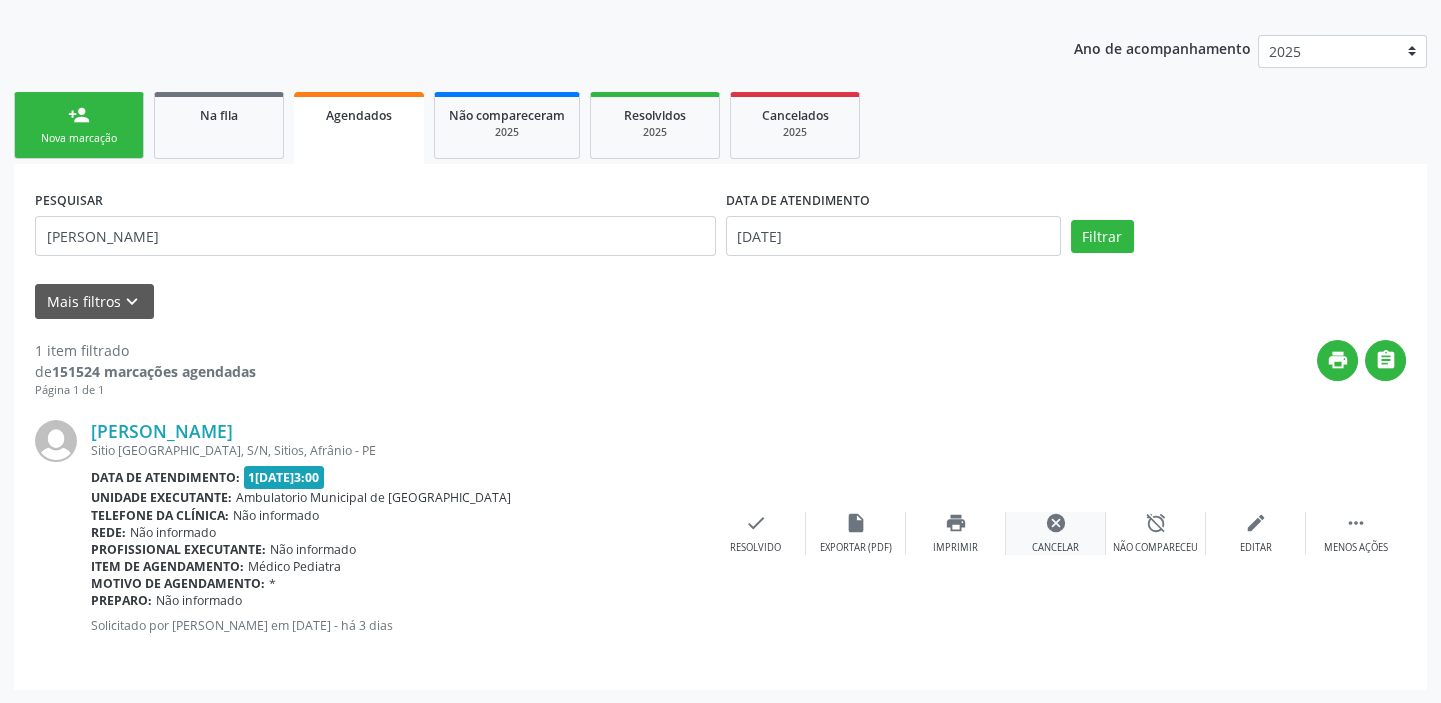 click on "cancel" at bounding box center (1056, 523) 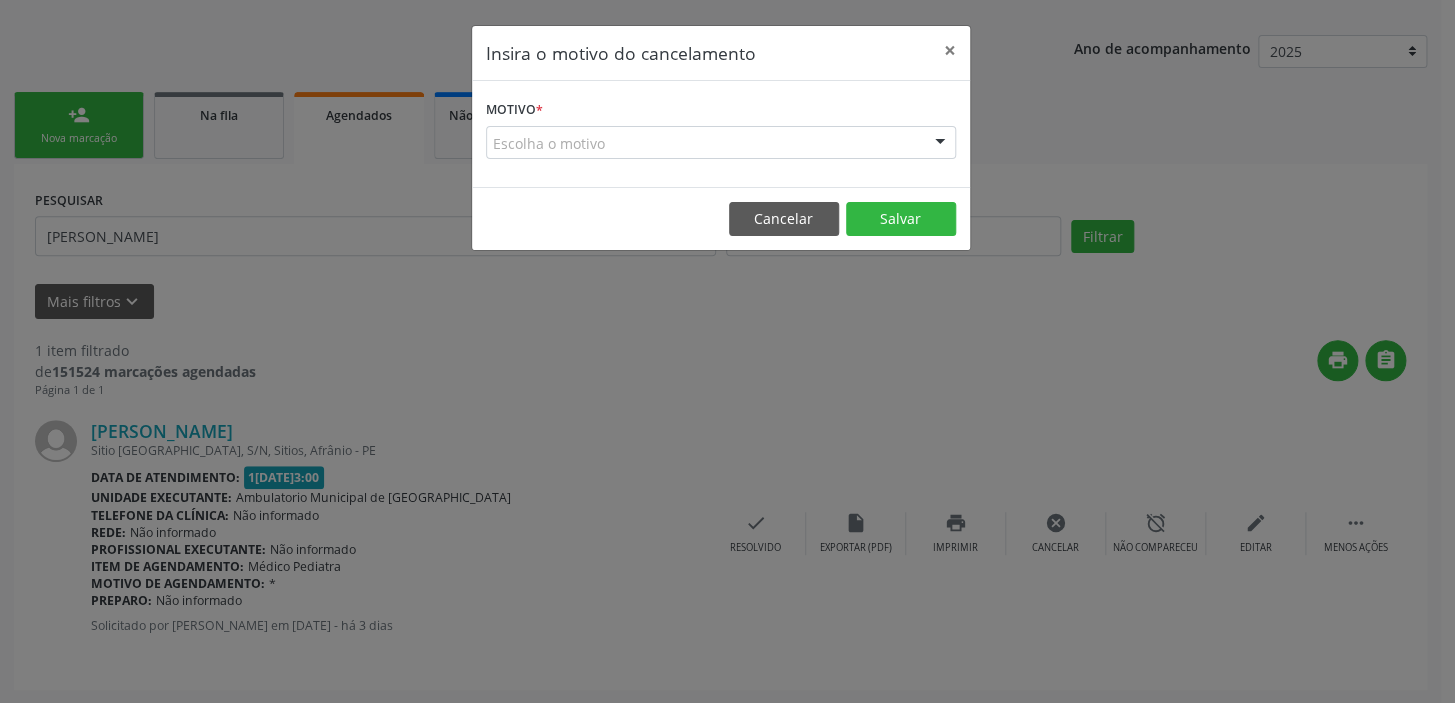 click on "Escolha o motivo" at bounding box center (721, 143) 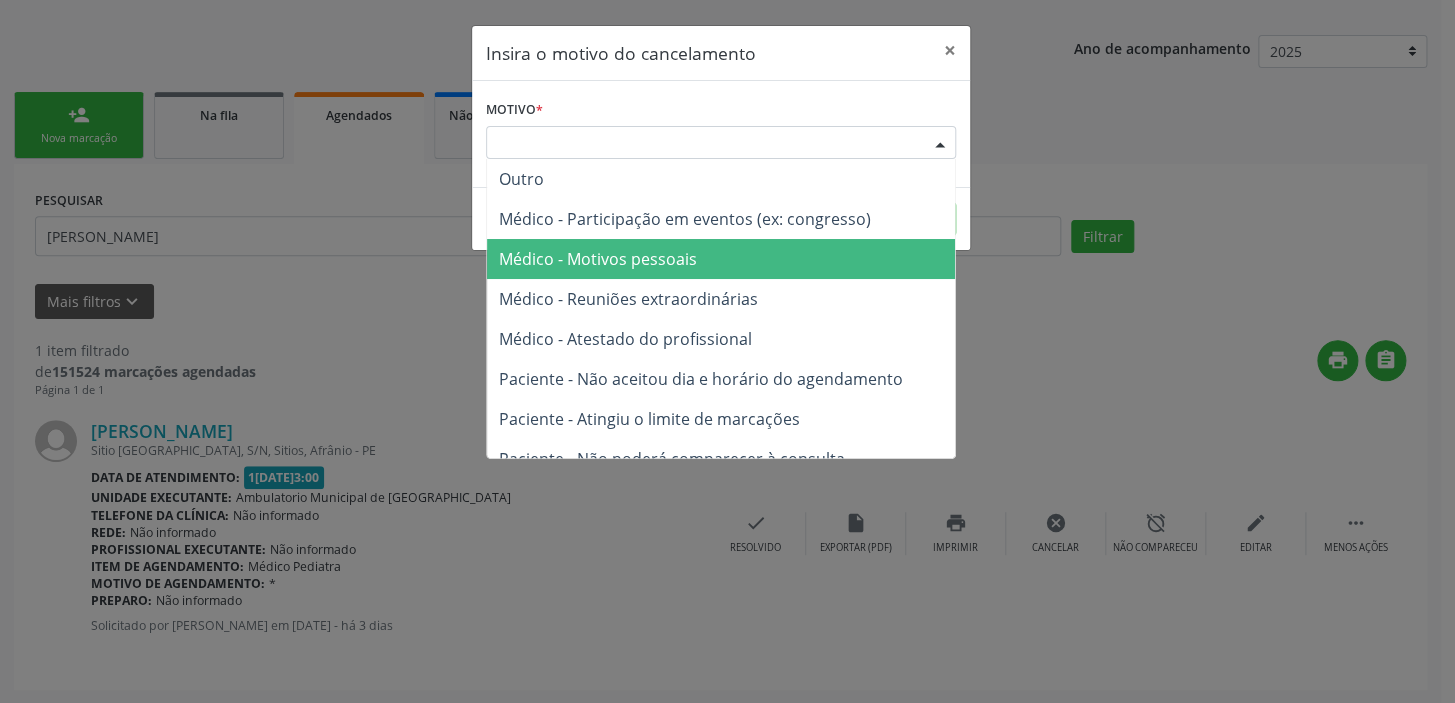 click on "Médico - Motivos pessoais" at bounding box center (598, 259) 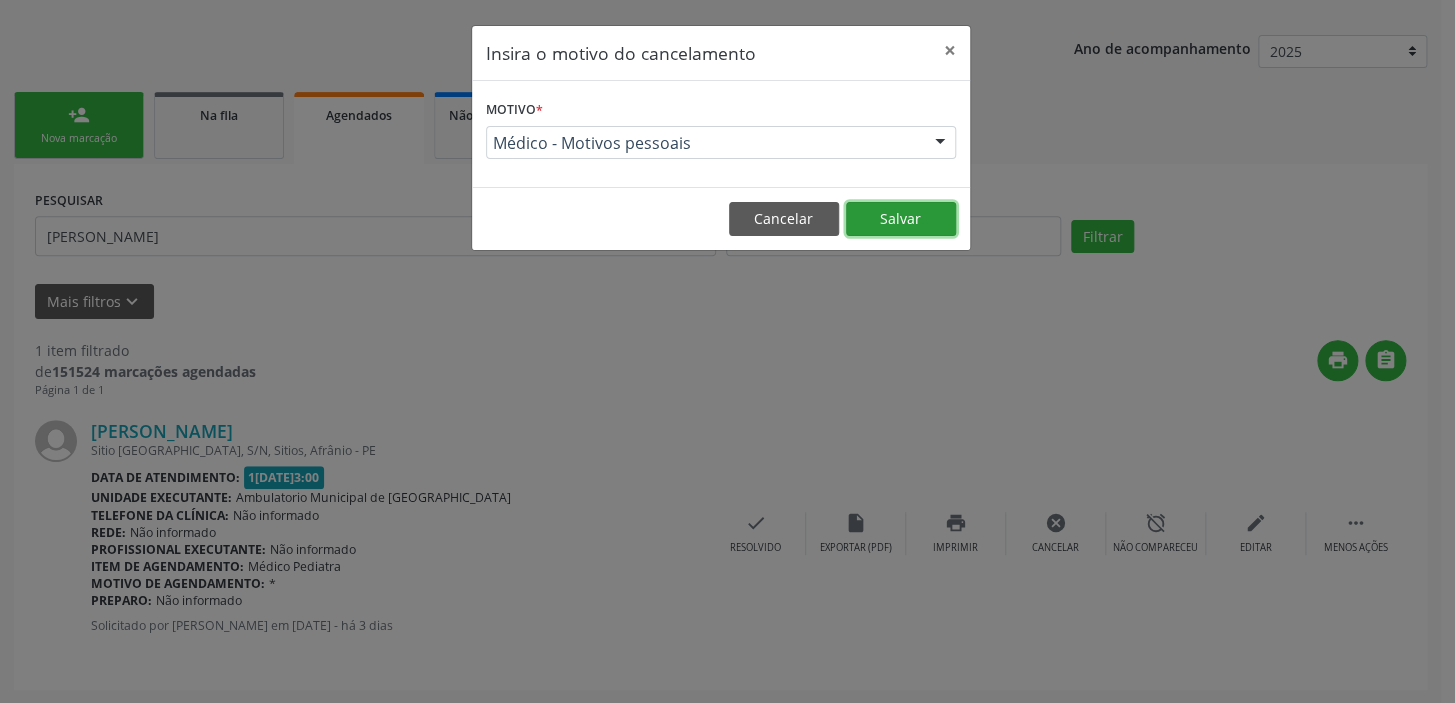 click on "Salvar" at bounding box center (901, 219) 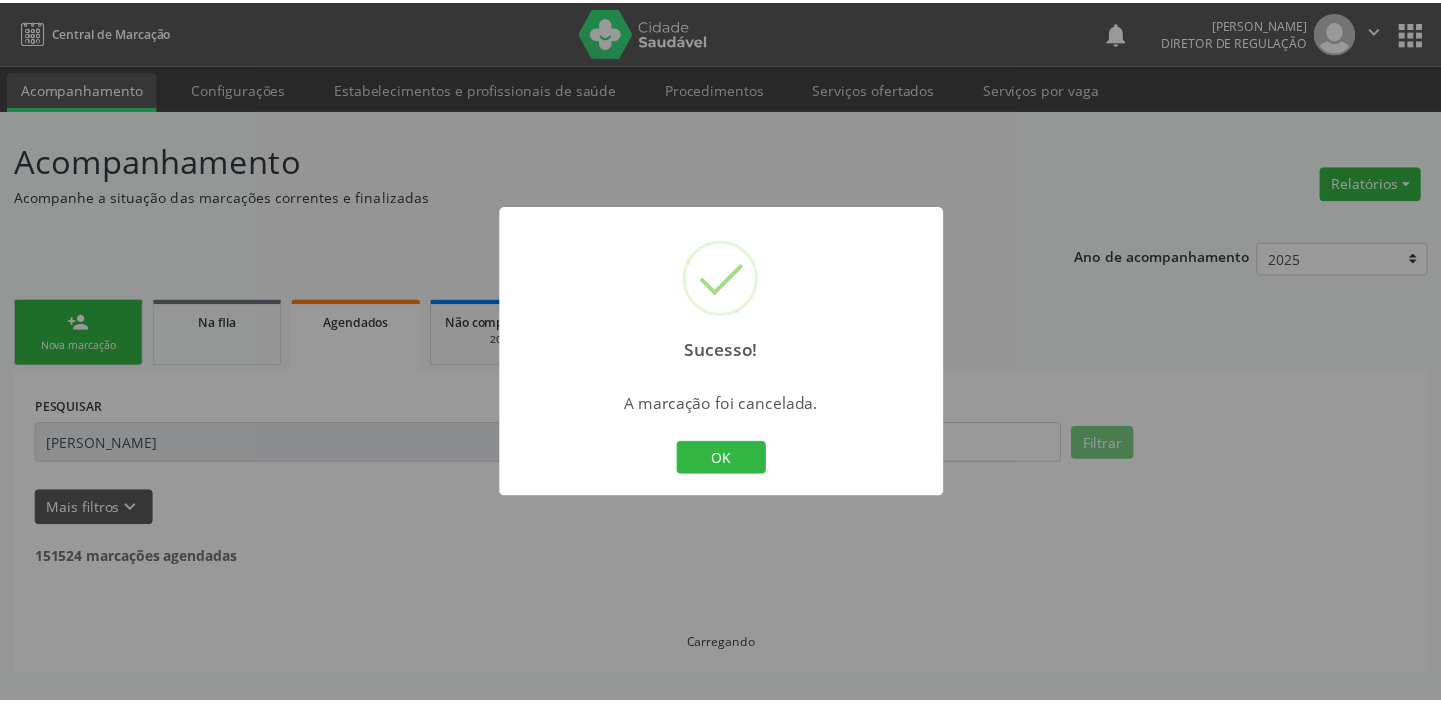 scroll, scrollTop: 0, scrollLeft: 0, axis: both 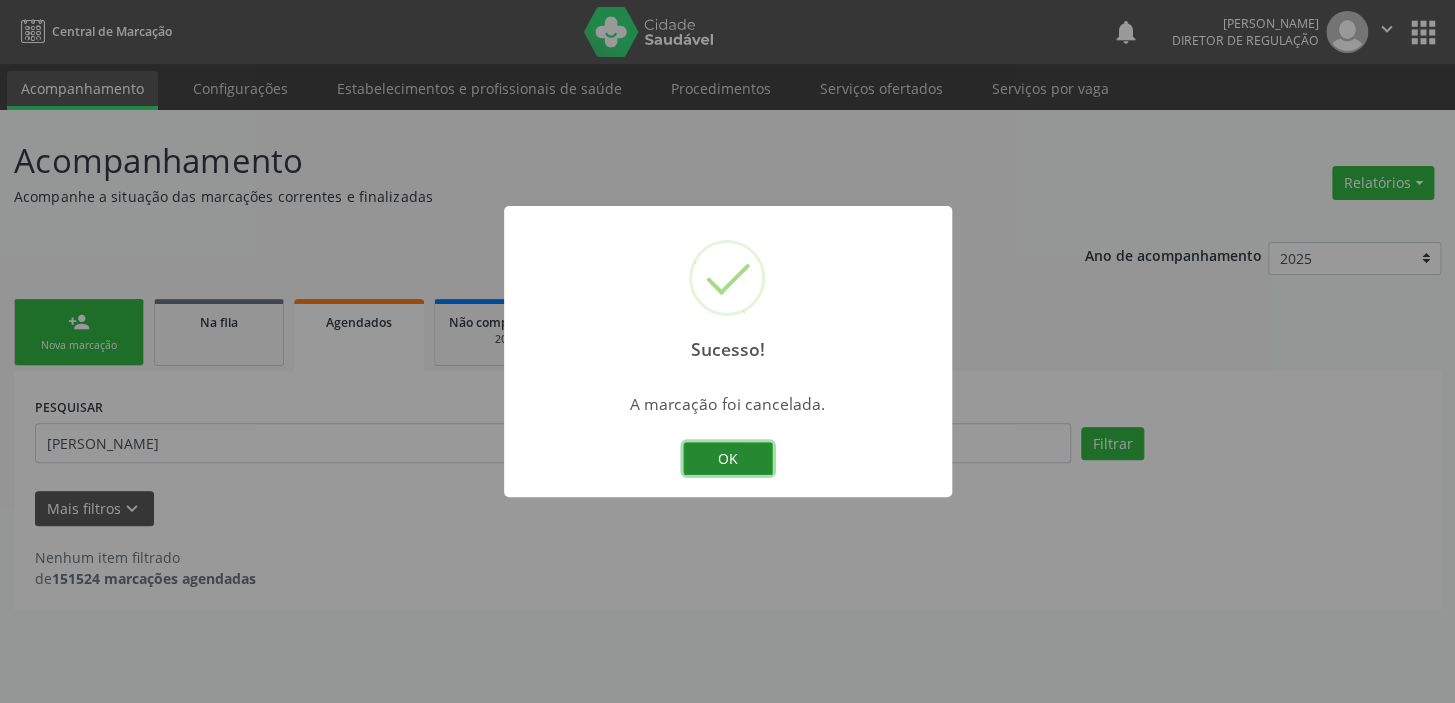click on "OK" at bounding box center [728, 459] 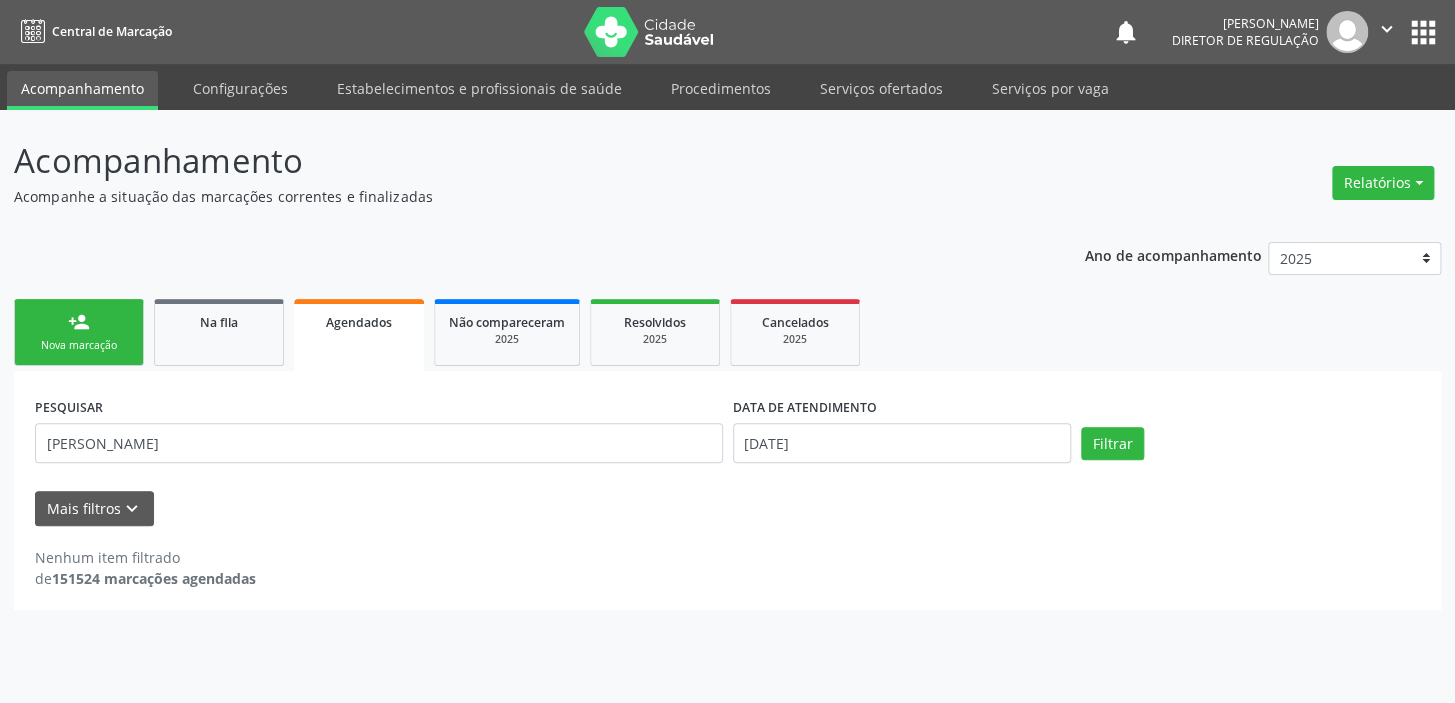 click on "person_add
Nova marcação" at bounding box center [79, 332] 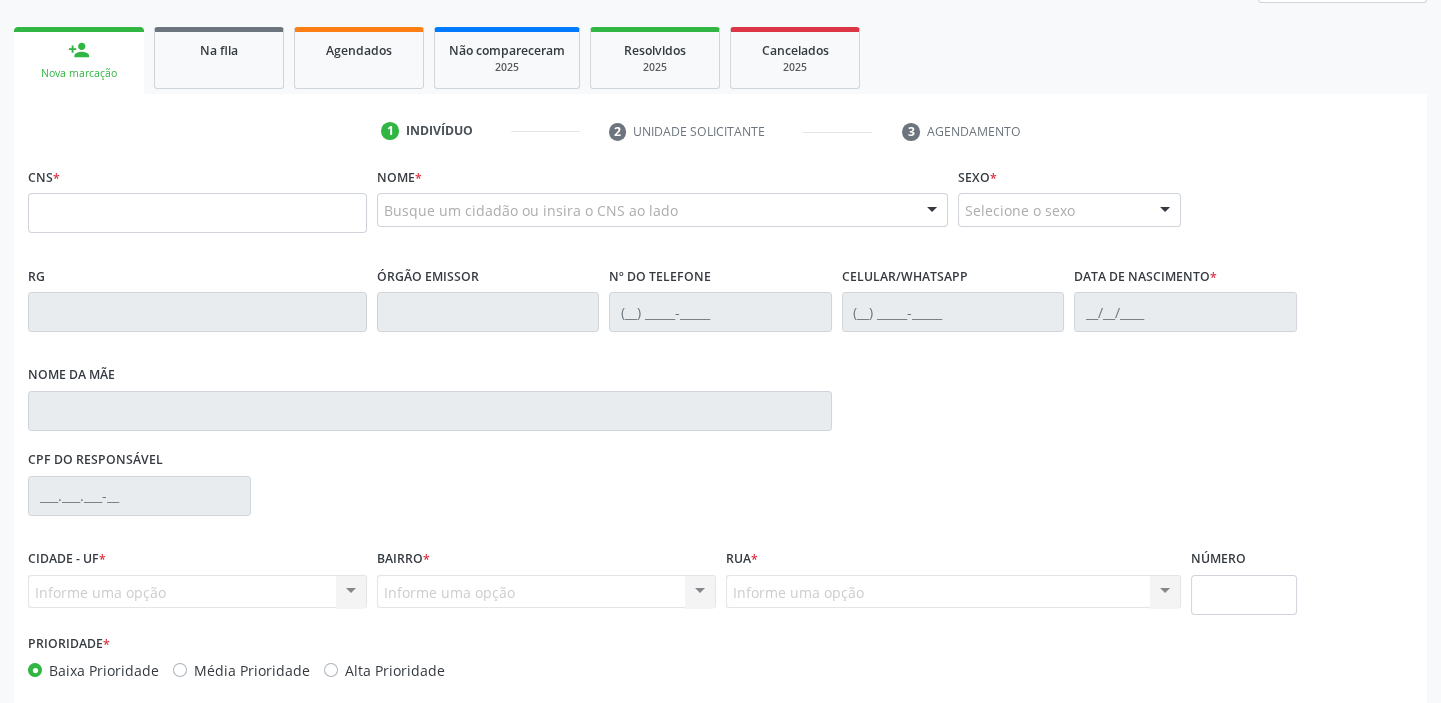 scroll, scrollTop: 366, scrollLeft: 0, axis: vertical 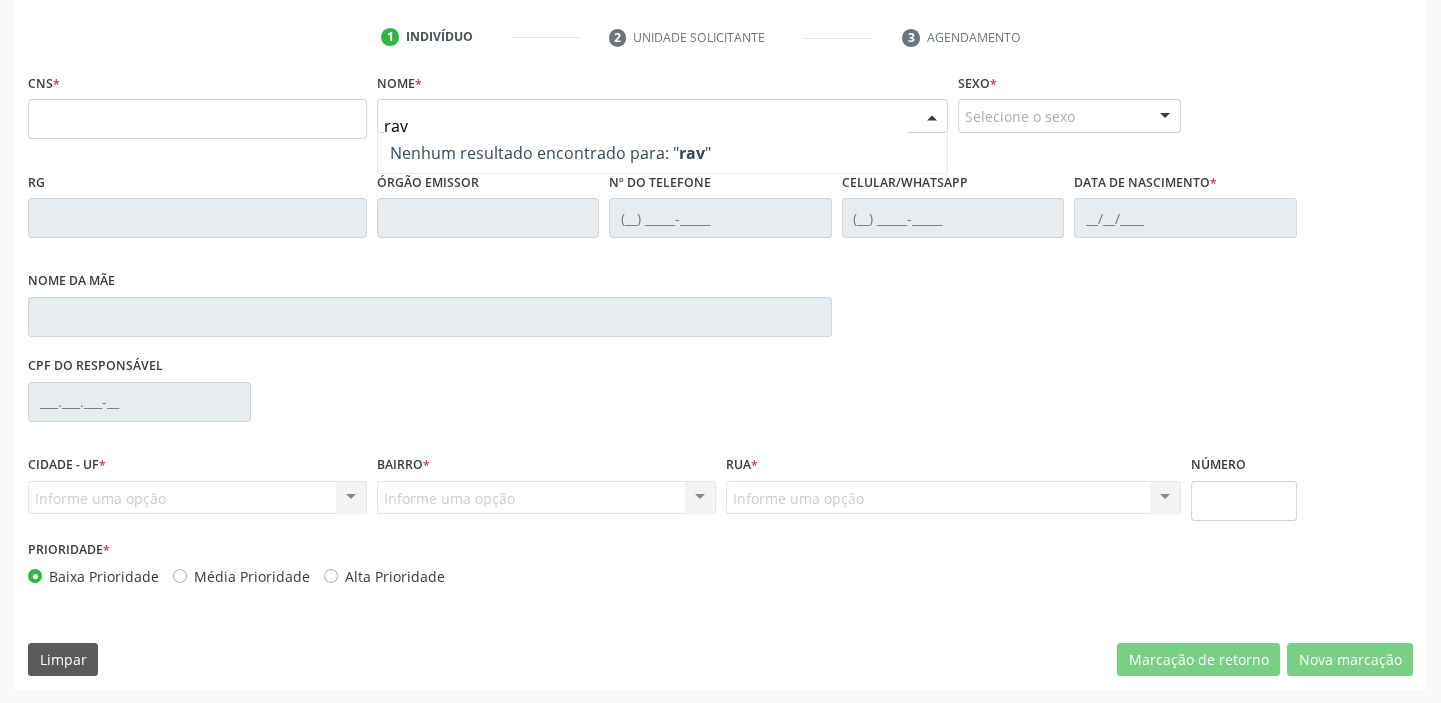 type on "ravi" 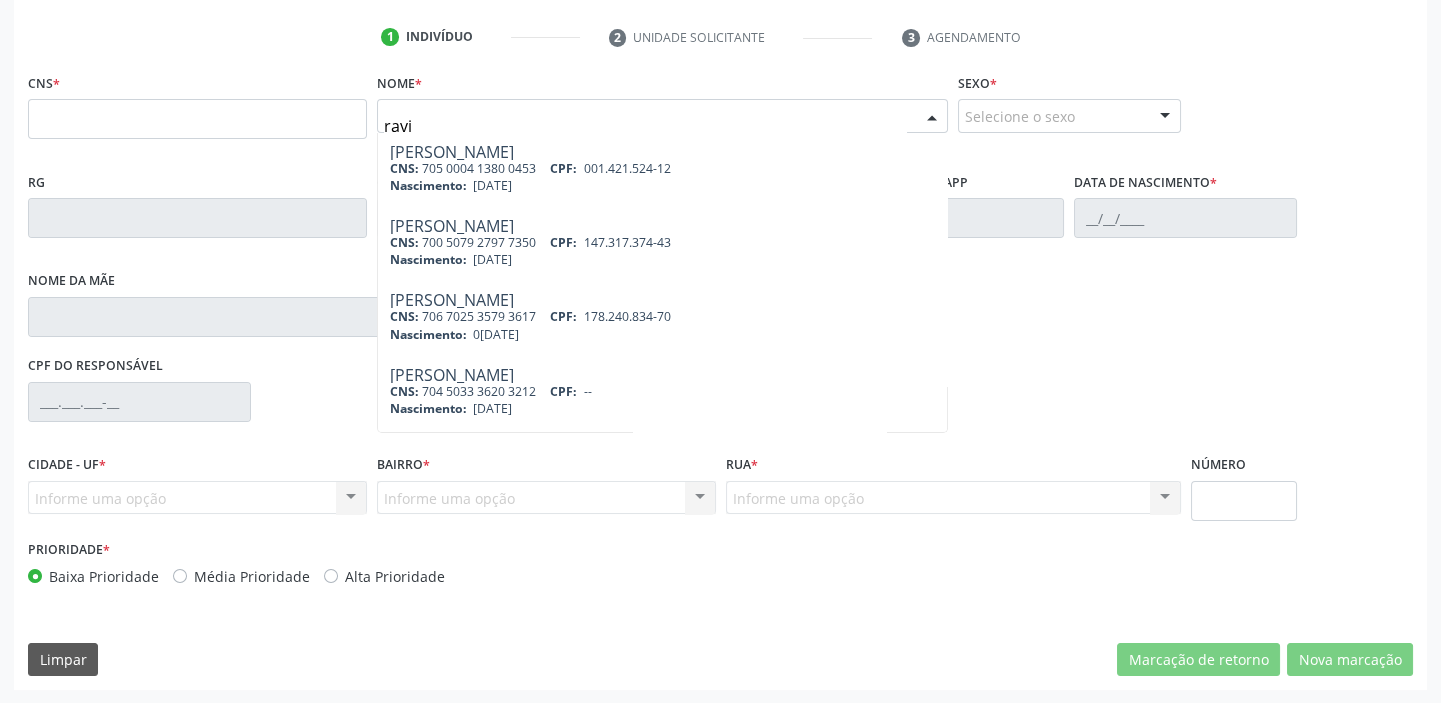 scroll, scrollTop: 0, scrollLeft: 0, axis: both 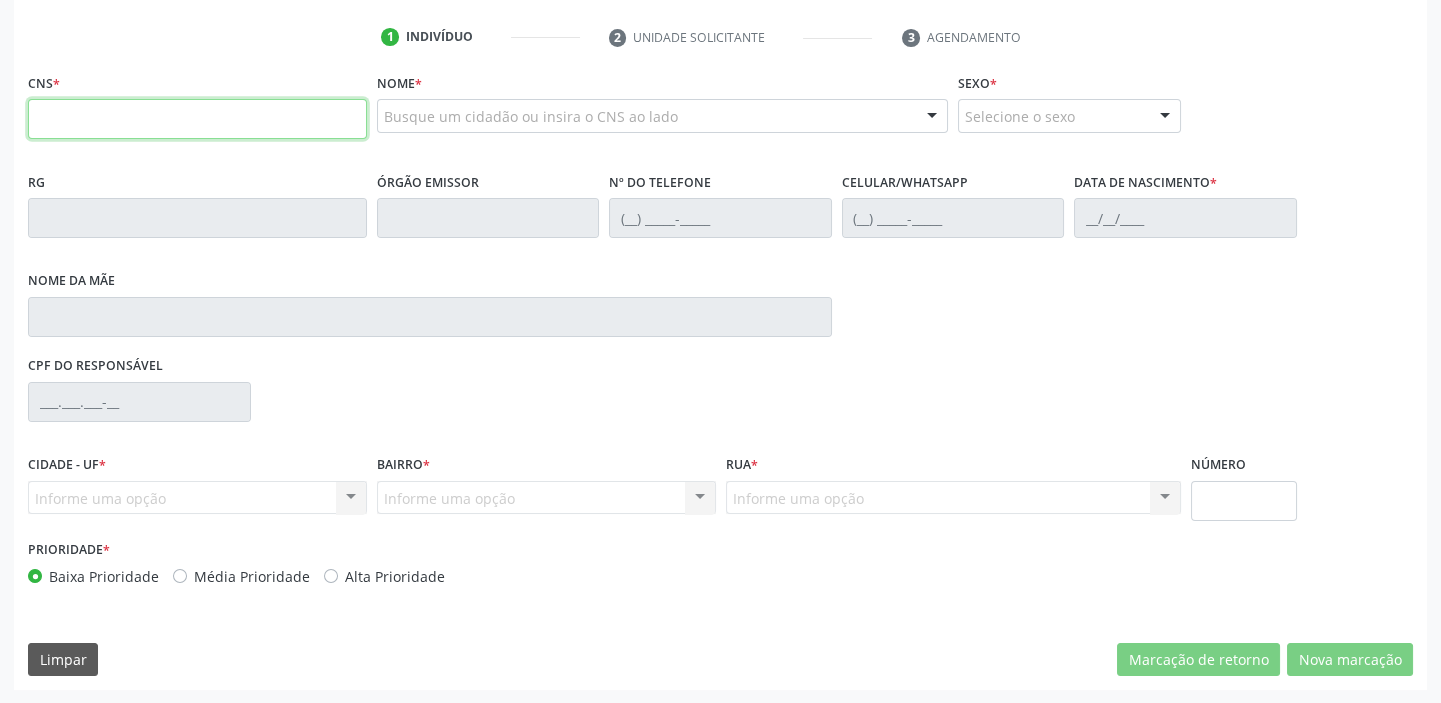 click at bounding box center [197, 119] 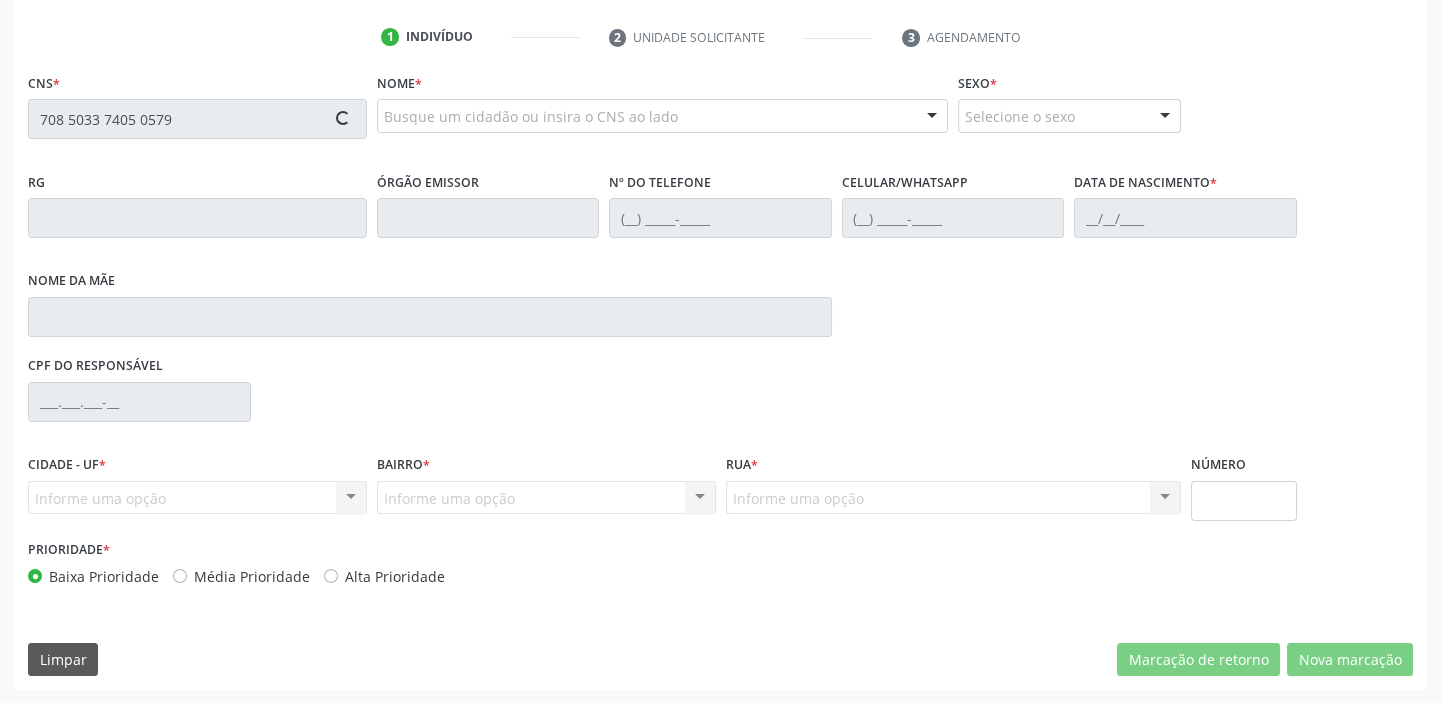 type on "708 5033 7405 0579" 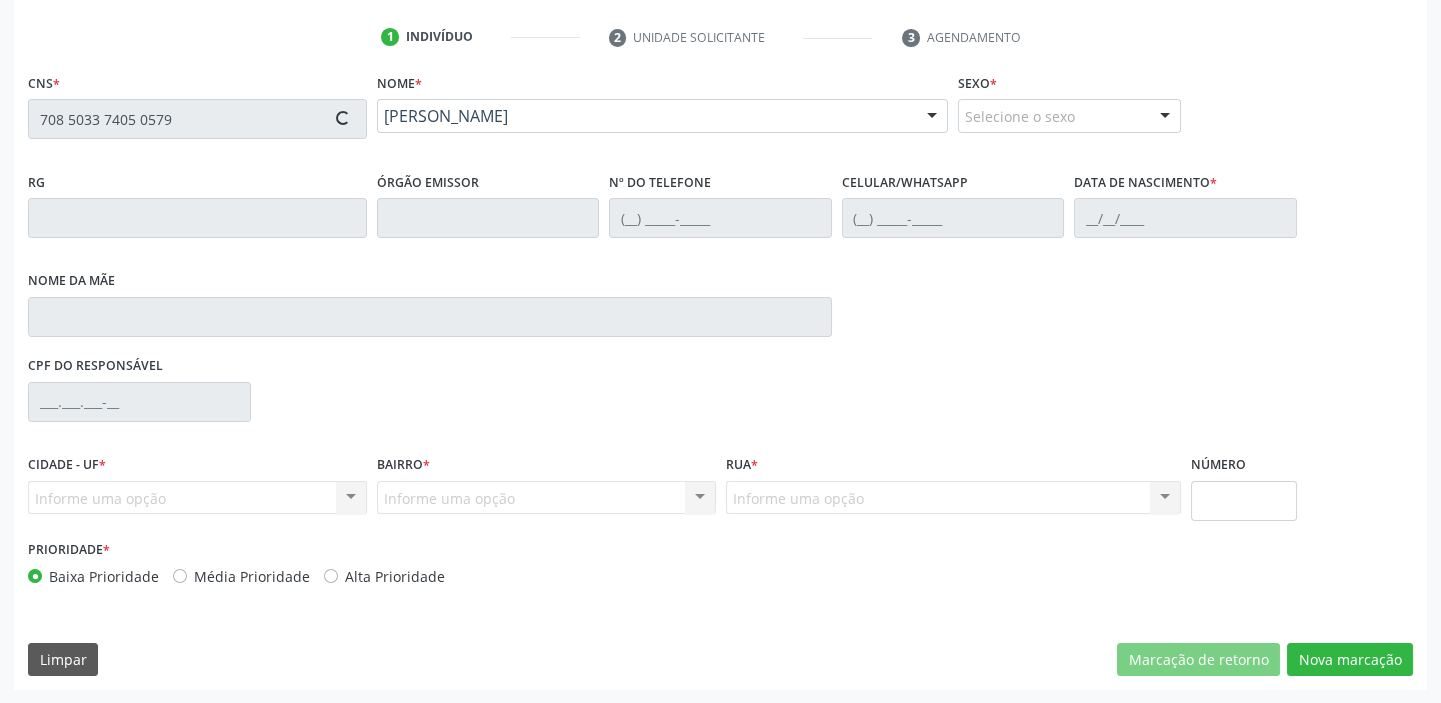 type on "2[DATE]" 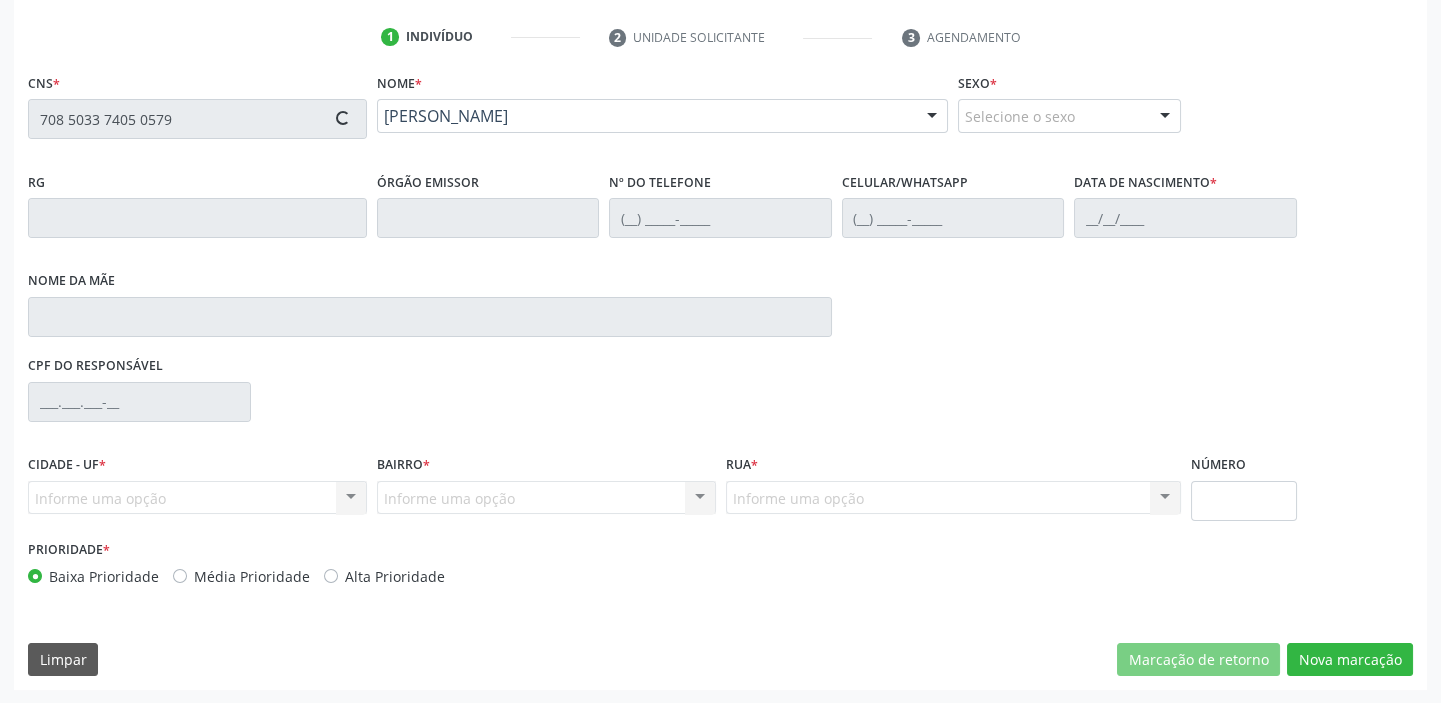 type on "S/N" 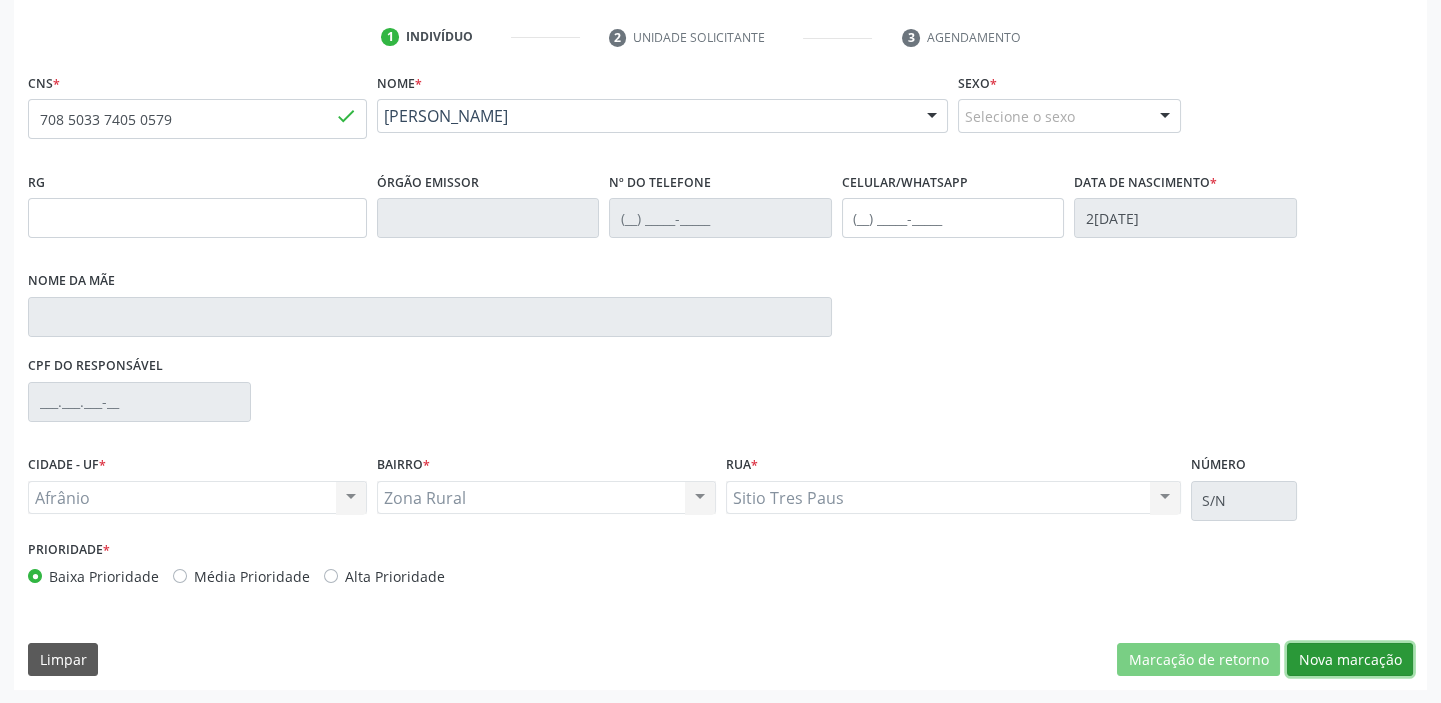 click on "Nova marcação" at bounding box center [1350, 660] 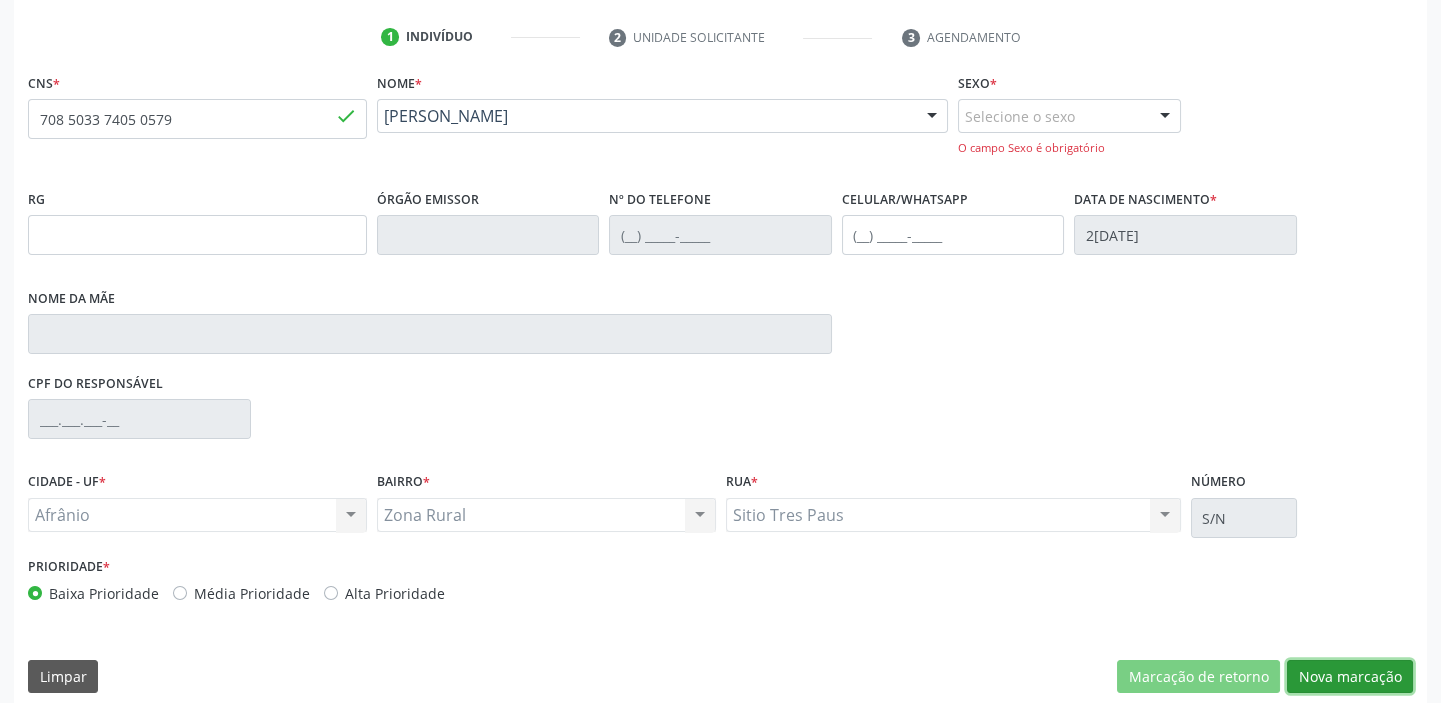 click on "Nova marcação" at bounding box center (1350, 677) 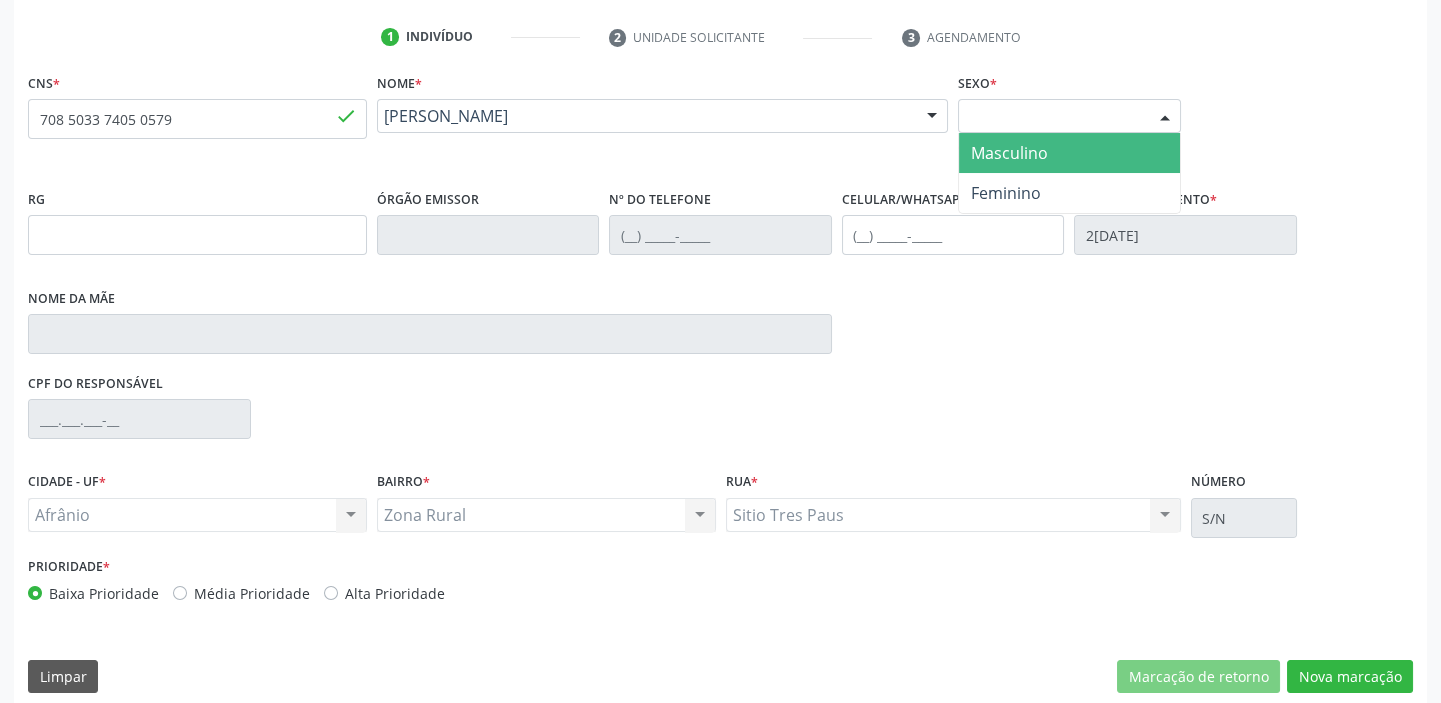 click on "Selecione o sexo" at bounding box center (1069, 116) 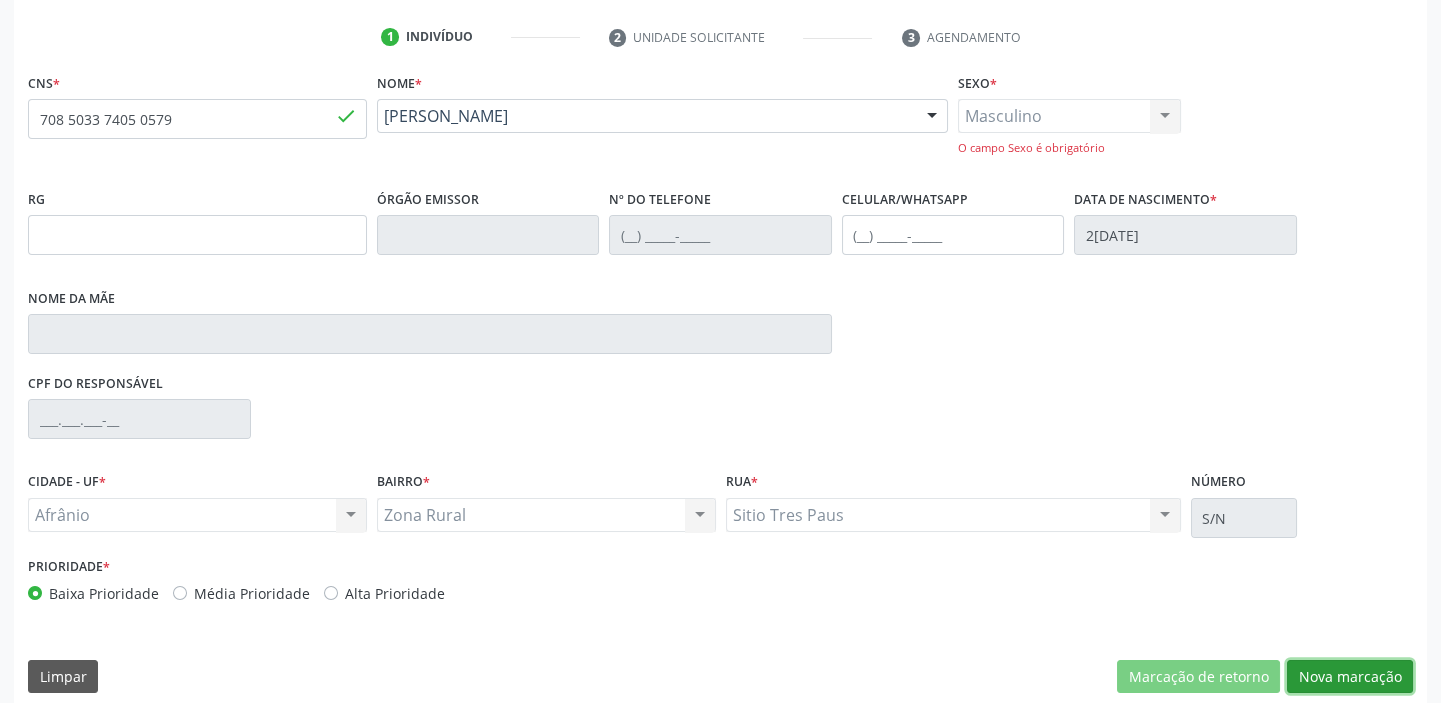 click on "Nova marcação" at bounding box center [1350, 677] 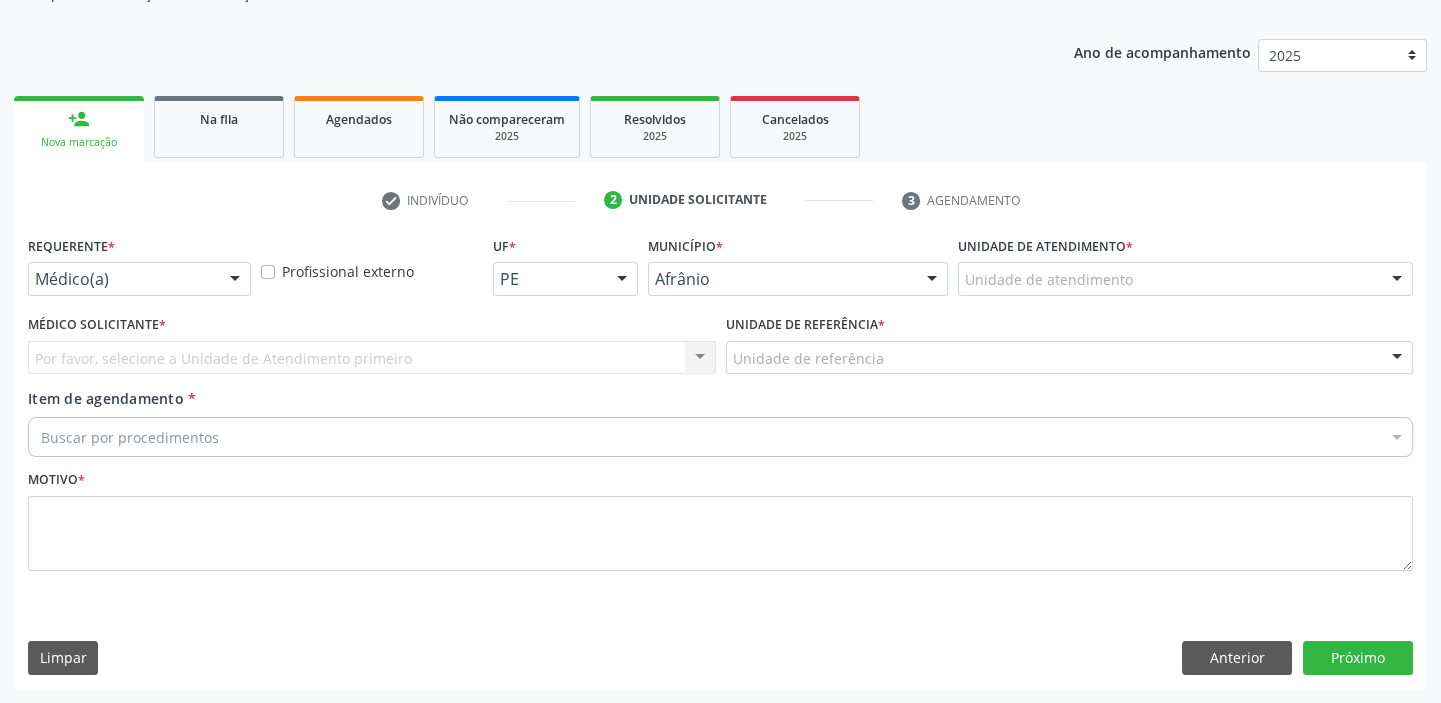 scroll, scrollTop: 201, scrollLeft: 0, axis: vertical 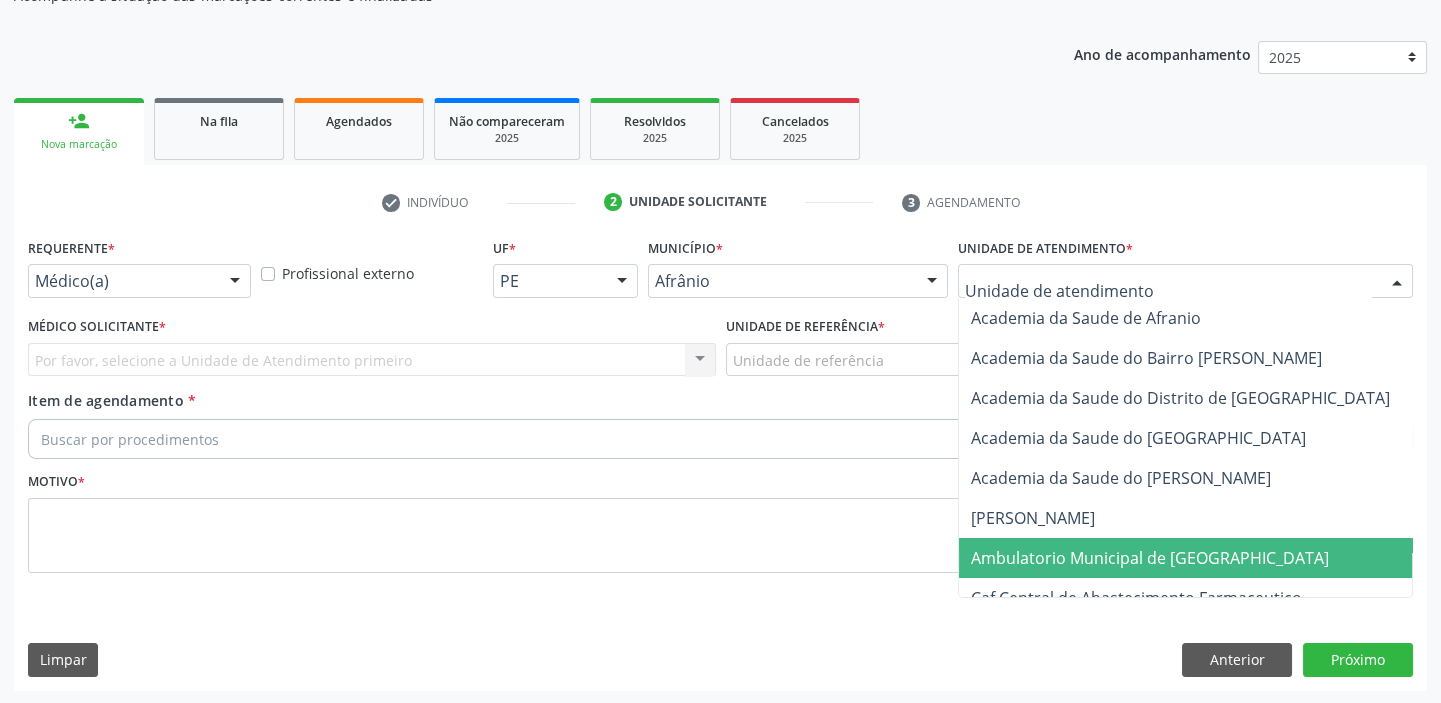 click on "Ambulatorio Municipal de [GEOGRAPHIC_DATA]" at bounding box center (1150, 558) 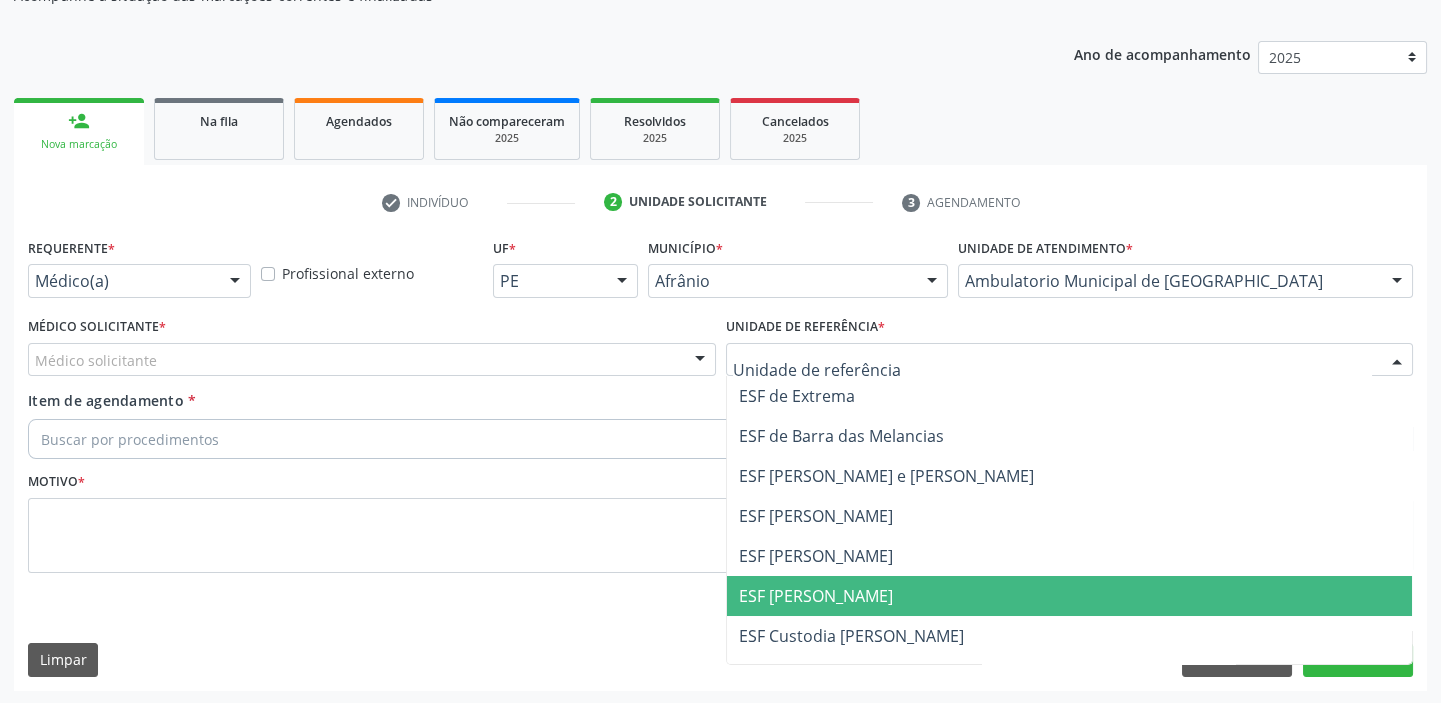 click on "ESF [PERSON_NAME]" at bounding box center [1070, 596] 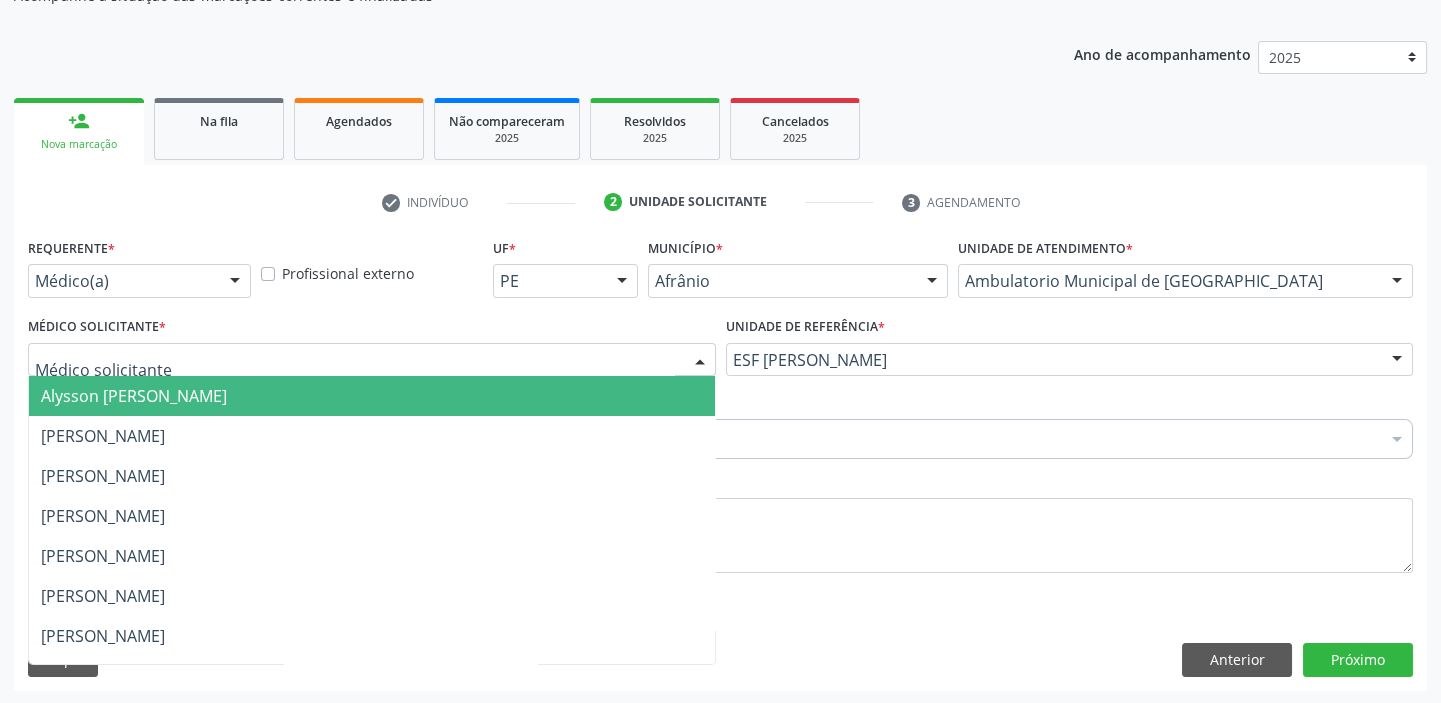 click on "Alysson [PERSON_NAME]   [PERSON_NAME]   [PERSON_NAME]   [PERSON_NAME]   [PERSON_NAME]   [PERSON_NAME]   [PERSON_NAME] [PERSON_NAME]   [PERSON_NAME] [PERSON_NAME] [PERSON_NAME] de Sa   [PERSON_NAME]   [PERSON_NAME] [PERSON_NAME] [PERSON_NAME]
Nenhum resultado encontrado para: "   "
Não há nenhuma opção para ser exibida." at bounding box center (372, 360) 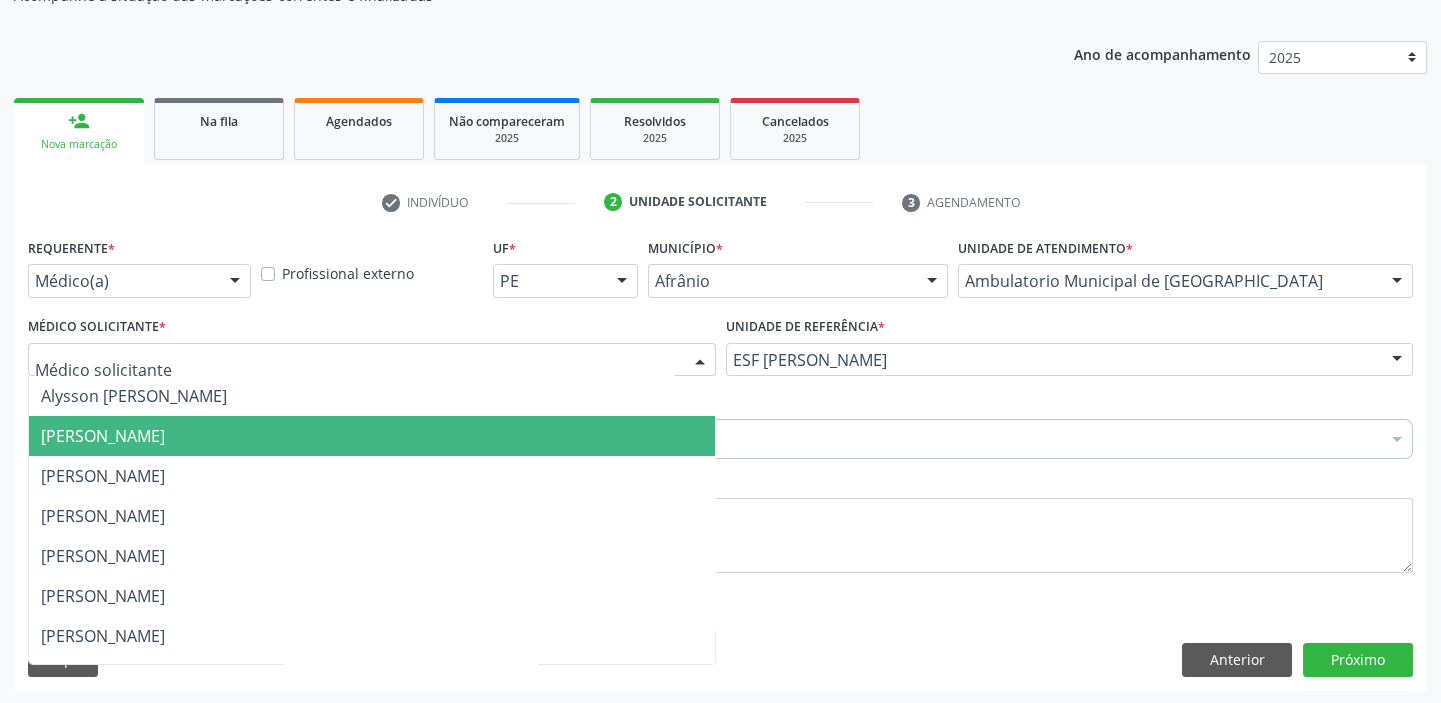 click on "[PERSON_NAME]" at bounding box center (372, 436) 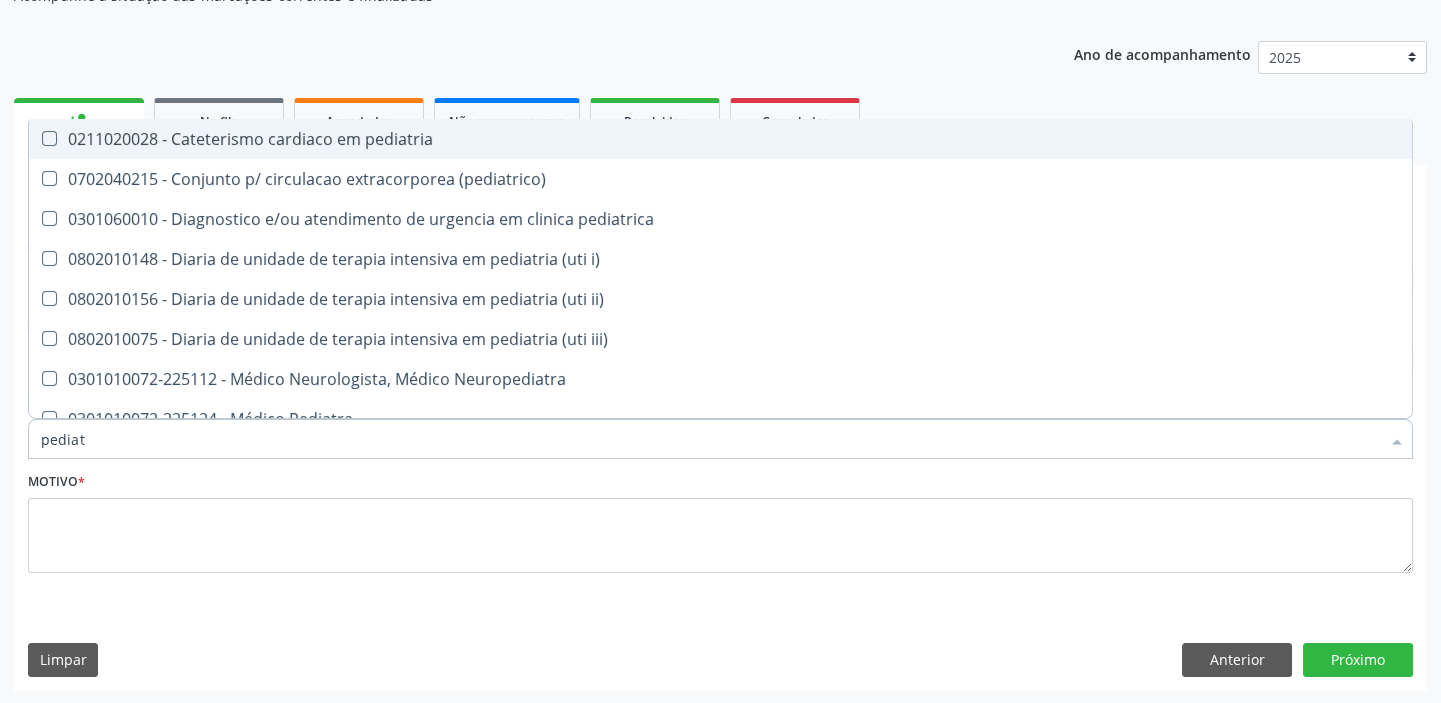 type on "pediatr" 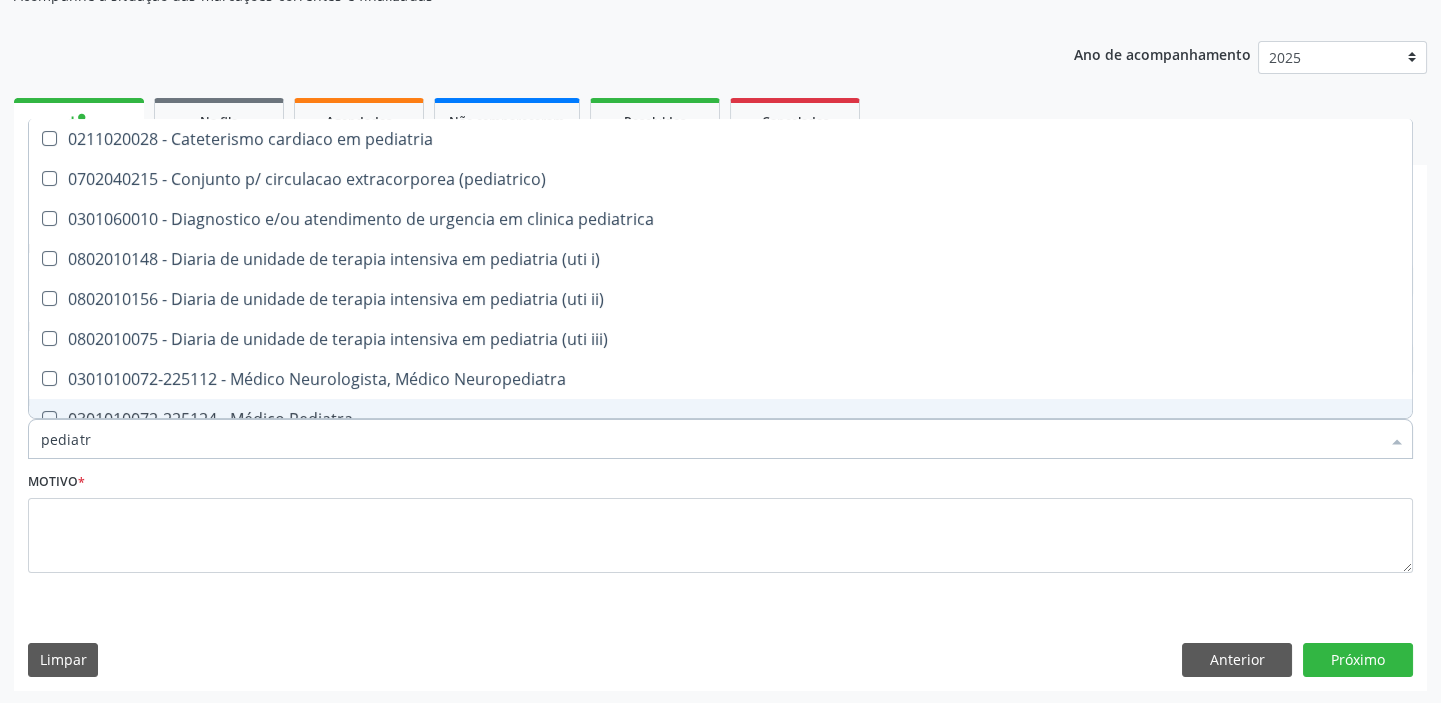 scroll, scrollTop: 90, scrollLeft: 0, axis: vertical 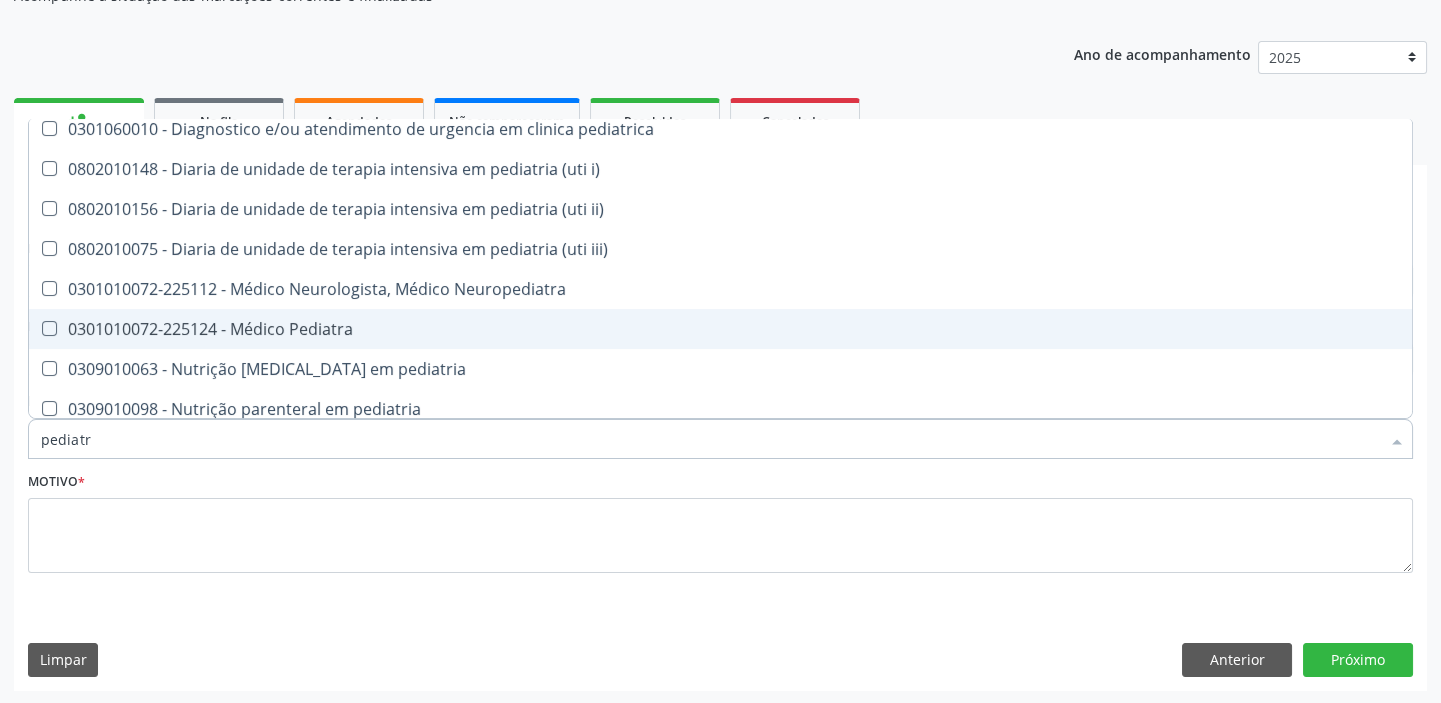 click on "0301010072-225124 - Médico Pediatra" at bounding box center (720, 329) 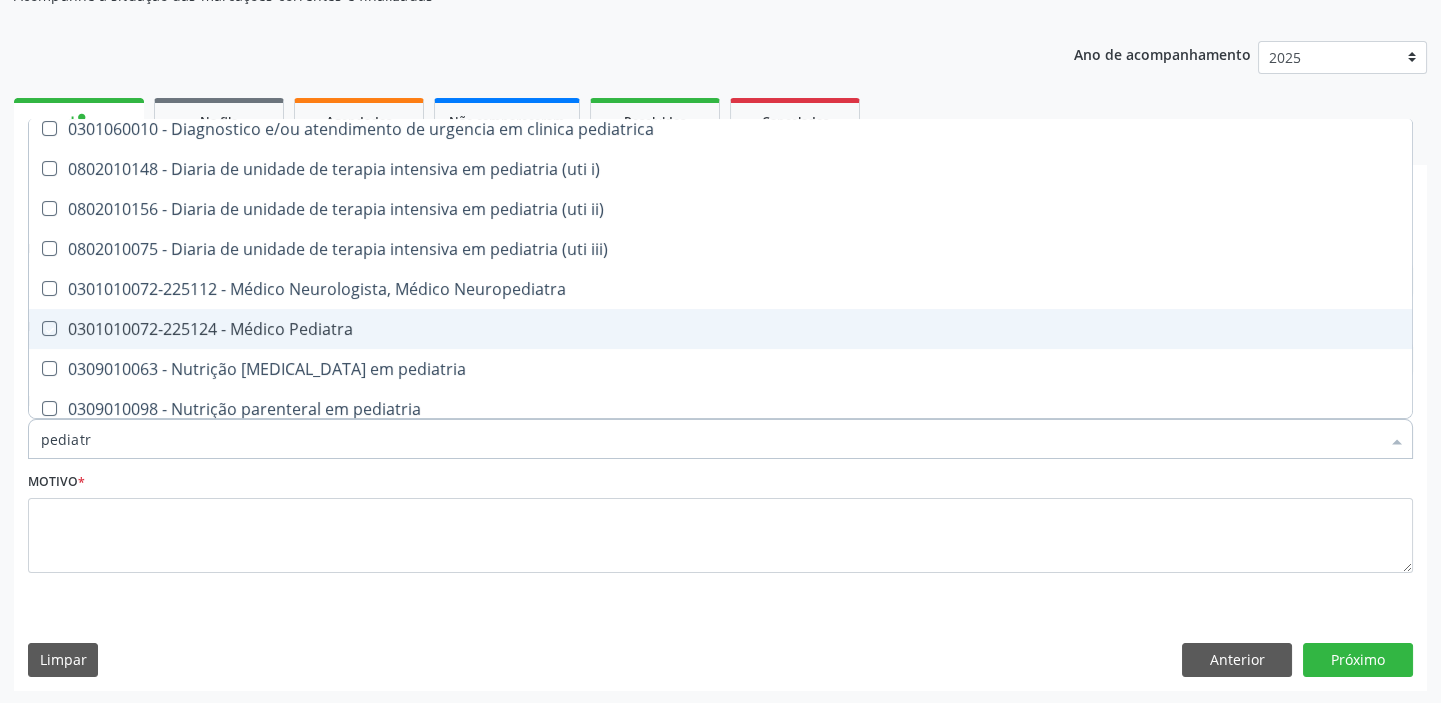 checkbox on "true" 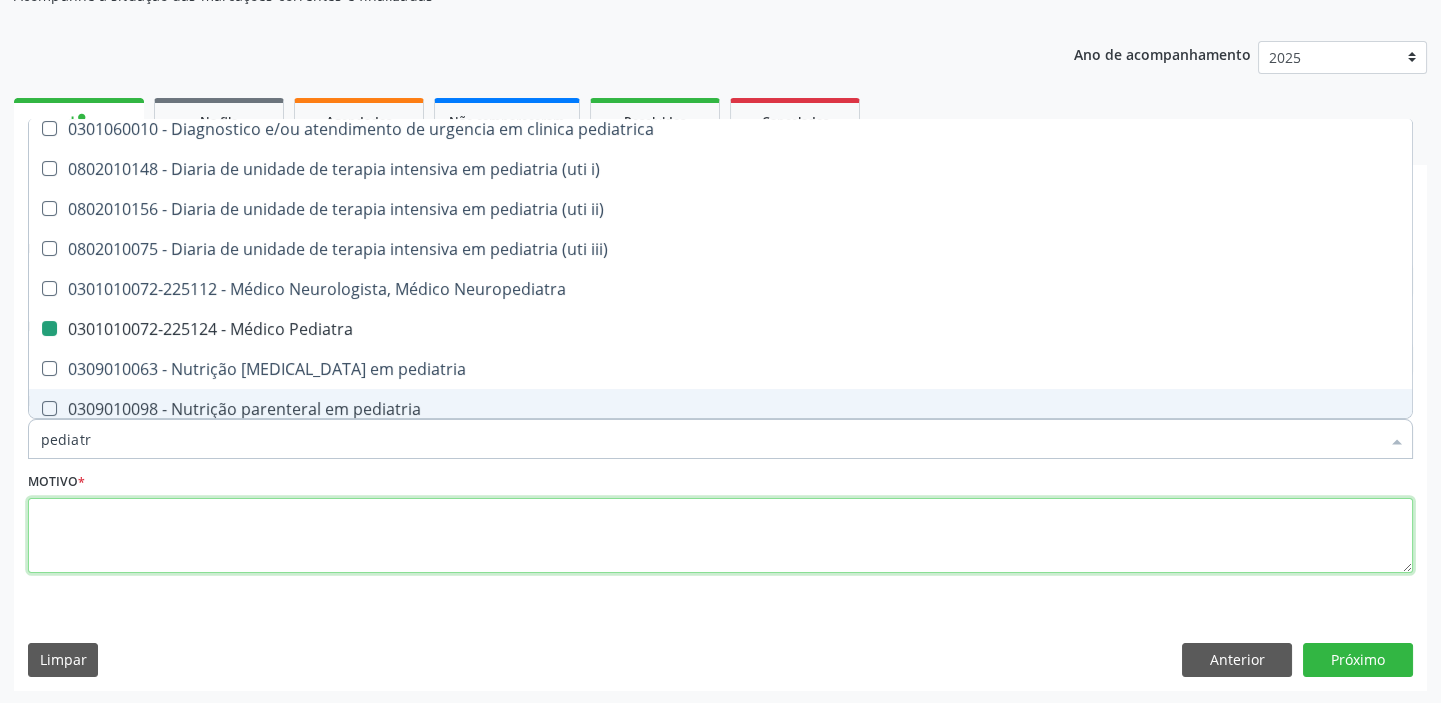 click at bounding box center [720, 536] 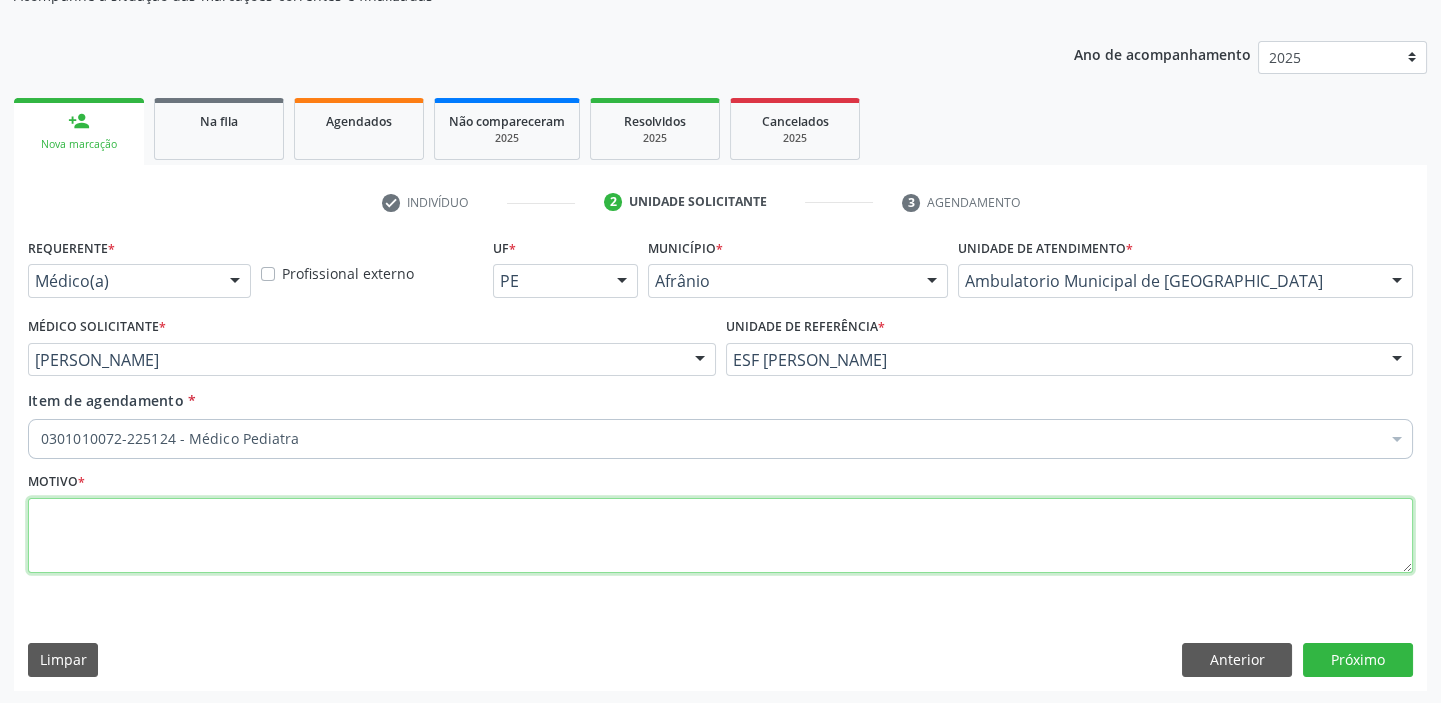 scroll, scrollTop: 0, scrollLeft: 0, axis: both 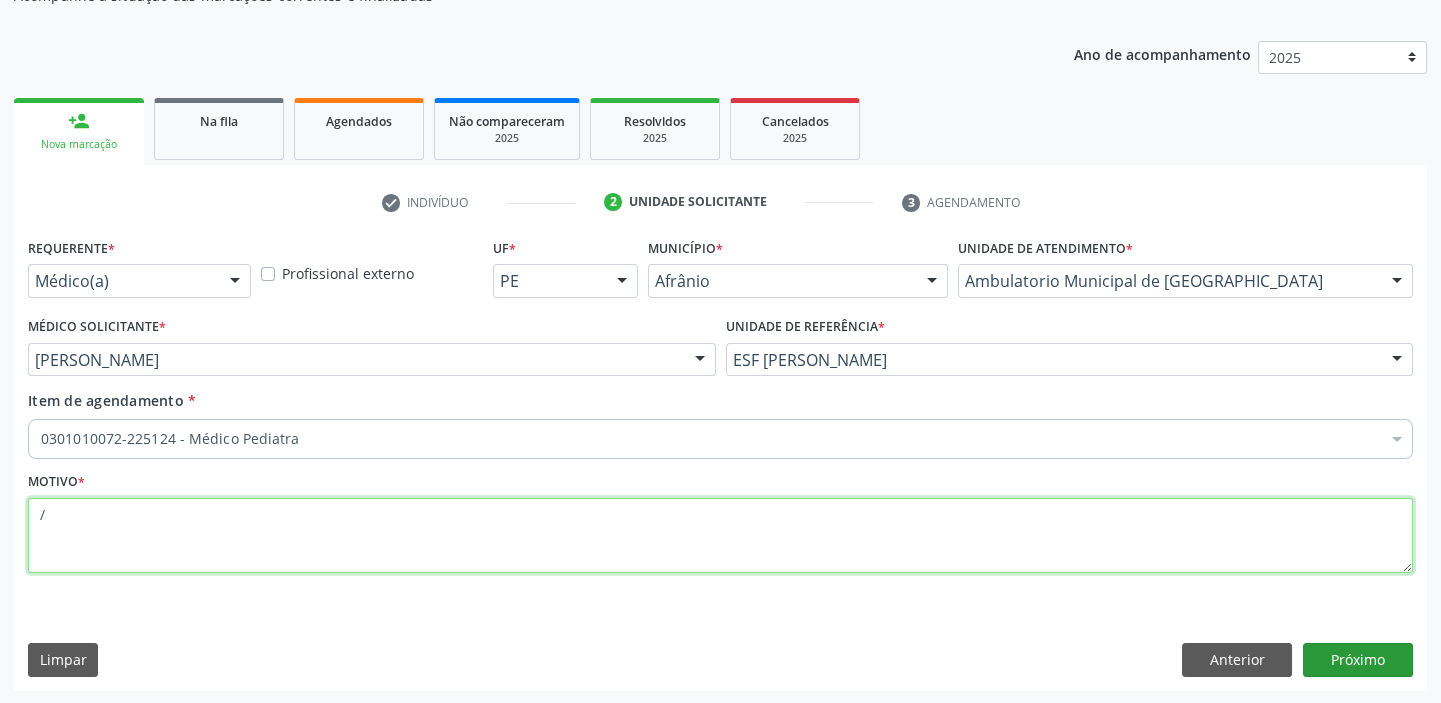 type on "/" 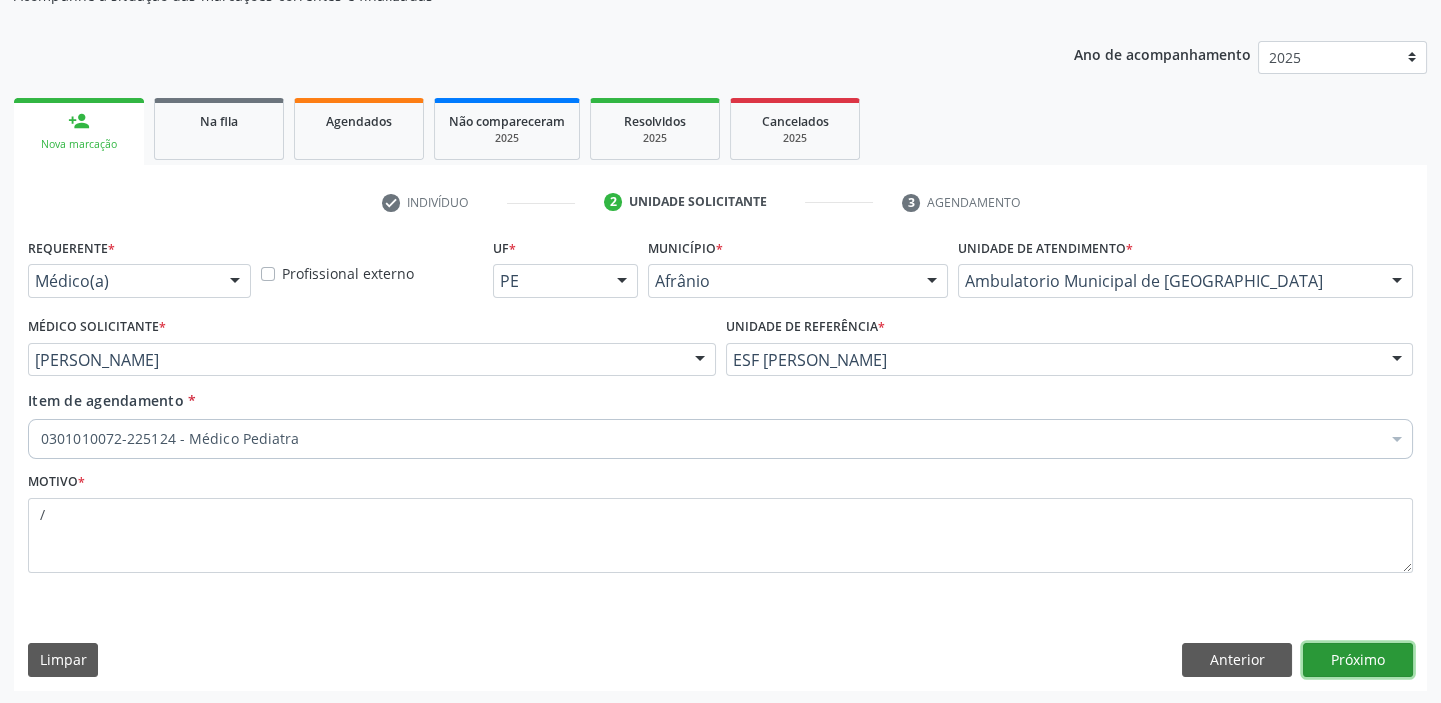 click on "Próximo" at bounding box center (1358, 660) 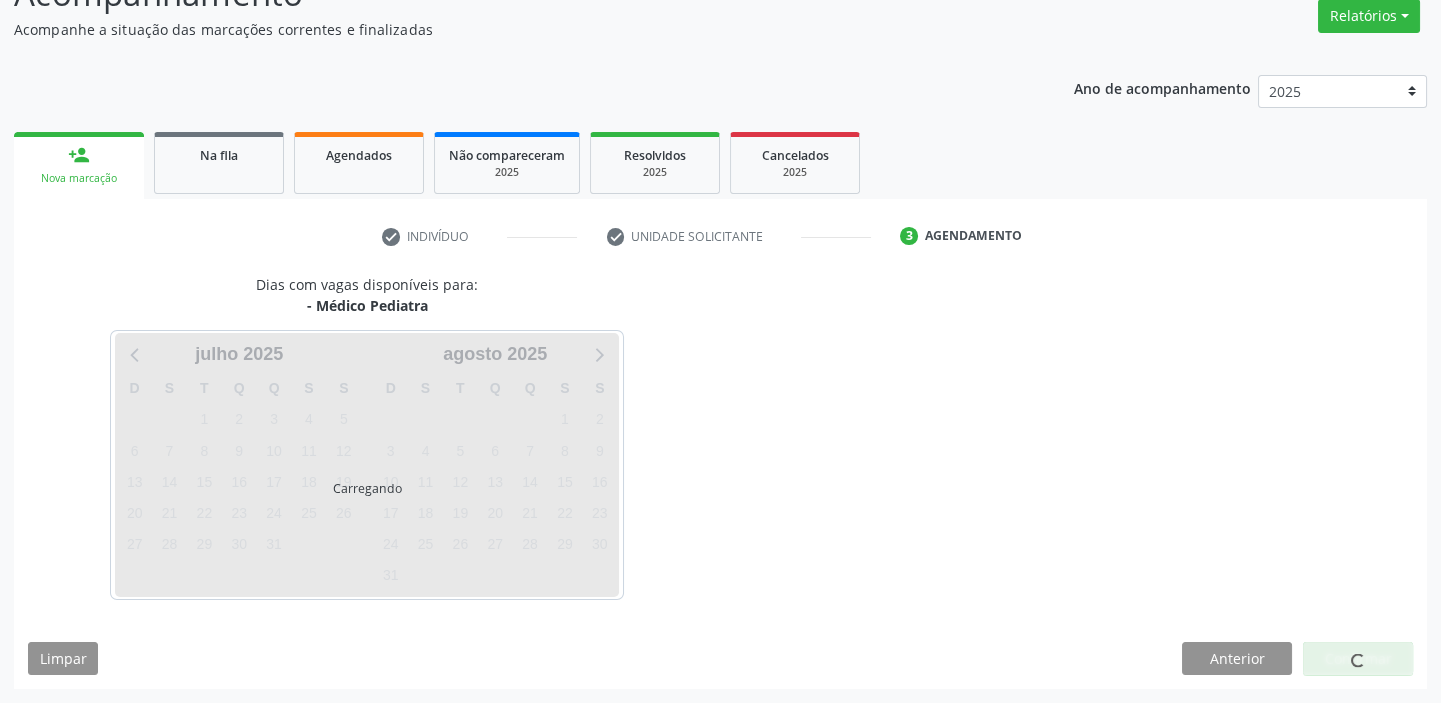 scroll, scrollTop: 166, scrollLeft: 0, axis: vertical 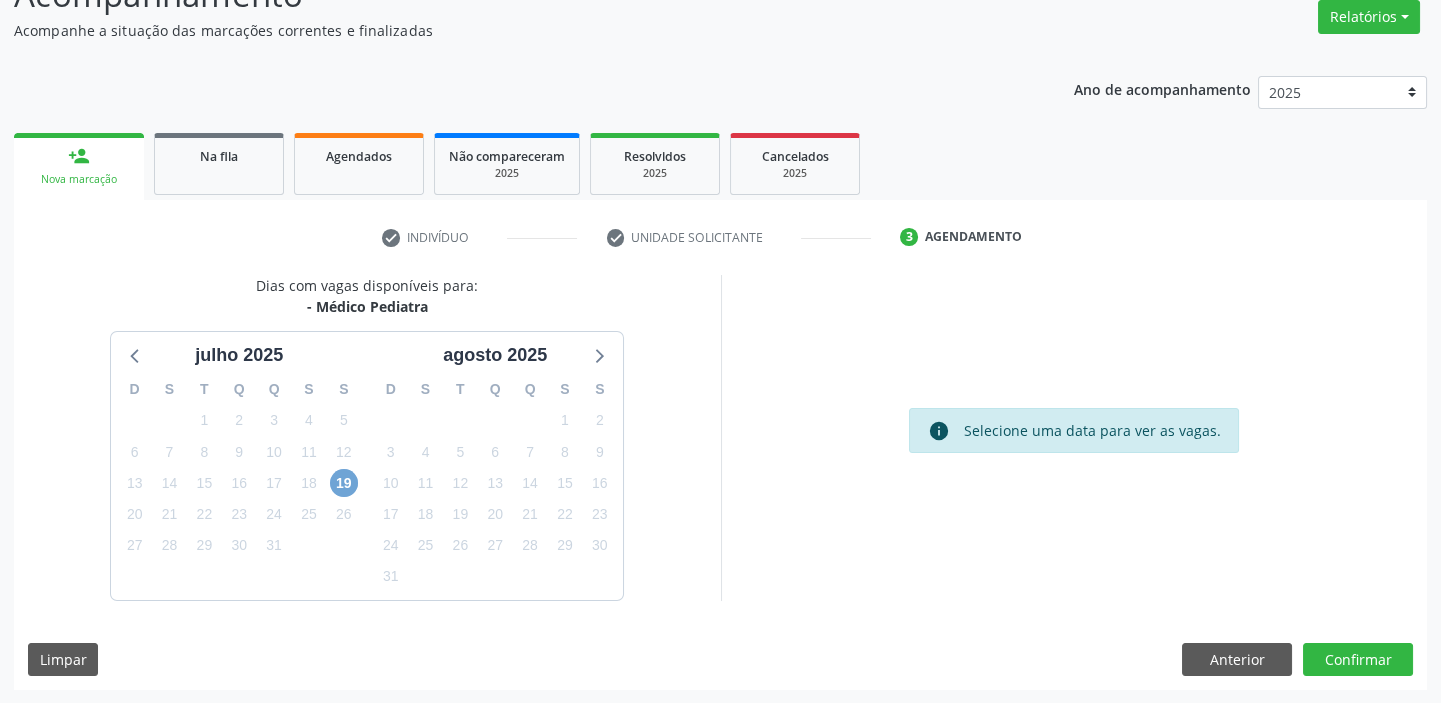click on "19" at bounding box center (344, 483) 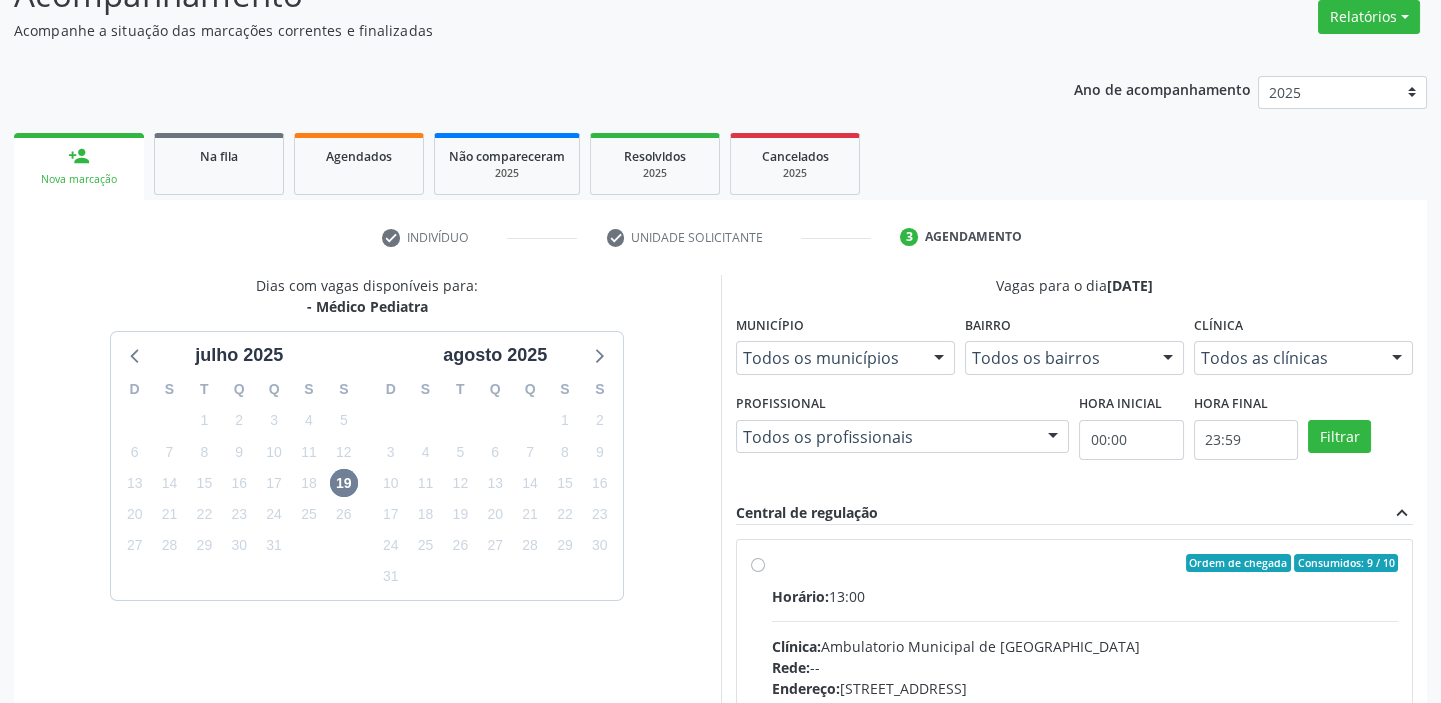 click on "Horário:   13:00
Clínica:  Ambulatorio Municipal de Saude
Rede:
--
Endereço:   [STREET_ADDRESS]
Telefone:   --
Profissional:
--
Informações adicionais sobre o atendimento
Idade de atendimento:
Sem restrição
Gênero(s) atendido(s):
Sem restrição
Informações adicionais:
--" at bounding box center [1085, 723] 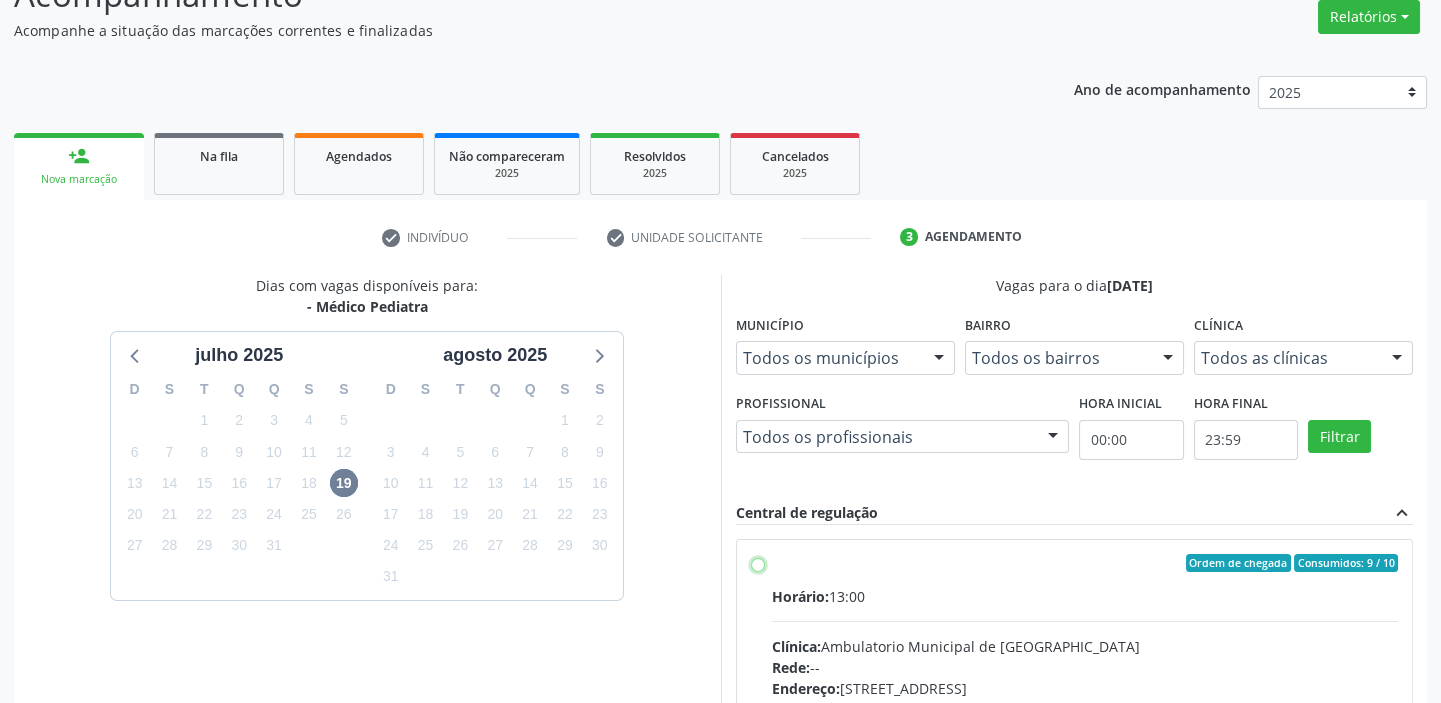 radio on "true" 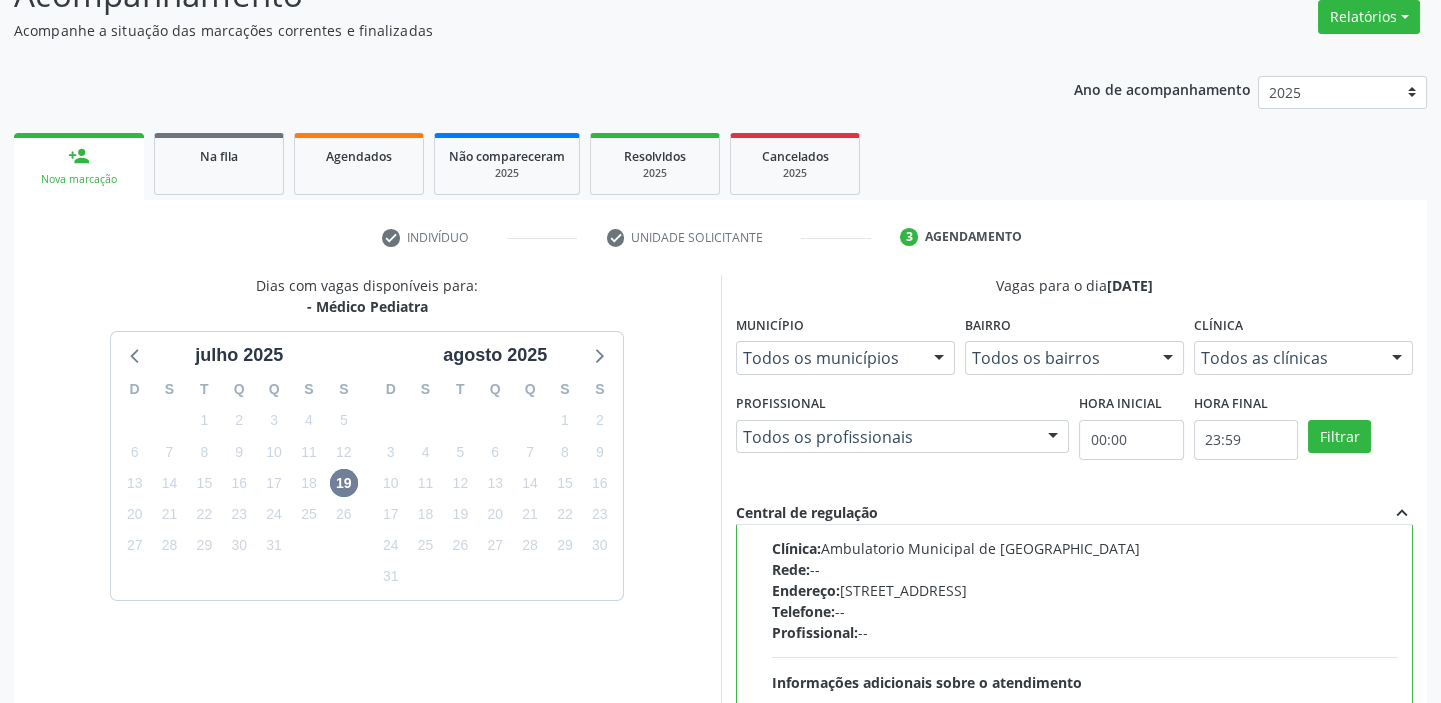 scroll, scrollTop: 99, scrollLeft: 0, axis: vertical 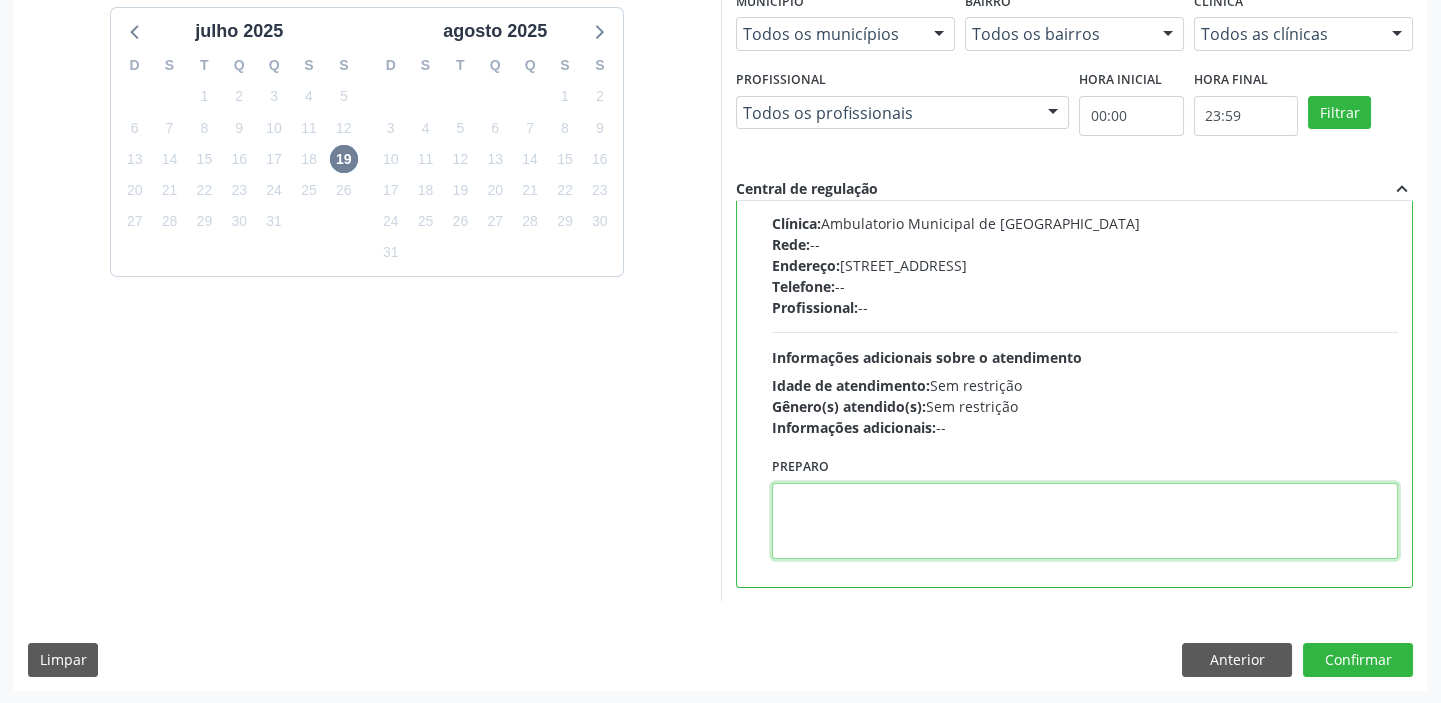 click at bounding box center [1085, 521] 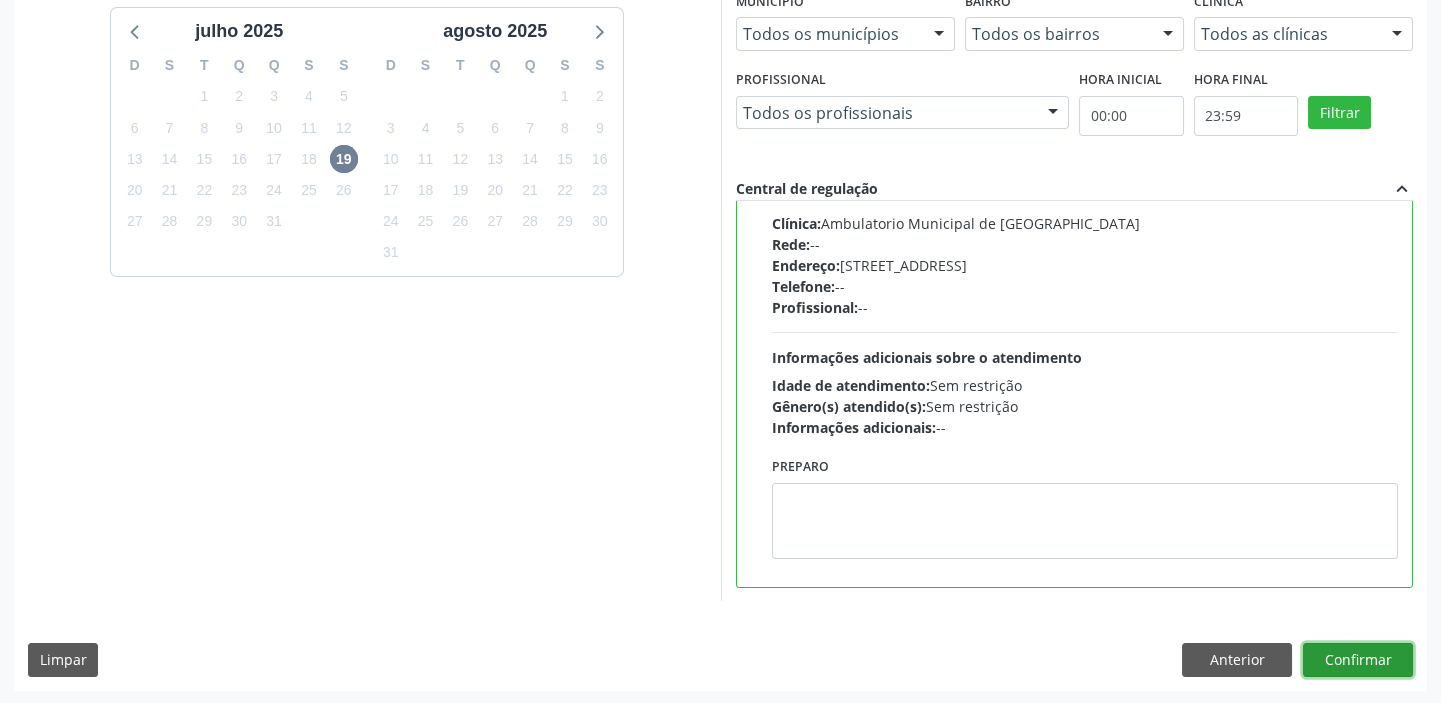 click on "Confirmar" at bounding box center (1358, 660) 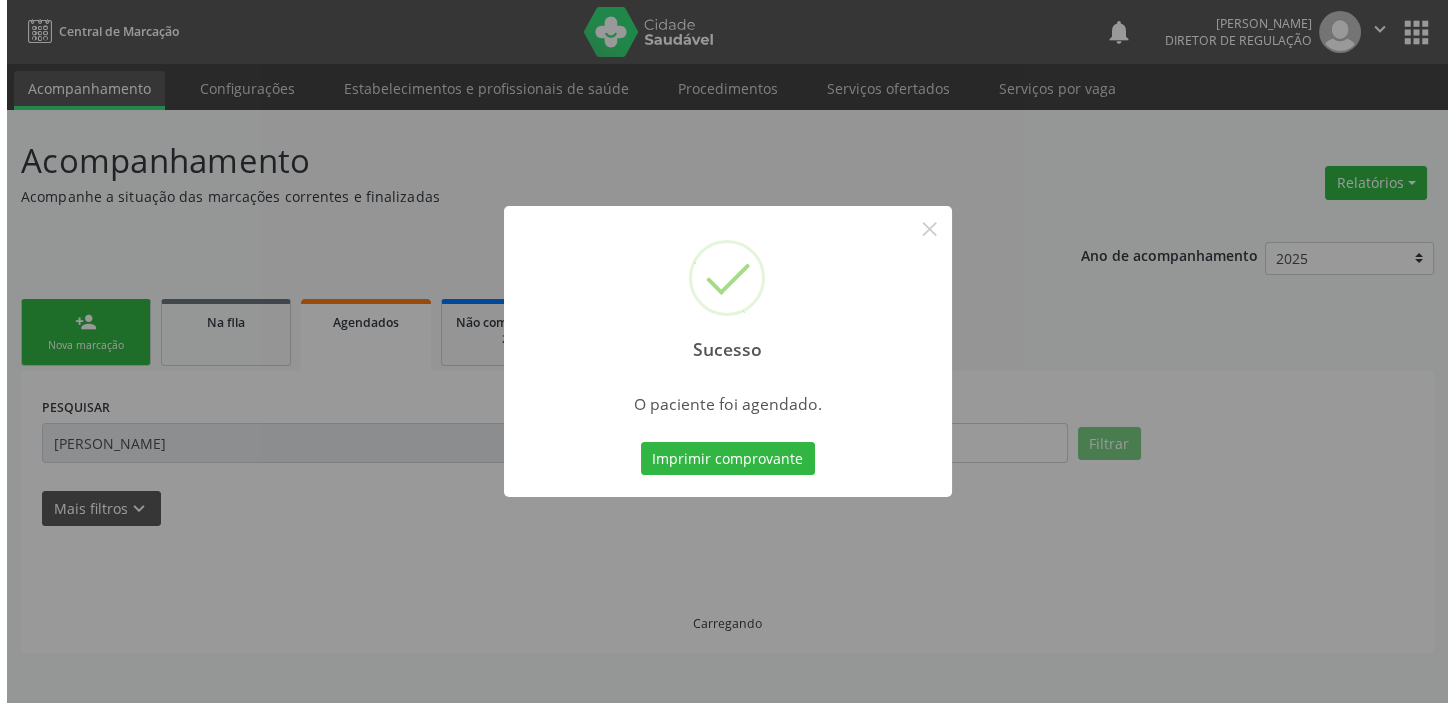 scroll, scrollTop: 0, scrollLeft: 0, axis: both 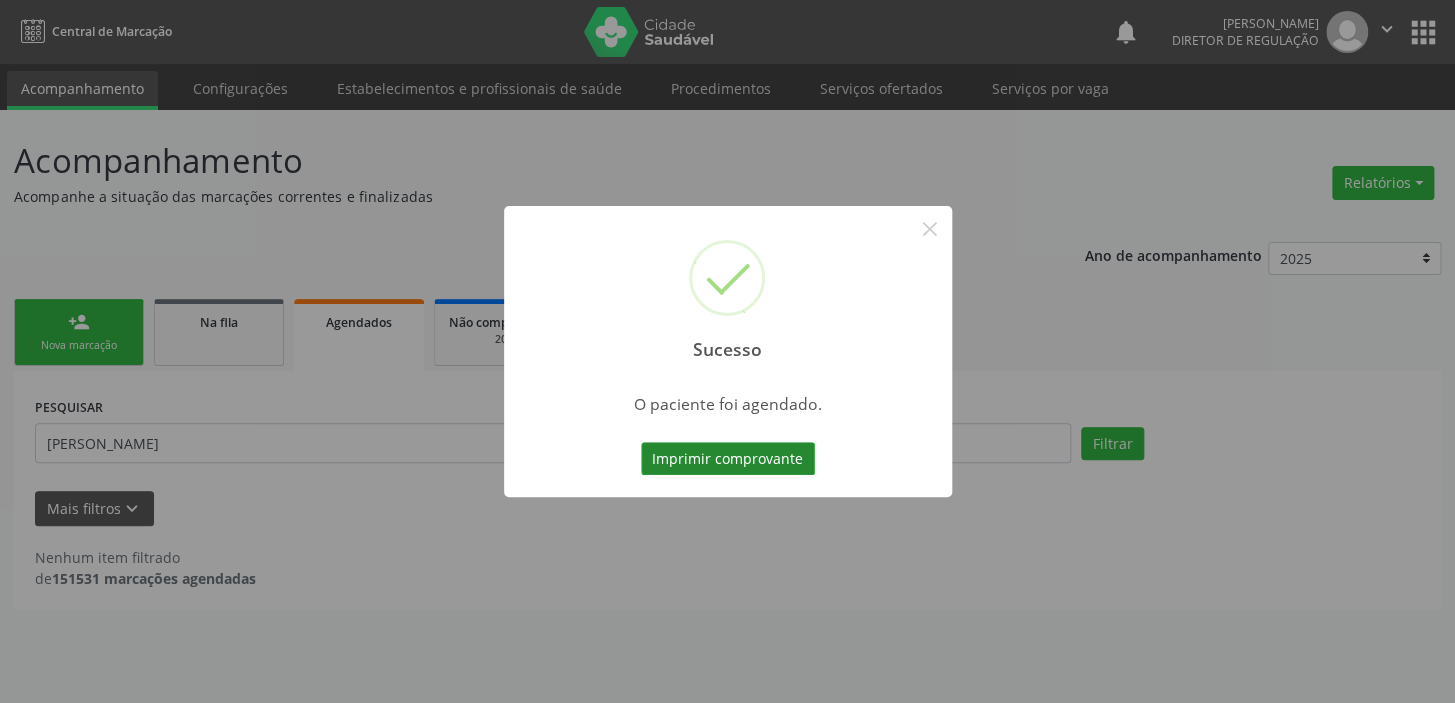click on "Imprimir comprovante" at bounding box center [728, 459] 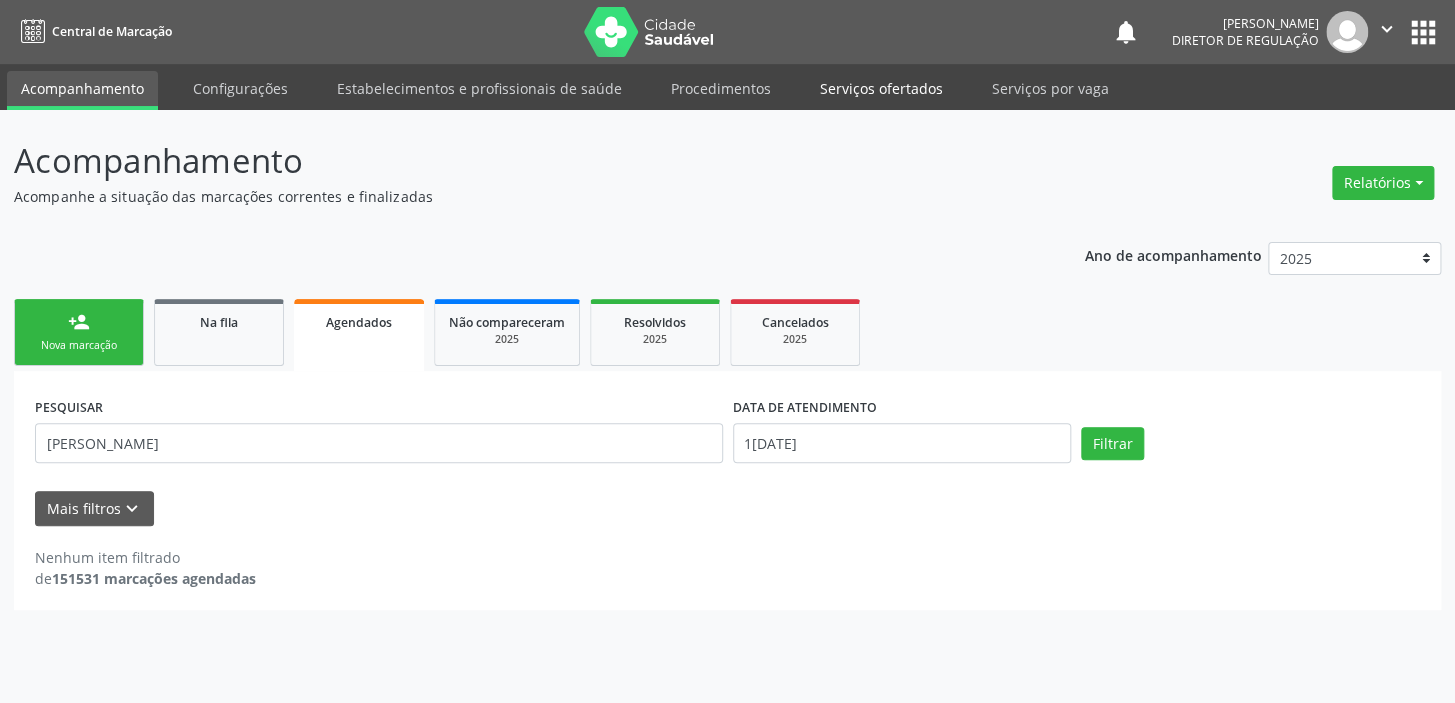 click on "Serviços ofertados" at bounding box center [881, 88] 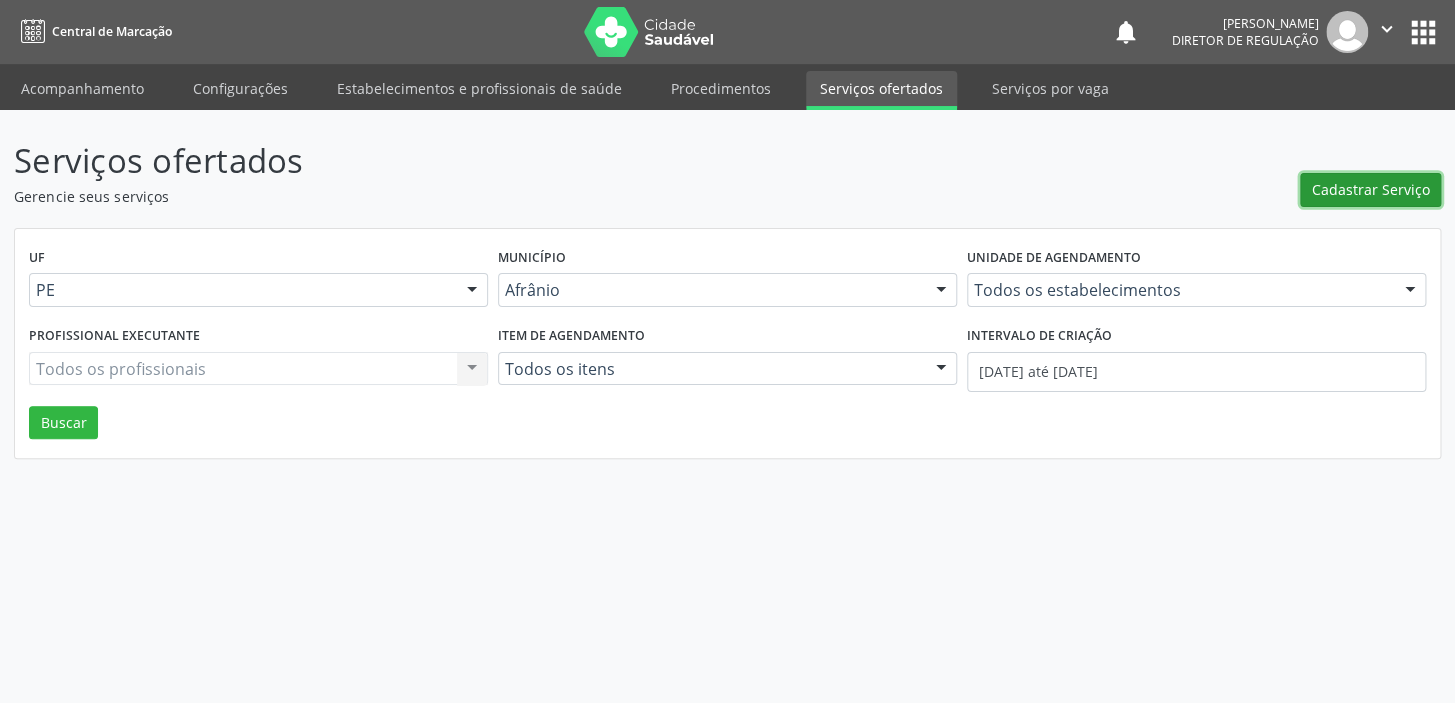 click on "Cadastrar Serviço" at bounding box center (1371, 189) 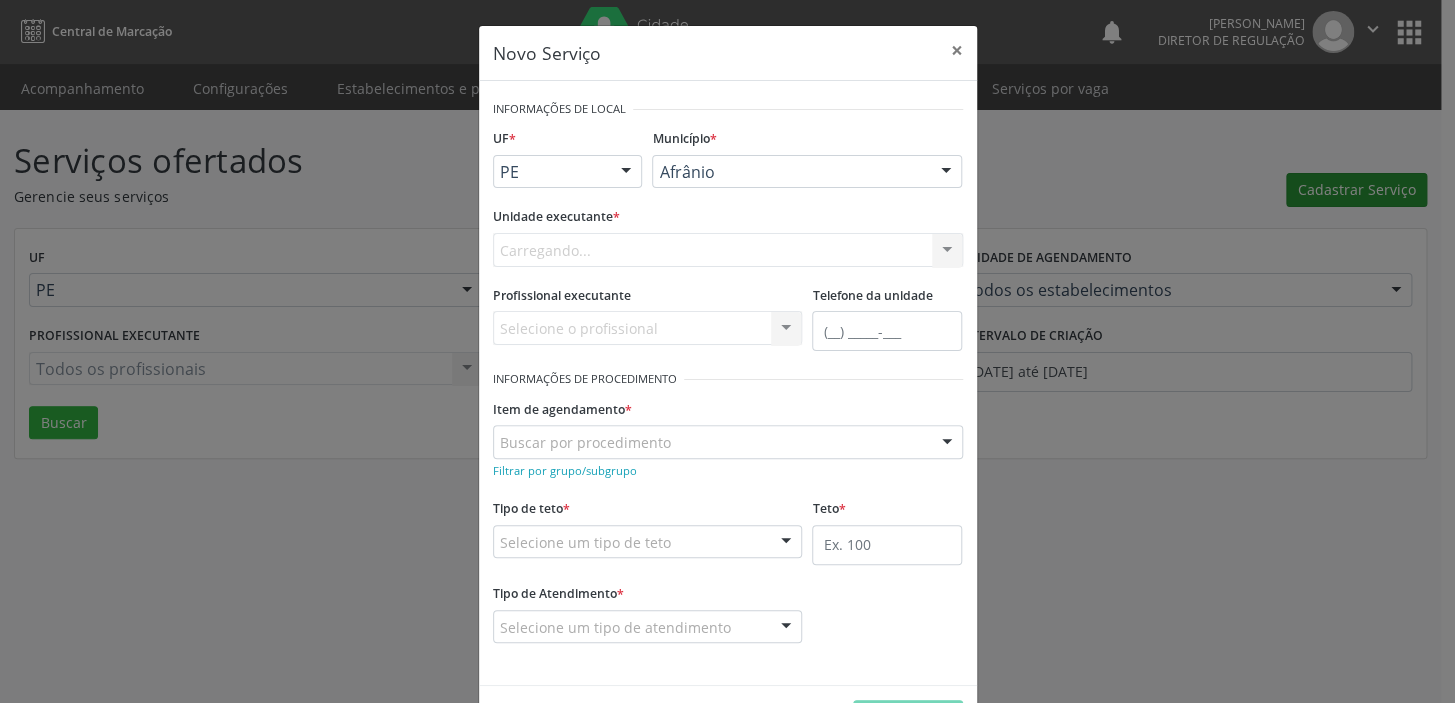 scroll, scrollTop: 0, scrollLeft: 0, axis: both 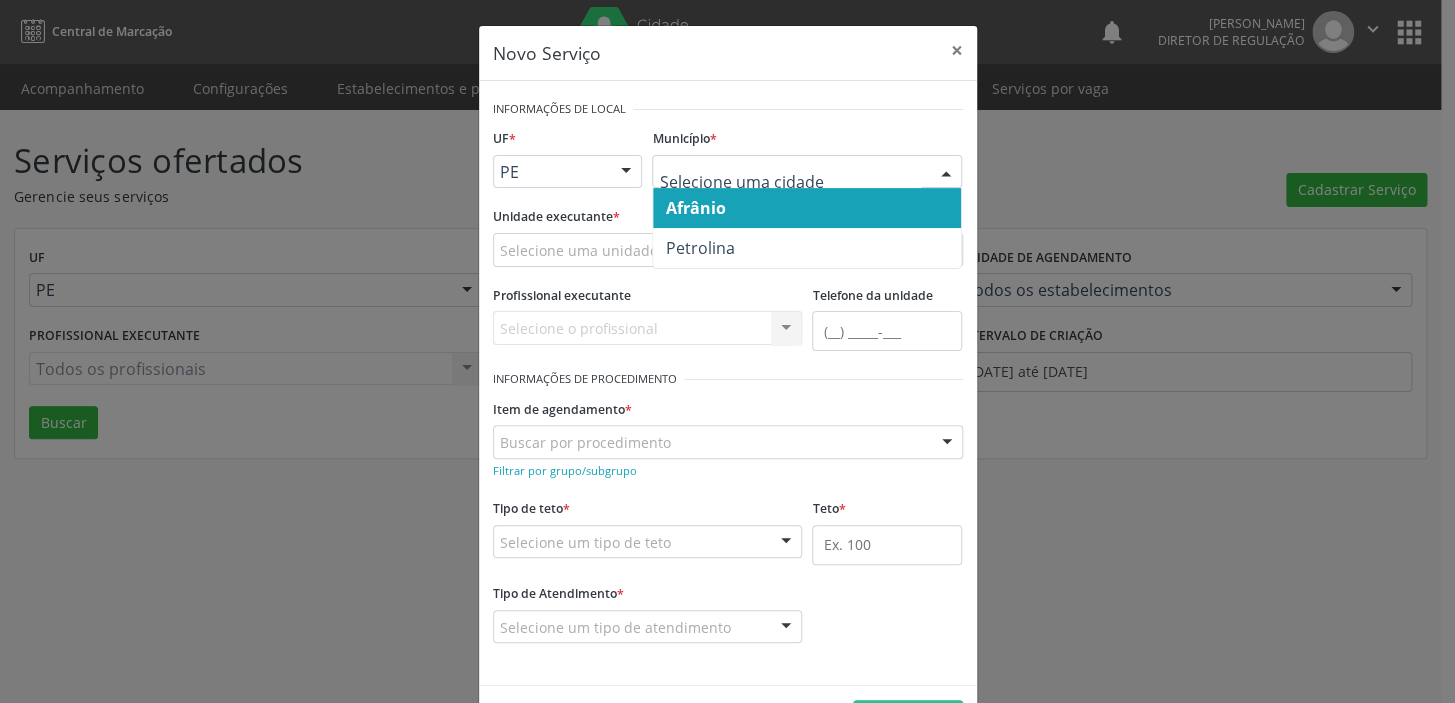 click on "Afrânio" at bounding box center (807, 208) 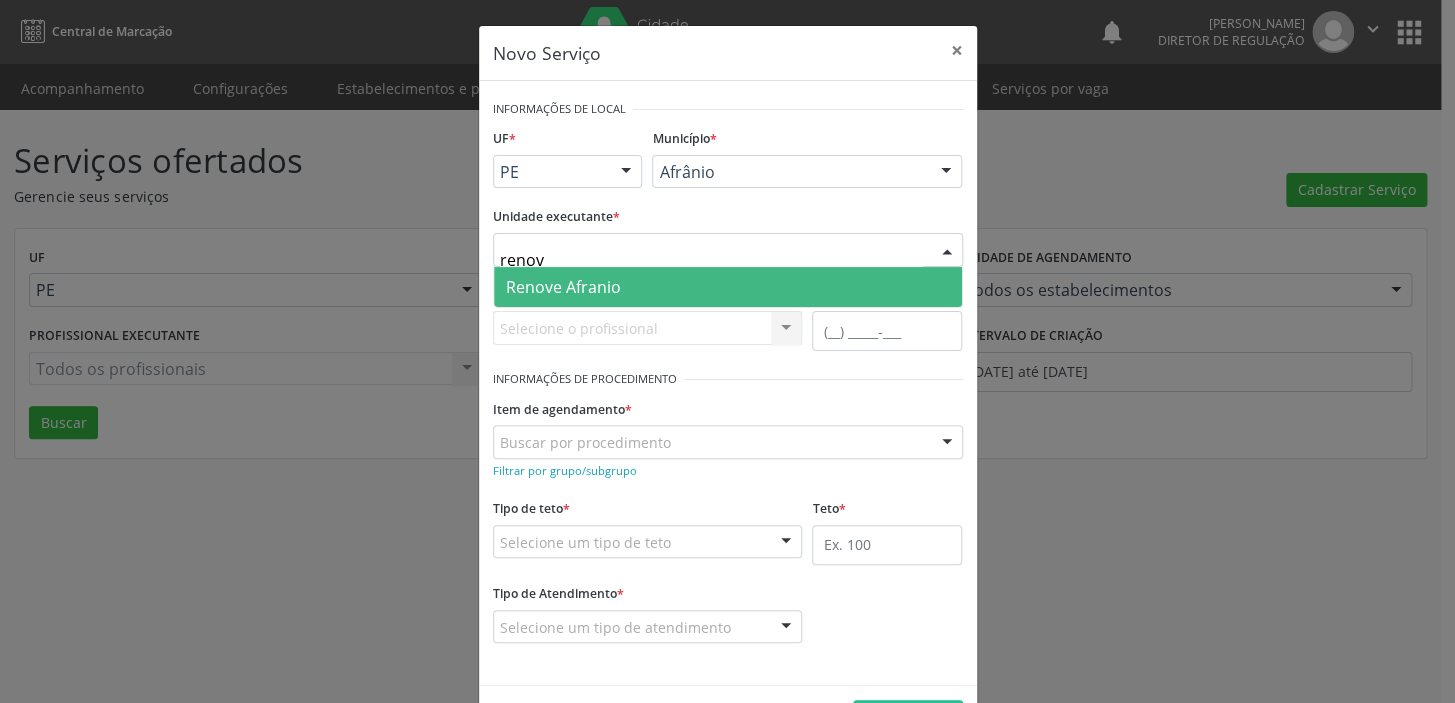 type on "renove" 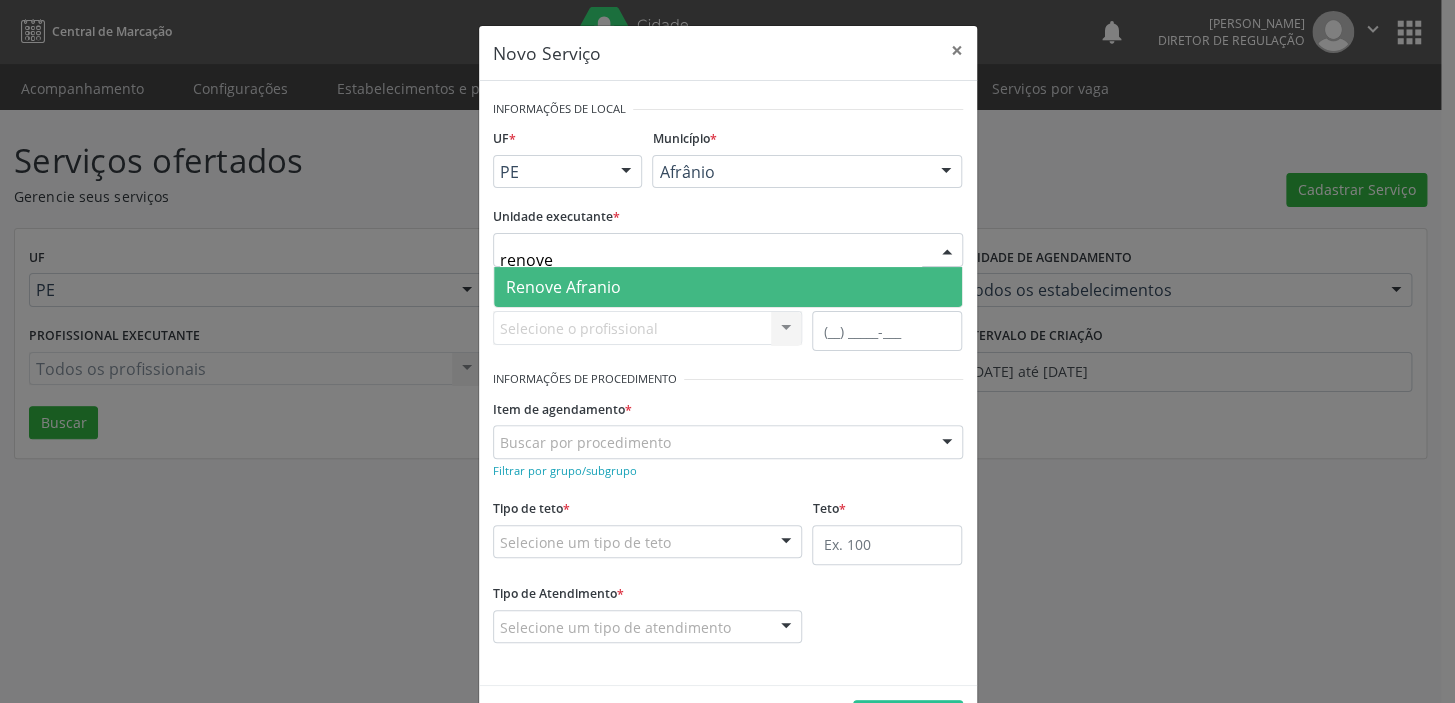 click on "Renove Afranio" at bounding box center (563, 287) 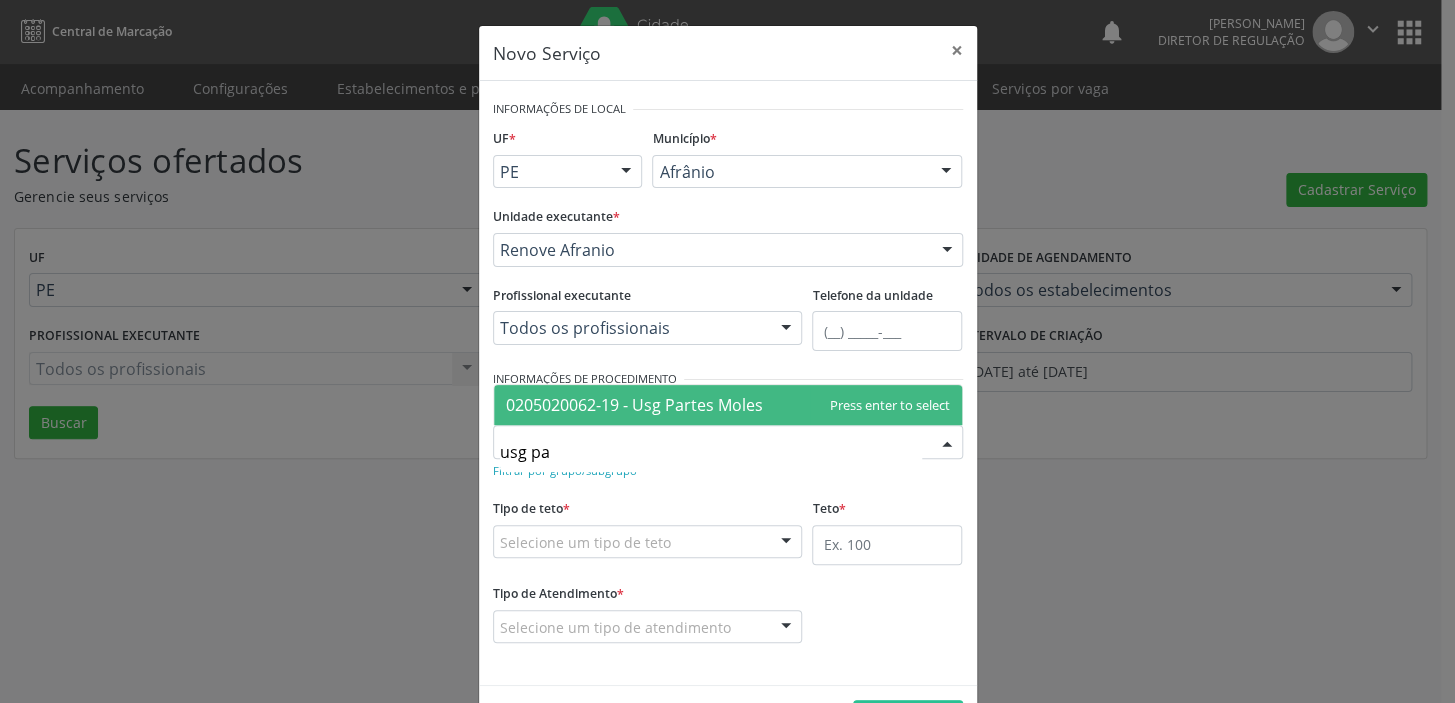 type on "usg par" 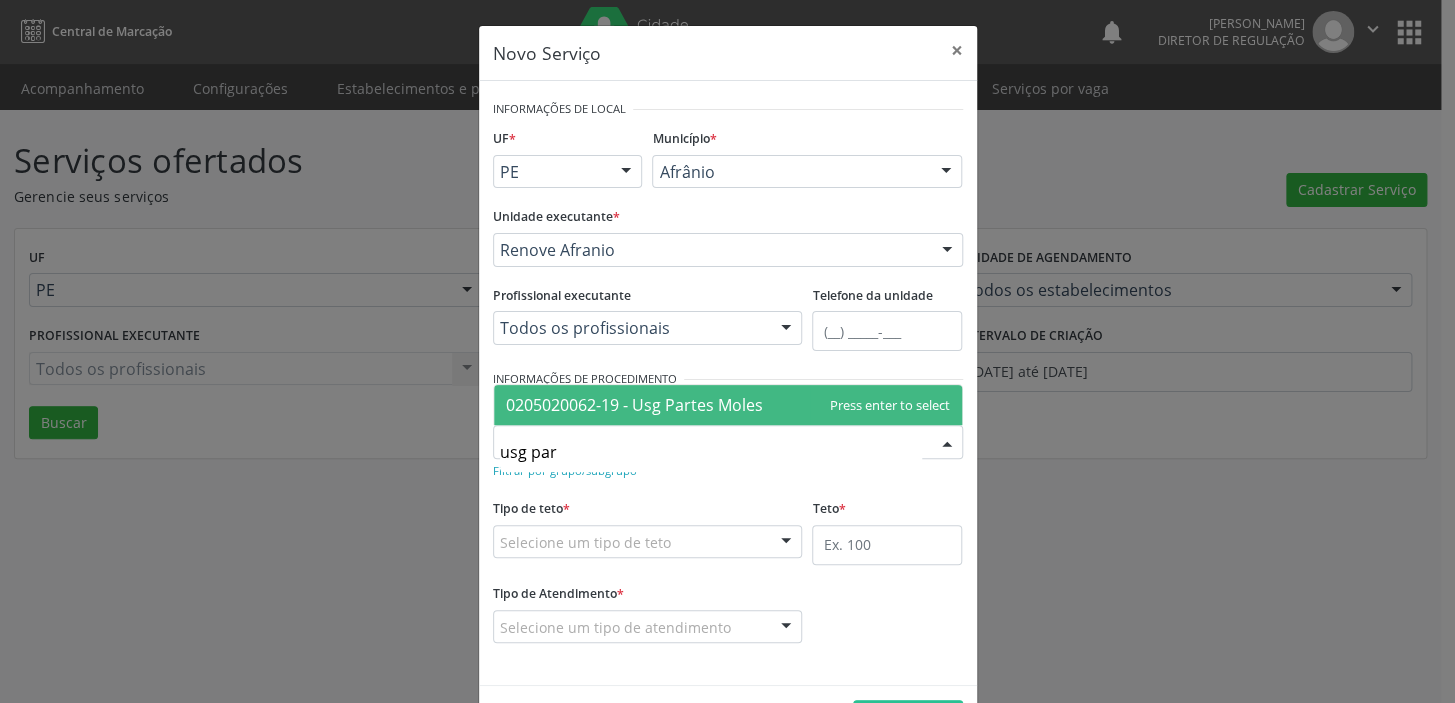 click on "0205020062-19 - Usg Partes Moles" at bounding box center [634, 405] 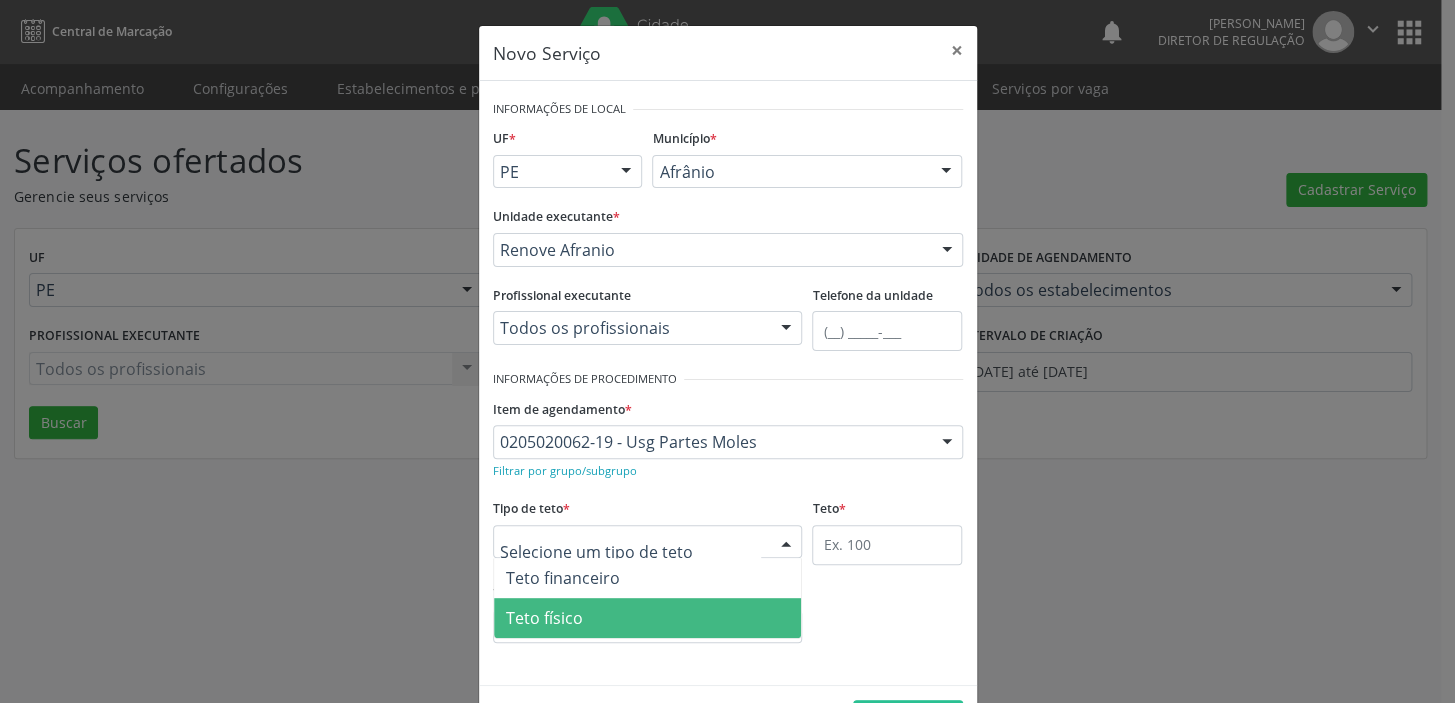 click on "Teto físico" at bounding box center [544, 618] 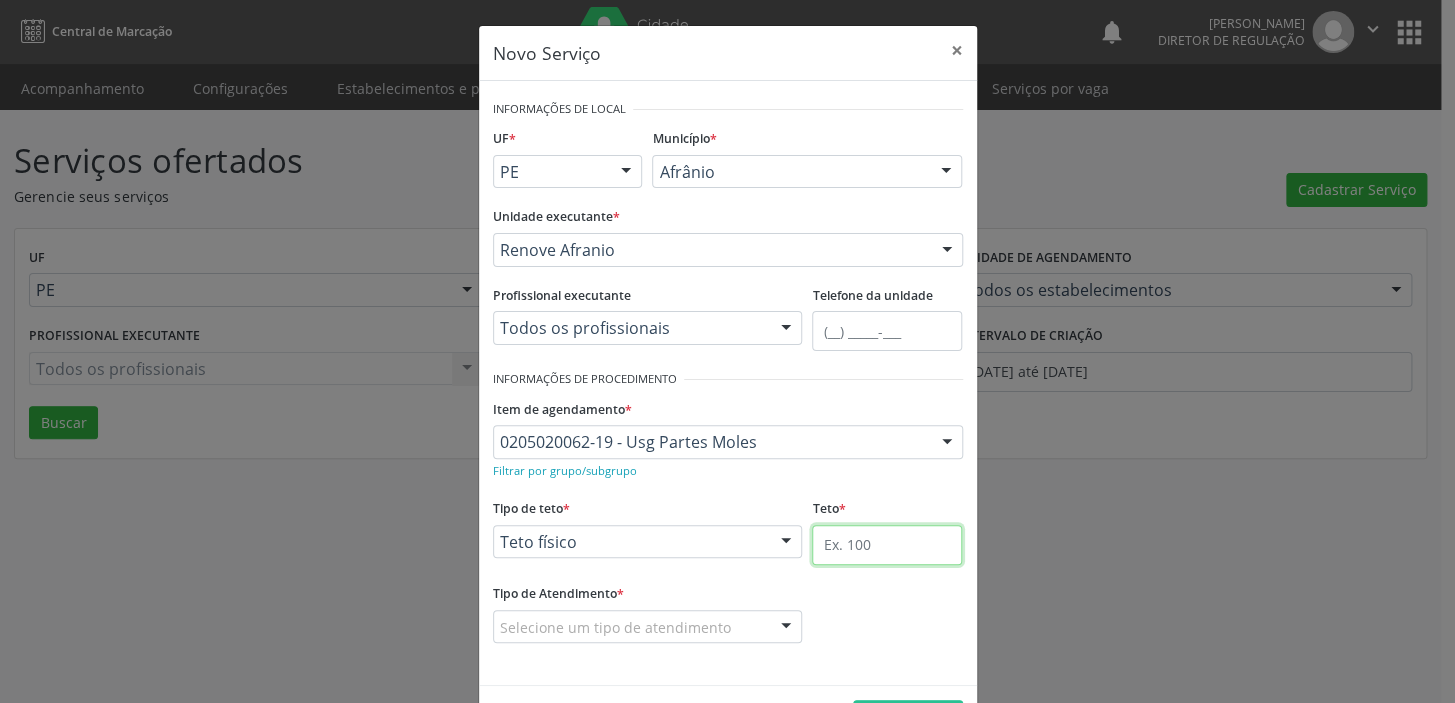 click at bounding box center [887, 545] 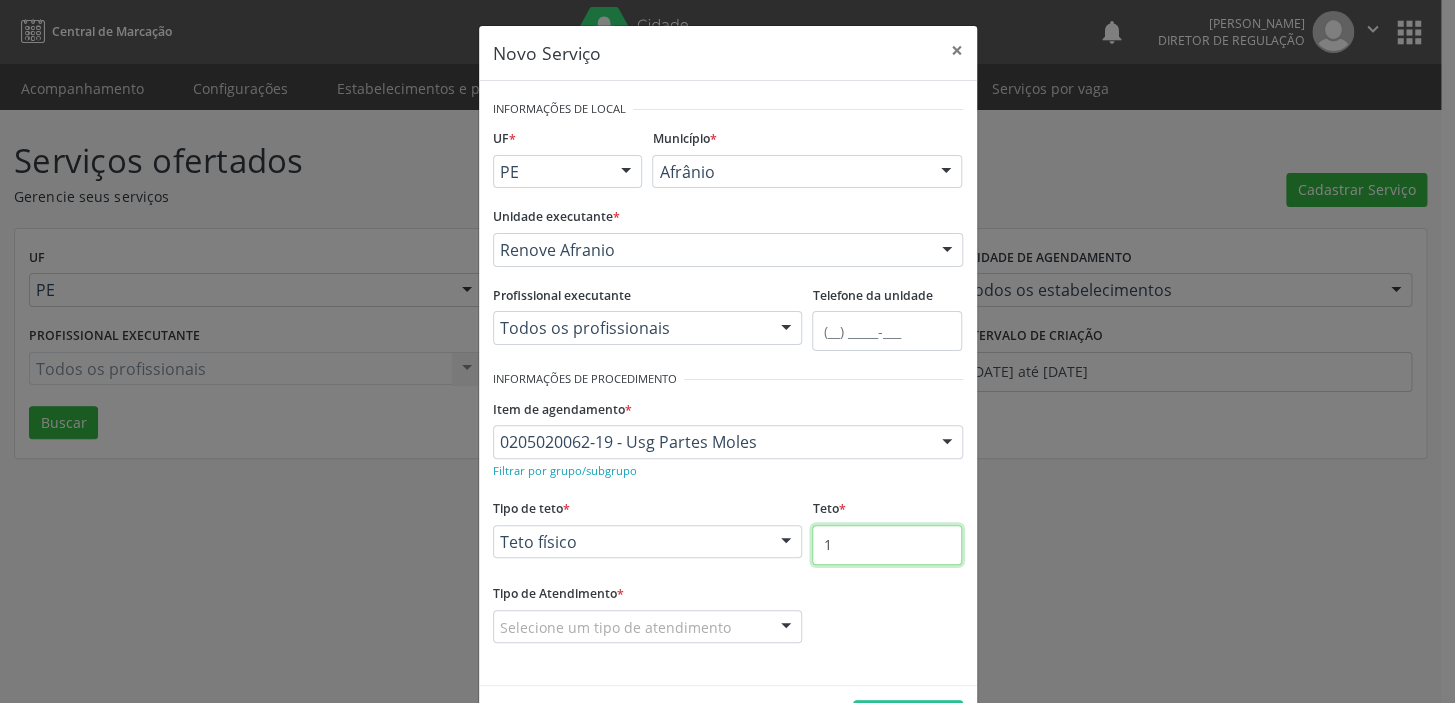 type on "1" 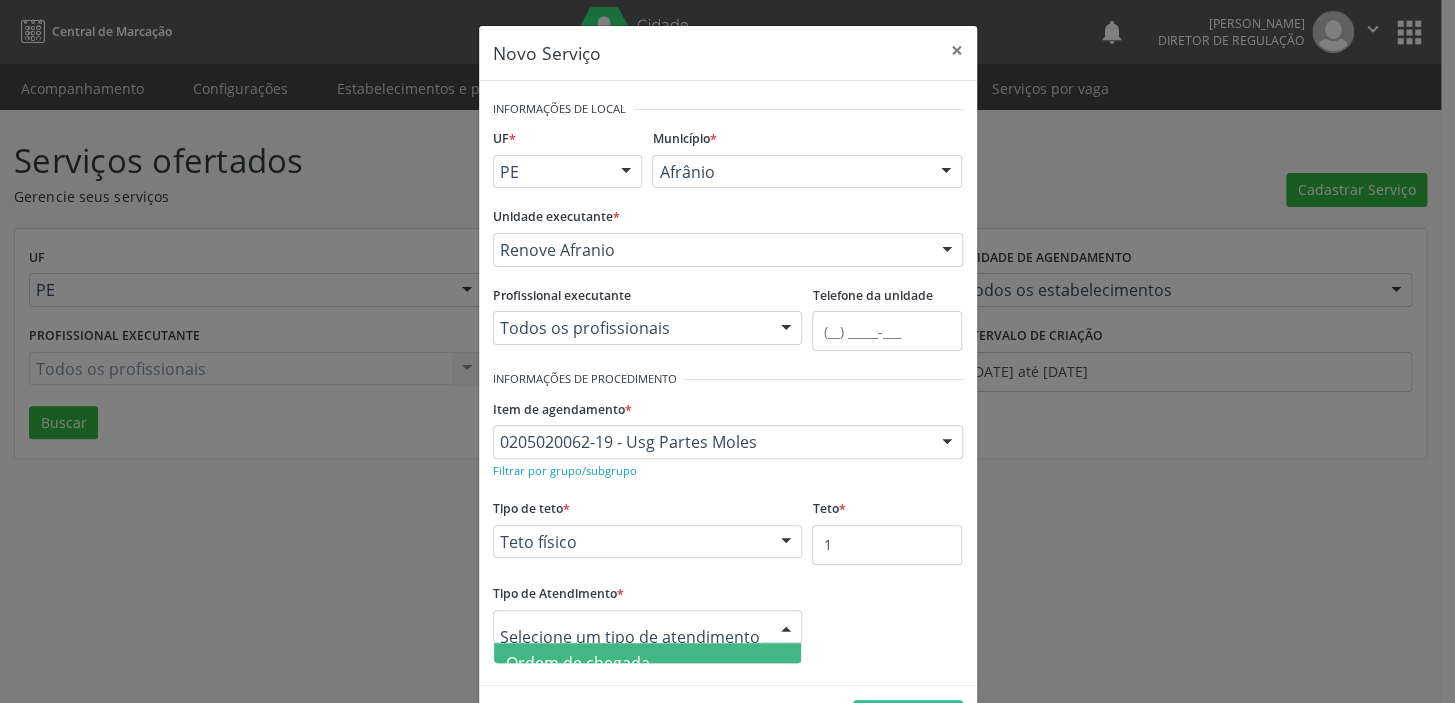 click on "Ordem de chegada" at bounding box center [578, 663] 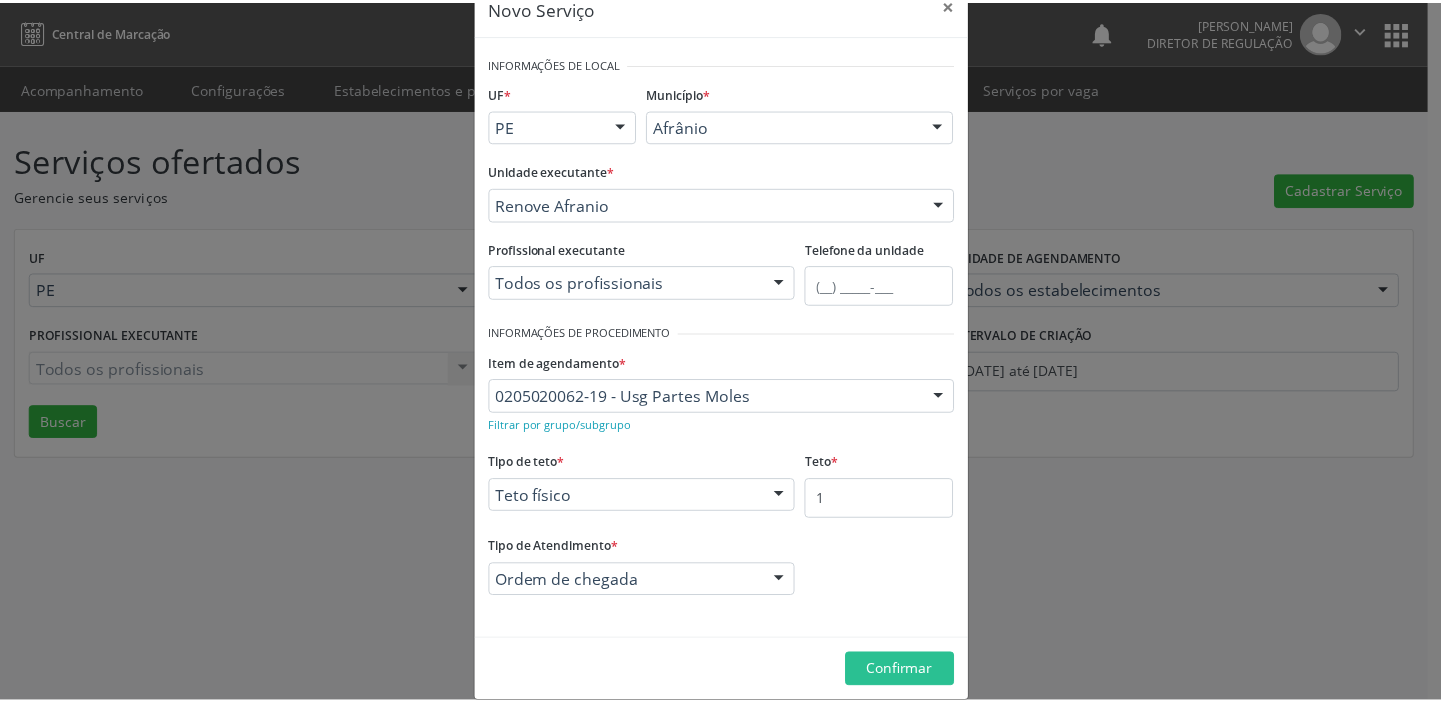 scroll, scrollTop: 69, scrollLeft: 0, axis: vertical 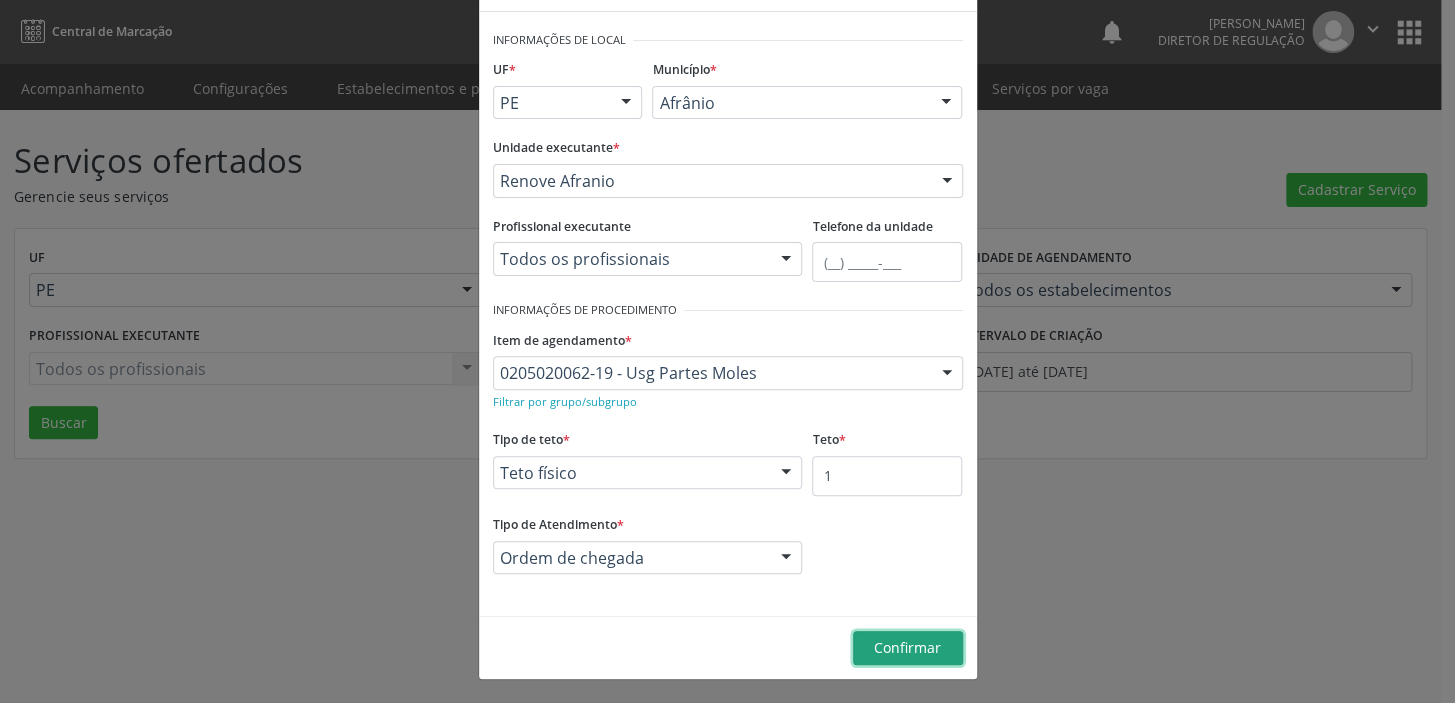click on "Confirmar" at bounding box center [907, 647] 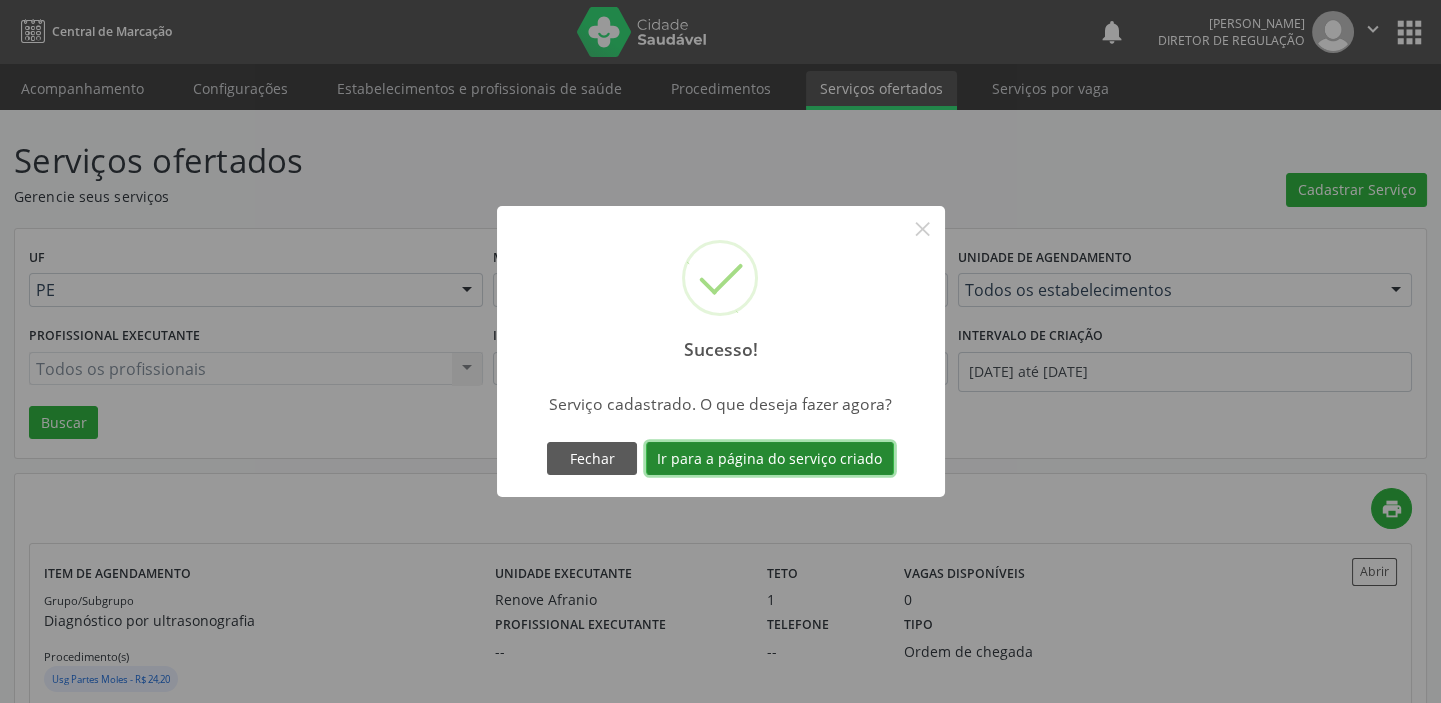 click on "Ir para a página do serviço criado" at bounding box center [770, 459] 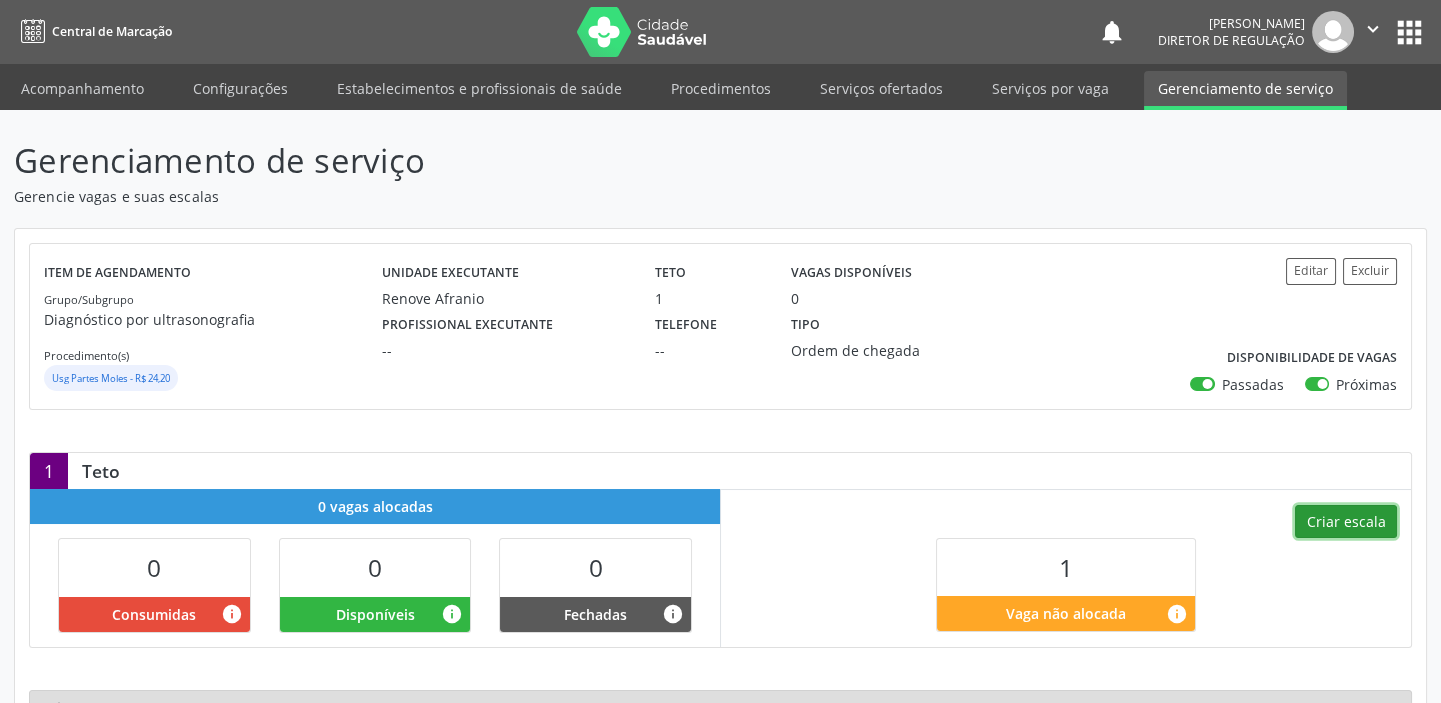 click on "Criar escala" at bounding box center (1346, 522) 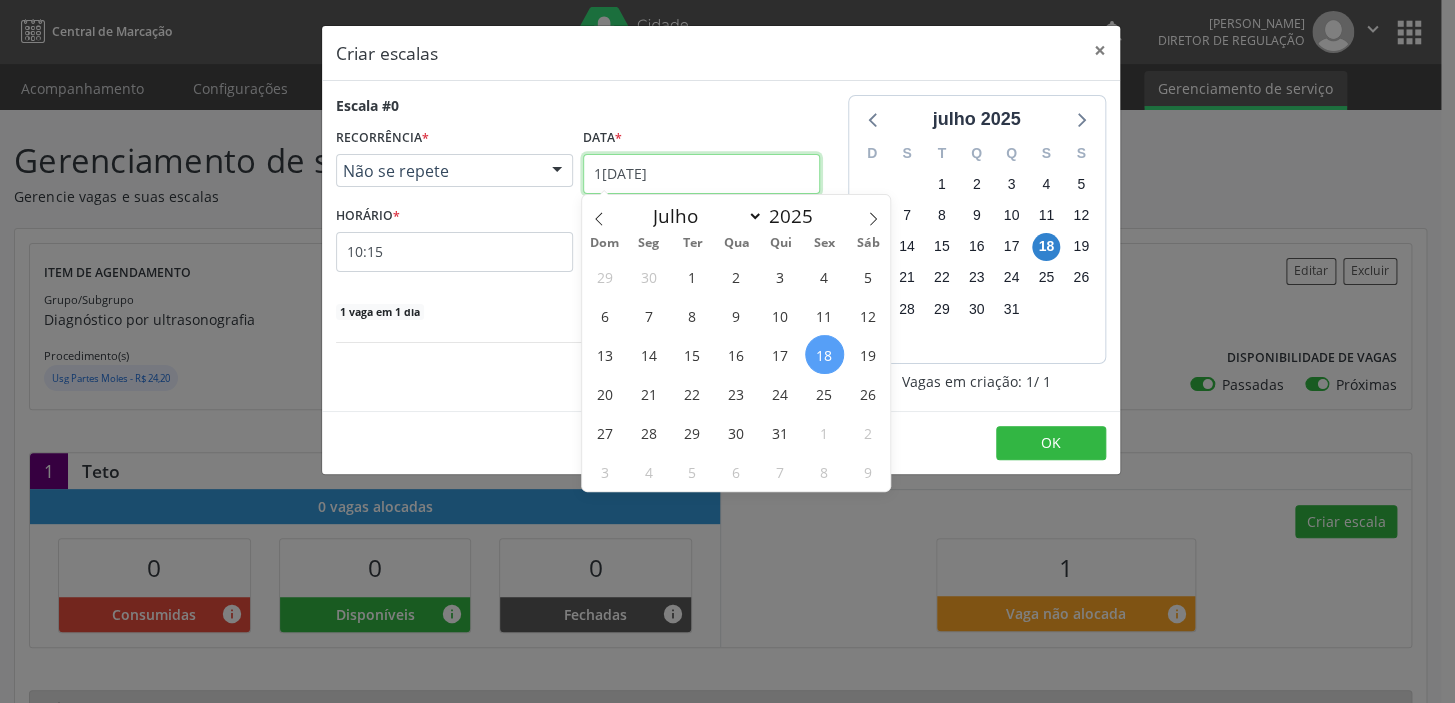 click on "1[DATE]" at bounding box center (701, 174) 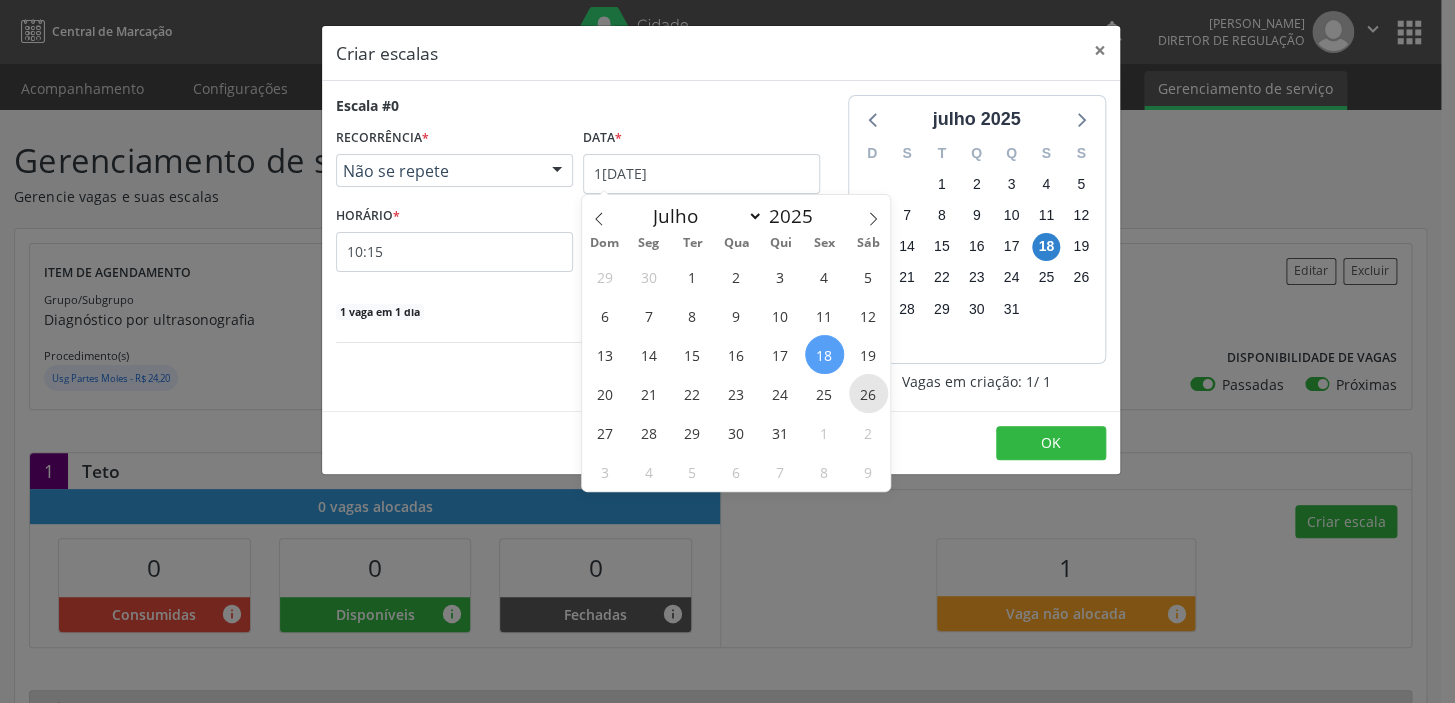 click on "26" at bounding box center [868, 393] 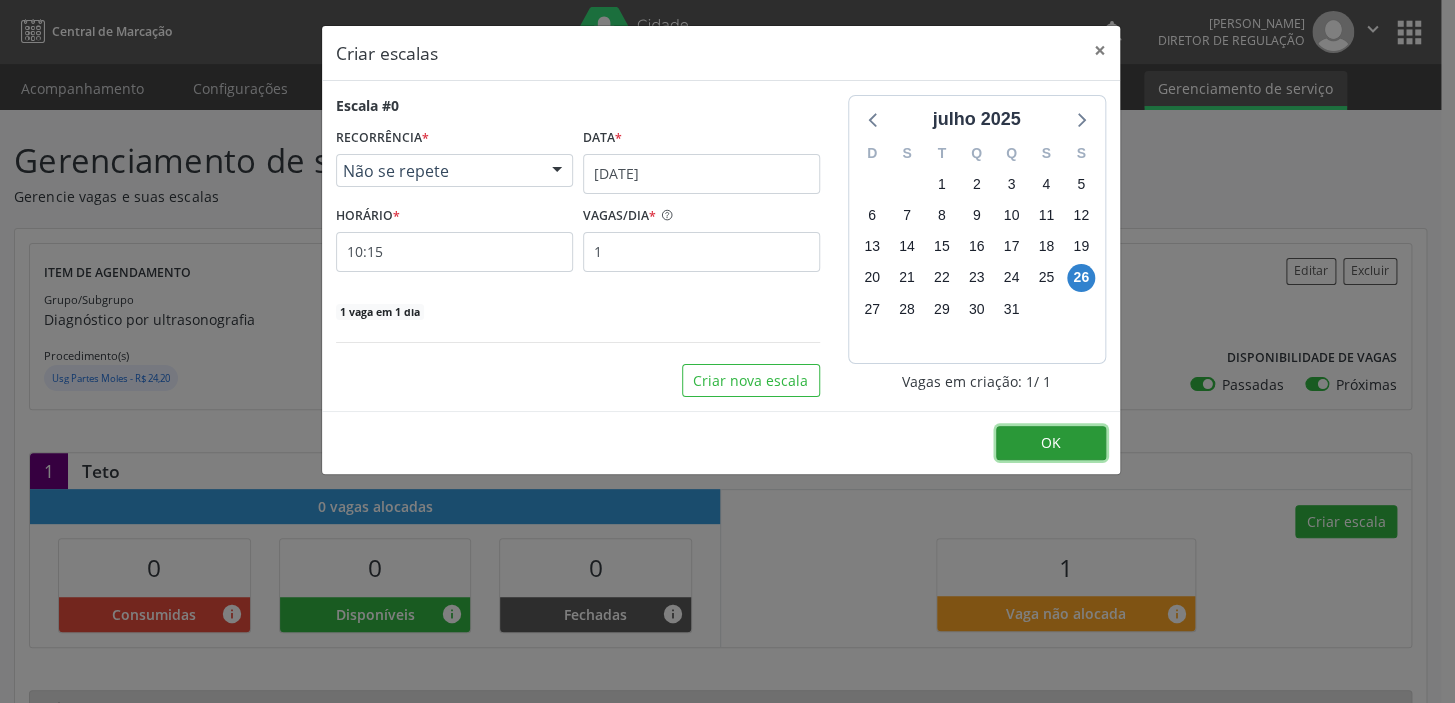 click on "OK" at bounding box center [1051, 442] 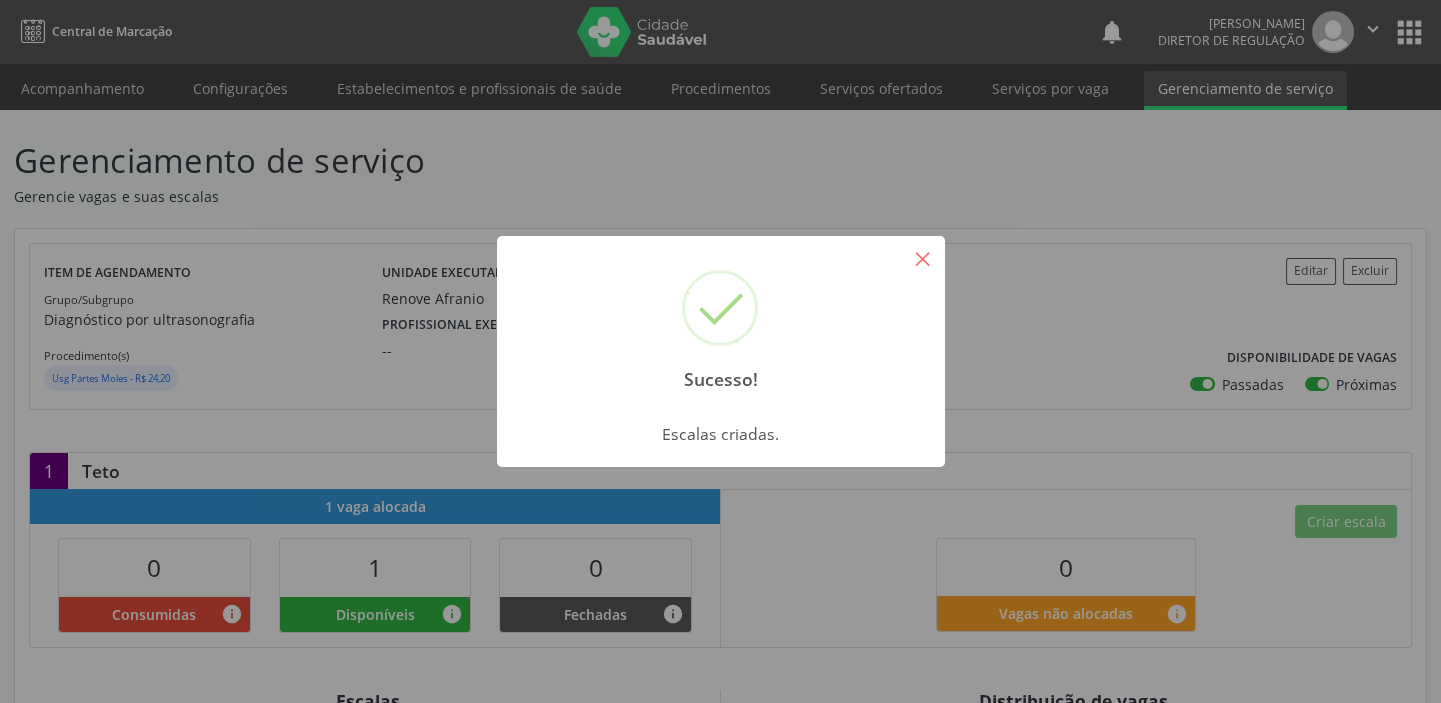 click on "×" at bounding box center (923, 258) 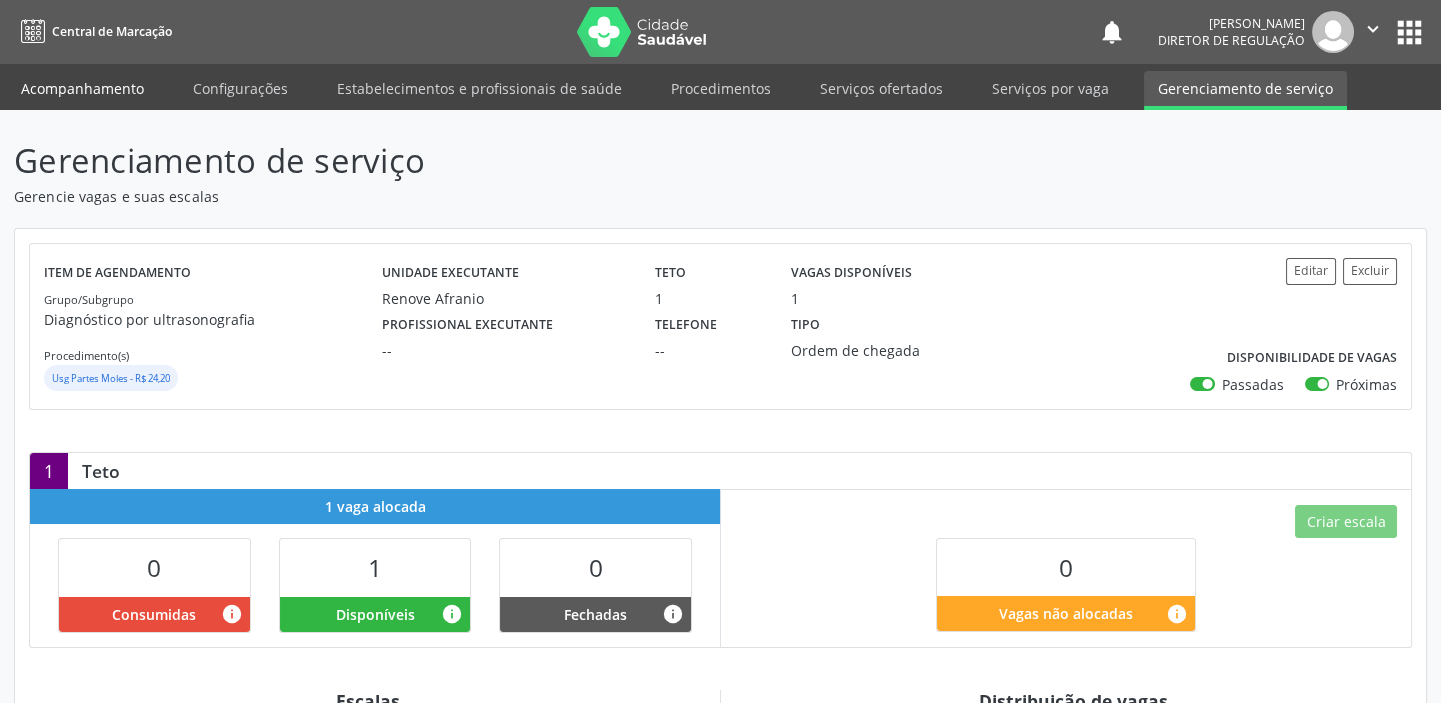 click on "Acompanhamento" at bounding box center [82, 88] 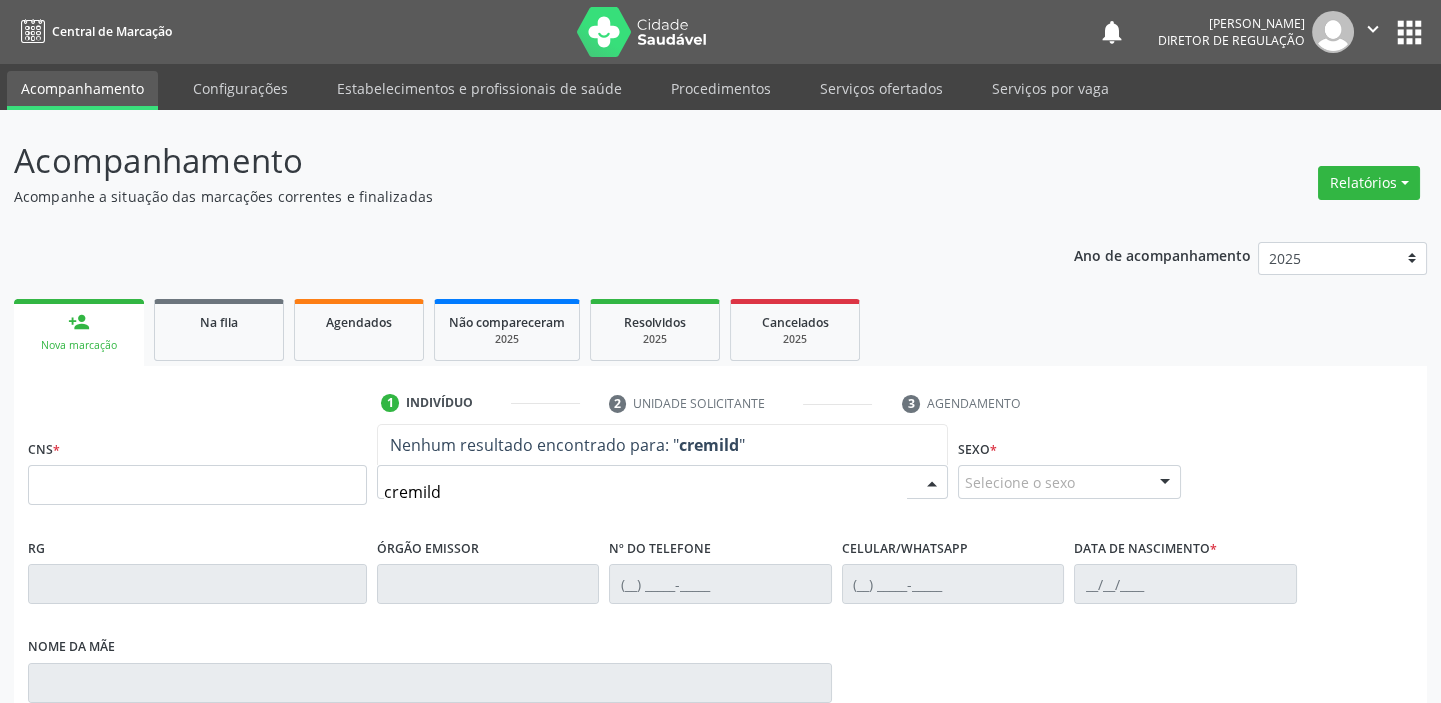 type on "cremilda" 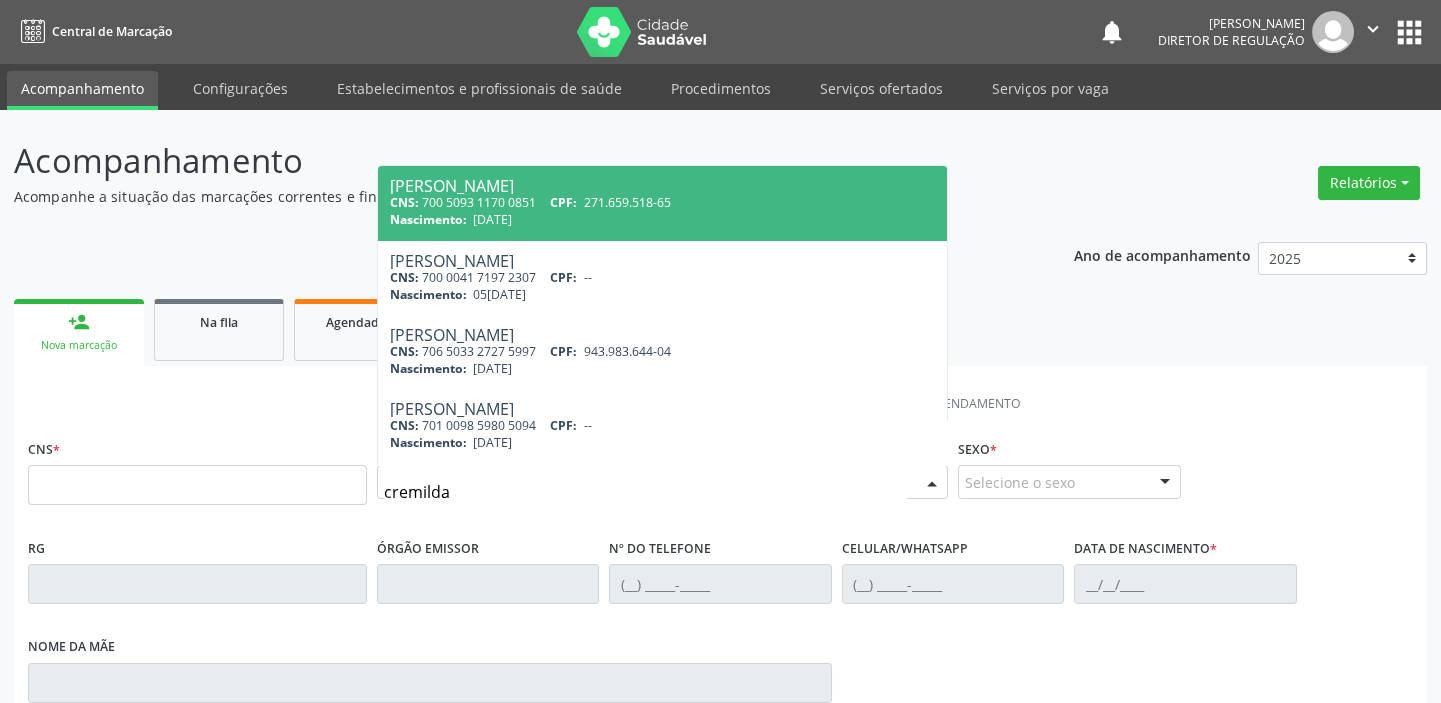 click on "CNS:
700 5093 1170 0851
CPF:
271.659.518-65" at bounding box center [662, 202] 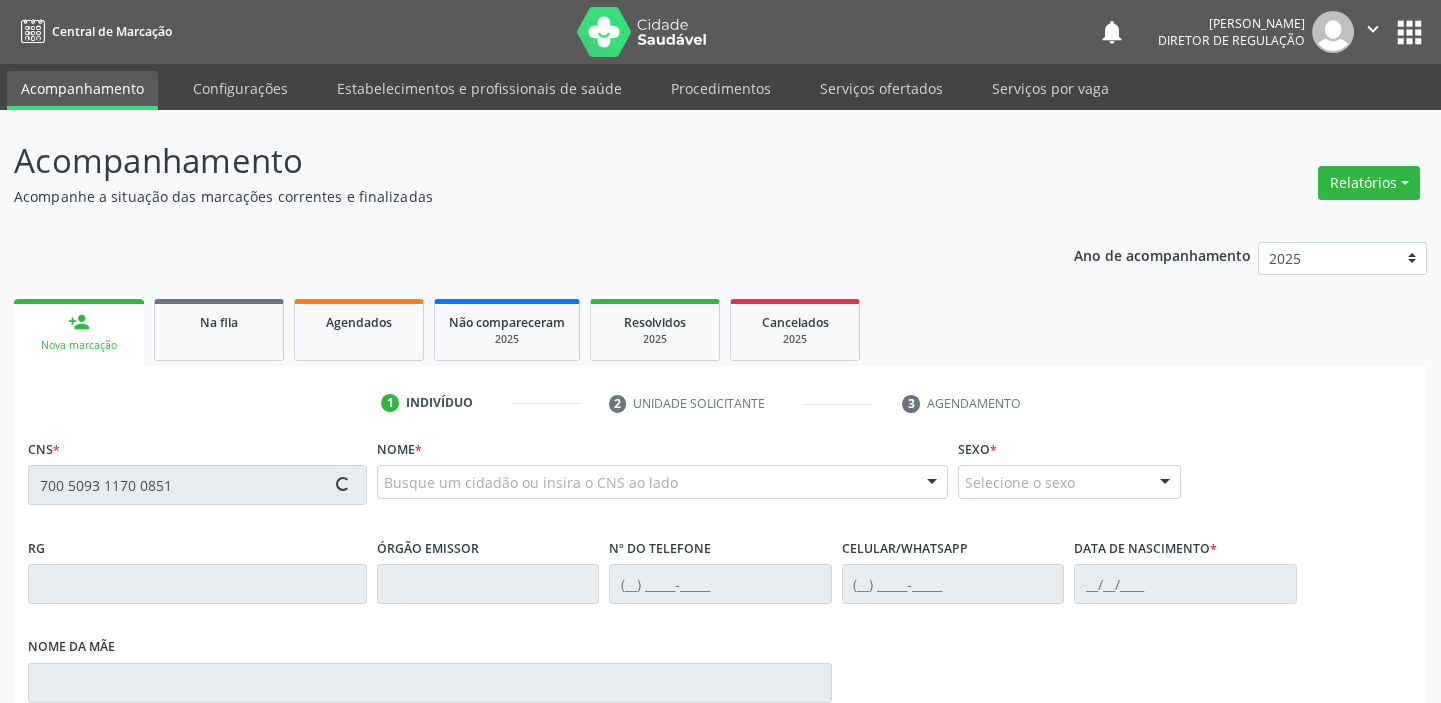 type on "700 5093 1170 0851" 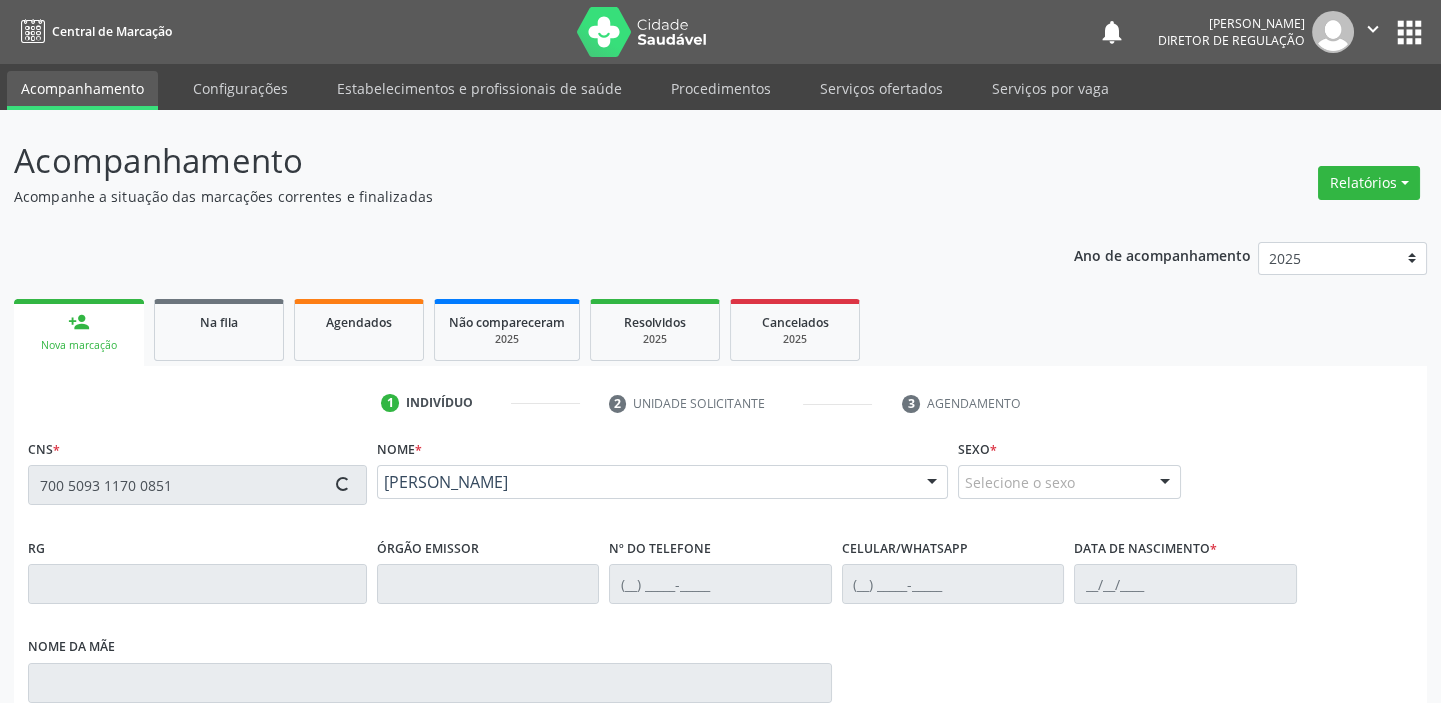 type on "[PHONE_NUMBER]" 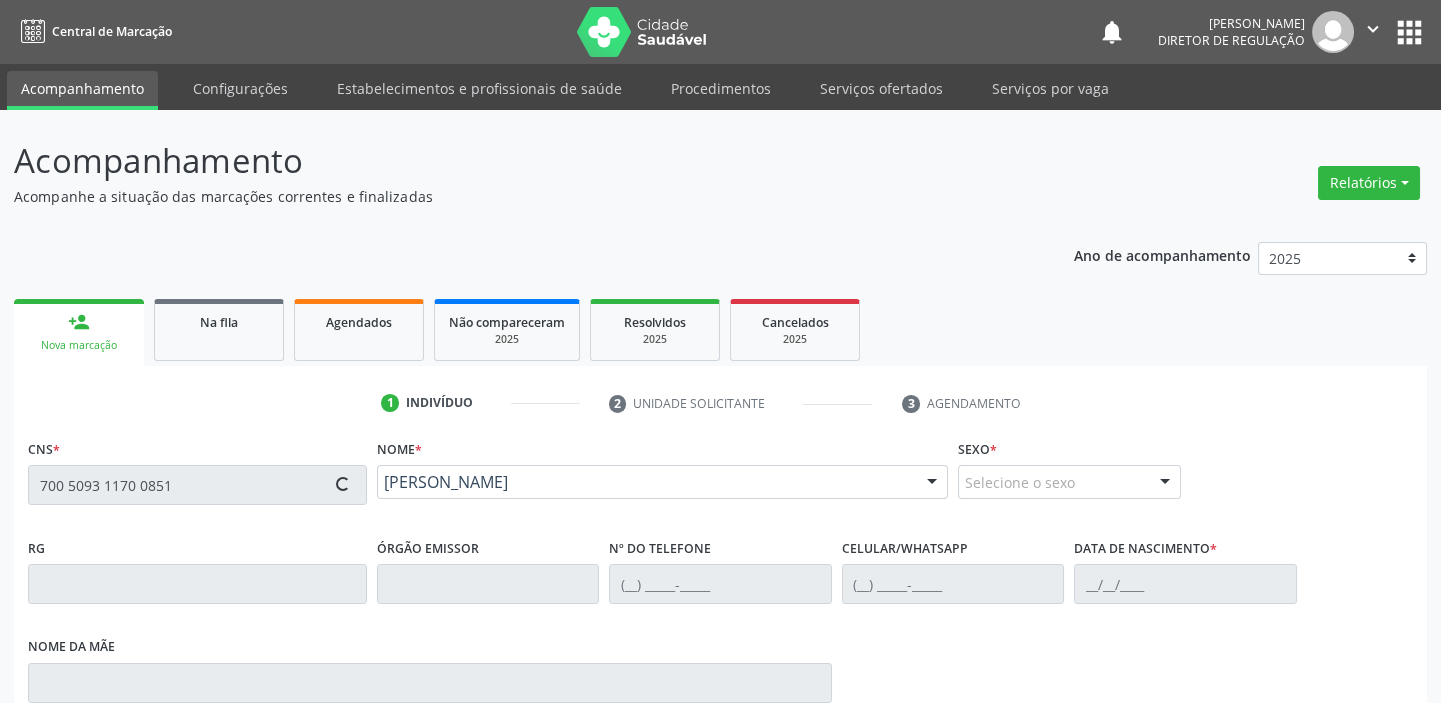 type on "[PHONE_NUMBER]" 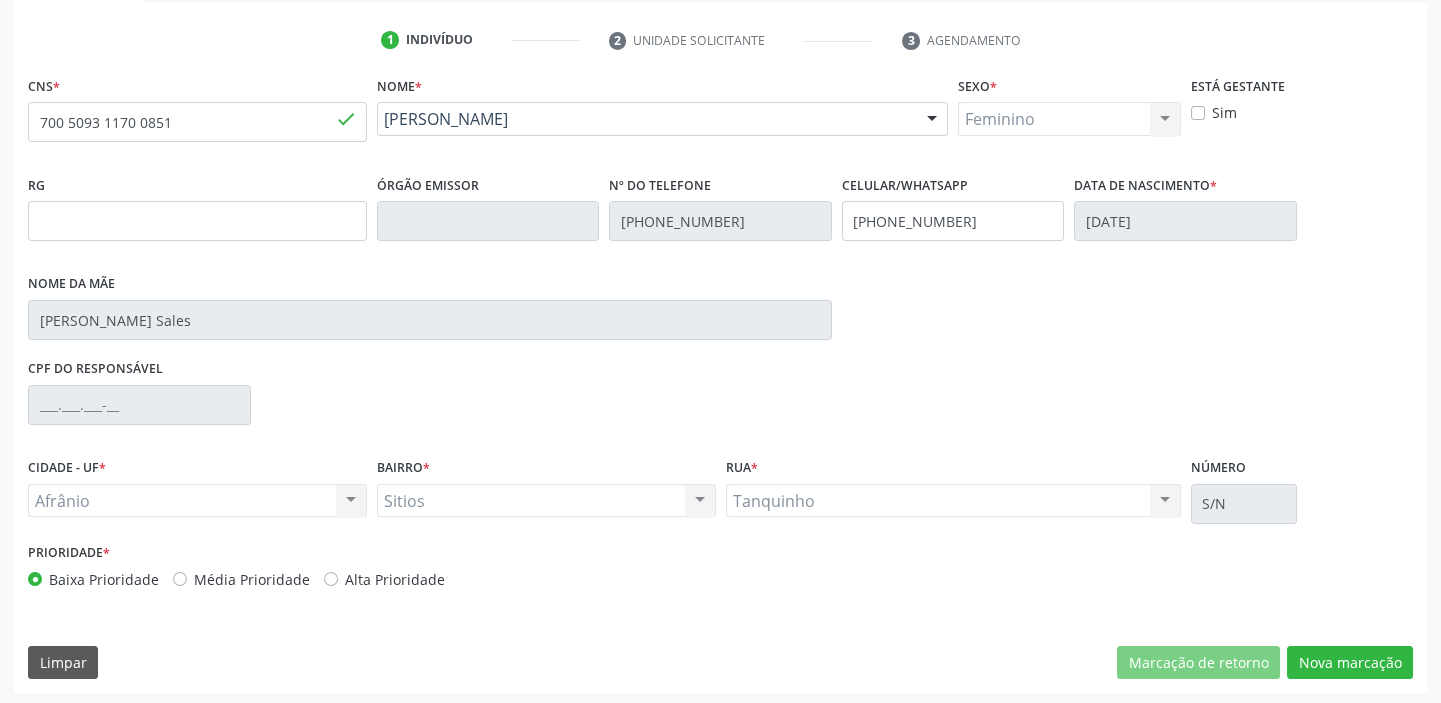 scroll, scrollTop: 366, scrollLeft: 0, axis: vertical 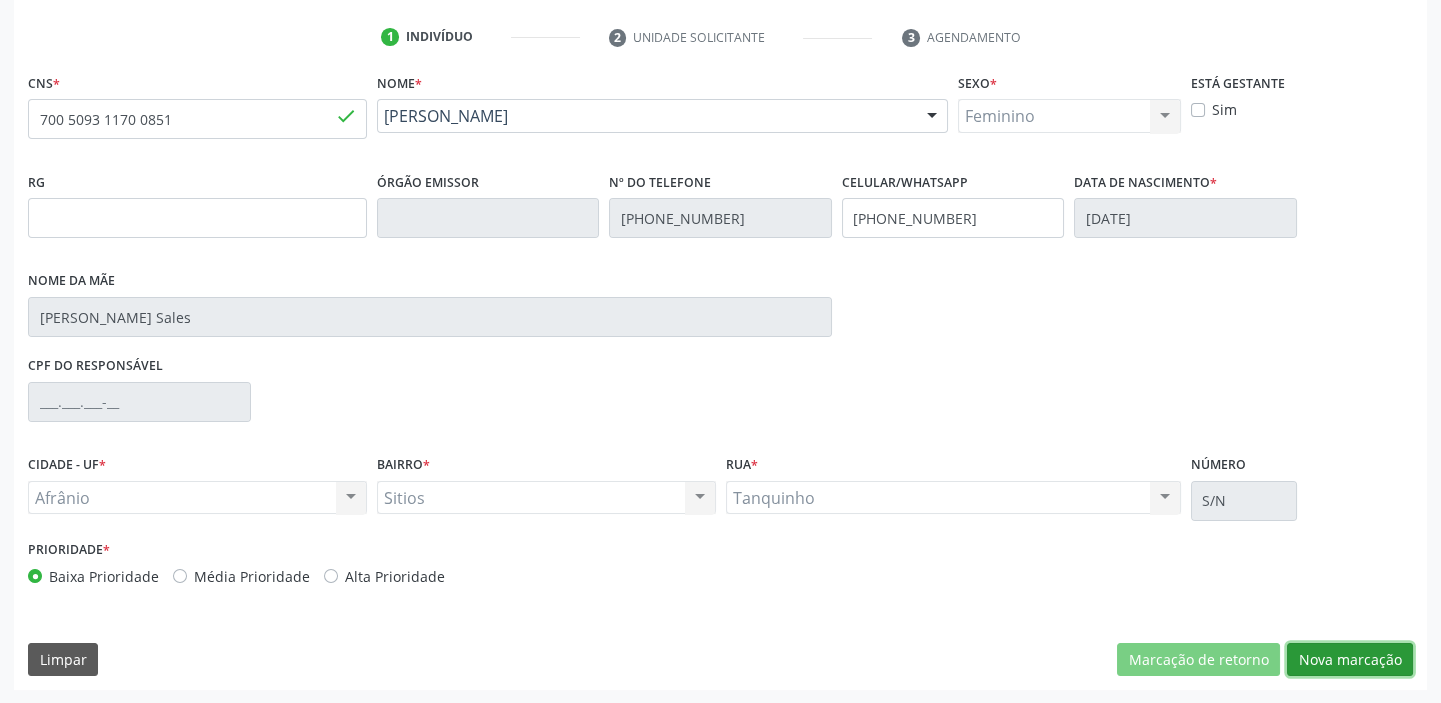click on "Nova marcação" at bounding box center (1350, 660) 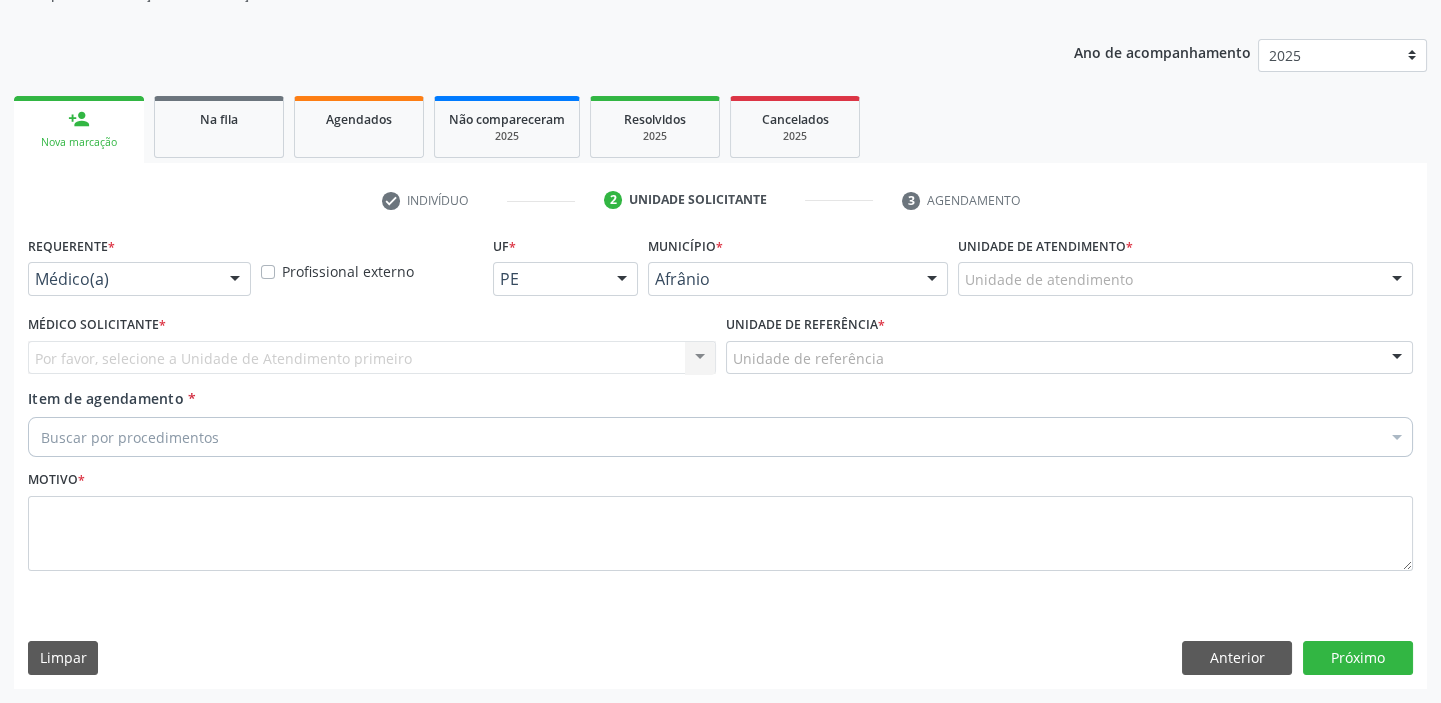 scroll, scrollTop: 201, scrollLeft: 0, axis: vertical 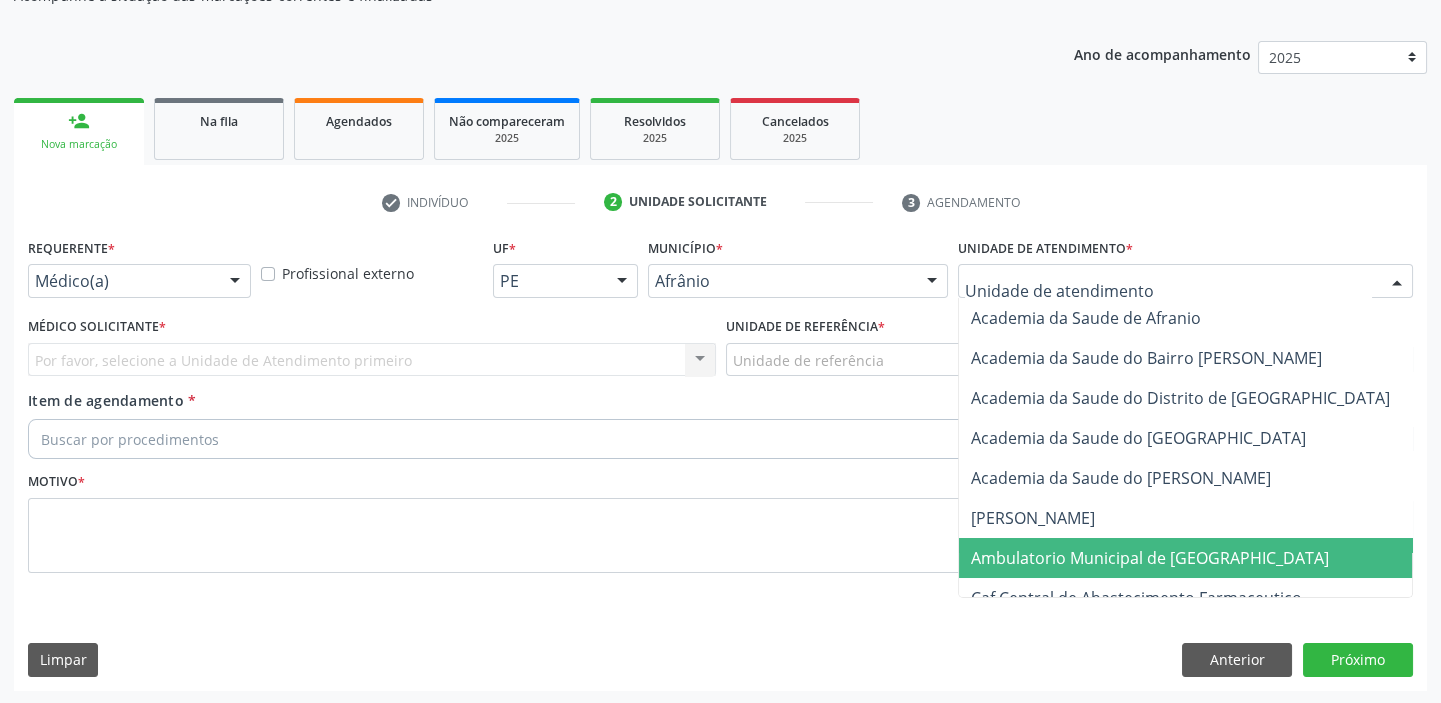 click on "Ambulatorio Municipal de [GEOGRAPHIC_DATA]" at bounding box center [1150, 558] 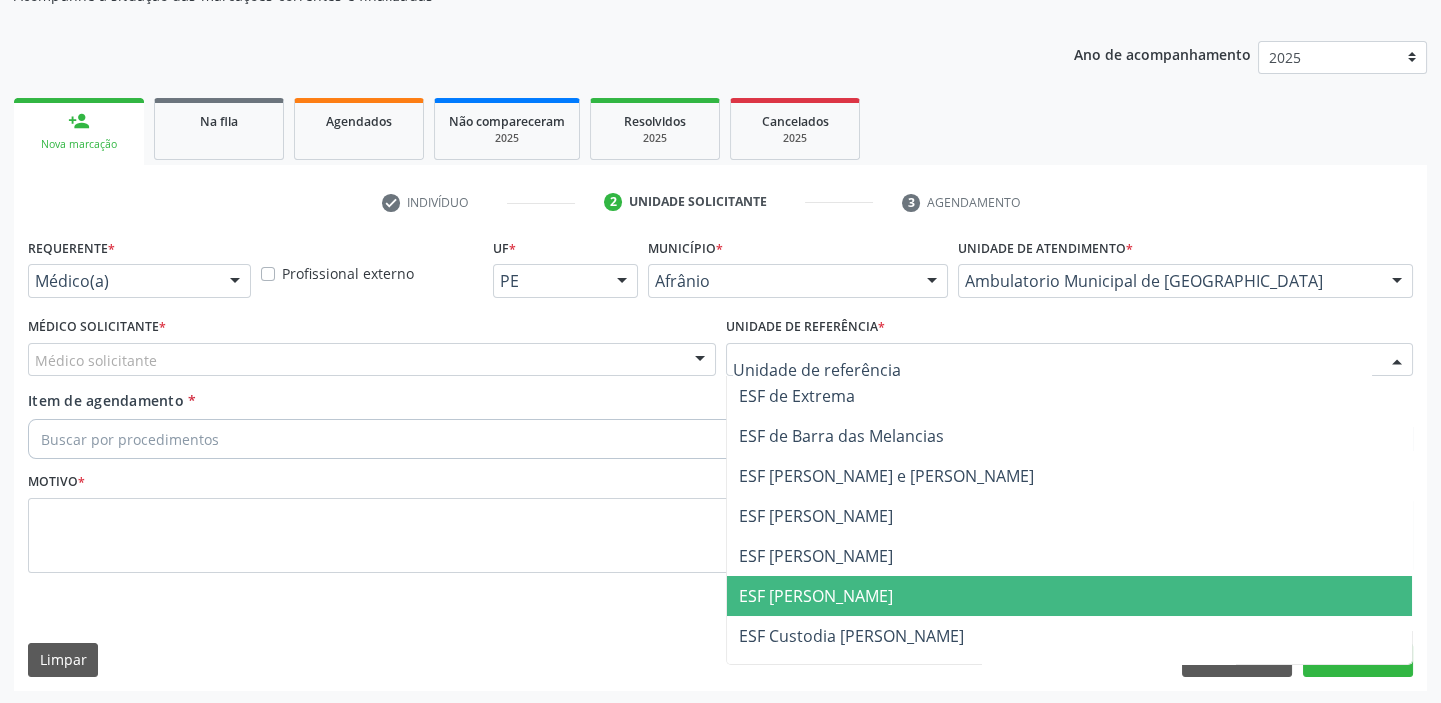 click on "ESF [PERSON_NAME]" at bounding box center (1070, 596) 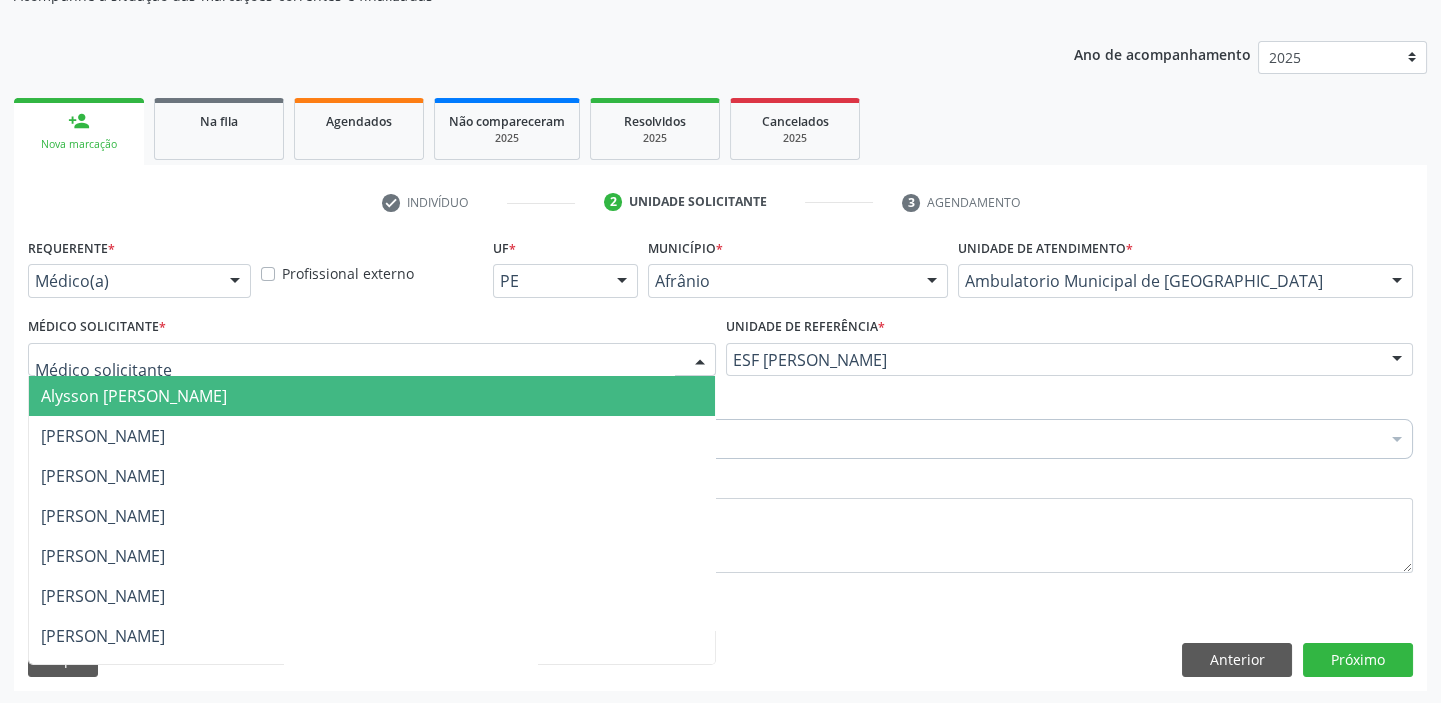 click on "Alysson [PERSON_NAME]" at bounding box center [134, 396] 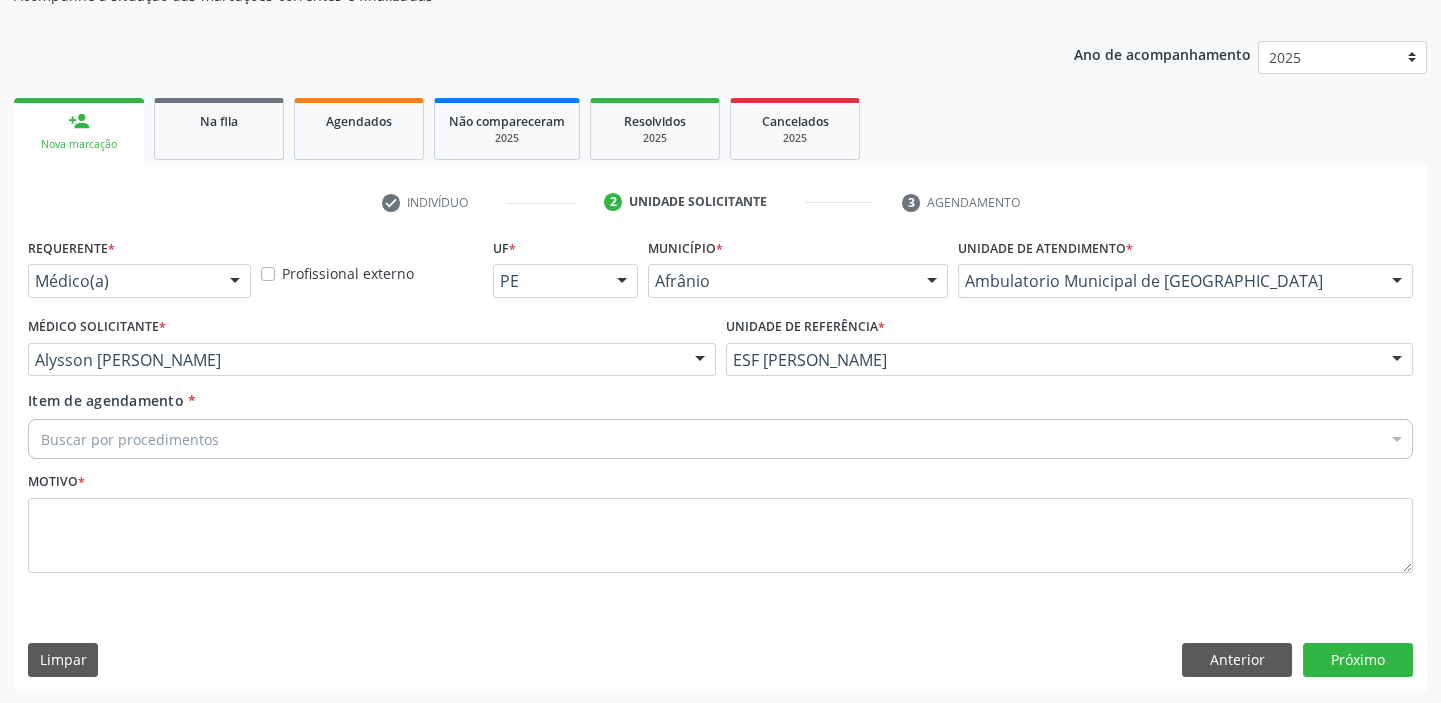 click on "Buscar por procedimentos" at bounding box center [720, 439] 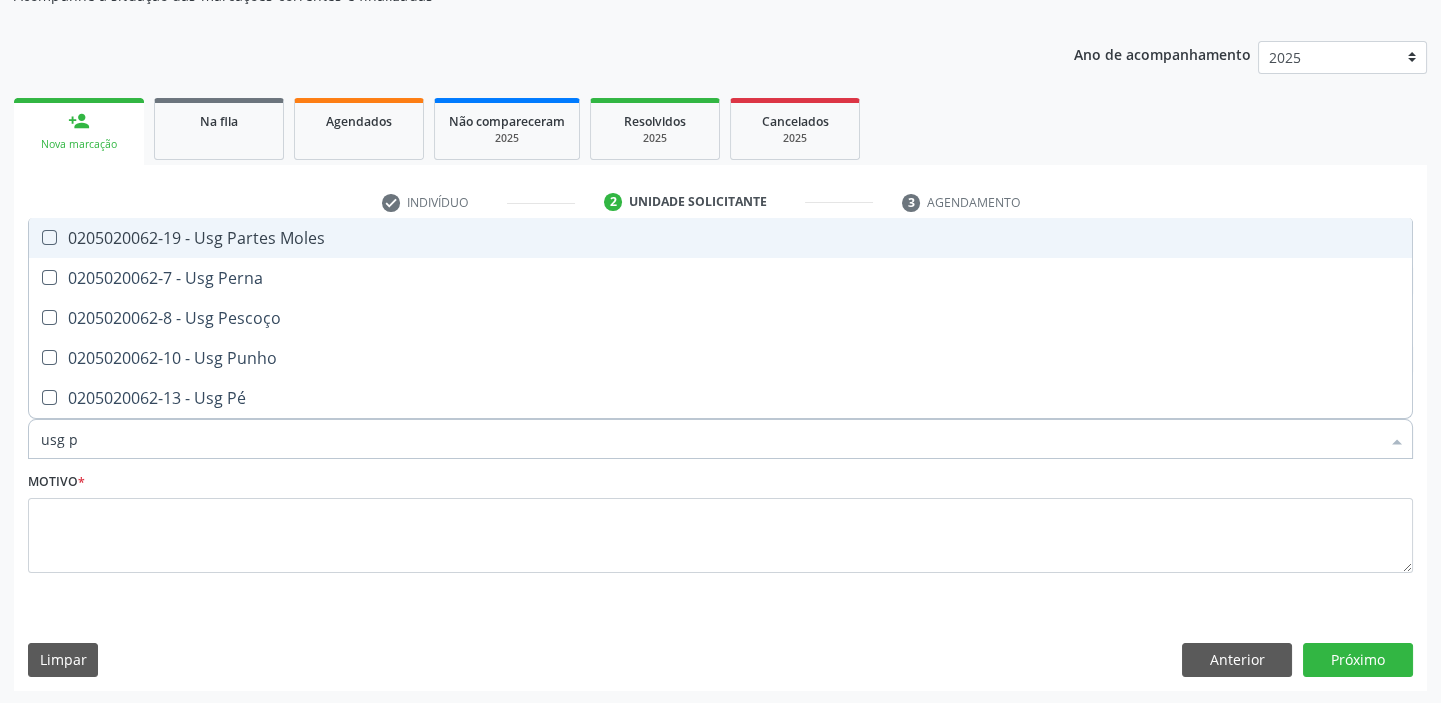 type on "usg pa" 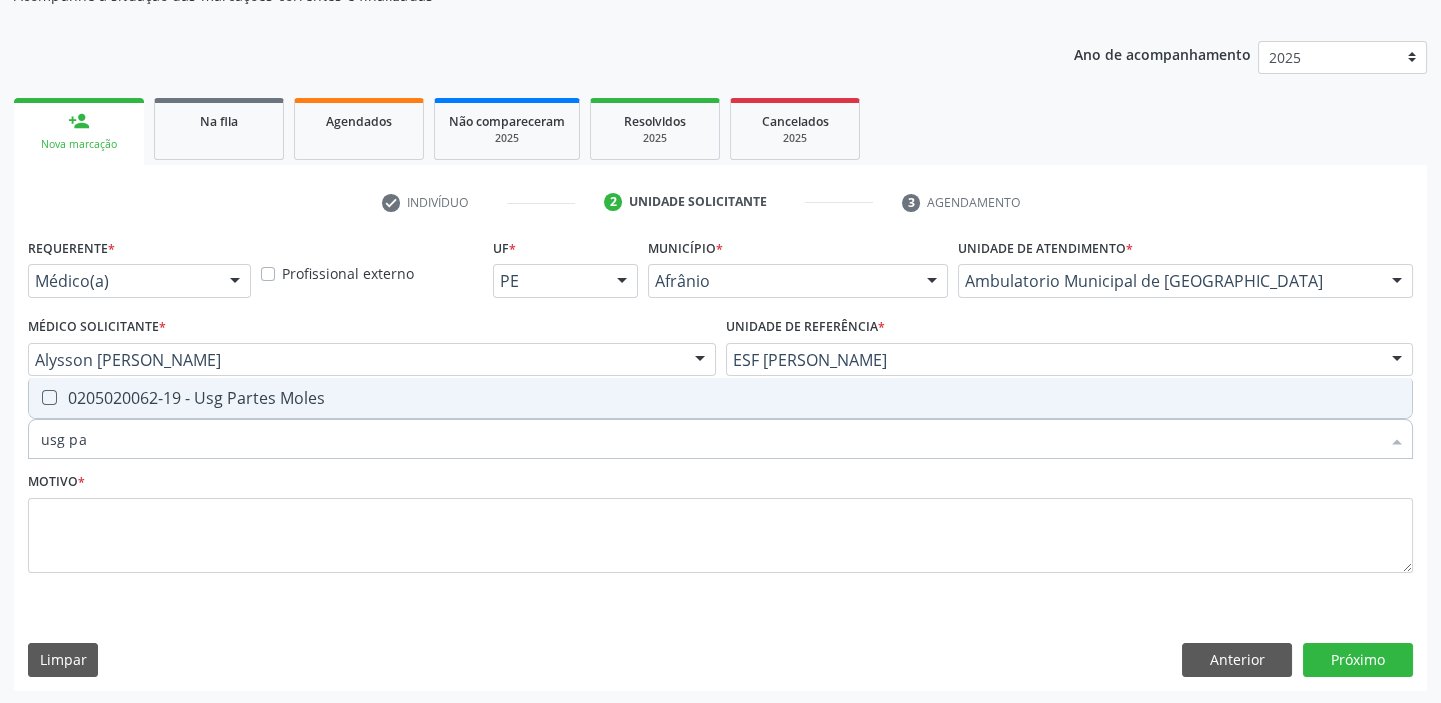 click on "0205020062-19 - Usg Partes Moles" at bounding box center (720, 398) 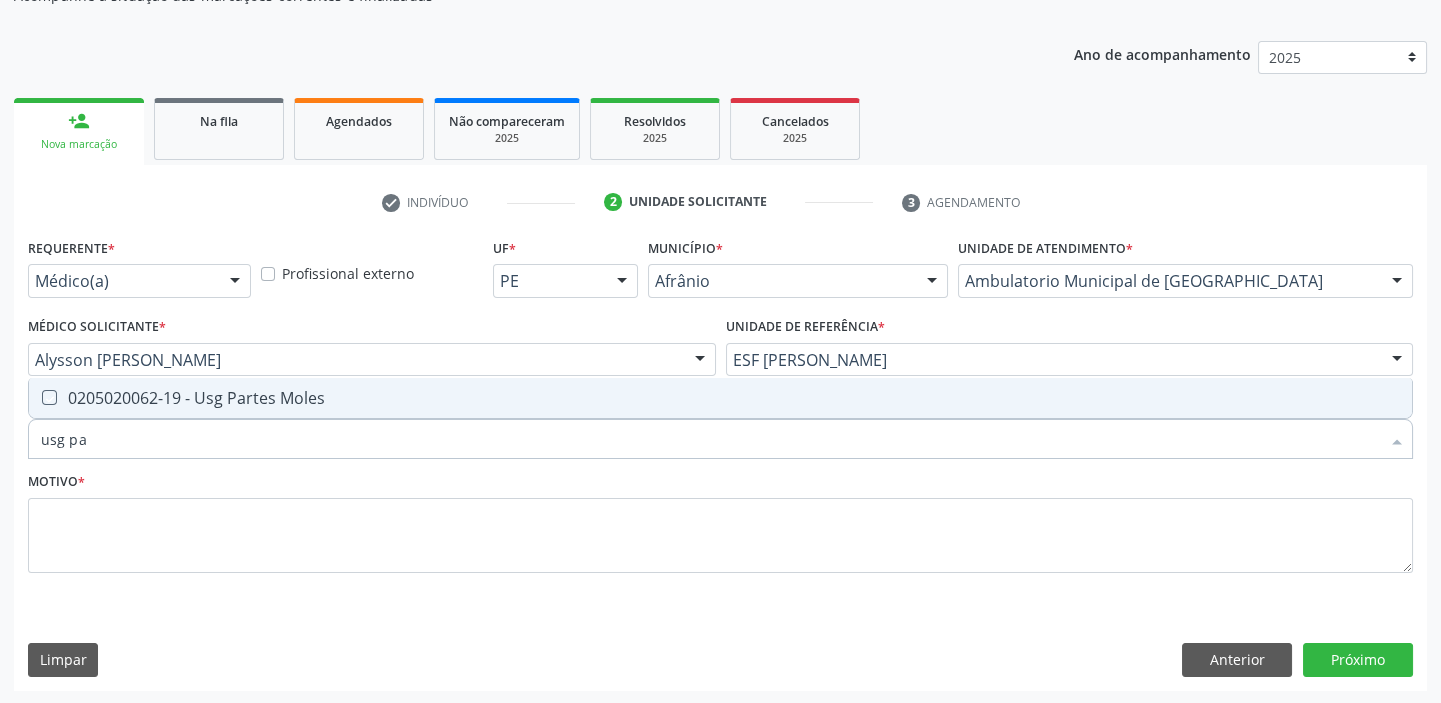 checkbox on "true" 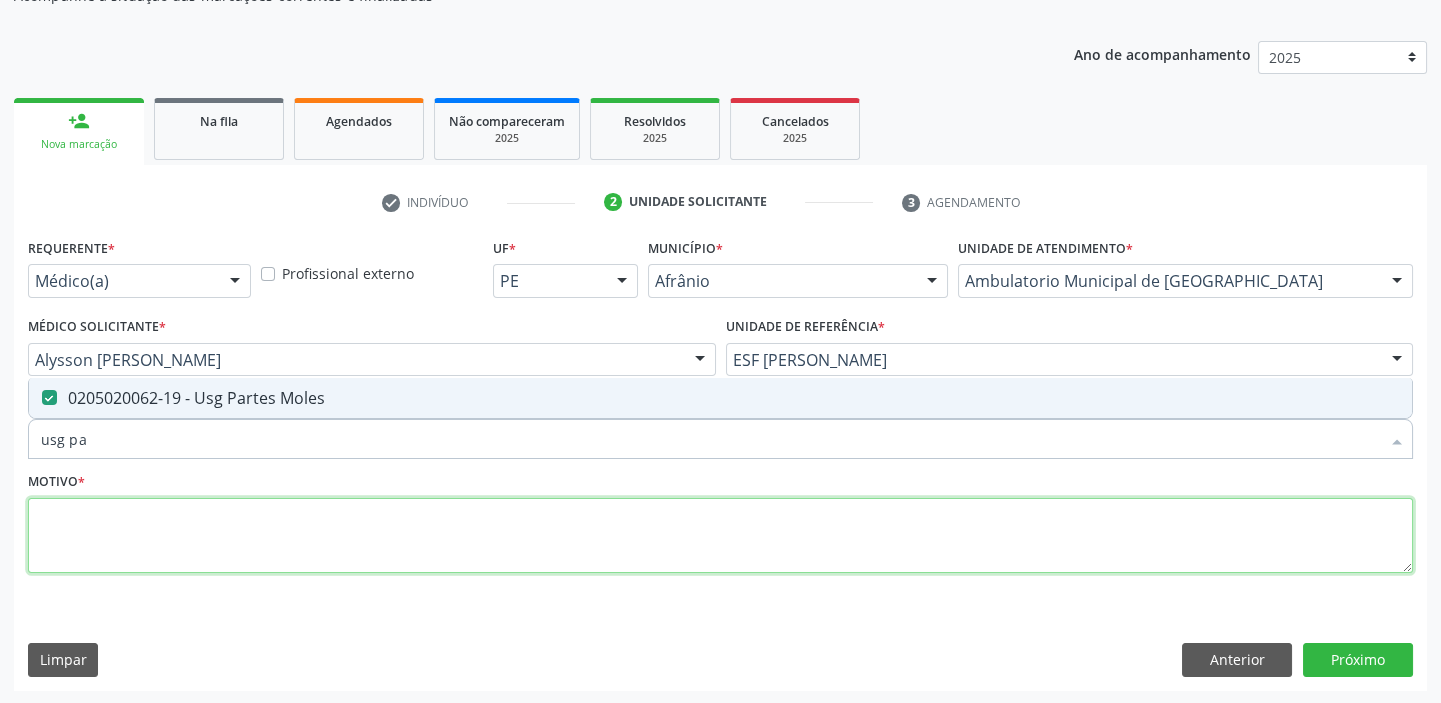 click at bounding box center (720, 536) 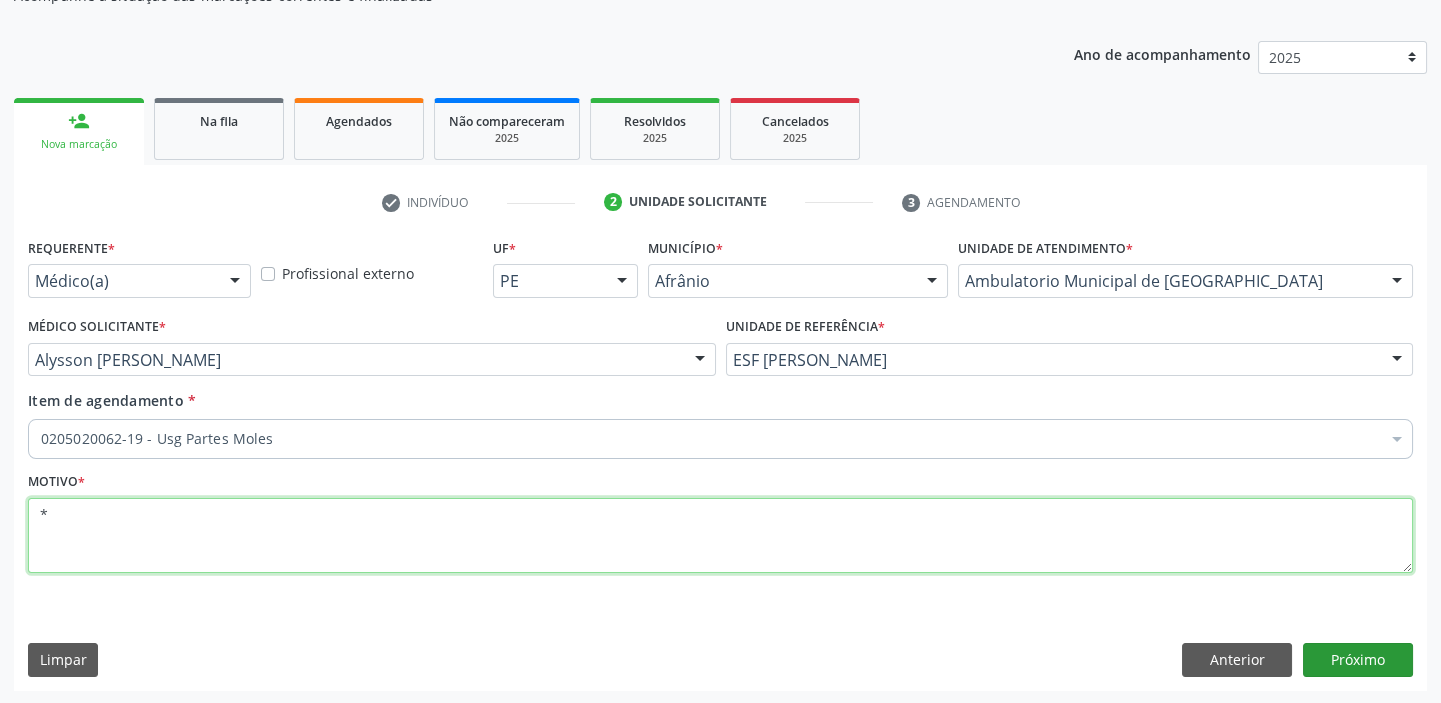 type on "*" 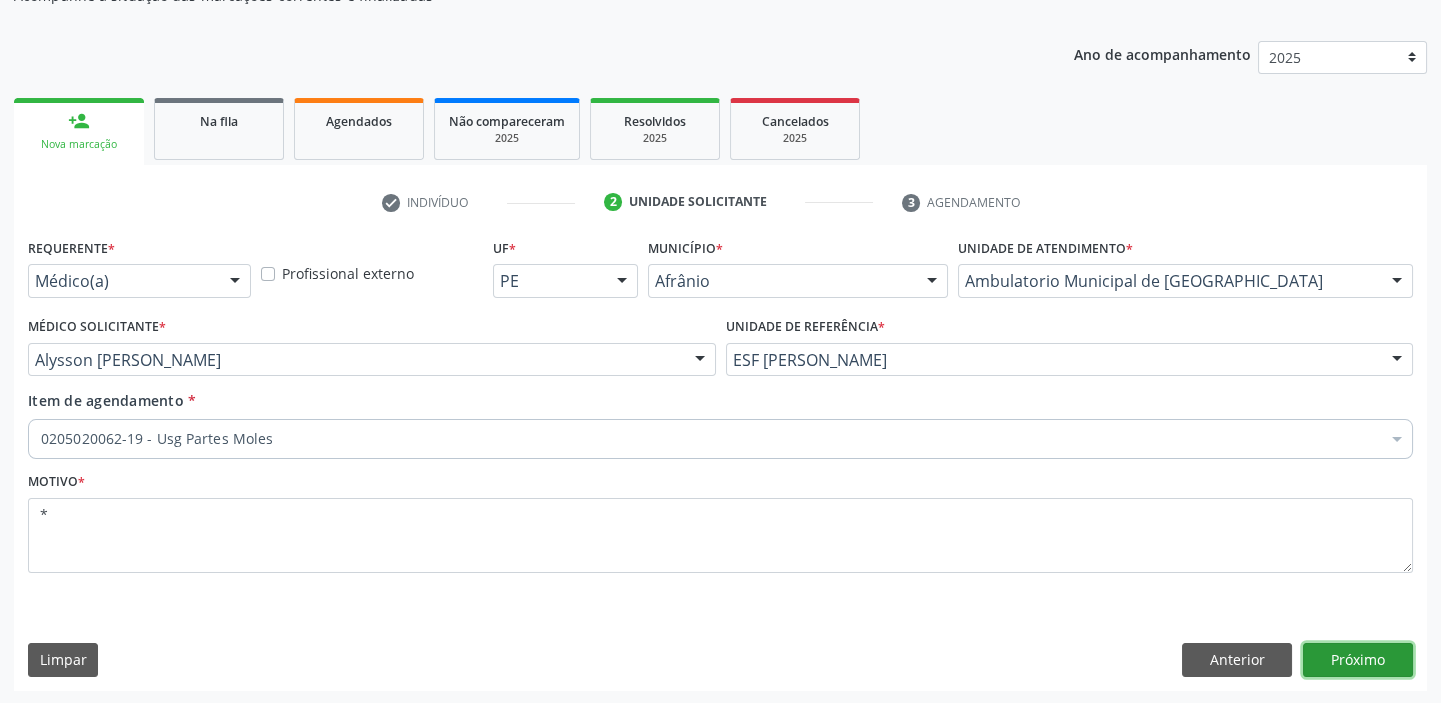 click on "Próximo" at bounding box center (1358, 660) 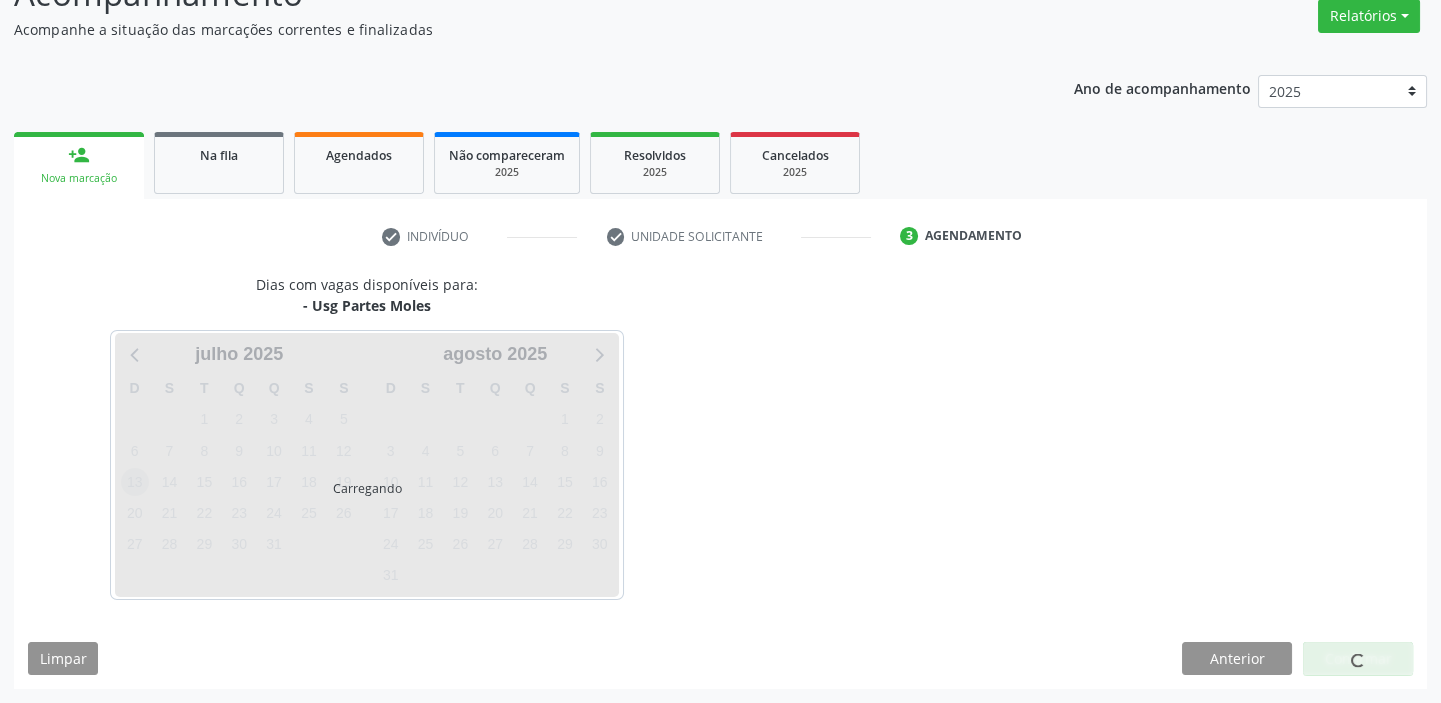 scroll, scrollTop: 166, scrollLeft: 0, axis: vertical 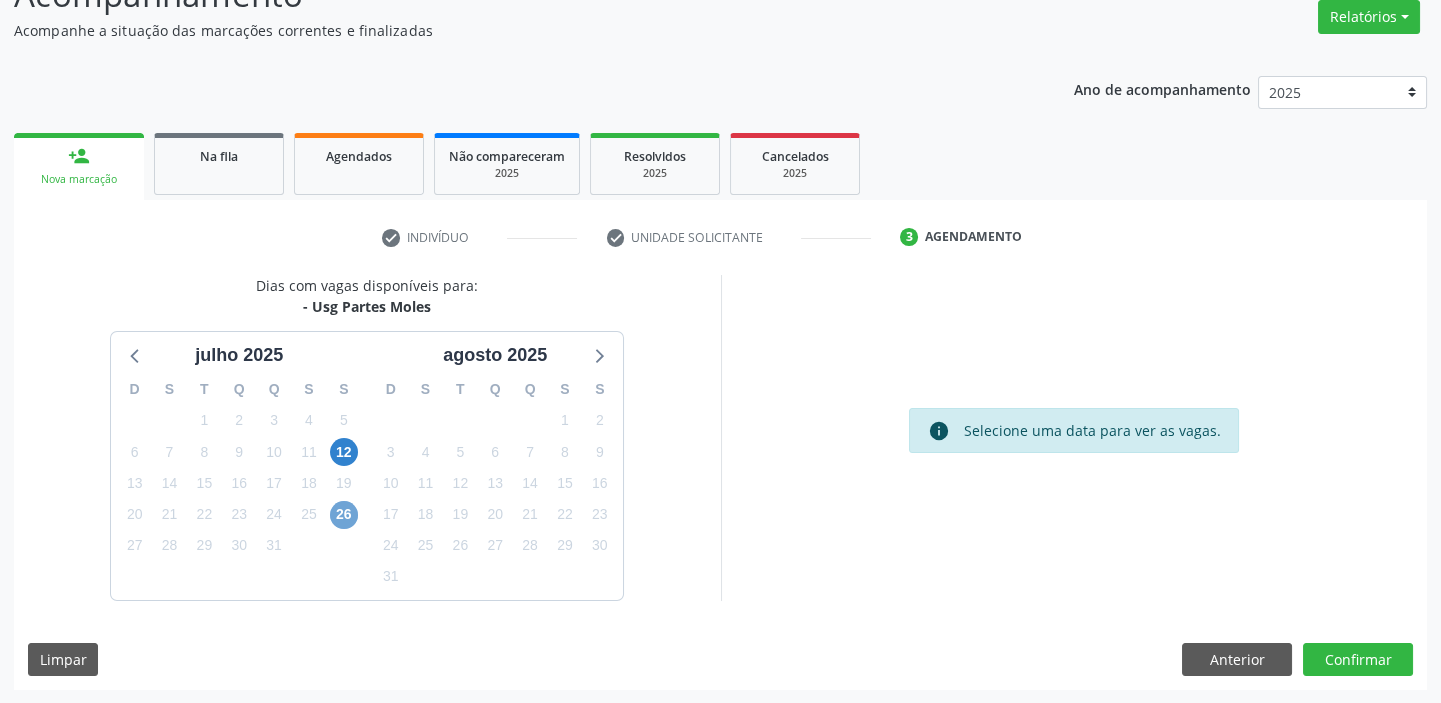 click on "26" at bounding box center [344, 515] 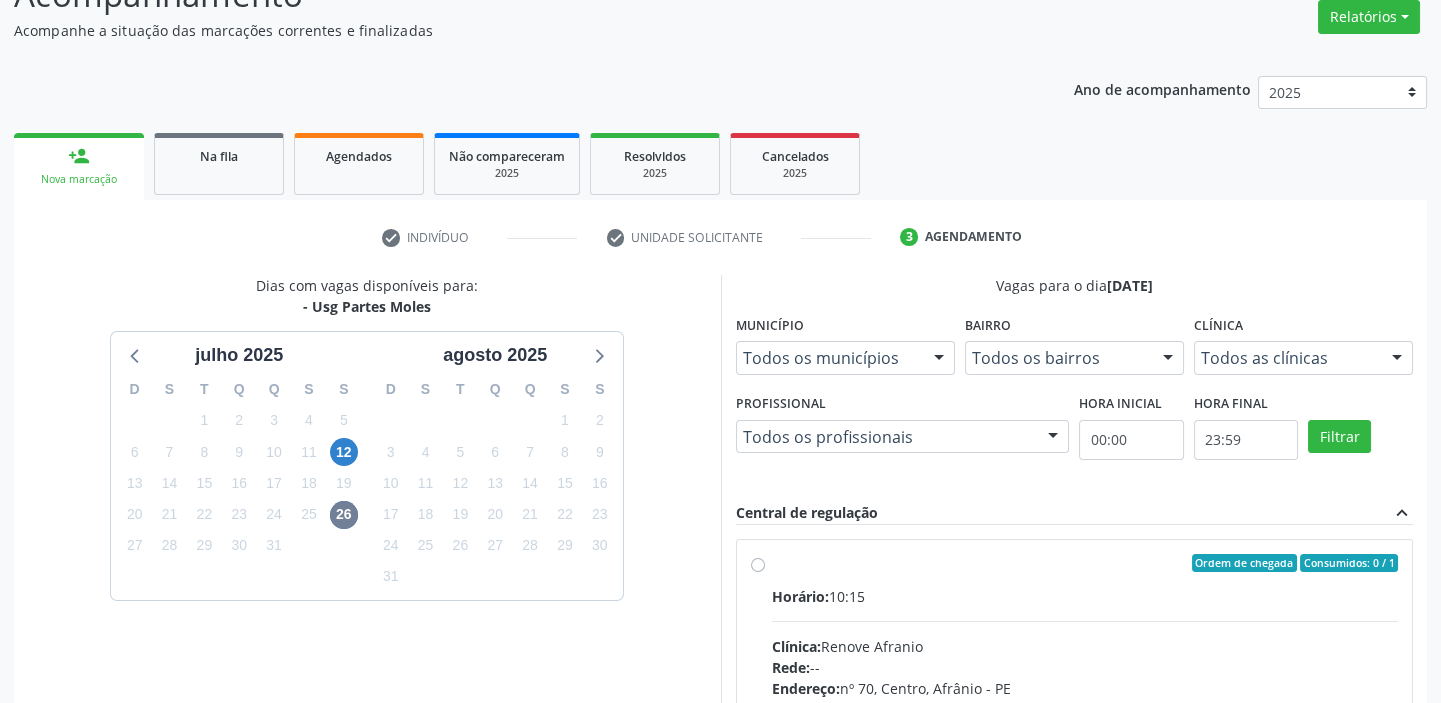 click on "Horário:   10:15
Clínica:  Renove Afranio
Rede:
--
Endereço:   [STREET_ADDRESS]
Telefone:   [PHONE_NUMBER]
Profissional:
--
Informações adicionais sobre o atendimento
Idade de atendimento:
Sem restrição
Gênero(s) atendido(s):
Sem restrição
Informações adicionais:
--" at bounding box center (1085, 723) 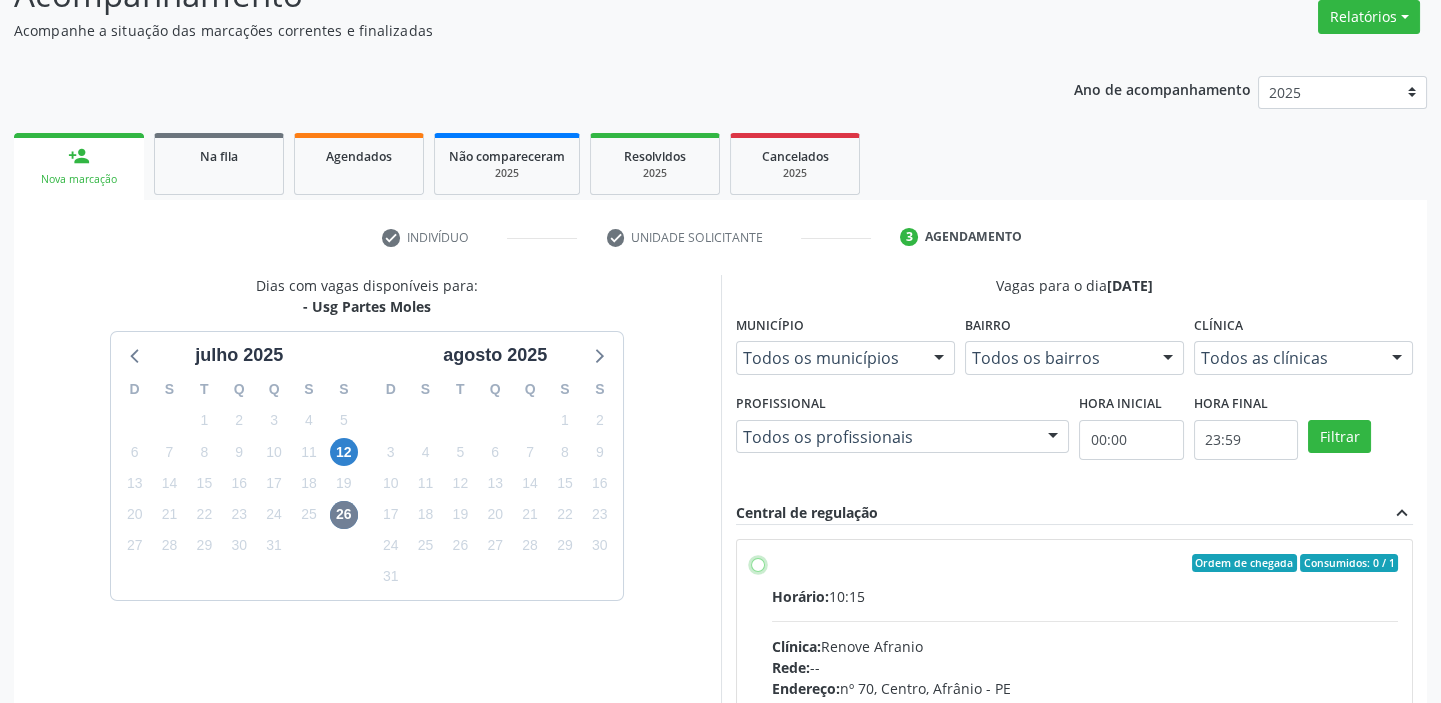 click on "Ordem de chegada
Consumidos: 0 / 1
Horário:   10:15
Clínica:  Renove Afranio
Rede:
--
Endereço:   [STREET_ADDRESS]
Telefone:   [PHONE_NUMBER]
Profissional:
--
Informações adicionais sobre o atendimento
Idade de atendimento:
Sem restrição
Gênero(s) atendido(s):
Sem restrição
Informações adicionais:
--" at bounding box center (758, 563) 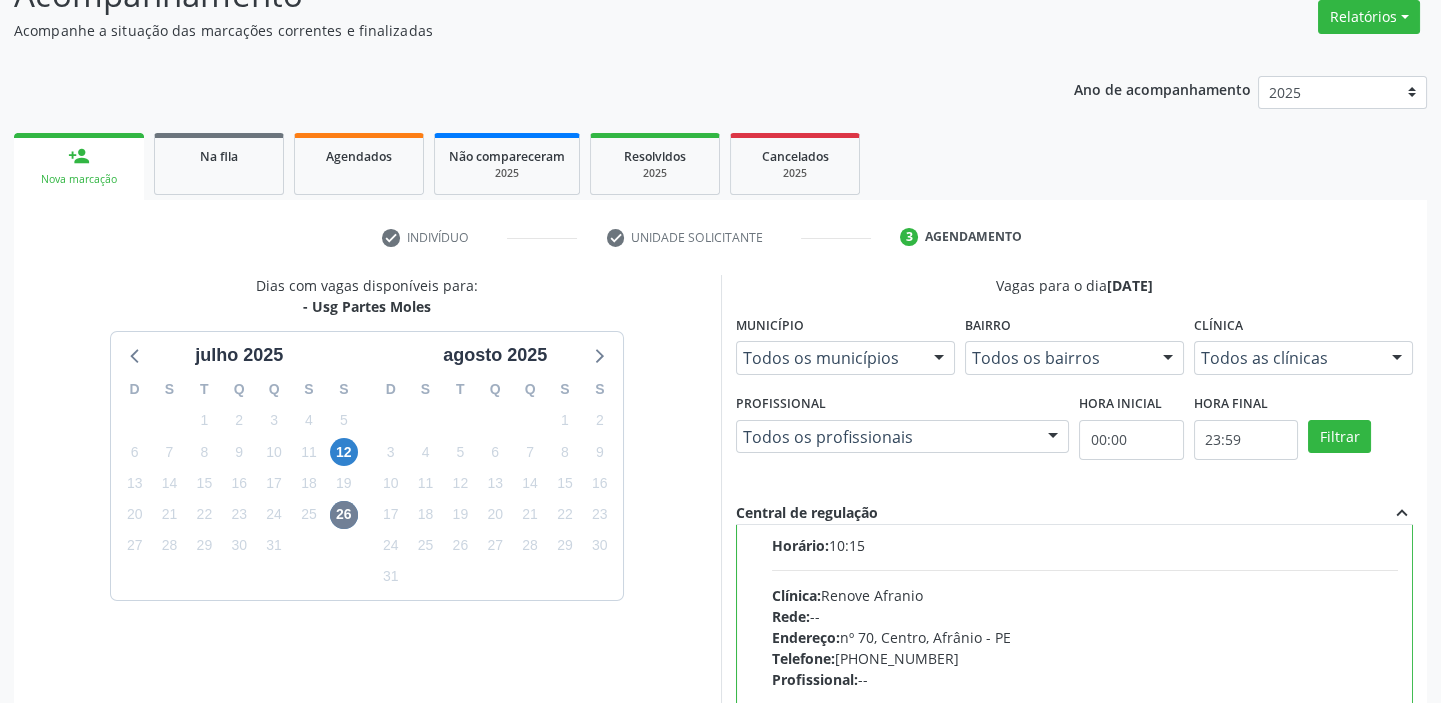 scroll, scrollTop: 99, scrollLeft: 0, axis: vertical 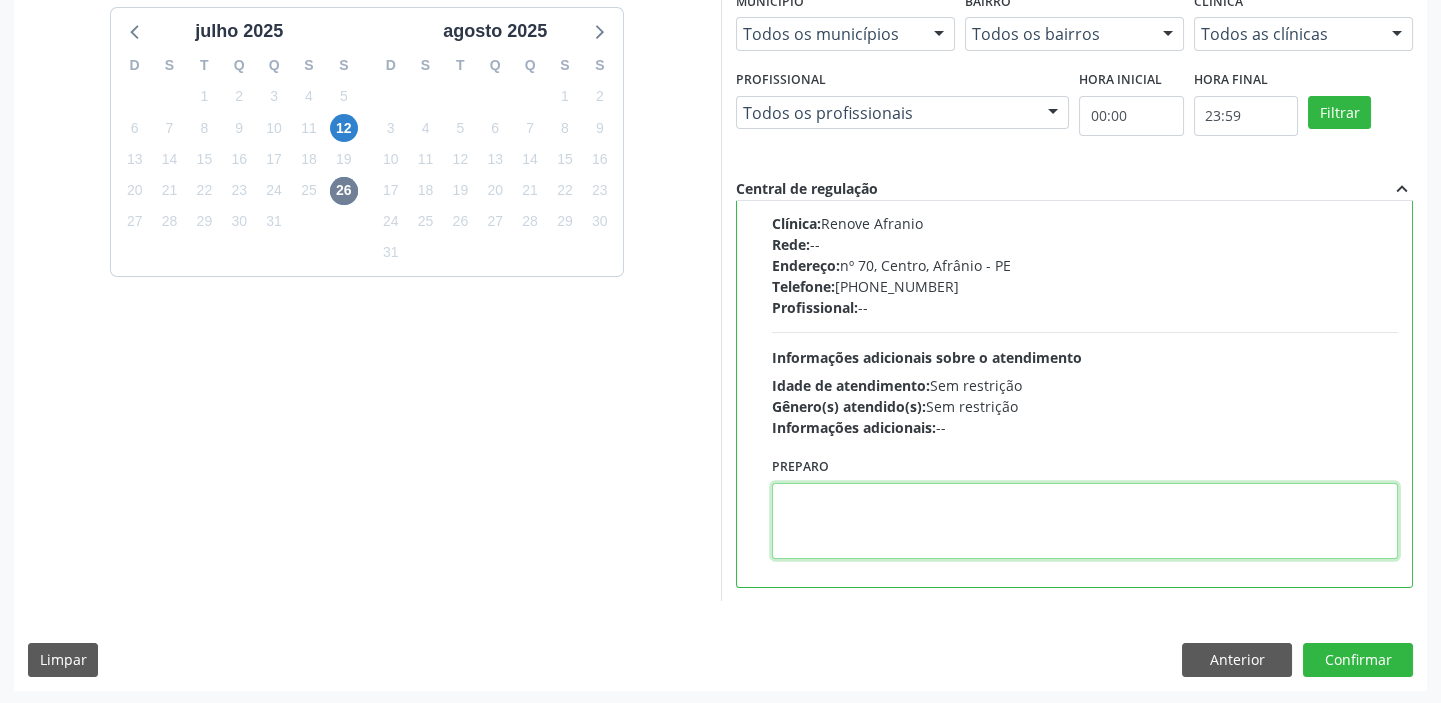 click at bounding box center [1085, 521] 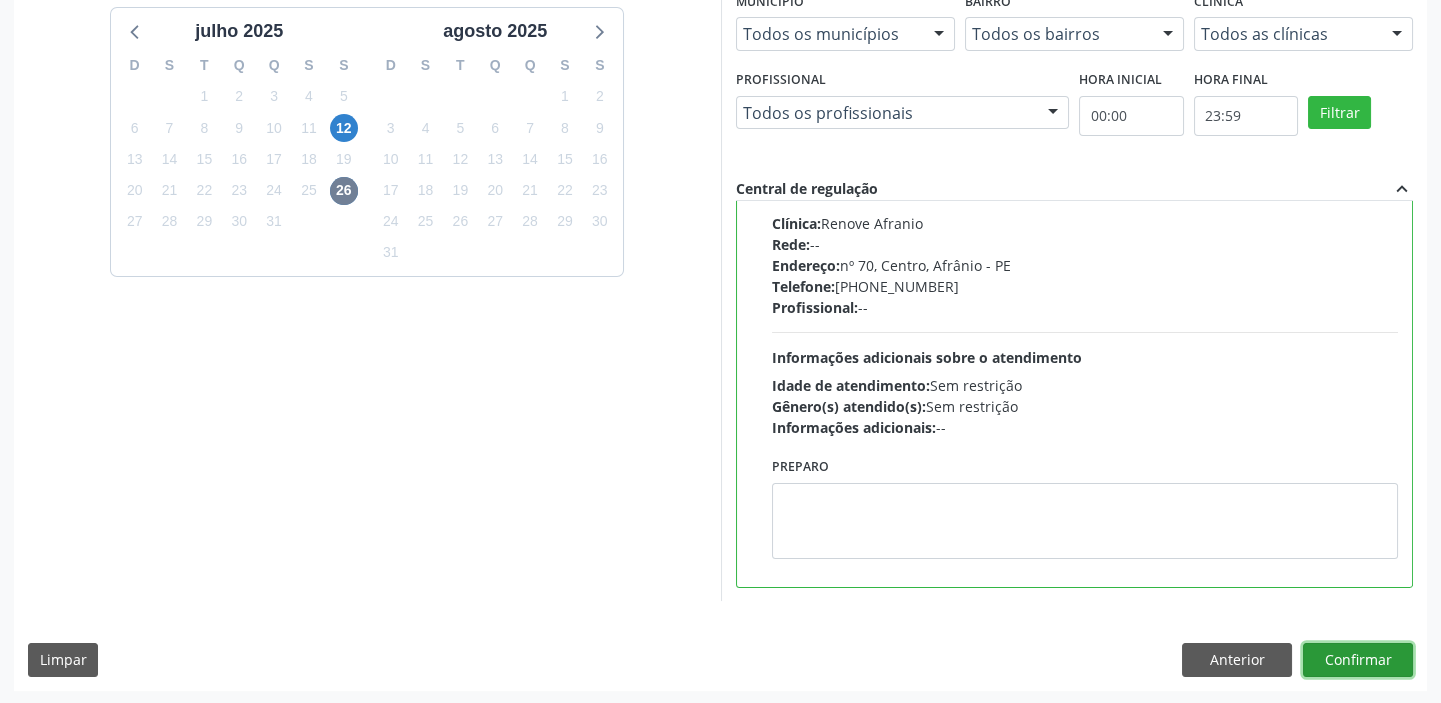 click on "Confirmar" at bounding box center [1358, 660] 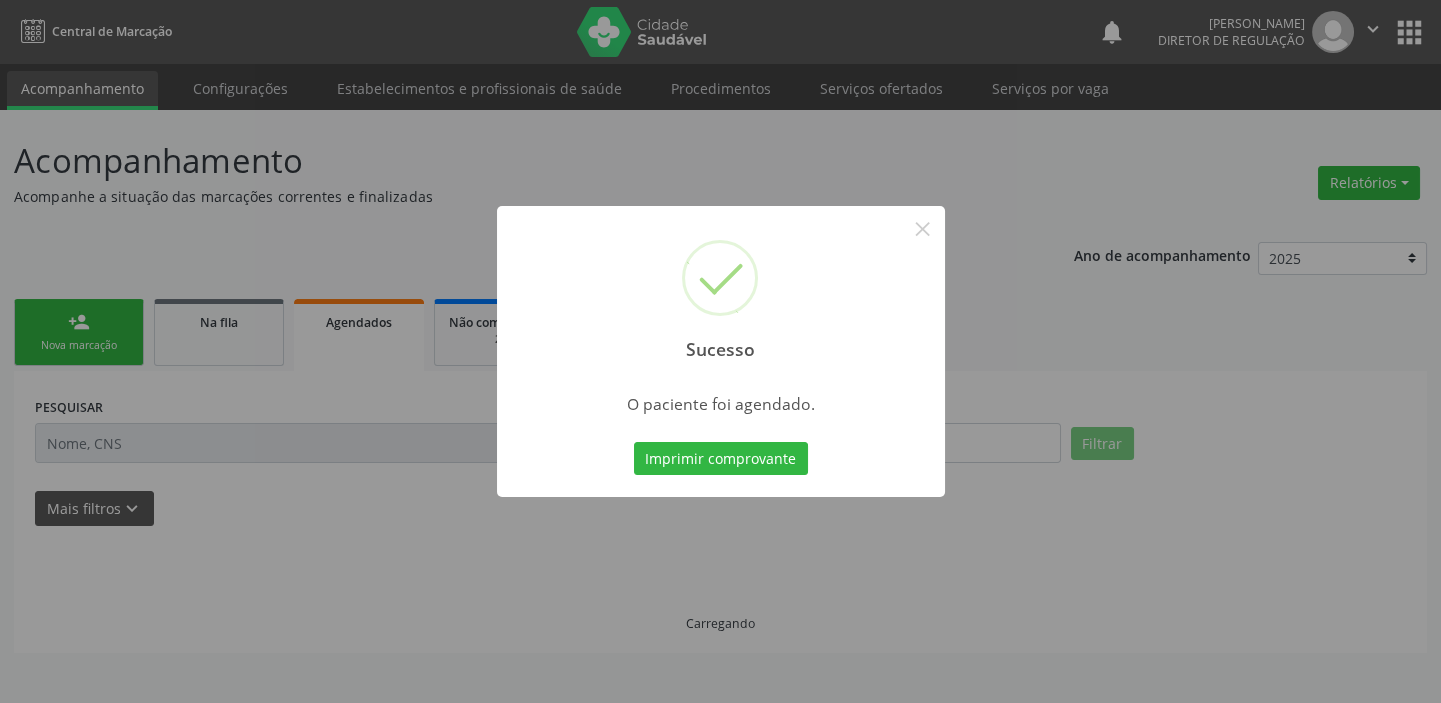 scroll, scrollTop: 0, scrollLeft: 0, axis: both 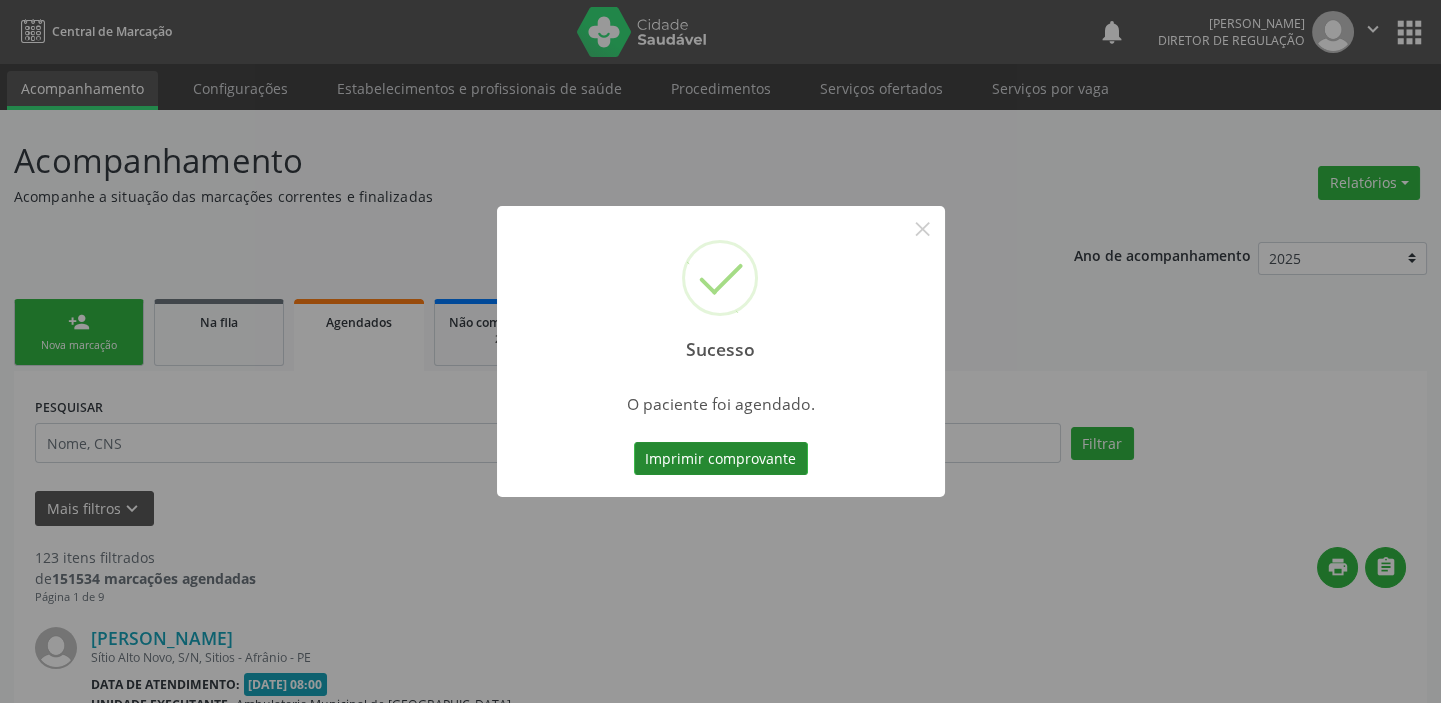 click on "Imprimir comprovante" at bounding box center [721, 459] 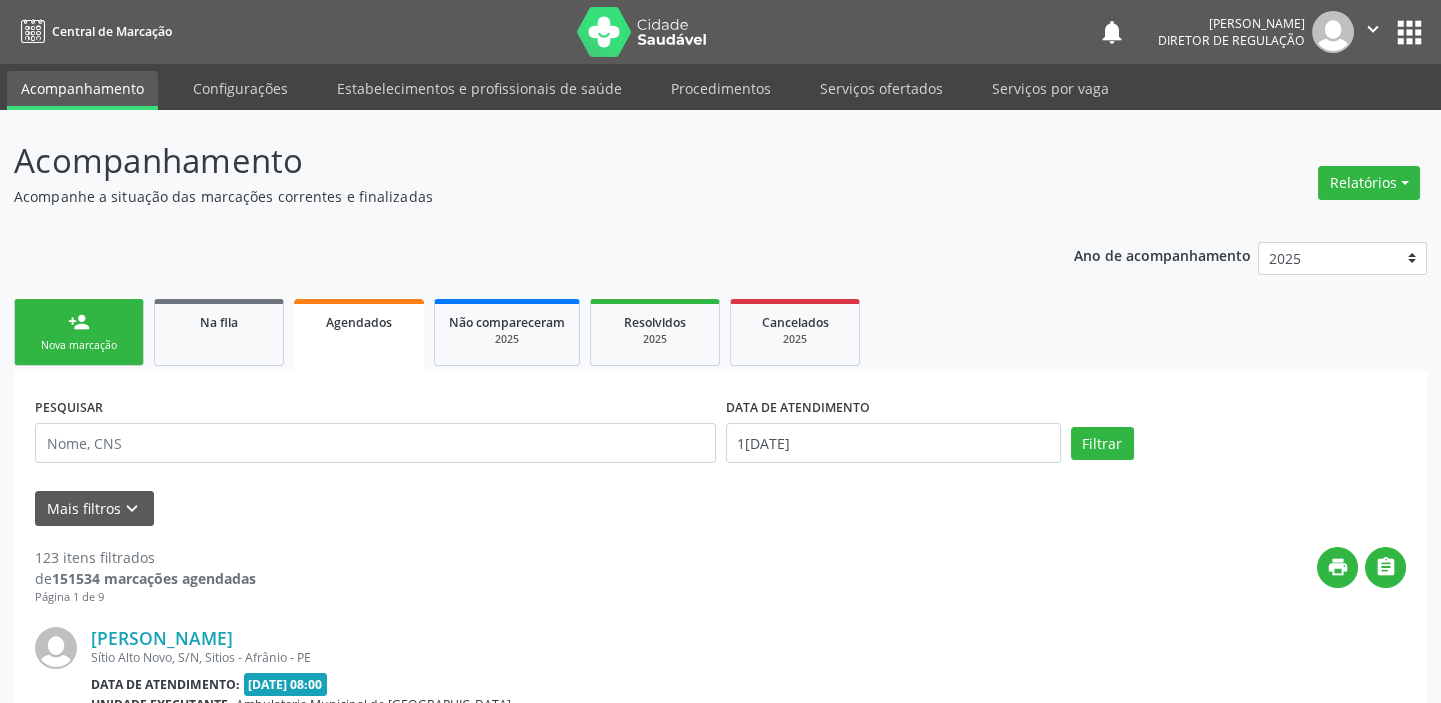 click on "Nova marcação" at bounding box center (79, 345) 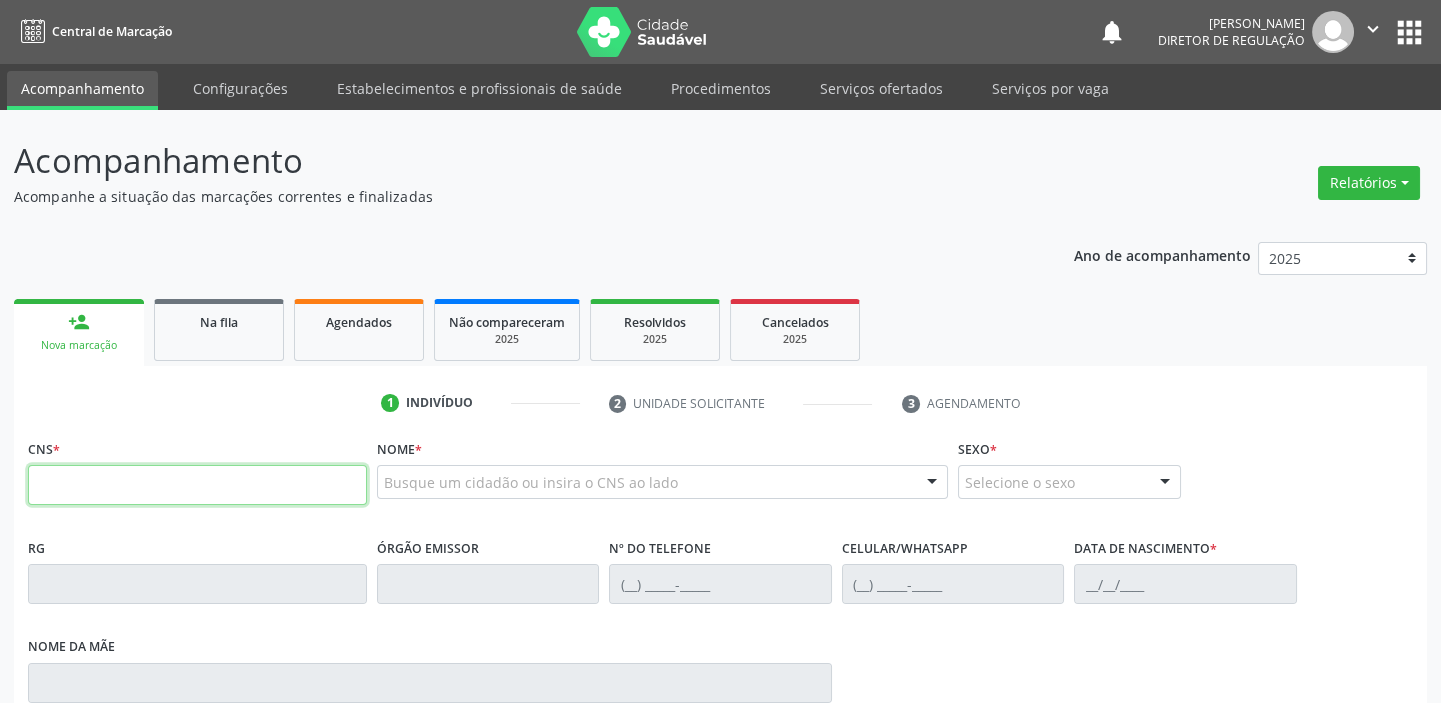 click at bounding box center [197, 485] 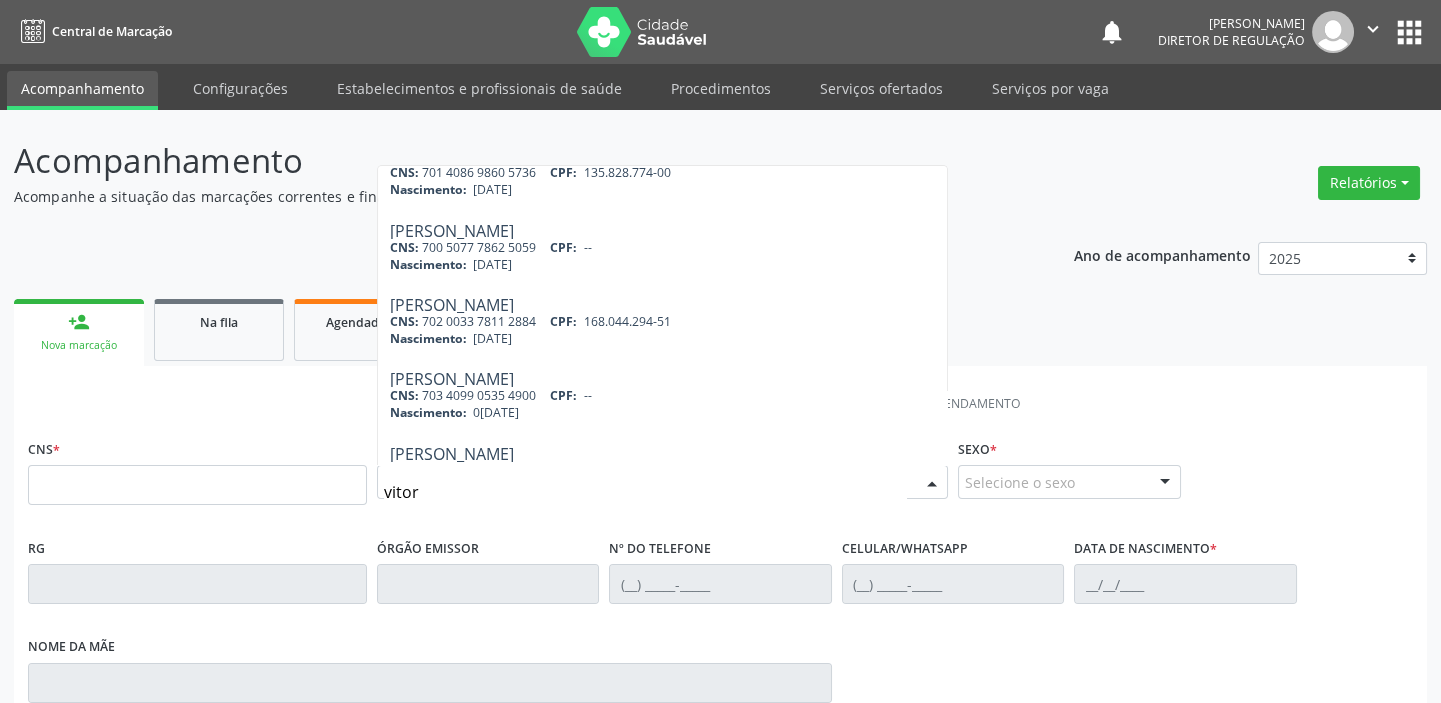 scroll, scrollTop: 0, scrollLeft: 0, axis: both 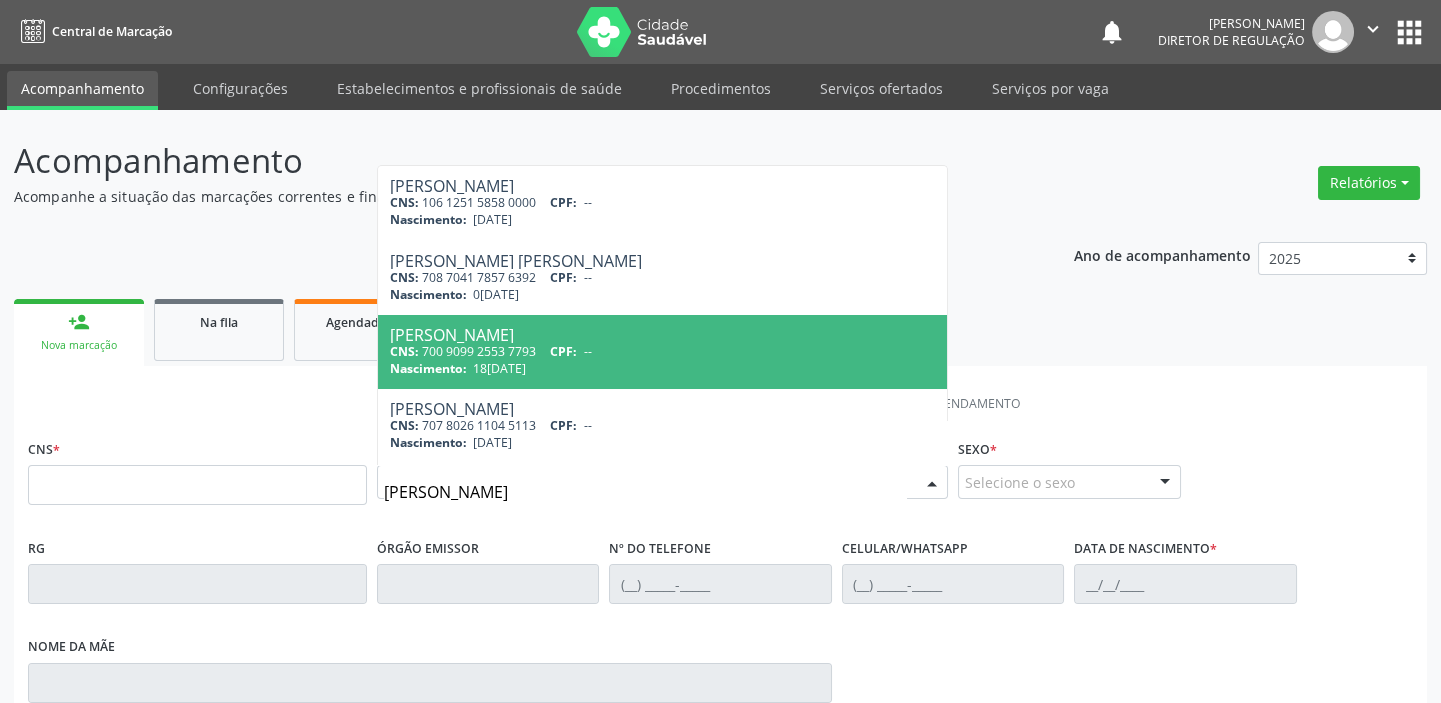 type on "[PERSON_NAME]" 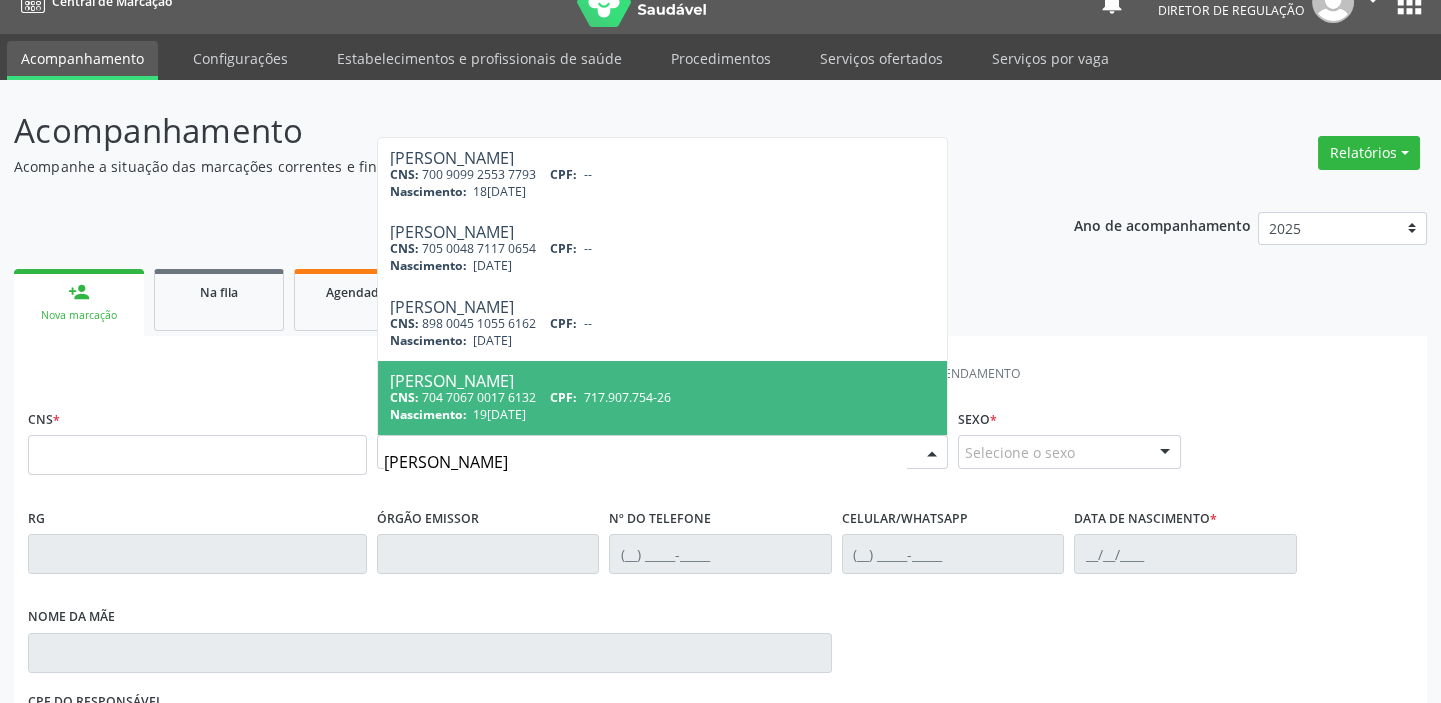 scroll, scrollTop: 0, scrollLeft: 0, axis: both 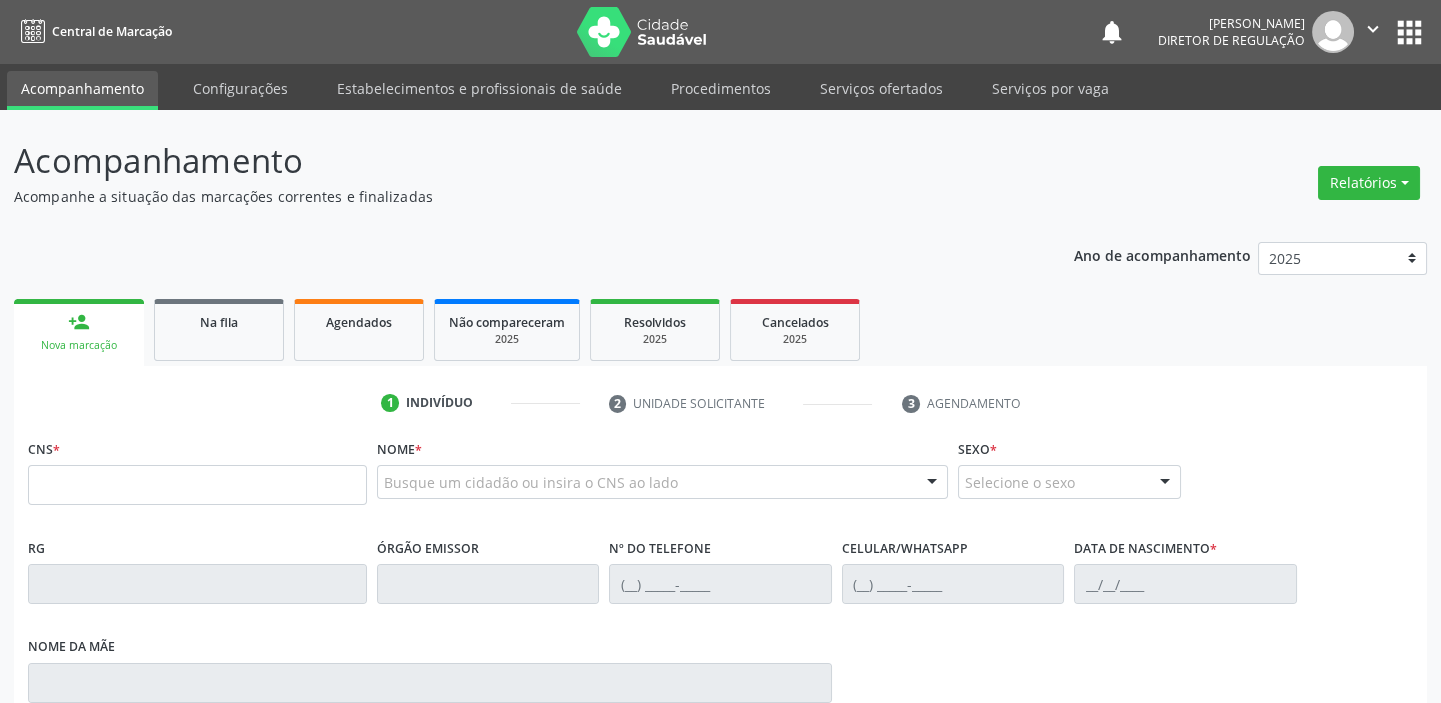 click on "1
Indivíduo
2
Unidade solicitante
3
Agendamento
CNS
*
Nome
*
Busque um cidadão ou insira o CNS ao lado
Nenhum resultado encontrado para: "   "
Digite o nome ou CNS para buscar um indivíduo
Sexo
*
Selecione o sexo
Masculino   Feminino
Nenhum resultado encontrado para: "   "
Não há nenhuma opção para ser exibida.
RG
Órgão emissor
Nº do Telefone
Celular/WhatsApp
Data de nascimento
*
Nome da mãe
CPF do responsável
Cidade - UF
*
Informe uma opção
Afrânio - PE
Nenhum resultado encontrado para: "" at bounding box center [720, 721] 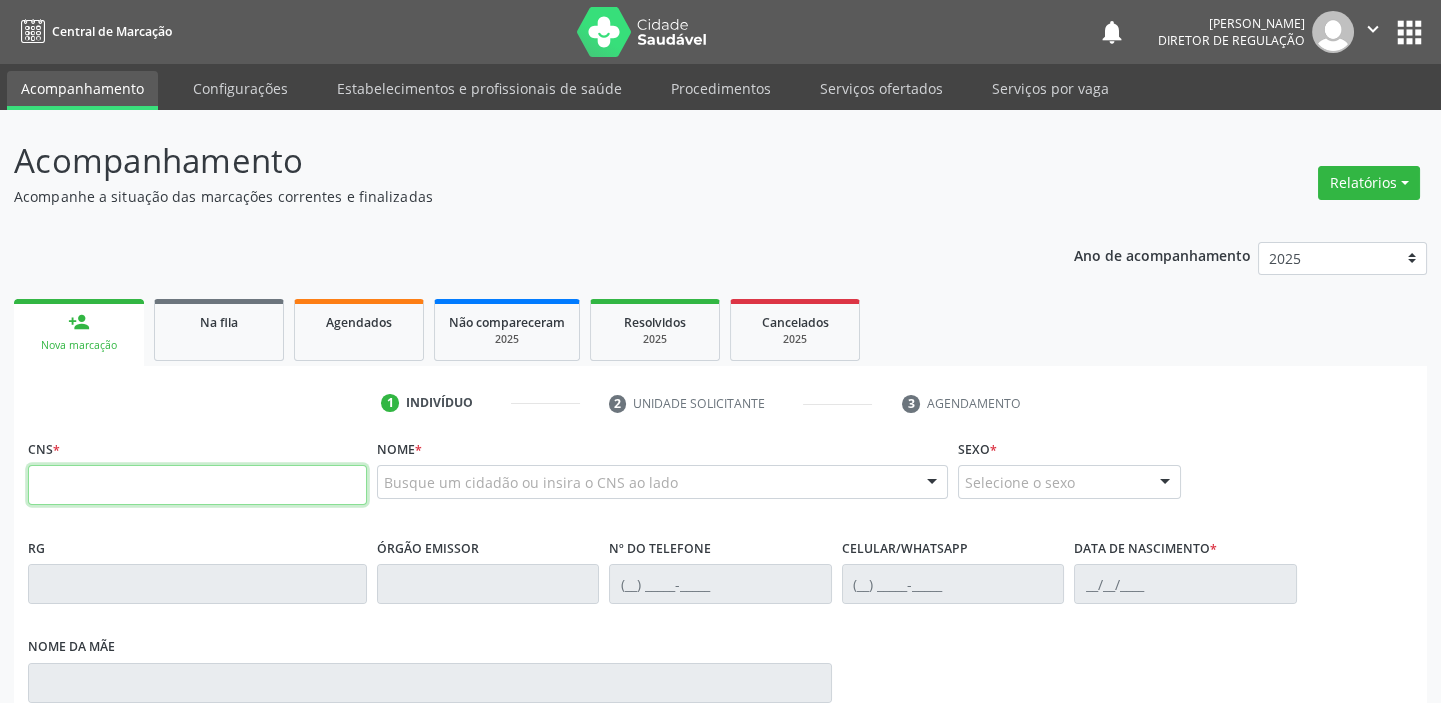click at bounding box center [197, 485] 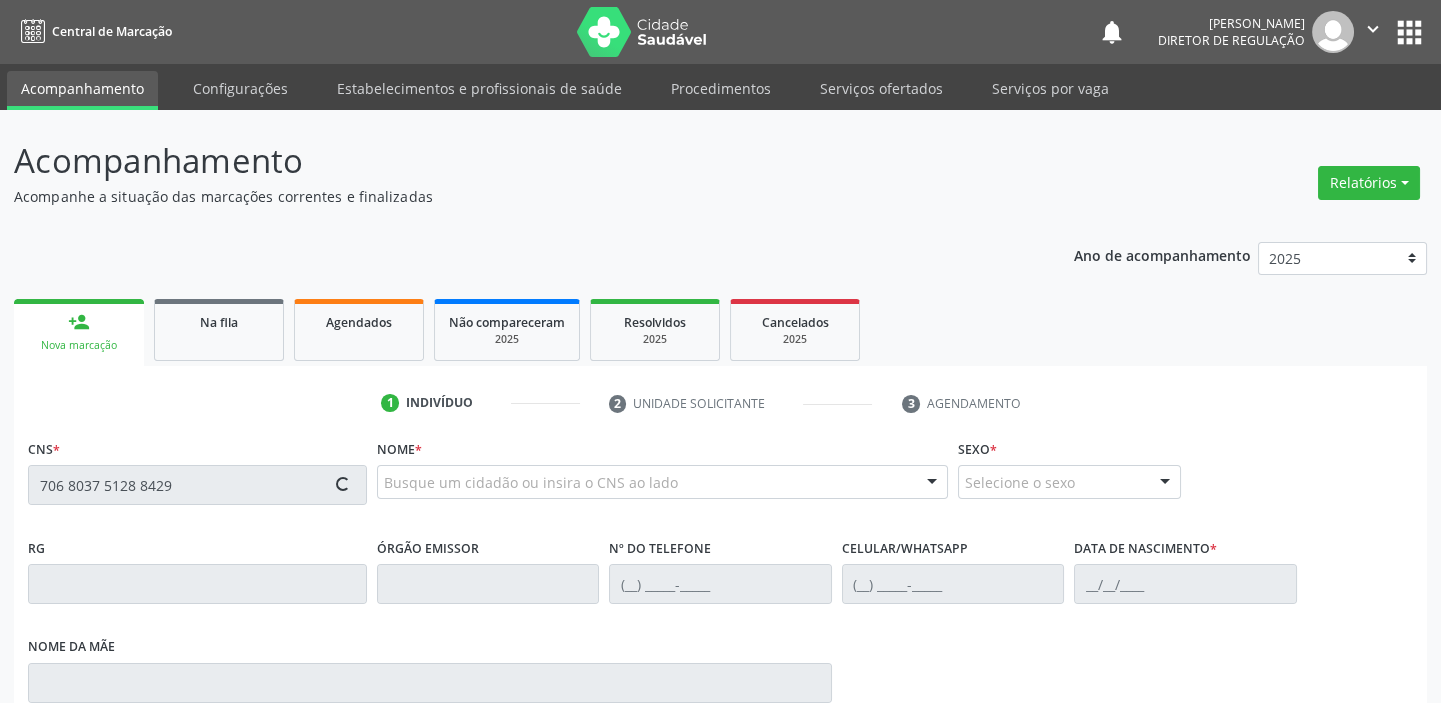 type on "706 8037 5128 8429" 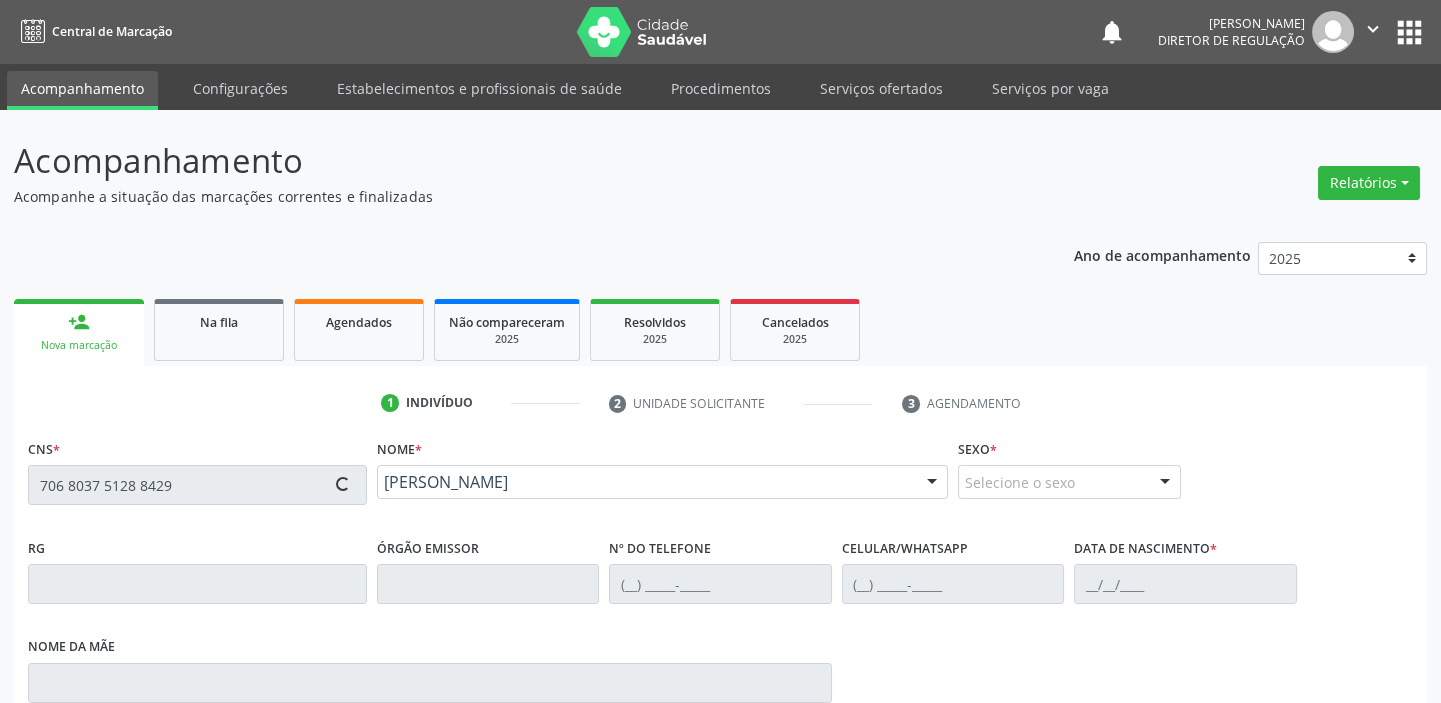 type on "[PHONE_NUMBER]" 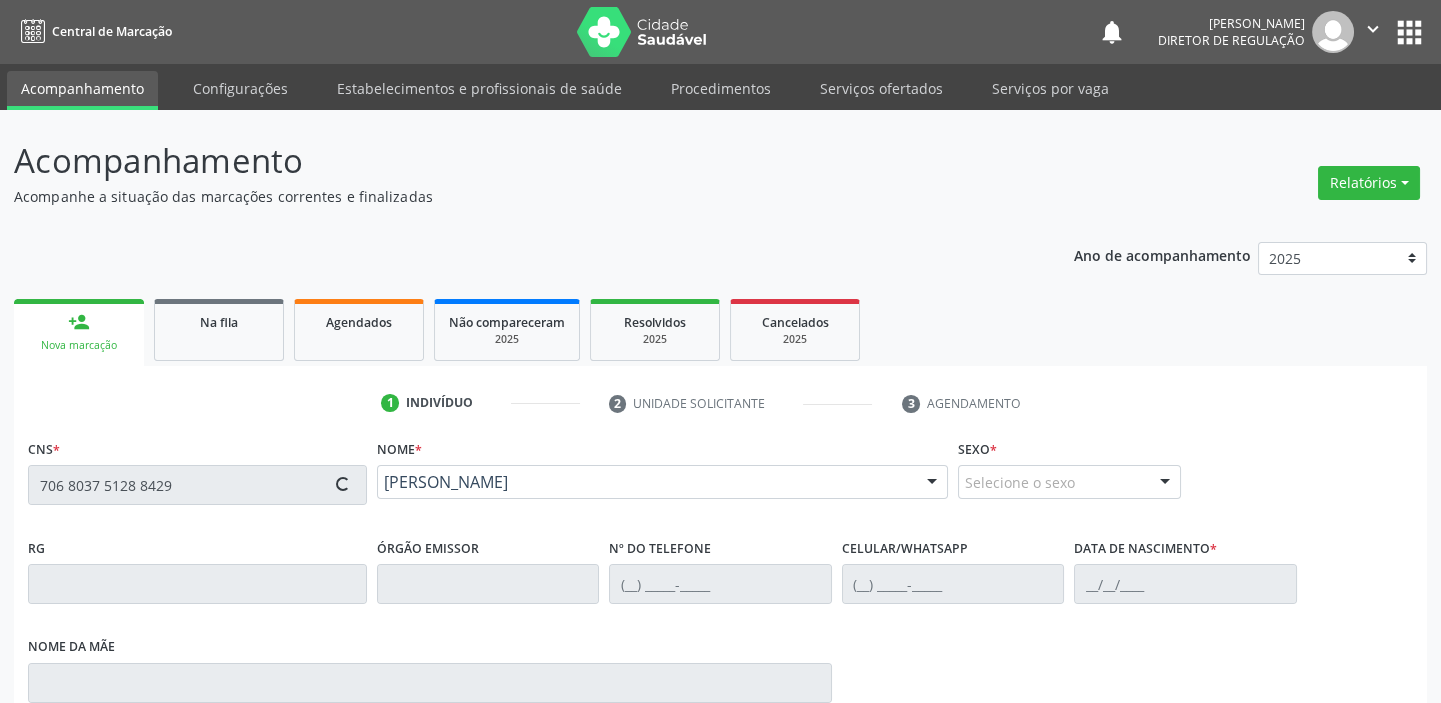 type on "[DATE]" 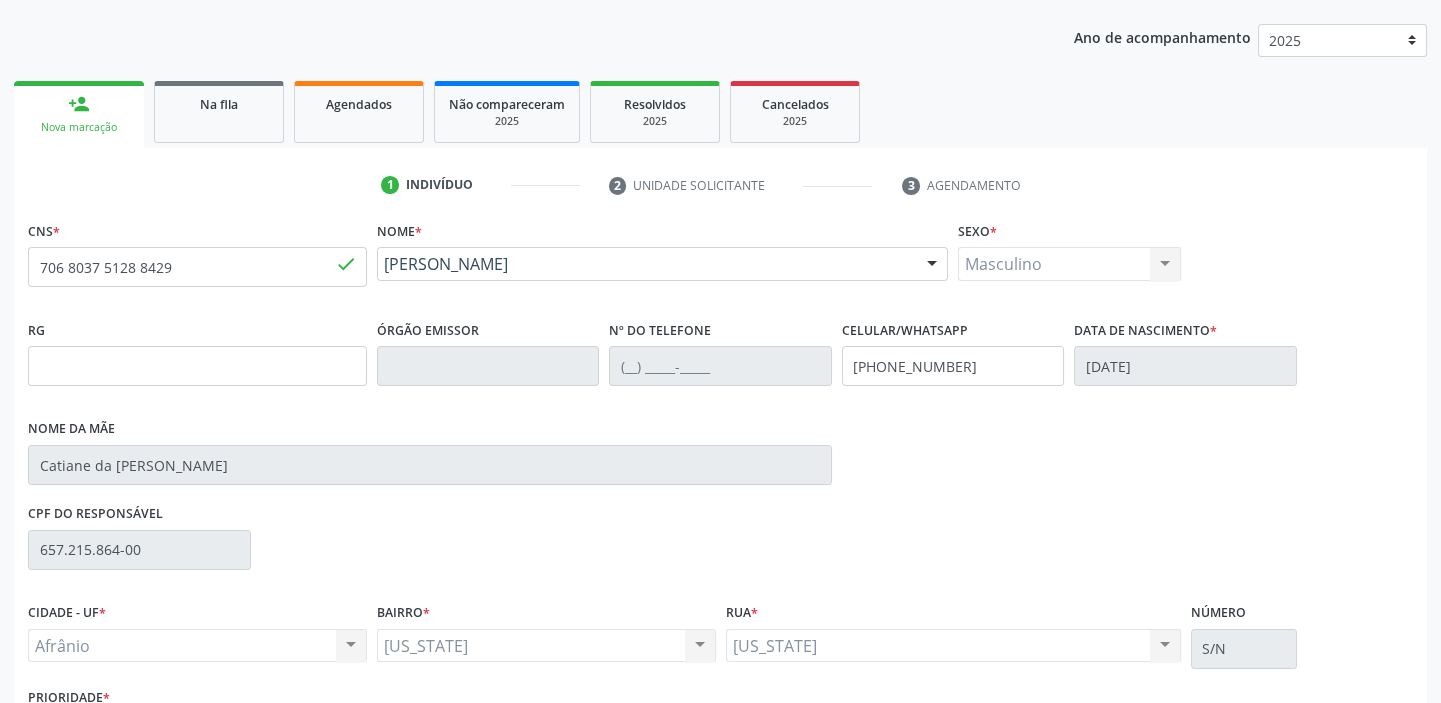 scroll, scrollTop: 366, scrollLeft: 0, axis: vertical 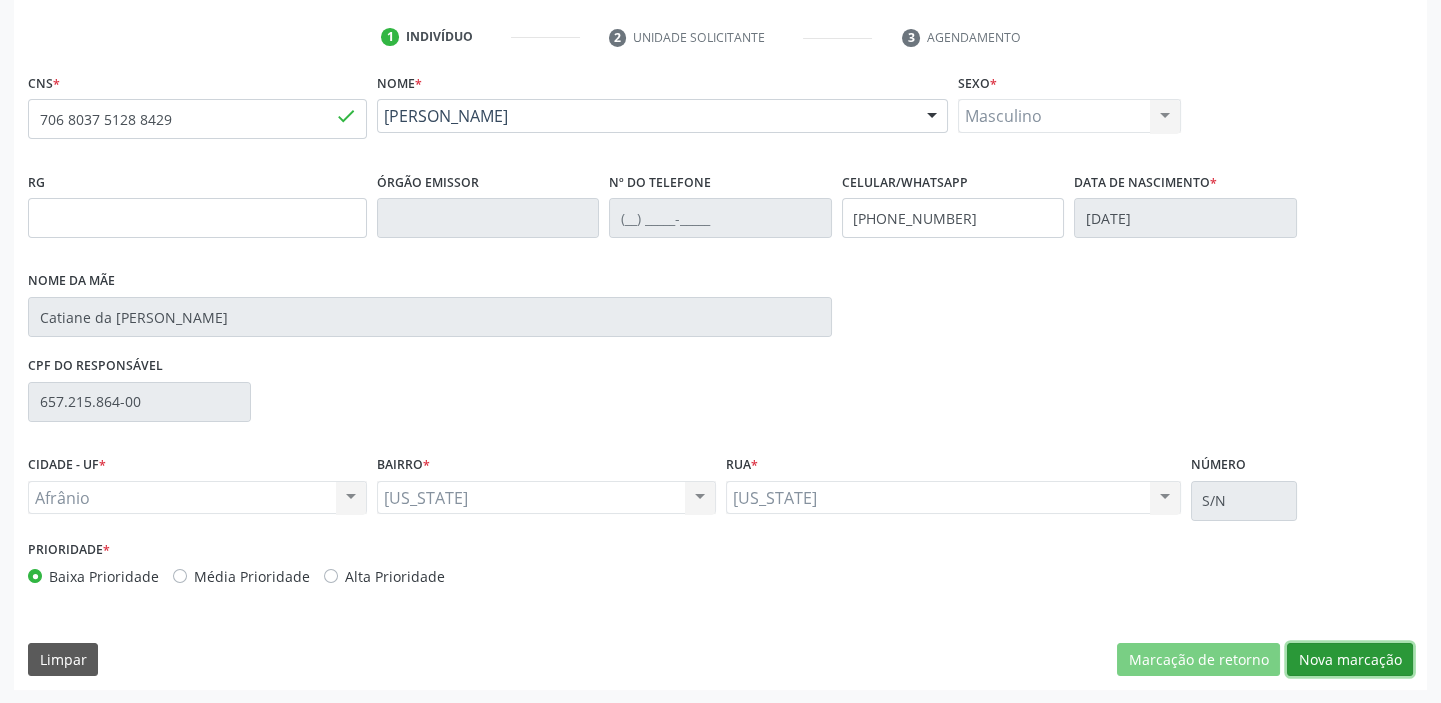 click on "Nova marcação" at bounding box center [1350, 660] 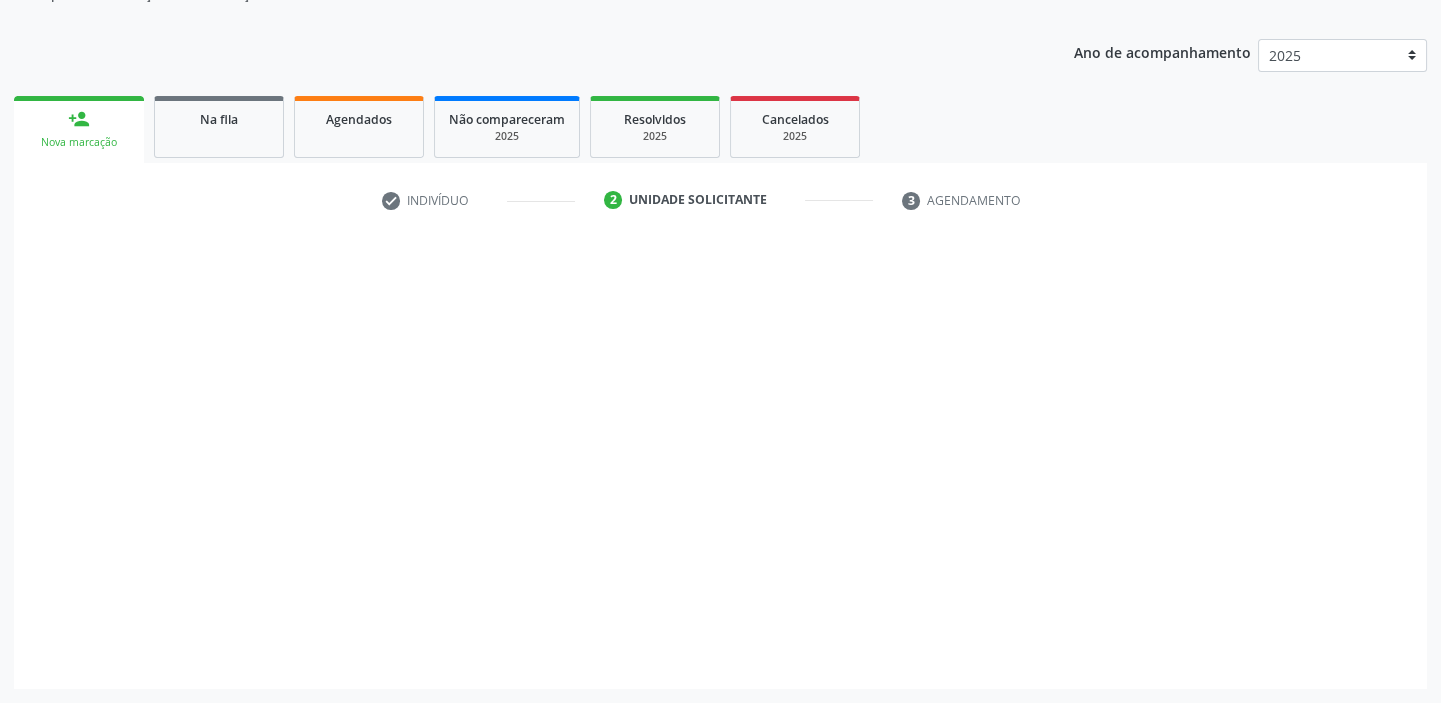 scroll, scrollTop: 201, scrollLeft: 0, axis: vertical 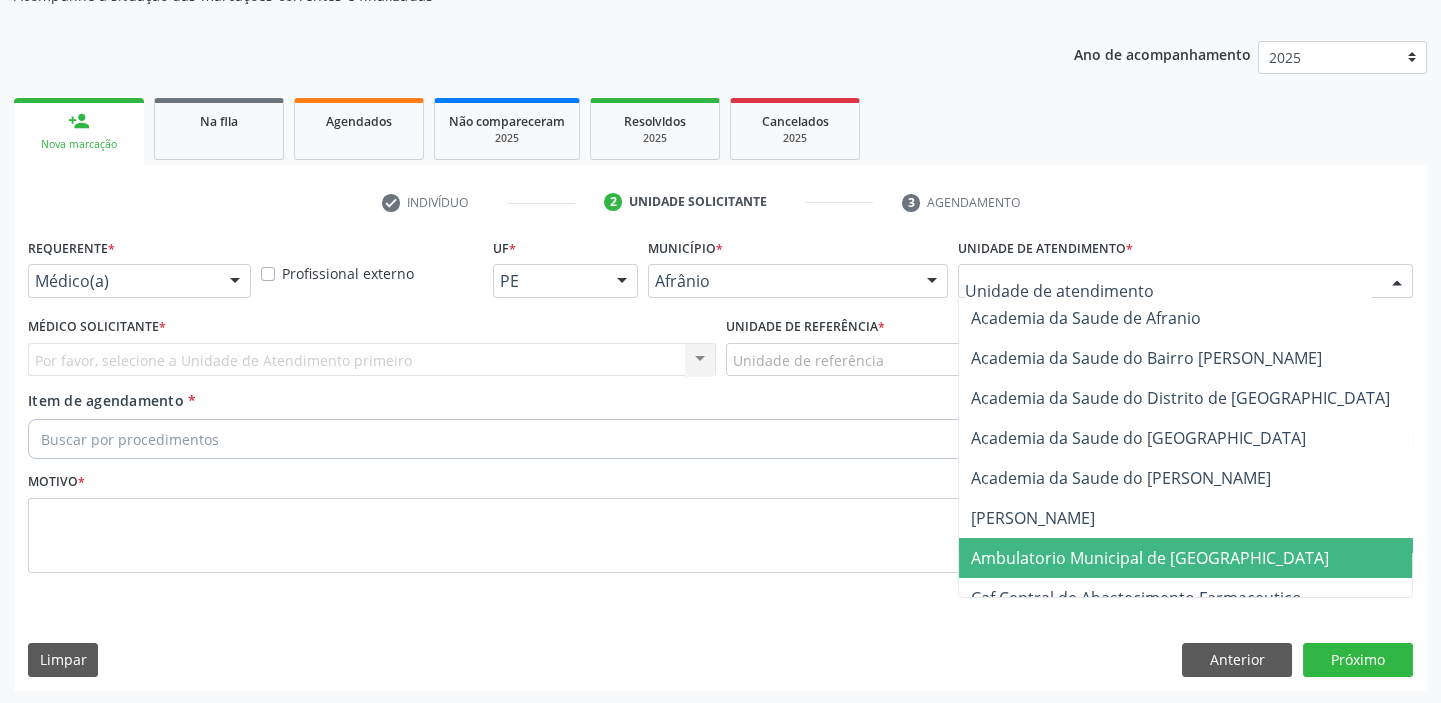 click on "Ambulatorio Municipal de [GEOGRAPHIC_DATA]" at bounding box center [1150, 558] 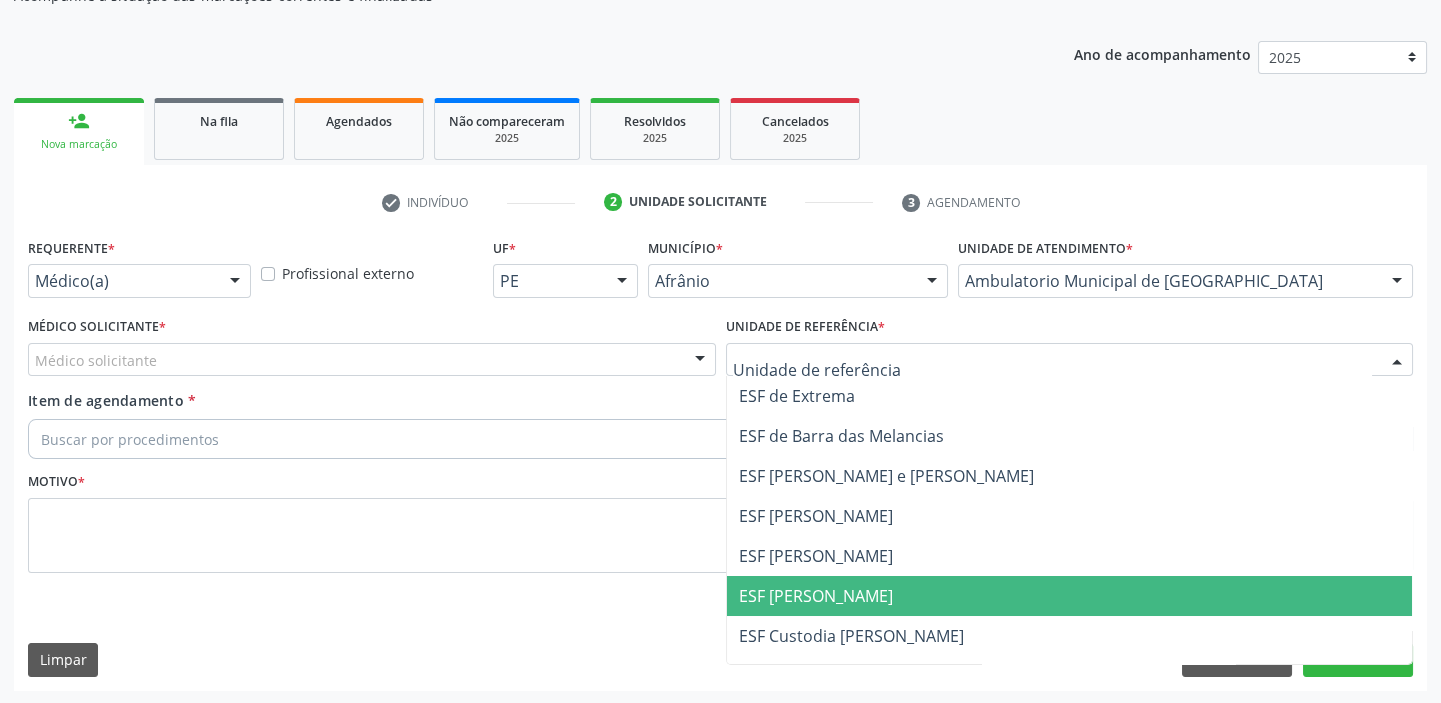 click on "ESF [PERSON_NAME]" at bounding box center [816, 596] 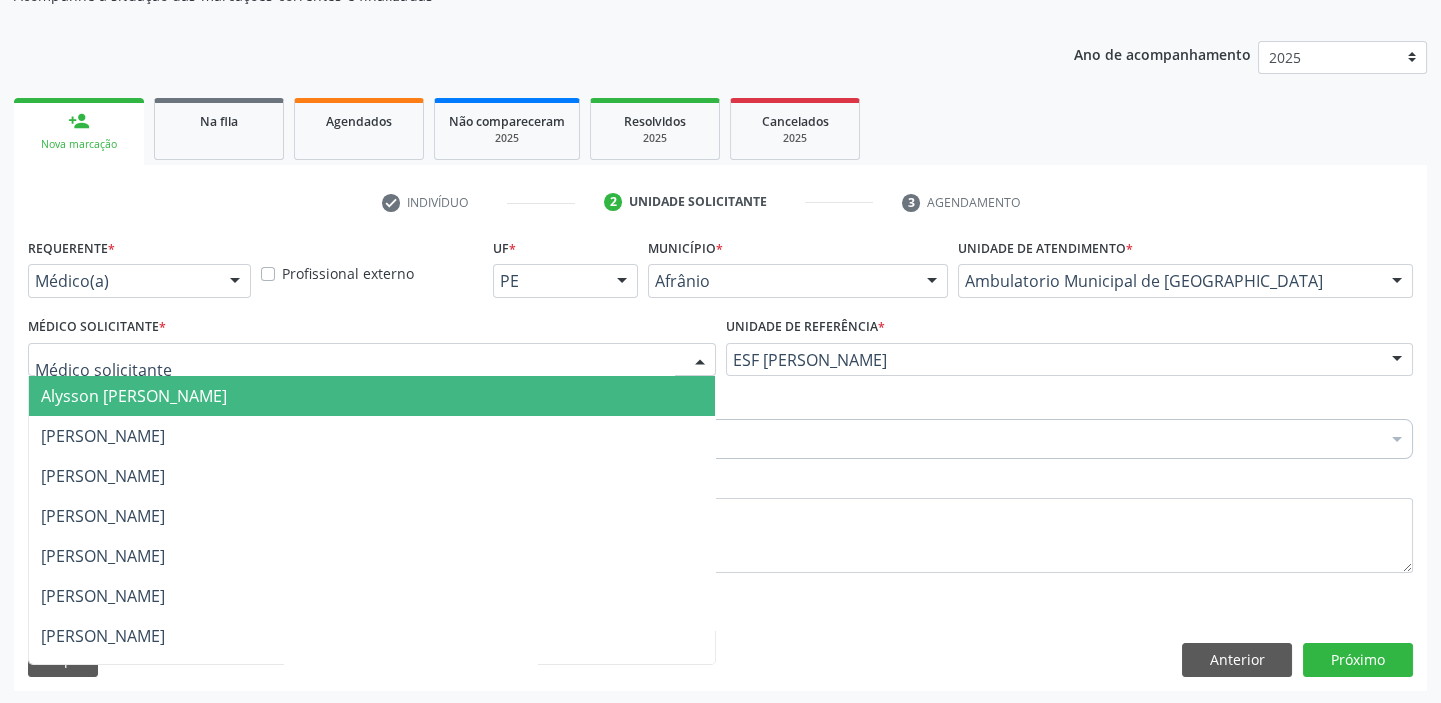 click at bounding box center (372, 360) 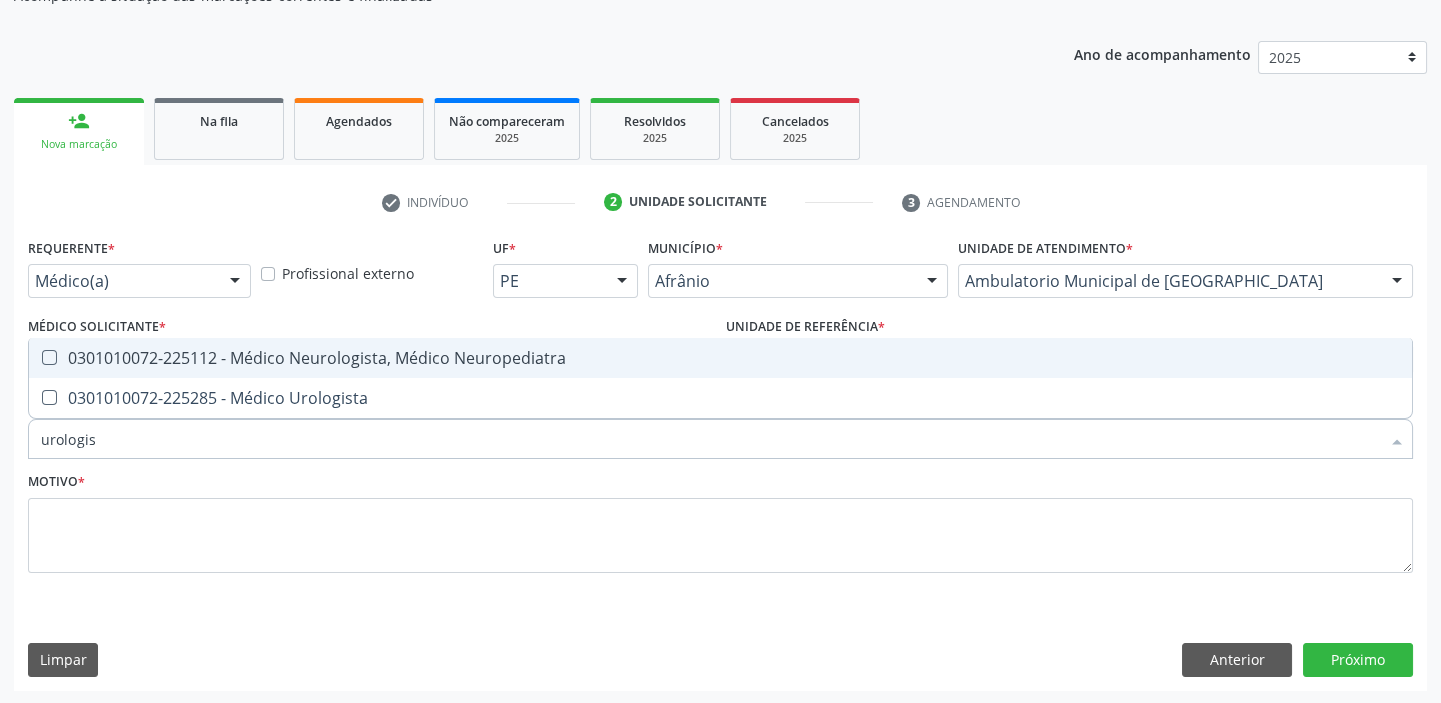 type on "urologist" 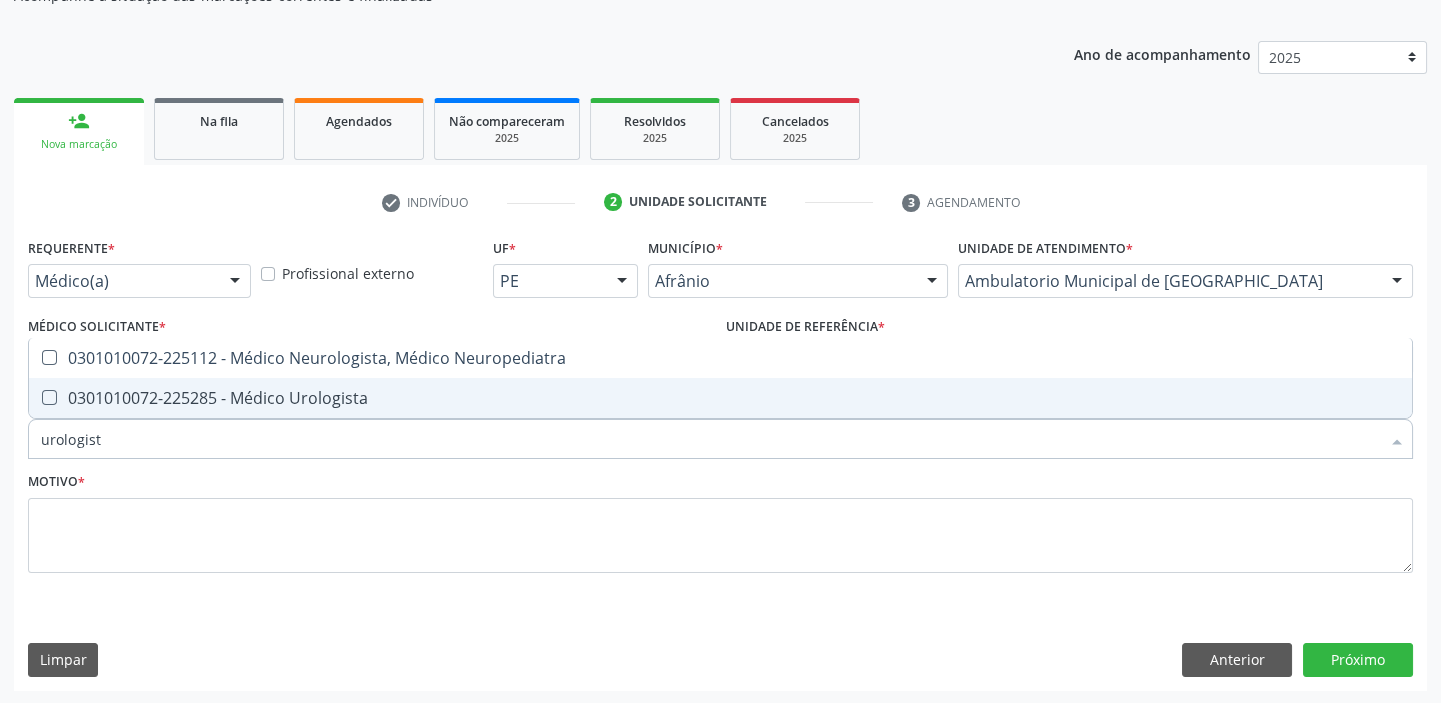 click on "0301010072-225285 - Médico Urologista" at bounding box center [720, 398] 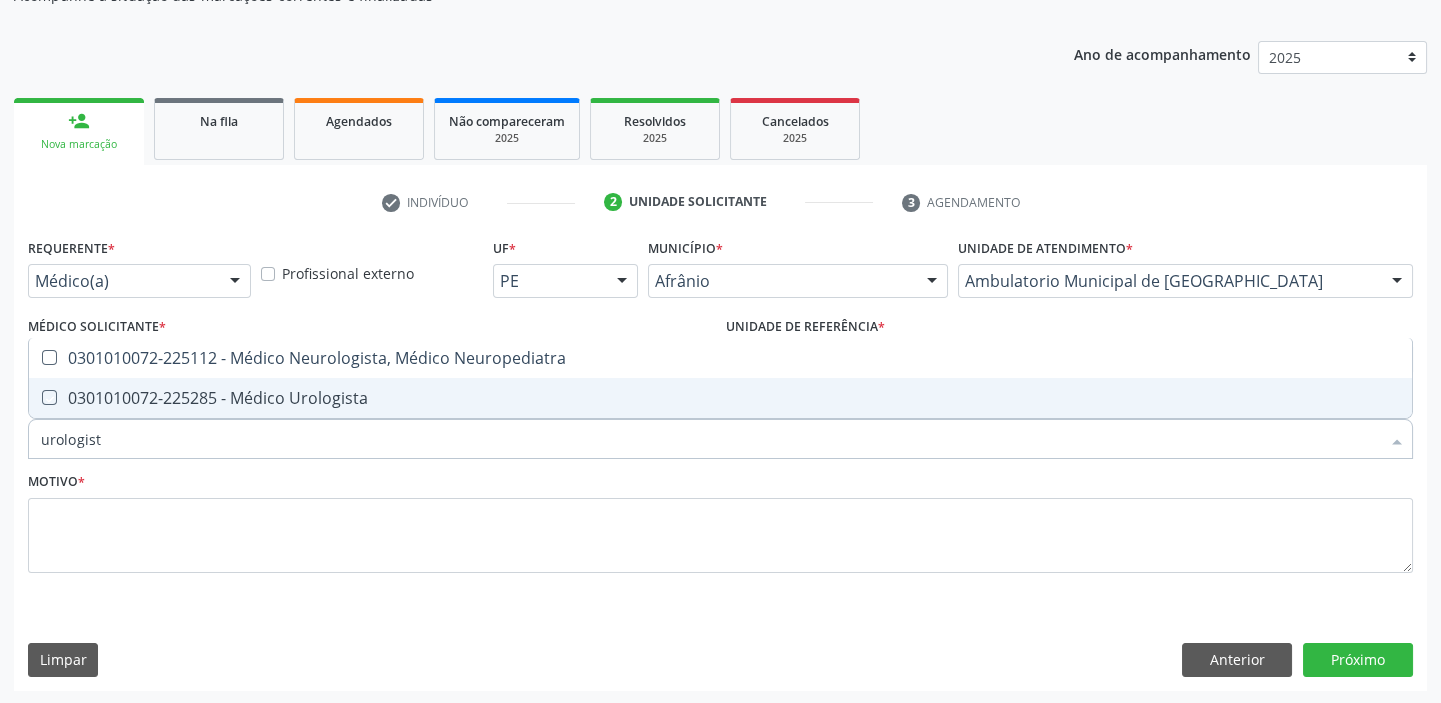 checkbox on "true" 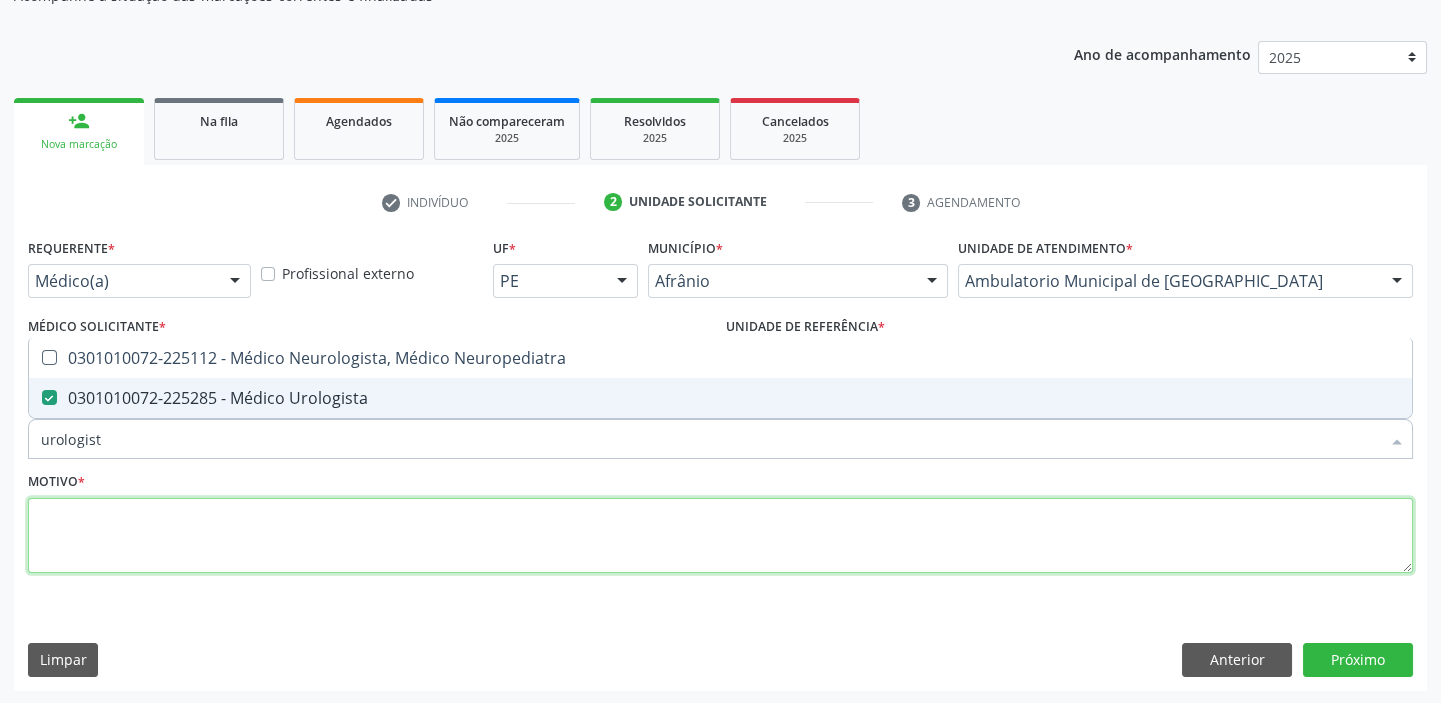 click at bounding box center (720, 536) 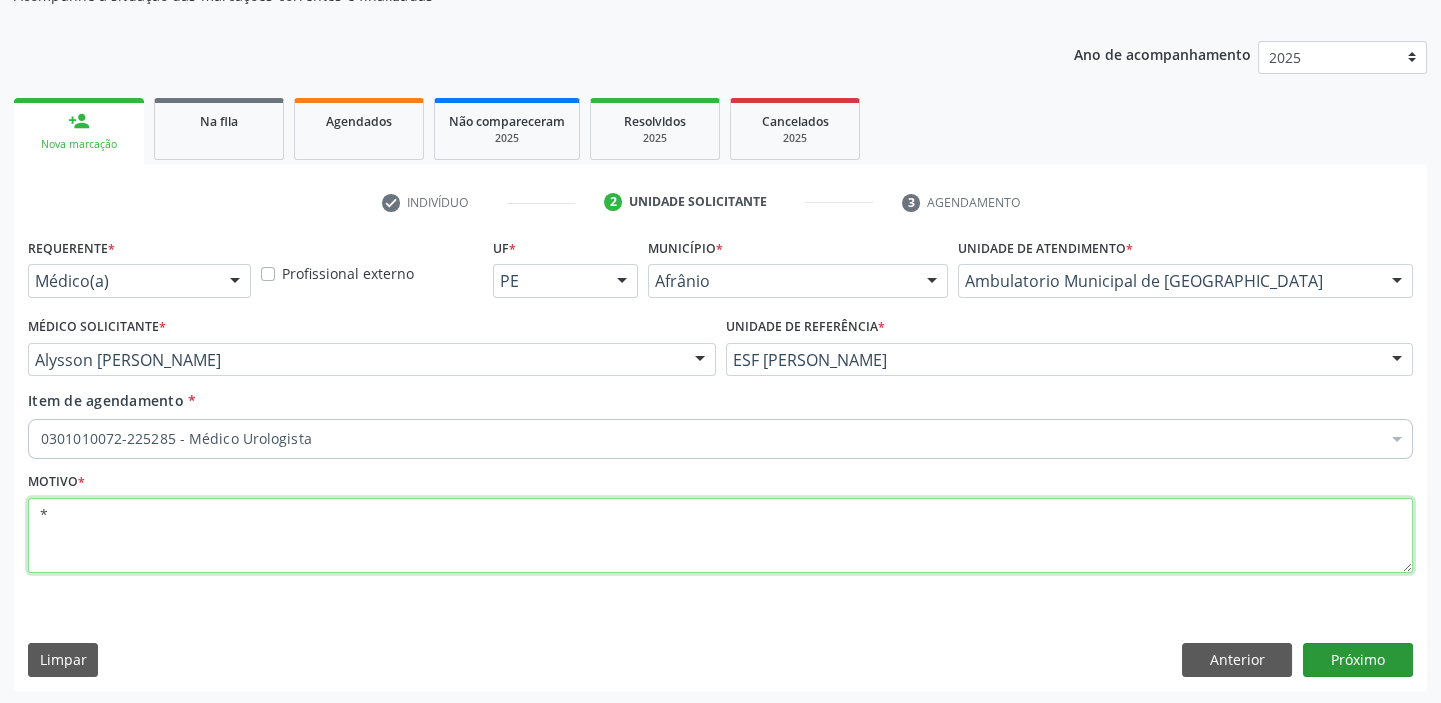 type on "*" 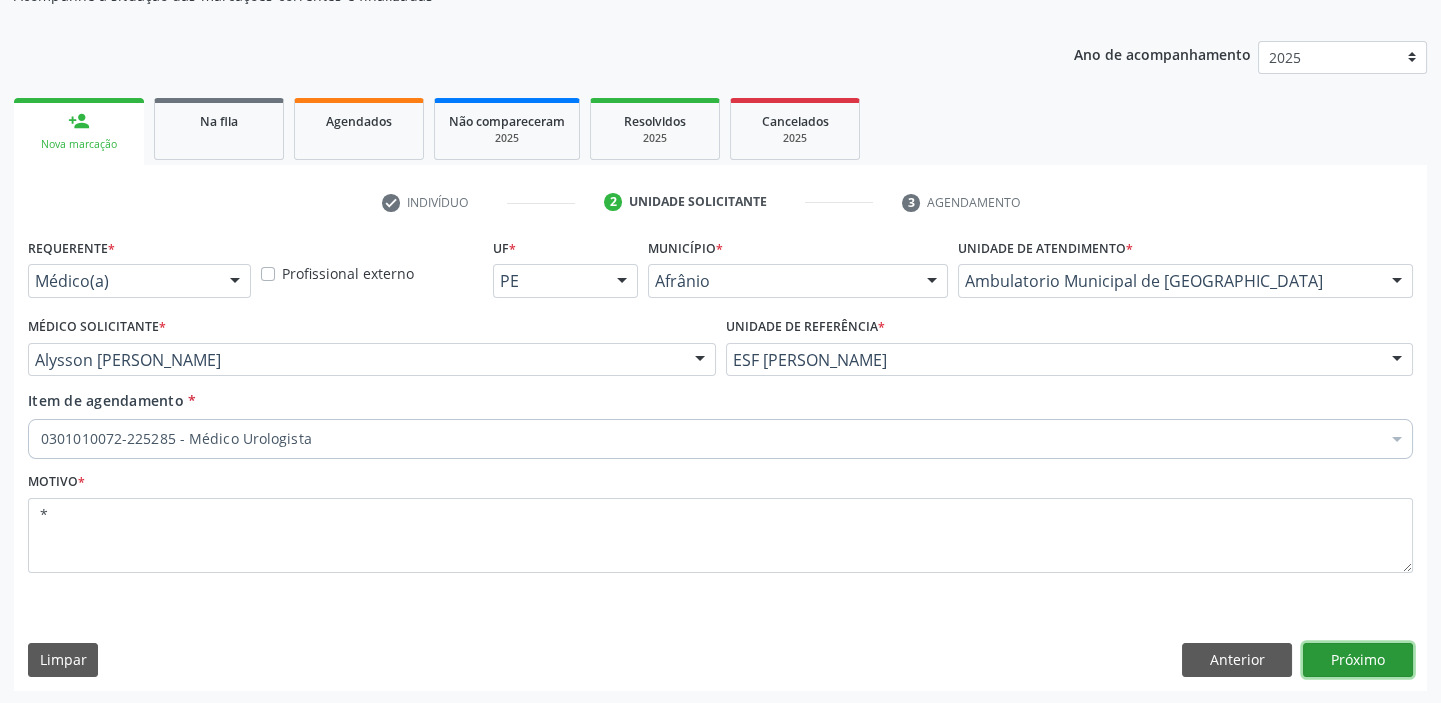 click on "Próximo" at bounding box center (1358, 660) 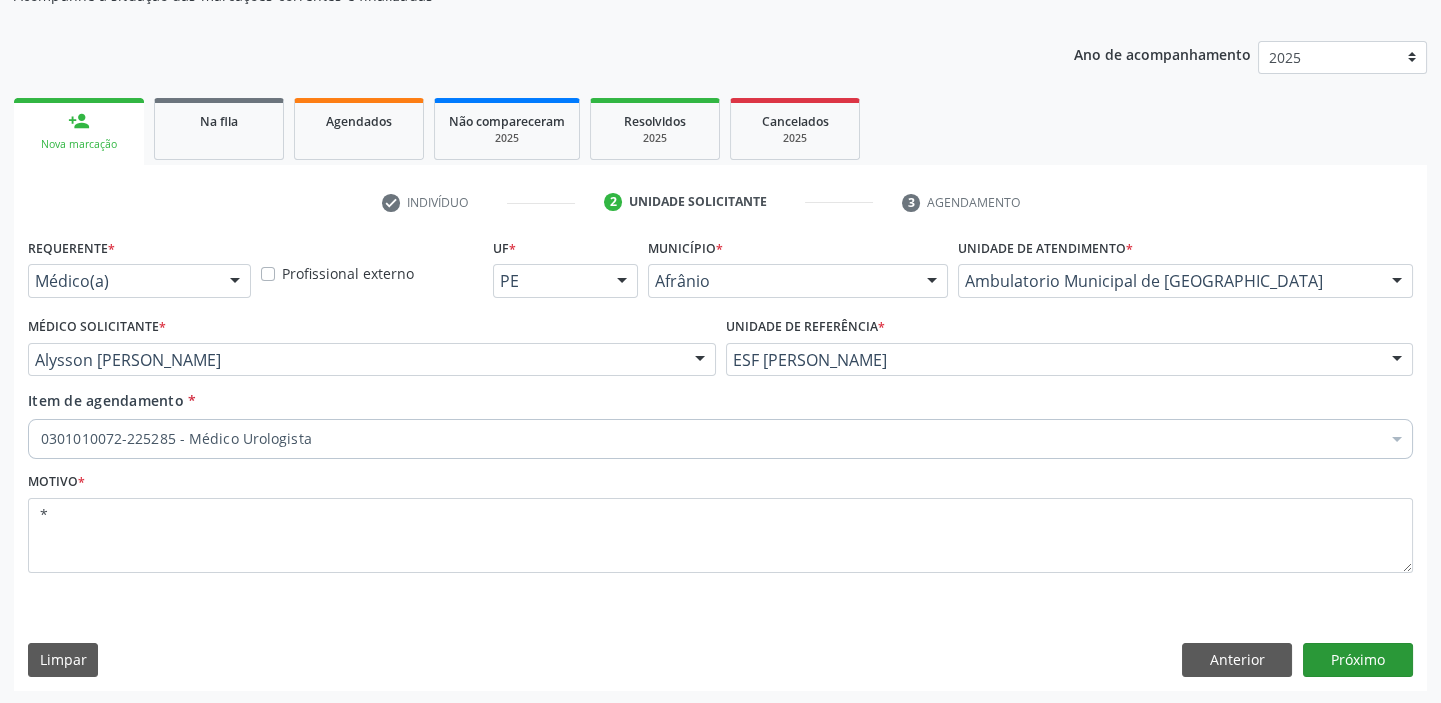 scroll, scrollTop: 166, scrollLeft: 0, axis: vertical 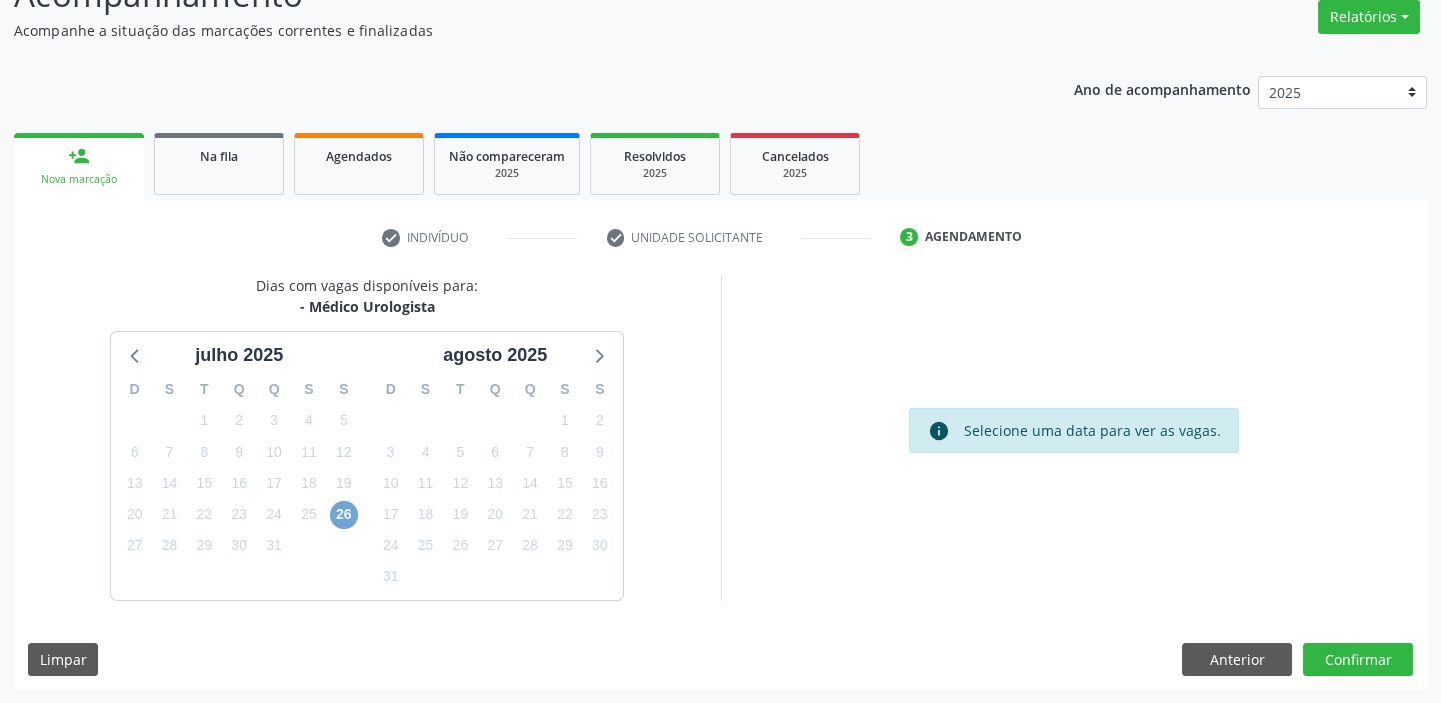 click on "26" at bounding box center [344, 515] 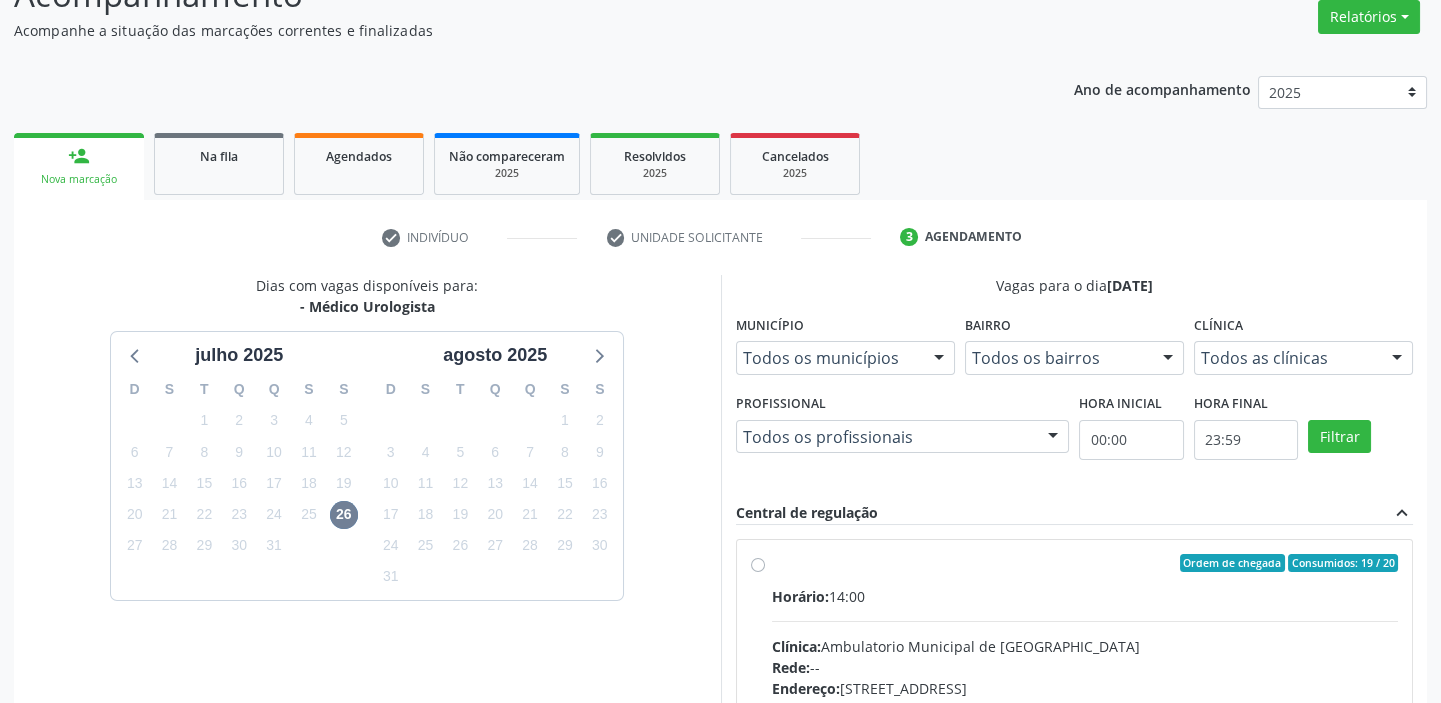 click on "Horário:   14:00" at bounding box center [1085, 596] 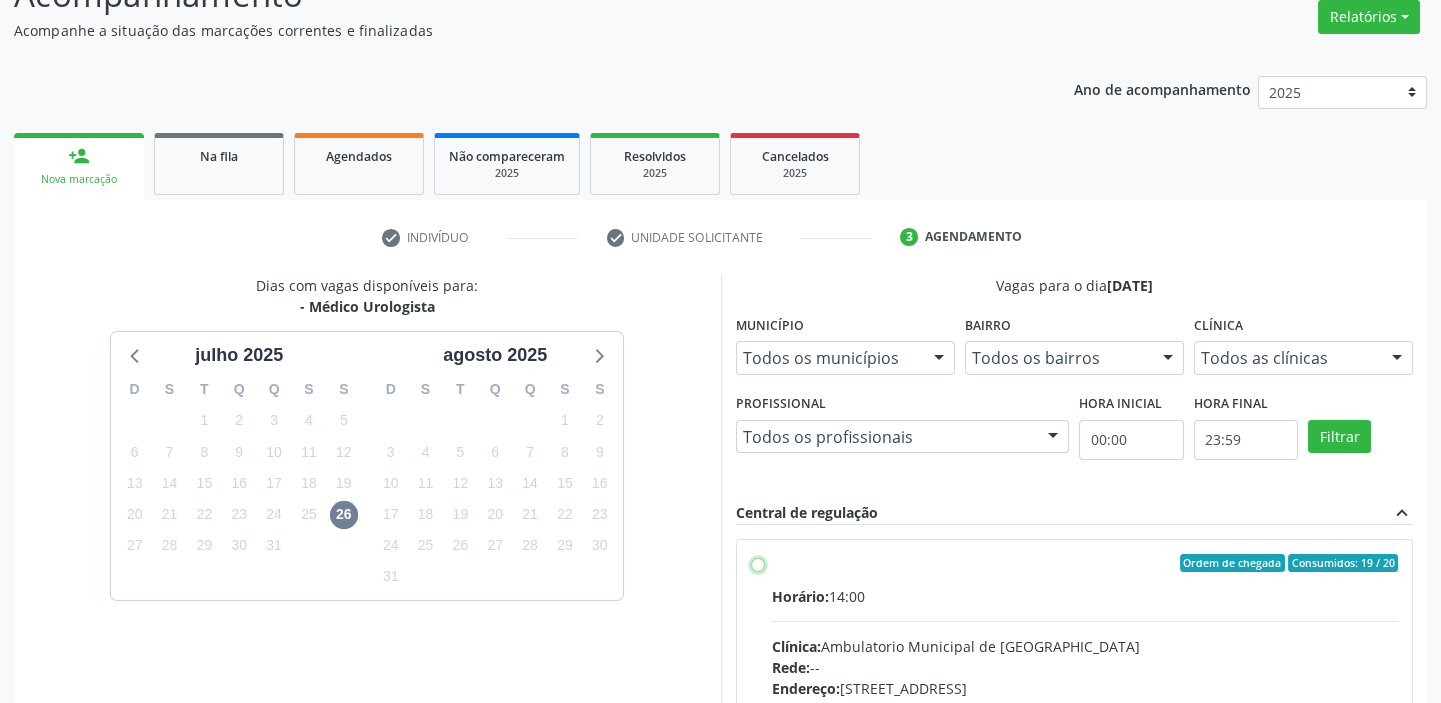 click on "Ordem de chegada
Consumidos: 19 / 20
Horário:   14:00
Clínica:  Ambulatorio Municipal de Saude
Rede:
--
Endereço:   [STREET_ADDRESS]
Telefone:   --
Profissional:
--
Informações adicionais sobre o atendimento
Idade de atendimento:
Sem restrição
Gênero(s) atendido(s):
Sem restrição
Informações adicionais:
--" at bounding box center [758, 563] 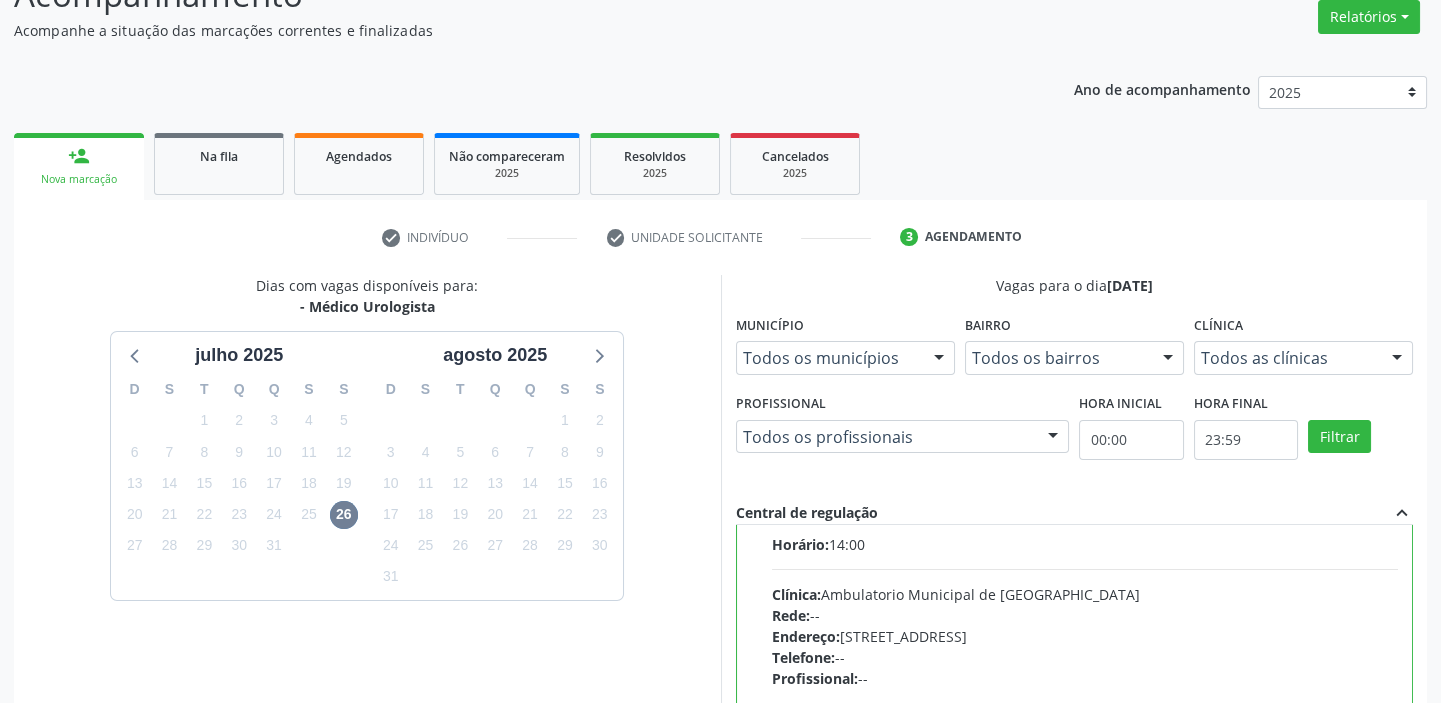 scroll, scrollTop: 99, scrollLeft: 0, axis: vertical 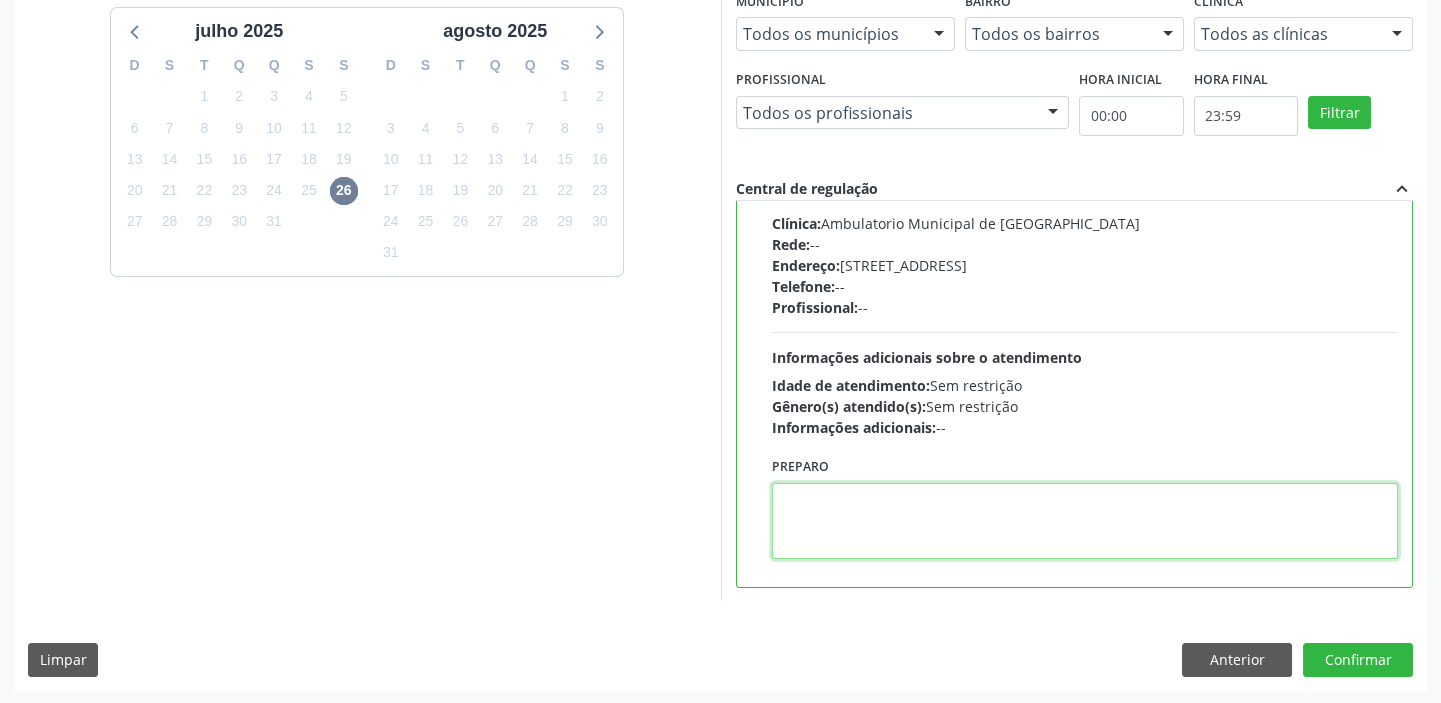 click at bounding box center [1085, 521] 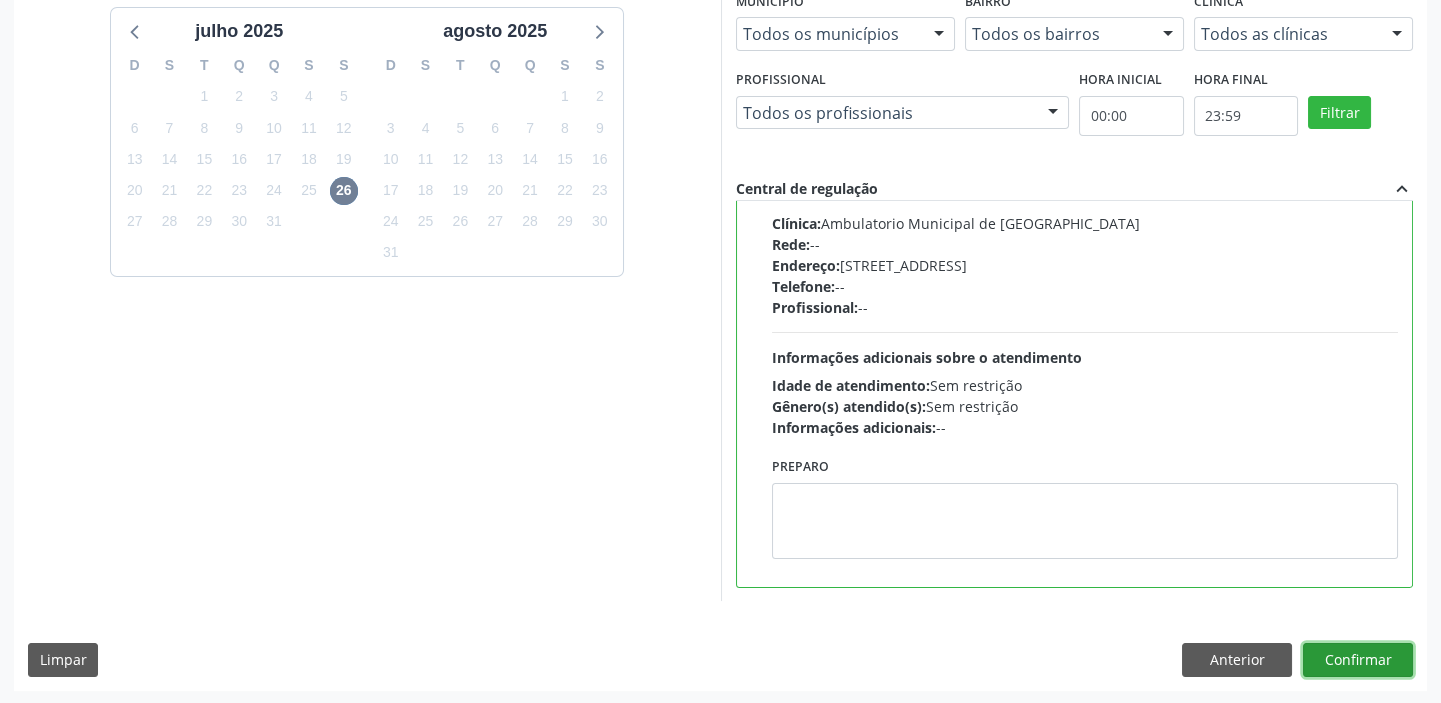 click on "Confirmar" at bounding box center (1358, 660) 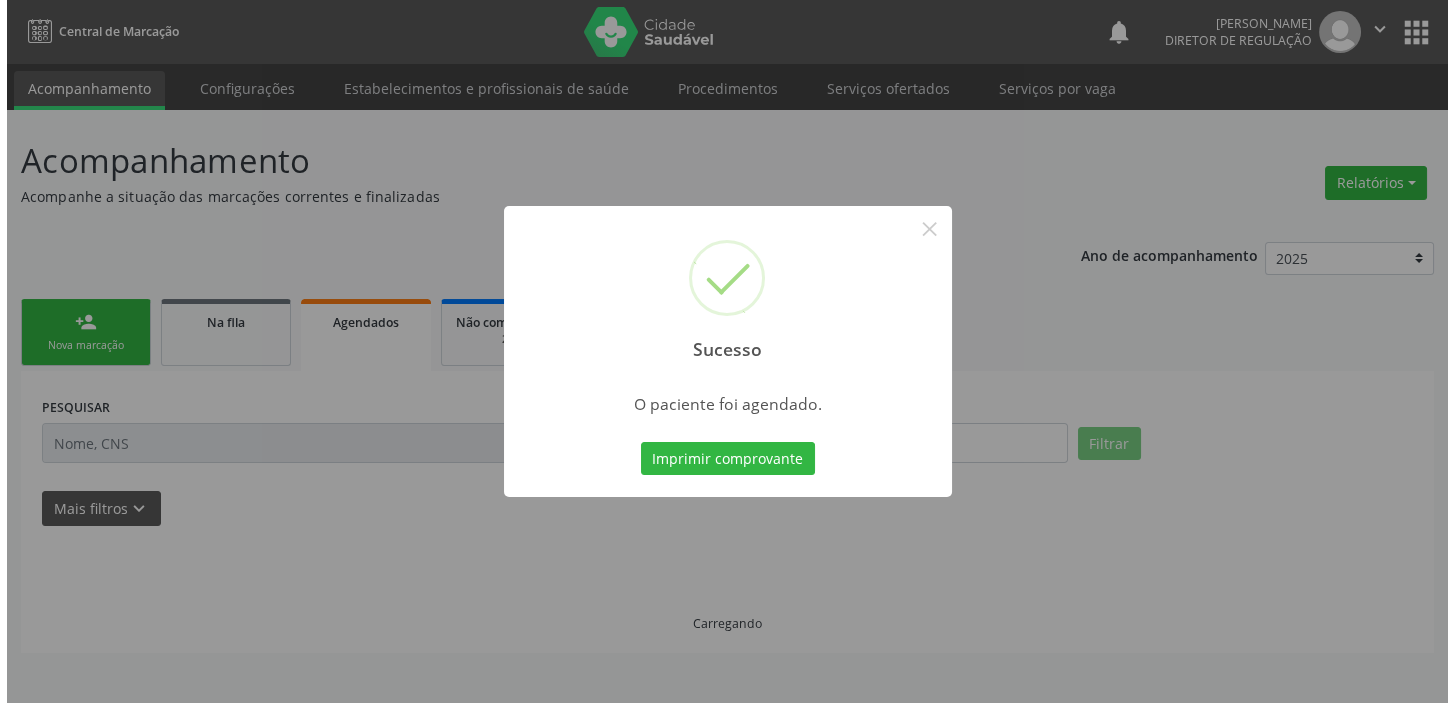scroll, scrollTop: 0, scrollLeft: 0, axis: both 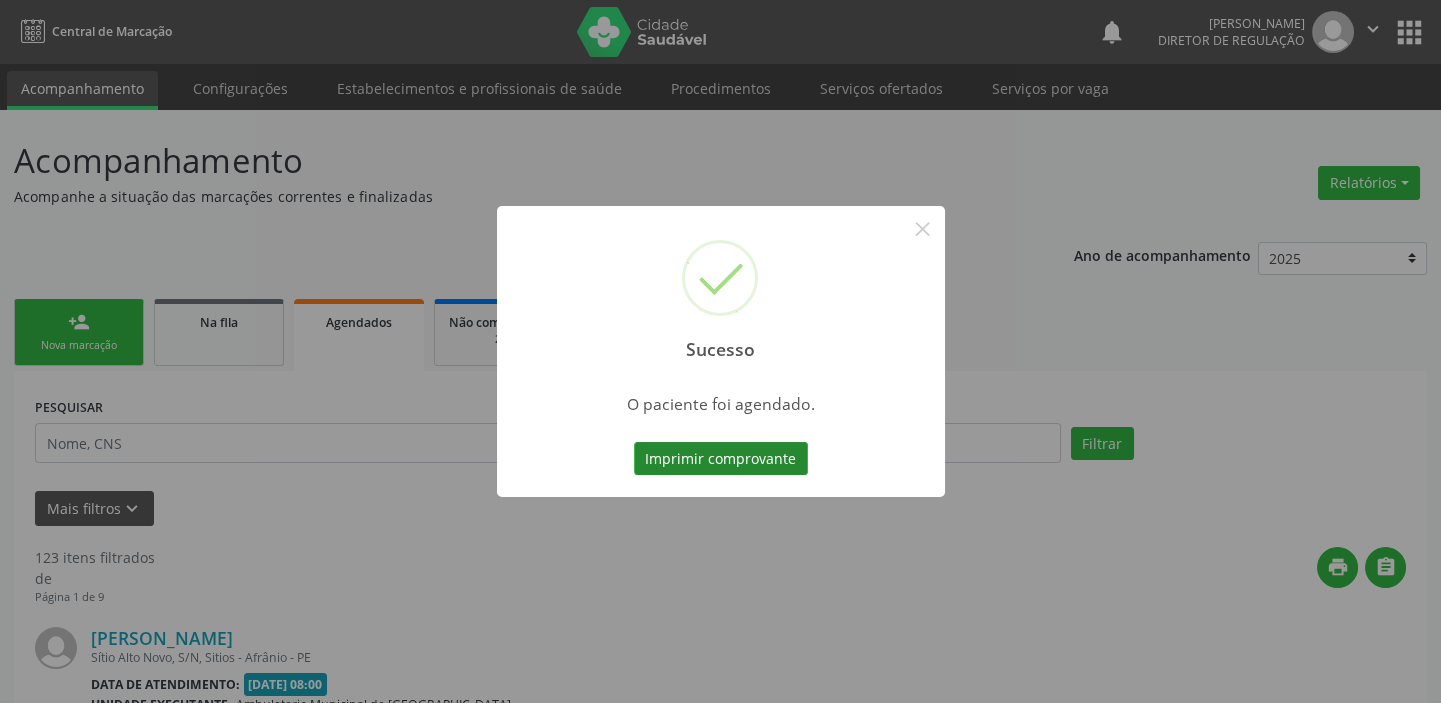 click on "Imprimir comprovante" at bounding box center [721, 459] 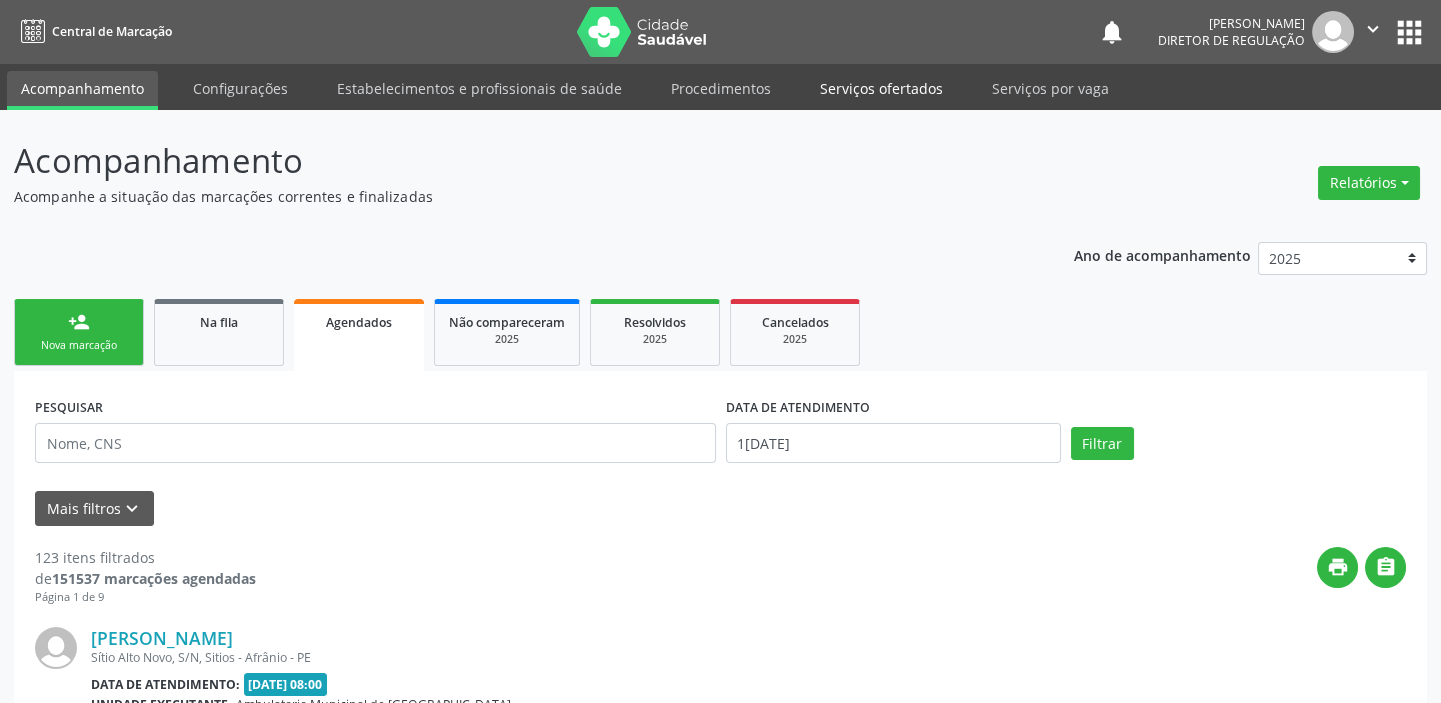 click on "Serviços ofertados" at bounding box center [881, 88] 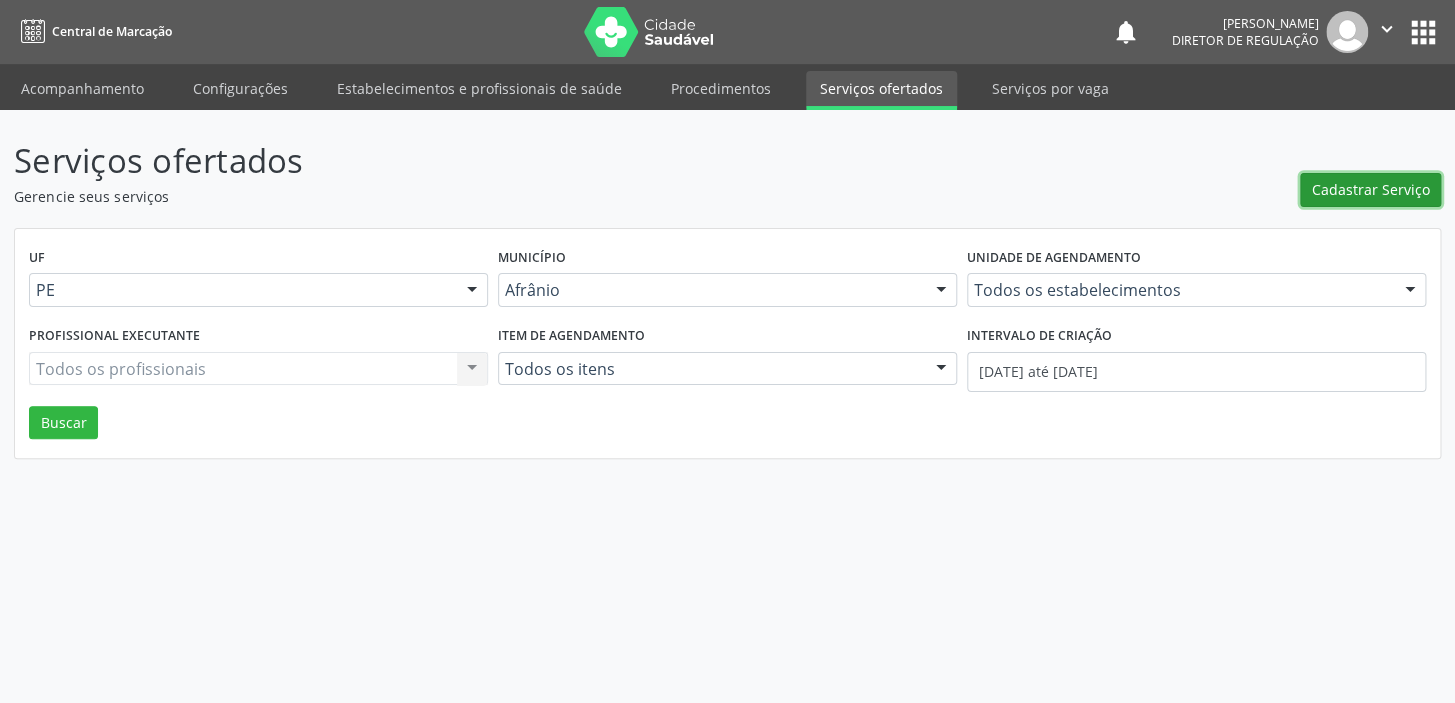 click on "Cadastrar Serviço" at bounding box center [1371, 189] 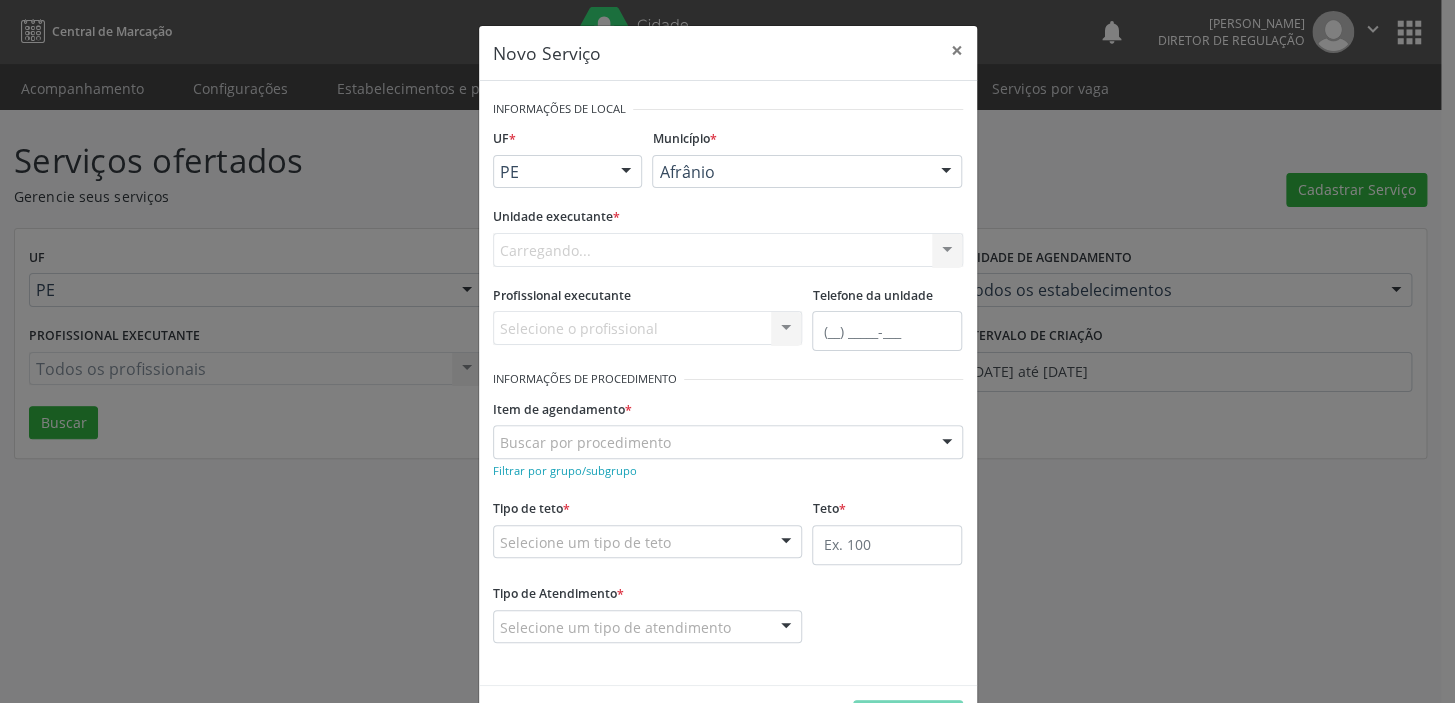 scroll, scrollTop: 0, scrollLeft: 0, axis: both 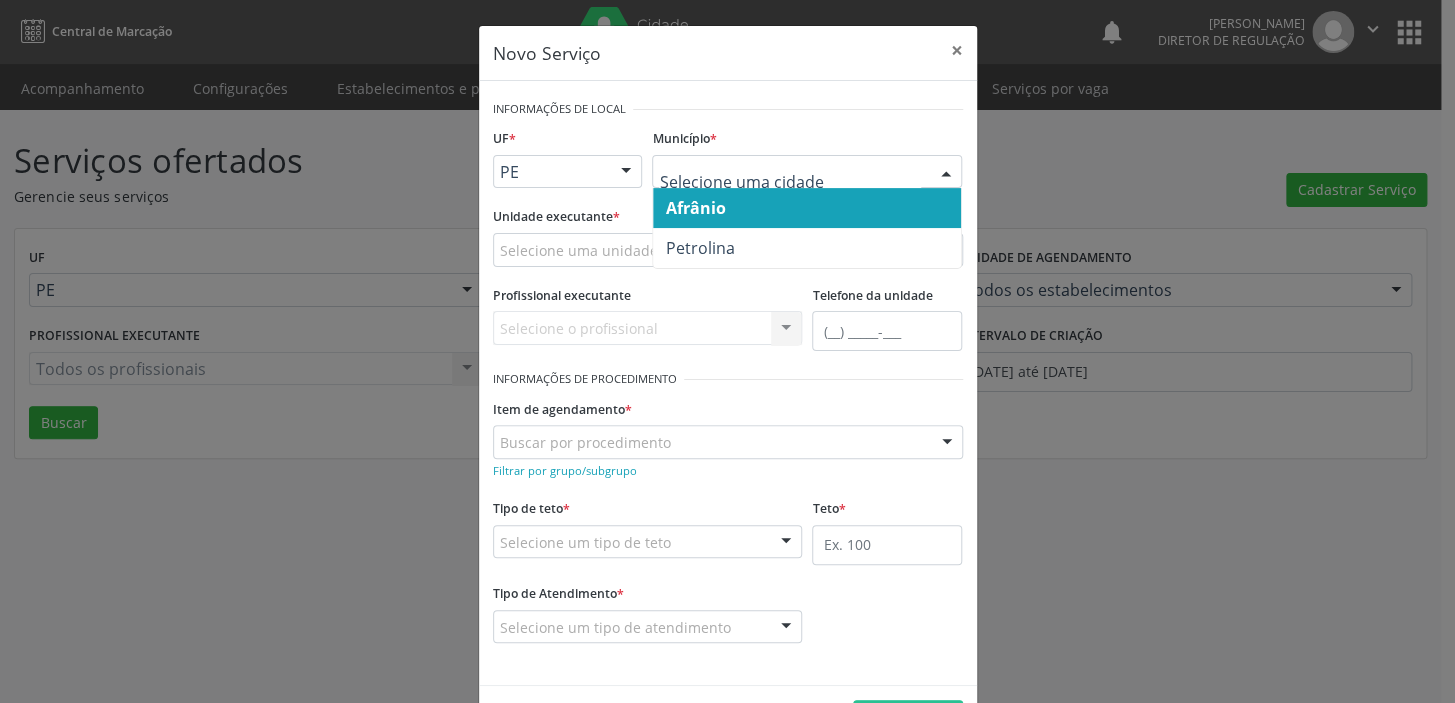 click on "Afrânio" at bounding box center (695, 208) 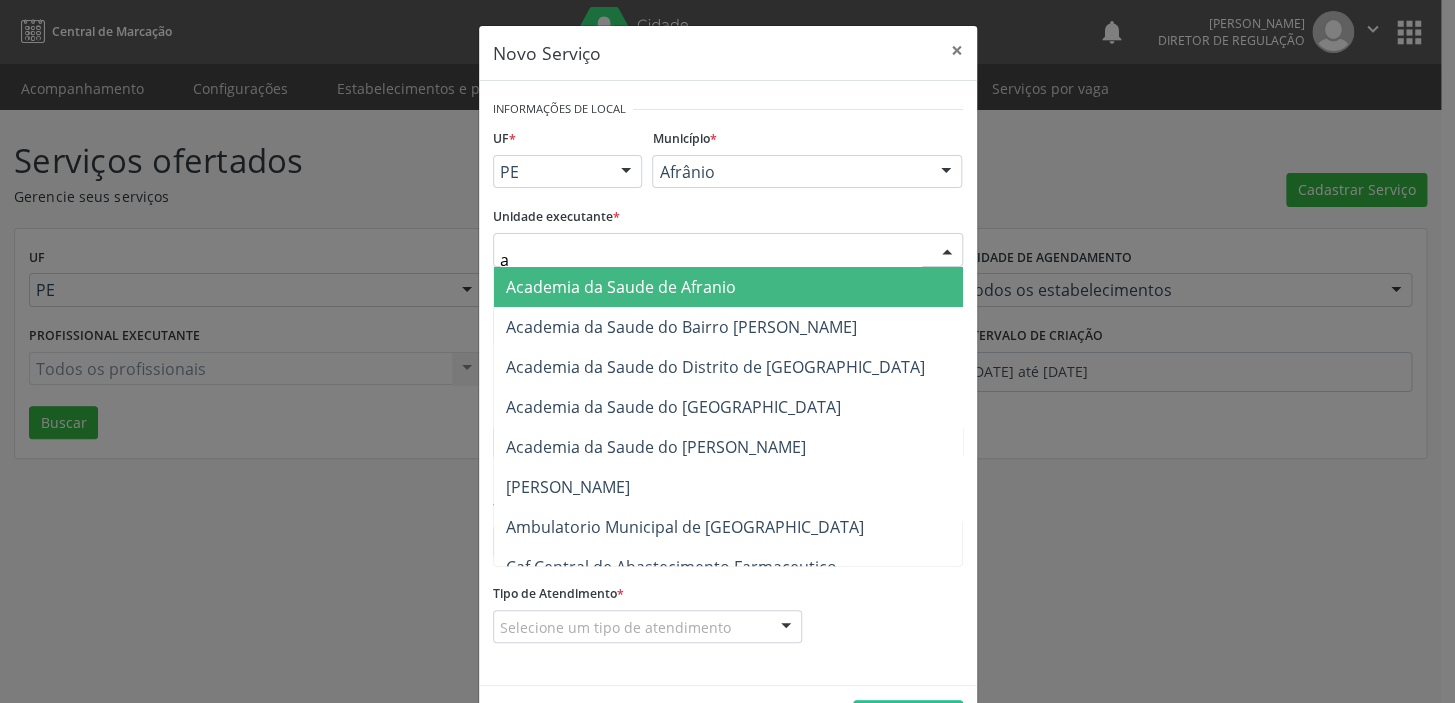 type on "am" 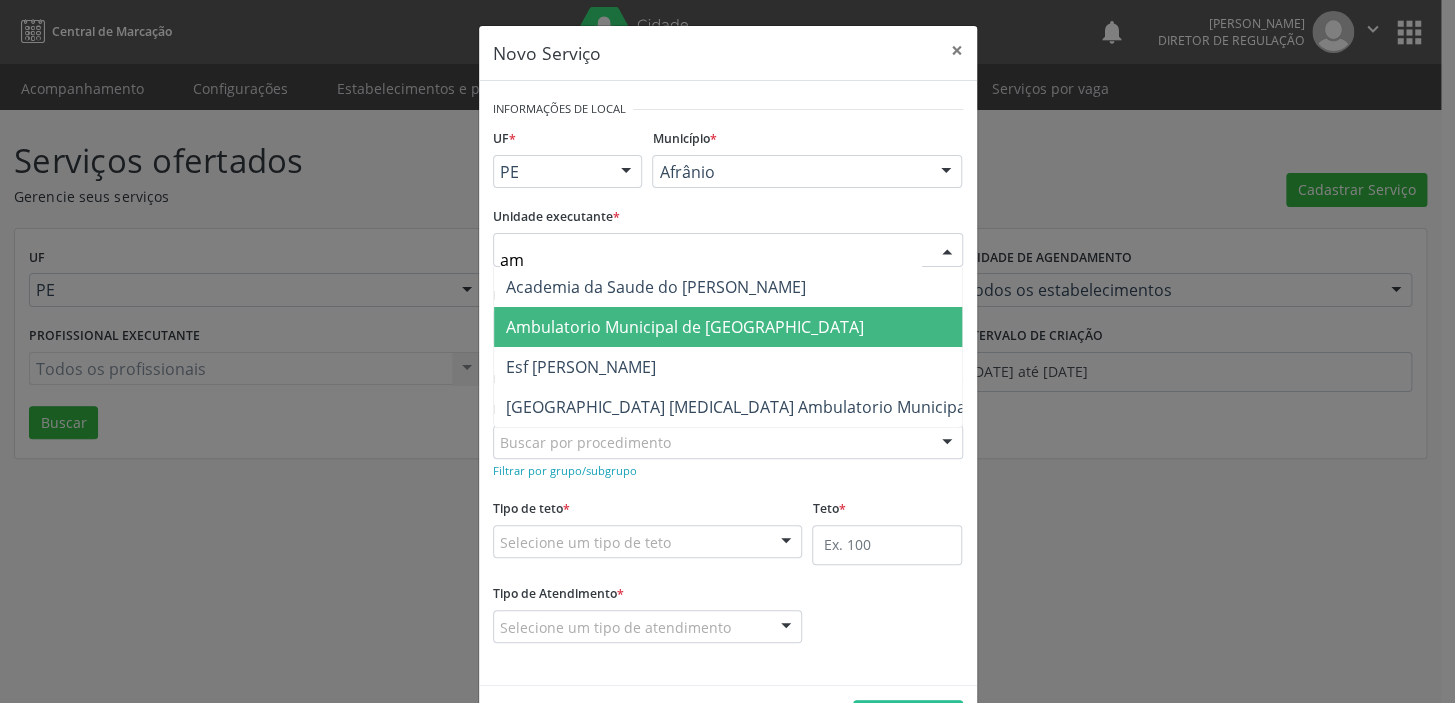 click on "Ambulatorio Municipal de [GEOGRAPHIC_DATA]" at bounding box center (738, 327) 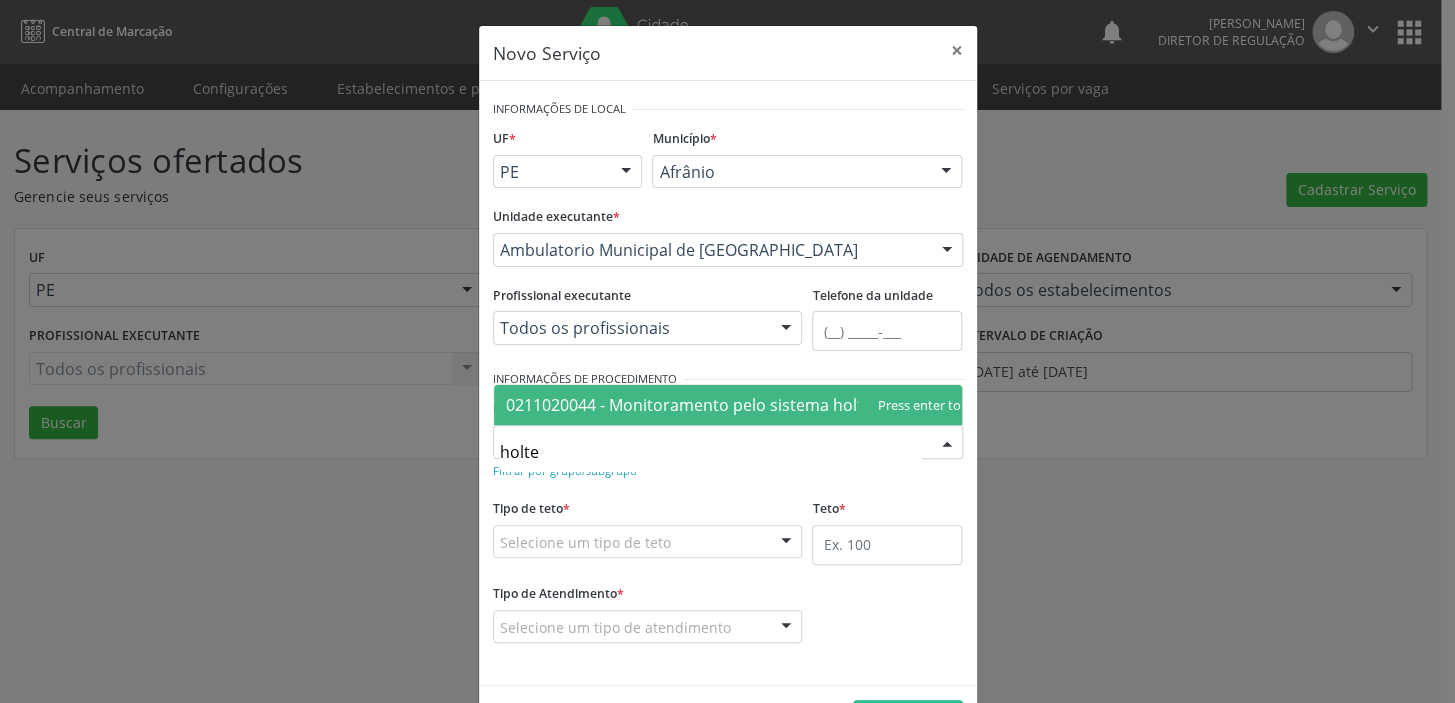 type on "holter" 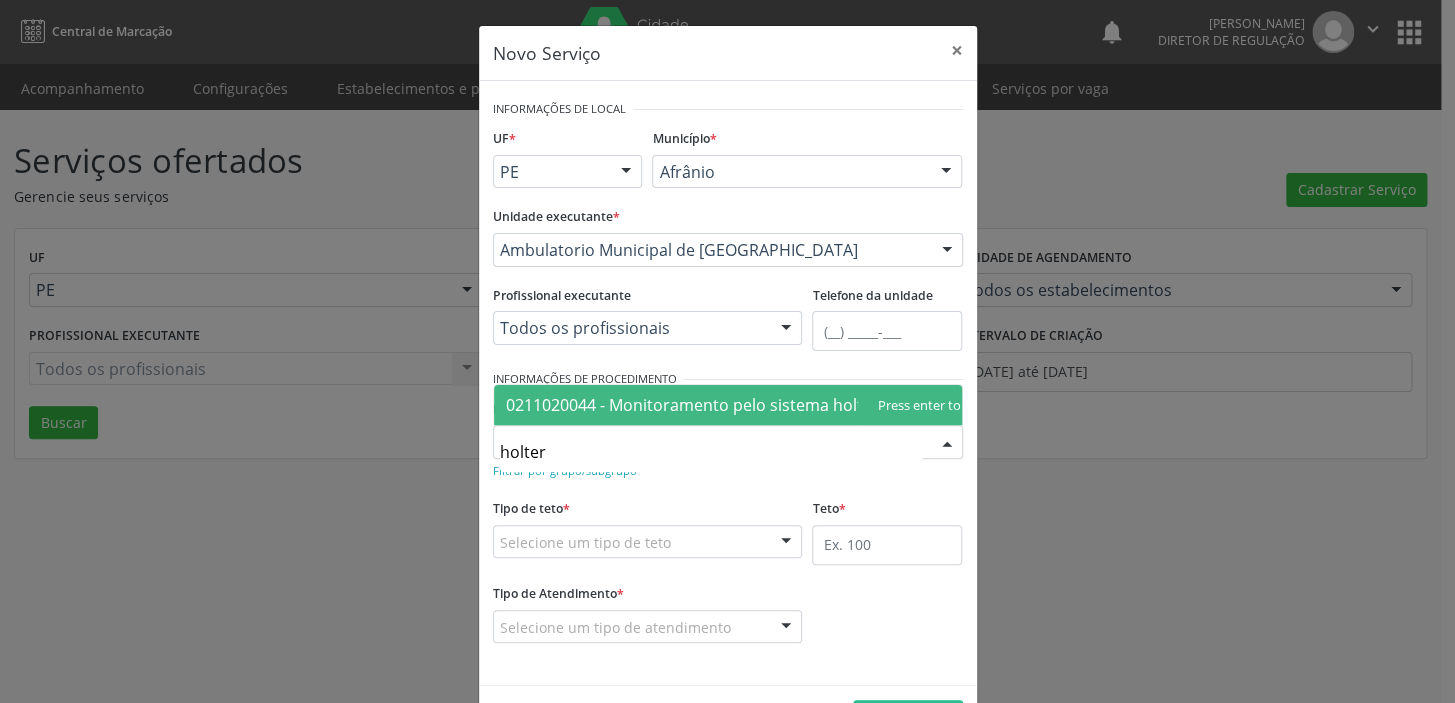 click on "0211020044 - Monitoramento pelo sistema holter 24 hs (3 canais)" at bounding box center (752, 405) 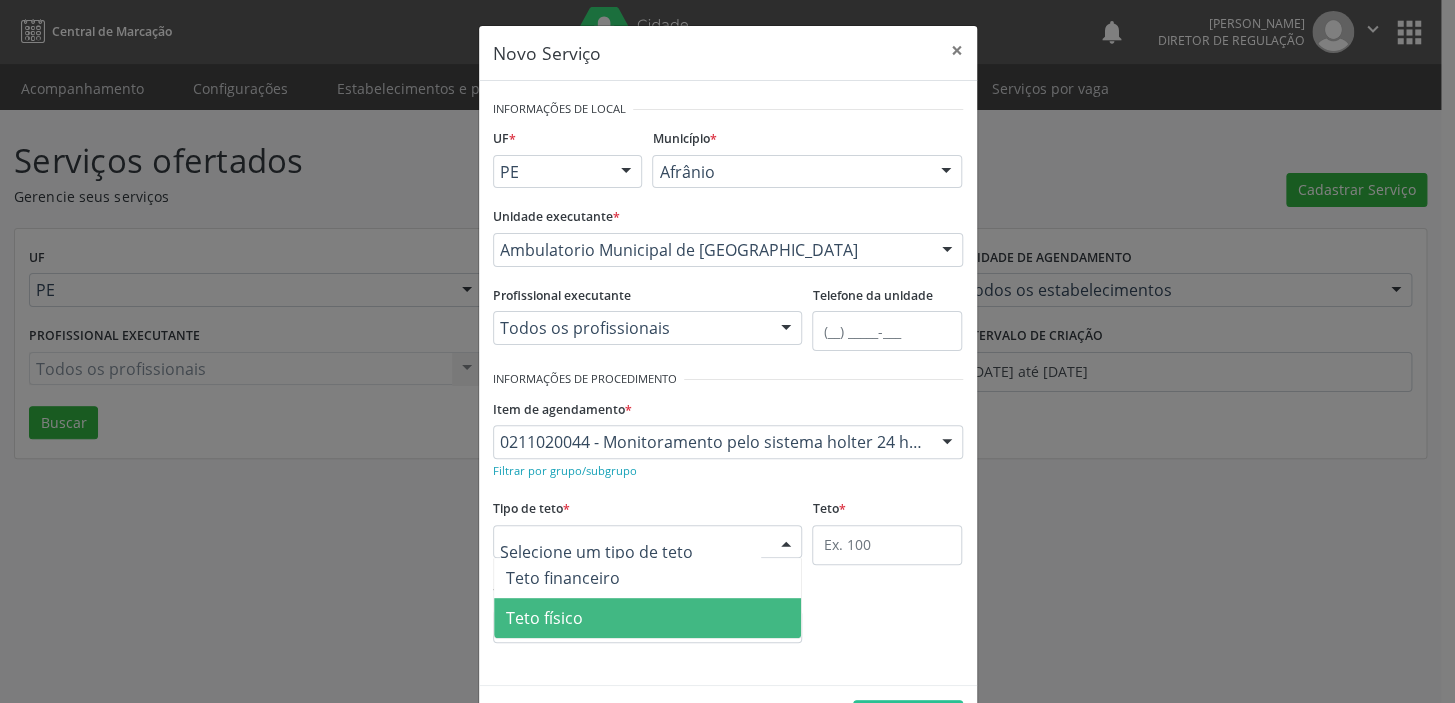 click on "Teto físico" at bounding box center (544, 618) 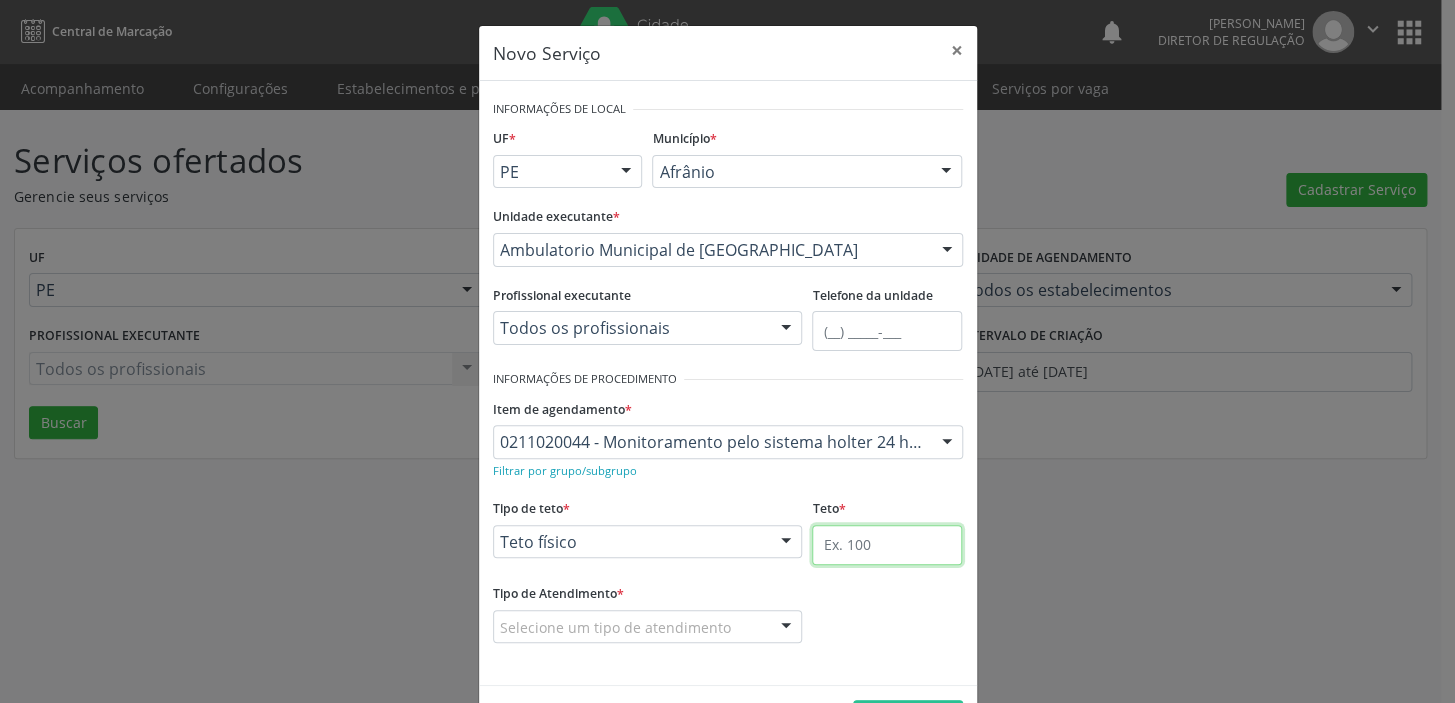 click at bounding box center (887, 545) 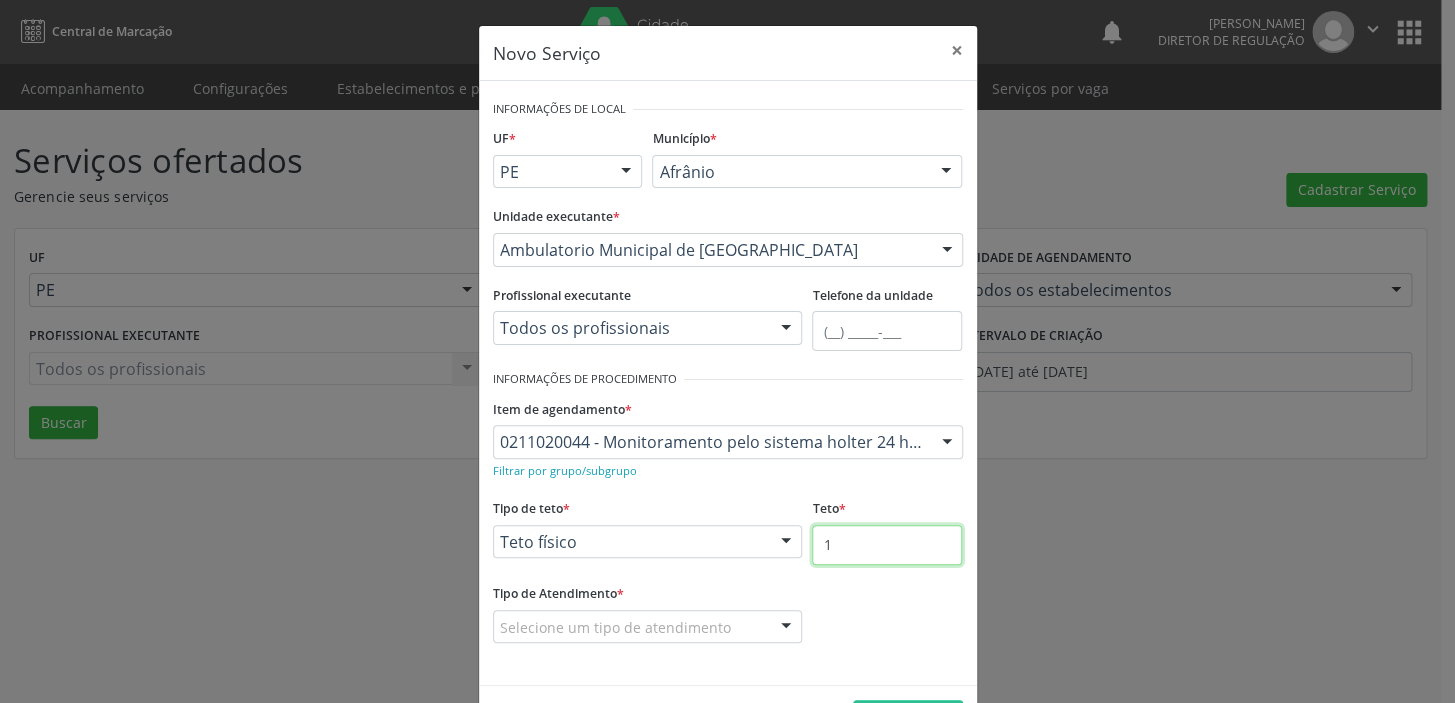 type on "1" 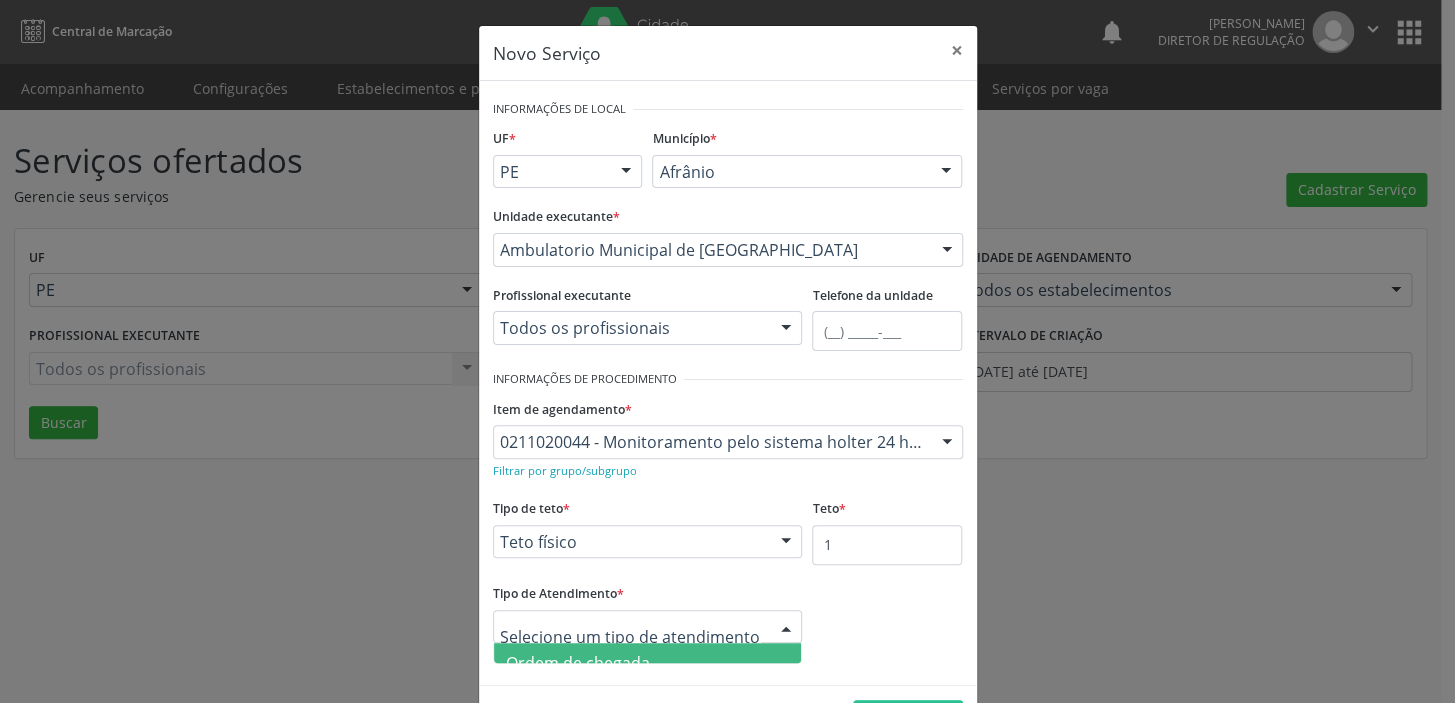 click on "Ordem de chegada" at bounding box center [648, 663] 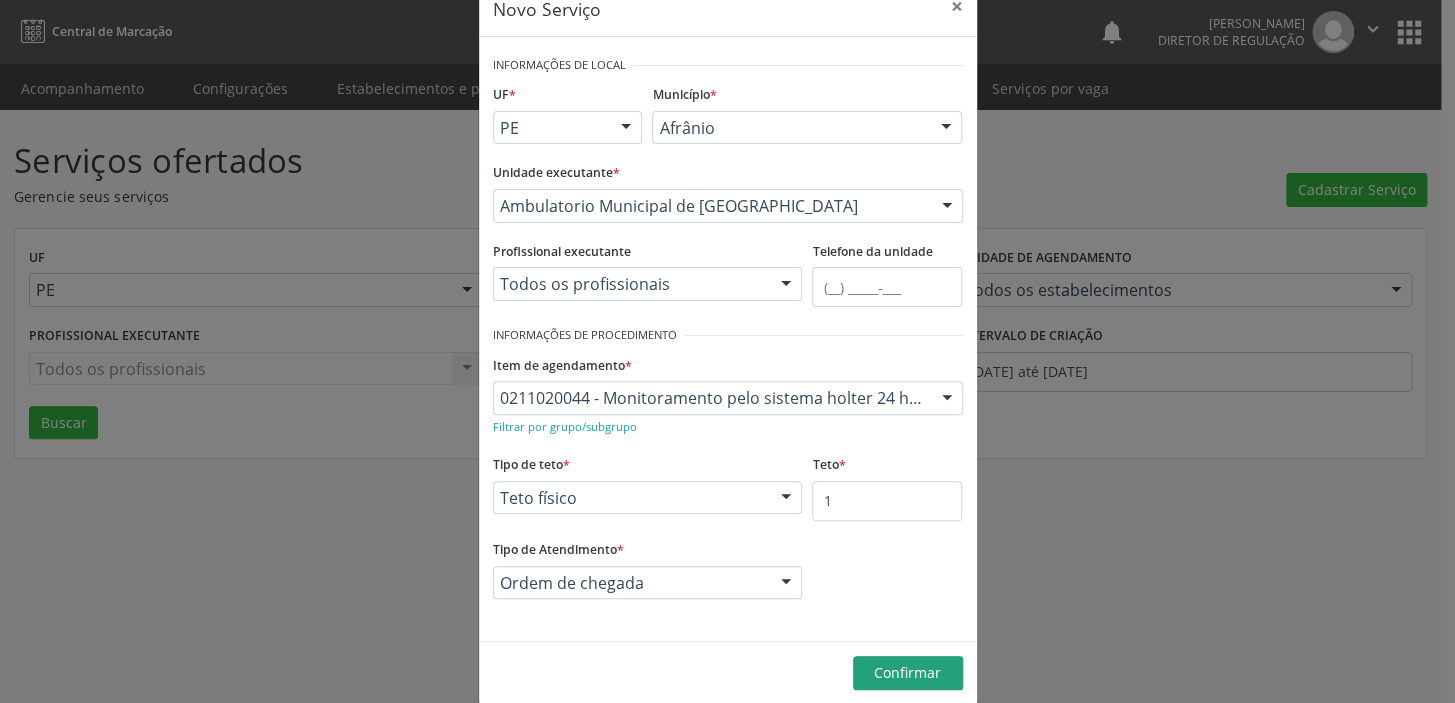 scroll, scrollTop: 69, scrollLeft: 0, axis: vertical 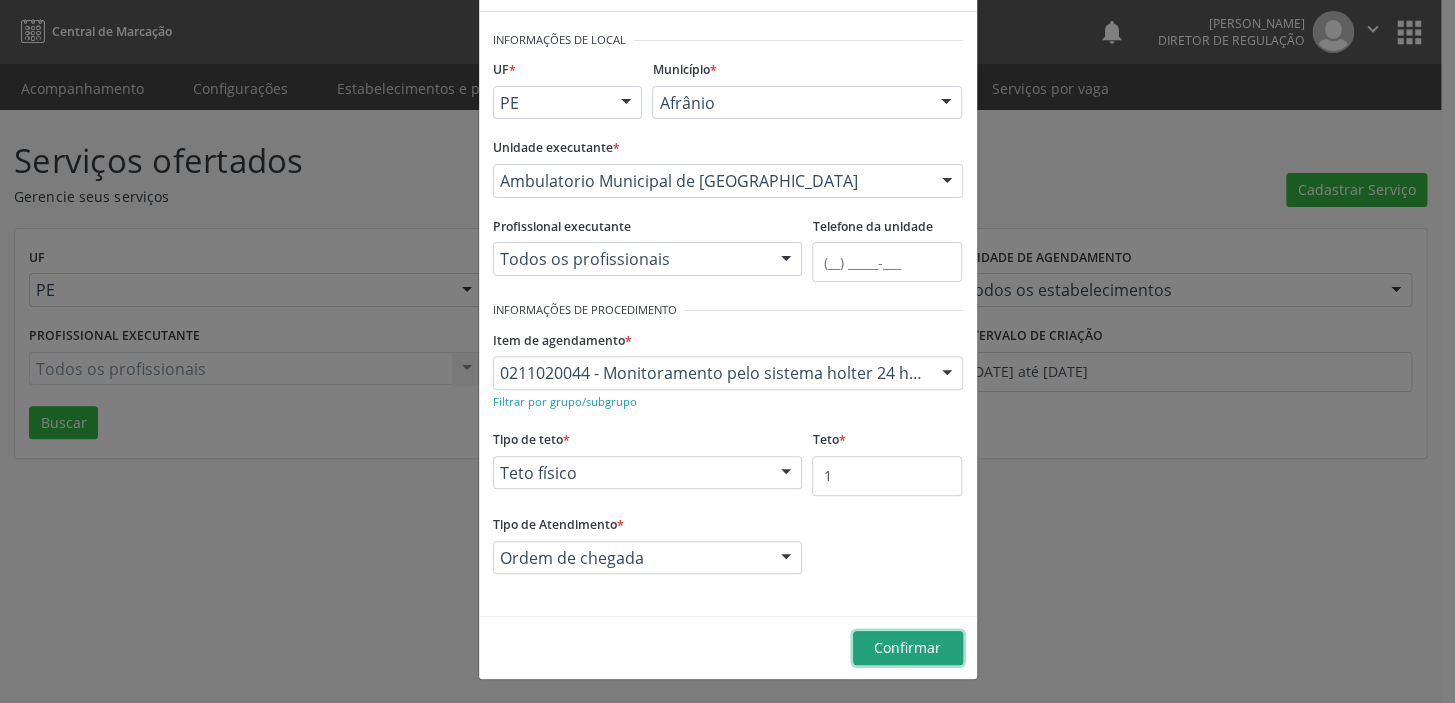 click on "Confirmar" at bounding box center [907, 647] 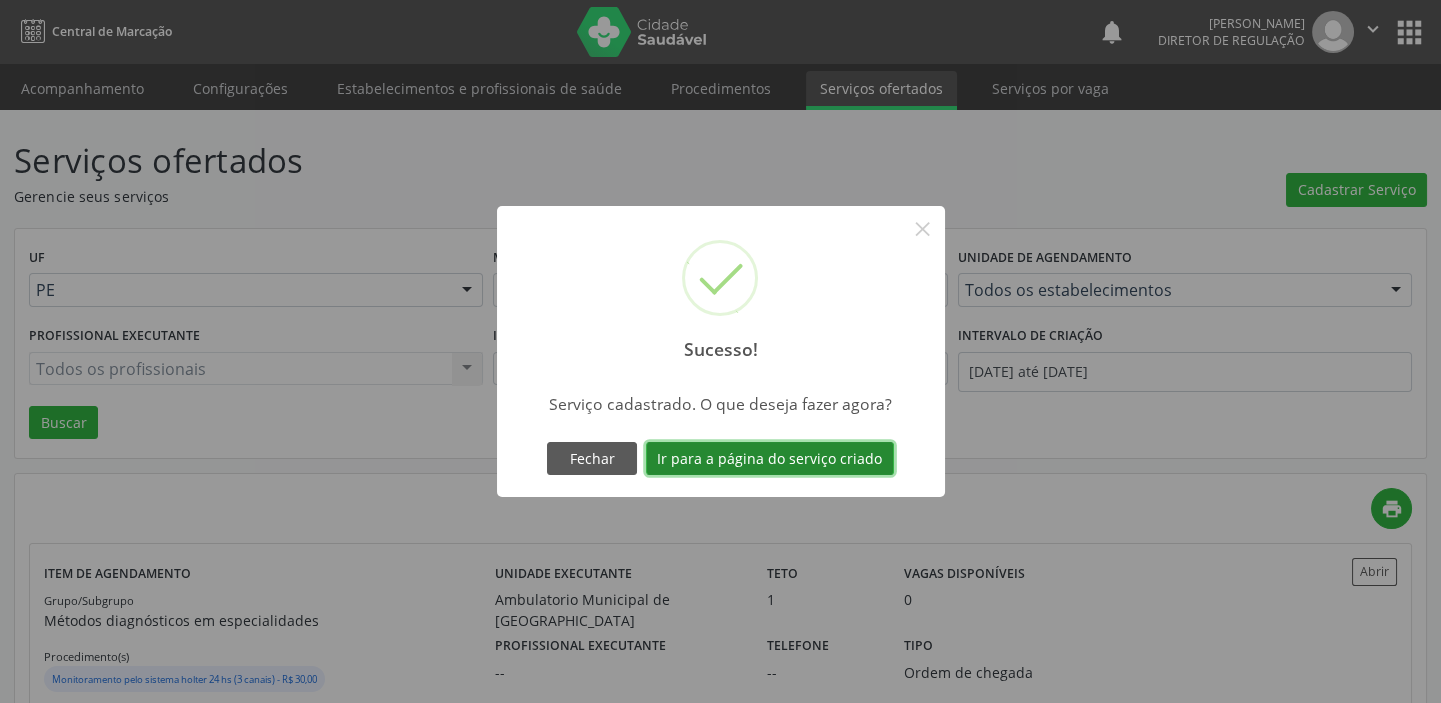 click on "Ir para a página do serviço criado" at bounding box center (770, 459) 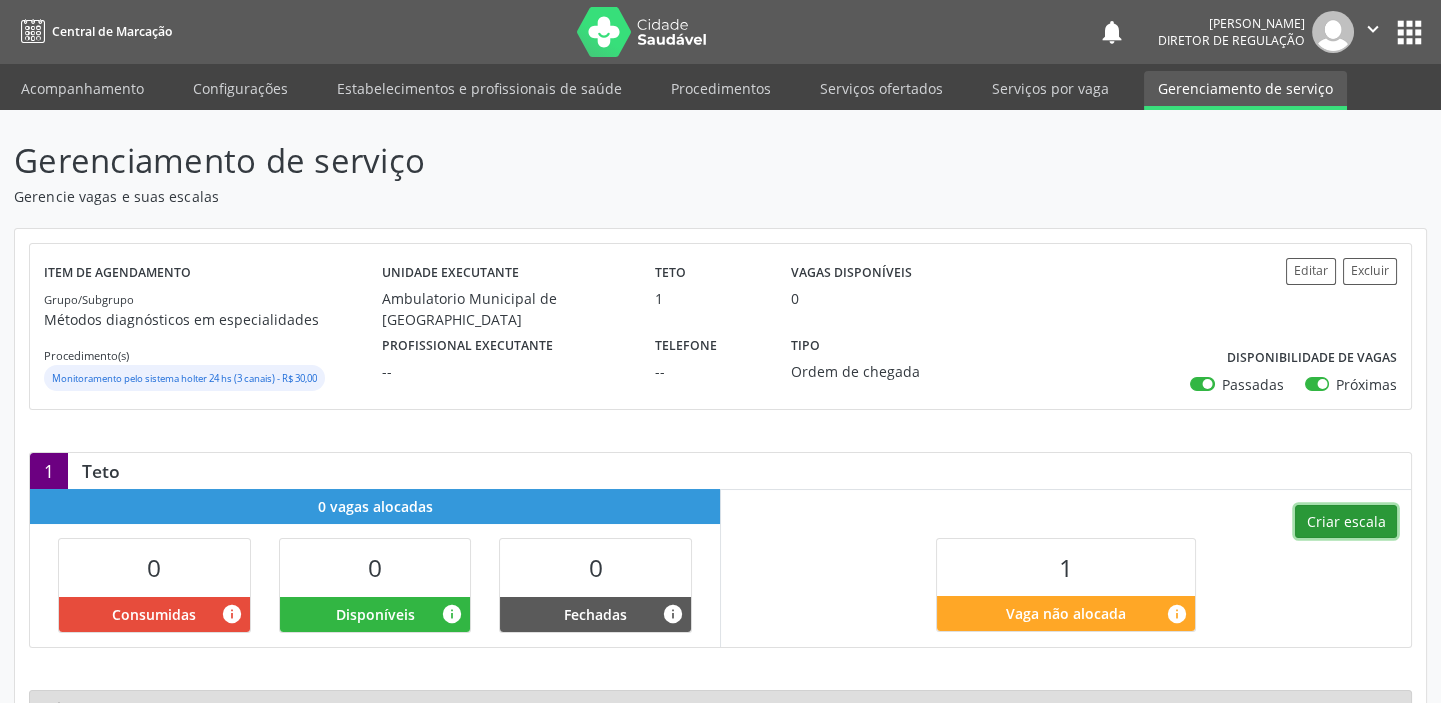 click on "Criar escala" at bounding box center (1346, 522) 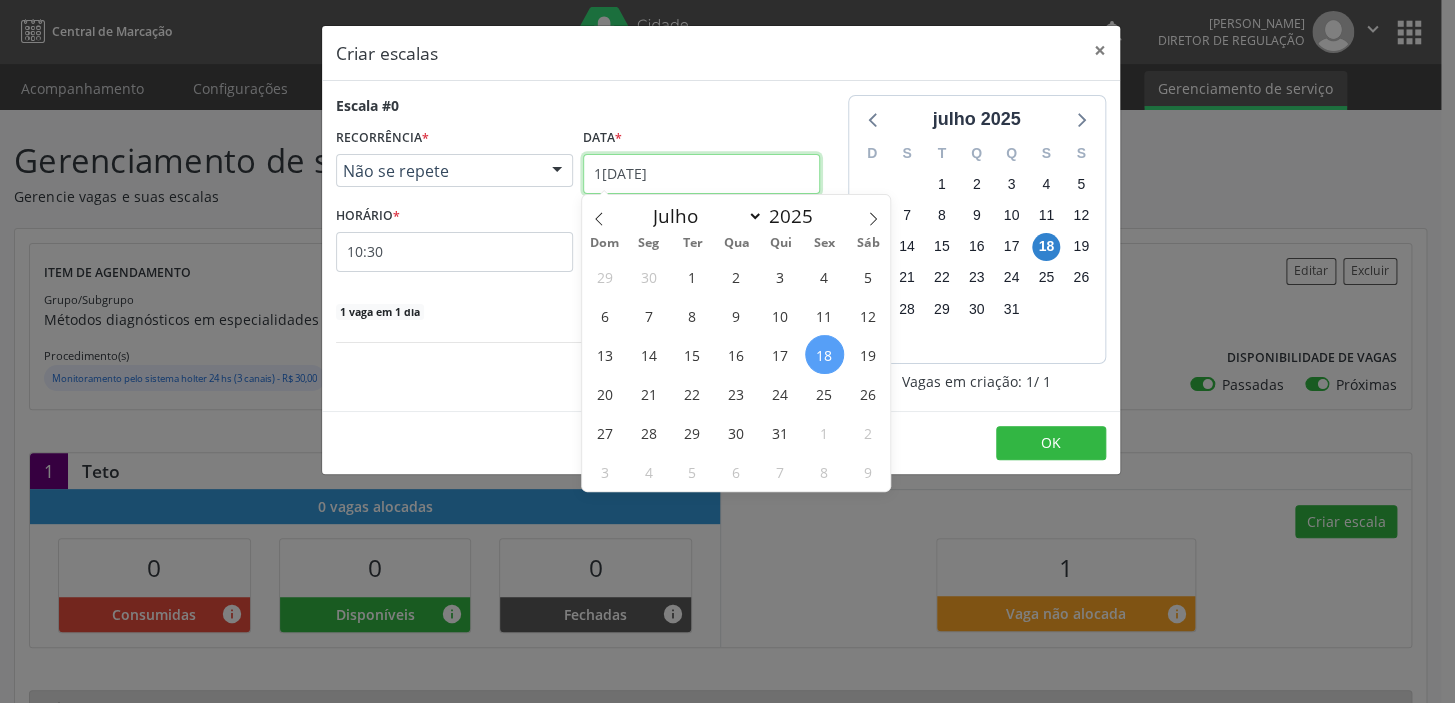 click on "1[DATE]" at bounding box center [701, 174] 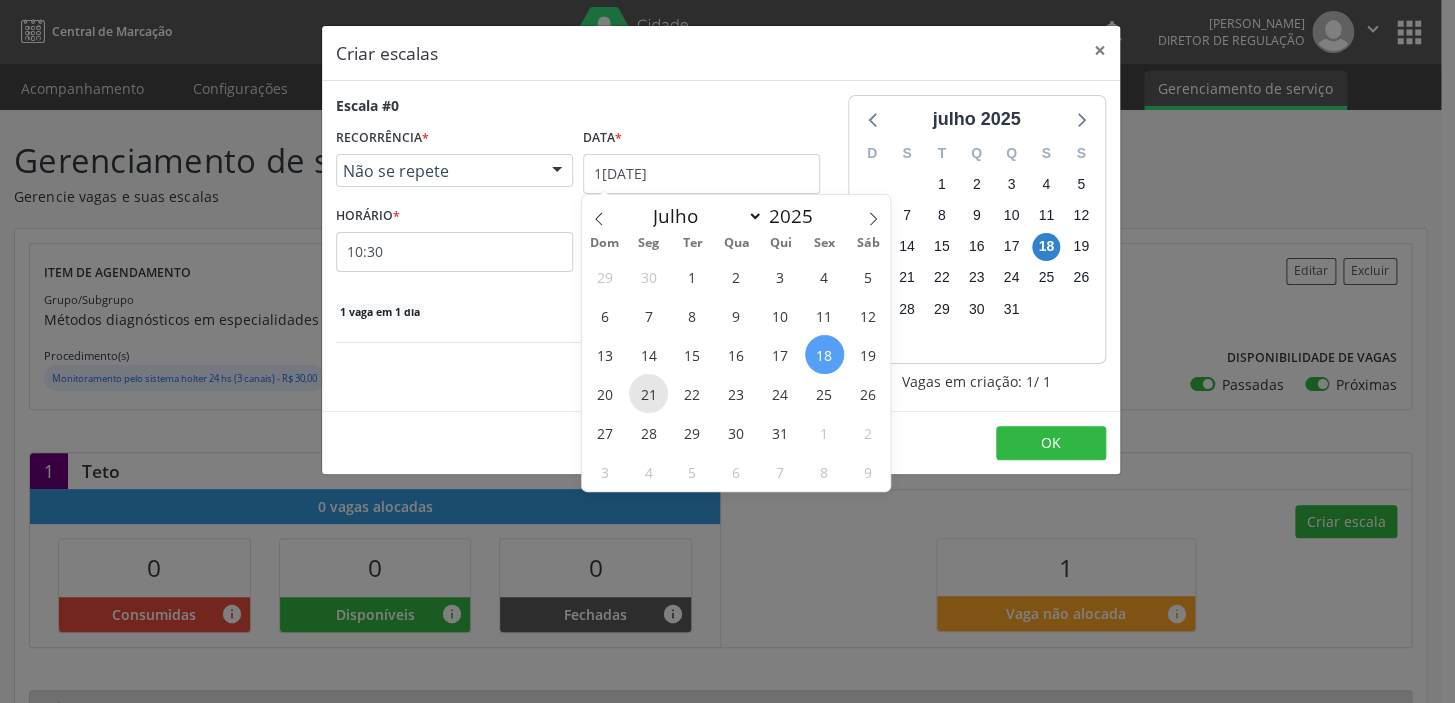 click on "21" at bounding box center (648, 393) 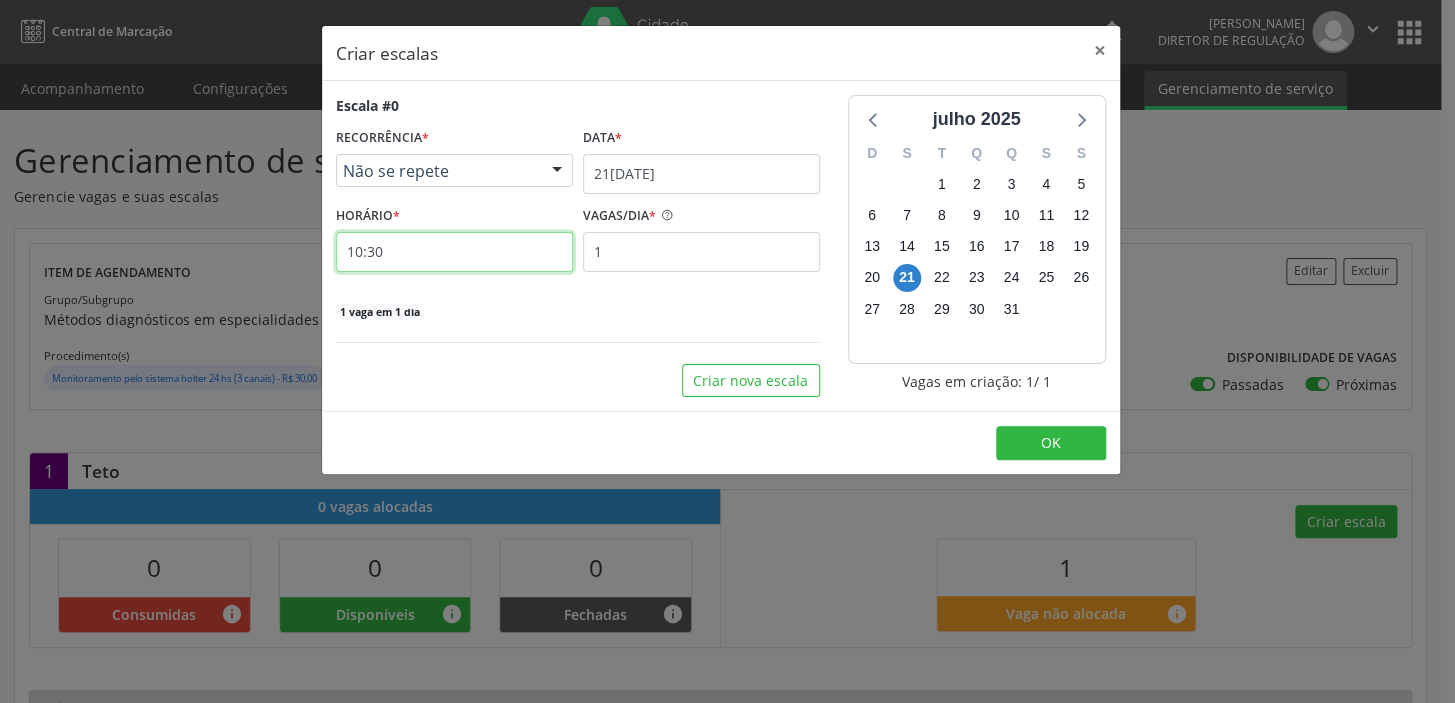 click on "10:30" at bounding box center (454, 252) 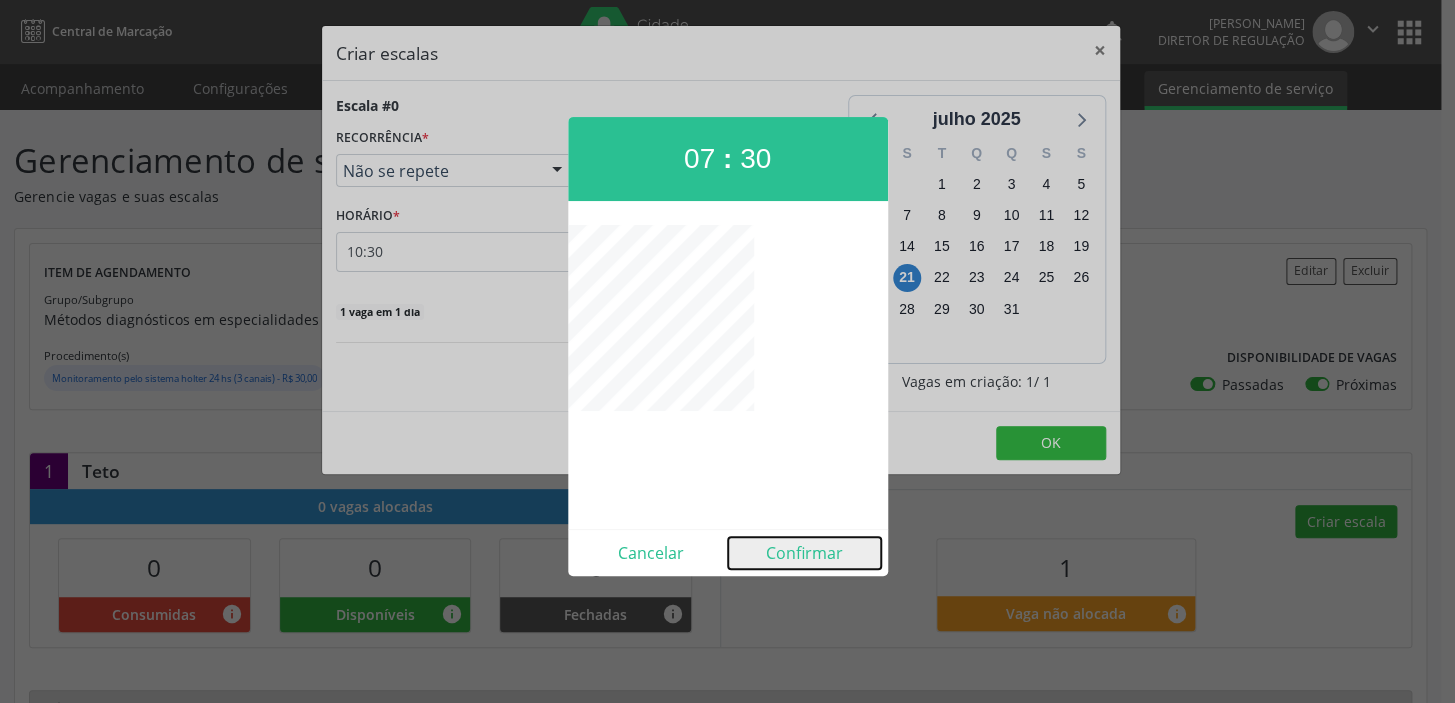 click on "Confirmar" at bounding box center (804, 553) 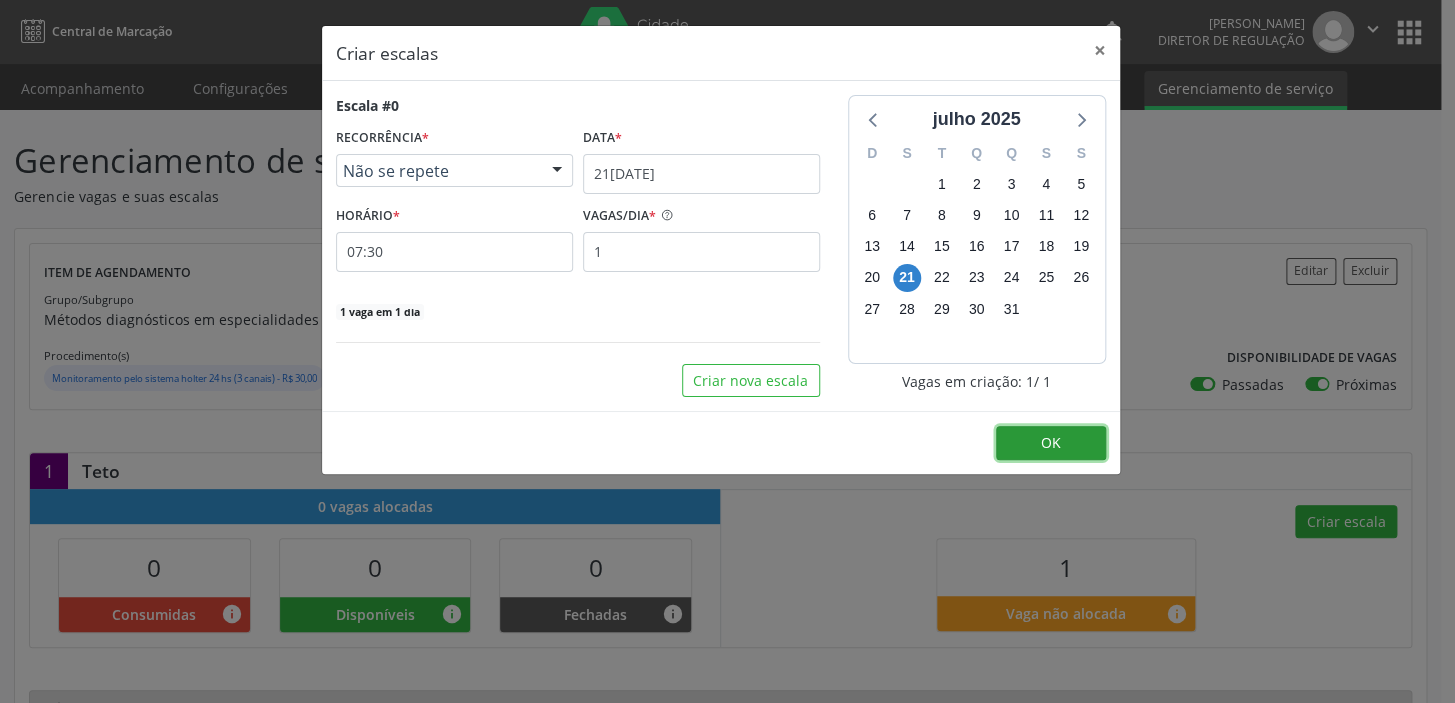 click on "OK" at bounding box center [1051, 442] 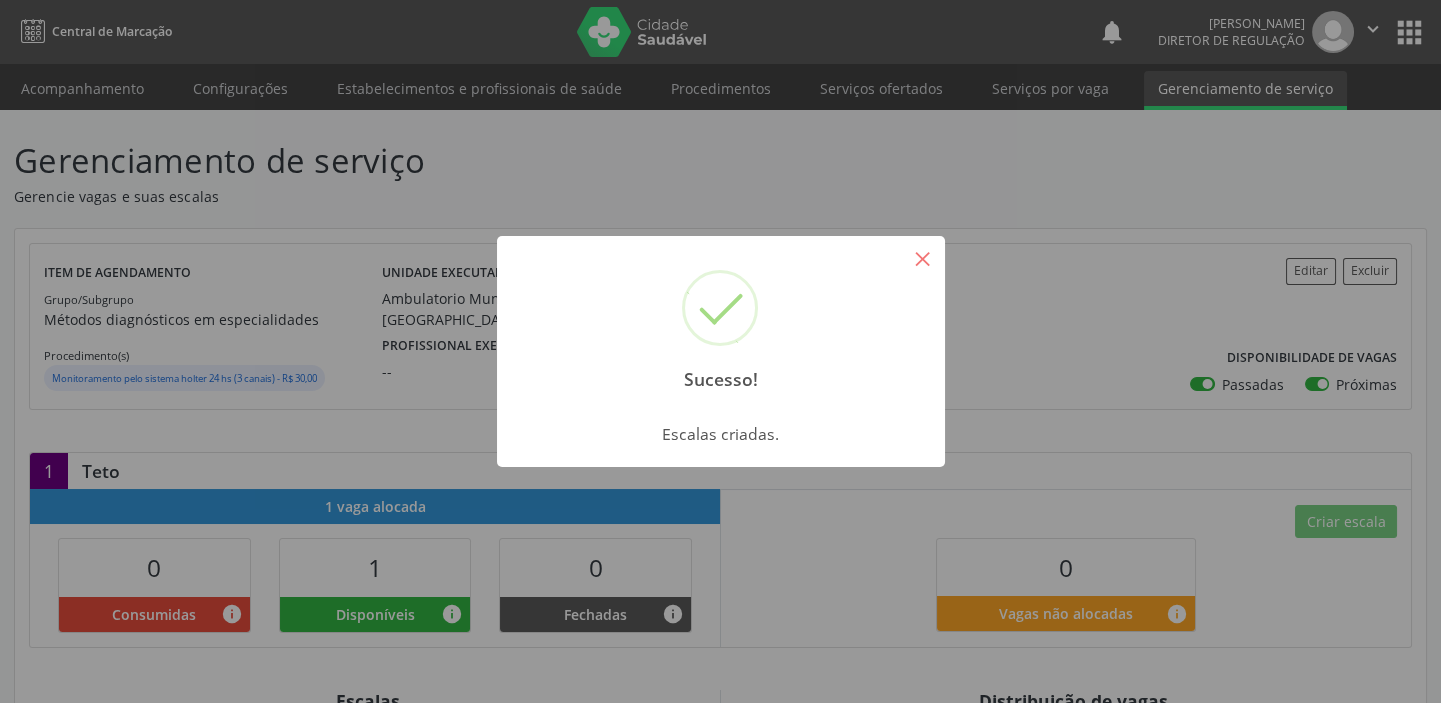 click on "×" at bounding box center [923, 258] 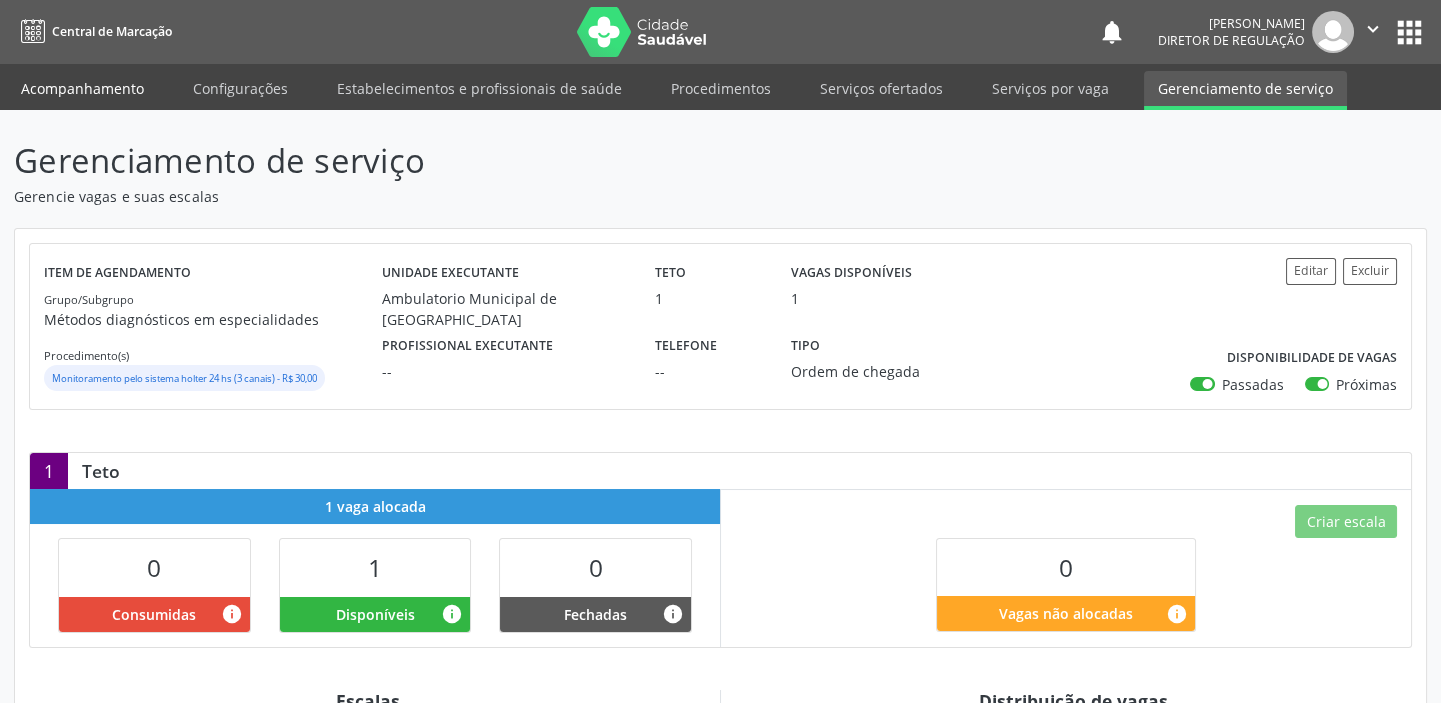 click on "Acompanhamento" at bounding box center (82, 88) 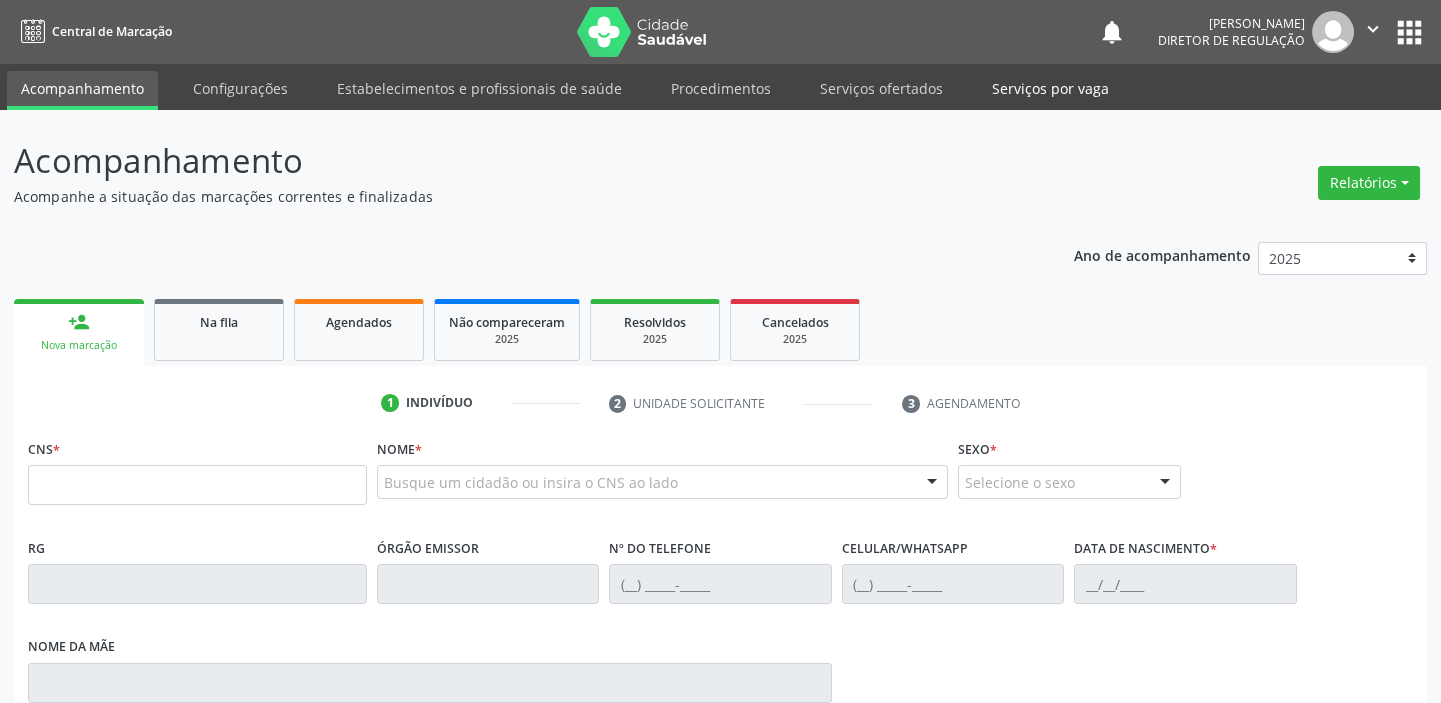 click on "Serviços por vaga" at bounding box center [1050, 88] 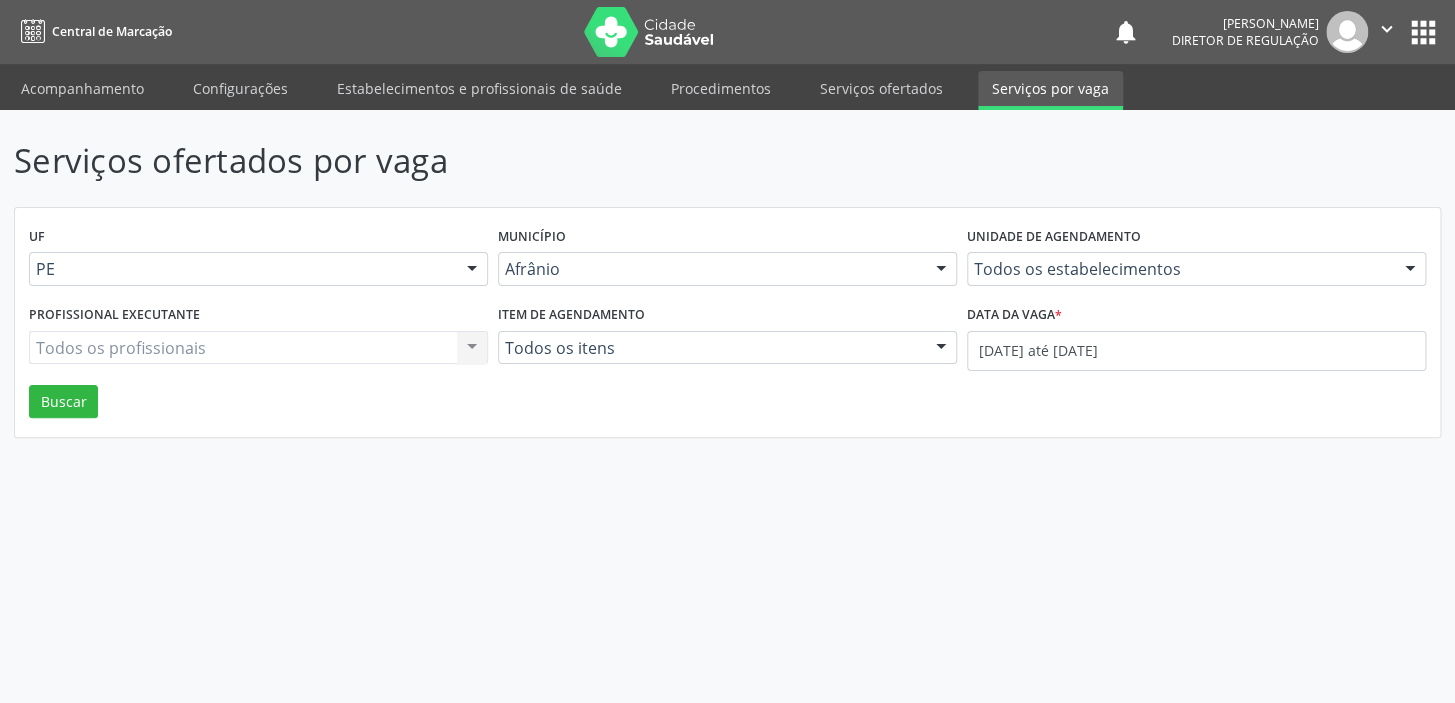 click on "Serviços ofertados" at bounding box center (881, 88) 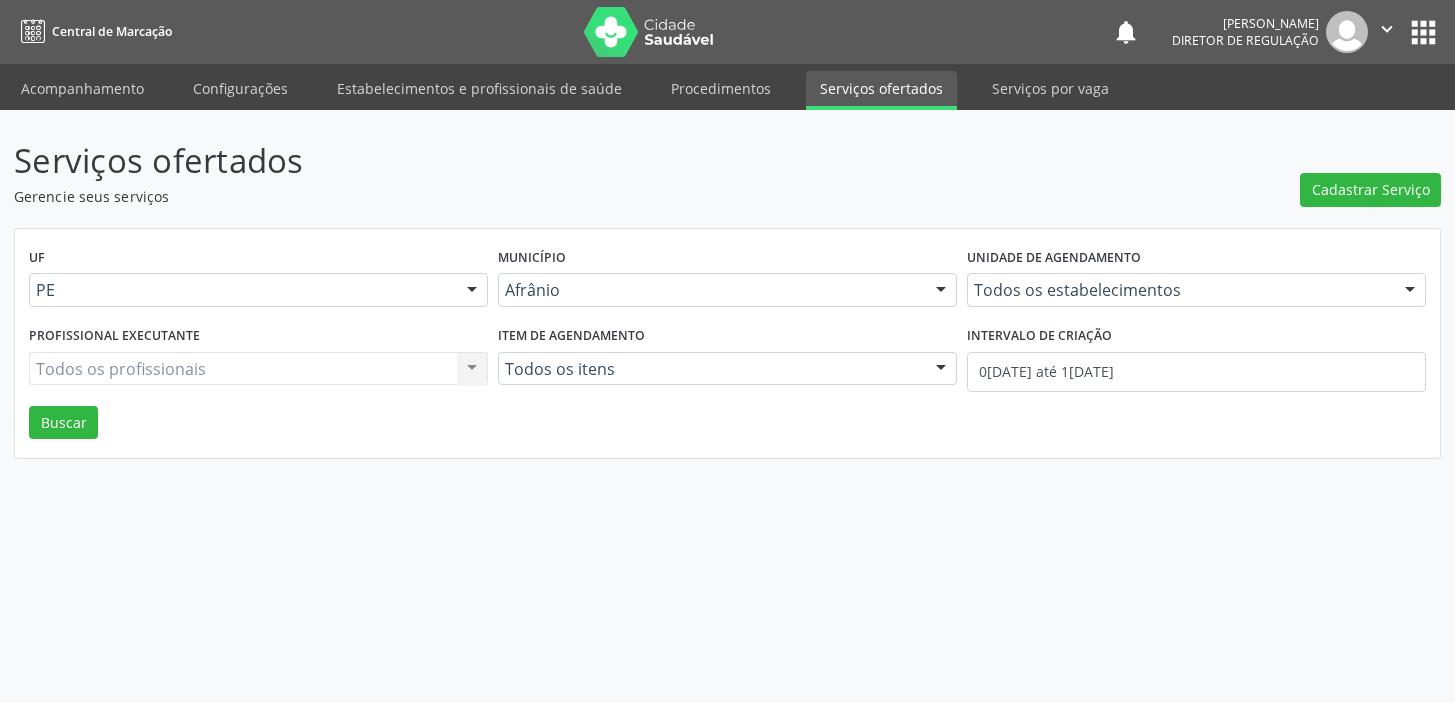 scroll, scrollTop: 0, scrollLeft: 0, axis: both 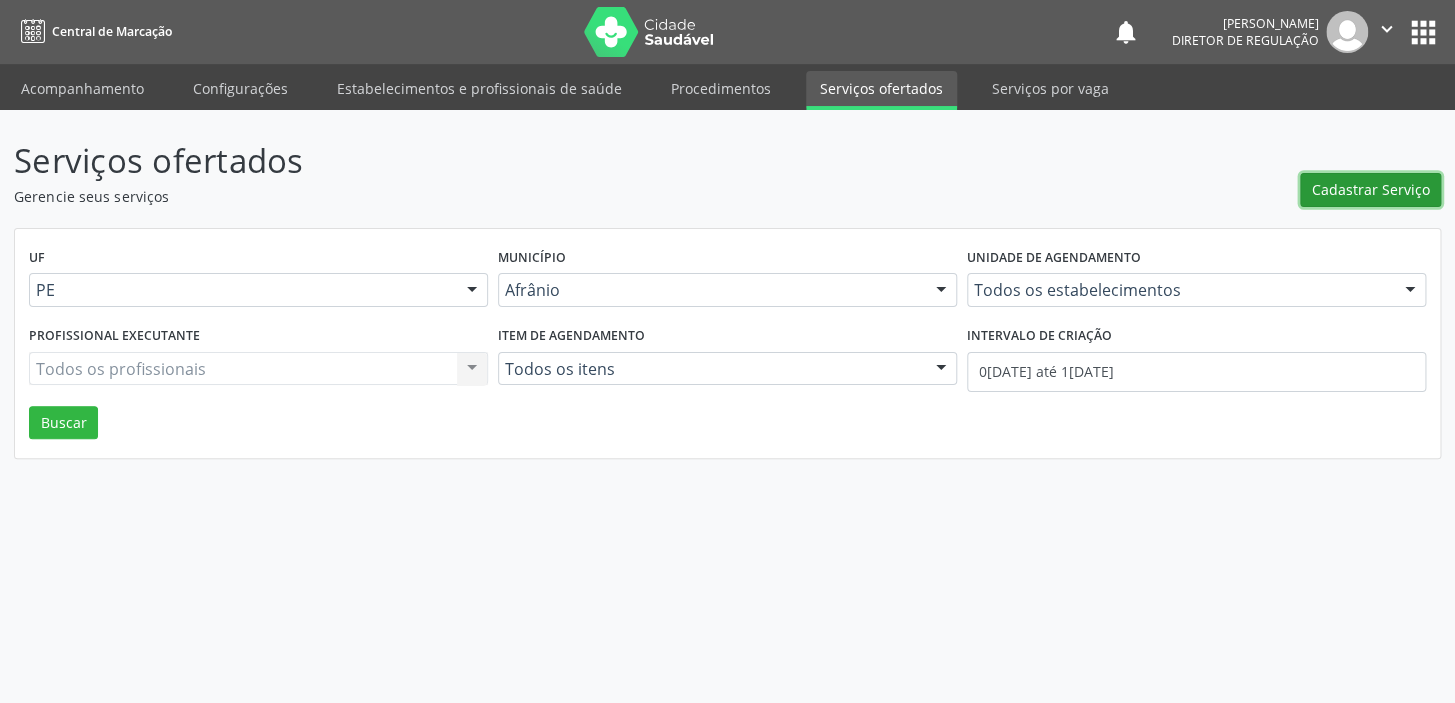 click on "Cadastrar Serviço" at bounding box center (1371, 189) 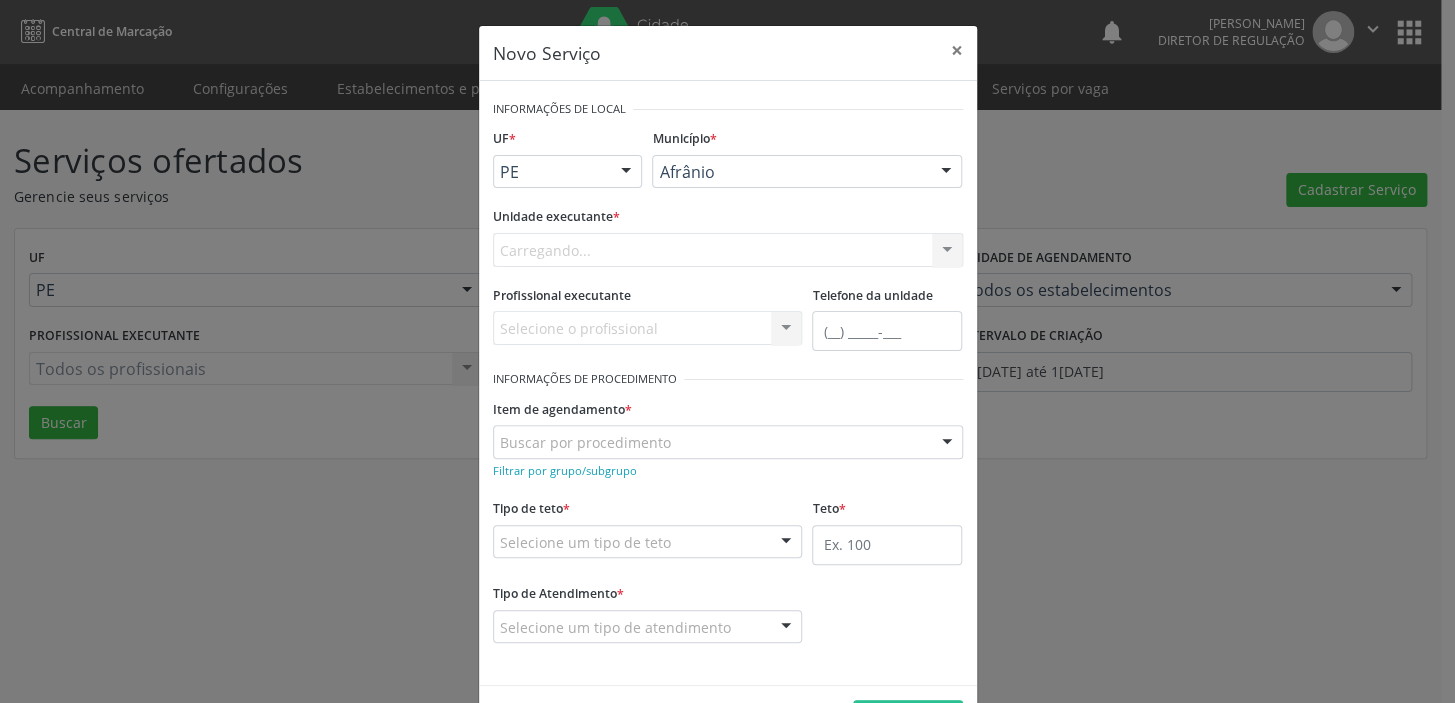 scroll, scrollTop: 0, scrollLeft: 0, axis: both 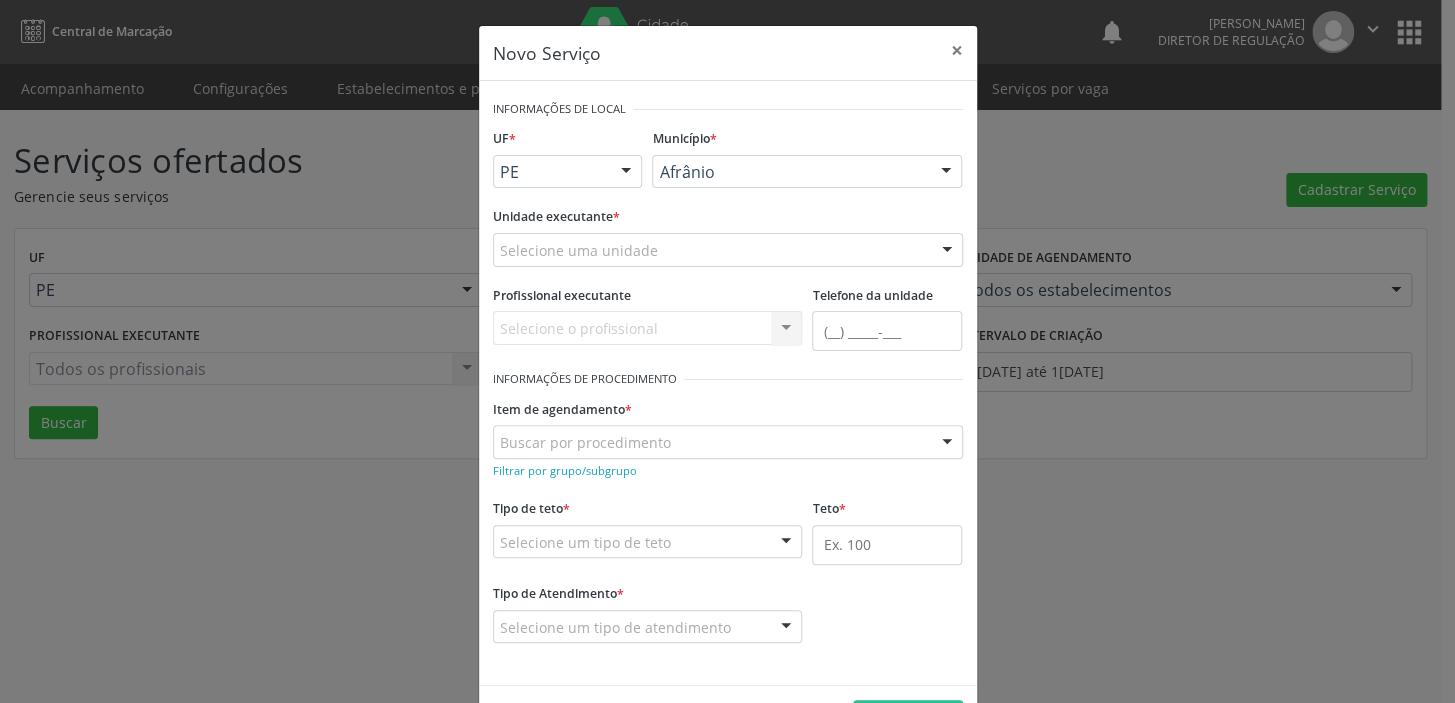 drag, startPoint x: 662, startPoint y: 182, endPoint x: 671, endPoint y: 200, distance: 20.12461 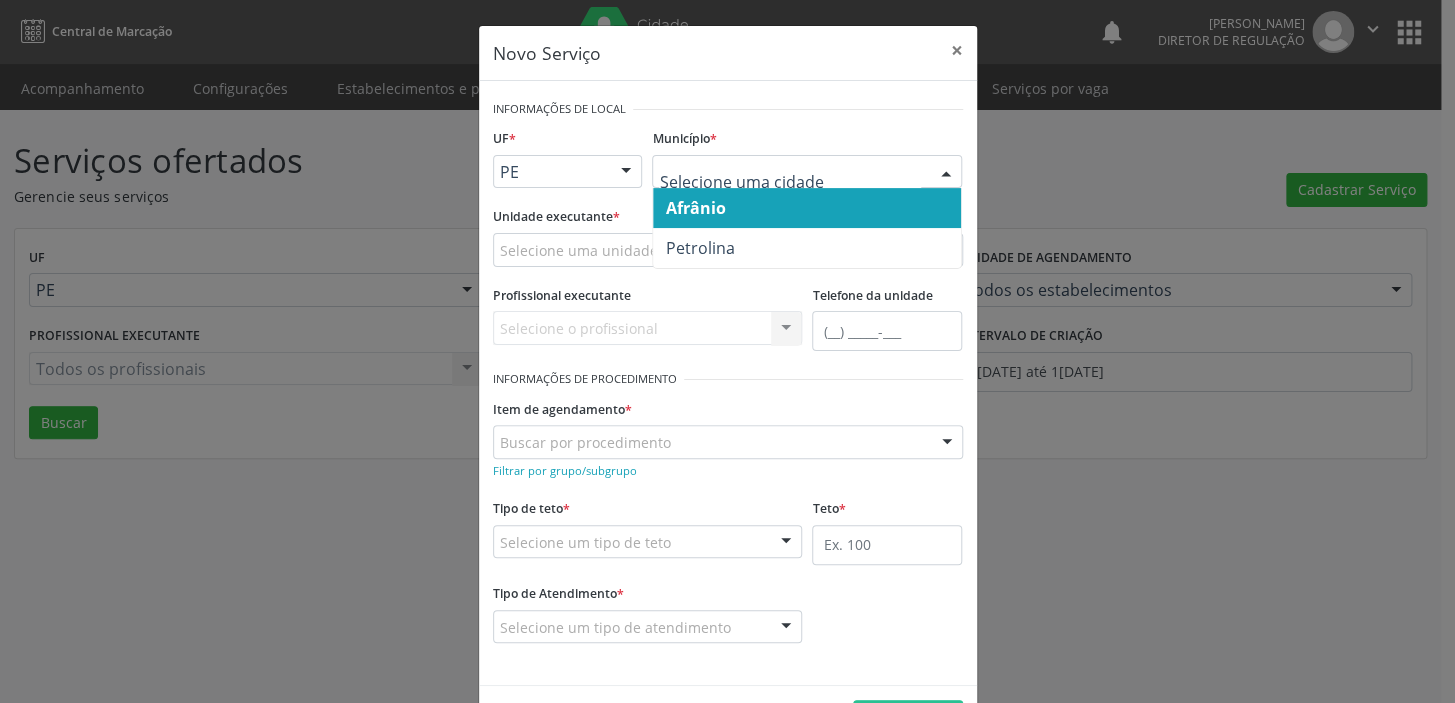 click on "Afrânio" at bounding box center (807, 208) 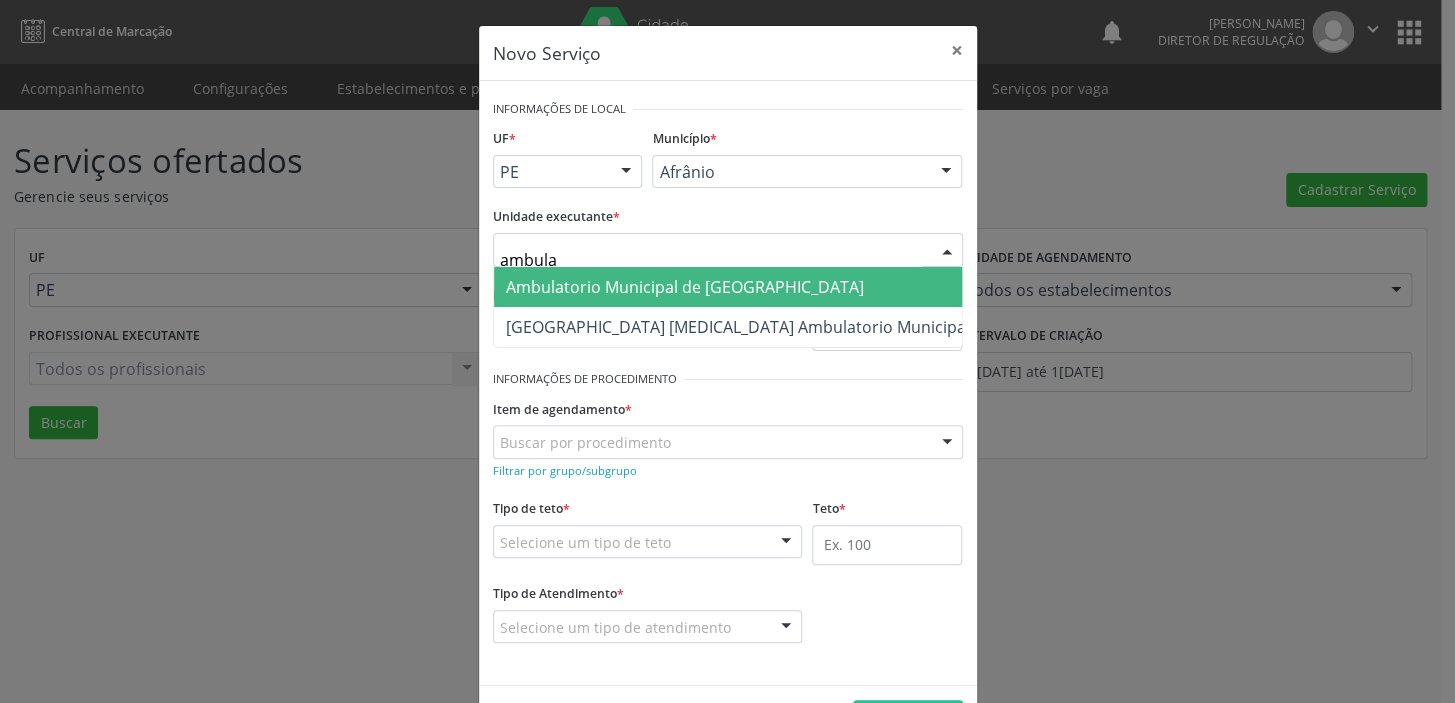 type on "ambulat" 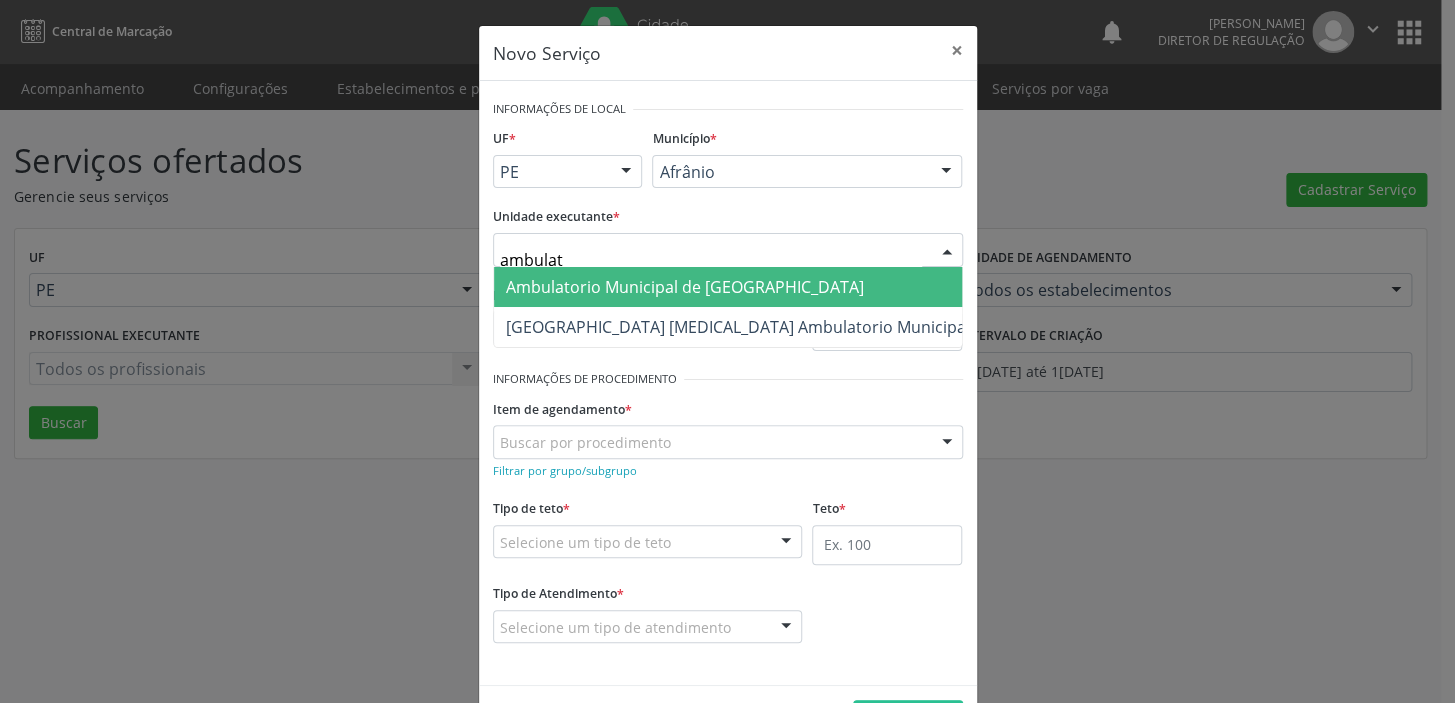 click on "Ambulatorio Municipal de [GEOGRAPHIC_DATA]" at bounding box center [685, 287] 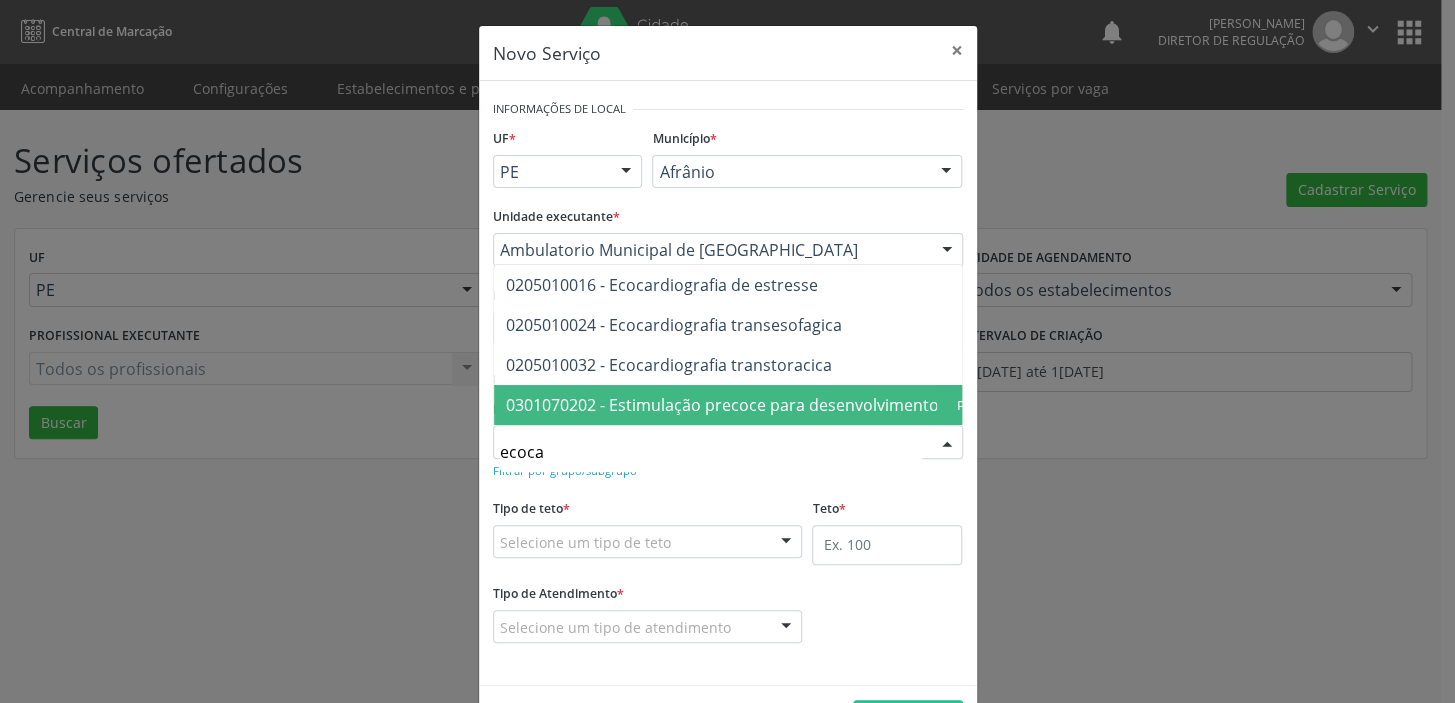 type on "ecocar" 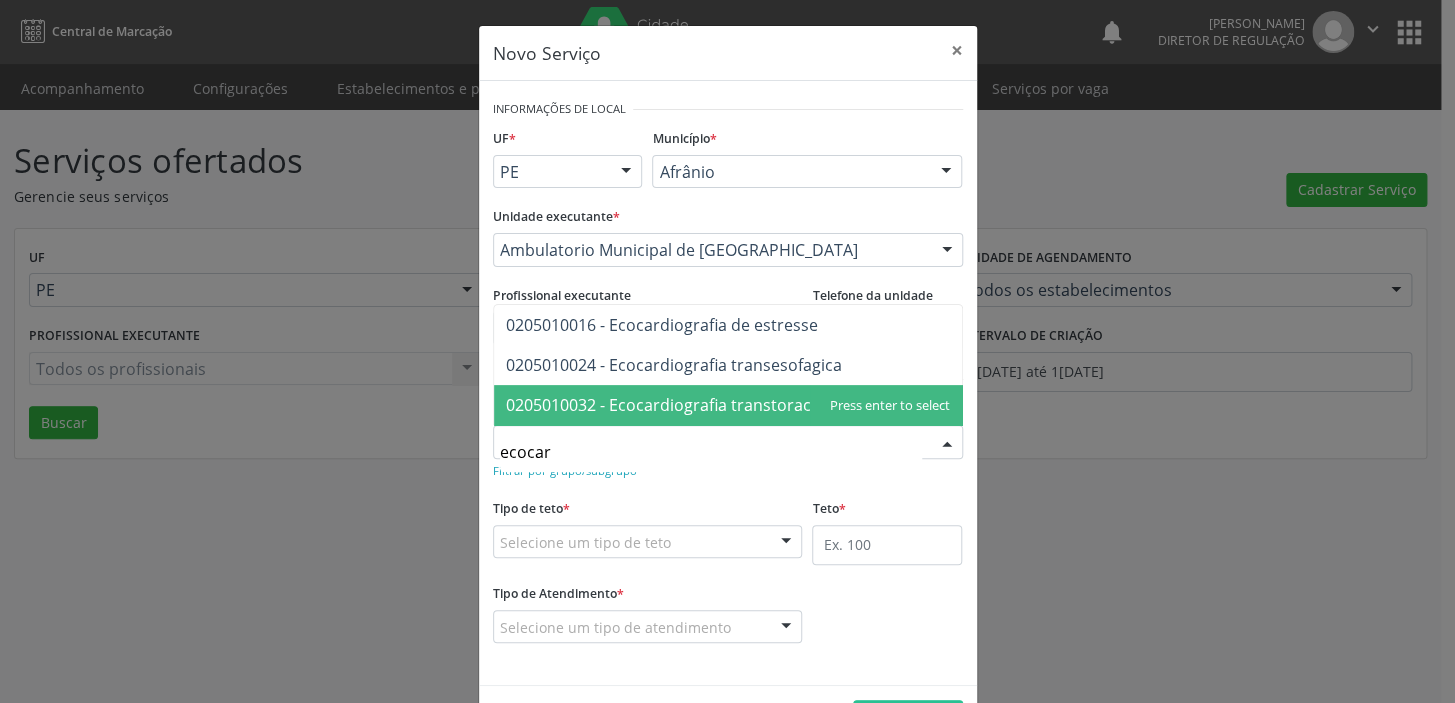 click on "0205010032 - Ecocardiografia transtoracica" at bounding box center [669, 405] 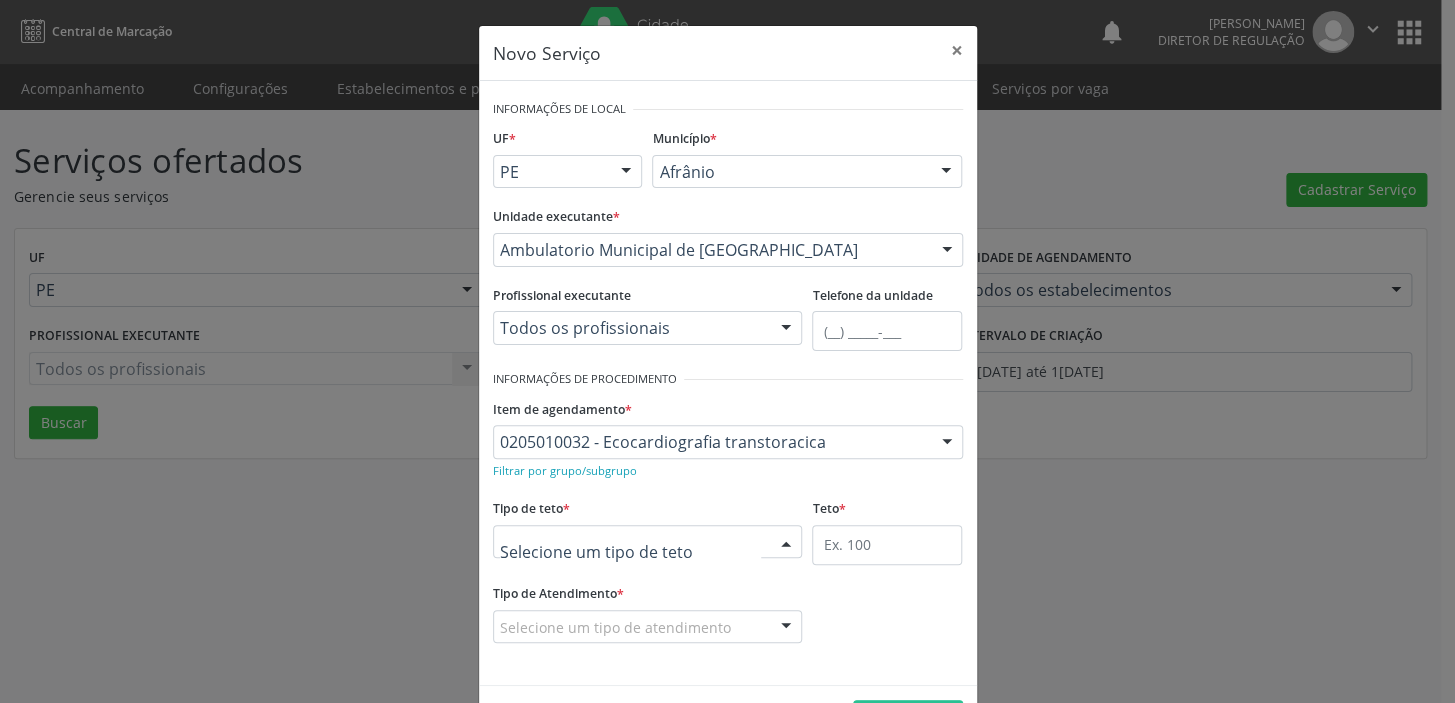 click at bounding box center (648, 542) 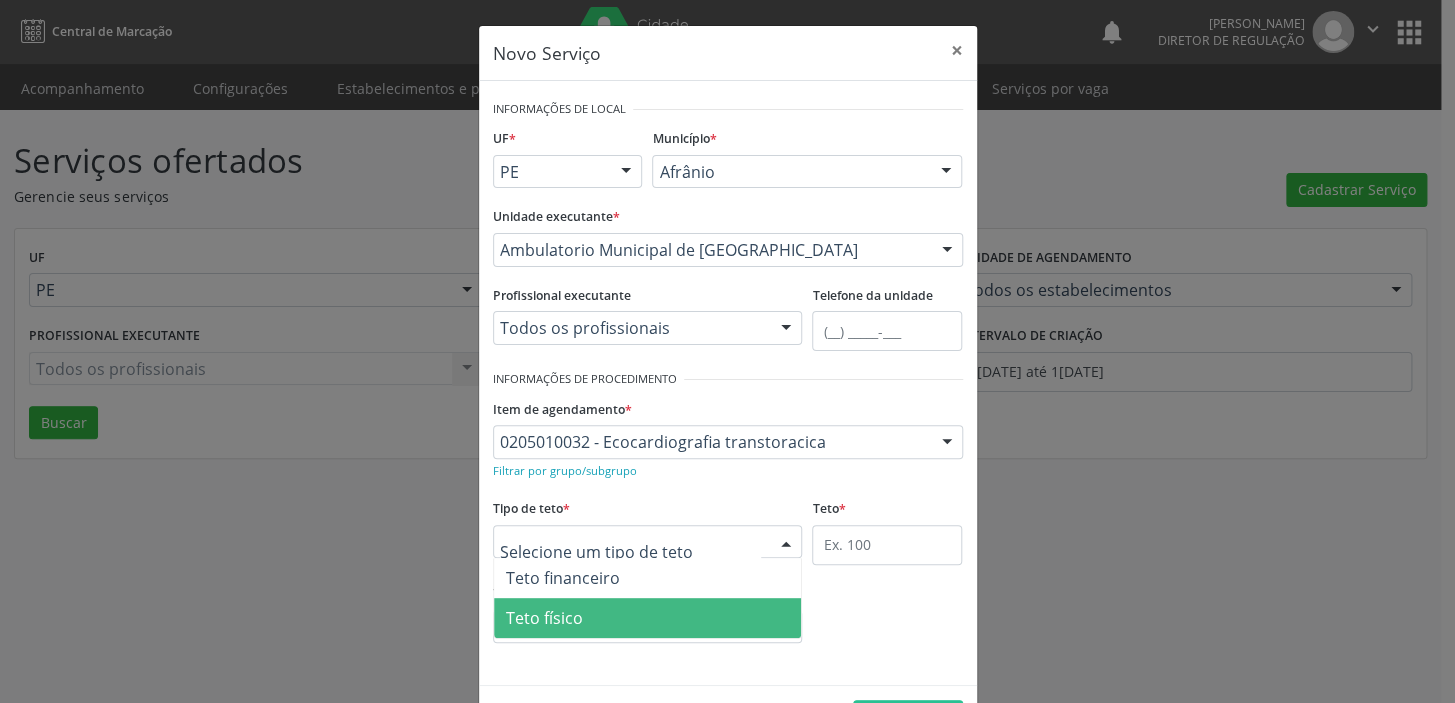 click on "Teto físico" at bounding box center [544, 618] 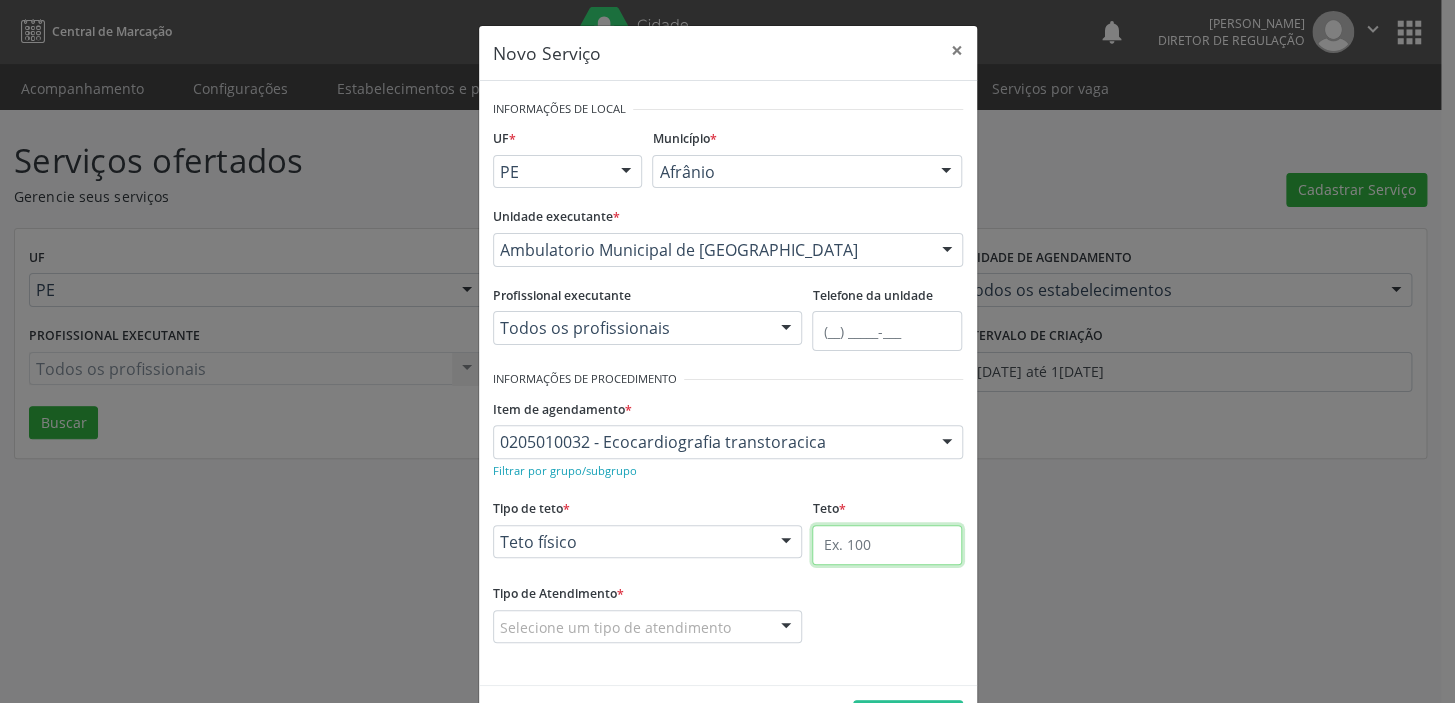 click at bounding box center [887, 545] 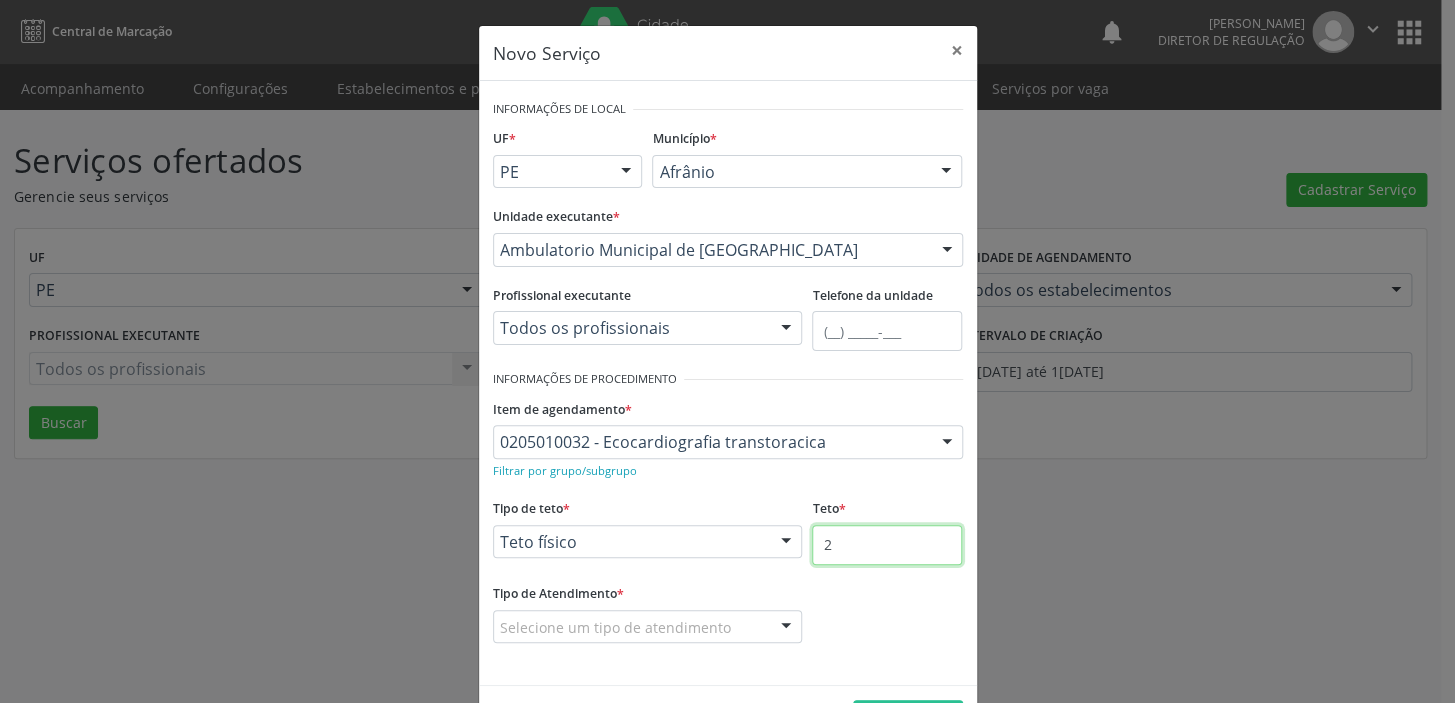 type on "2" 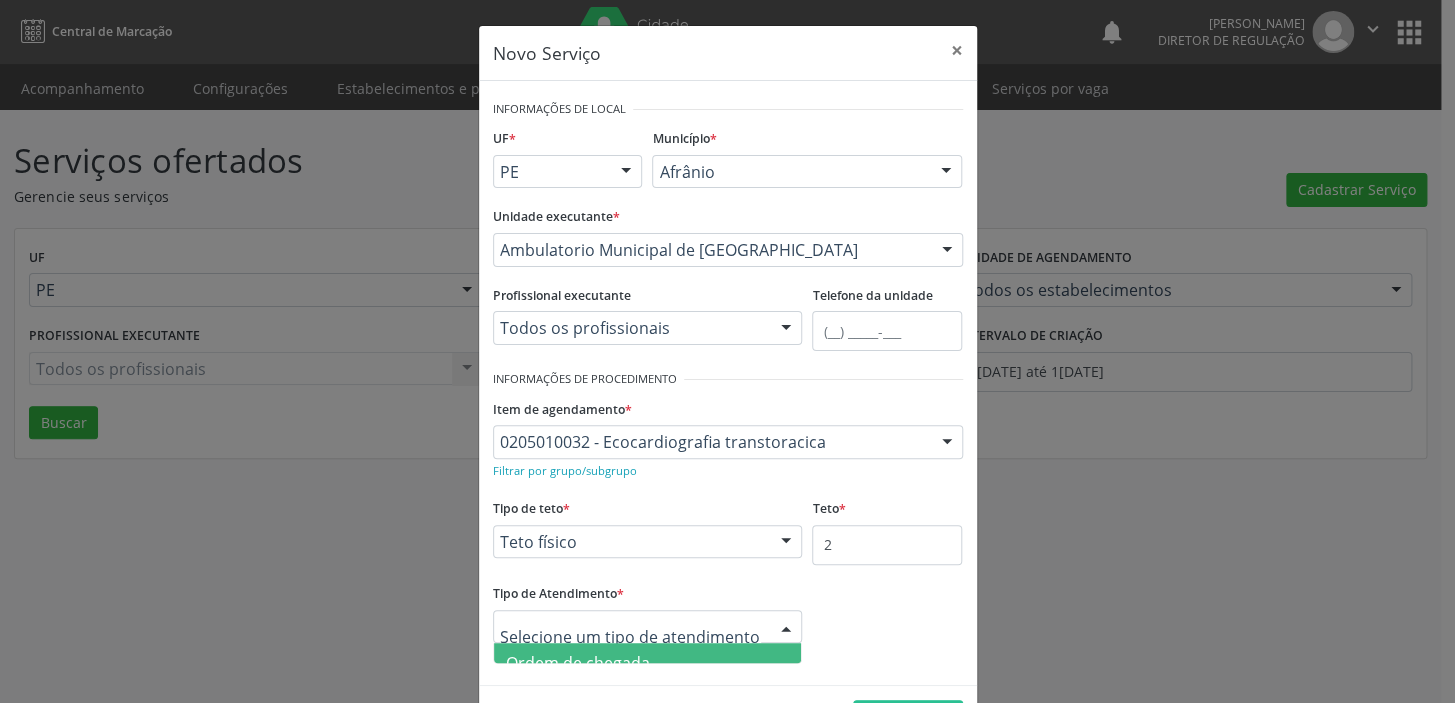 click on "Ordem de chegada" at bounding box center [578, 663] 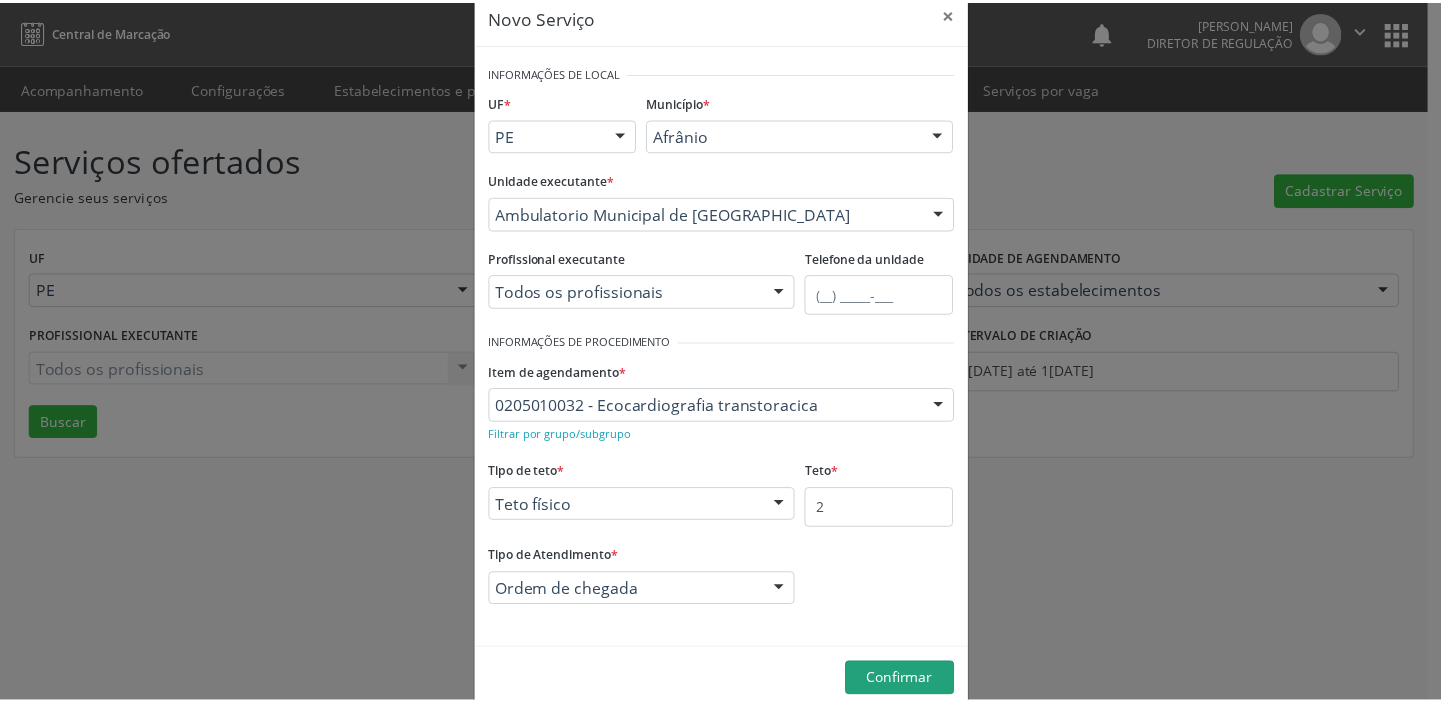 scroll, scrollTop: 69, scrollLeft: 0, axis: vertical 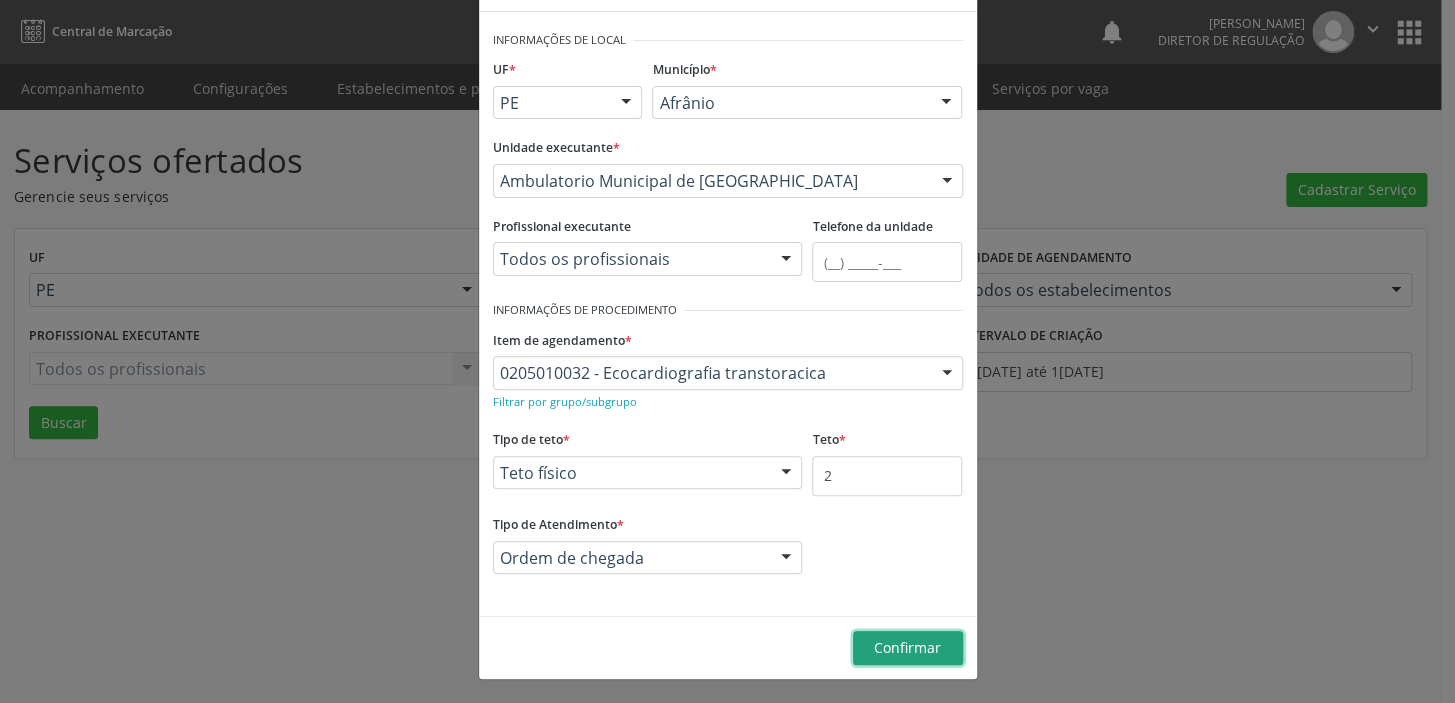 click on "Confirmar" at bounding box center [907, 647] 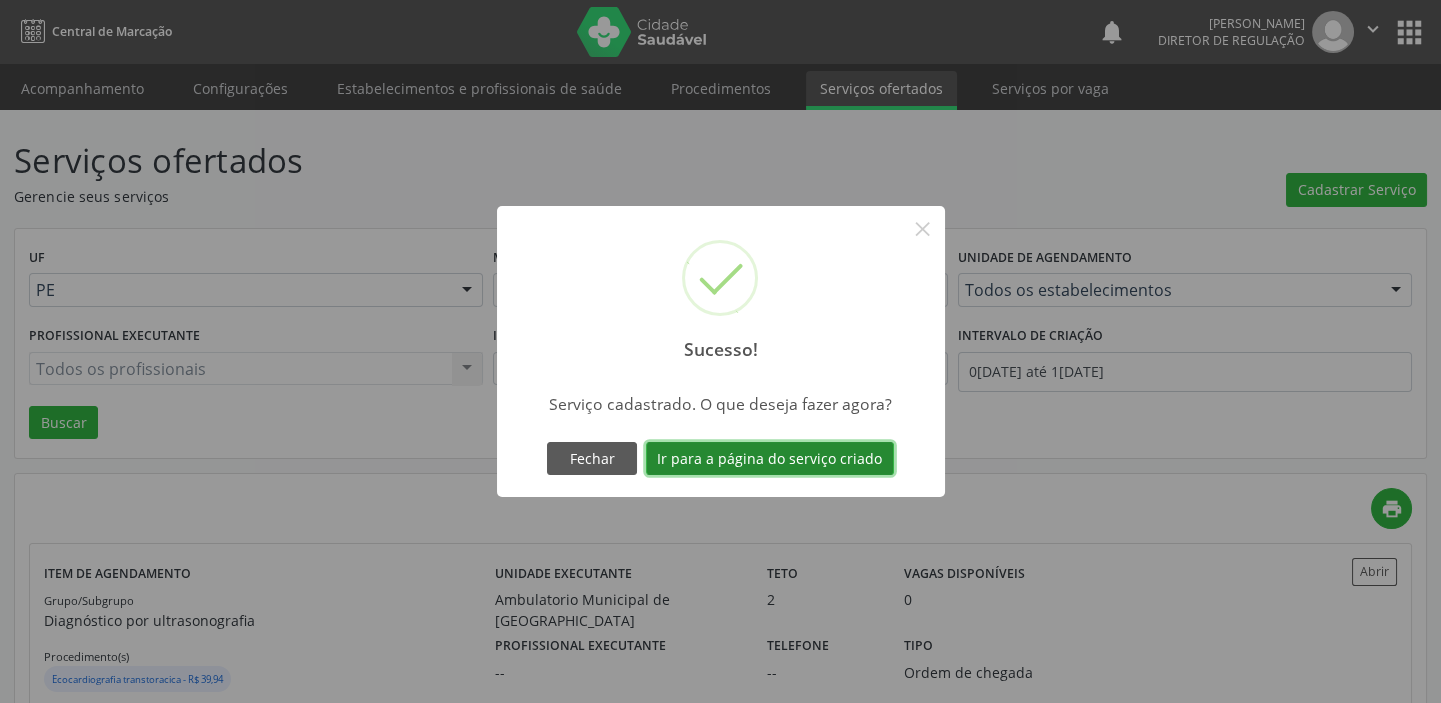 click on "Ir para a página do serviço criado" at bounding box center (770, 459) 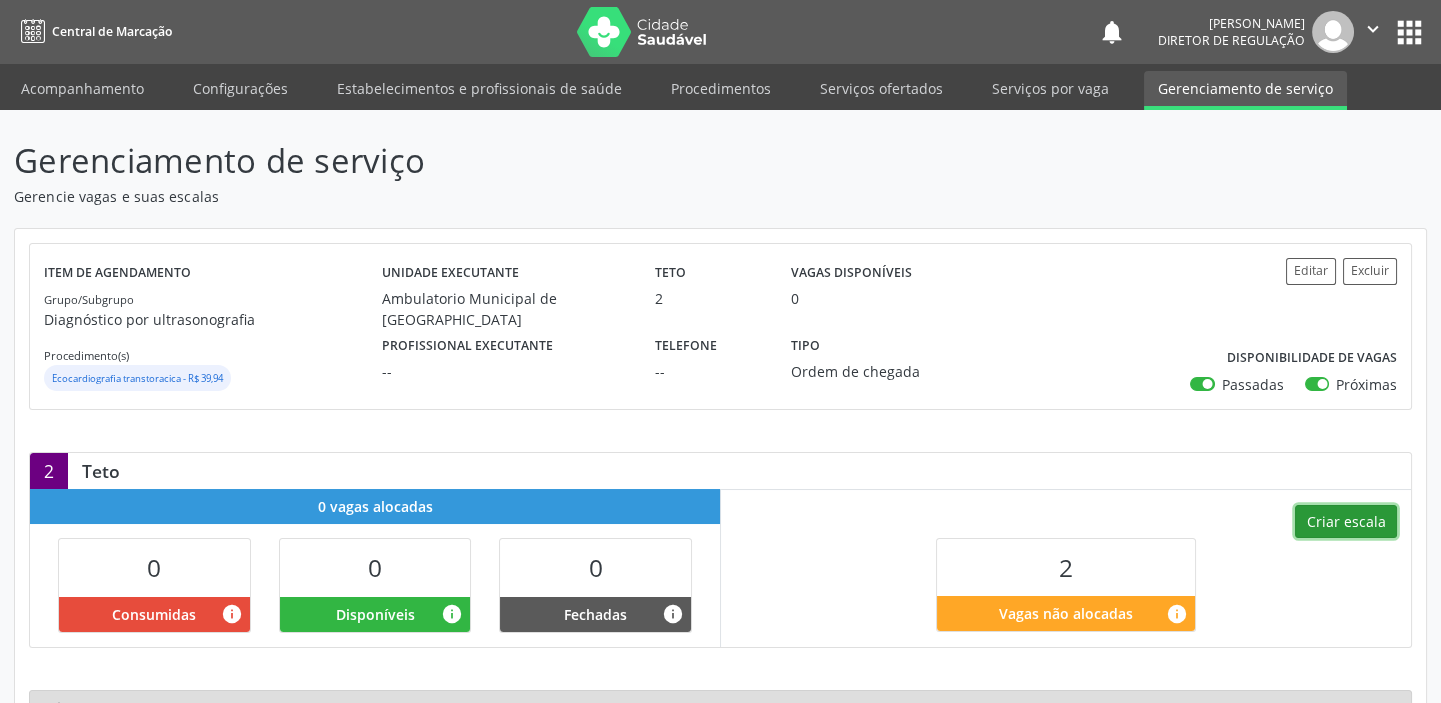 click on "Criar escala" at bounding box center [1346, 522] 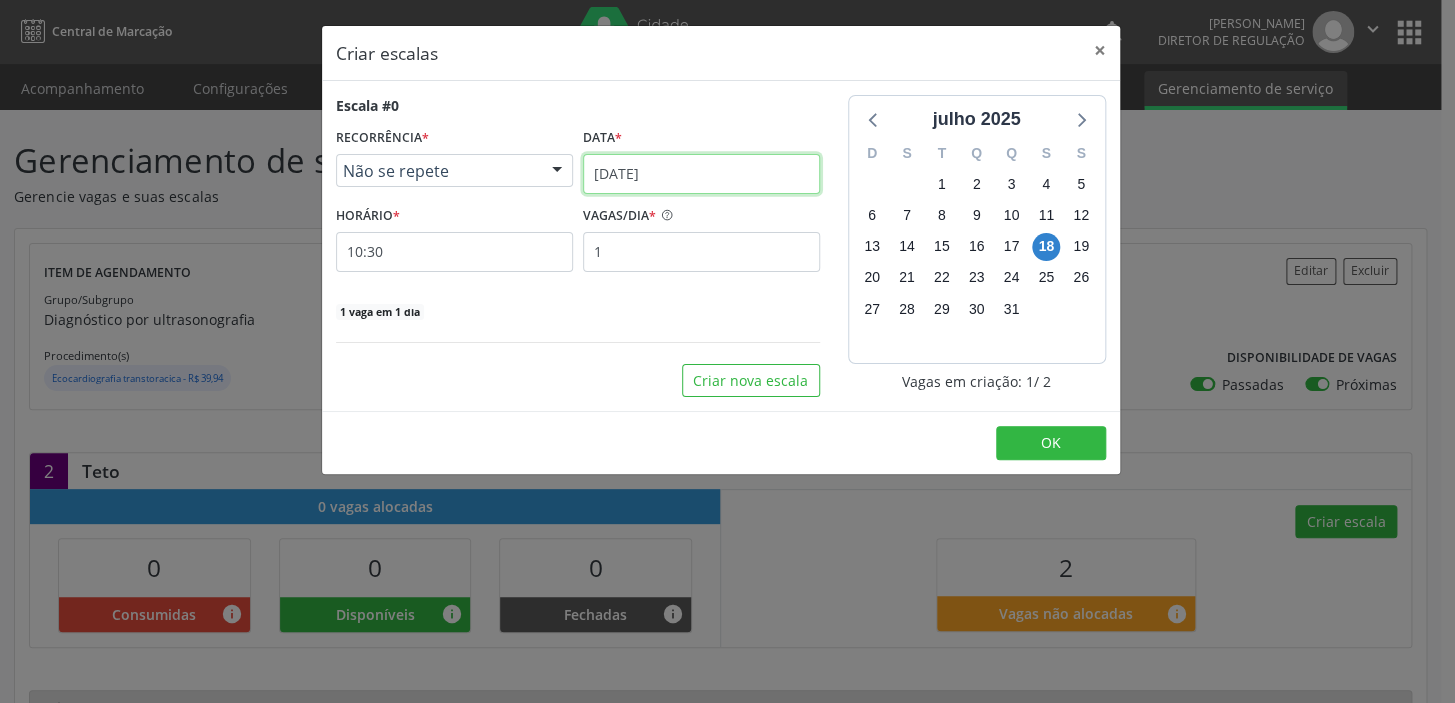 click on "1[DATE]" at bounding box center (701, 174) 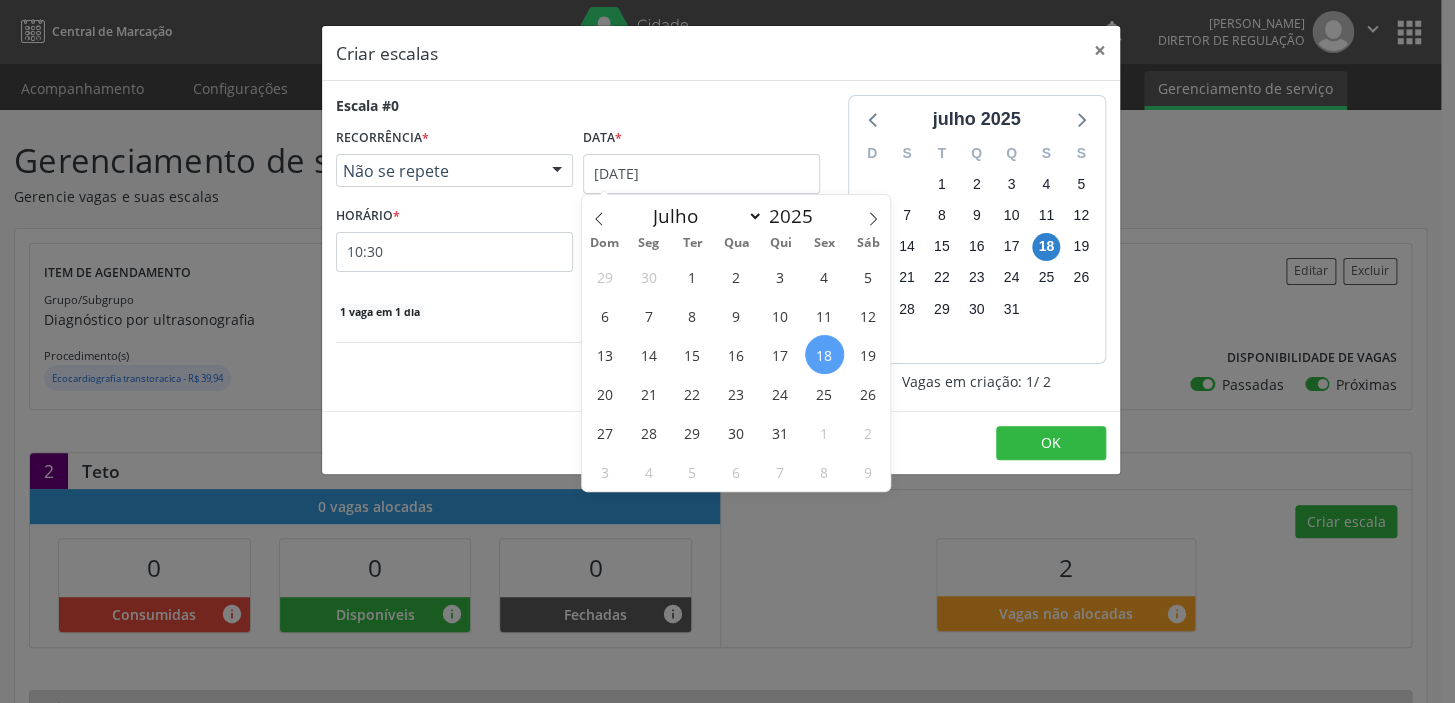 click on "18" at bounding box center [824, 354] 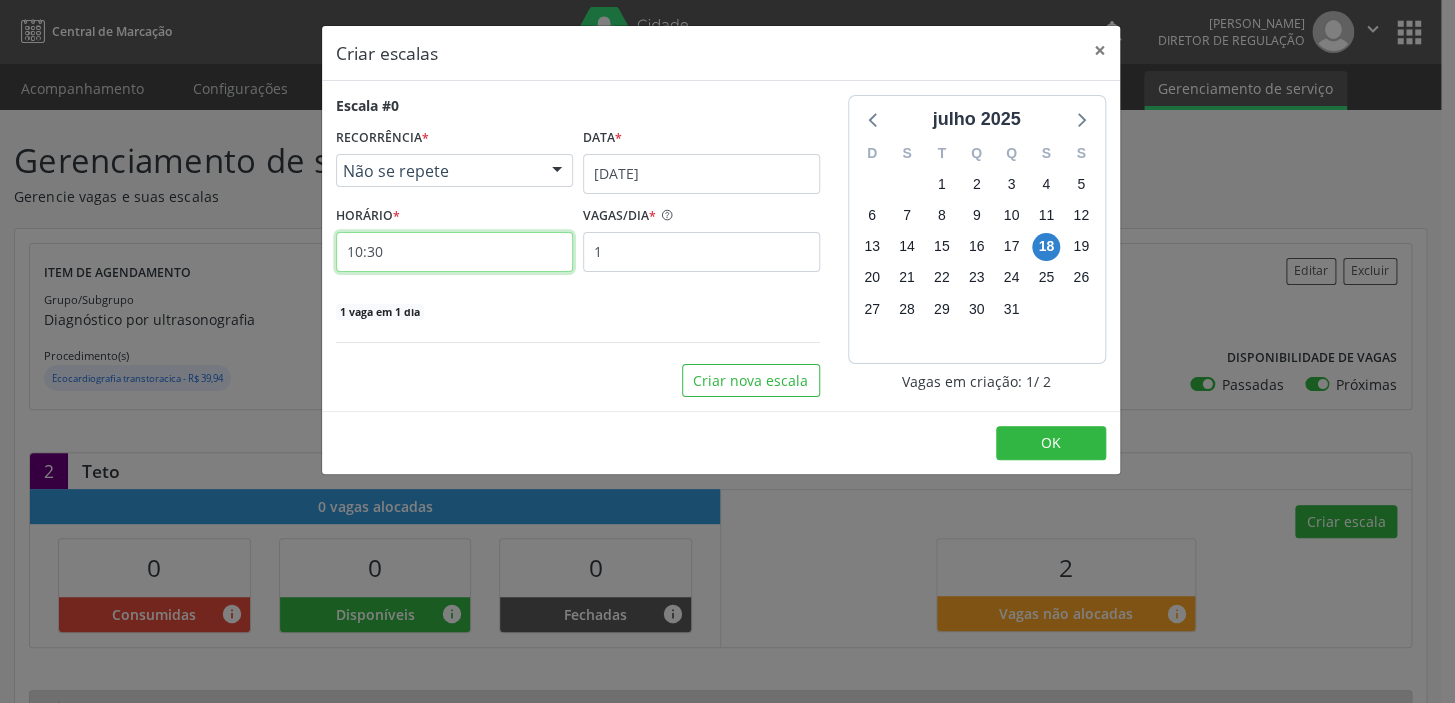 click on "10:30" at bounding box center (454, 252) 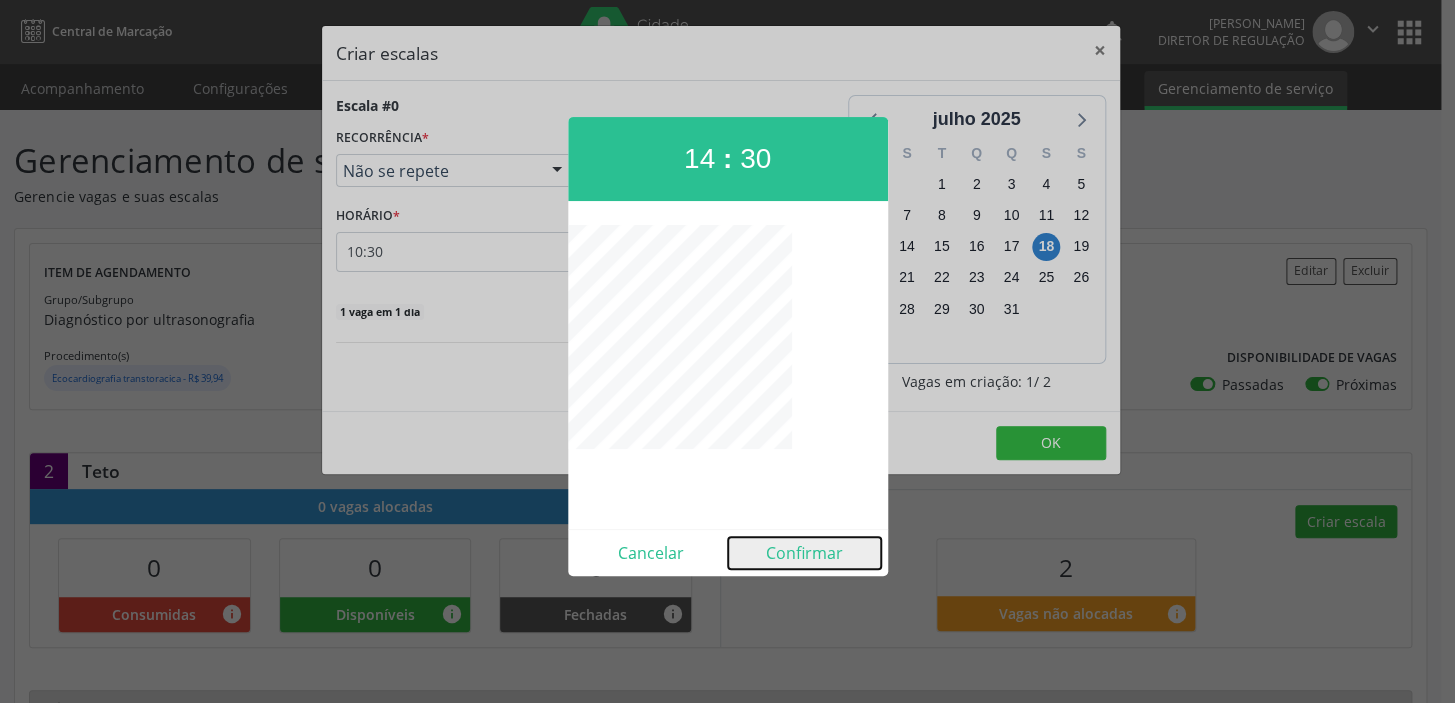 click on "Confirmar" at bounding box center [804, 553] 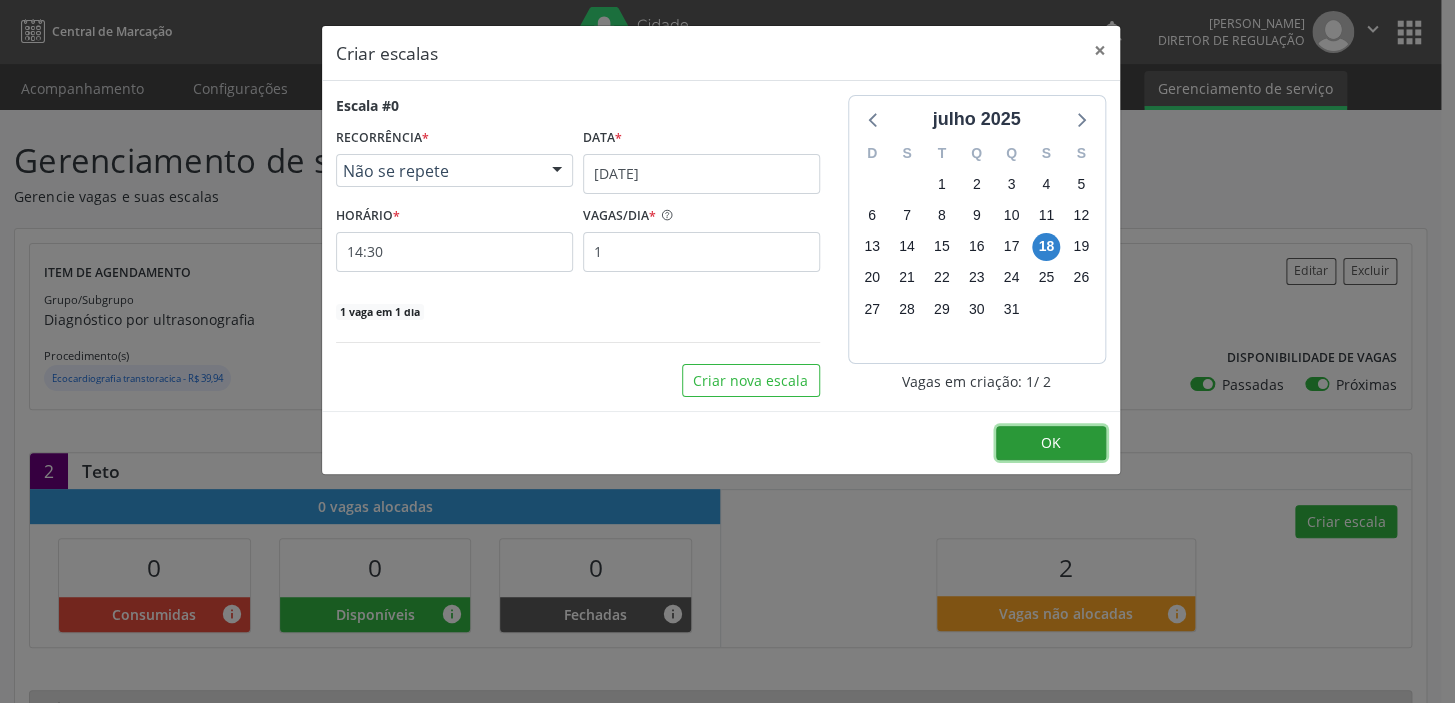 click on "OK" at bounding box center [1051, 442] 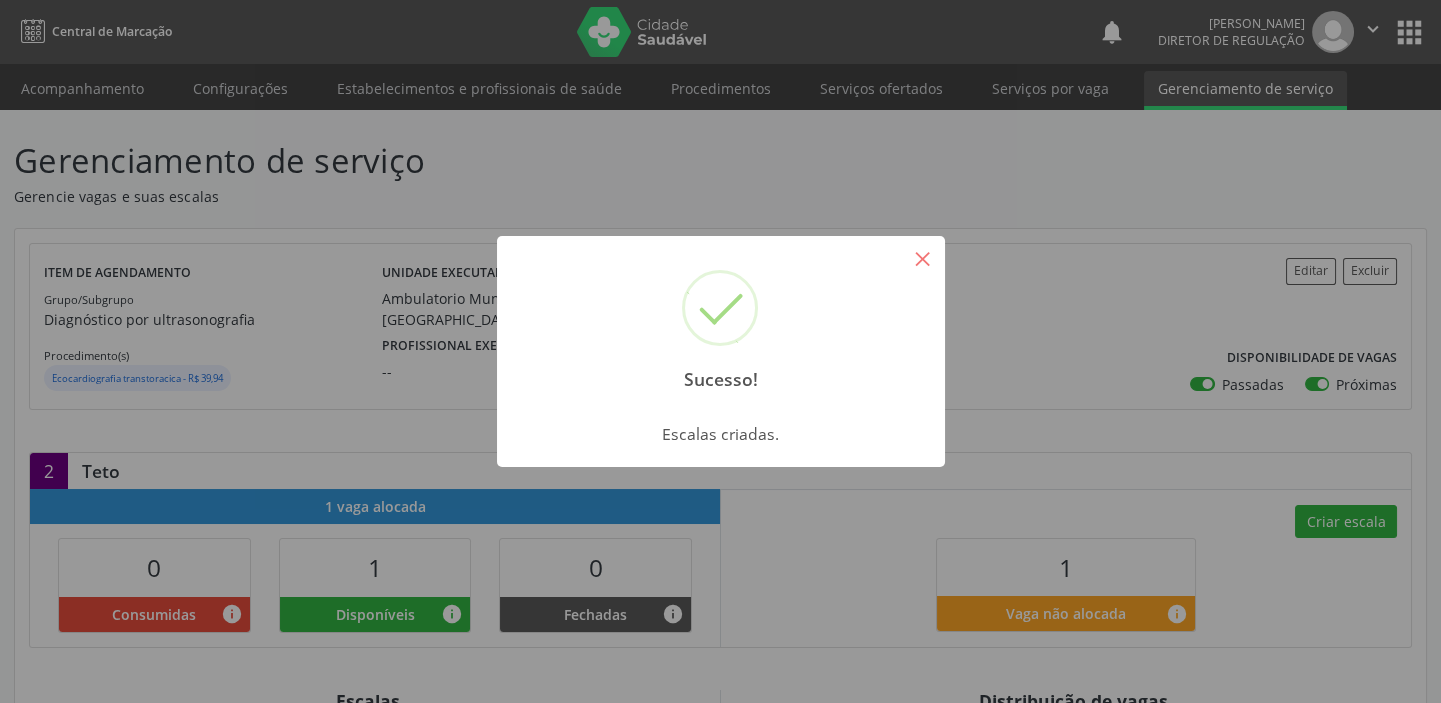 click on "×" at bounding box center (923, 258) 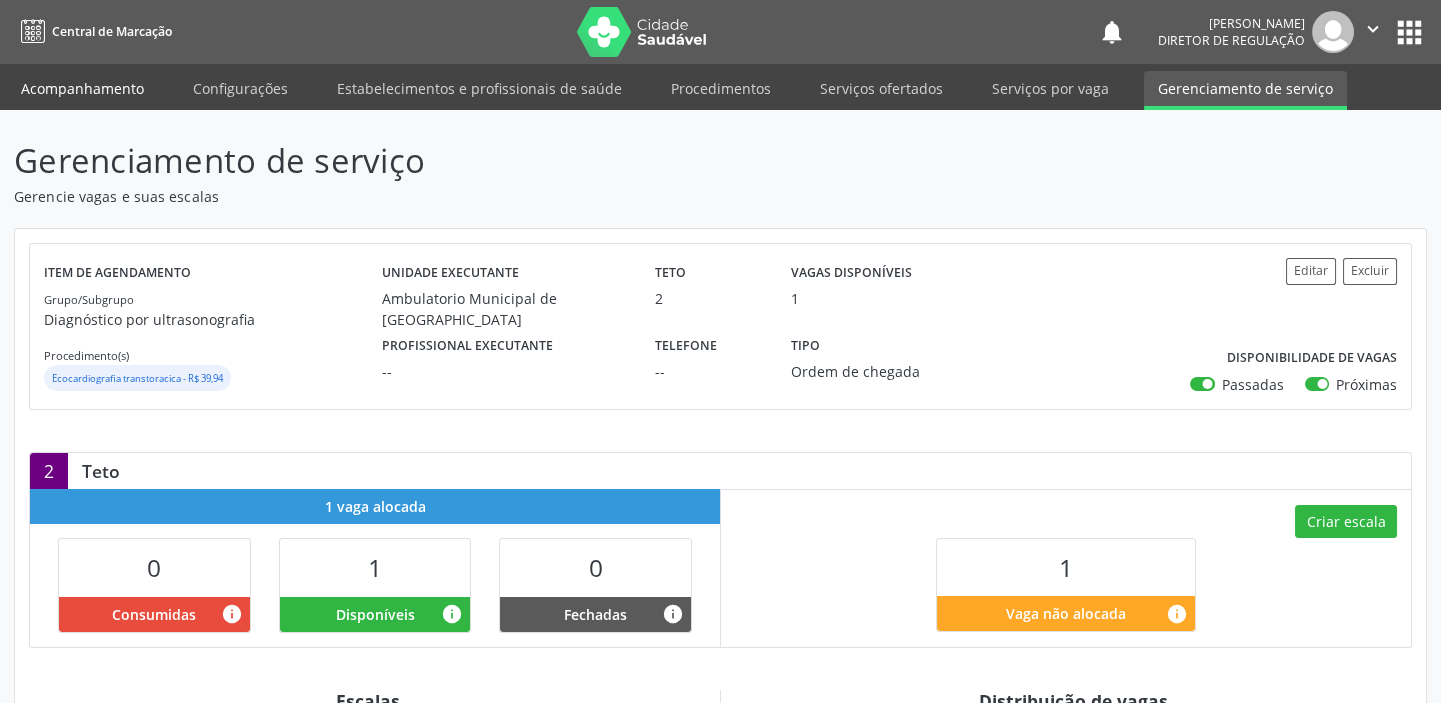 click on "Acompanhamento" at bounding box center [82, 88] 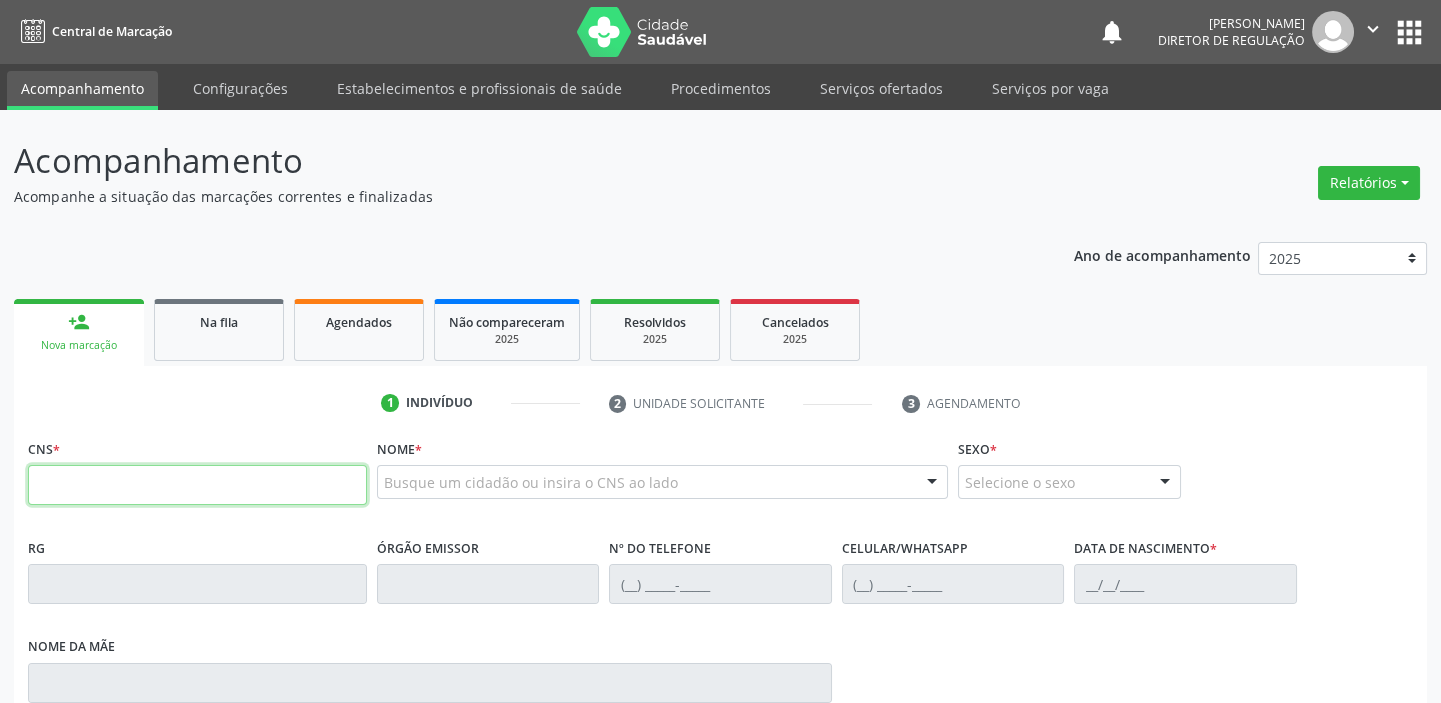 click at bounding box center (197, 485) 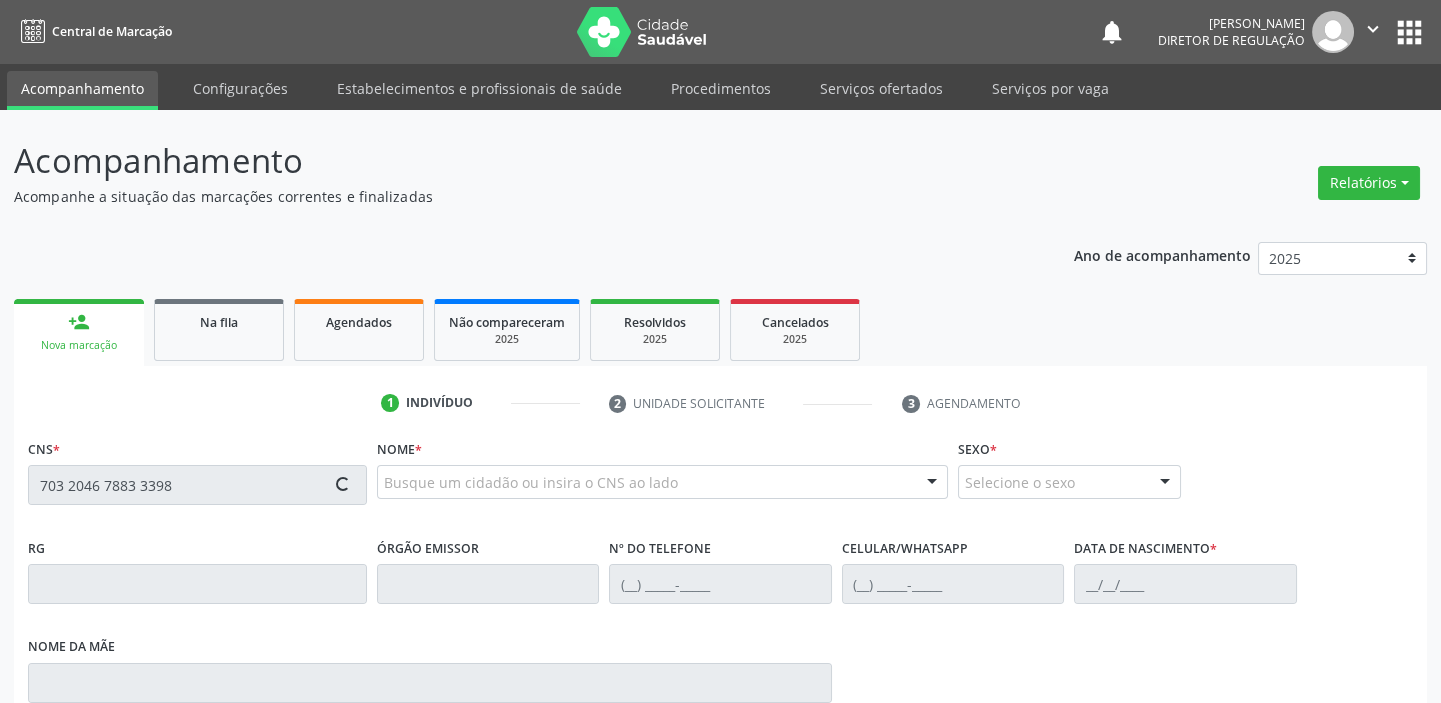 type on "703 2046 7883 3398" 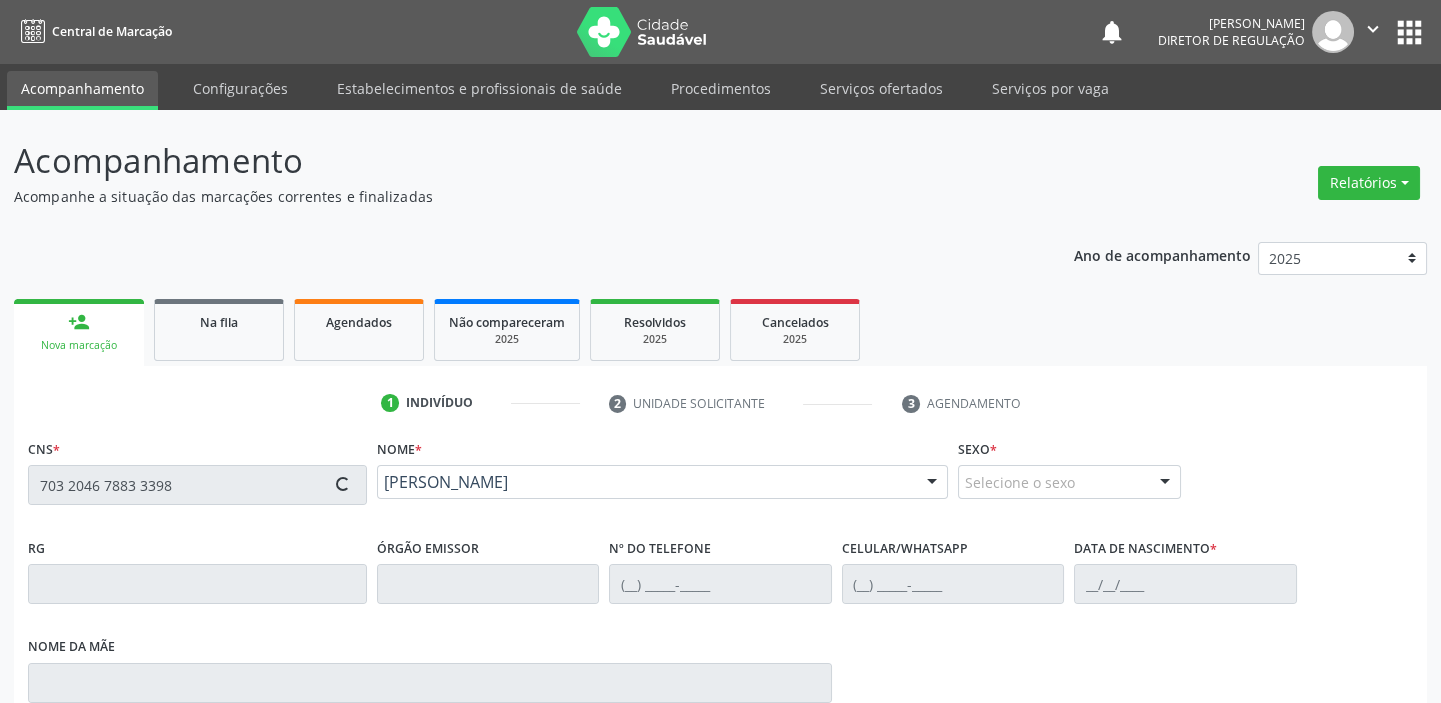 type on "(87) 98816-7380" 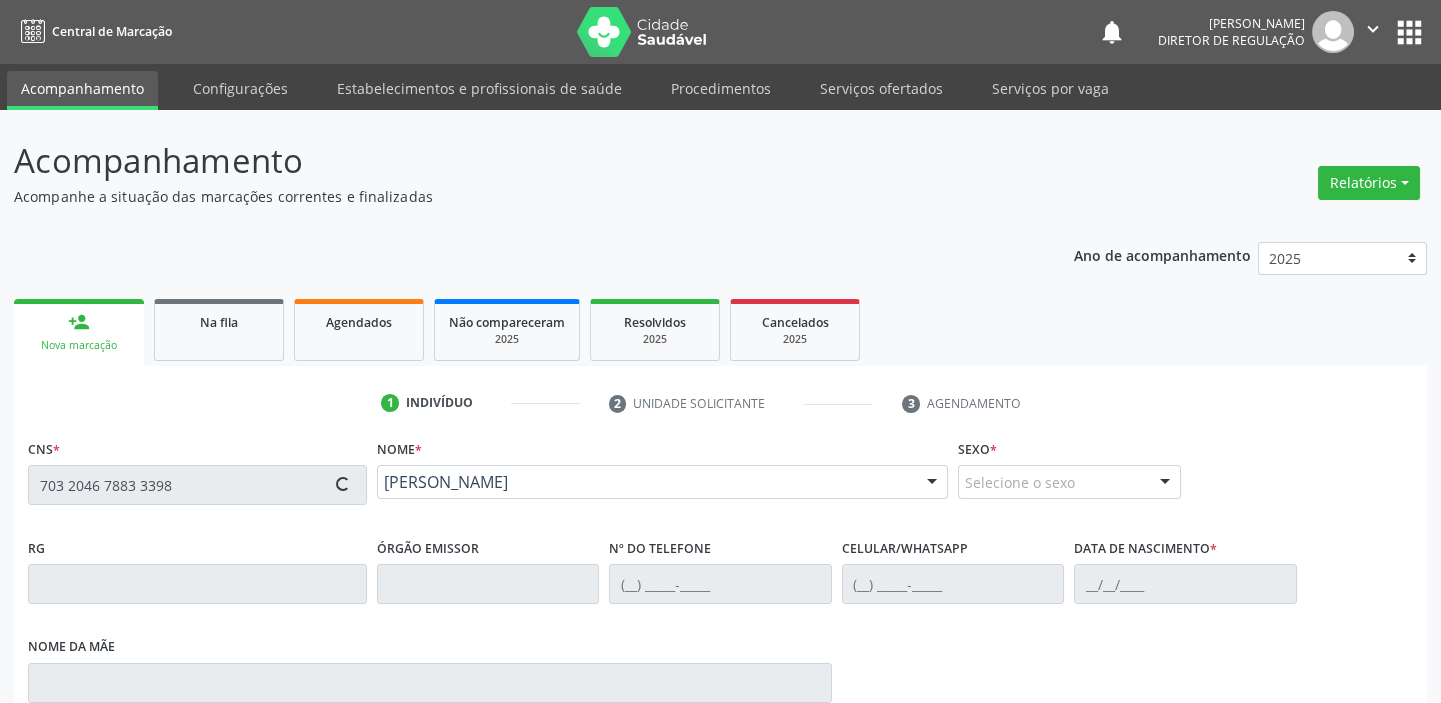 type on "(87) 98816-7380" 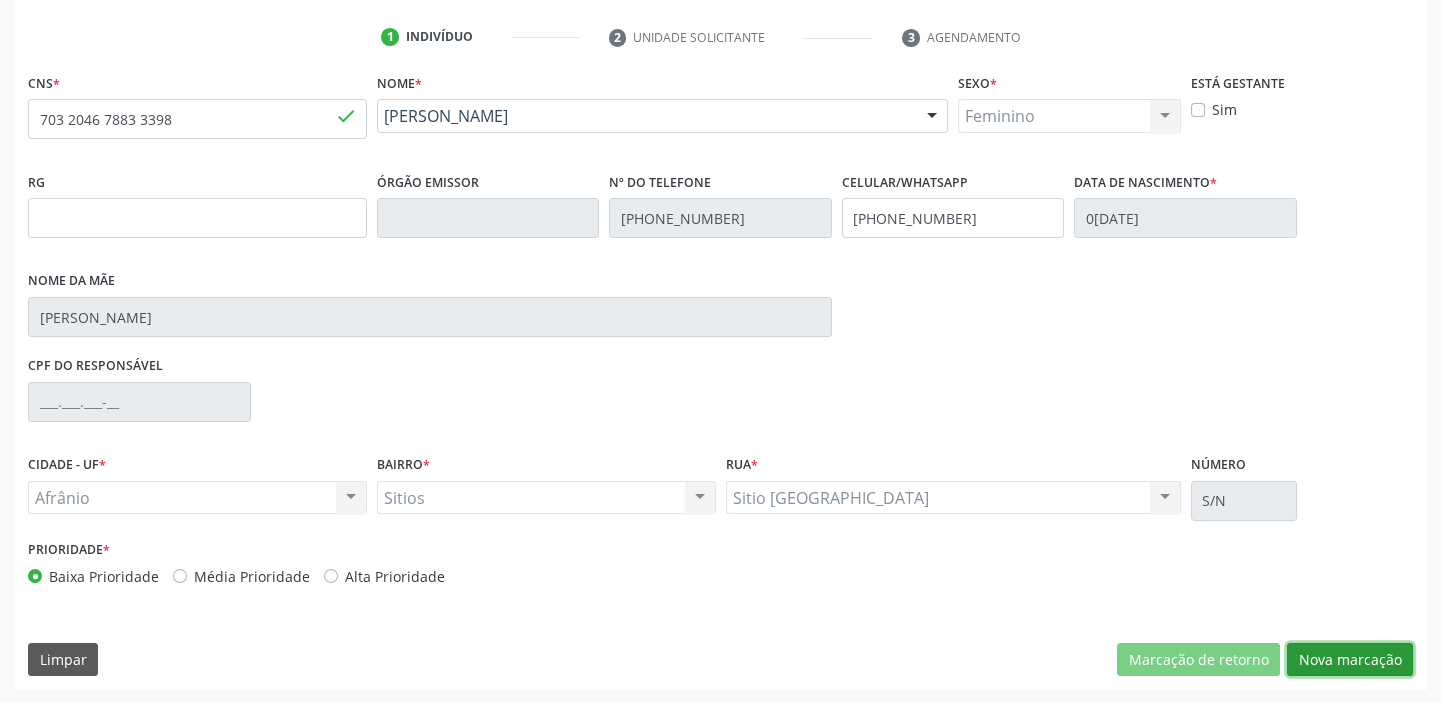 click on "Nova marcação" at bounding box center (1350, 660) 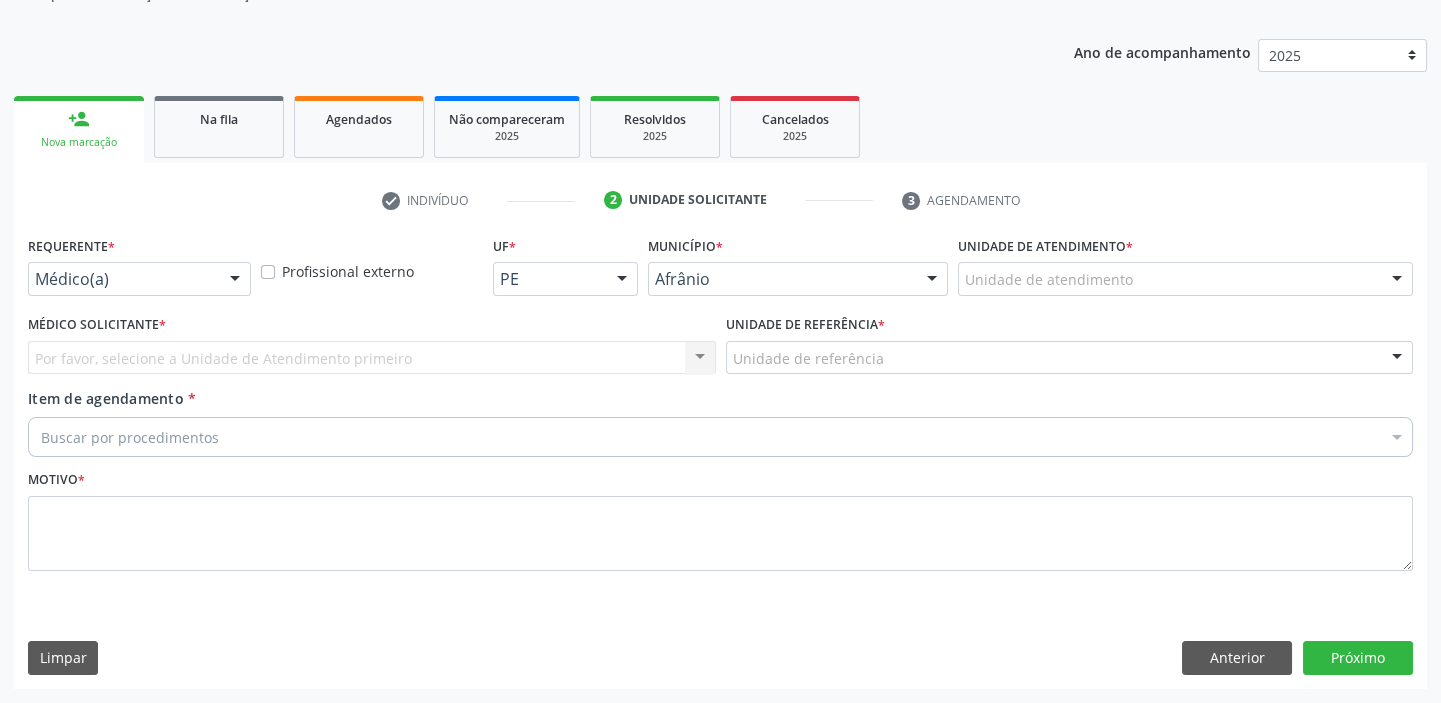 scroll, scrollTop: 201, scrollLeft: 0, axis: vertical 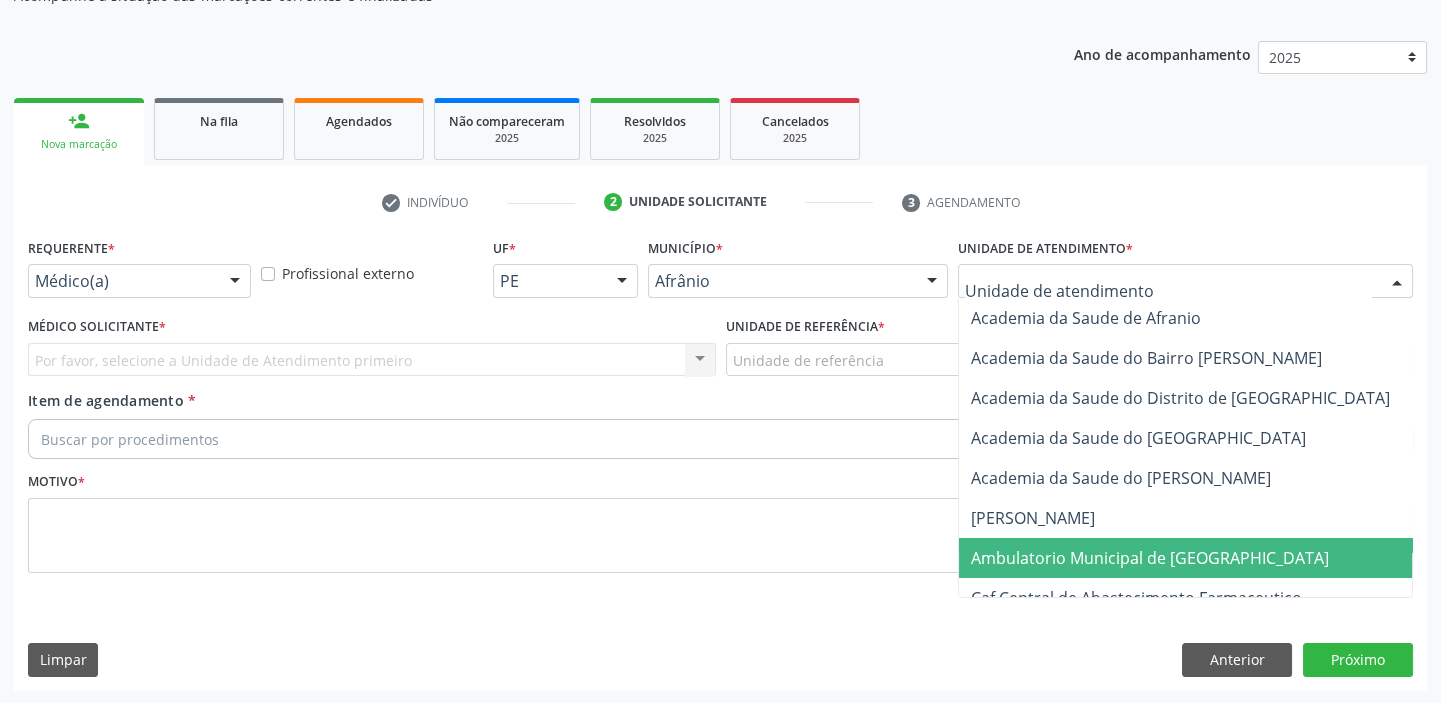 drag, startPoint x: 1031, startPoint y: 560, endPoint x: 825, endPoint y: 466, distance: 226.43321 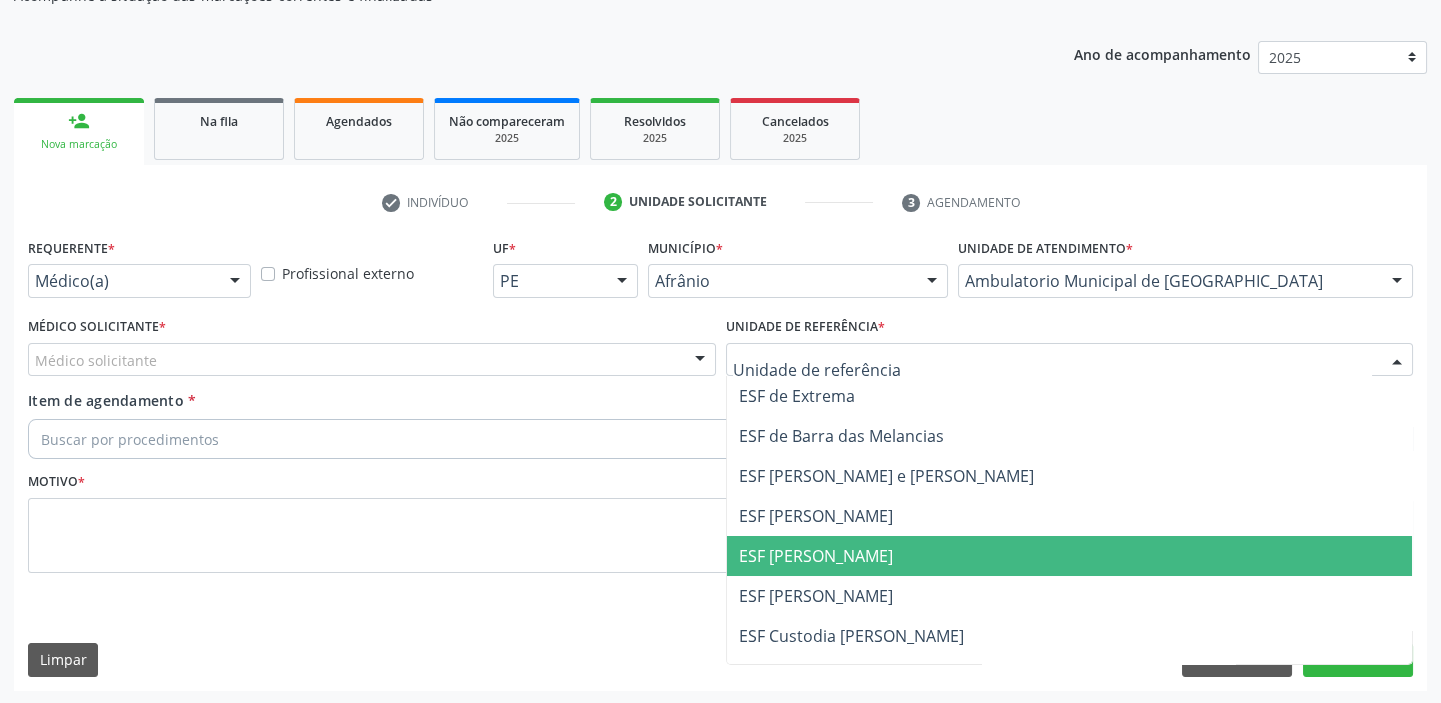 click on "ESF [PERSON_NAME]" at bounding box center [1070, 556] 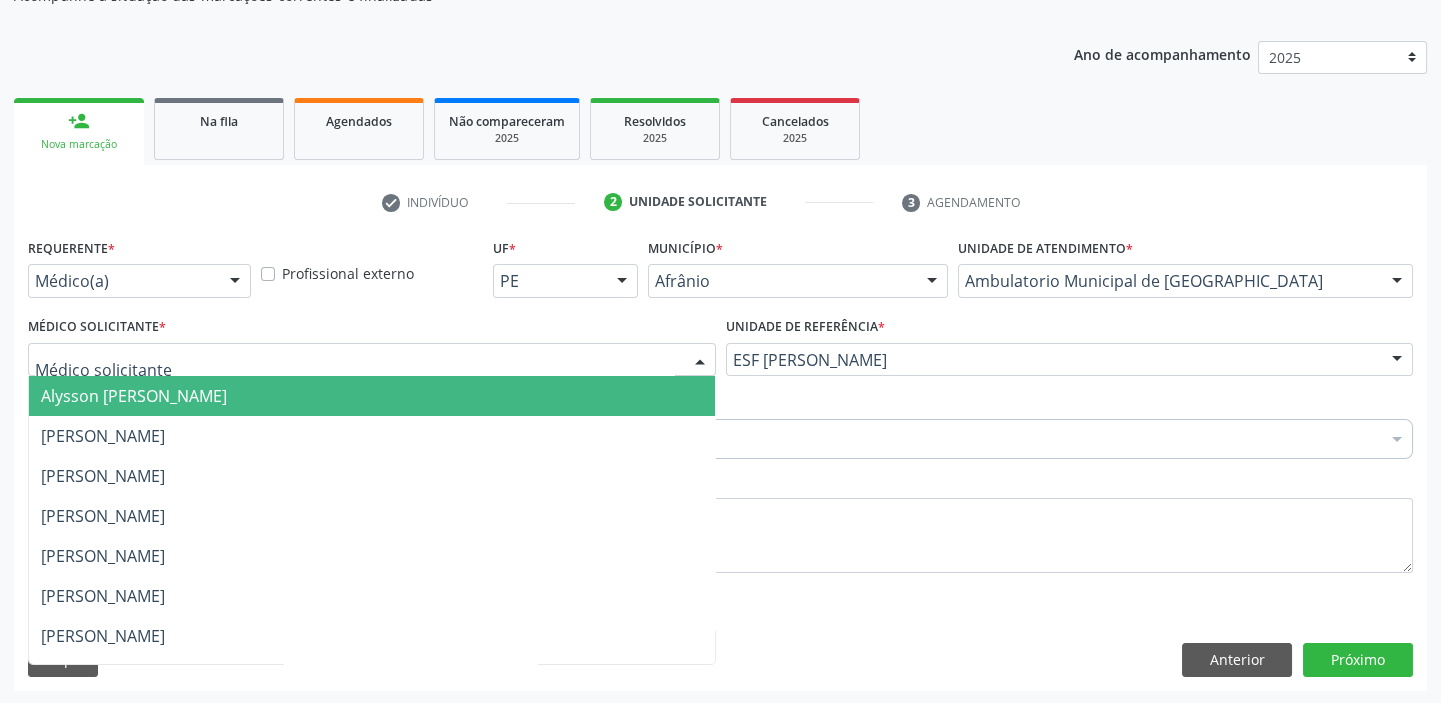 click on "Alysson [PERSON_NAME]" at bounding box center (134, 396) 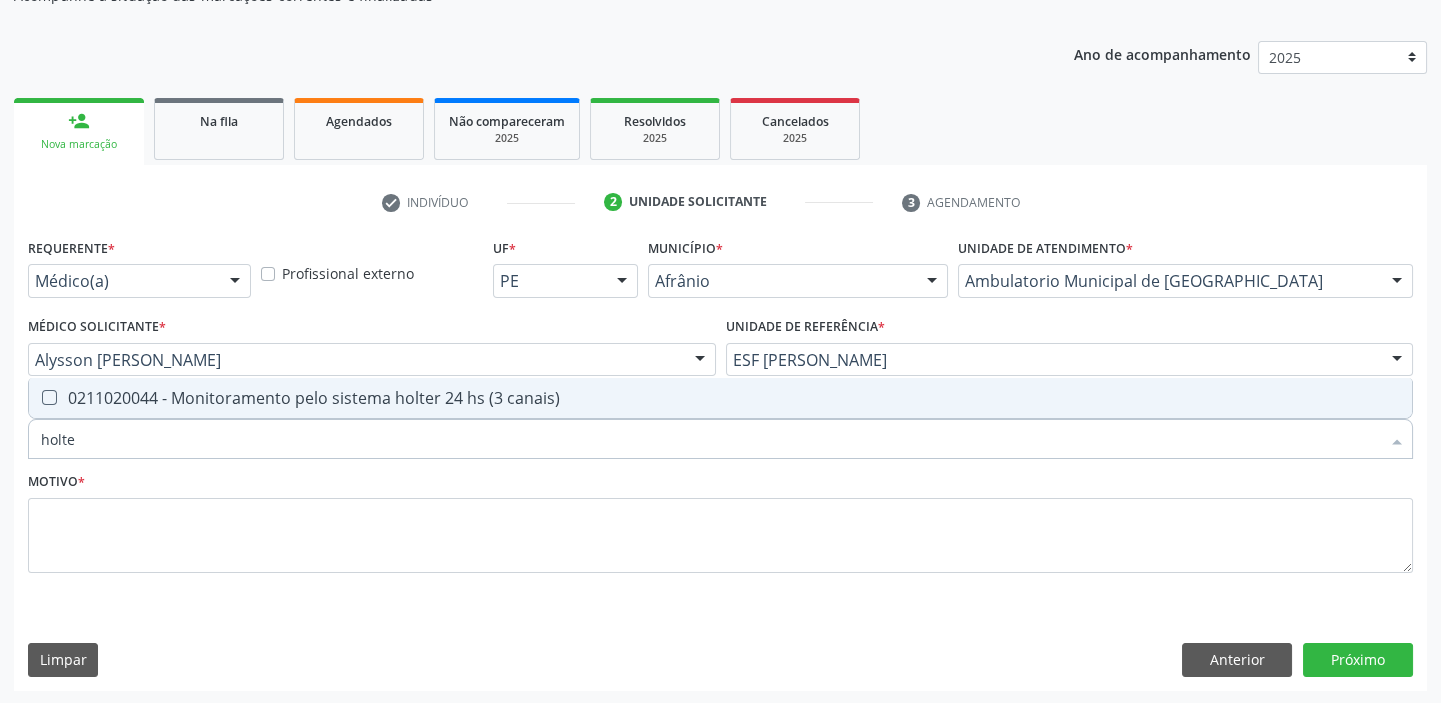 type on "holter" 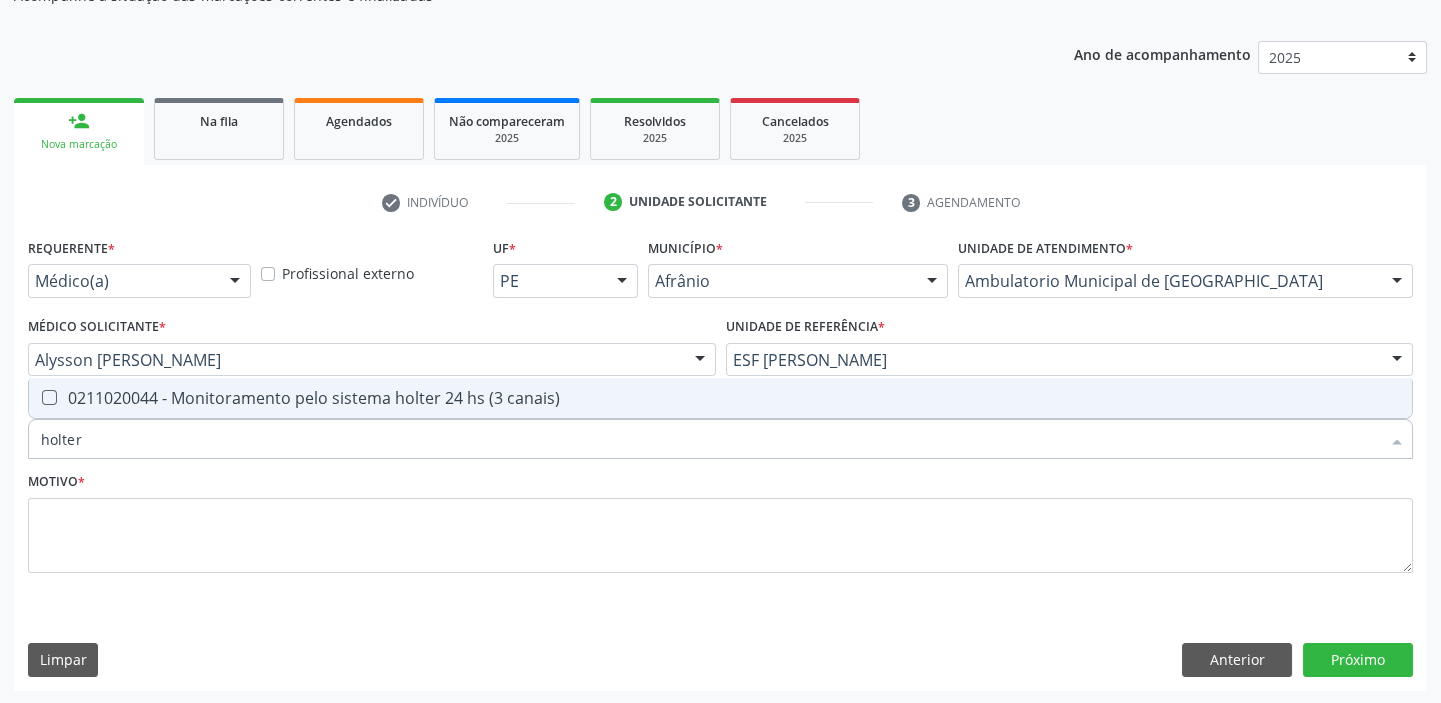 click on "0211020044 - Monitoramento pelo sistema holter 24 hs (3 canais)" at bounding box center (720, 398) 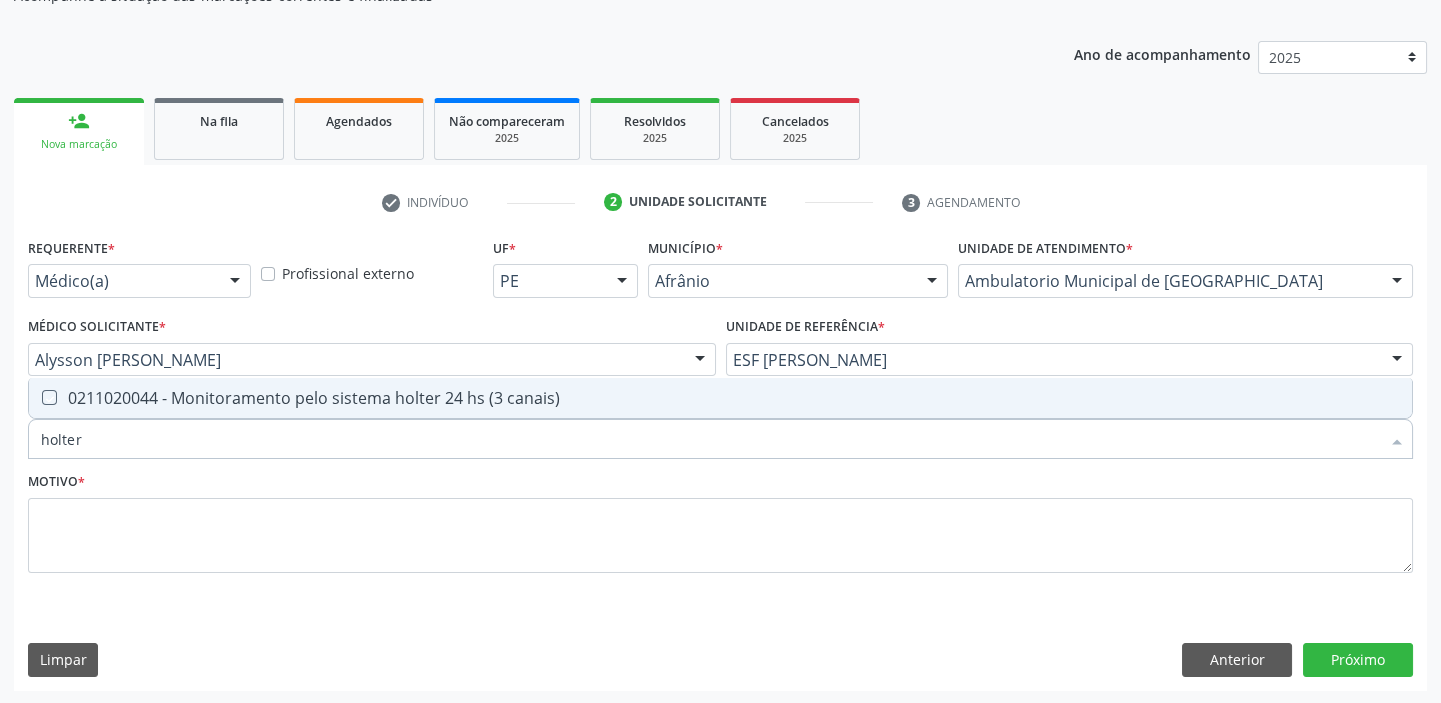 checkbox on "true" 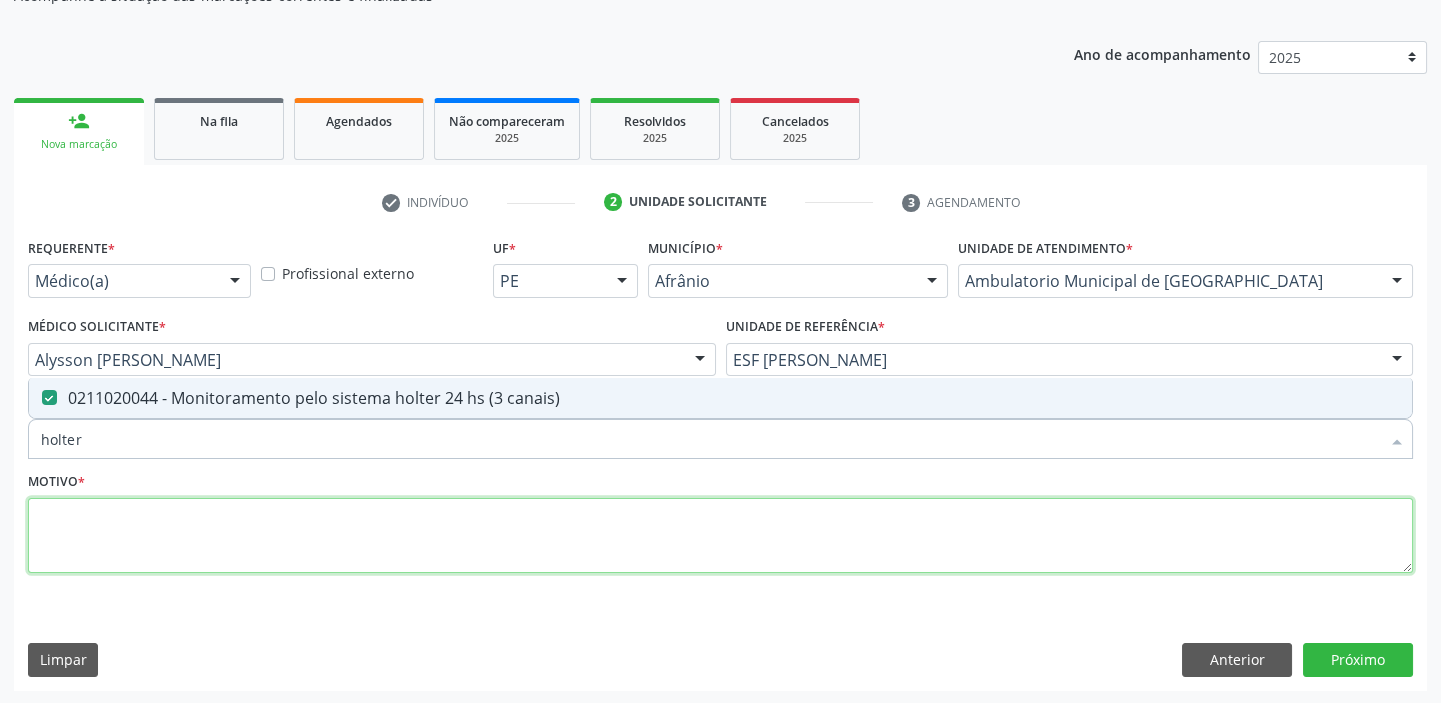 click at bounding box center [720, 536] 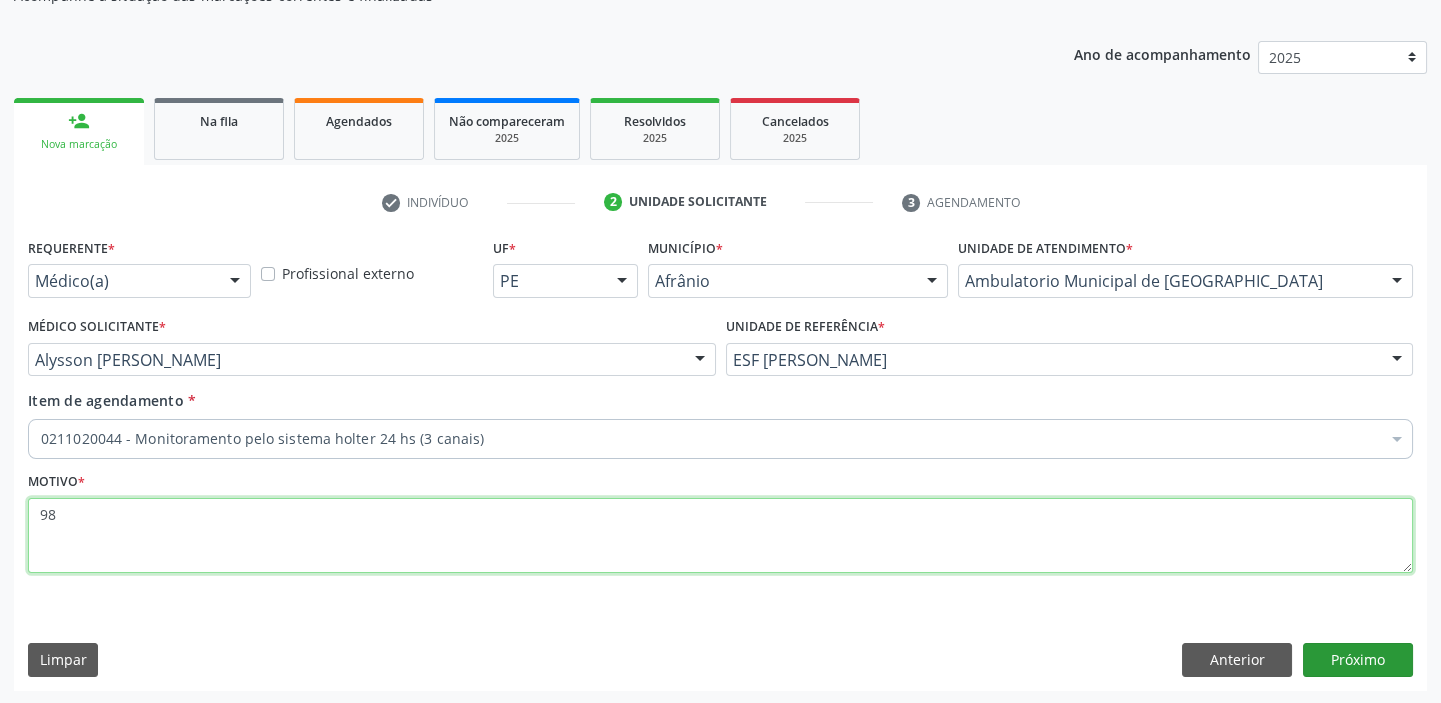 type on "98" 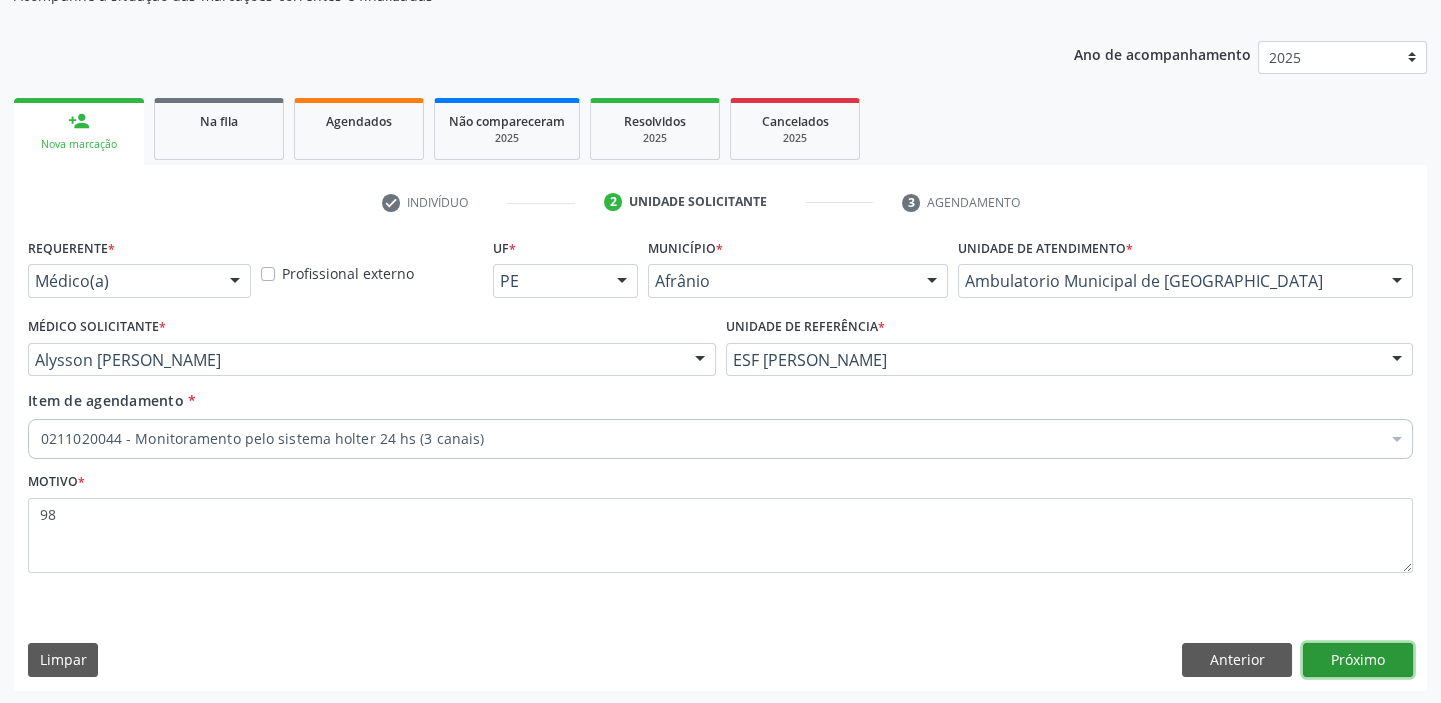 click on "Próximo" at bounding box center (1358, 660) 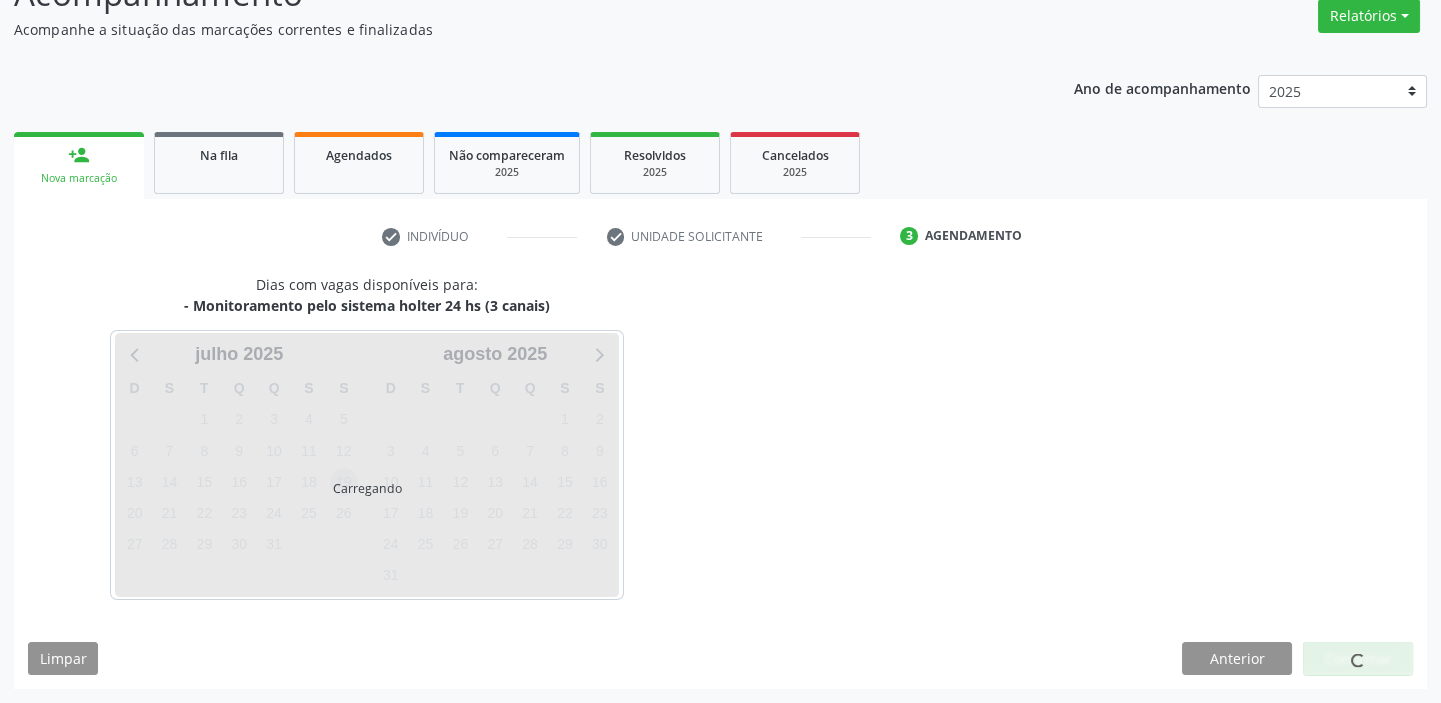 scroll, scrollTop: 166, scrollLeft: 0, axis: vertical 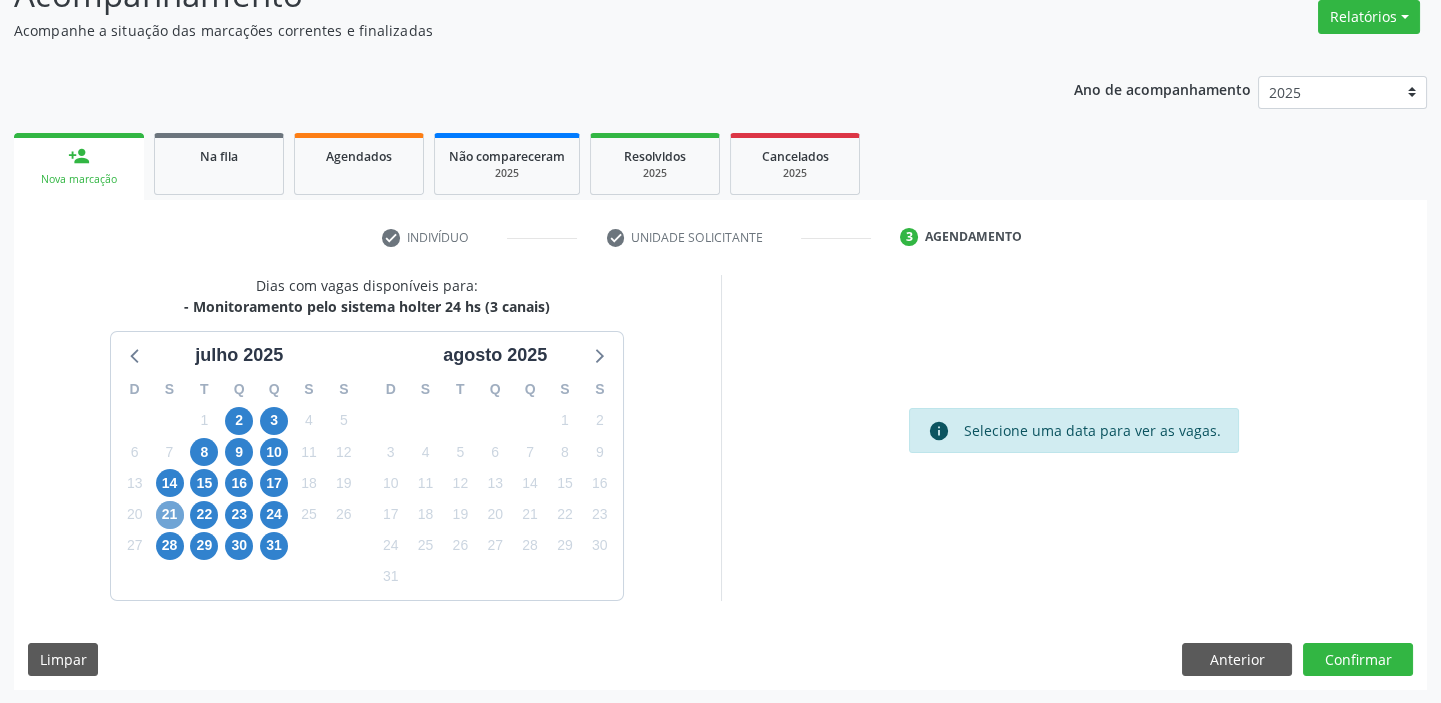 click on "21" at bounding box center [170, 515] 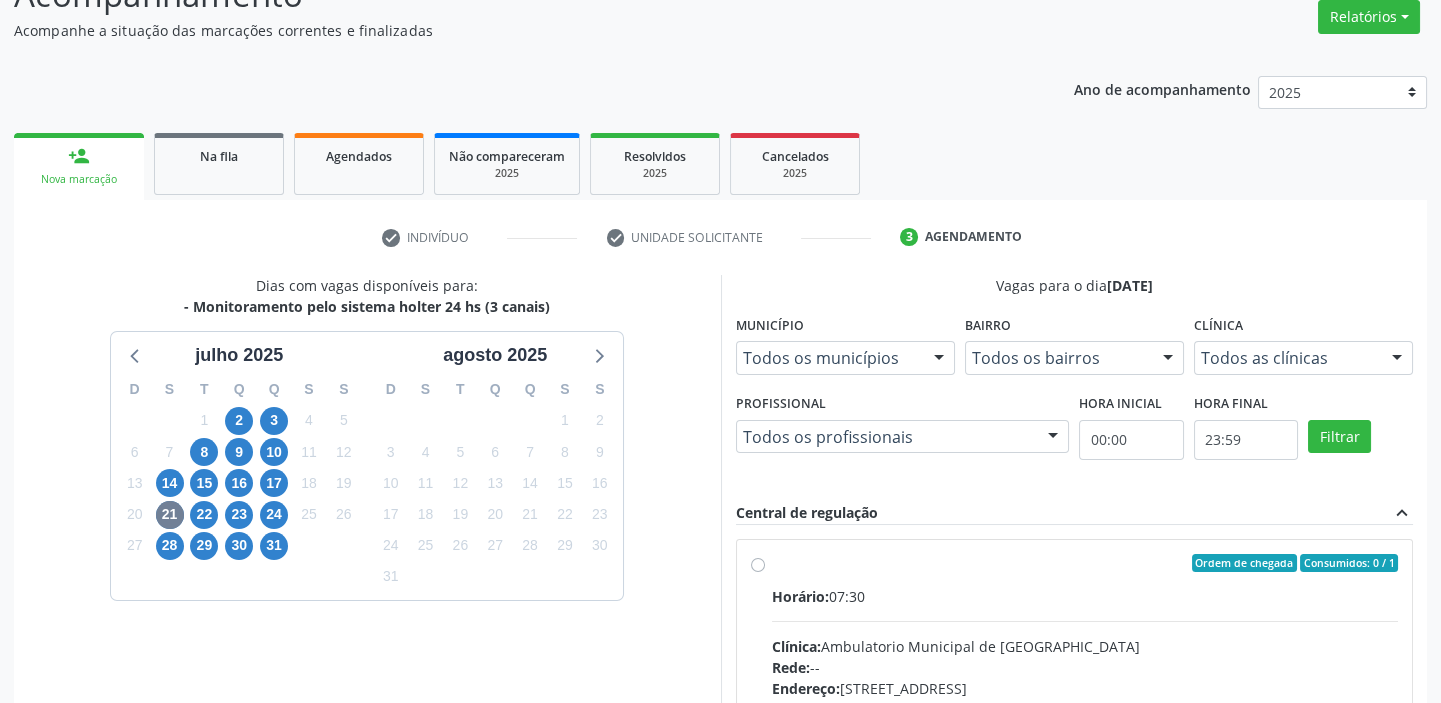 click on "Horário:   07:30" at bounding box center [1085, 596] 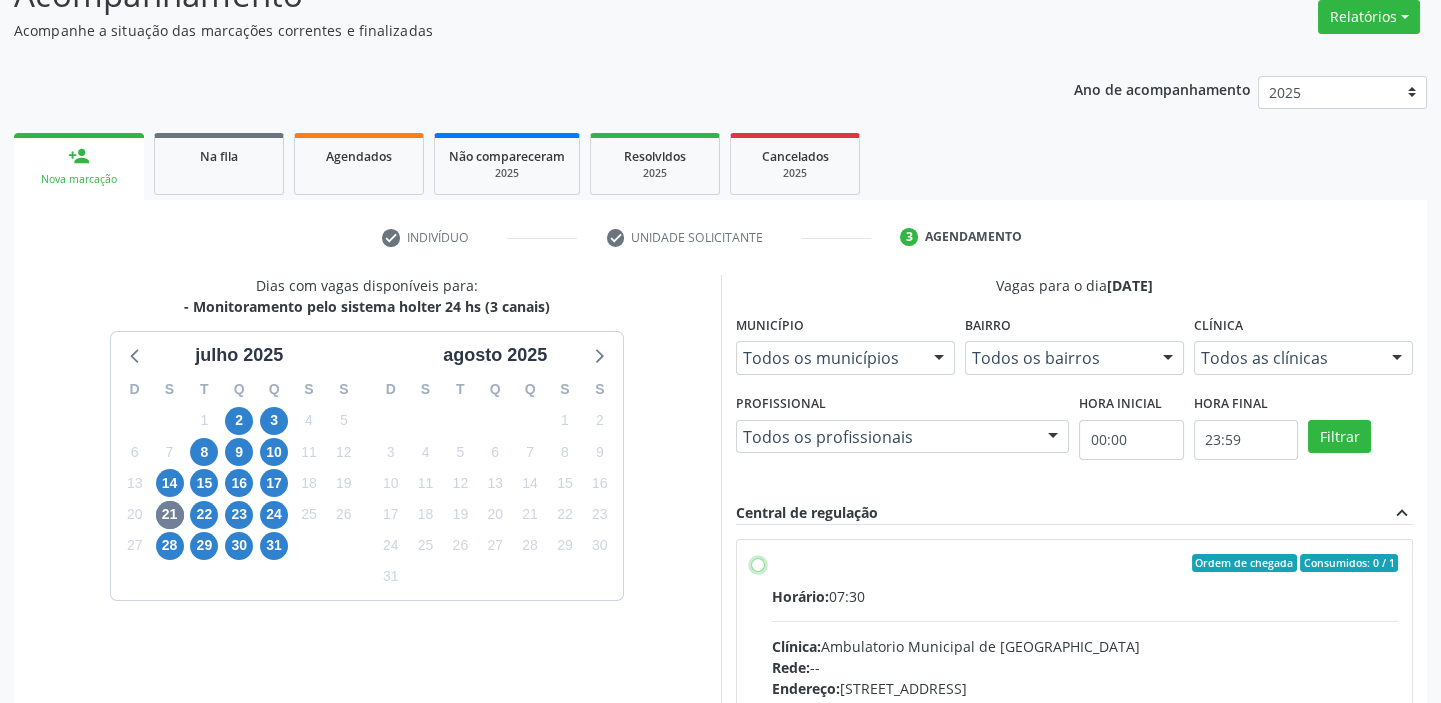click on "Ordem de chegada
Consumidos: 0 / 1
Horário:   07:30
Clínica:  Ambulatorio Municipal de Saude
Rede:
--
Endereço:   A, nº 78, Centro, Afrânio - PE
Telefone:   --
Profissional:
--
Informações adicionais sobre o atendimento
Idade de atendimento:
Sem restrição
Gênero(s) atendido(s):
Sem restrição
Informações adicionais:
--" at bounding box center [758, 563] 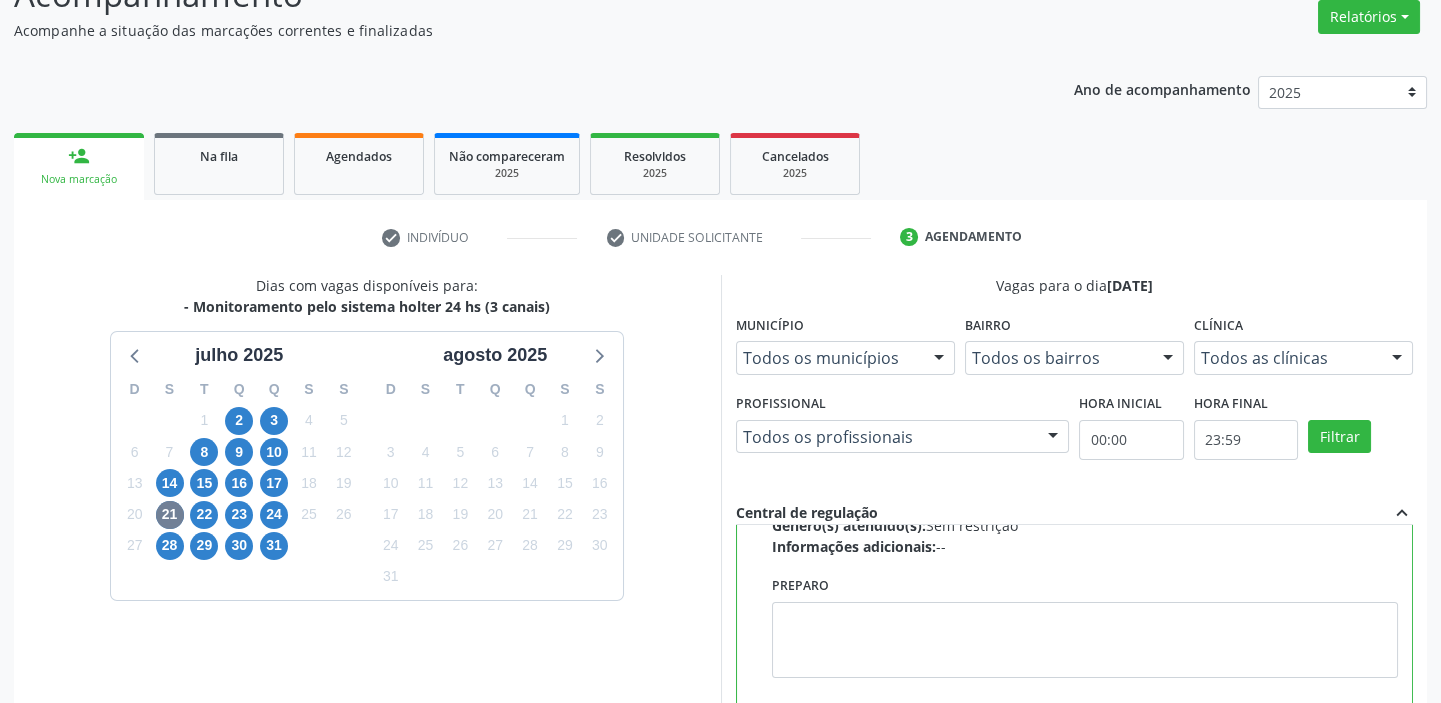 scroll, scrollTop: 449, scrollLeft: 0, axis: vertical 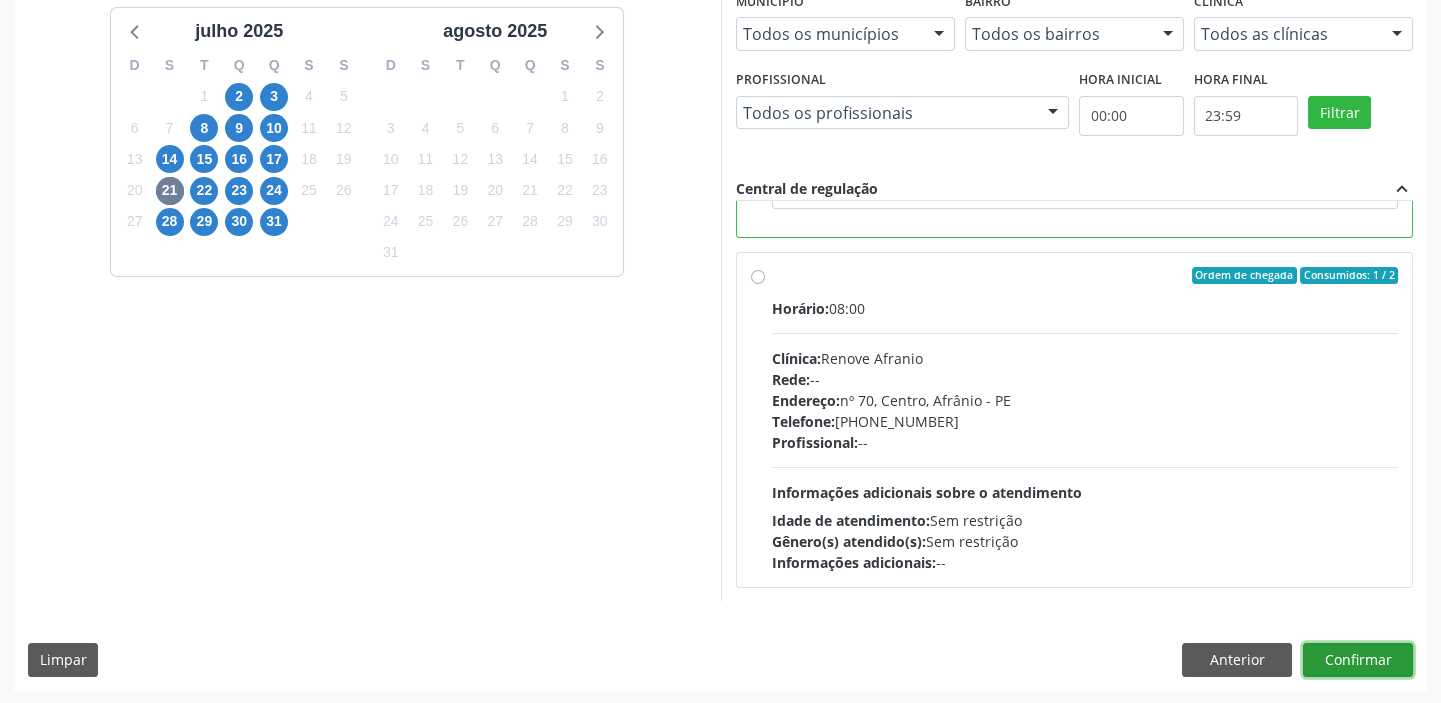 click on "Confirmar" at bounding box center [1358, 660] 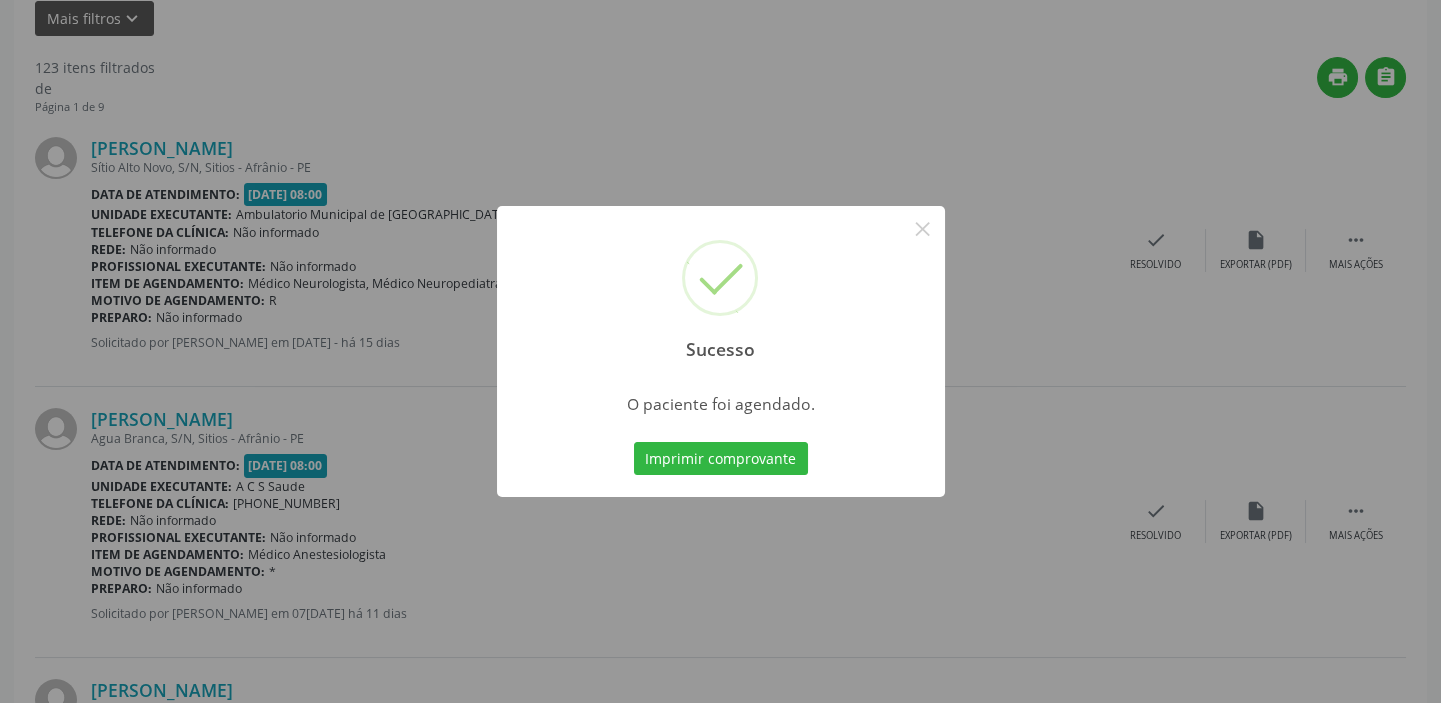 scroll, scrollTop: 0, scrollLeft: 0, axis: both 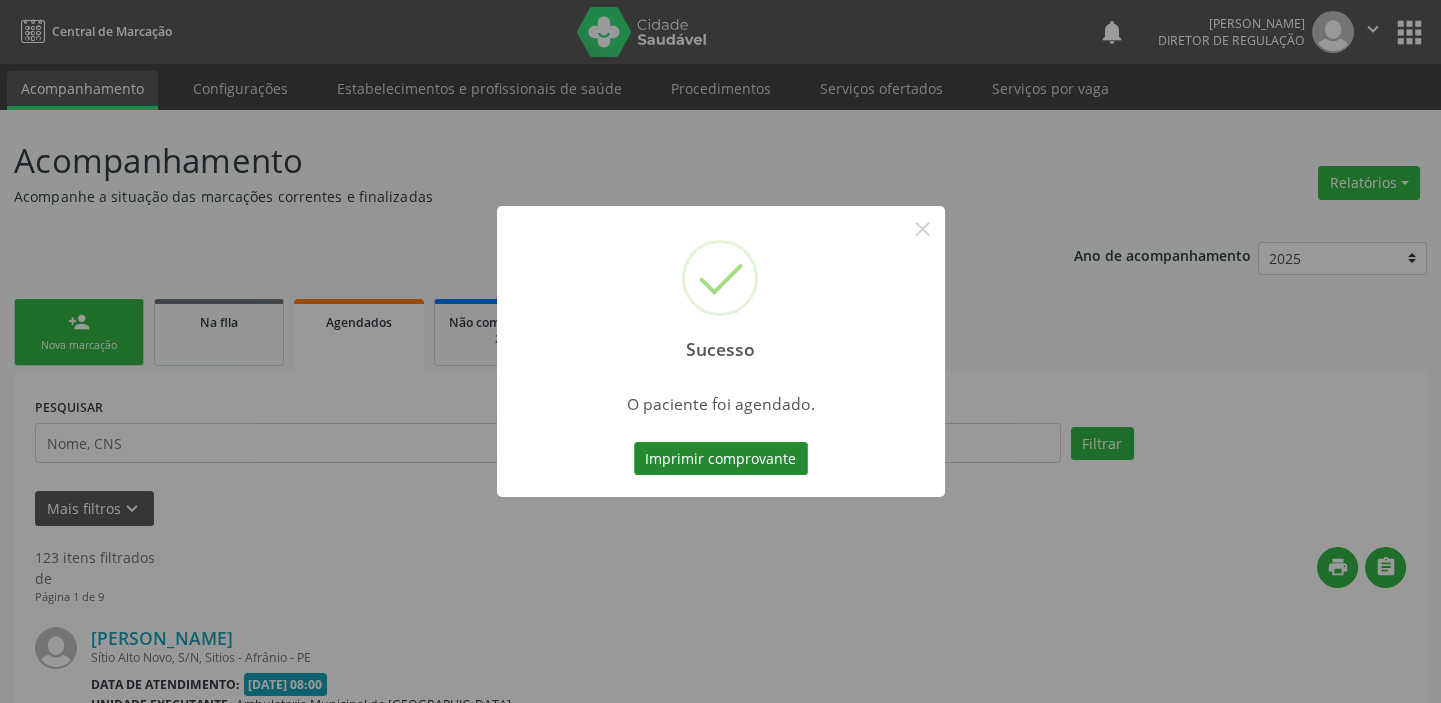 click on "Imprimir comprovante" at bounding box center (721, 459) 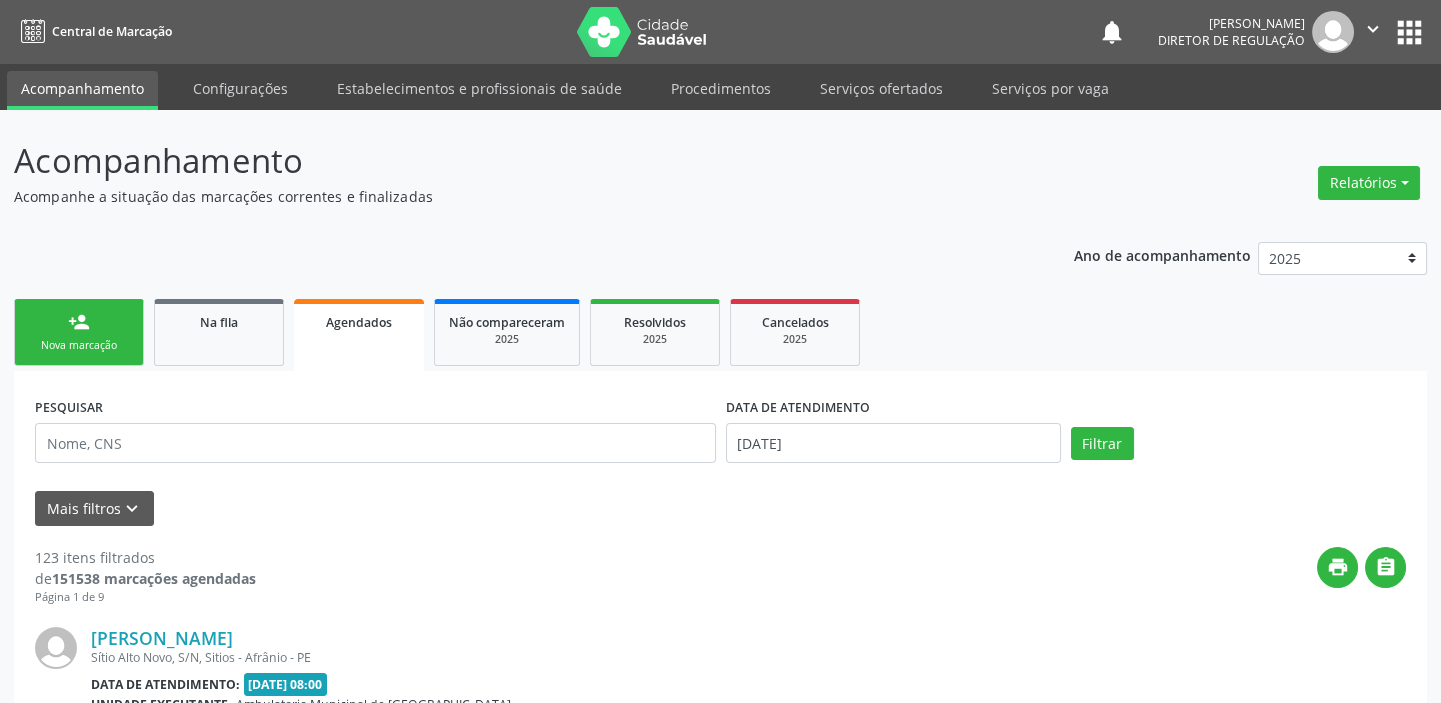 click on "person_add" at bounding box center [79, 322] 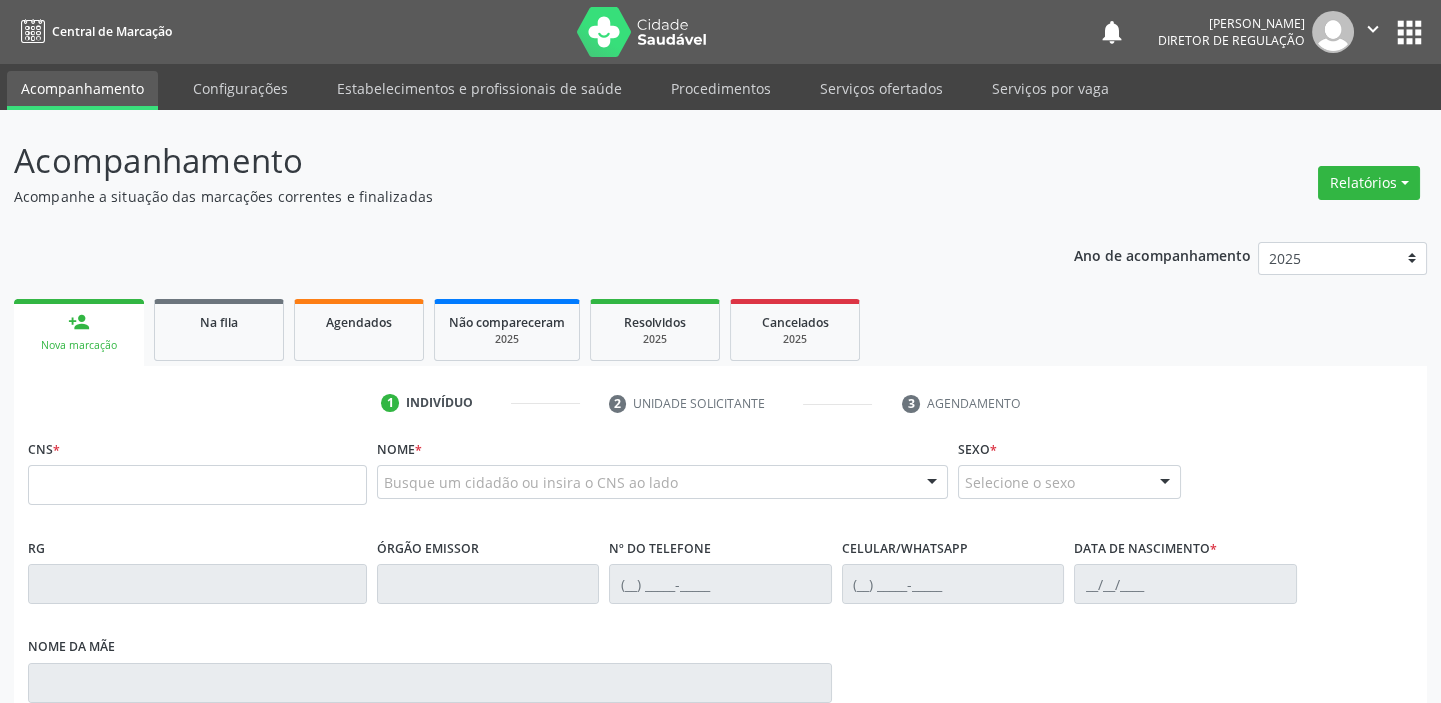 click on "person_add" at bounding box center (79, 322) 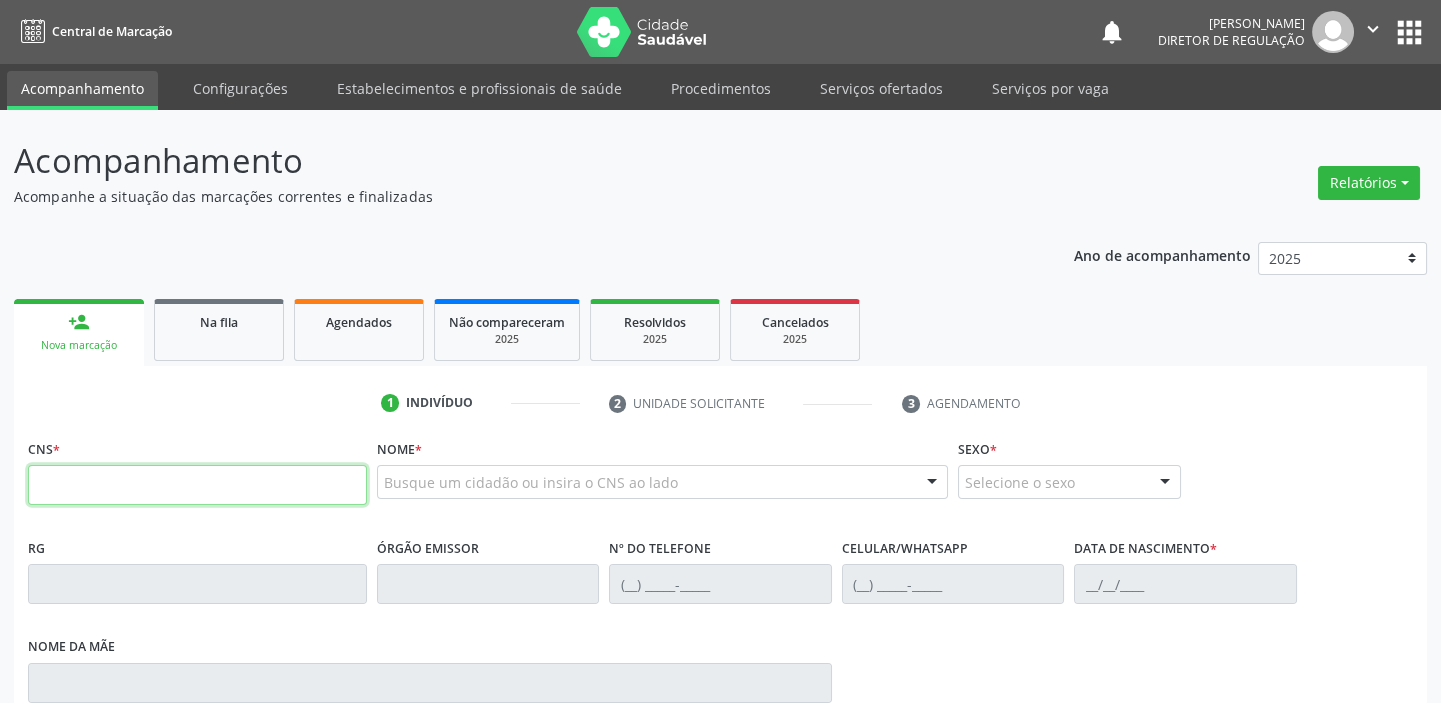 click at bounding box center [197, 485] 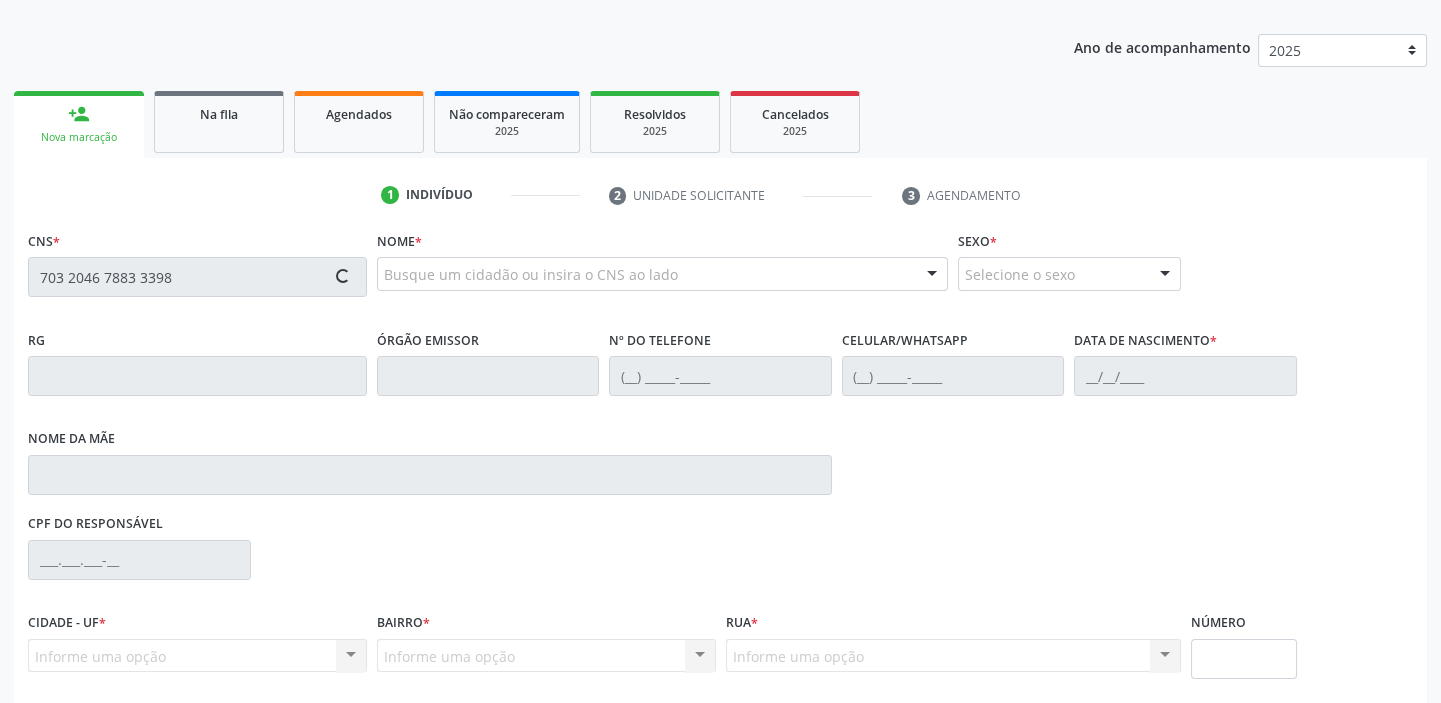 type on "703 2046 7883 3398" 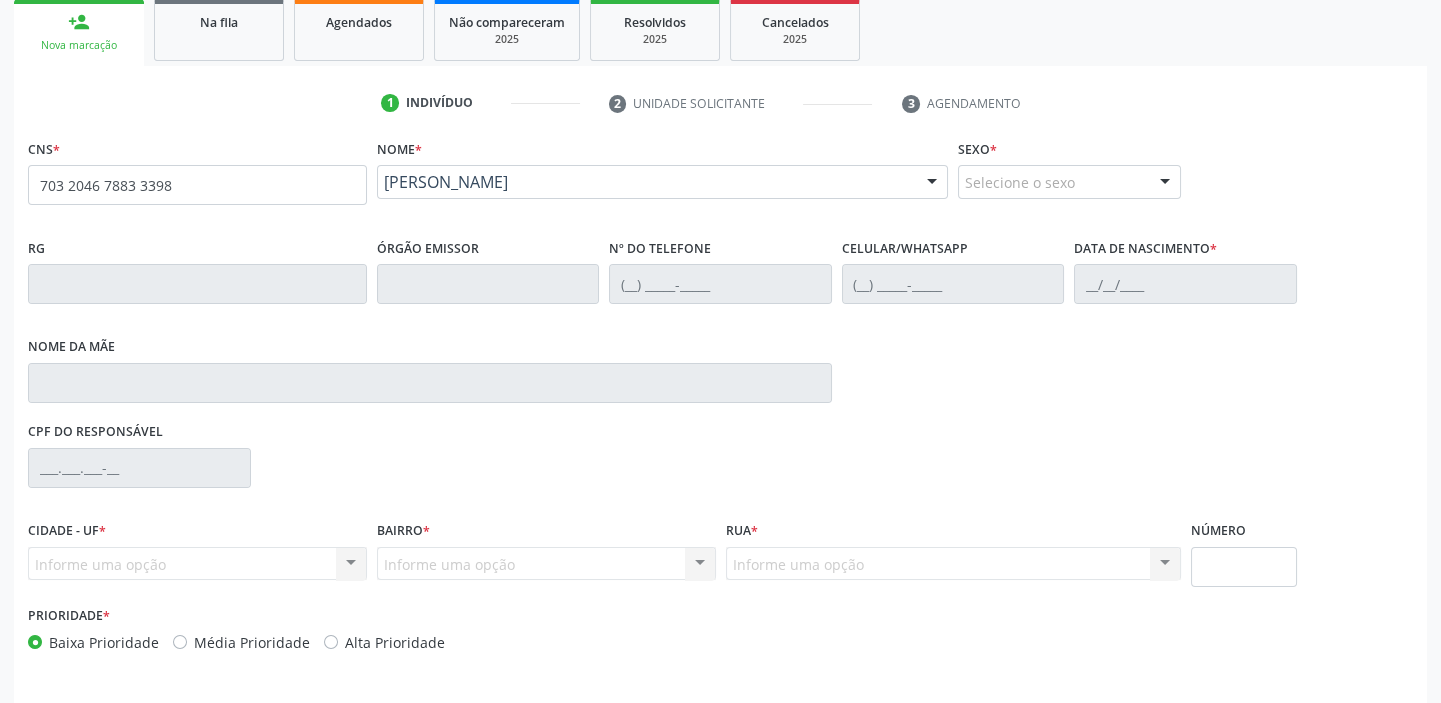 scroll, scrollTop: 366, scrollLeft: 0, axis: vertical 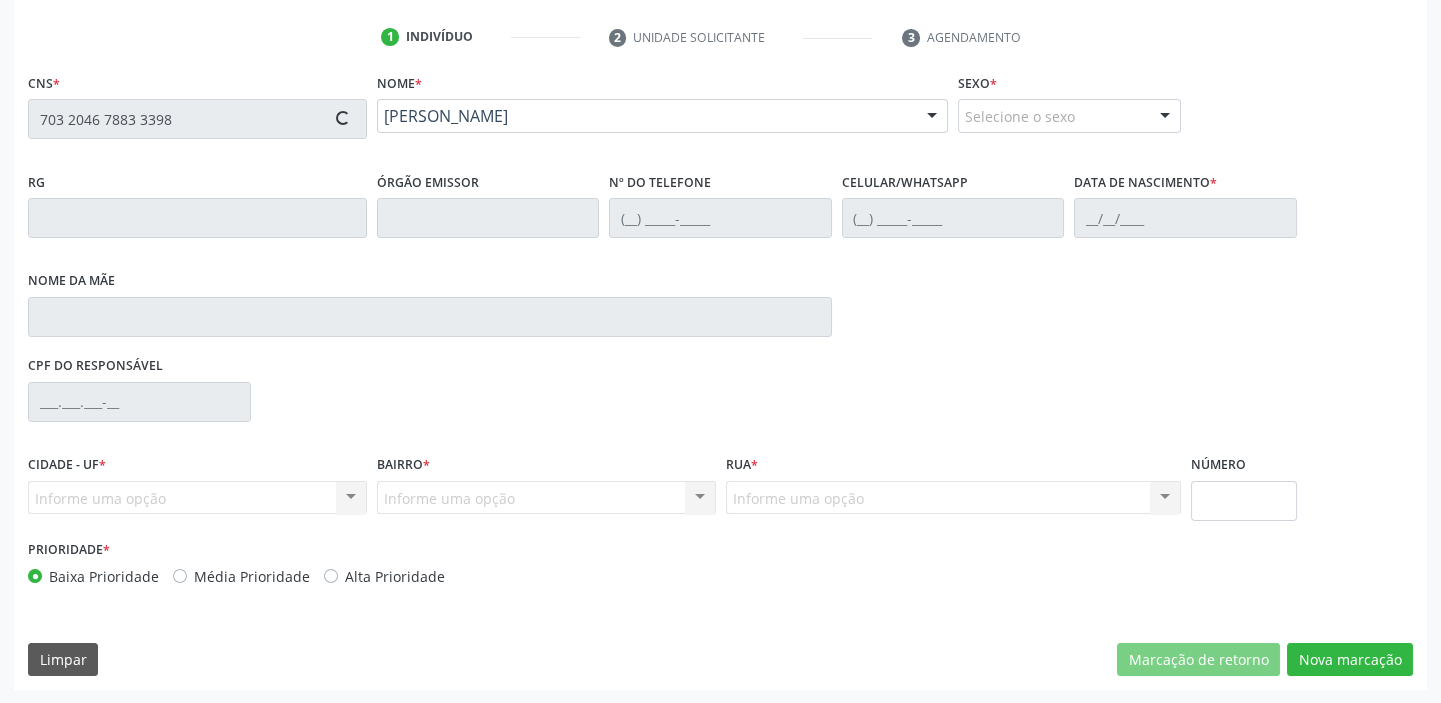 type on "(87) 98816-7380" 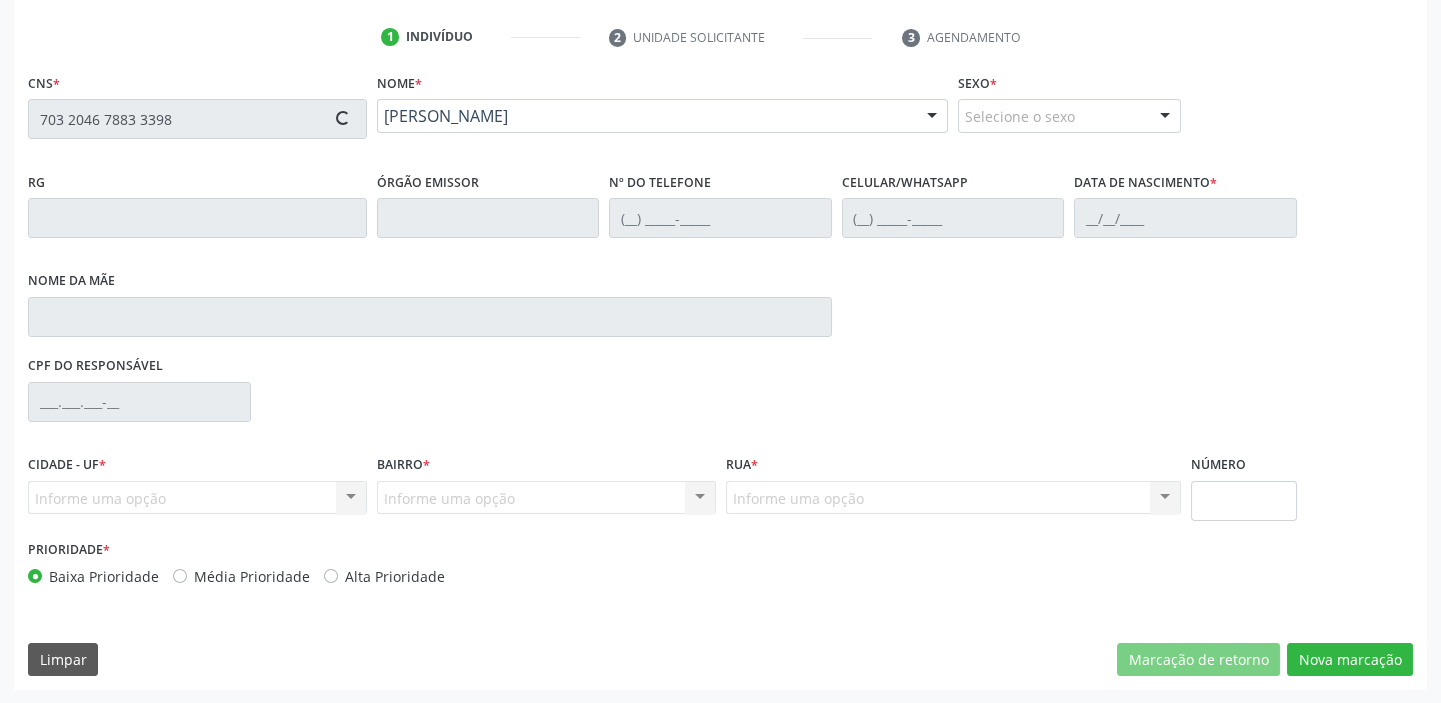 type on "(87) 98816-7380" 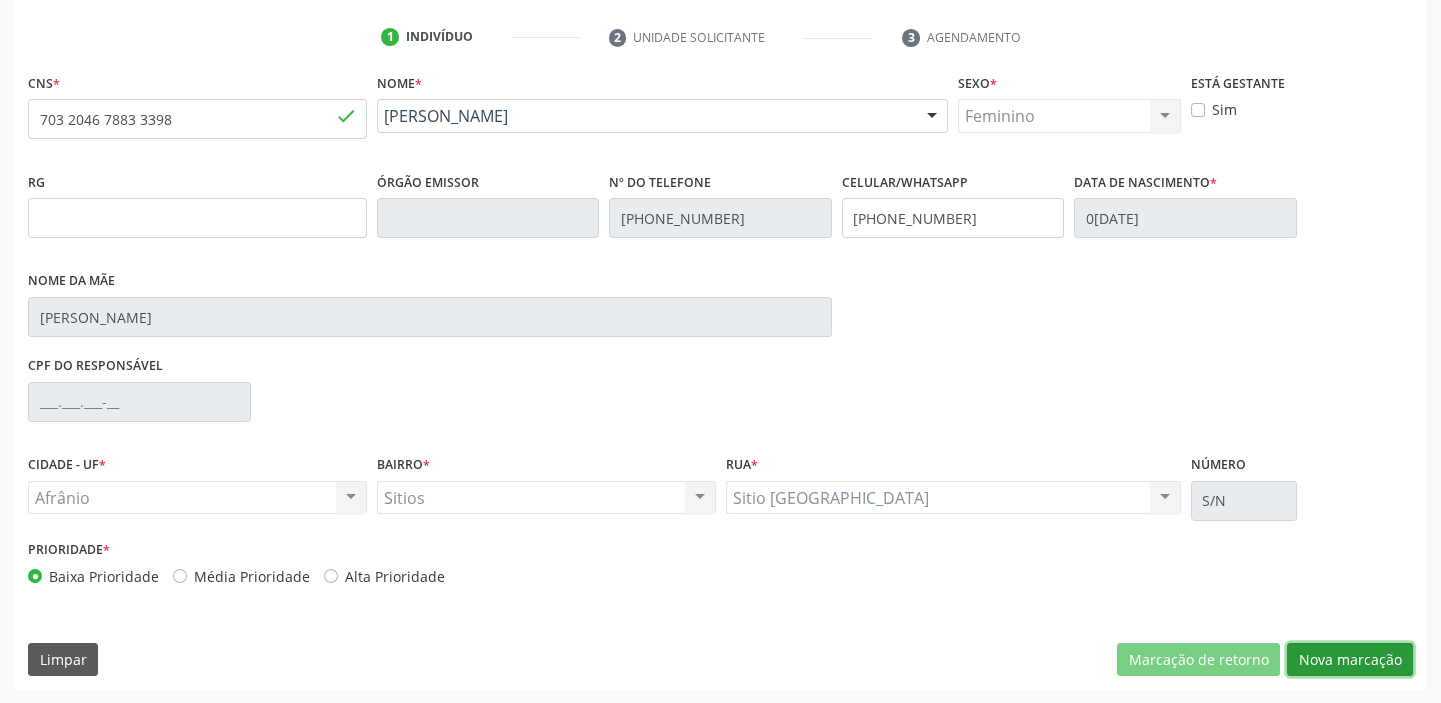 click on "Nova marcação" at bounding box center [1350, 660] 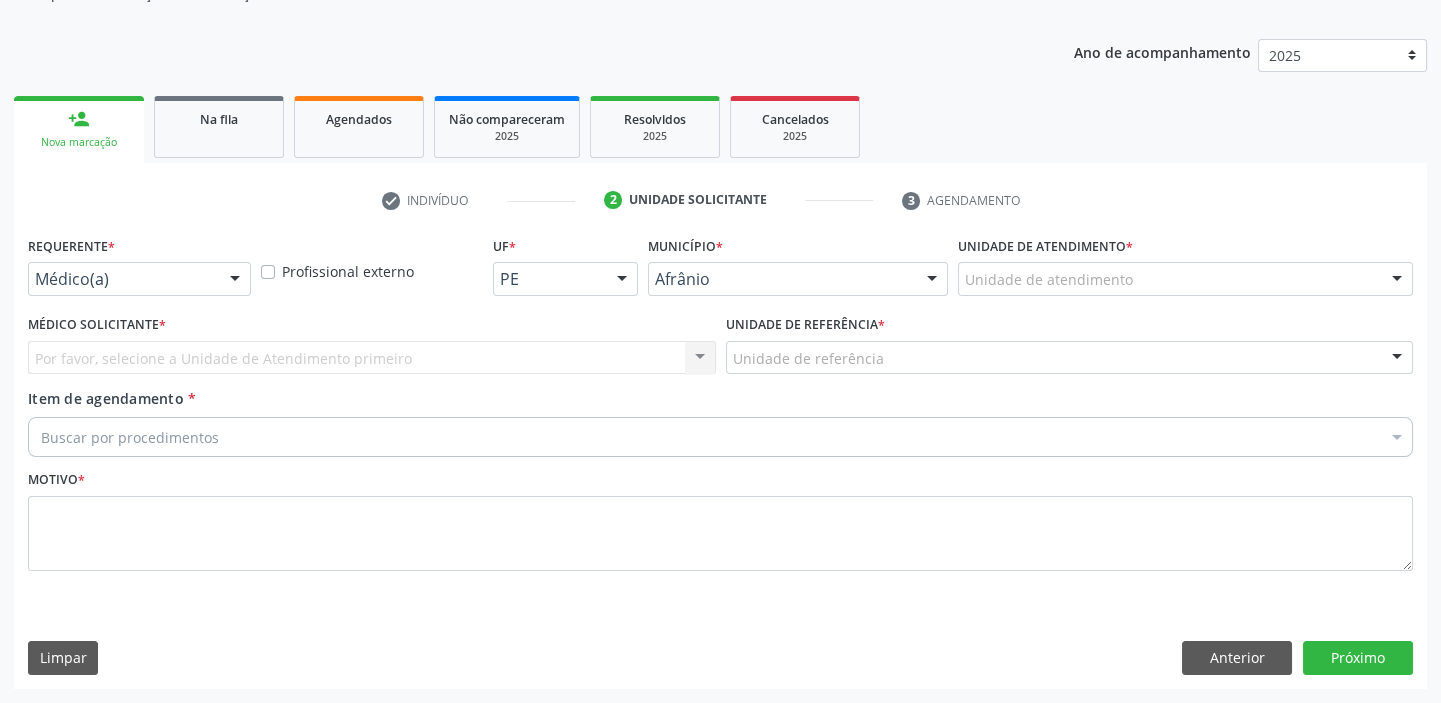 scroll, scrollTop: 201, scrollLeft: 0, axis: vertical 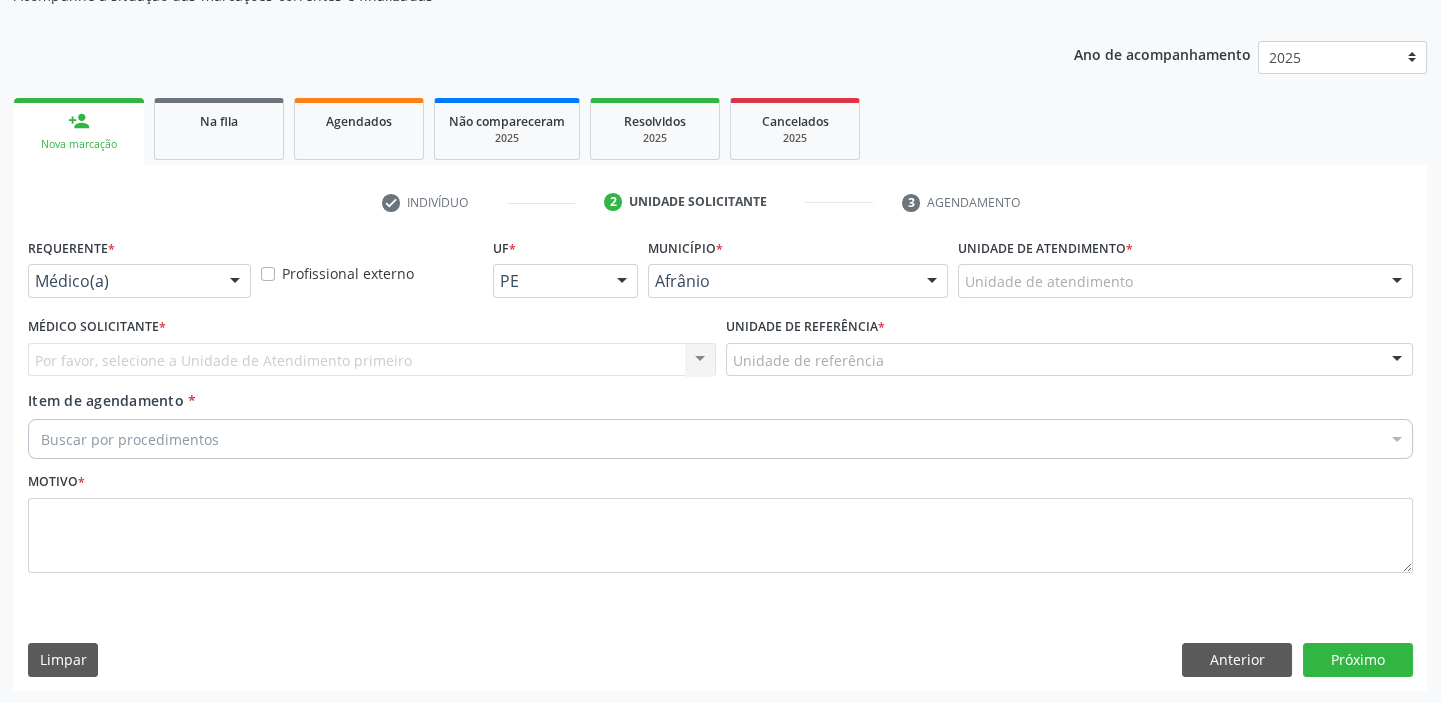 drag, startPoint x: 1002, startPoint y: 280, endPoint x: 1006, endPoint y: 301, distance: 21.377558 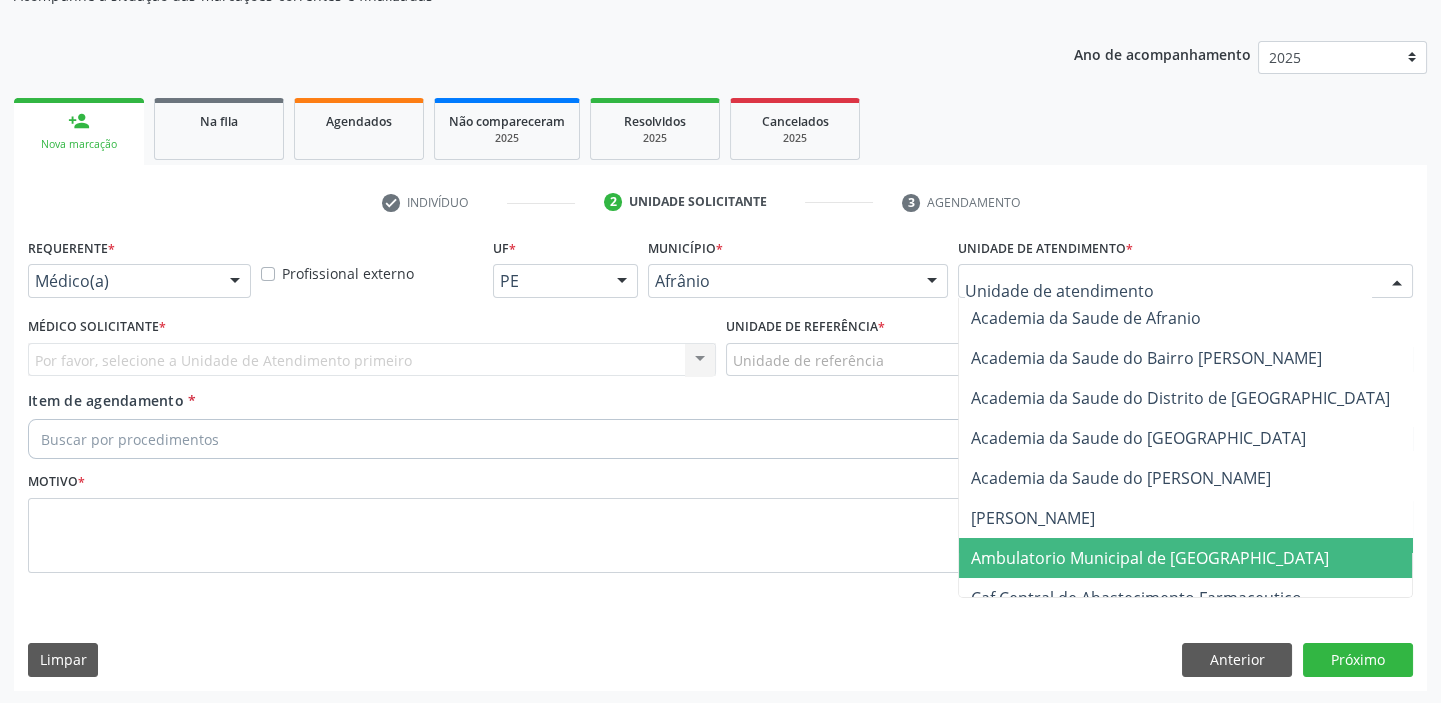 click on "Ambulatorio Municipal de [GEOGRAPHIC_DATA]" at bounding box center (1150, 558) 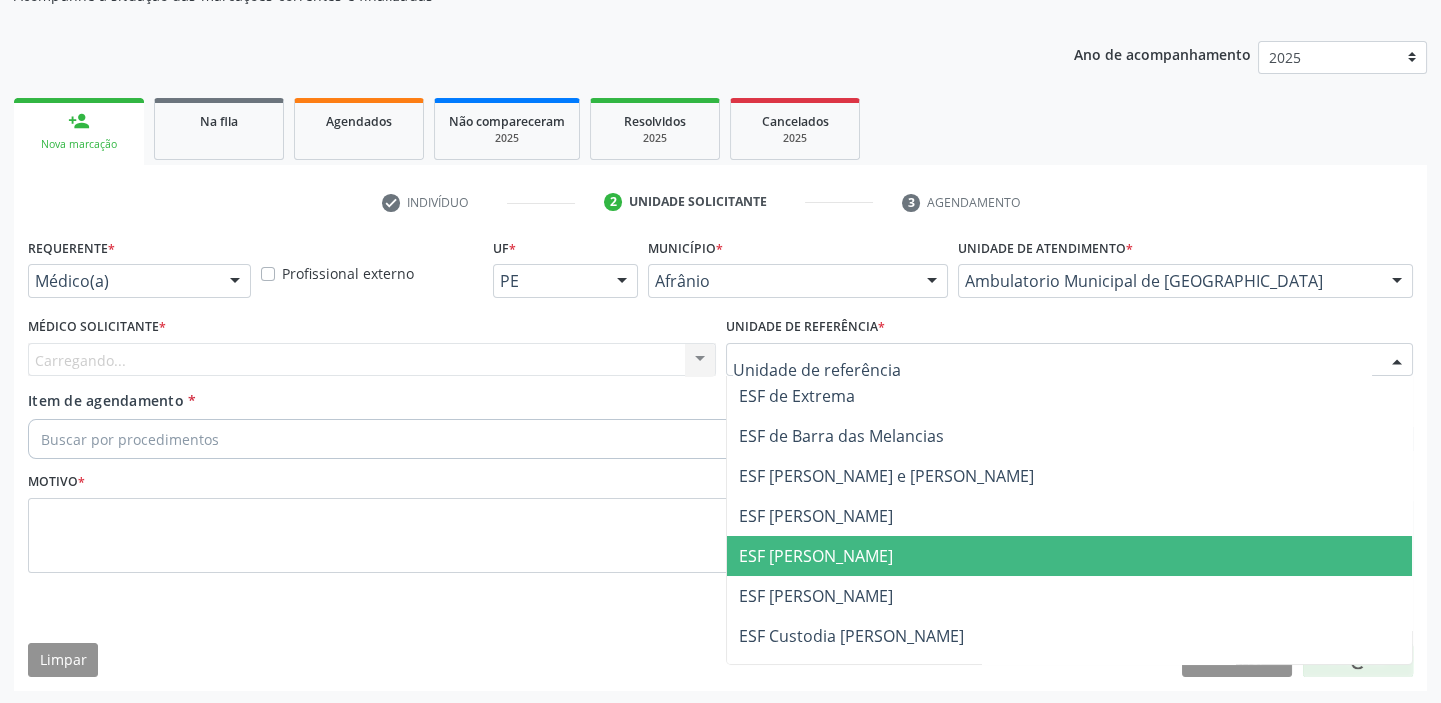 click on "ESF [PERSON_NAME]" at bounding box center (1070, 556) 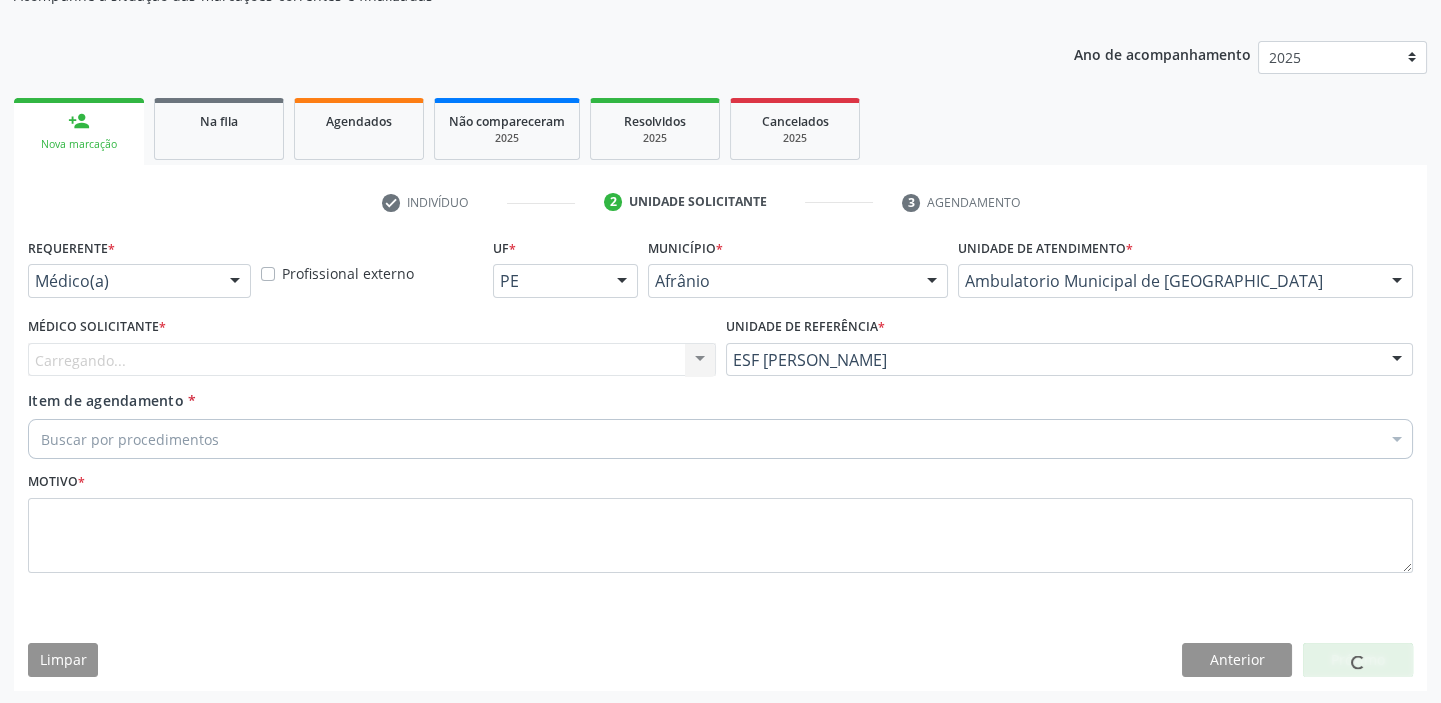 click on "Carregando...
Nenhum resultado encontrado para: "   "
Não há nenhuma opção para ser exibida." at bounding box center [372, 360] 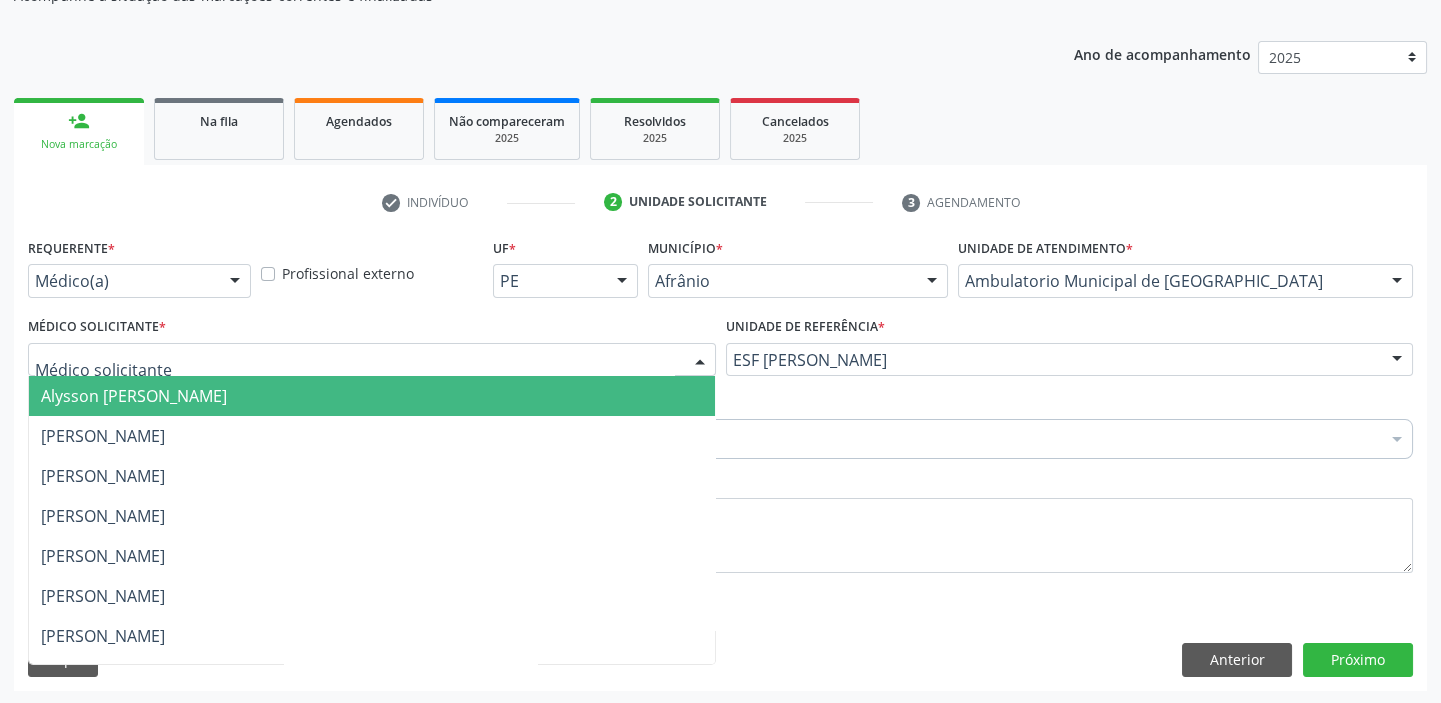 click on "Alysson [PERSON_NAME]" at bounding box center [134, 396] 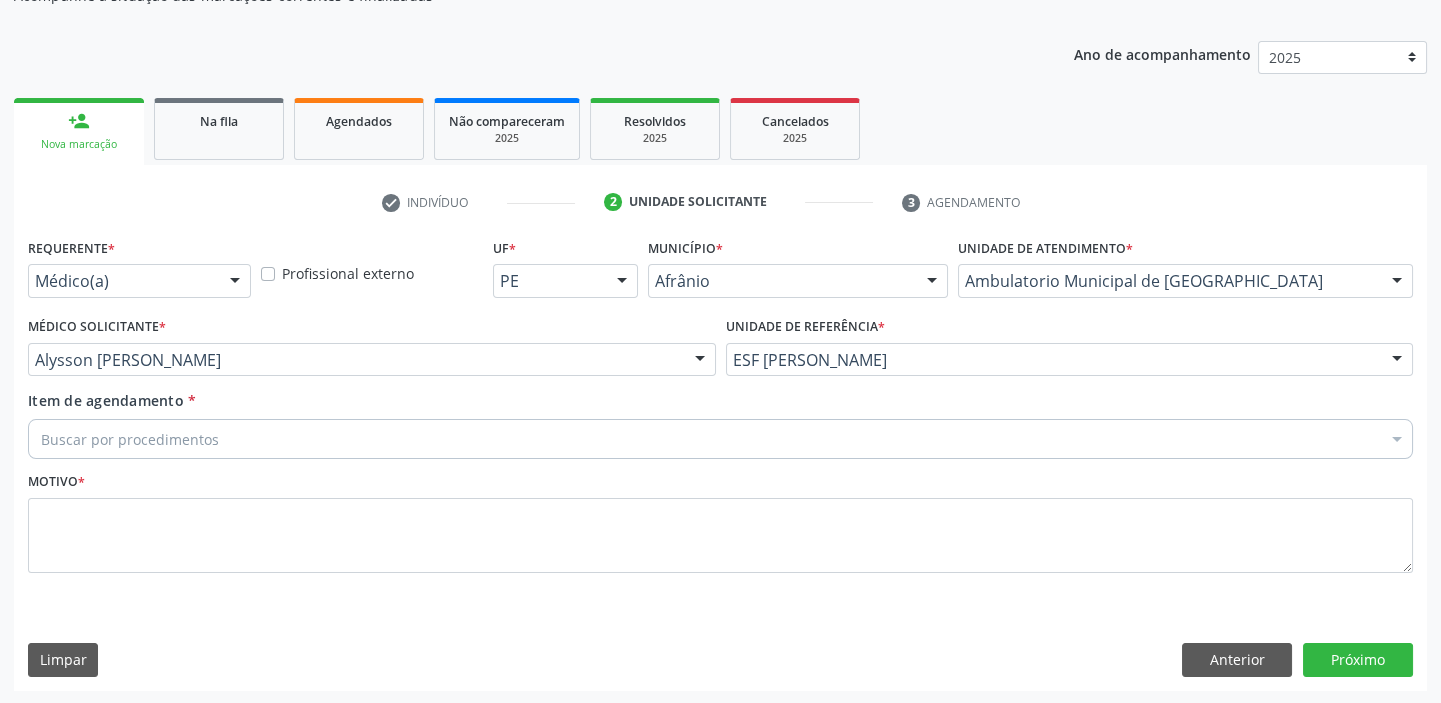 click on "Buscar por procedimentos" at bounding box center [720, 439] 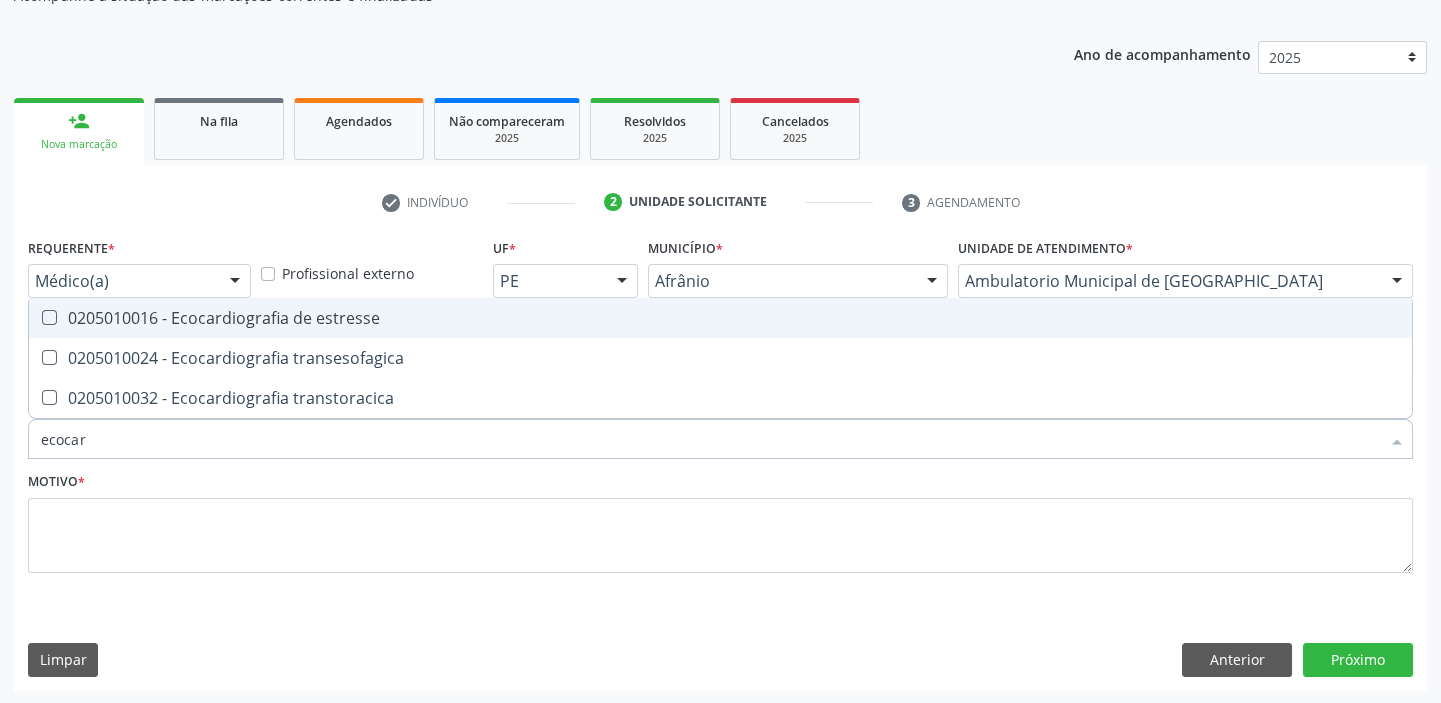 type on "ecocard" 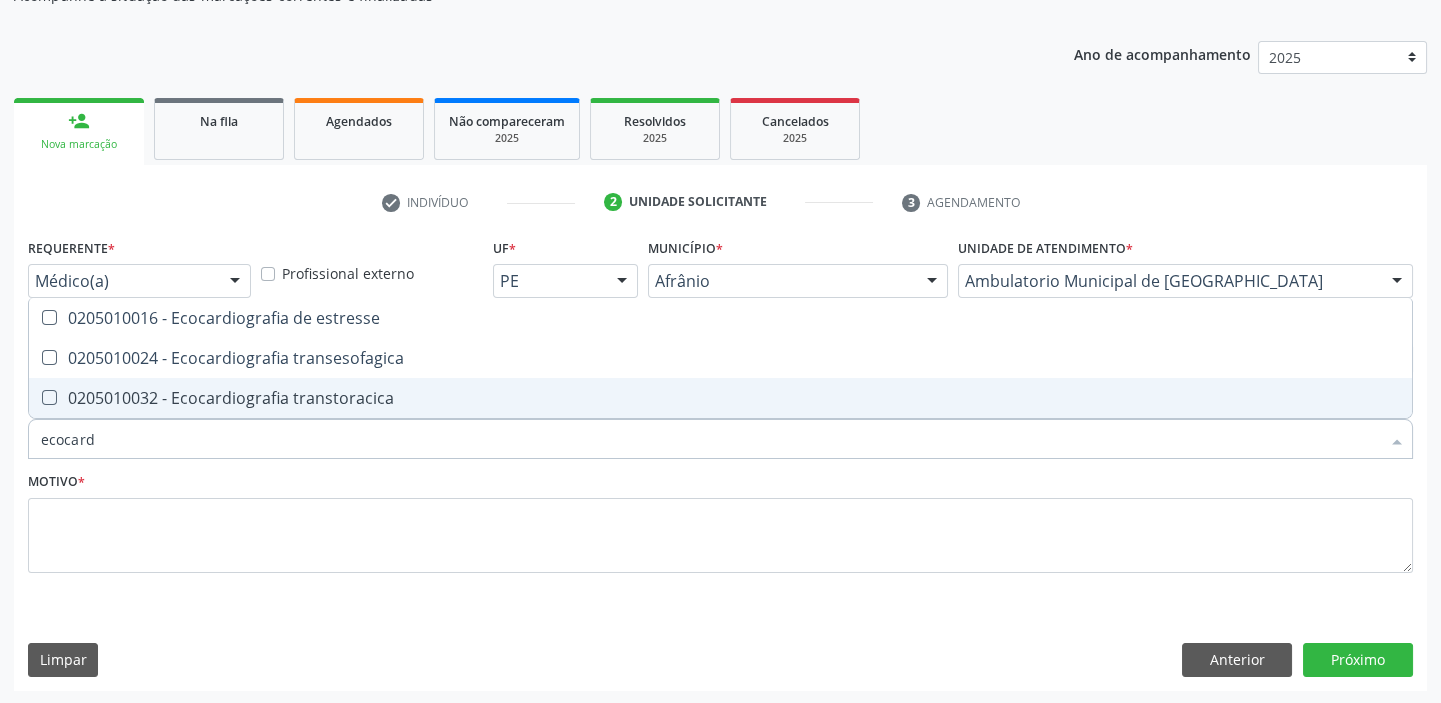 click on "0205010032 - Ecocardiografia transtoracica" at bounding box center [720, 398] 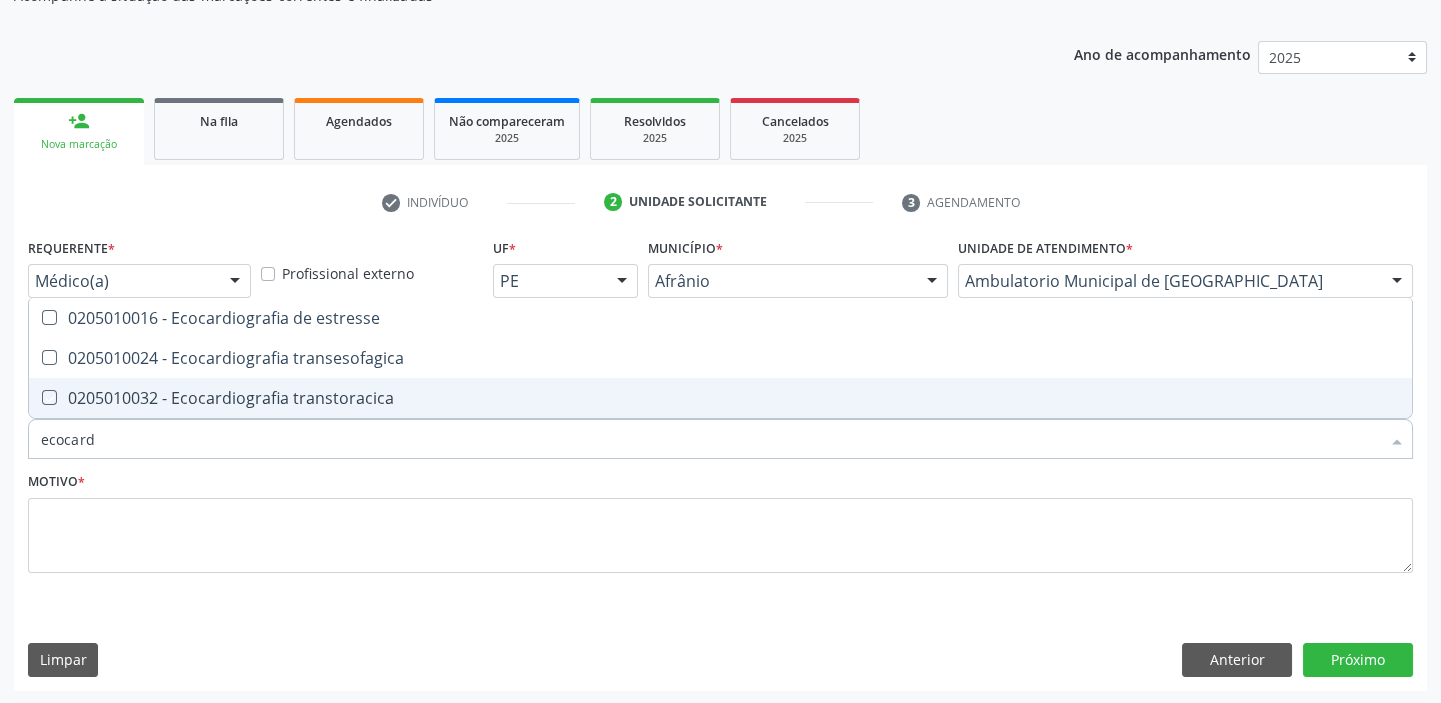 checkbox on "true" 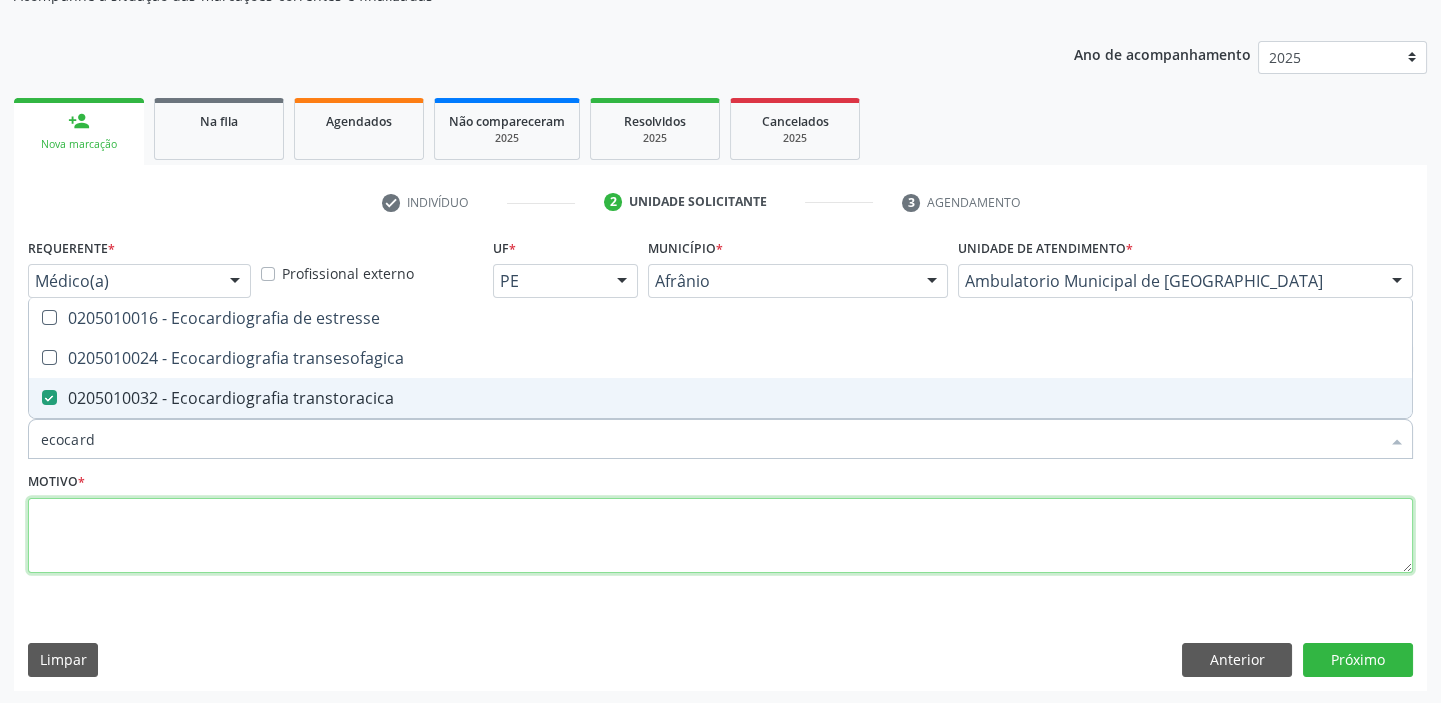 click at bounding box center (720, 536) 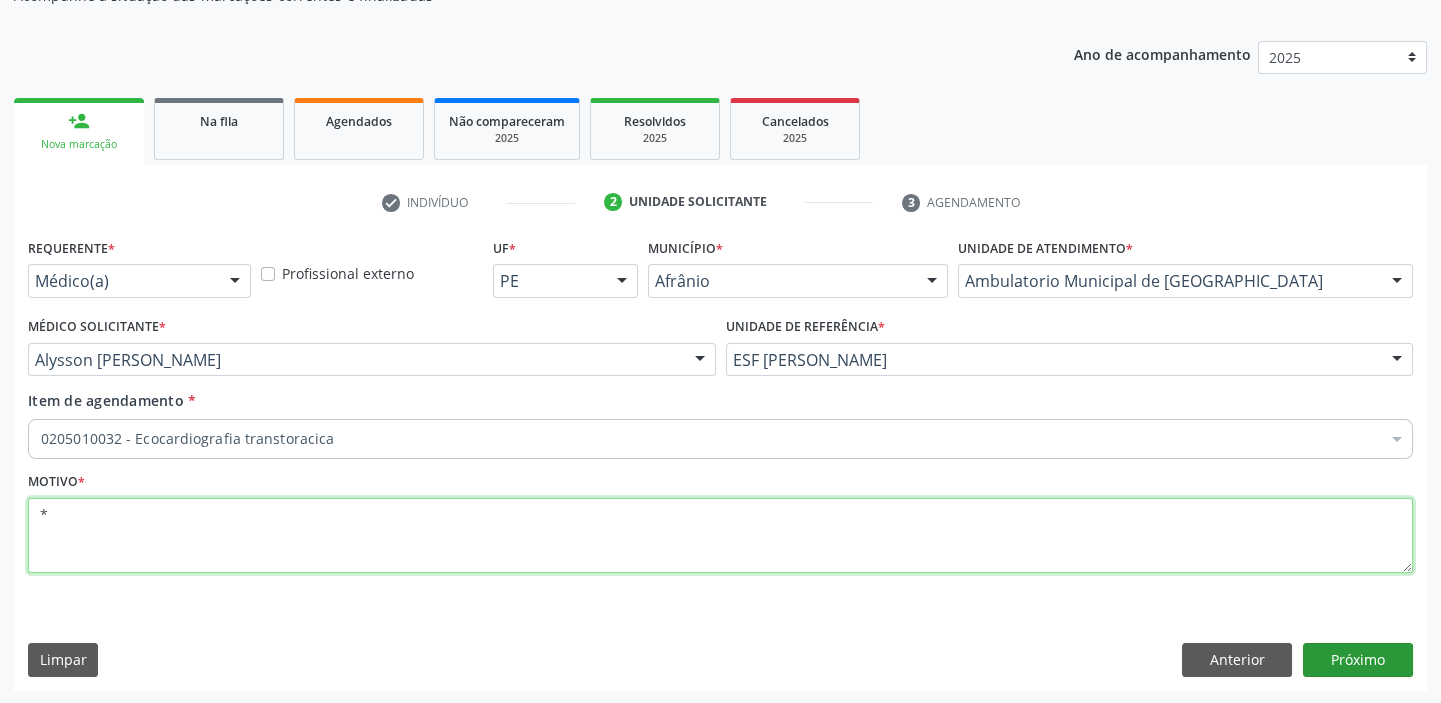 type on "*" 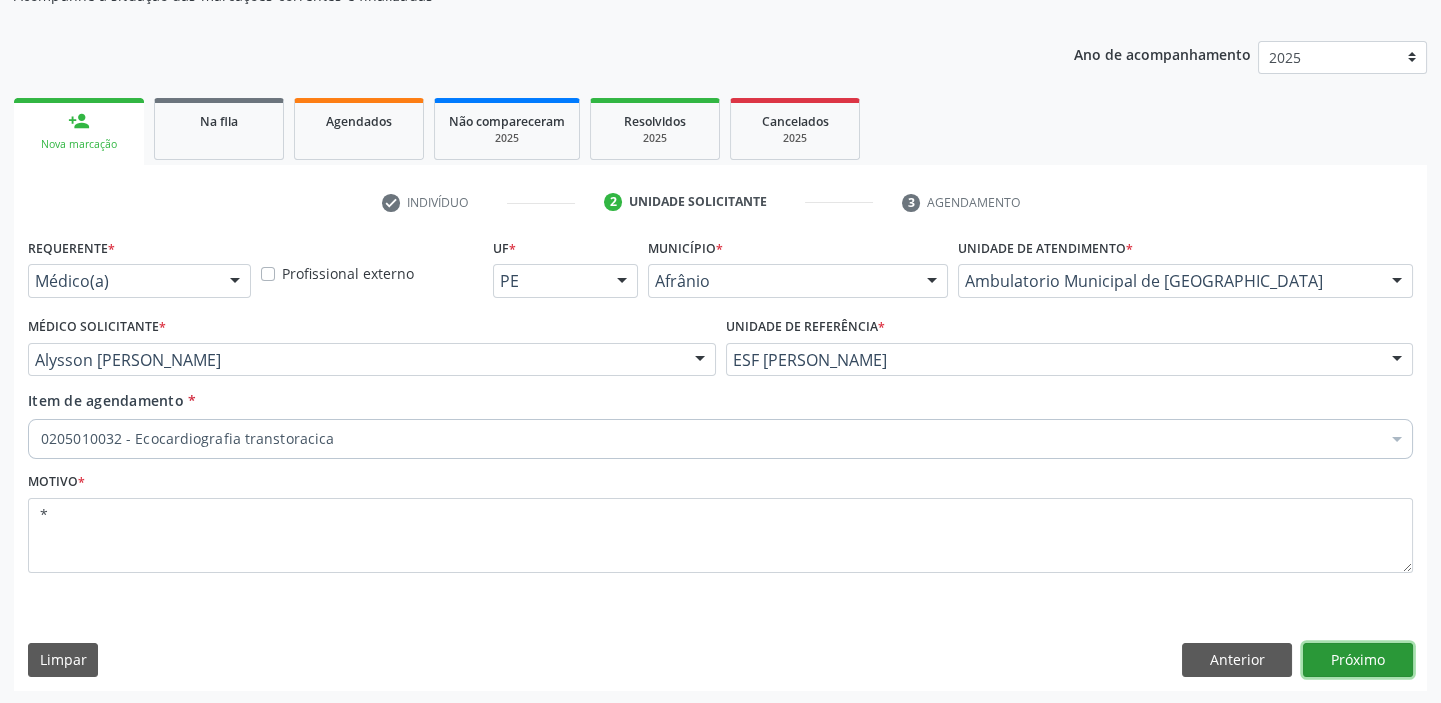 click on "Próximo" at bounding box center (1358, 660) 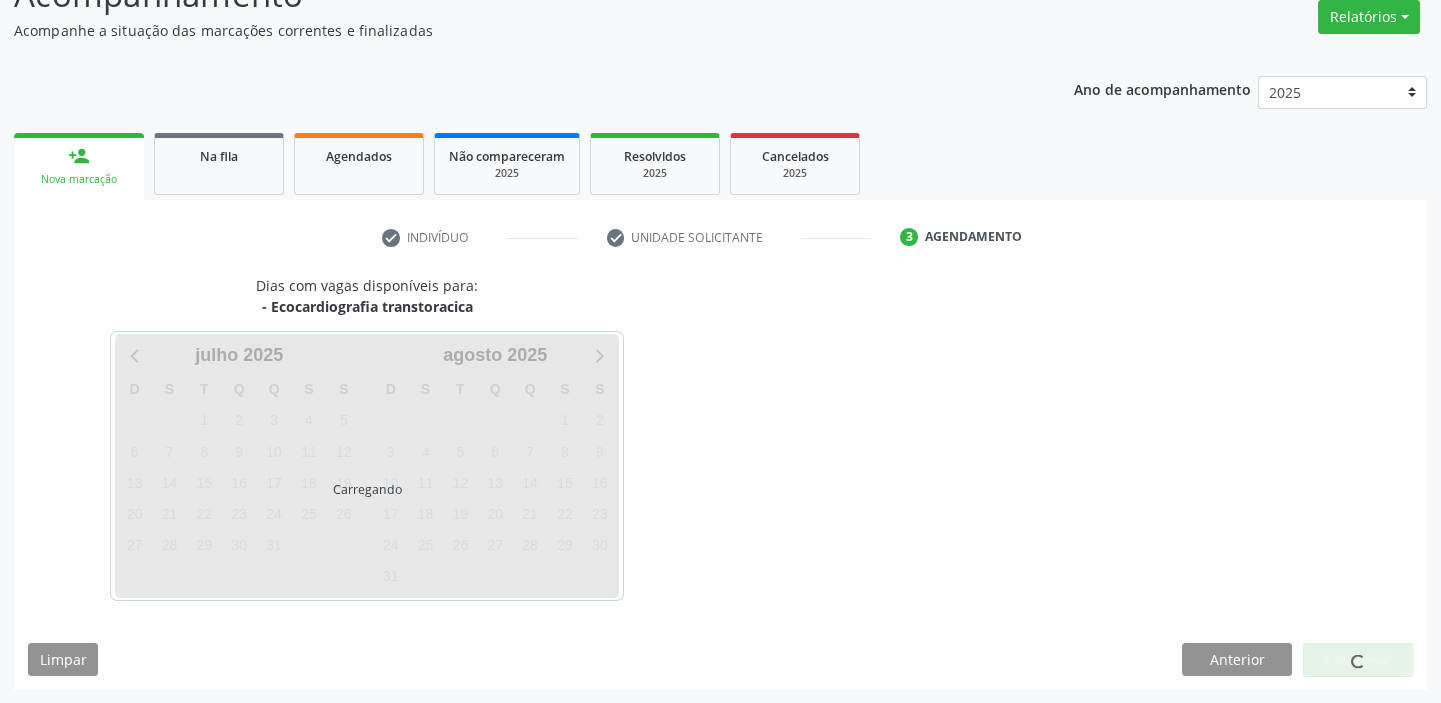 scroll, scrollTop: 166, scrollLeft: 0, axis: vertical 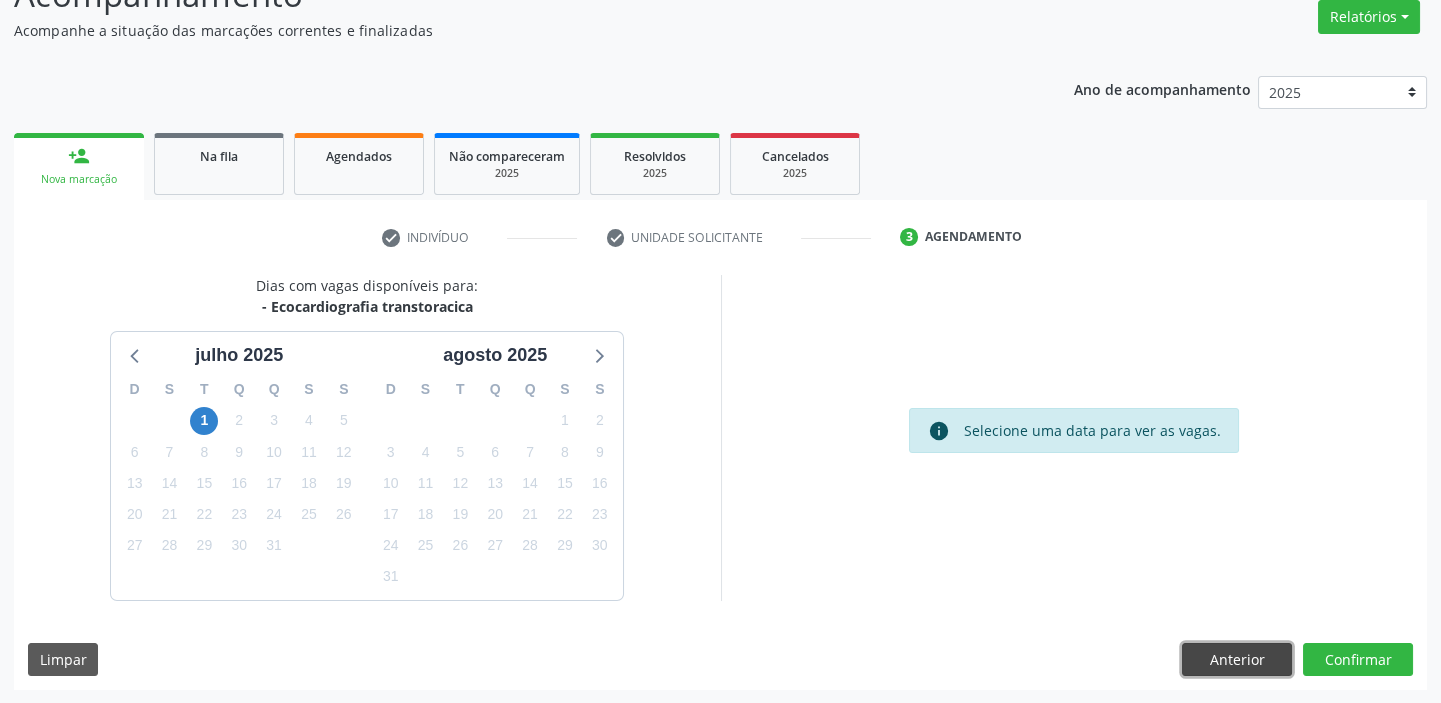 click on "Anterior" at bounding box center (1237, 660) 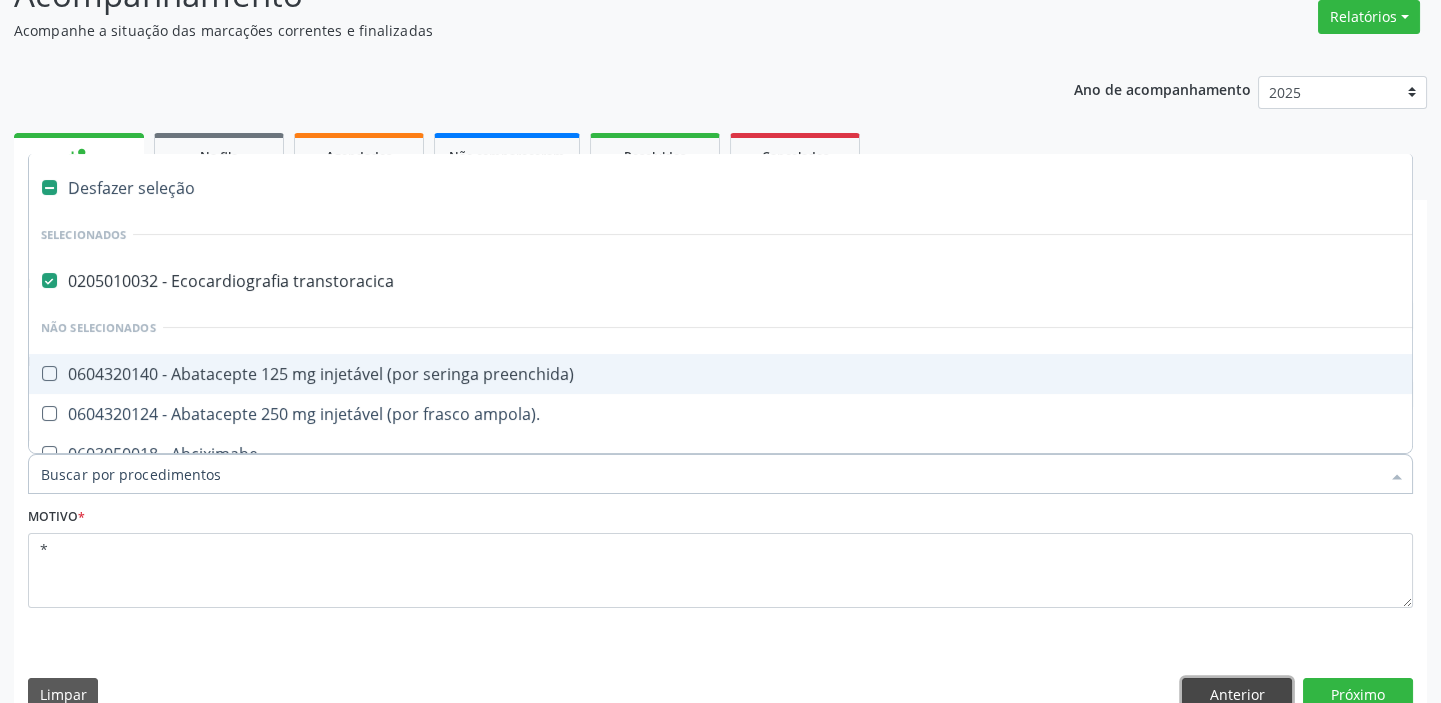 click on "Anterior" at bounding box center (1237, 695) 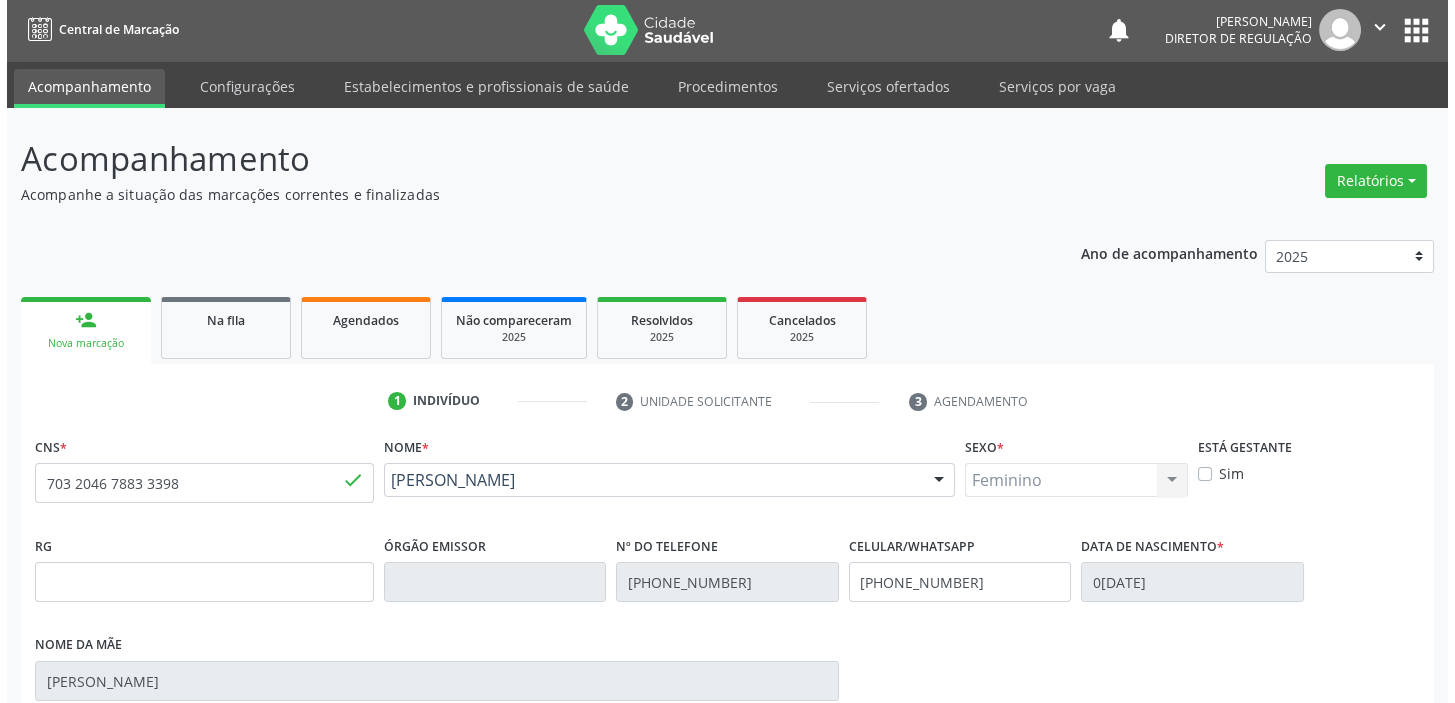 scroll, scrollTop: 0, scrollLeft: 0, axis: both 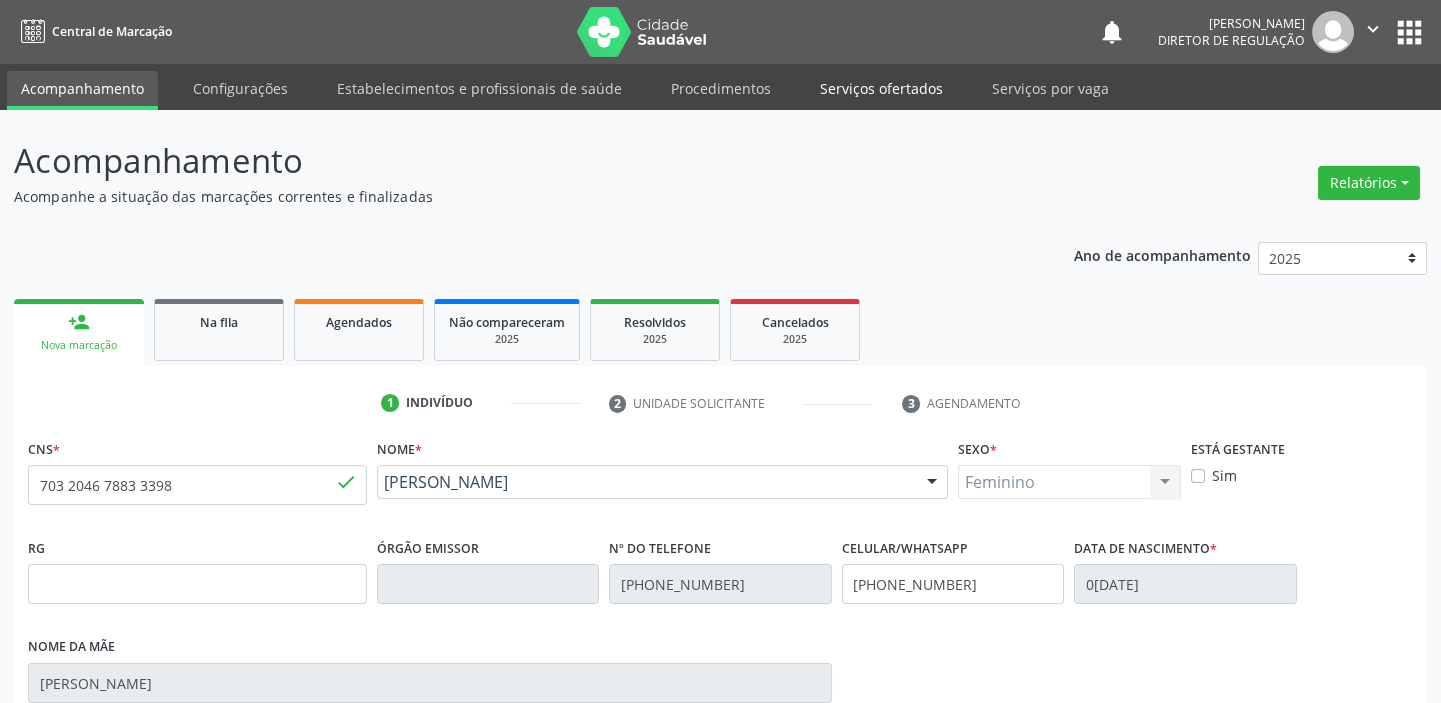 click on "Serviços ofertados" at bounding box center [881, 88] 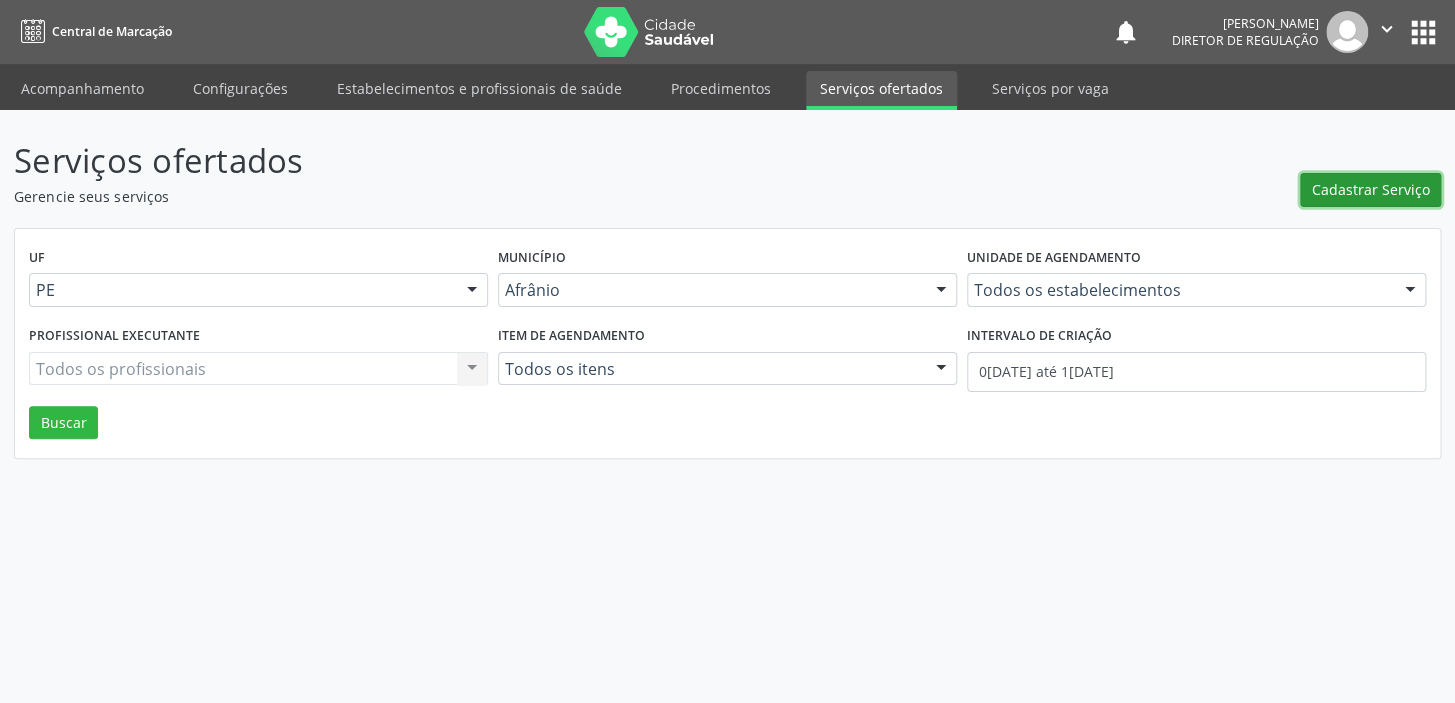 click on "Cadastrar Serviço" at bounding box center [1371, 189] 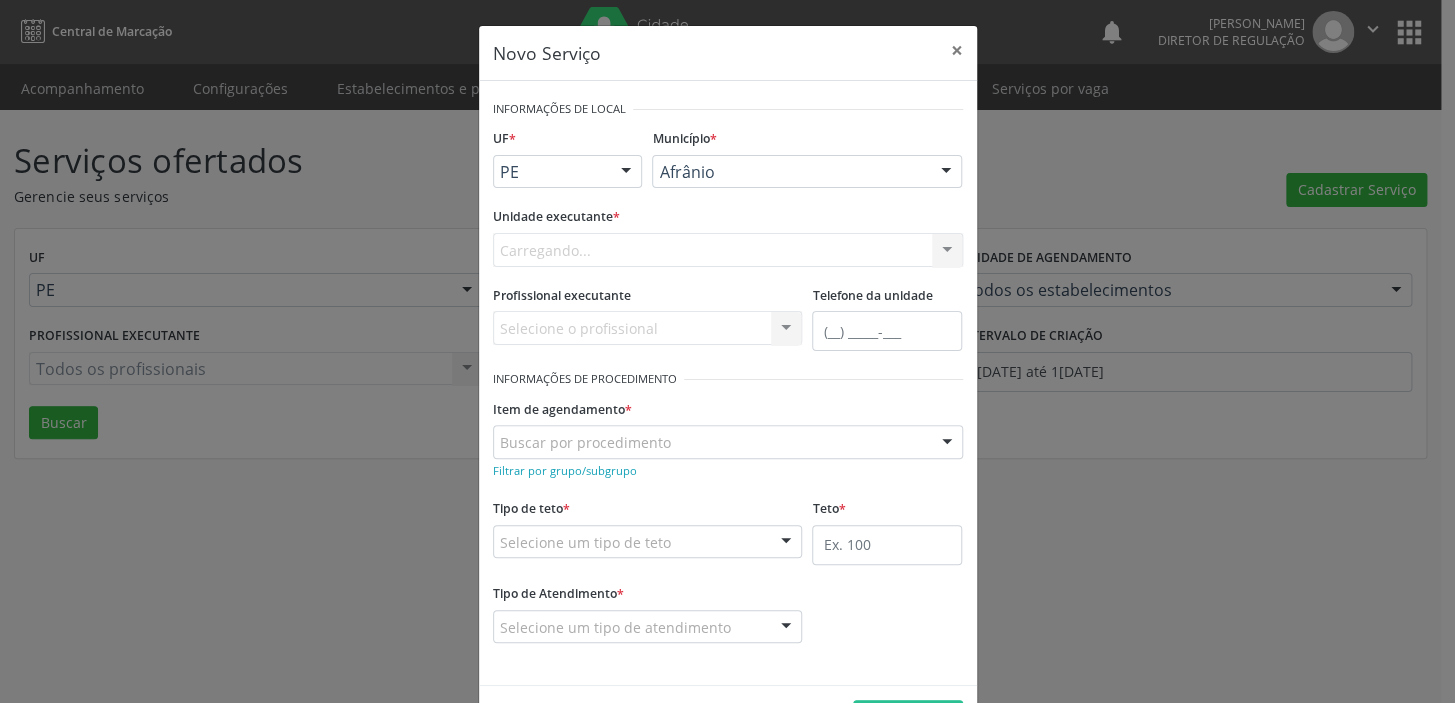 scroll, scrollTop: 0, scrollLeft: 0, axis: both 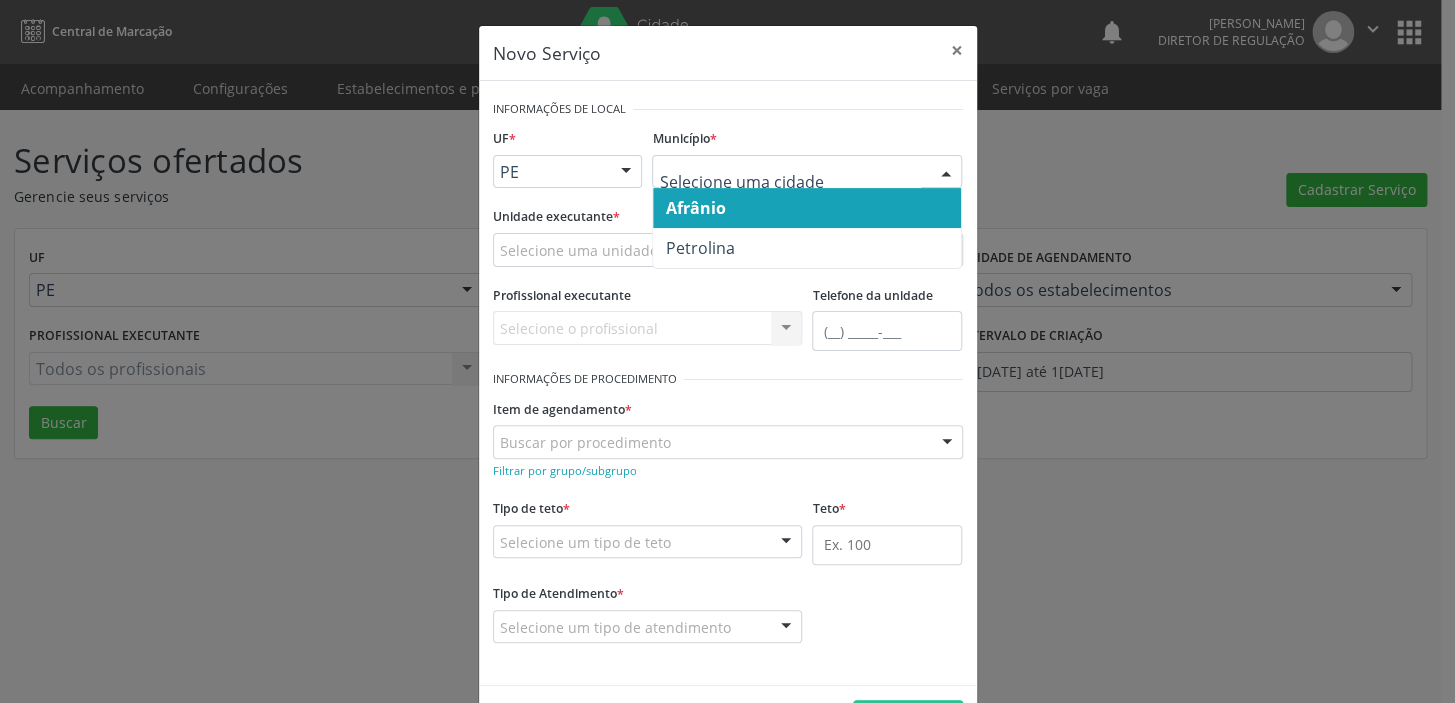 click on "Afrânio" at bounding box center [695, 208] 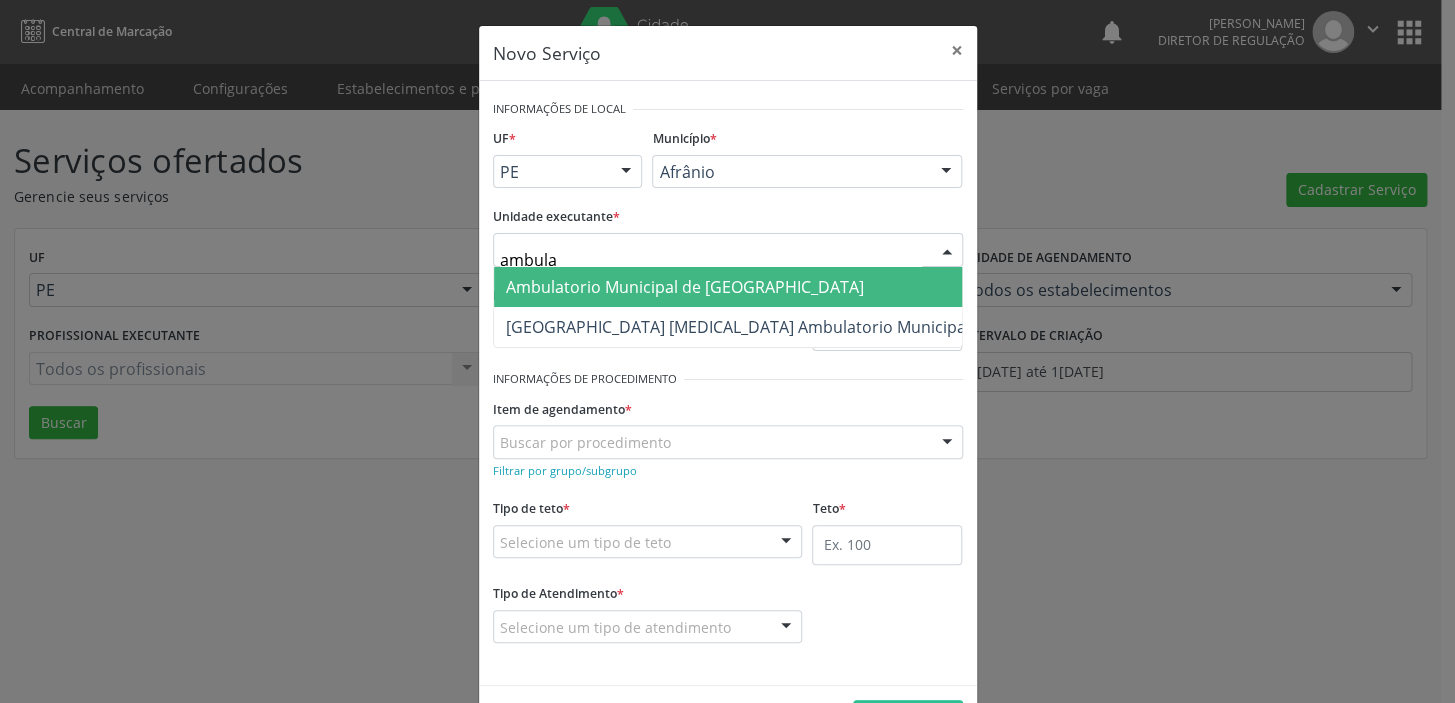 type on "ambulat" 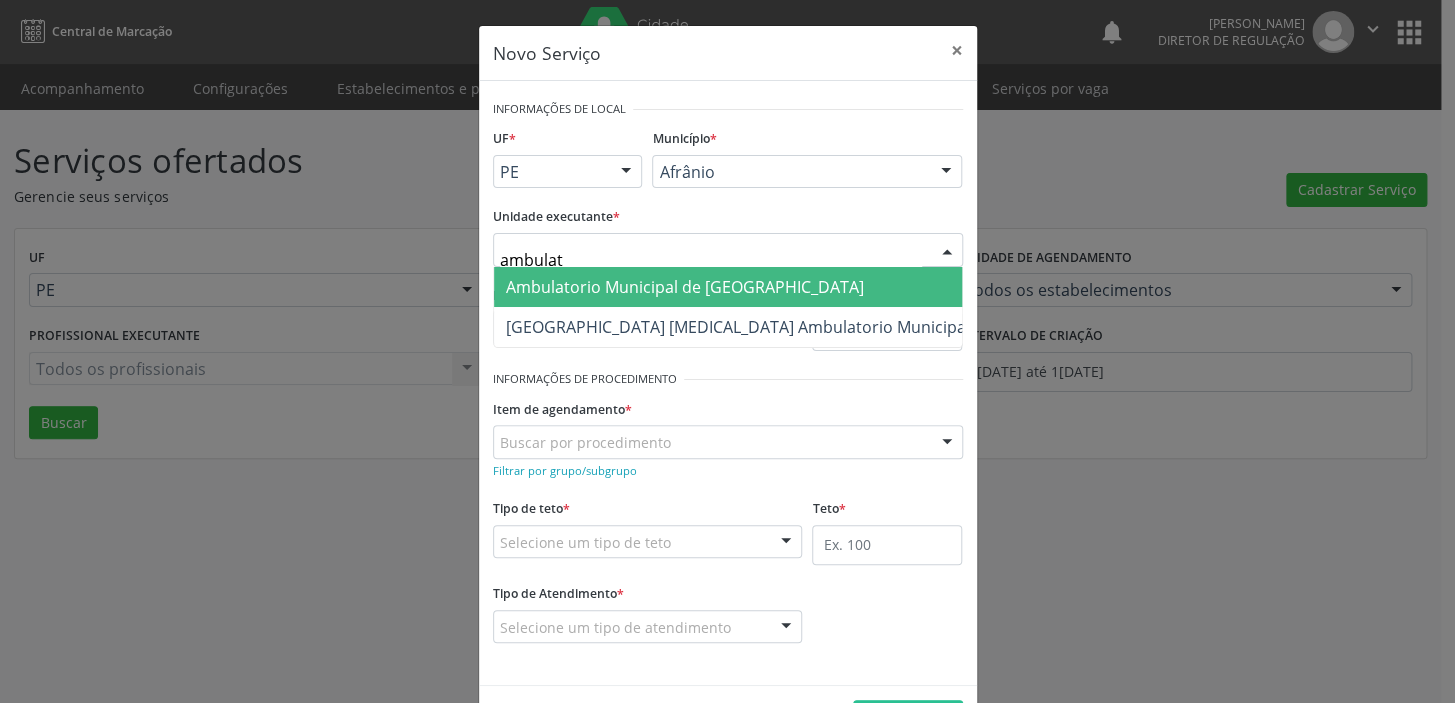click on "Ambulatorio Municipal de [GEOGRAPHIC_DATA]" at bounding box center [685, 287] 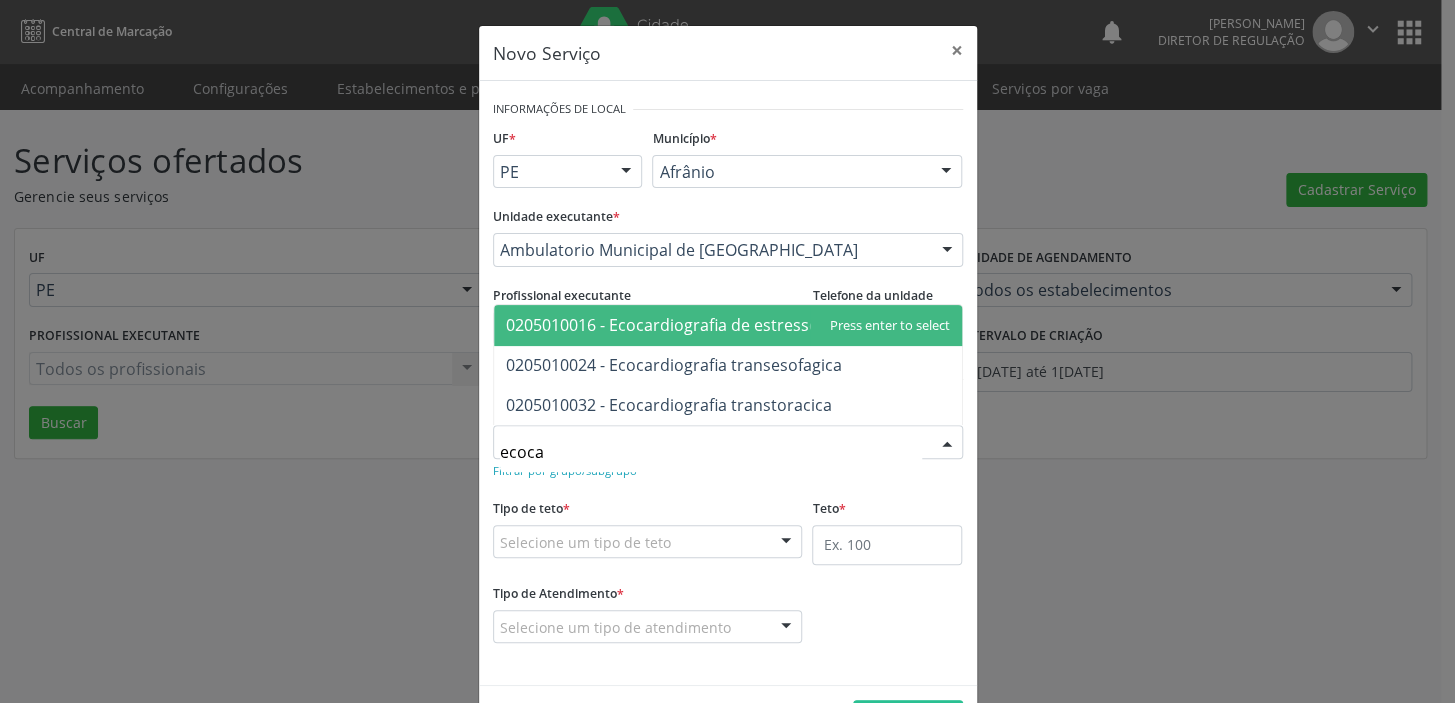 type on "ecocar" 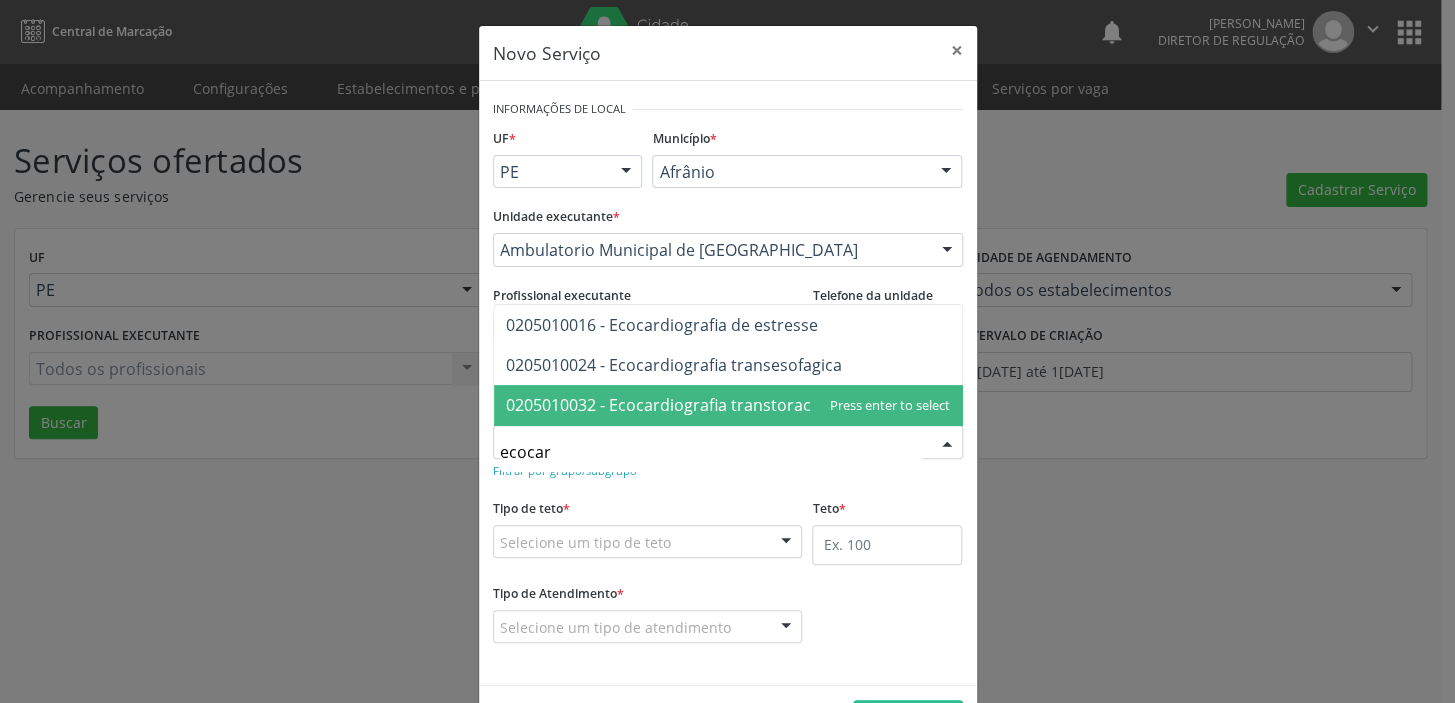 click on "0205010032 - Ecocardiografia transtoracica" at bounding box center (669, 405) 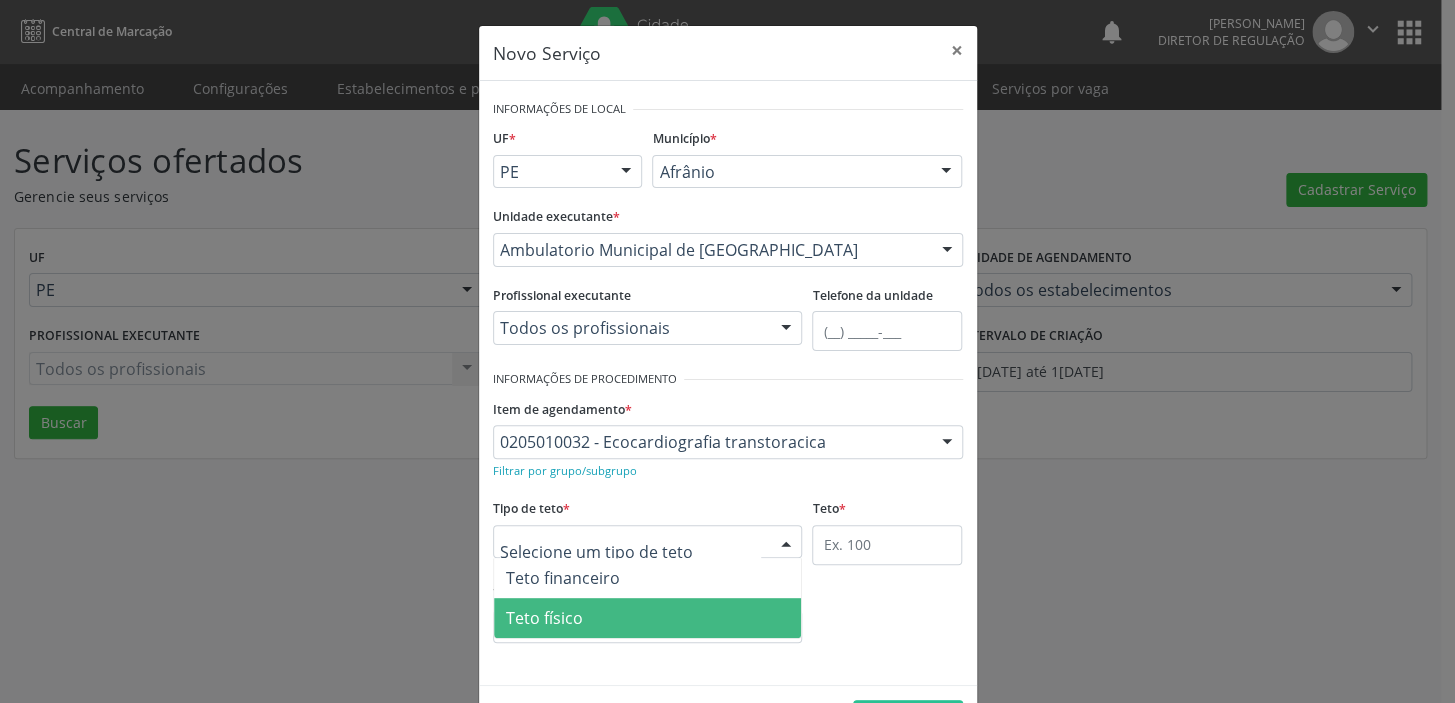click on "Teto físico" at bounding box center [544, 618] 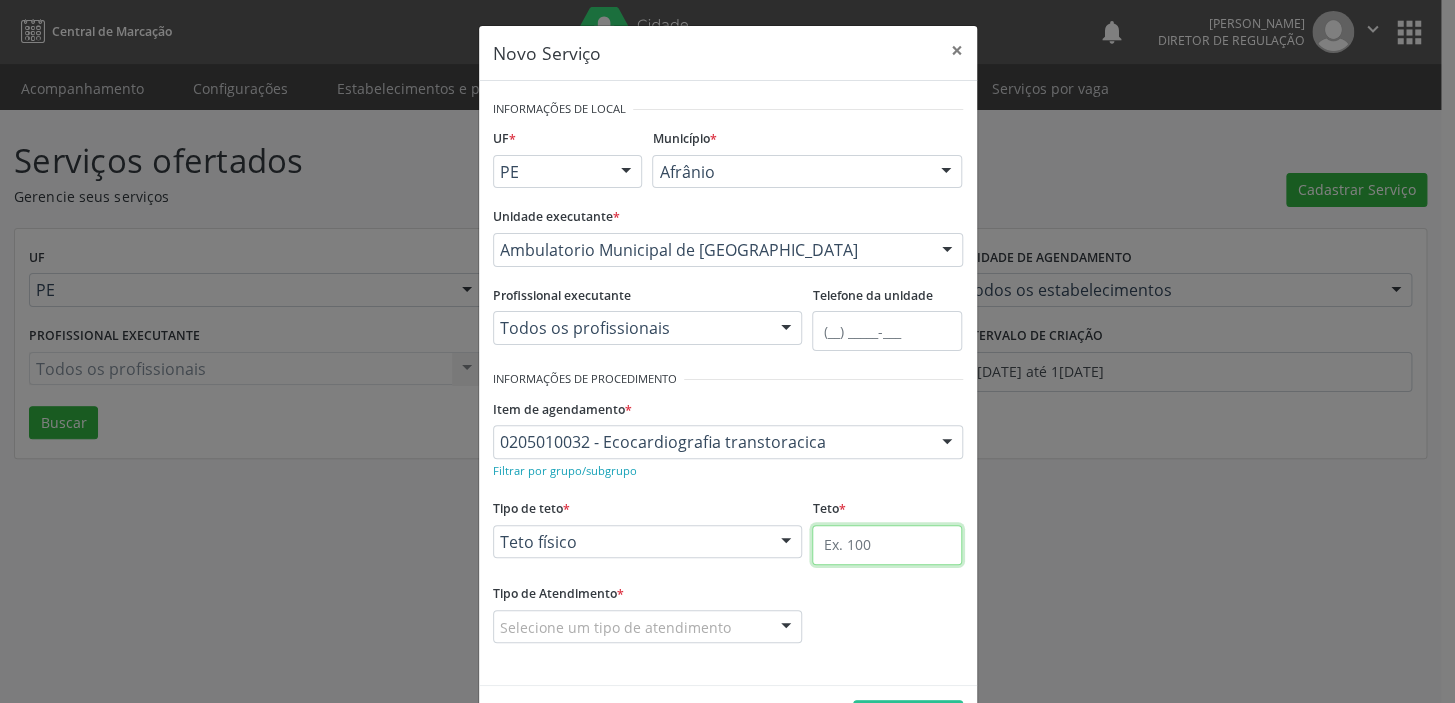 click at bounding box center (887, 545) 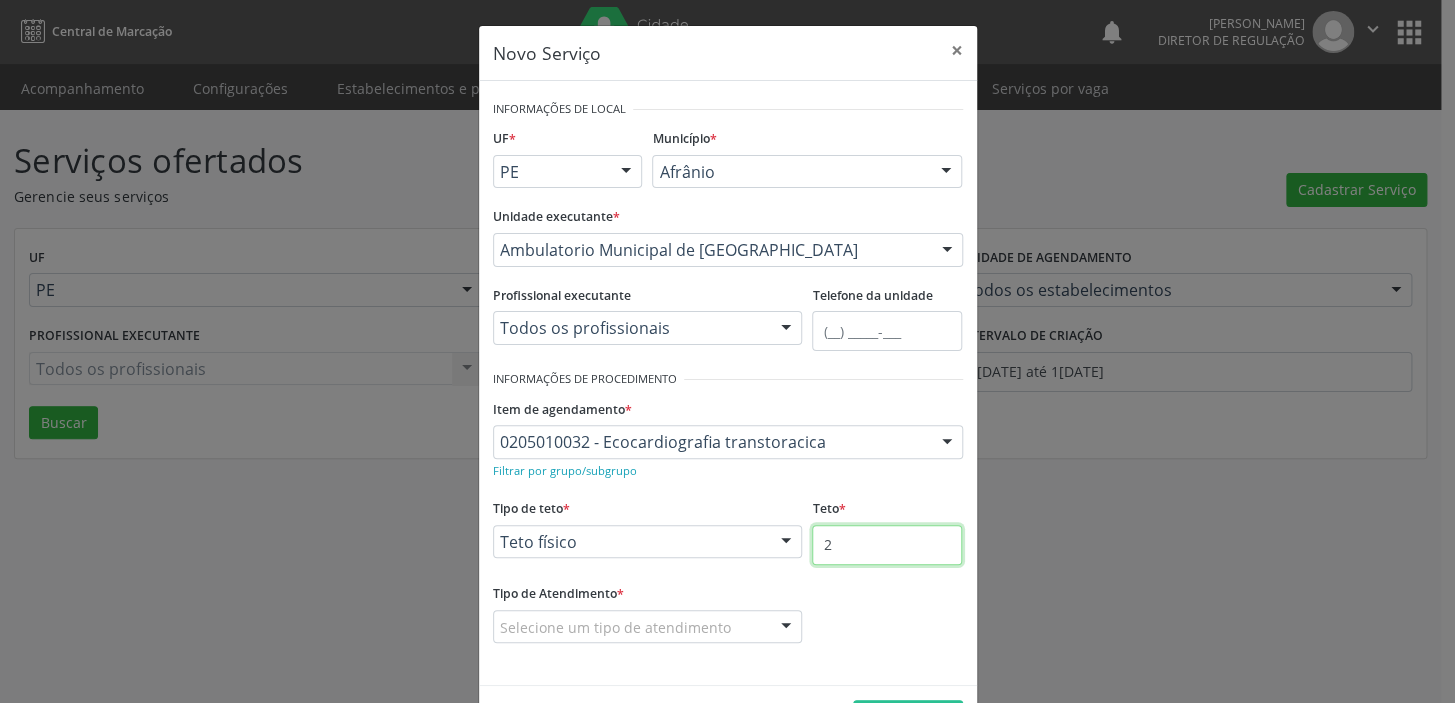 type on "2" 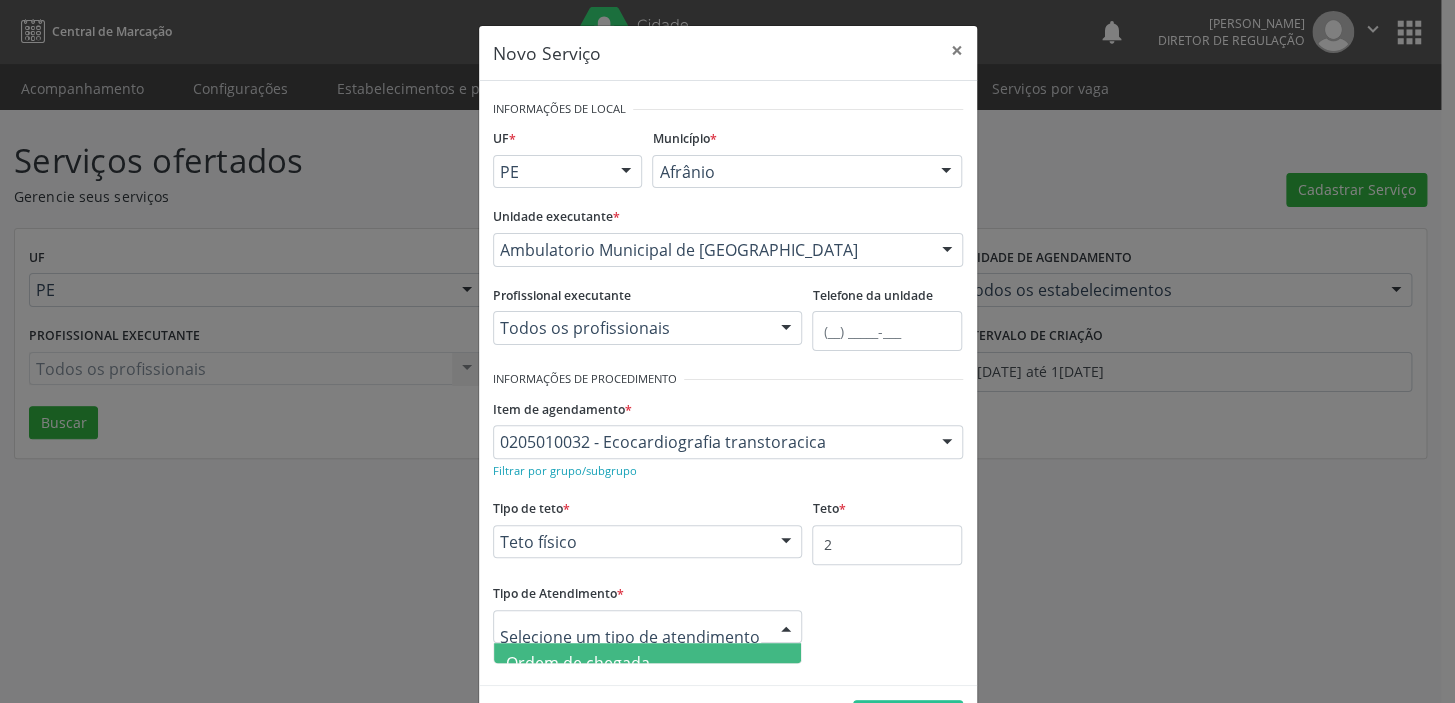 click on "Ordem de chegada" at bounding box center [648, 663] 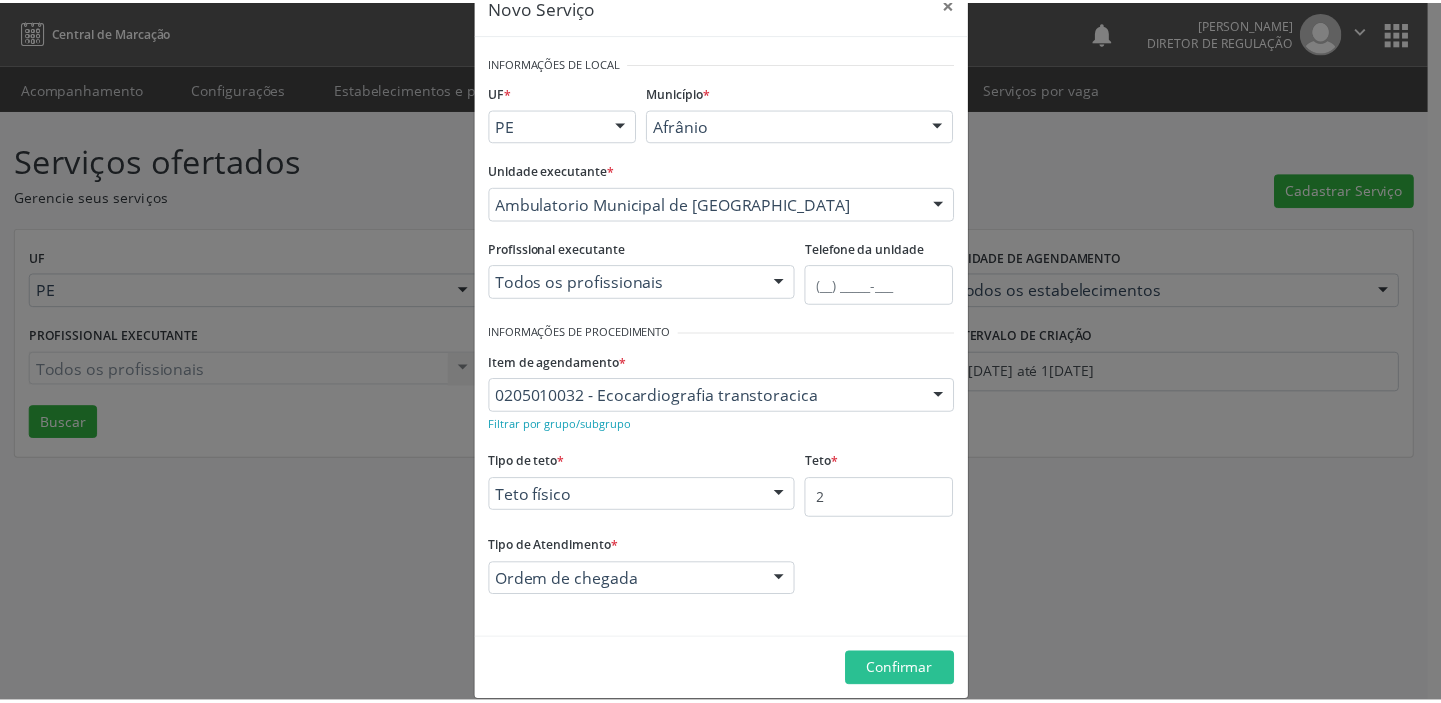 scroll, scrollTop: 69, scrollLeft: 0, axis: vertical 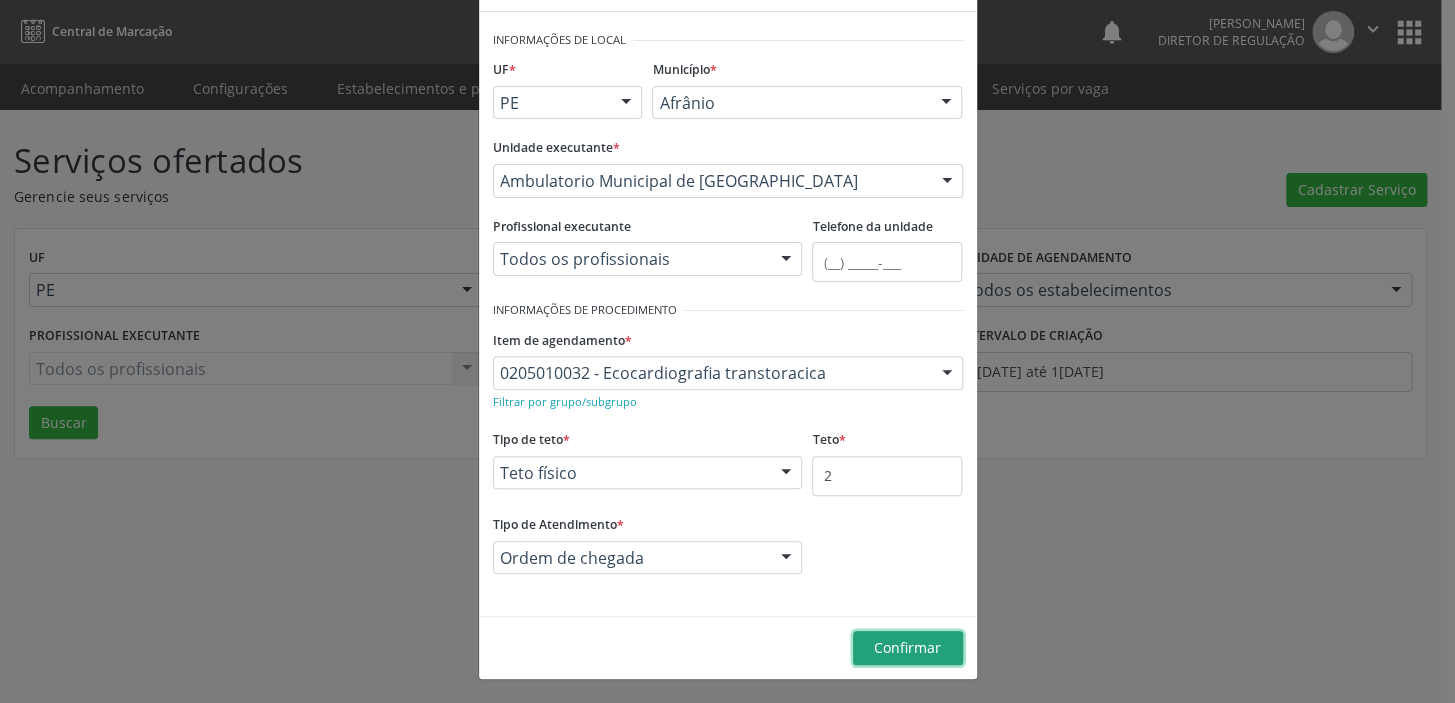 click on "Confirmar" at bounding box center (908, 648) 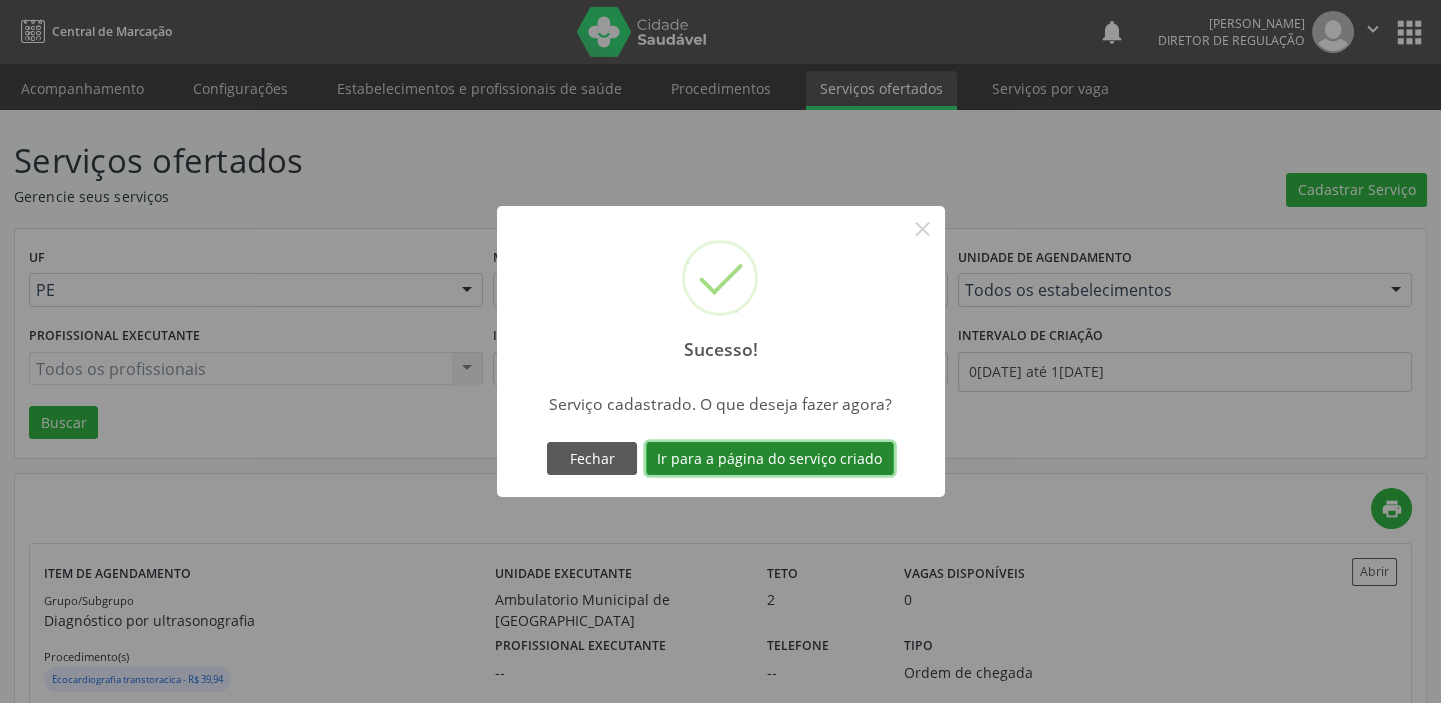 click on "Ir para a página do serviço criado" at bounding box center [770, 459] 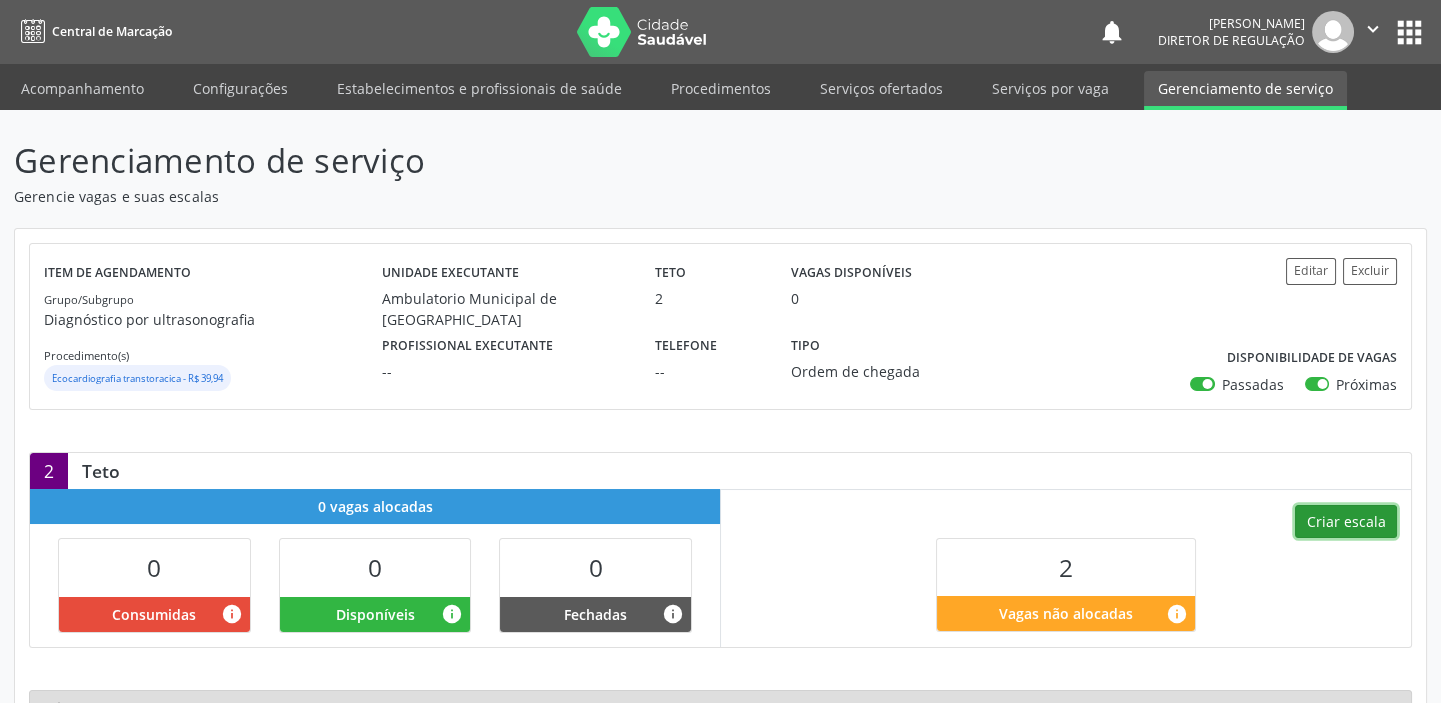 click on "Criar escala" at bounding box center [1346, 522] 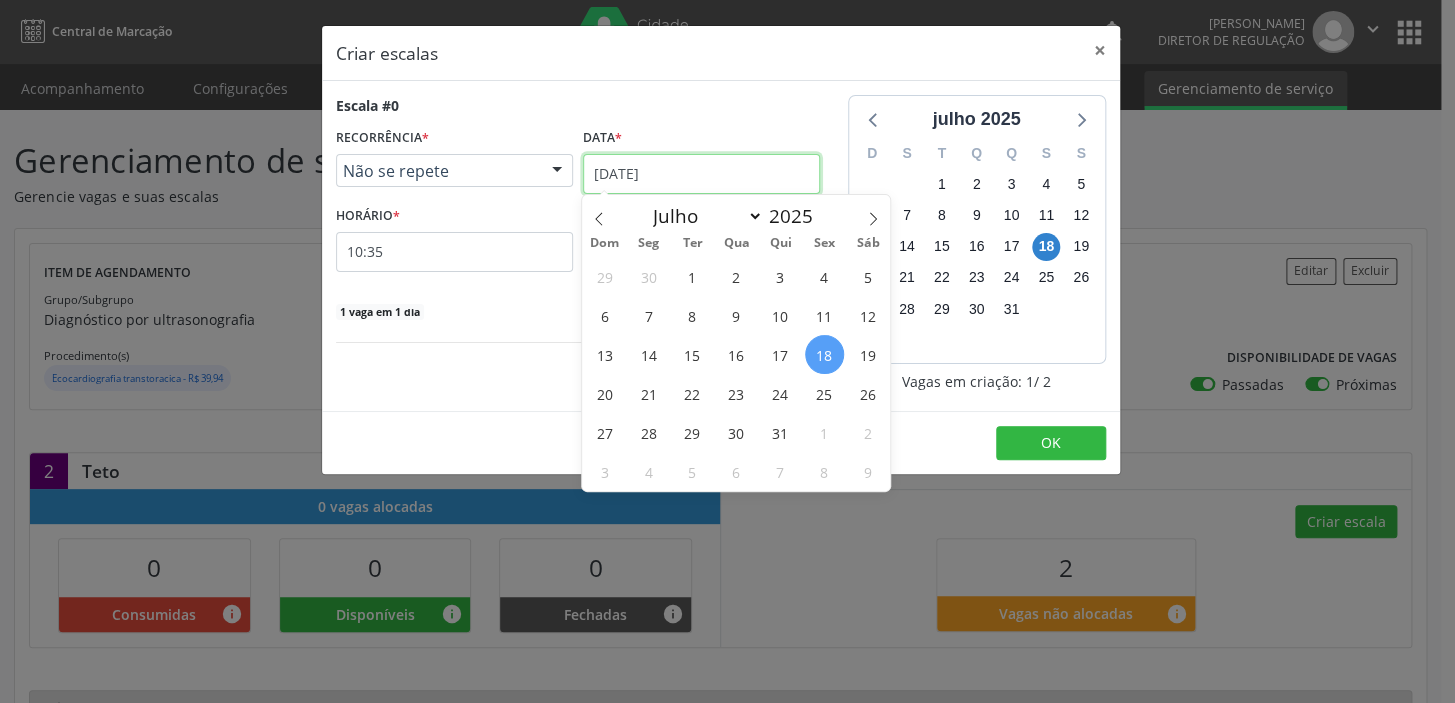 click on "1[DATE]" at bounding box center [701, 174] 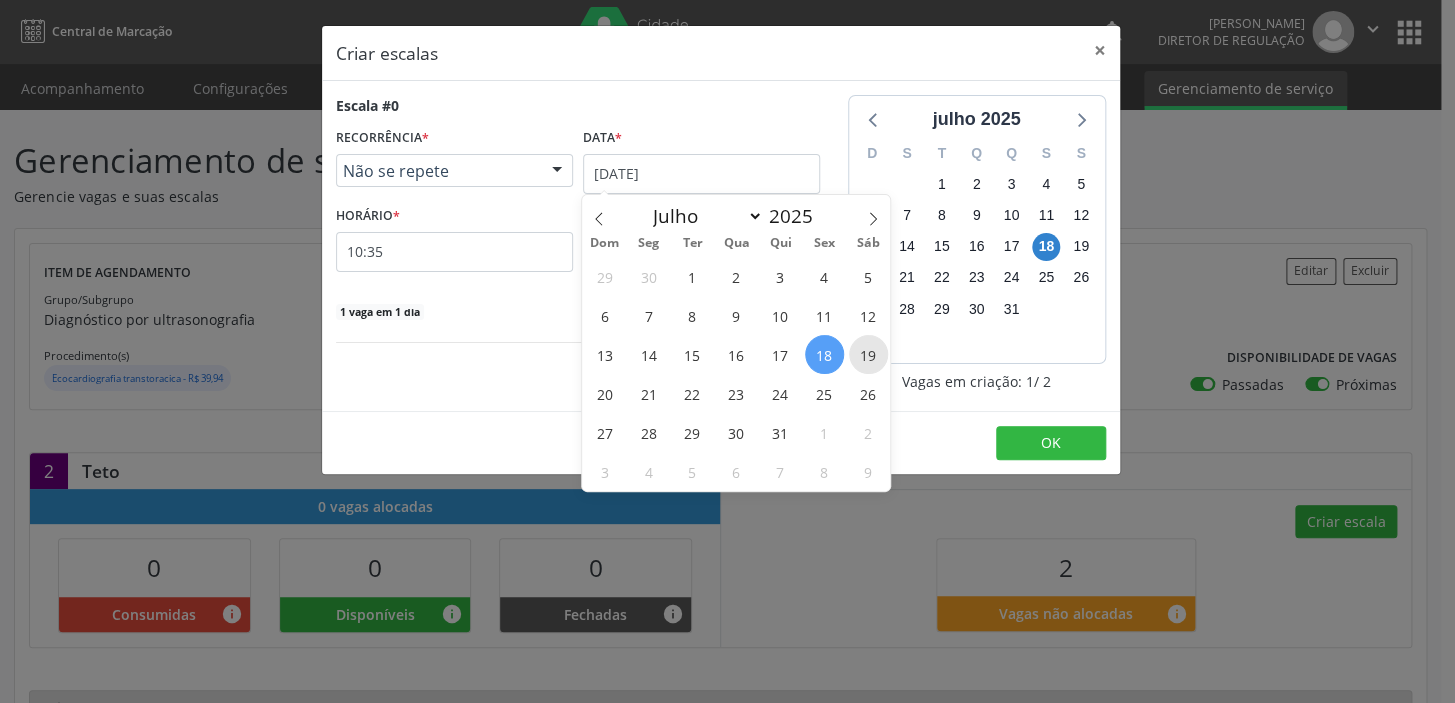 click on "19" at bounding box center (868, 354) 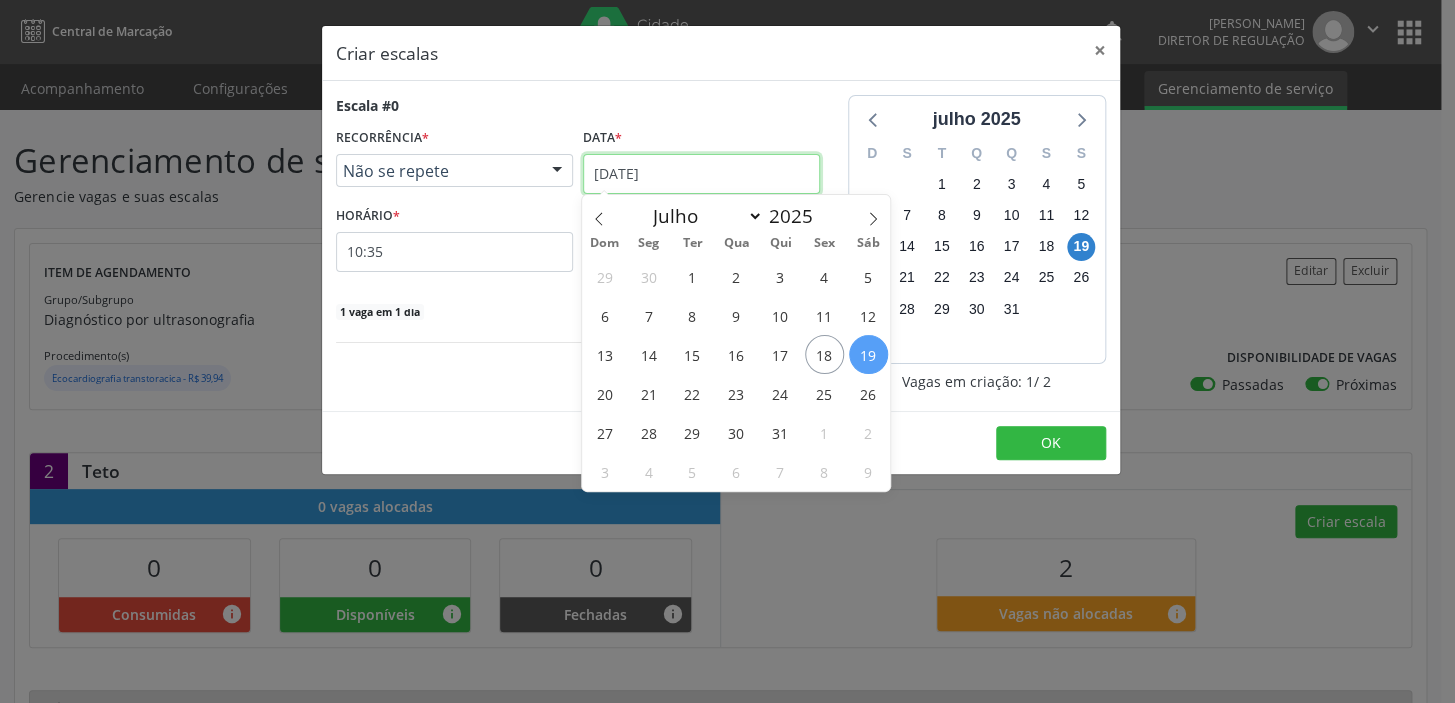 click on "[DATE]" at bounding box center [701, 174] 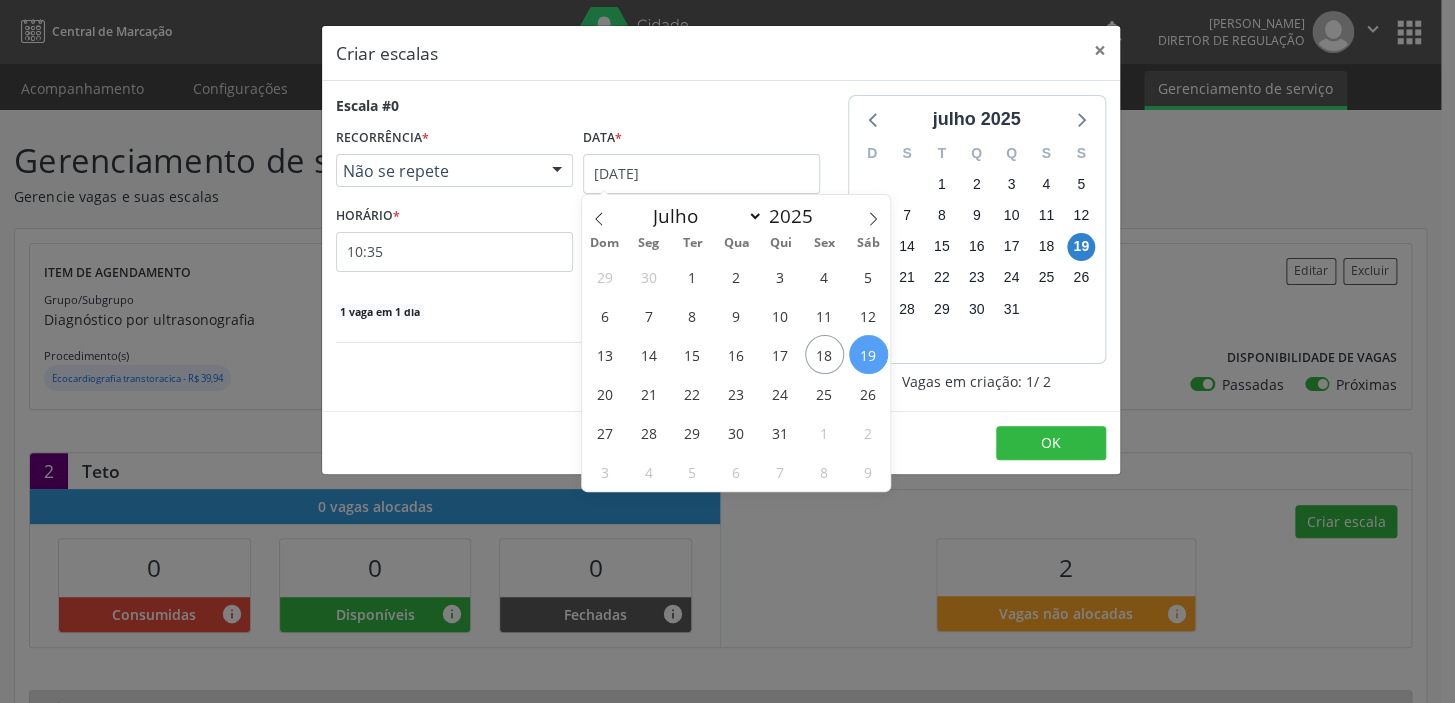 click on "18" at bounding box center (824, 354) 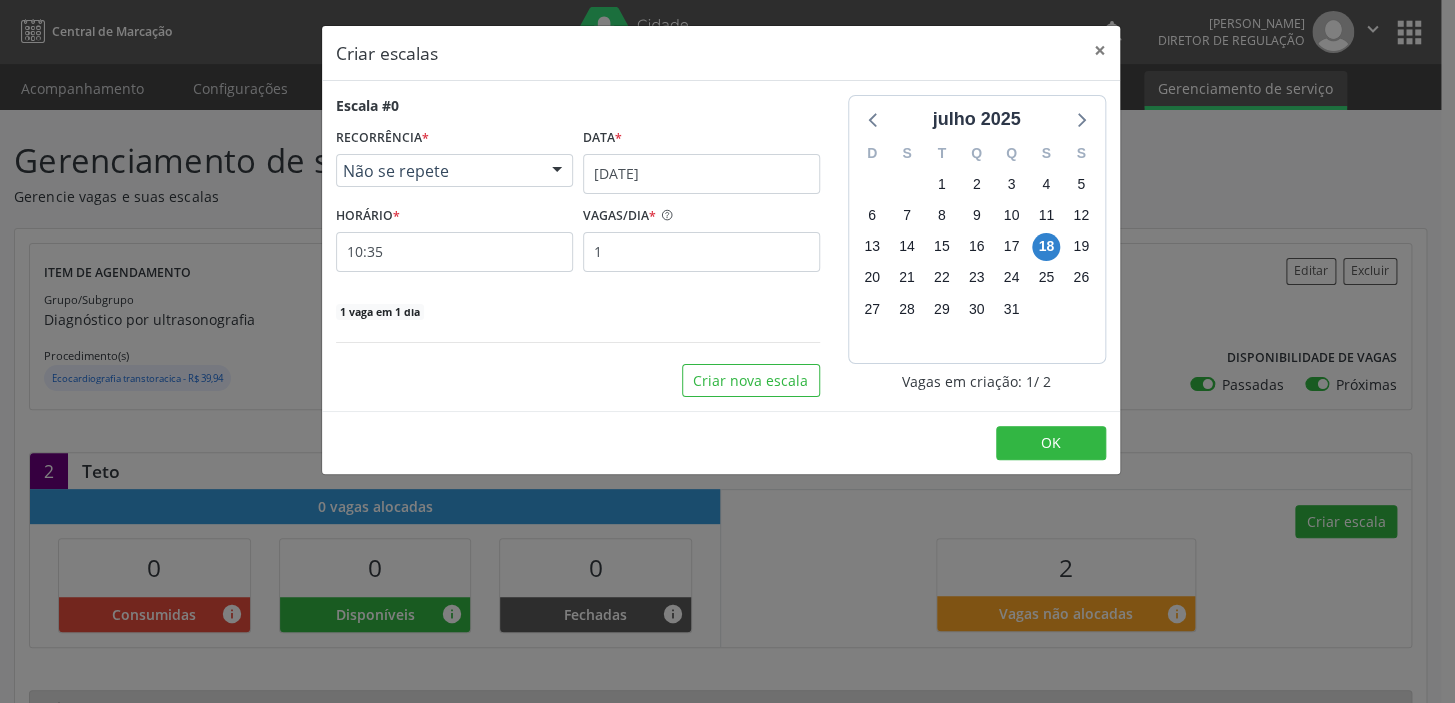 click on "Escala #0
RECORRÊNCIA
*
Não se repete         Não se repete   Diário/Semanal   Mensal
Nenhum resultado encontrado para: "   "
Não há nenhuma opção para ser exibida.
Data
*
18/07/2025
HORÁRIO
*
10:35
VAGAS/DIA
*
1
1 vaga em 1 dia" at bounding box center (578, 208) 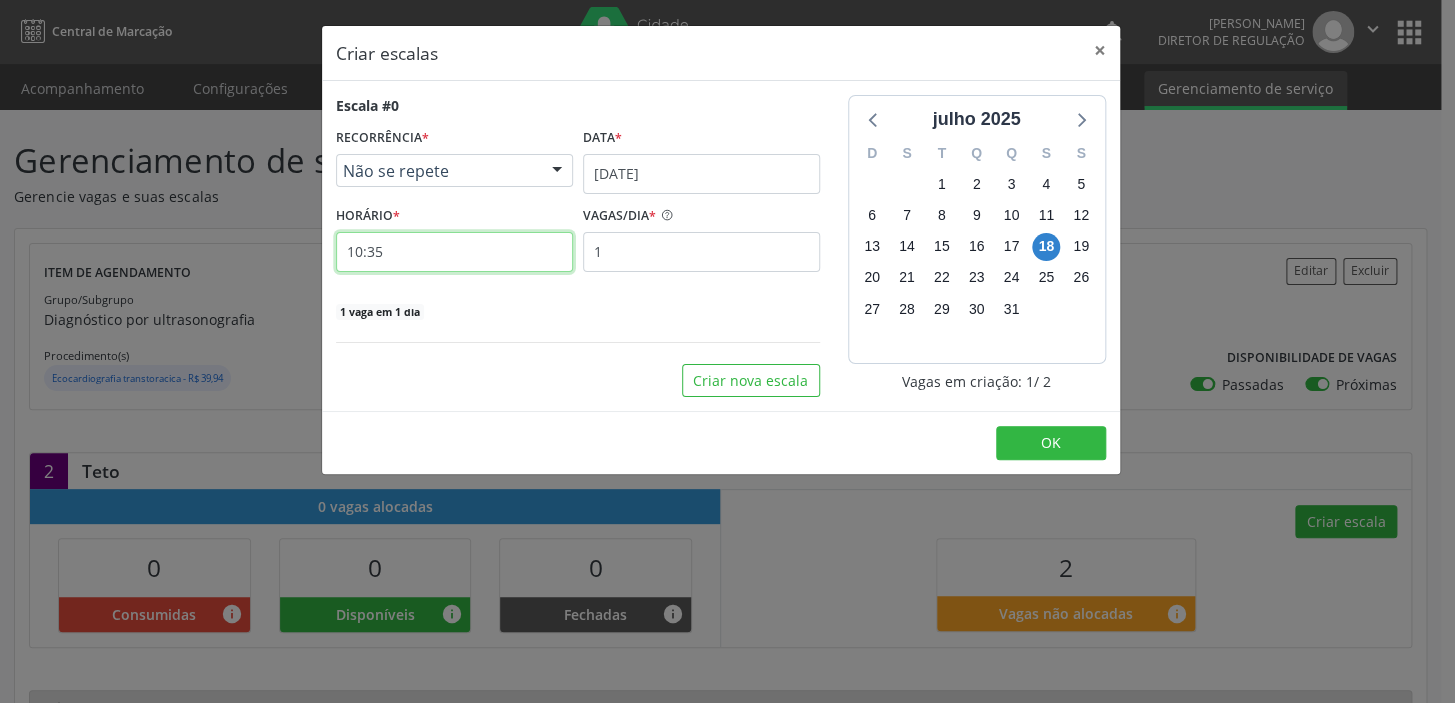 click on "10:35" at bounding box center (454, 252) 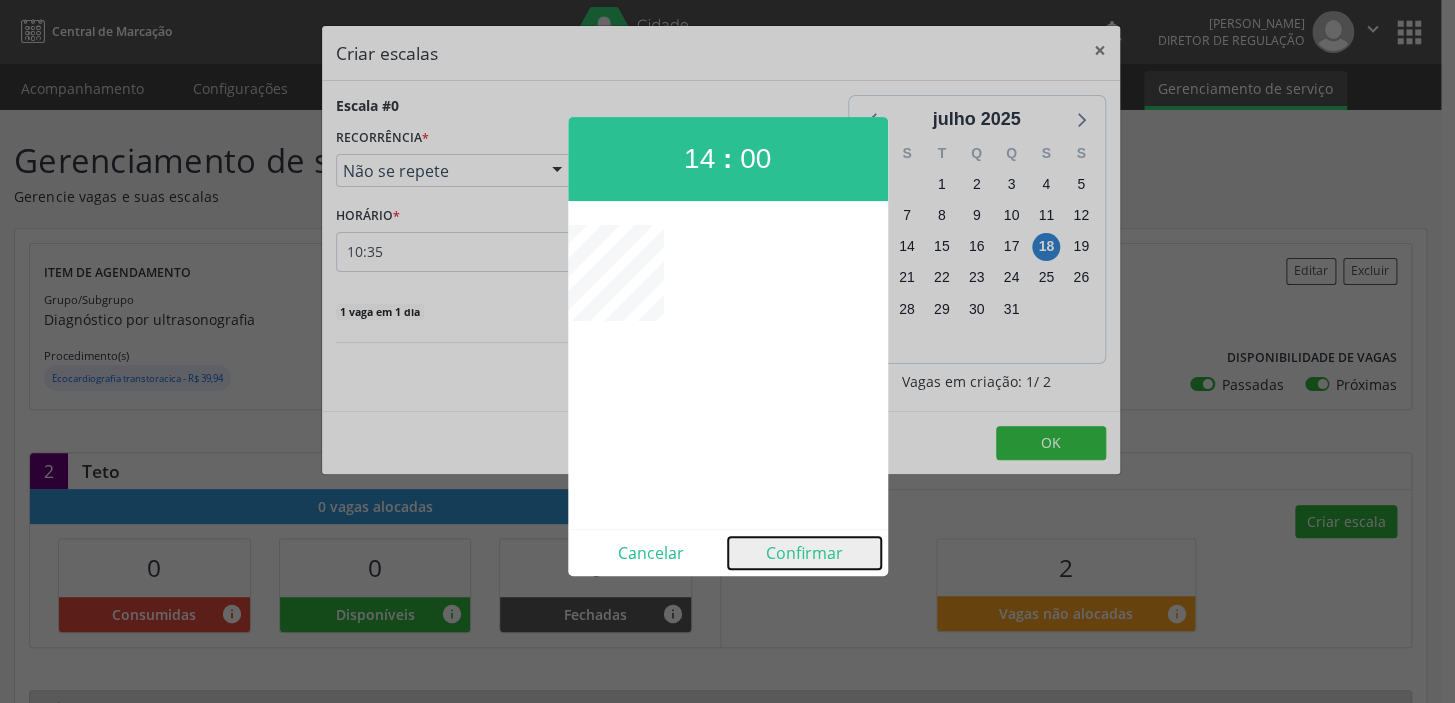 click on "Confirmar" at bounding box center [804, 553] 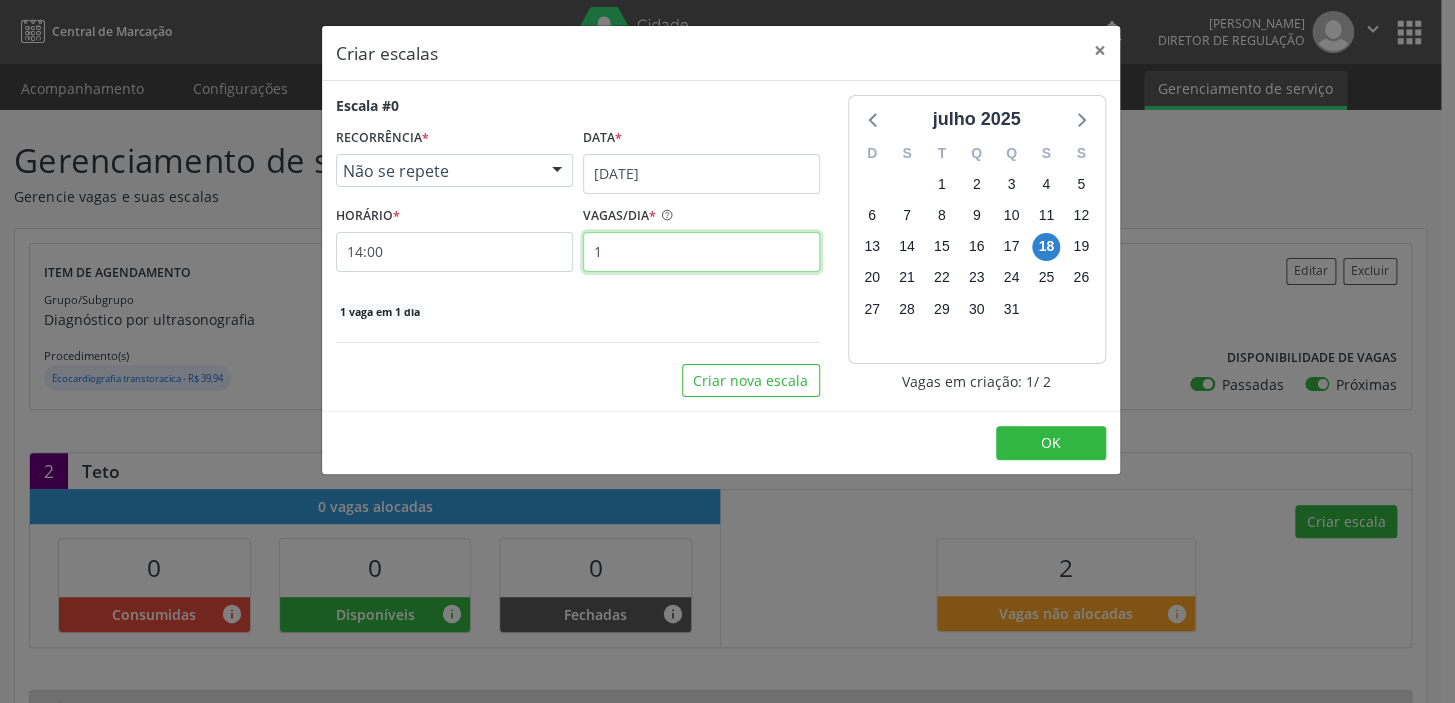 click on "1" at bounding box center [701, 252] 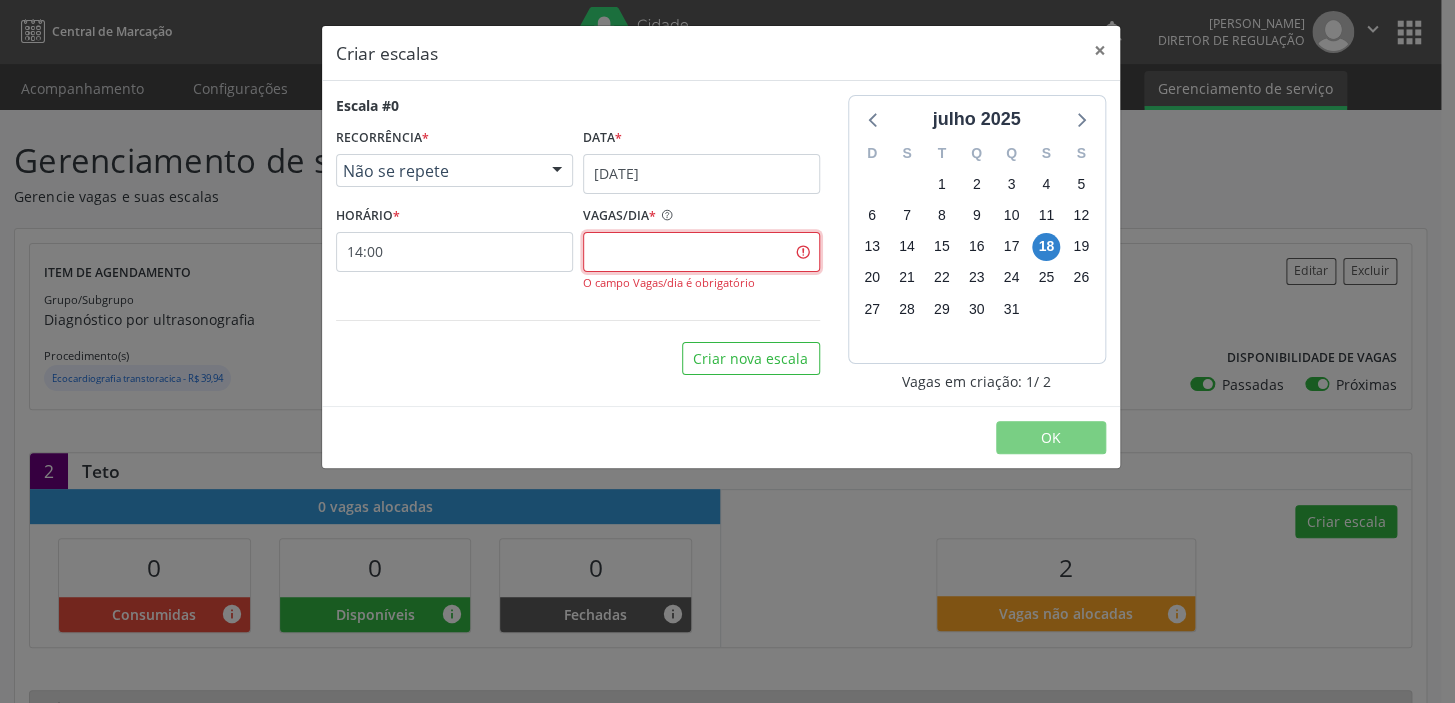 type on "1" 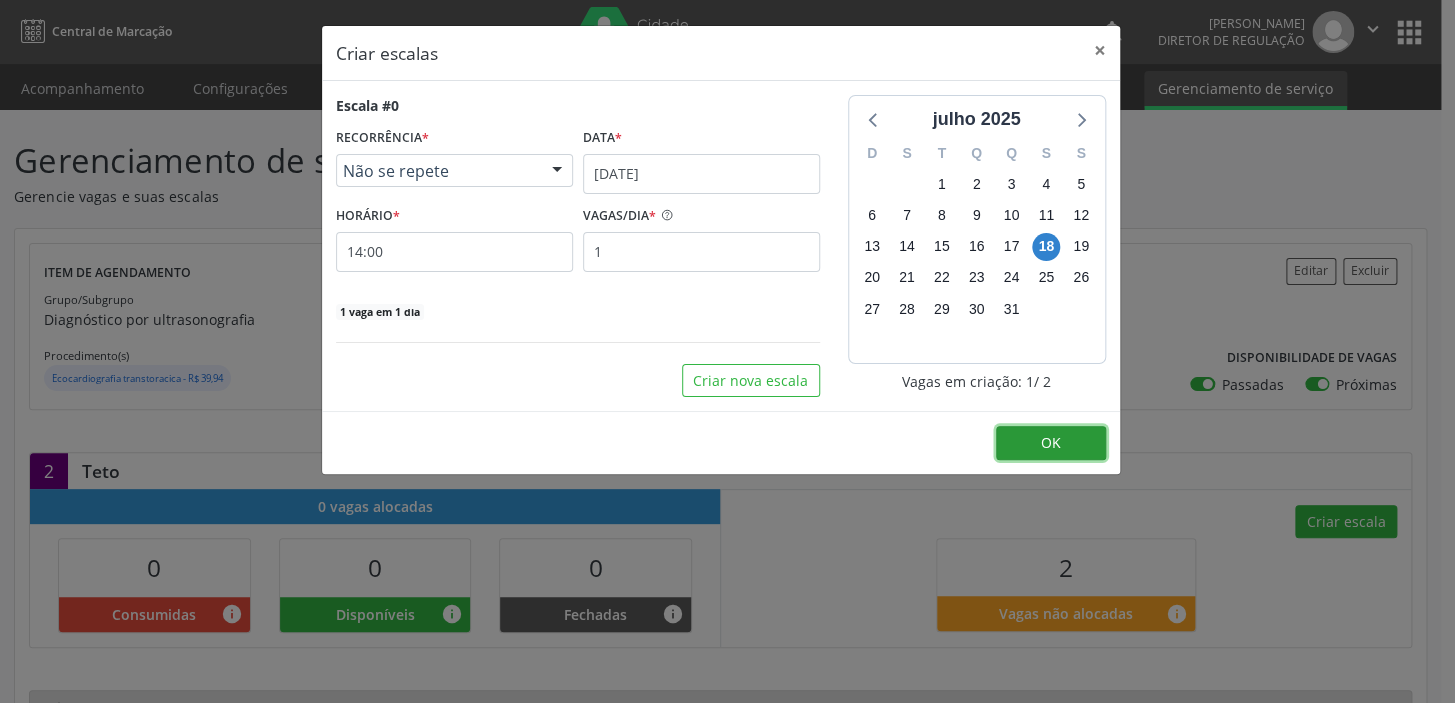 click on "OK" at bounding box center (1051, 443) 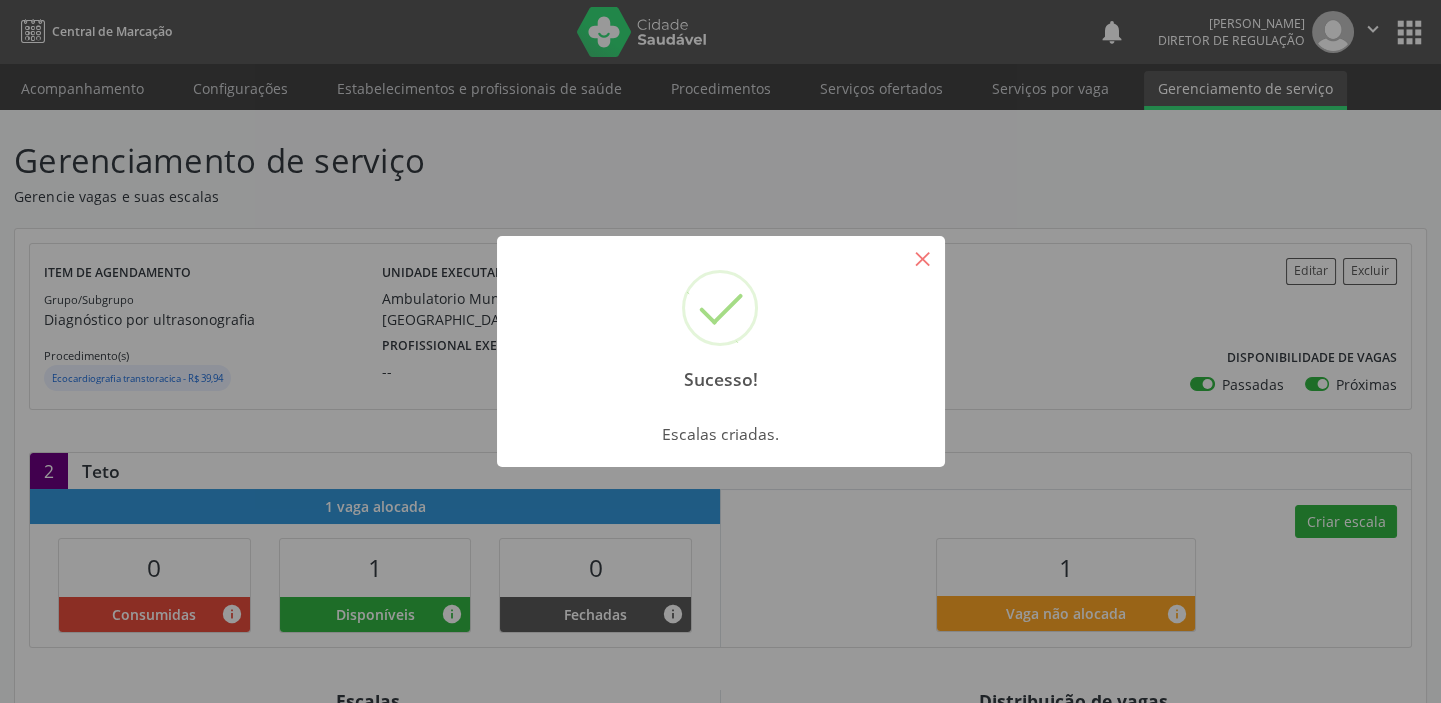 click on "×" at bounding box center [923, 258] 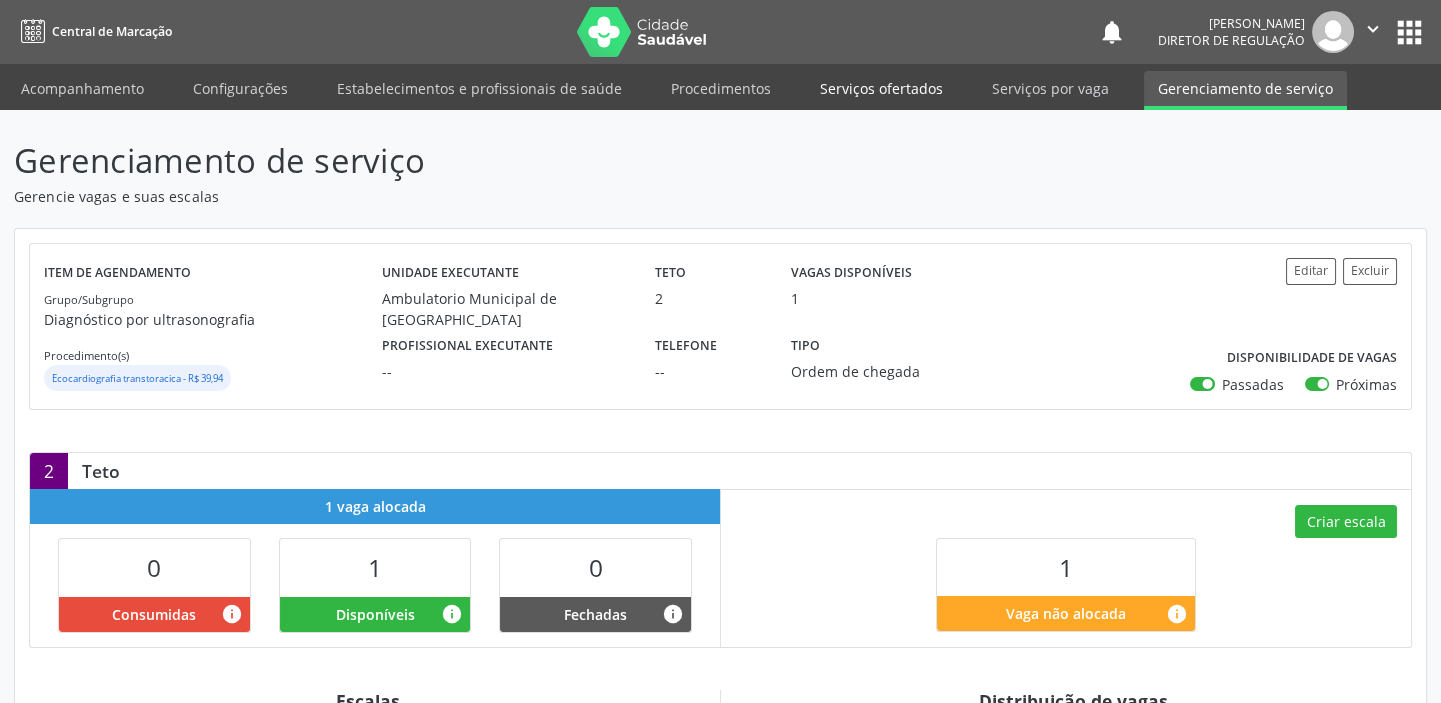 click on "Serviços ofertados" at bounding box center [881, 88] 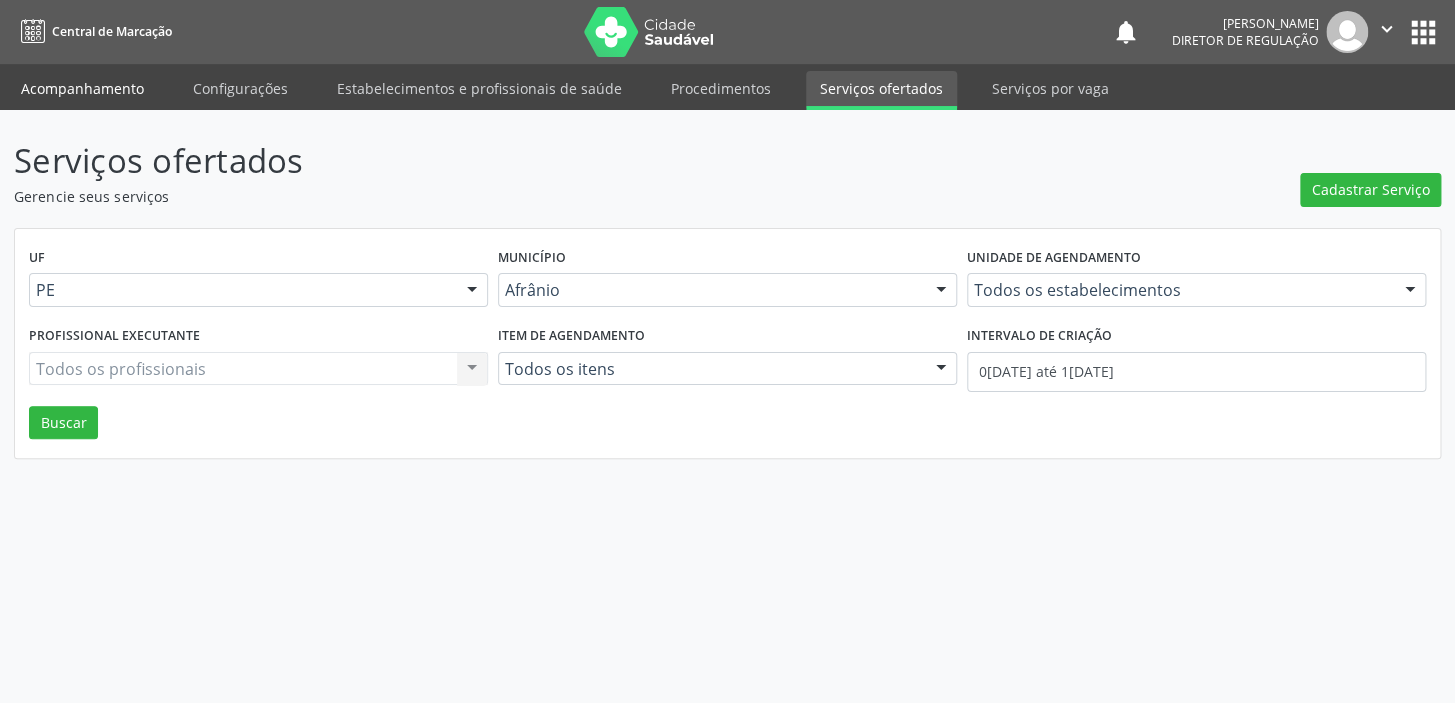 click on "Acompanhamento" at bounding box center (82, 88) 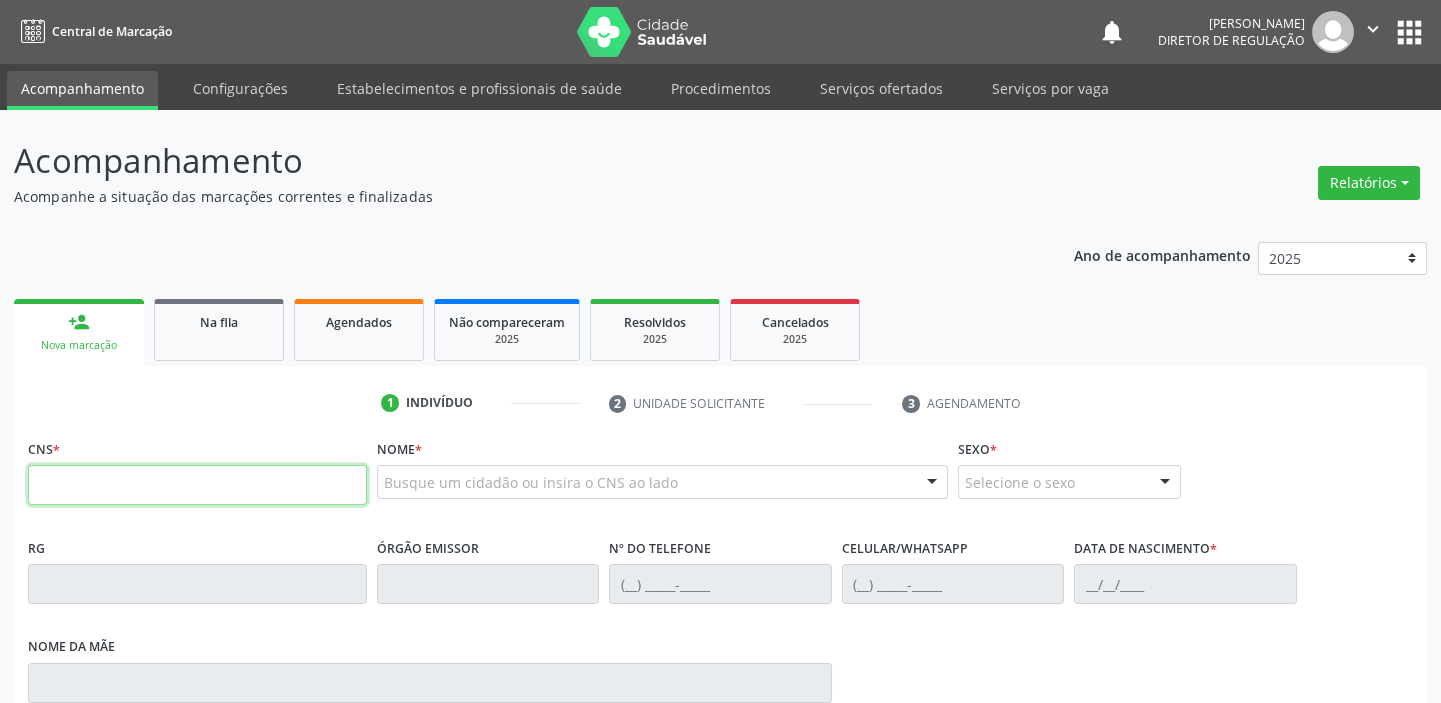 click at bounding box center (197, 485) 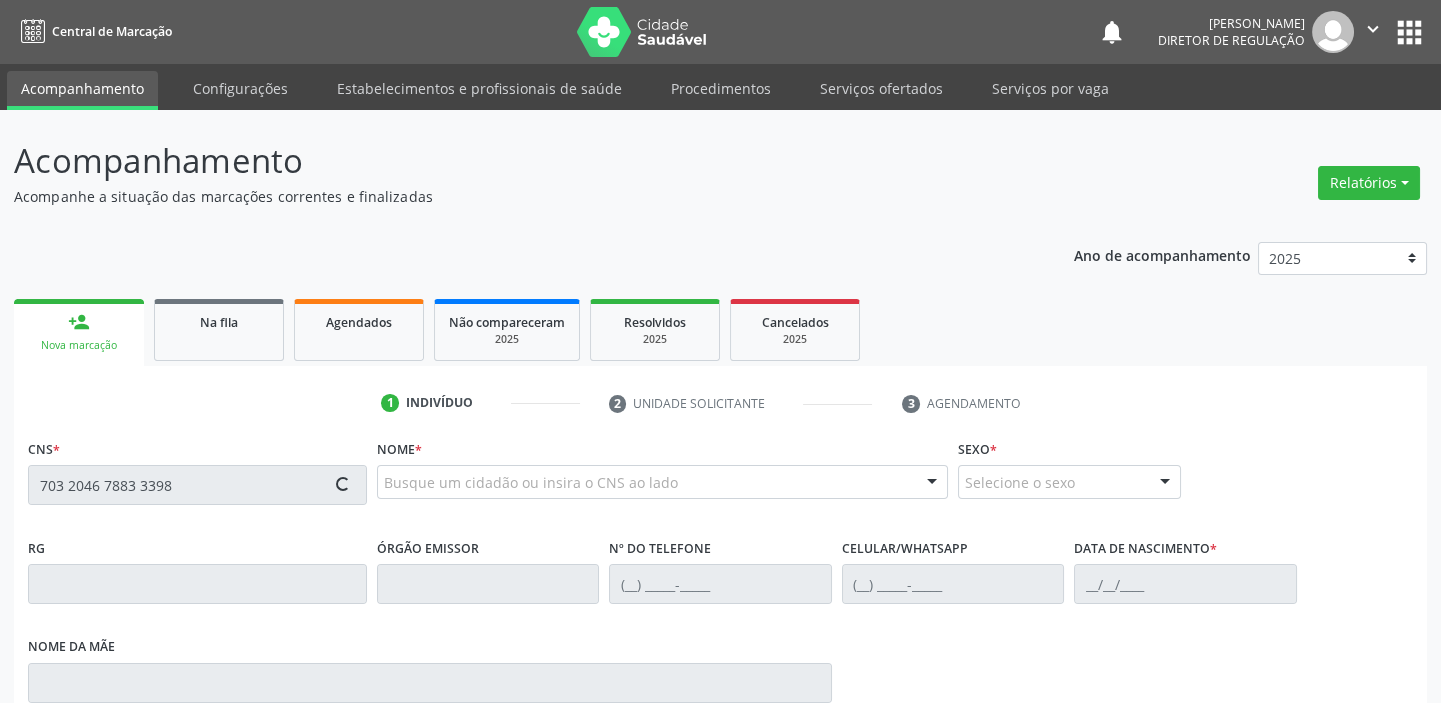 type on "703 2046 7883 3398" 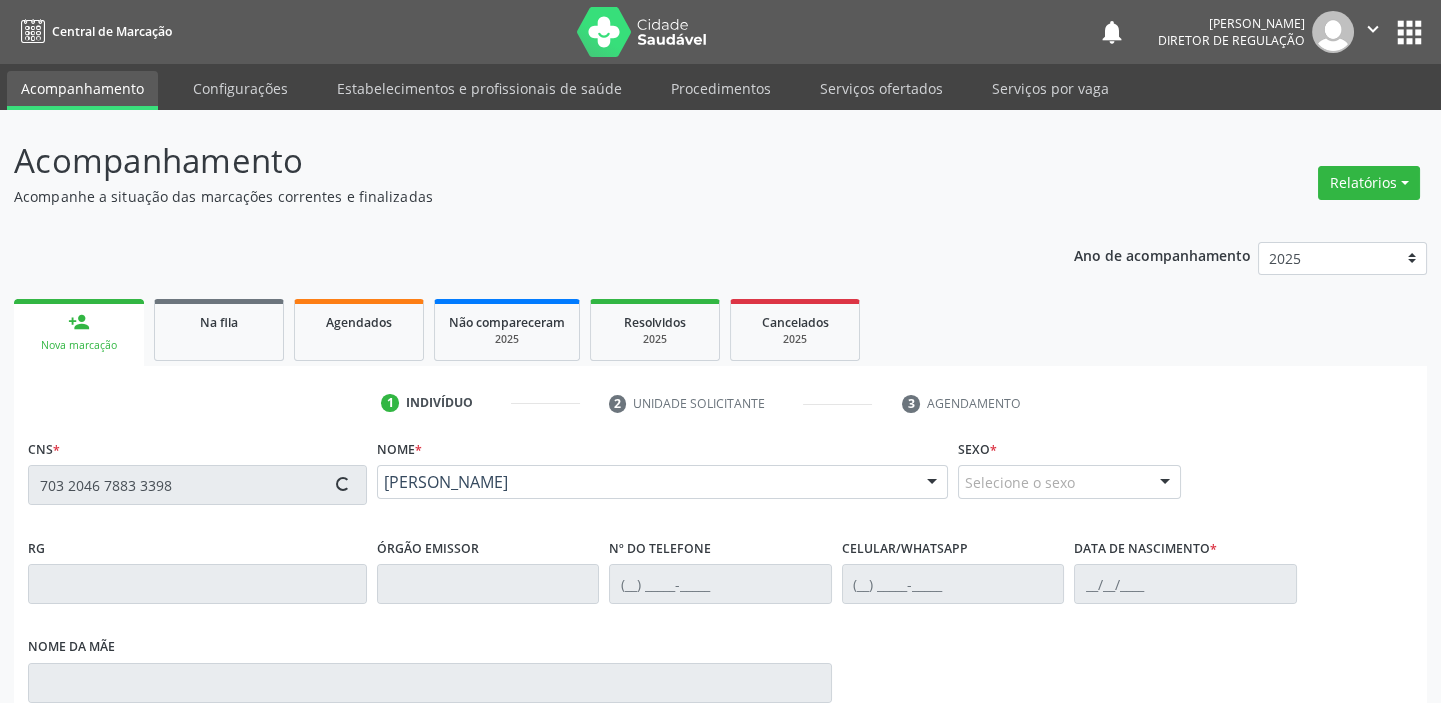 type on "(87) 98816-7380" 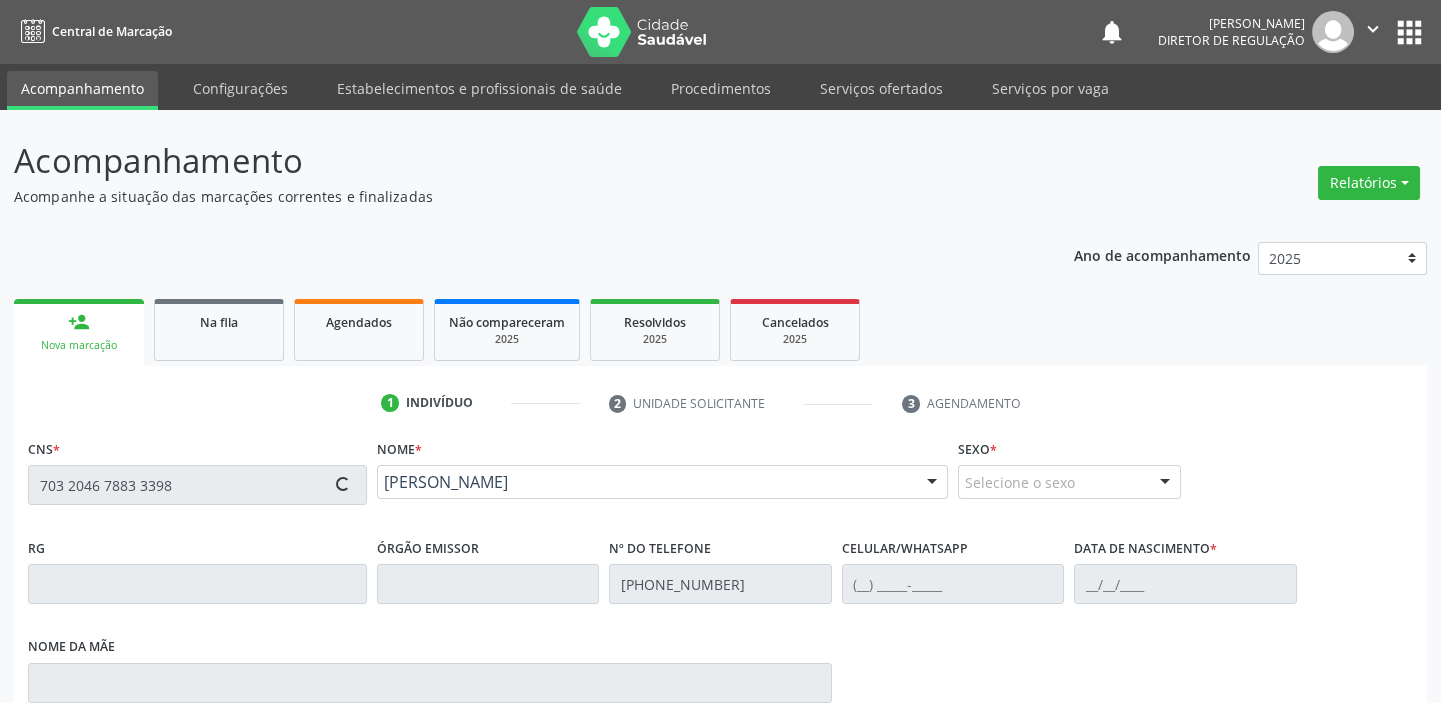 type on "(87) 98816-7380" 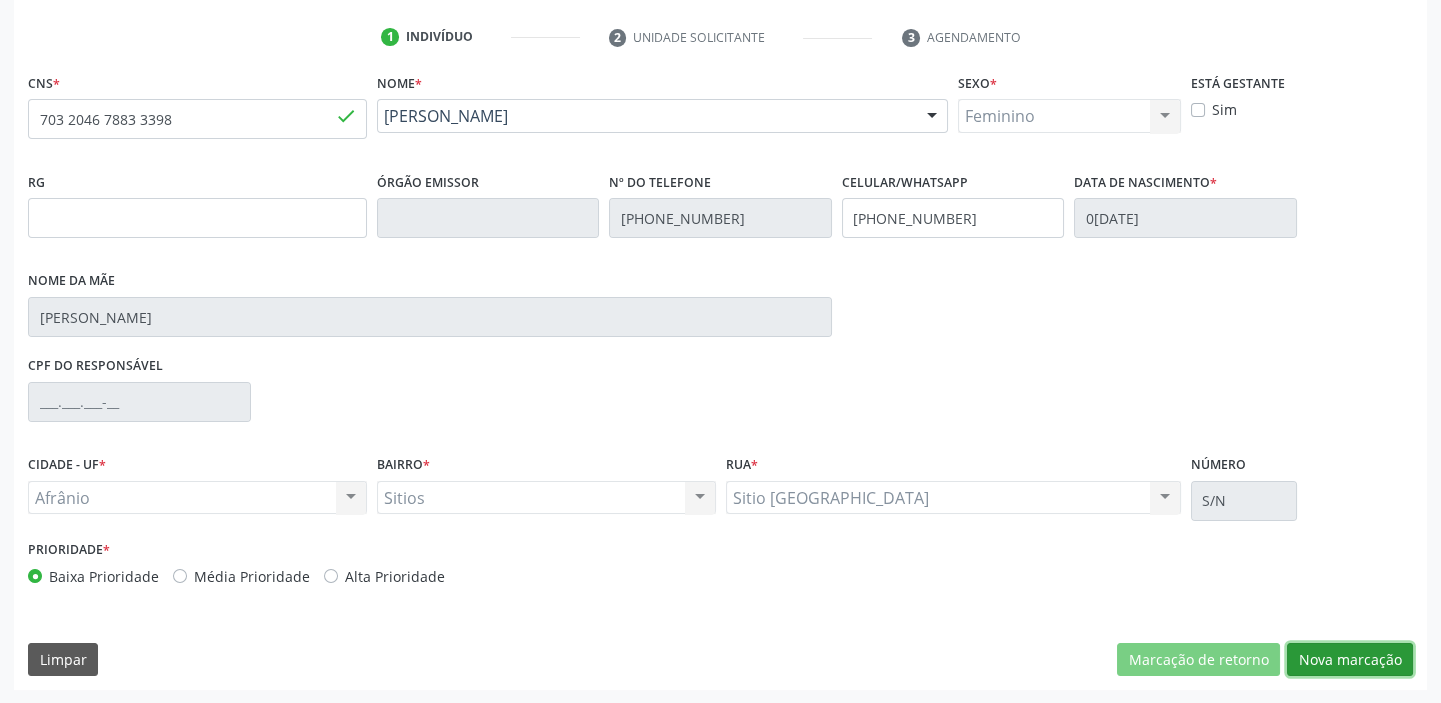 click on "Nova marcação" at bounding box center (1350, 660) 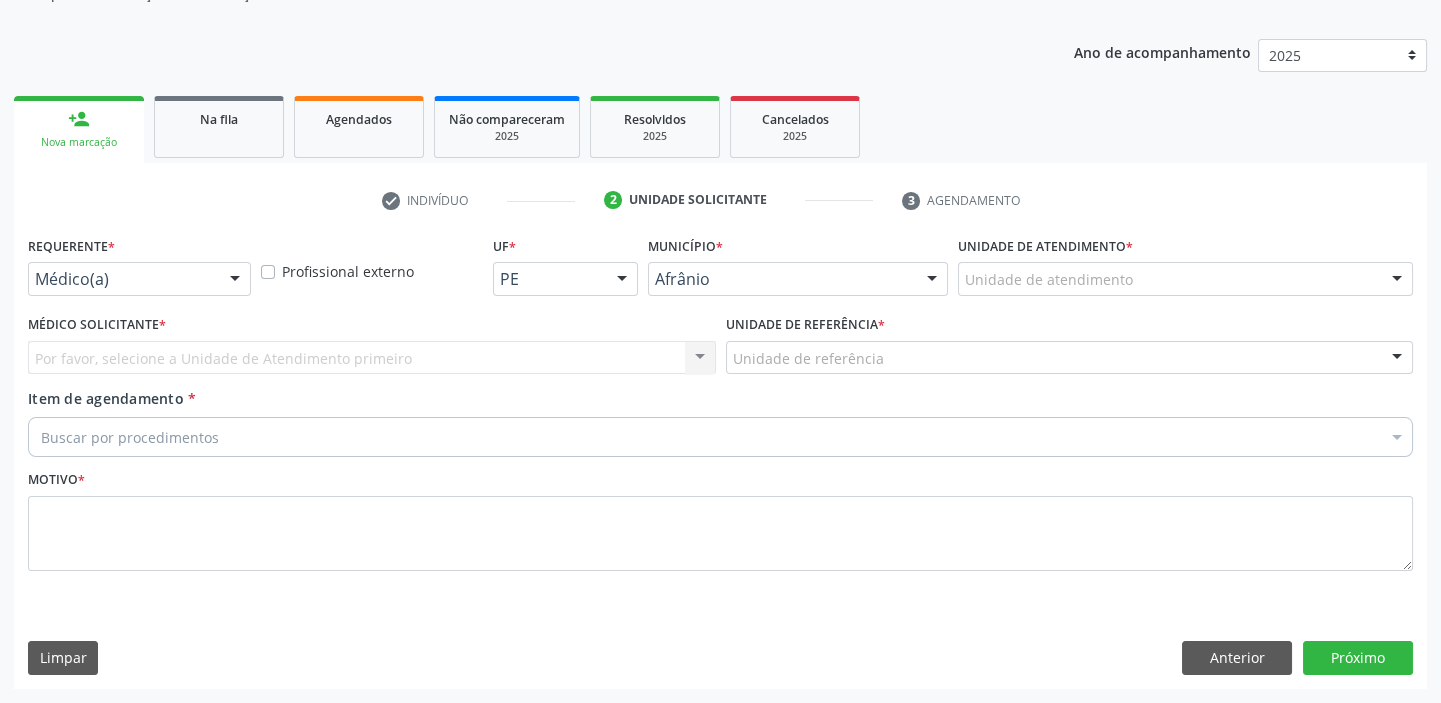 scroll, scrollTop: 201, scrollLeft: 0, axis: vertical 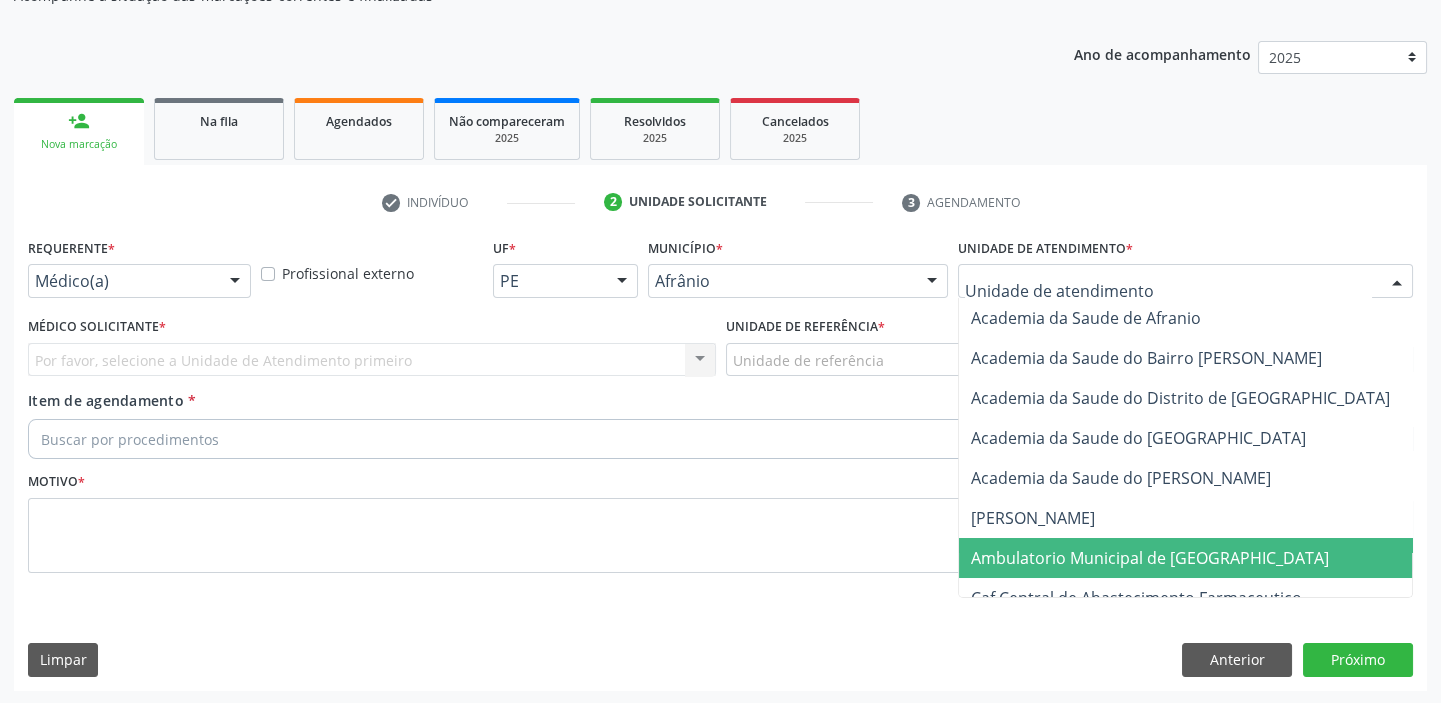 click on "Ambulatorio Municipal de [GEOGRAPHIC_DATA]" at bounding box center [1150, 558] 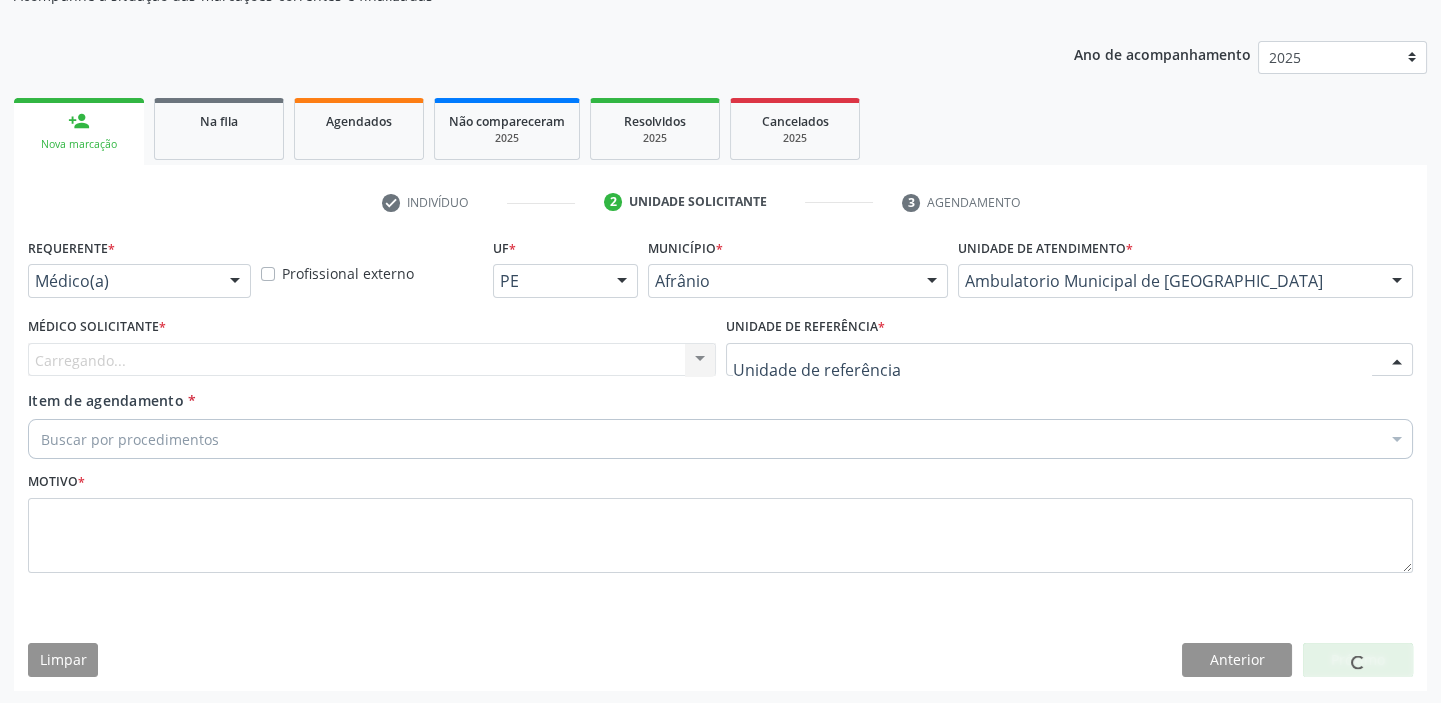 drag, startPoint x: 765, startPoint y: 354, endPoint x: 793, endPoint y: 511, distance: 159.47726 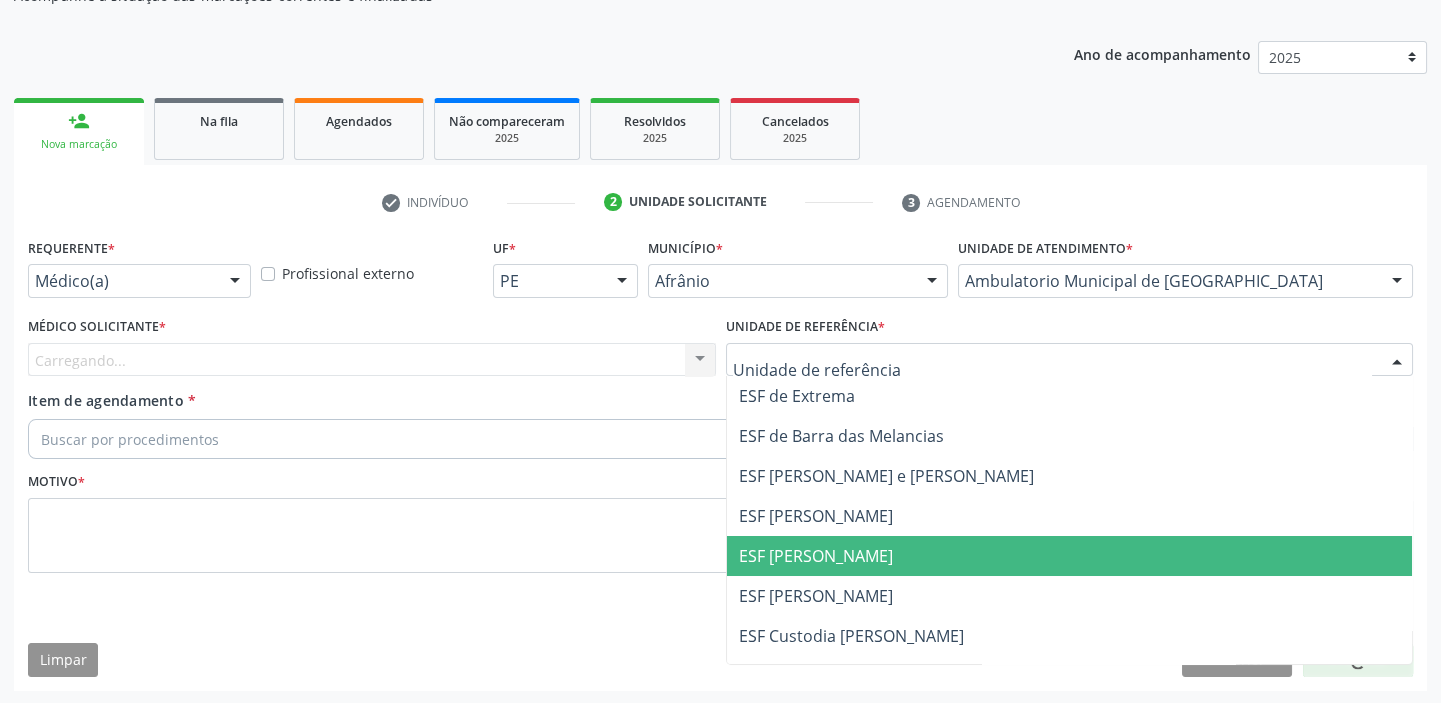 click on "ESF [PERSON_NAME]" at bounding box center [1070, 556] 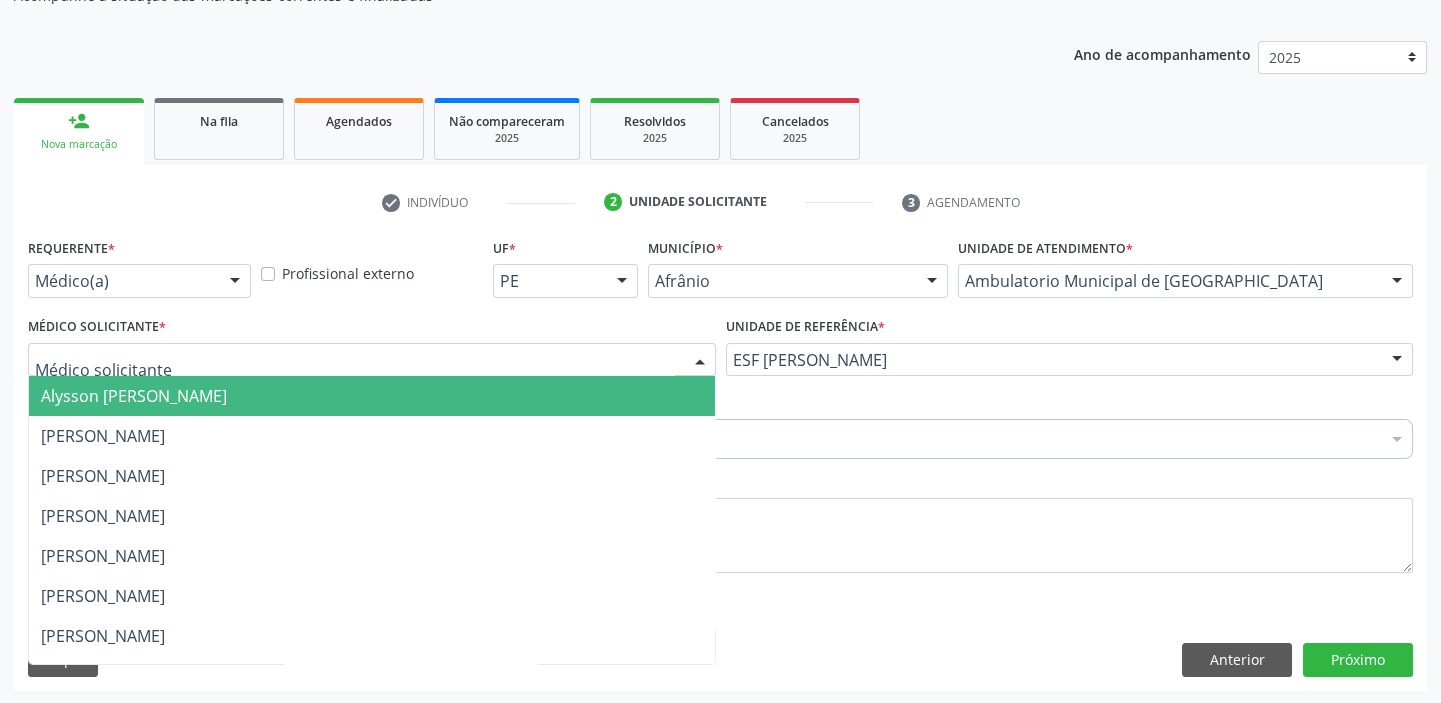 click on "Alysson [PERSON_NAME]" at bounding box center [372, 396] 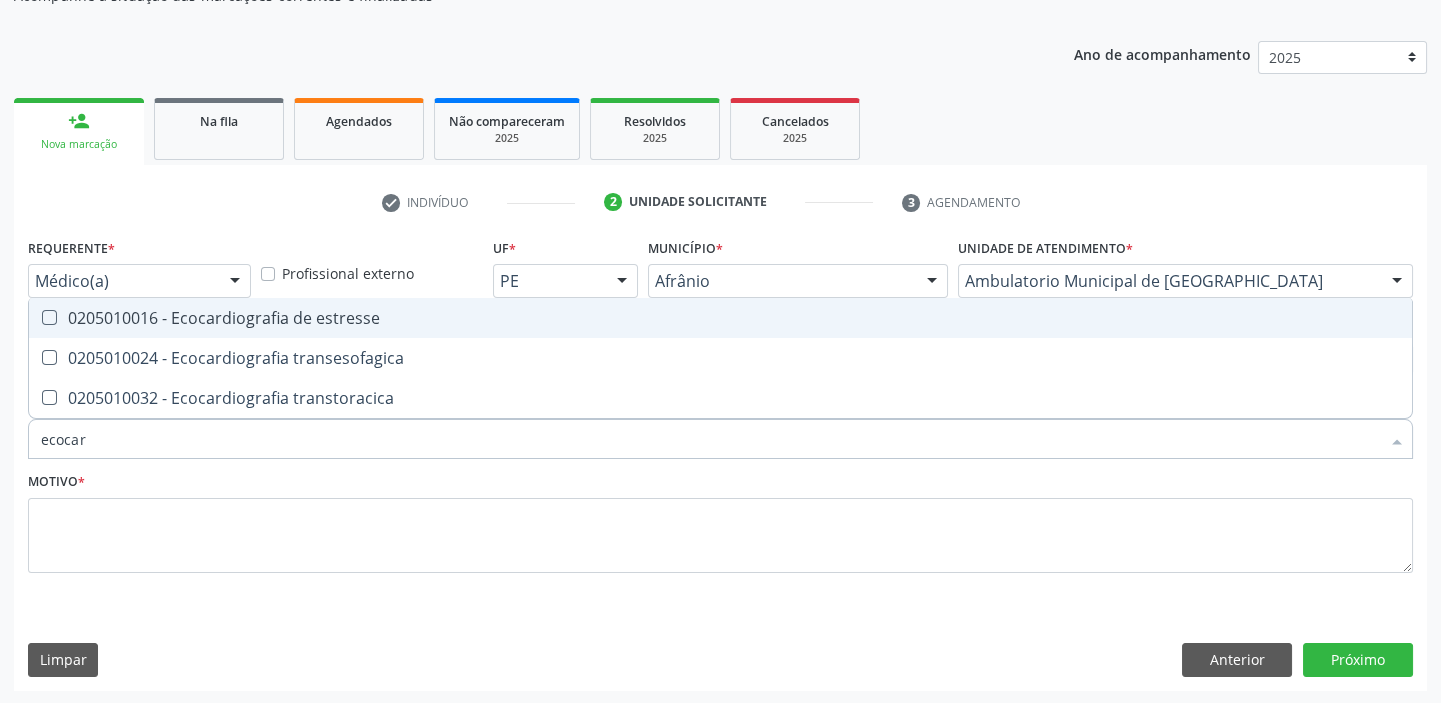 type on "ecocard" 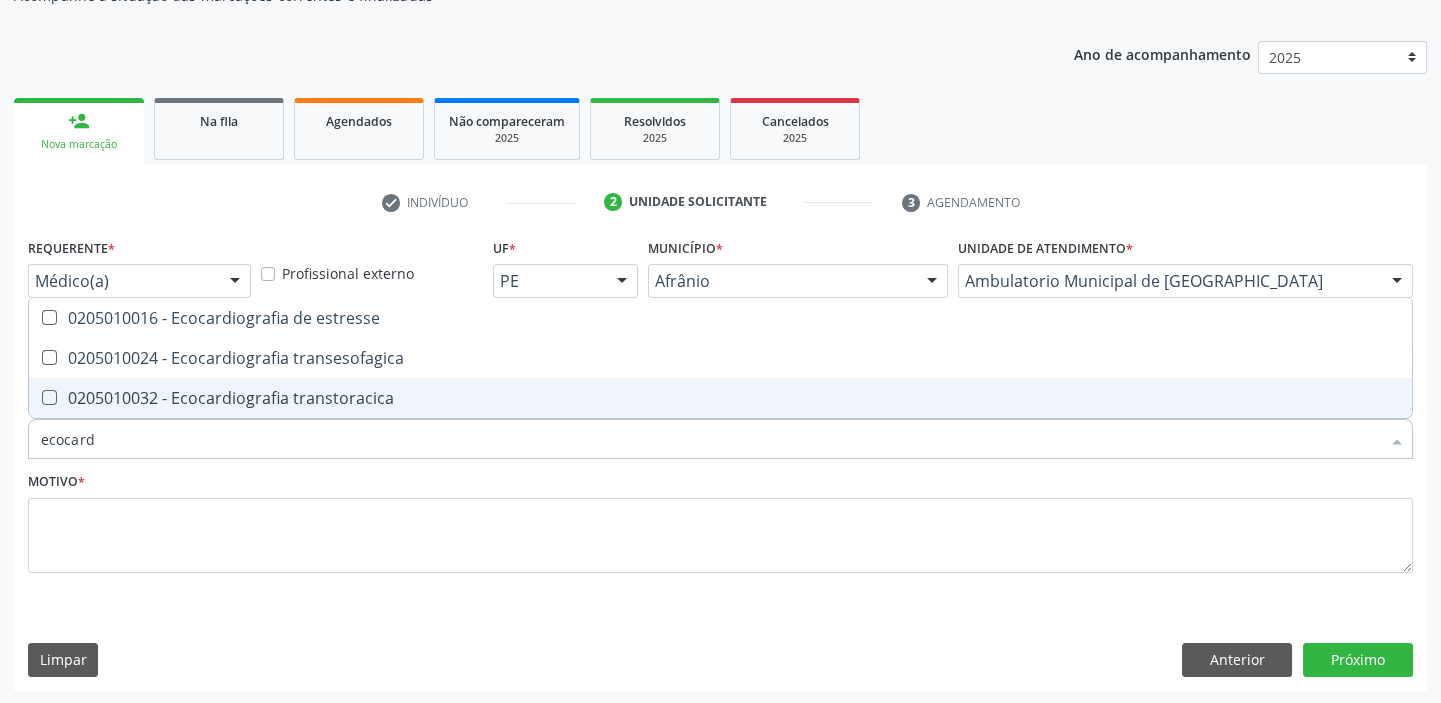 click on "0205010032 - Ecocardiografia transtoracica" at bounding box center [720, 398] 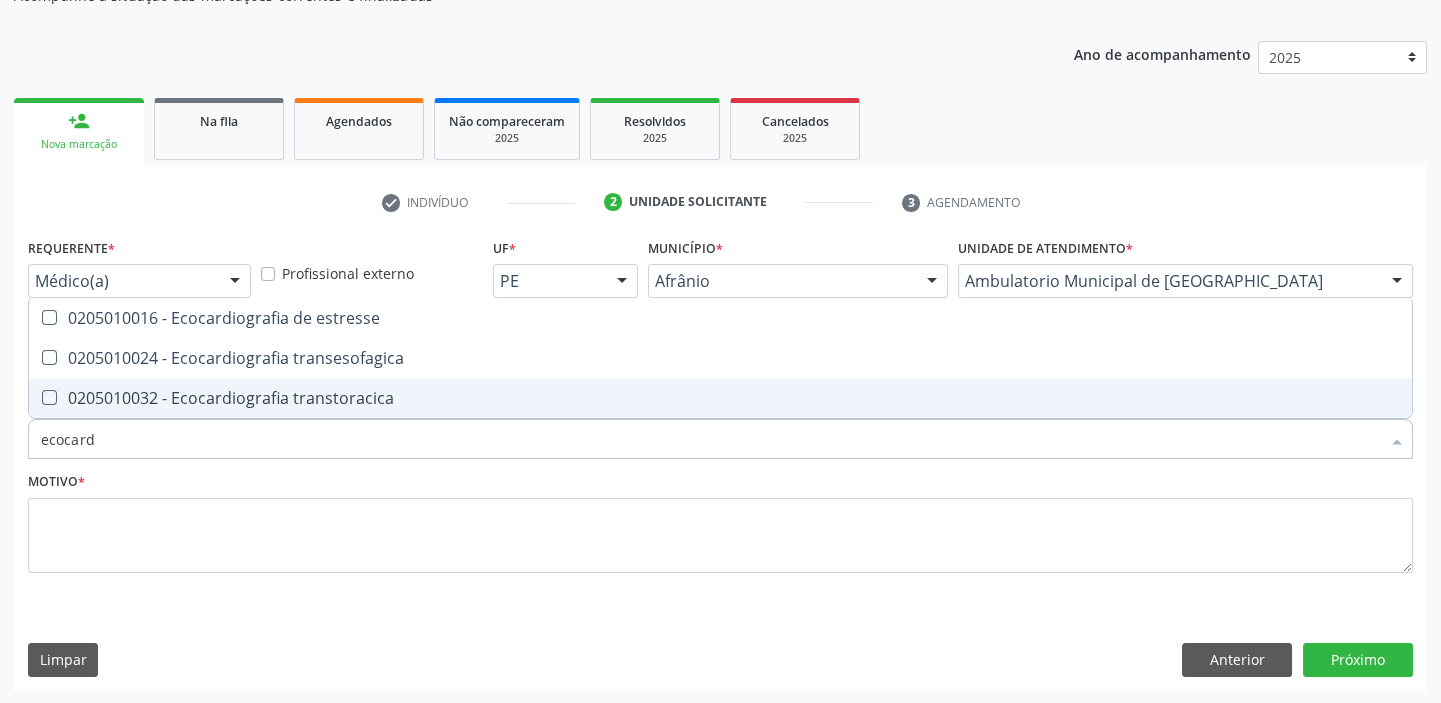 checkbox on "true" 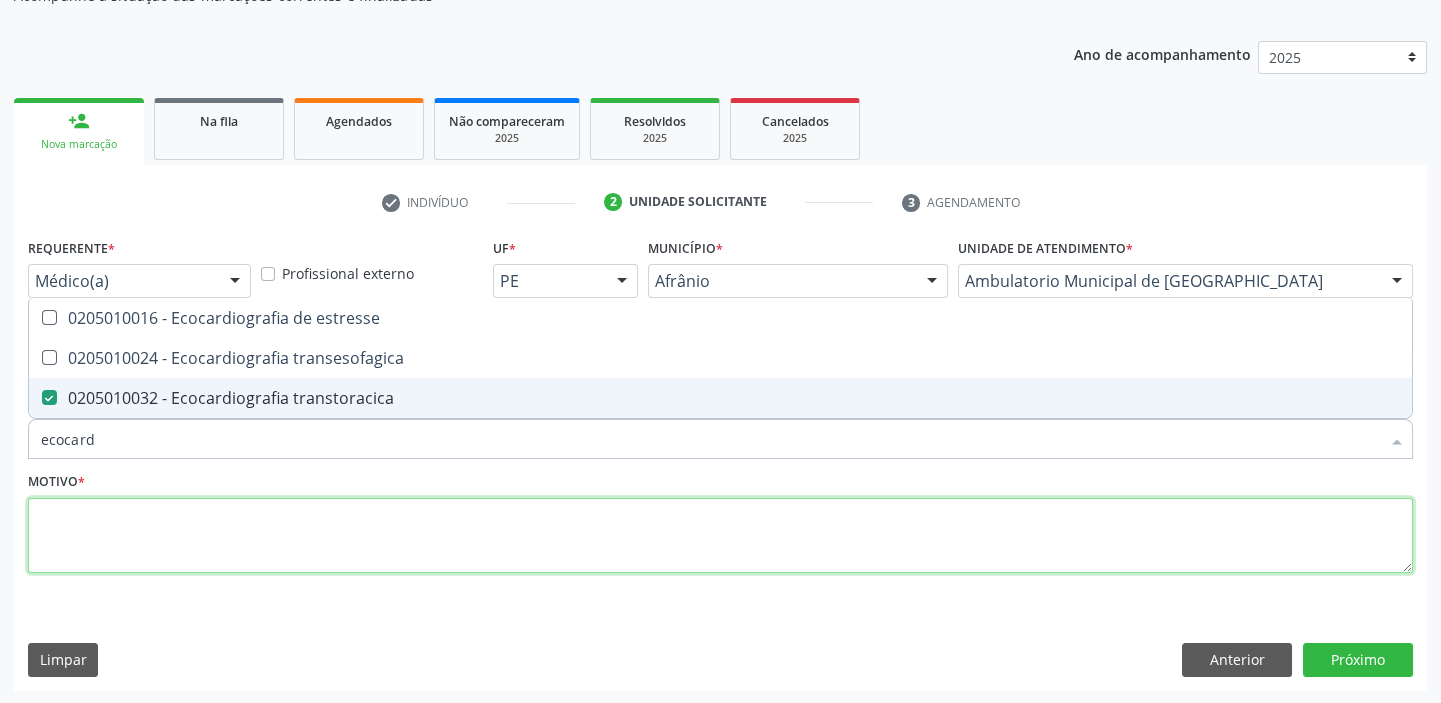 click at bounding box center (720, 536) 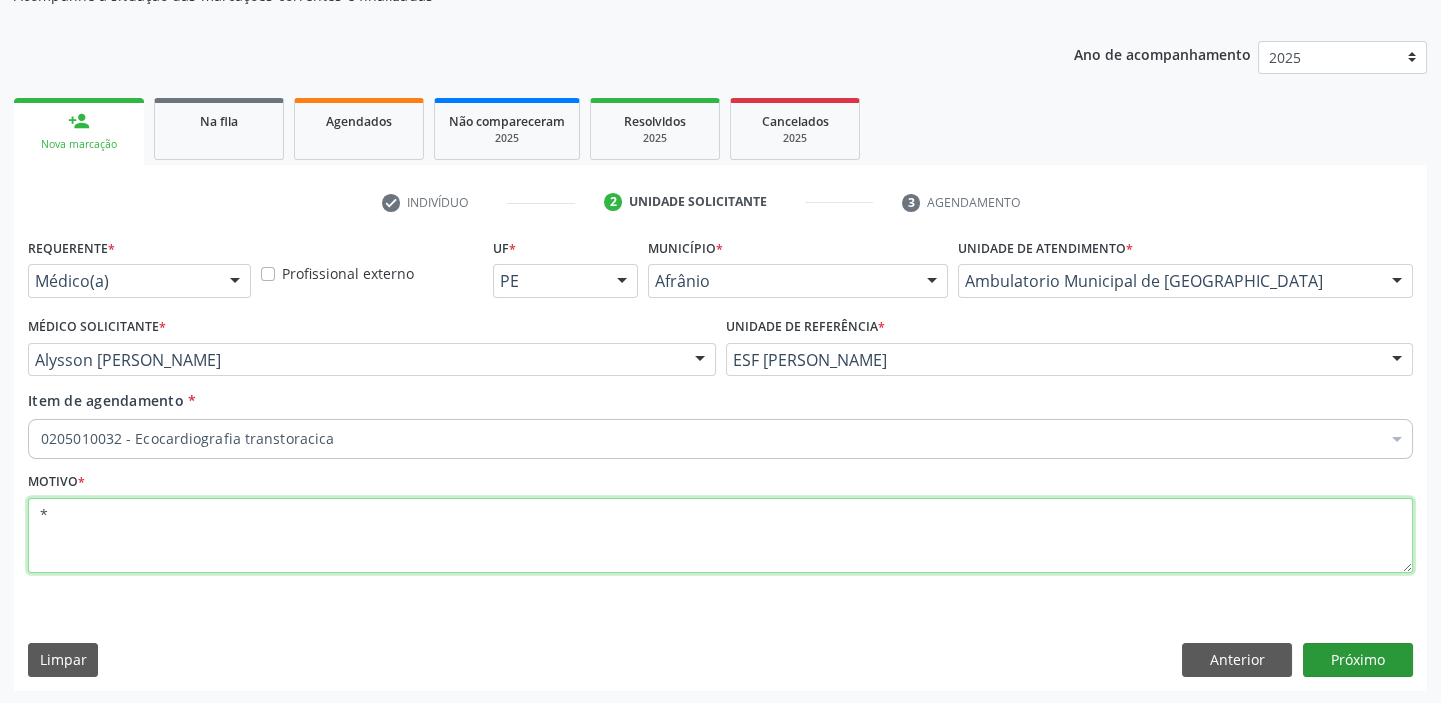 type on "*" 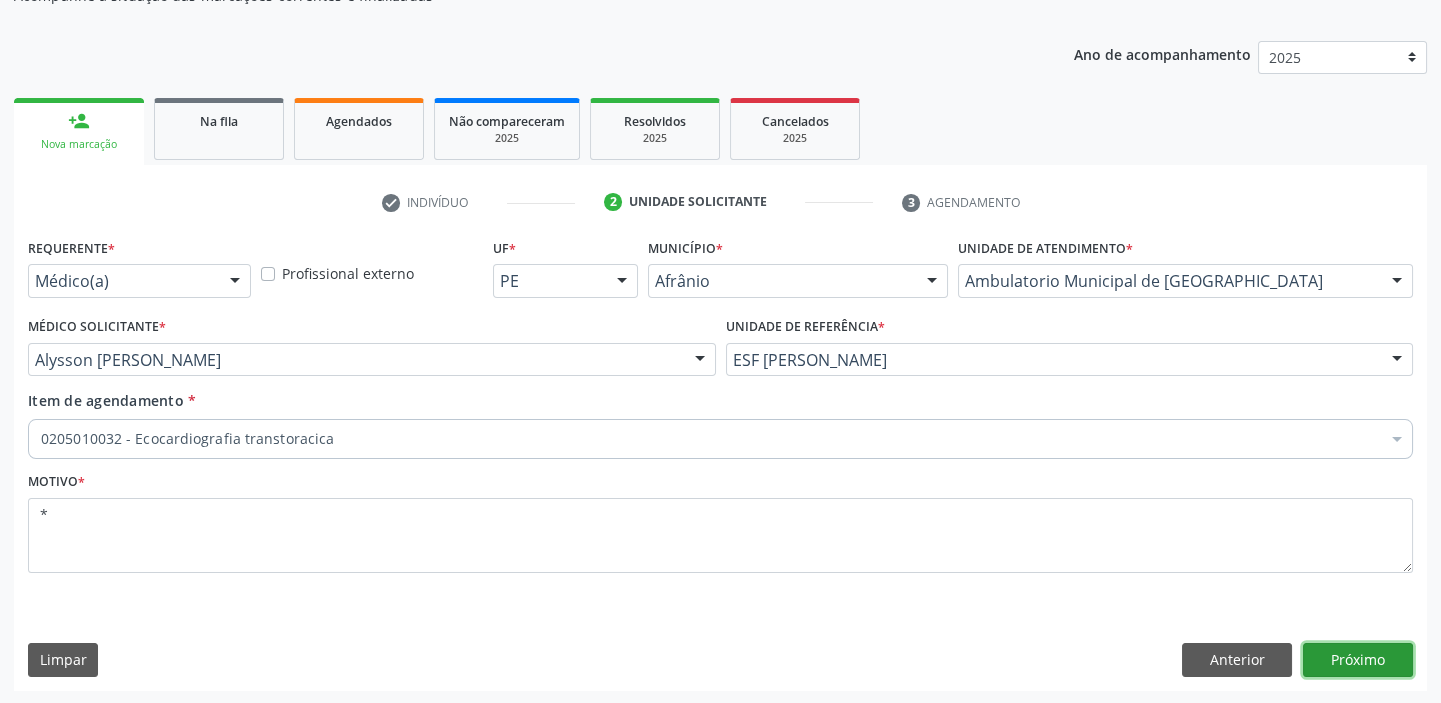 click on "Próximo" at bounding box center [1358, 660] 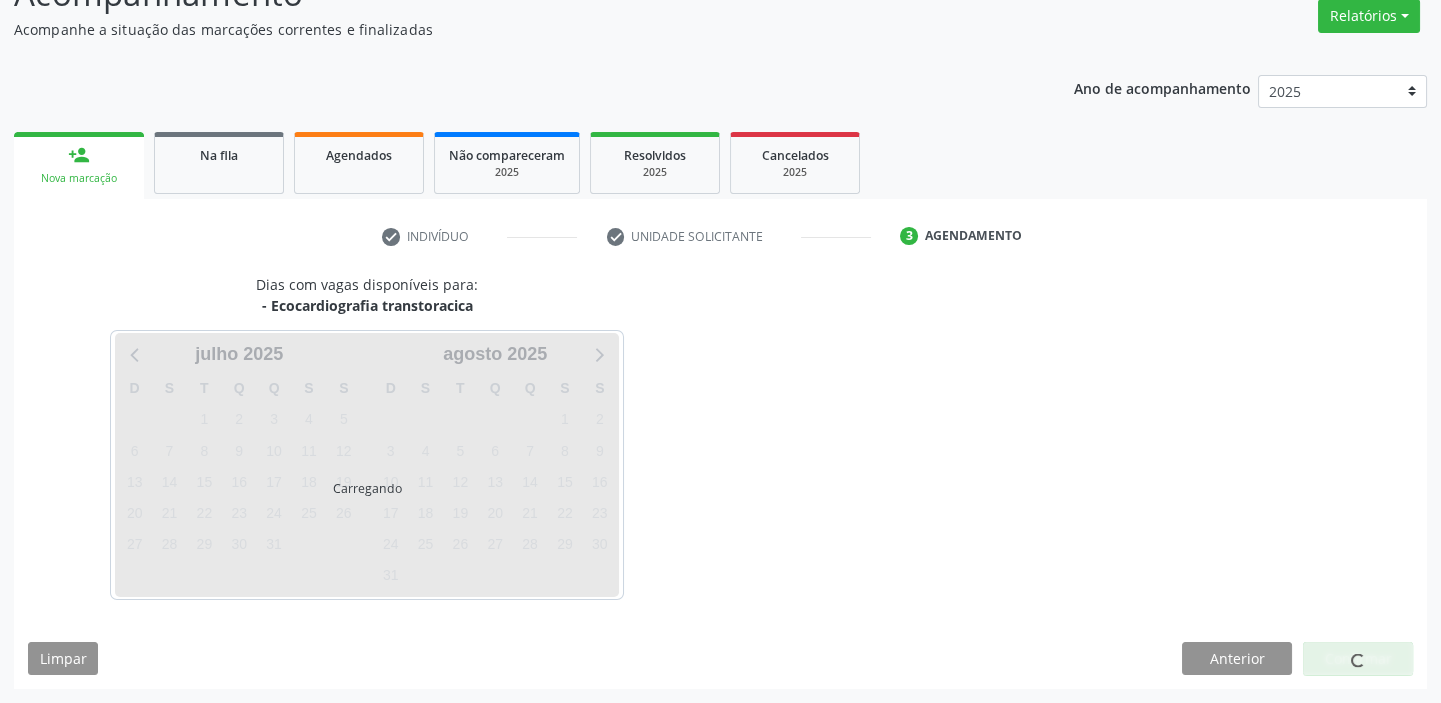 scroll, scrollTop: 166, scrollLeft: 0, axis: vertical 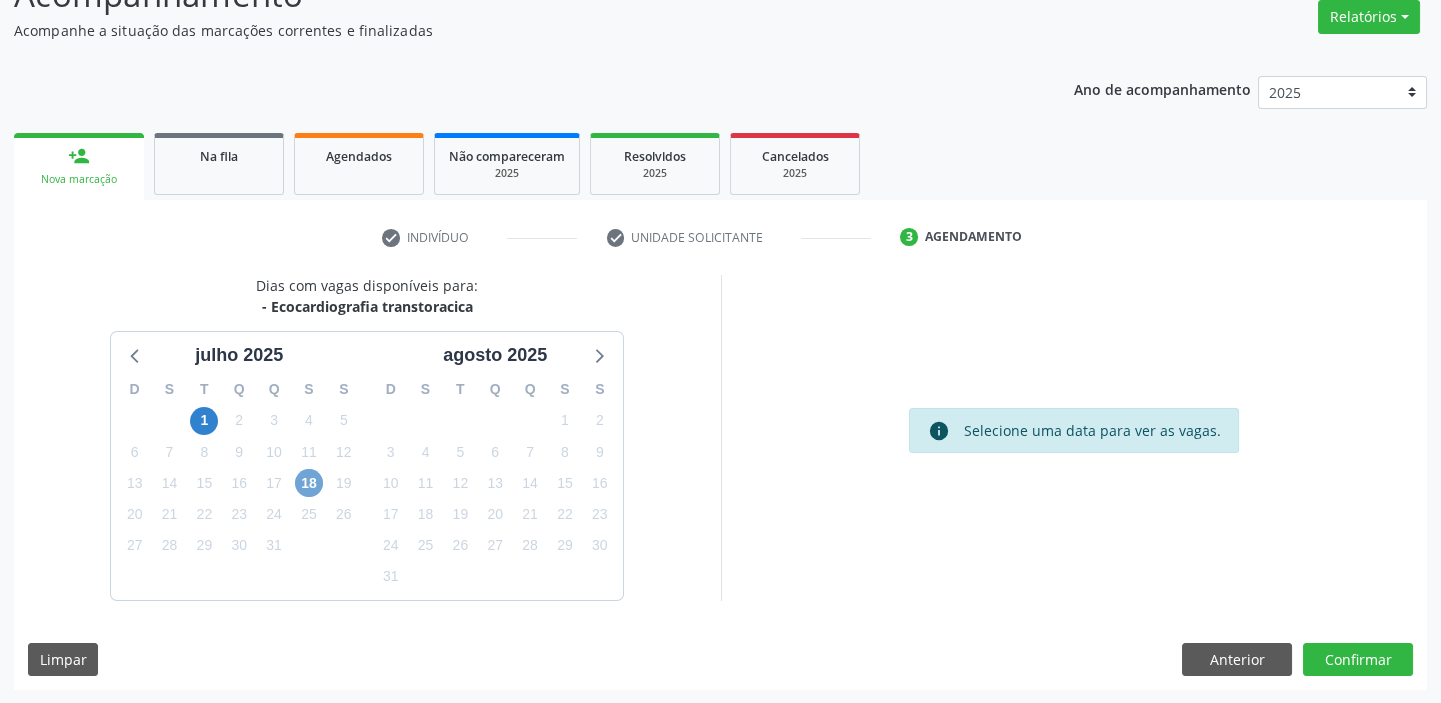 click on "18" at bounding box center (309, 483) 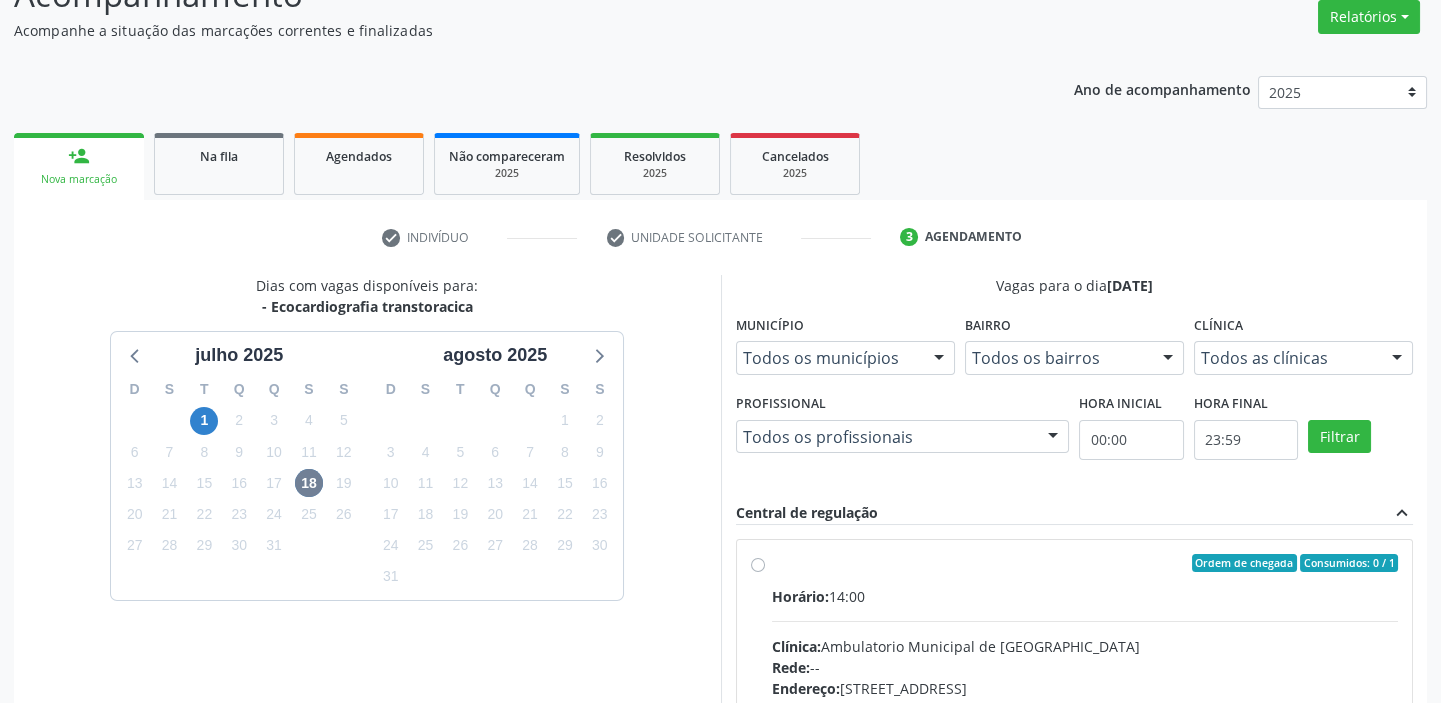 click on "Horário:   14:00" at bounding box center [1085, 596] 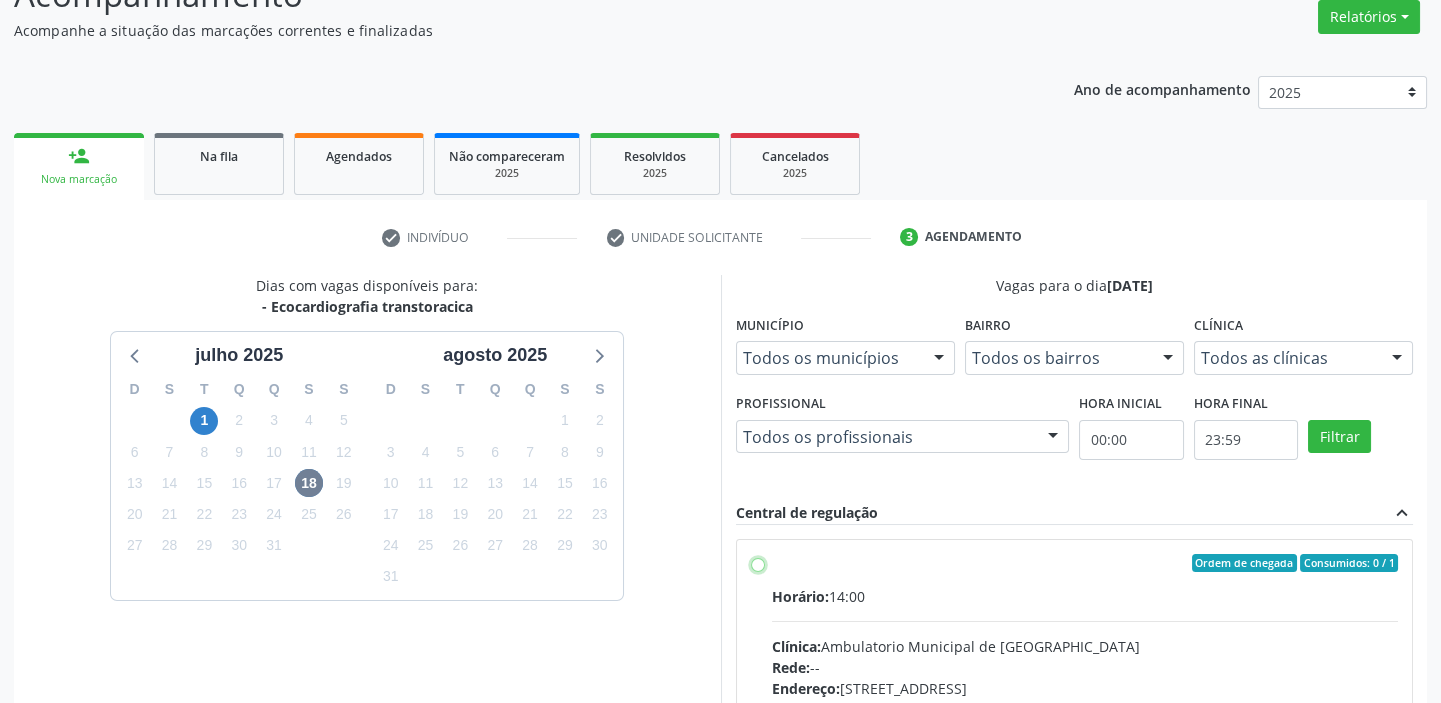 click on "Ordem de chegada
Consumidos: 0 / 1
Horário:   14:00
Clínica:  Ambulatorio Municipal de Saude
Rede:
--
Endereço:   A, nº 78, Centro, Afrânio - PE
Telefone:   --
Profissional:
--
Informações adicionais sobre o atendimento
Idade de atendimento:
Sem restrição
Gênero(s) atendido(s):
Sem restrição
Informações adicionais:
--" at bounding box center (758, 563) 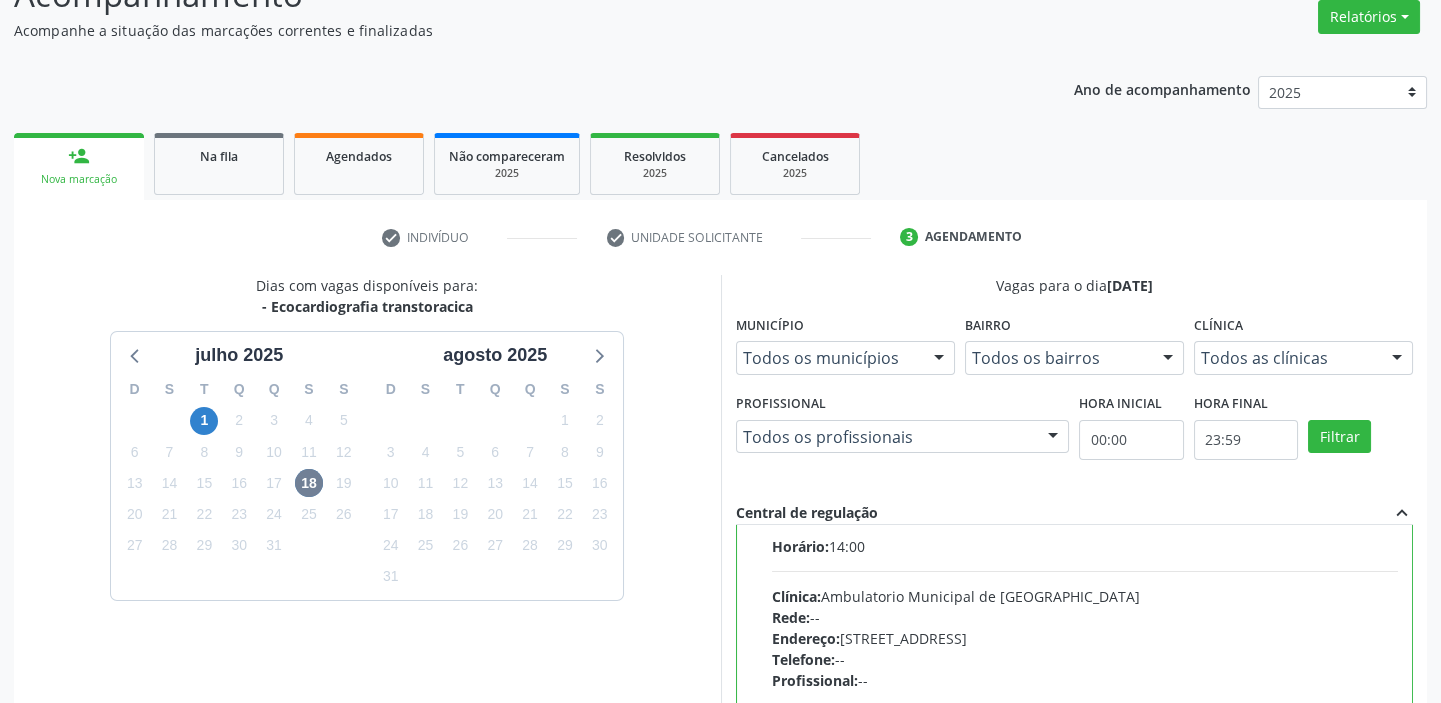 scroll, scrollTop: 99, scrollLeft: 0, axis: vertical 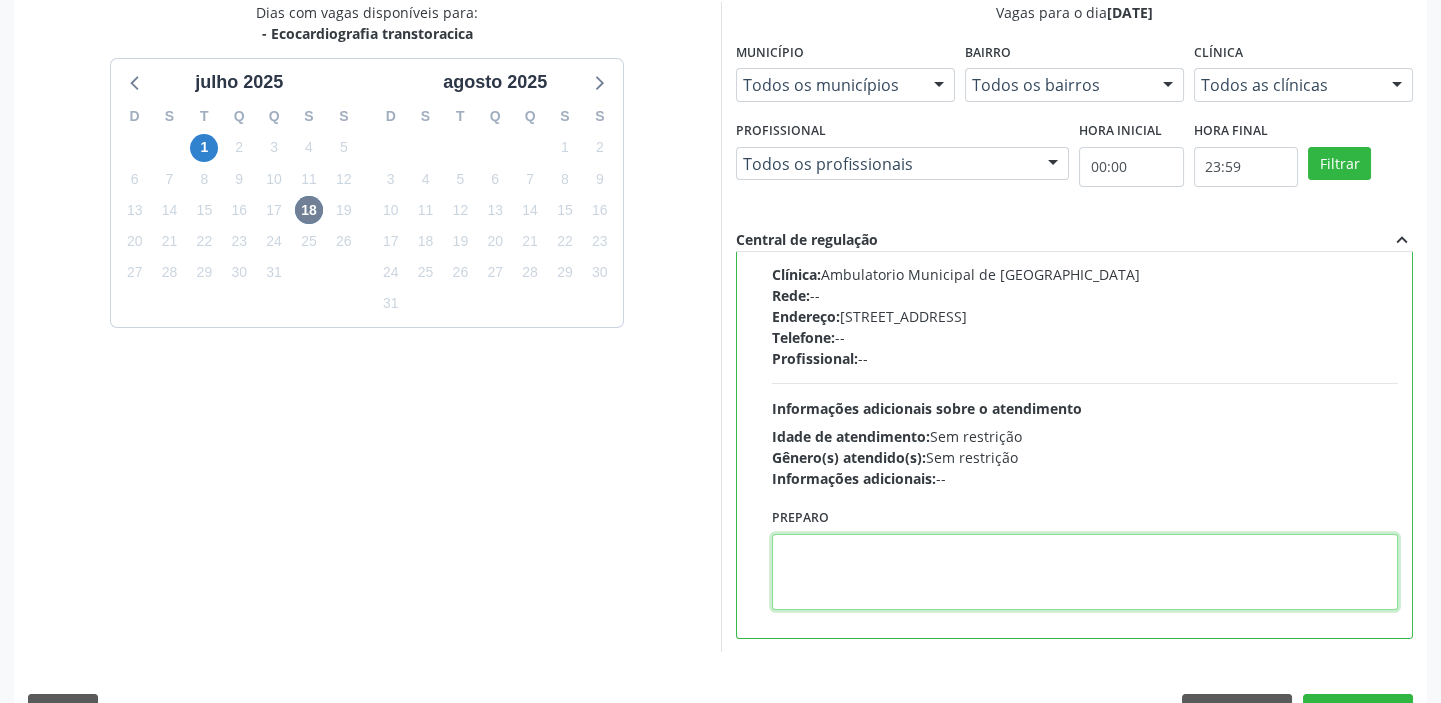 click at bounding box center [1085, 572] 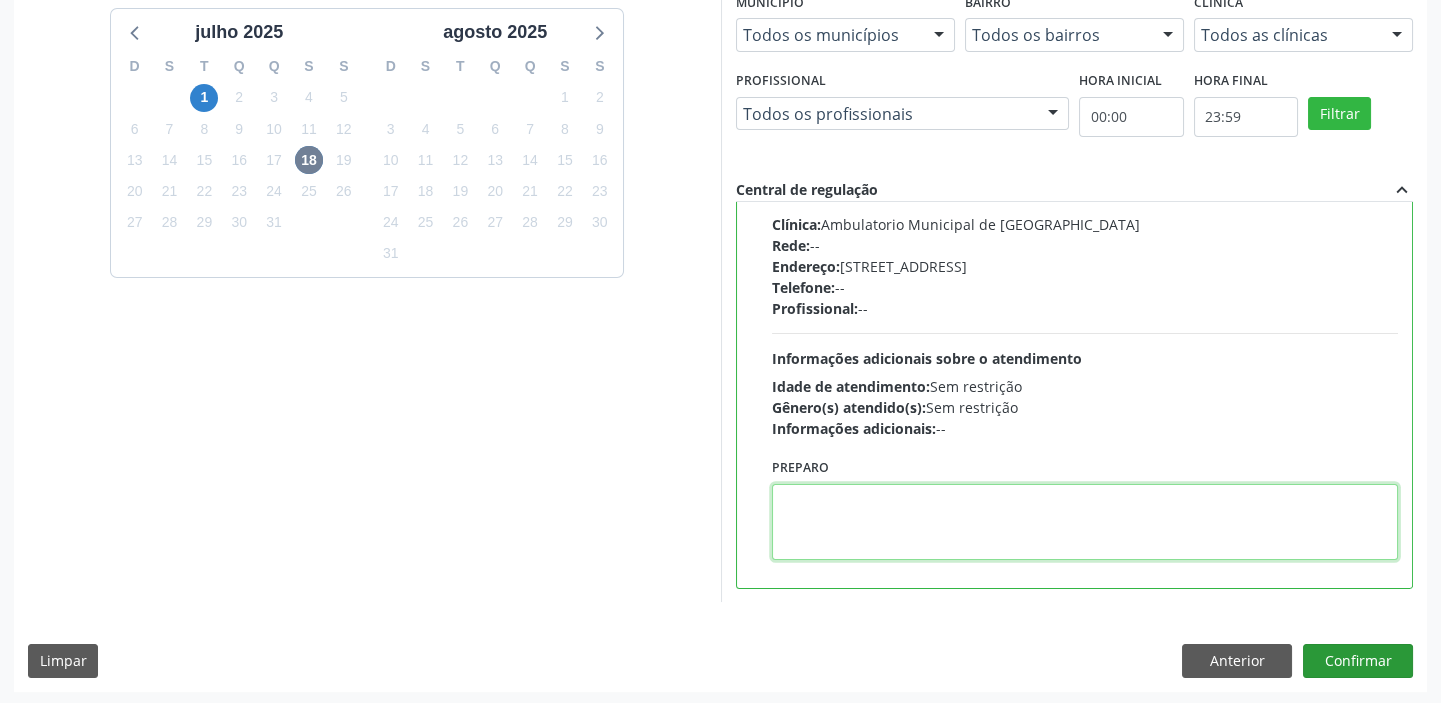 scroll, scrollTop: 490, scrollLeft: 0, axis: vertical 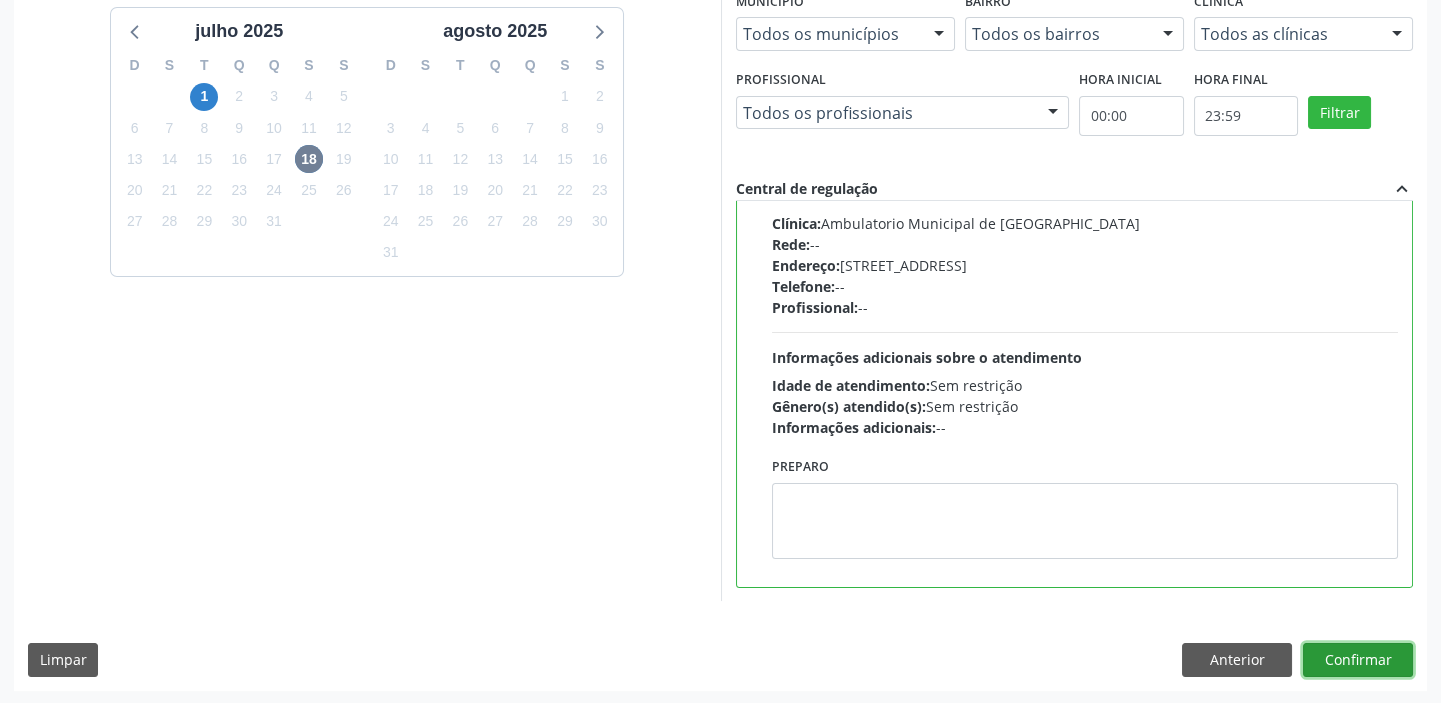 click on "Confirmar" at bounding box center [1358, 660] 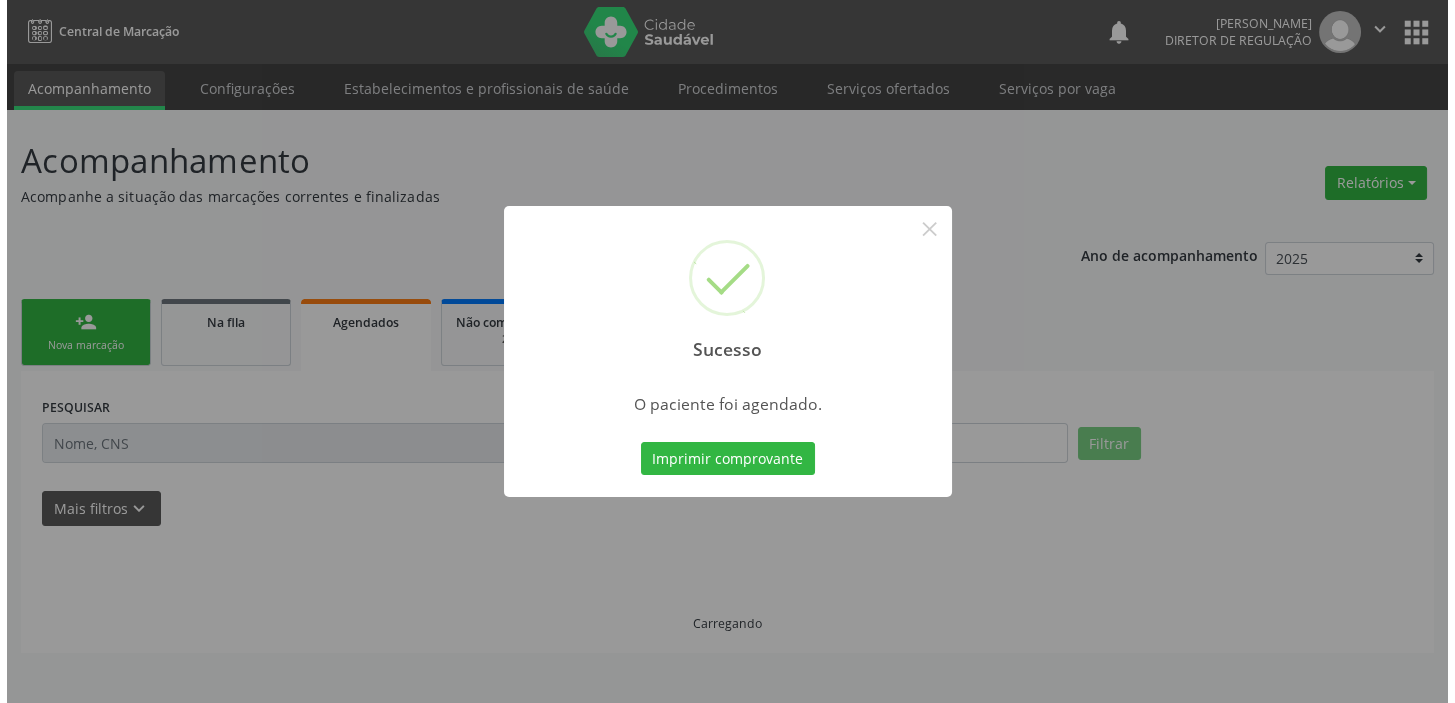 scroll, scrollTop: 0, scrollLeft: 0, axis: both 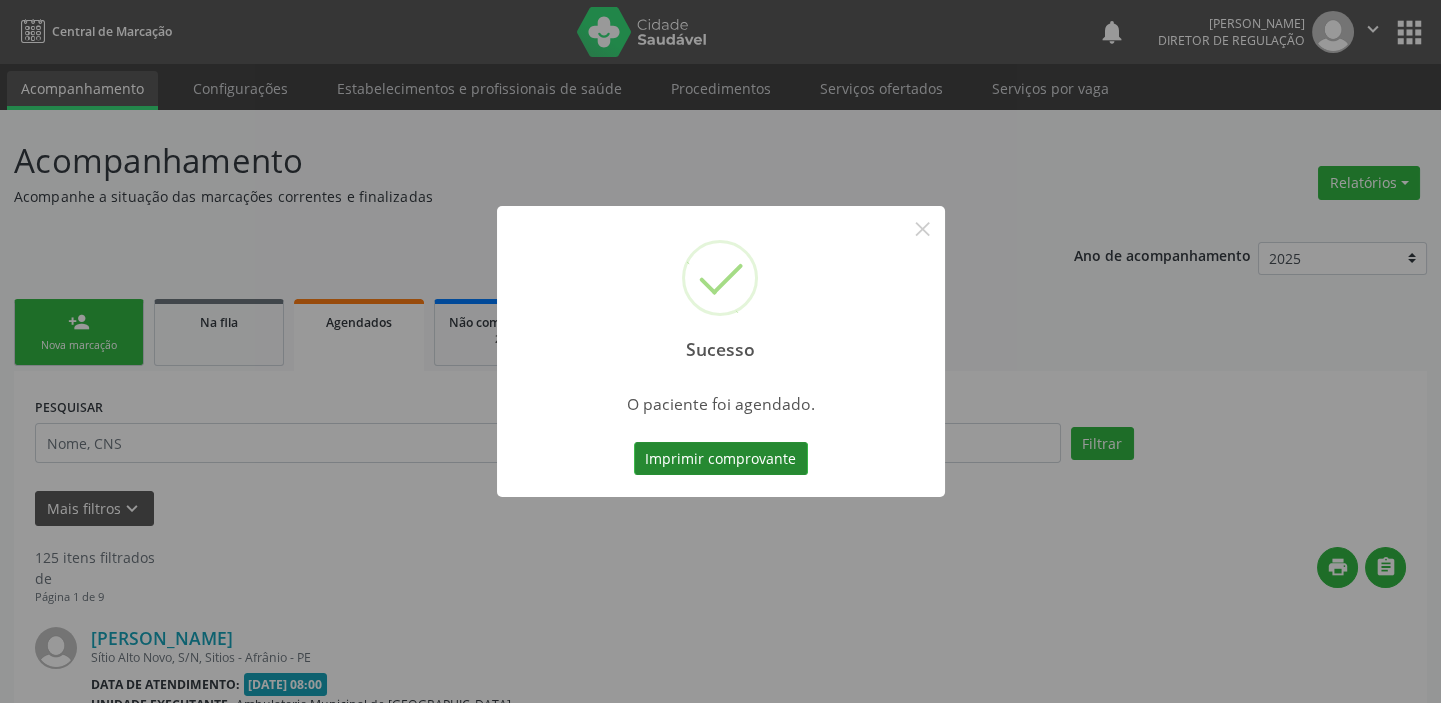 click on "Imprimir comprovante" at bounding box center [721, 459] 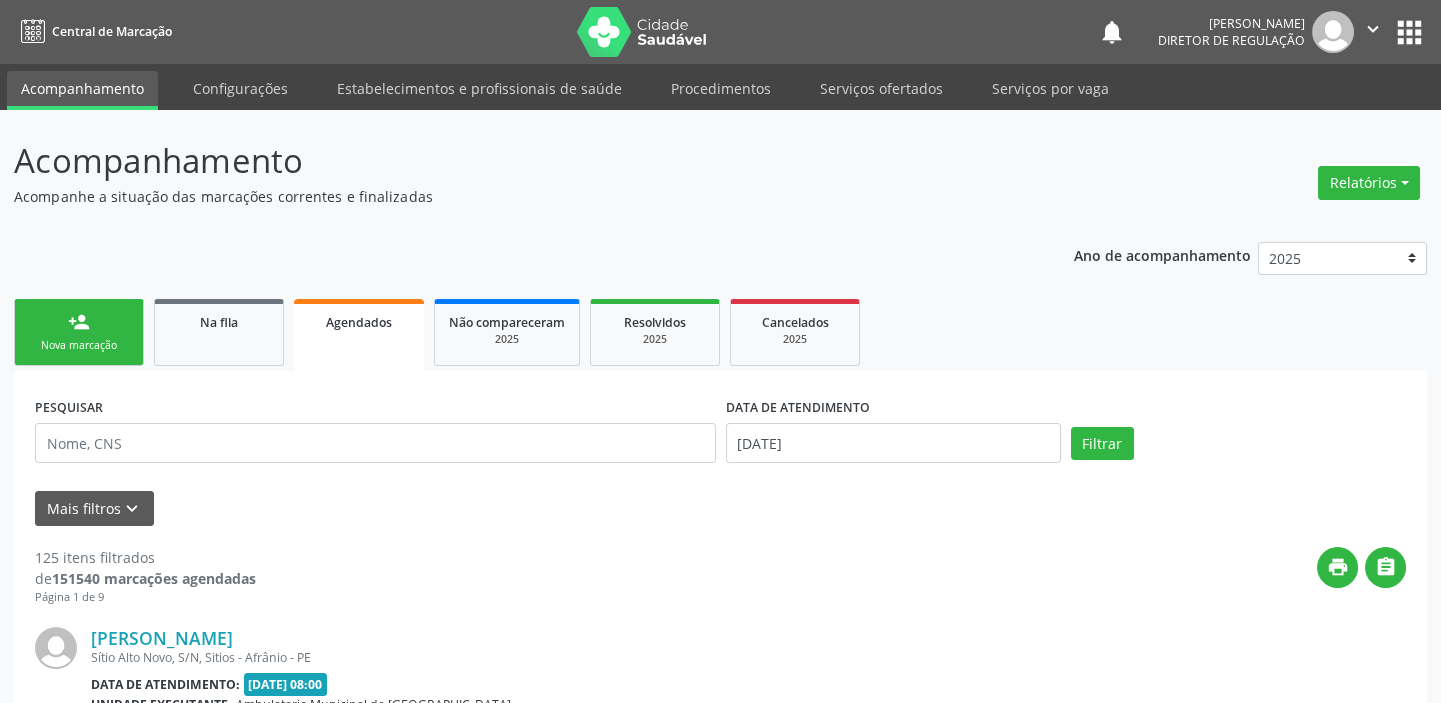 click on "Nova marcação" at bounding box center (79, 345) 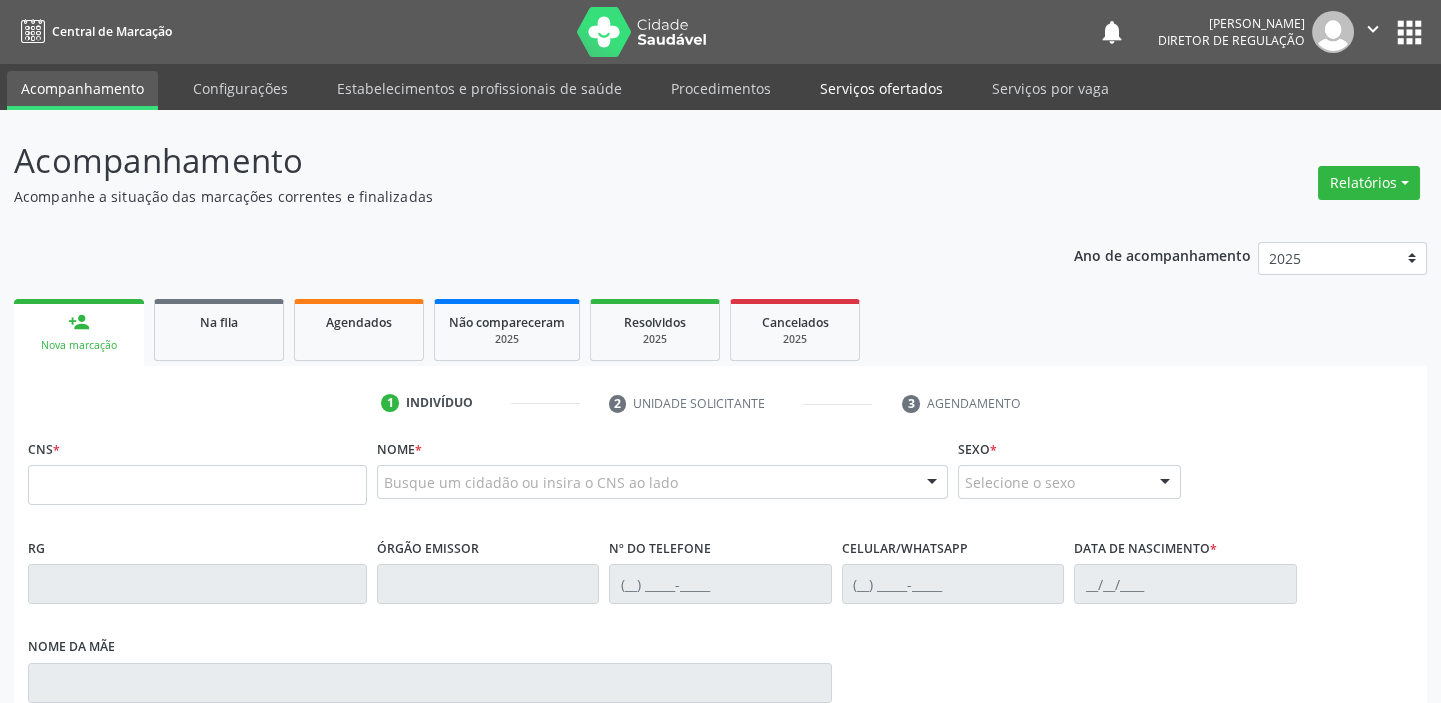 click on "Serviços ofertados" at bounding box center [881, 88] 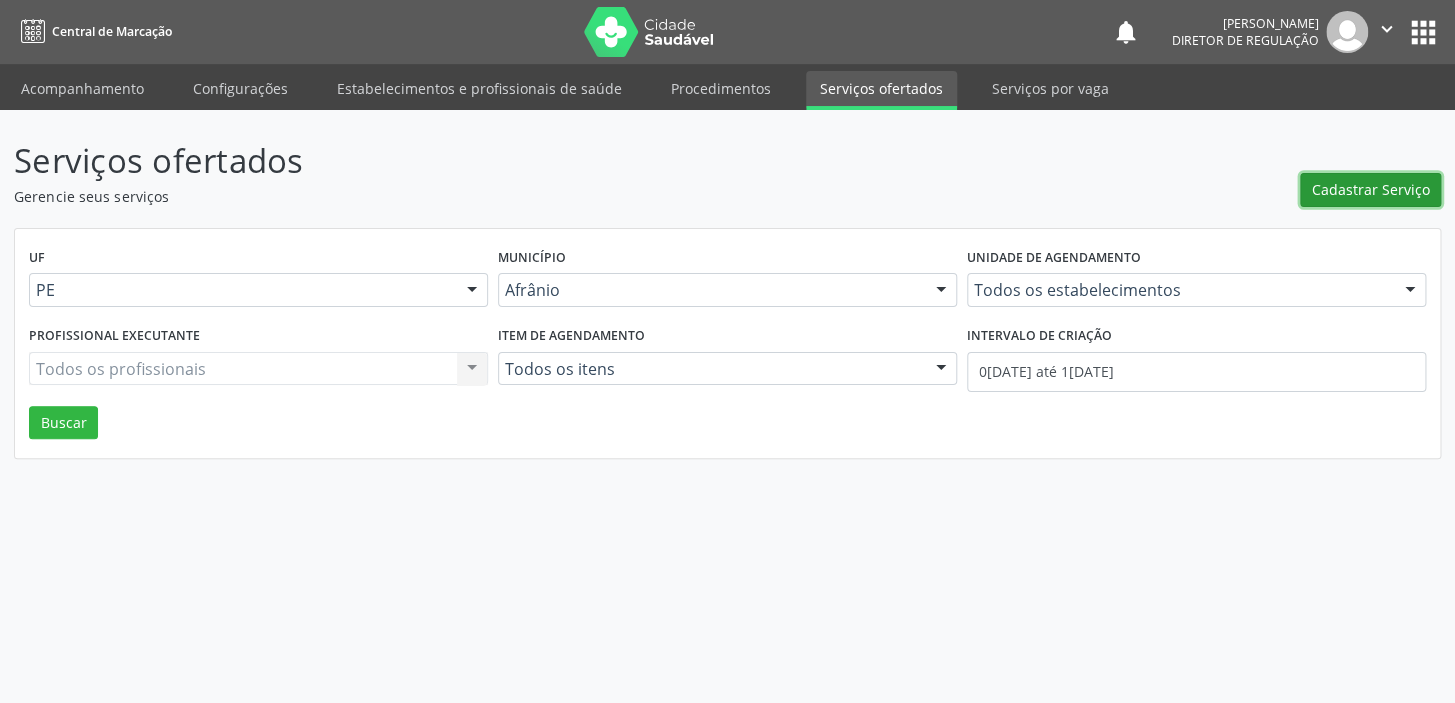 click on "Cadastrar Serviço" at bounding box center (1371, 189) 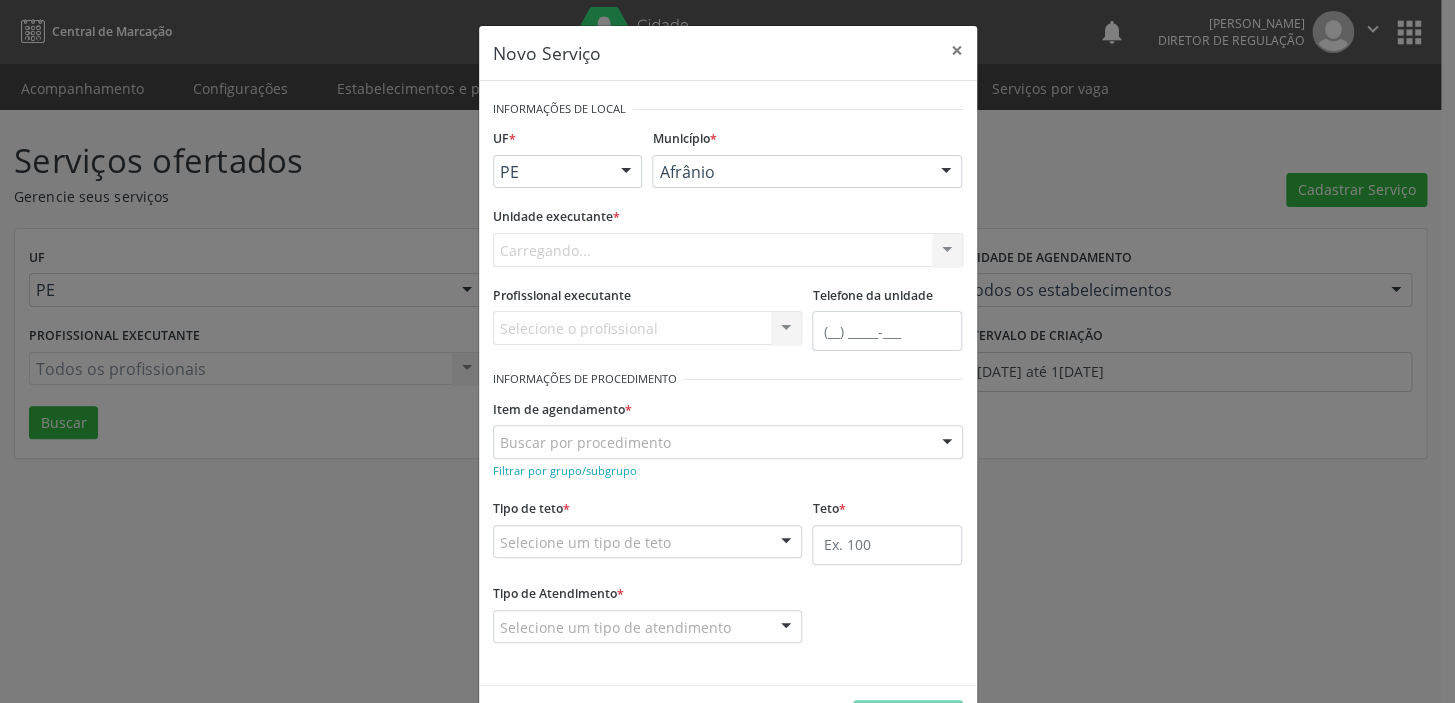 scroll, scrollTop: 0, scrollLeft: 0, axis: both 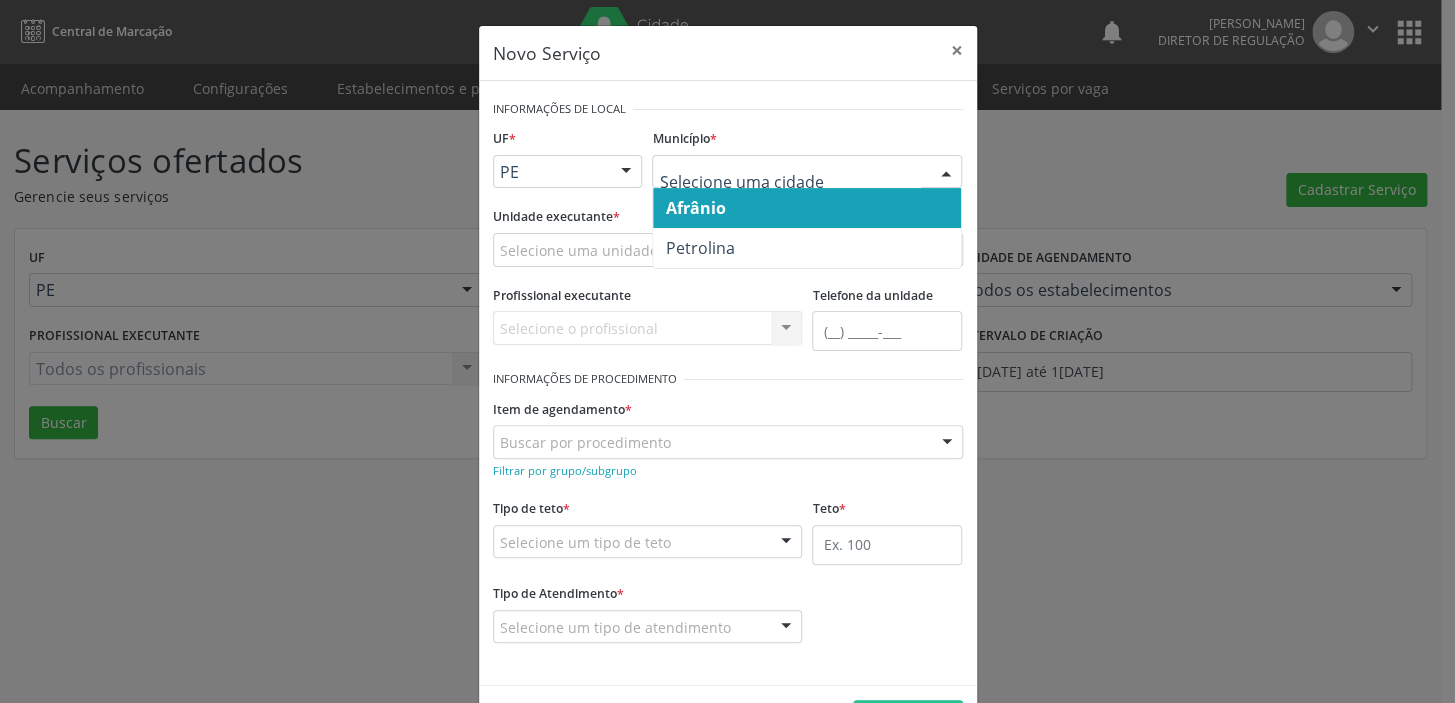 click on "Afrânio" at bounding box center (695, 208) 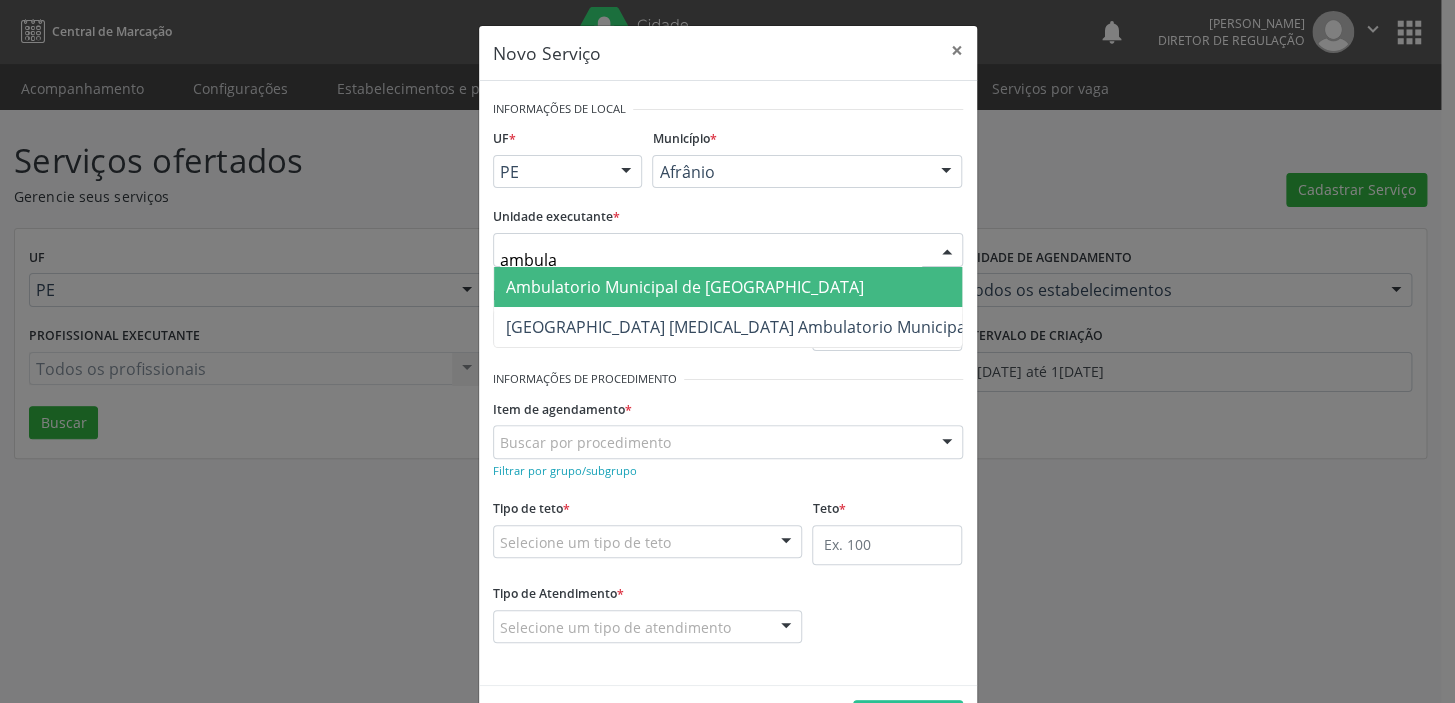 type on "ambulat" 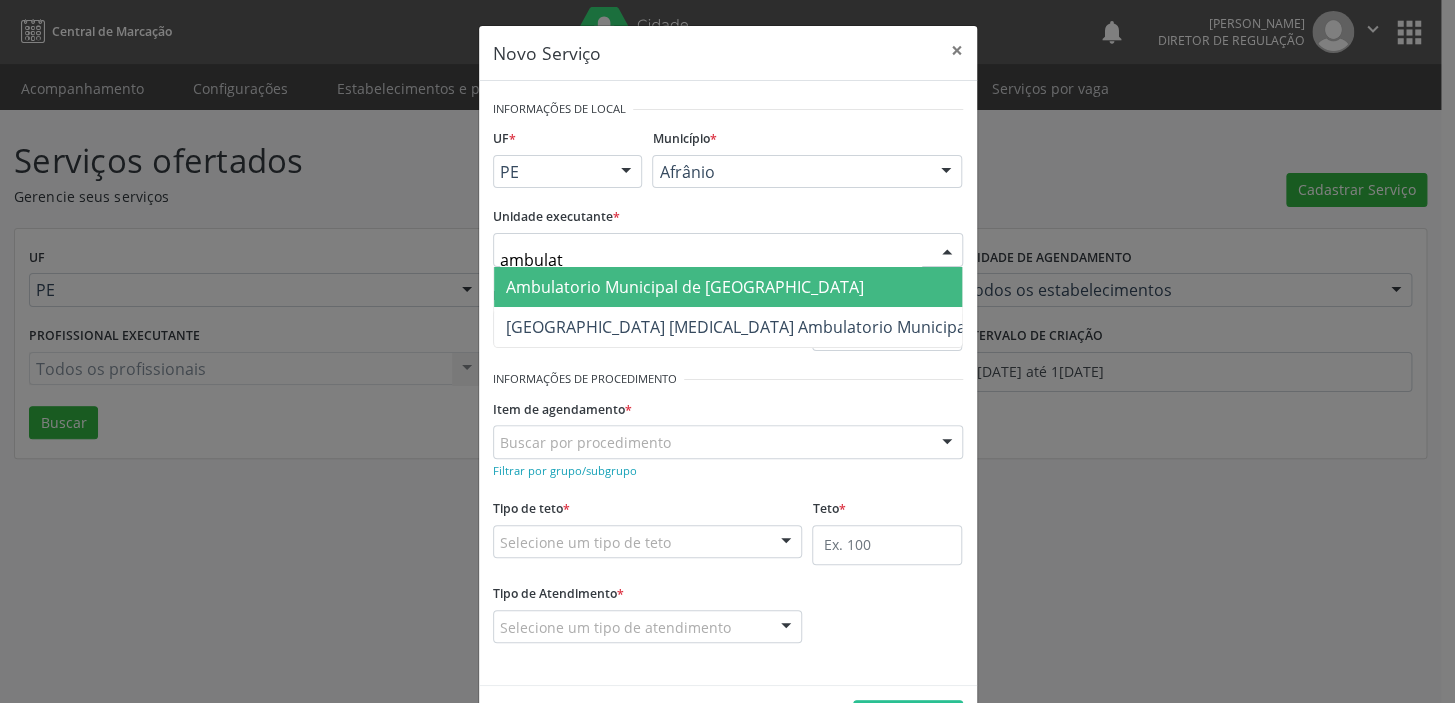click on "Ambulatorio Municipal de [GEOGRAPHIC_DATA]" at bounding box center [738, 287] 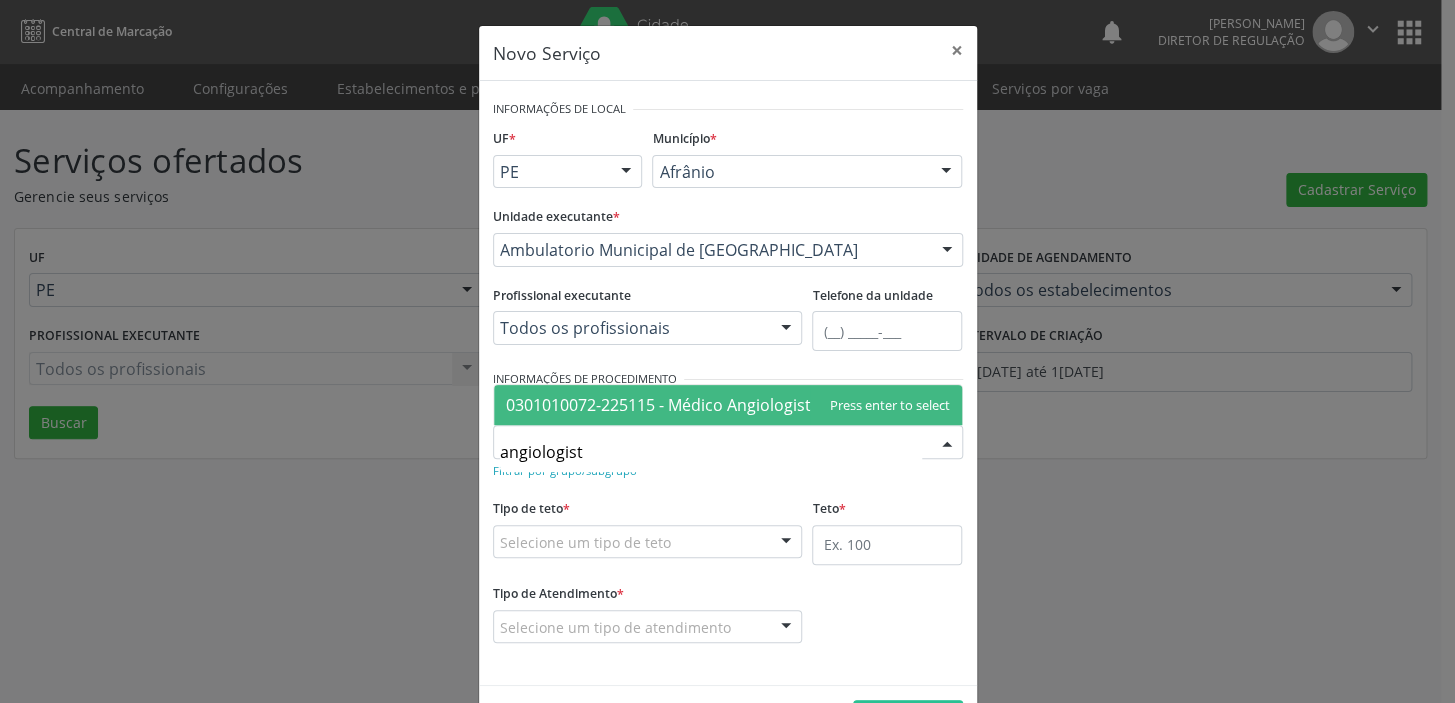 type on "angiologista" 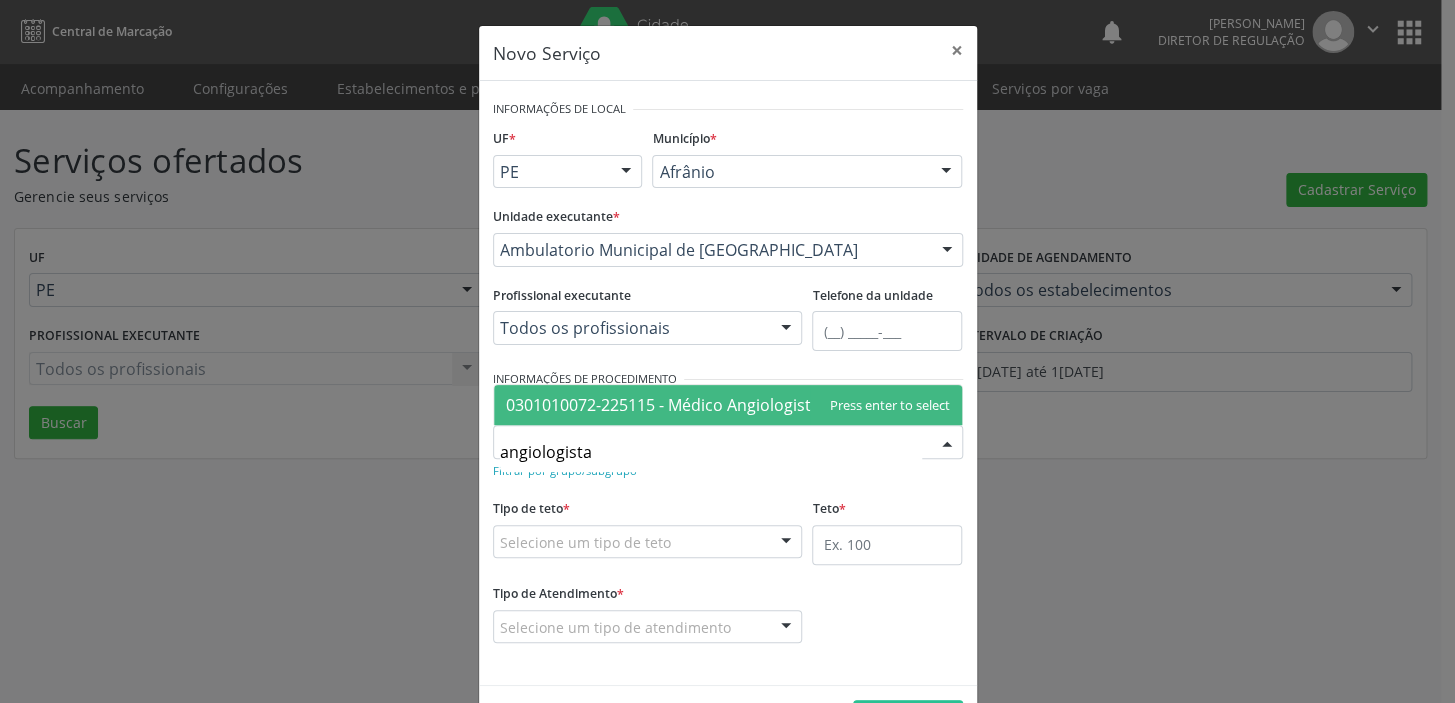 click on "0301010072-225115 - Médico Angiologista" at bounding box center [663, 405] 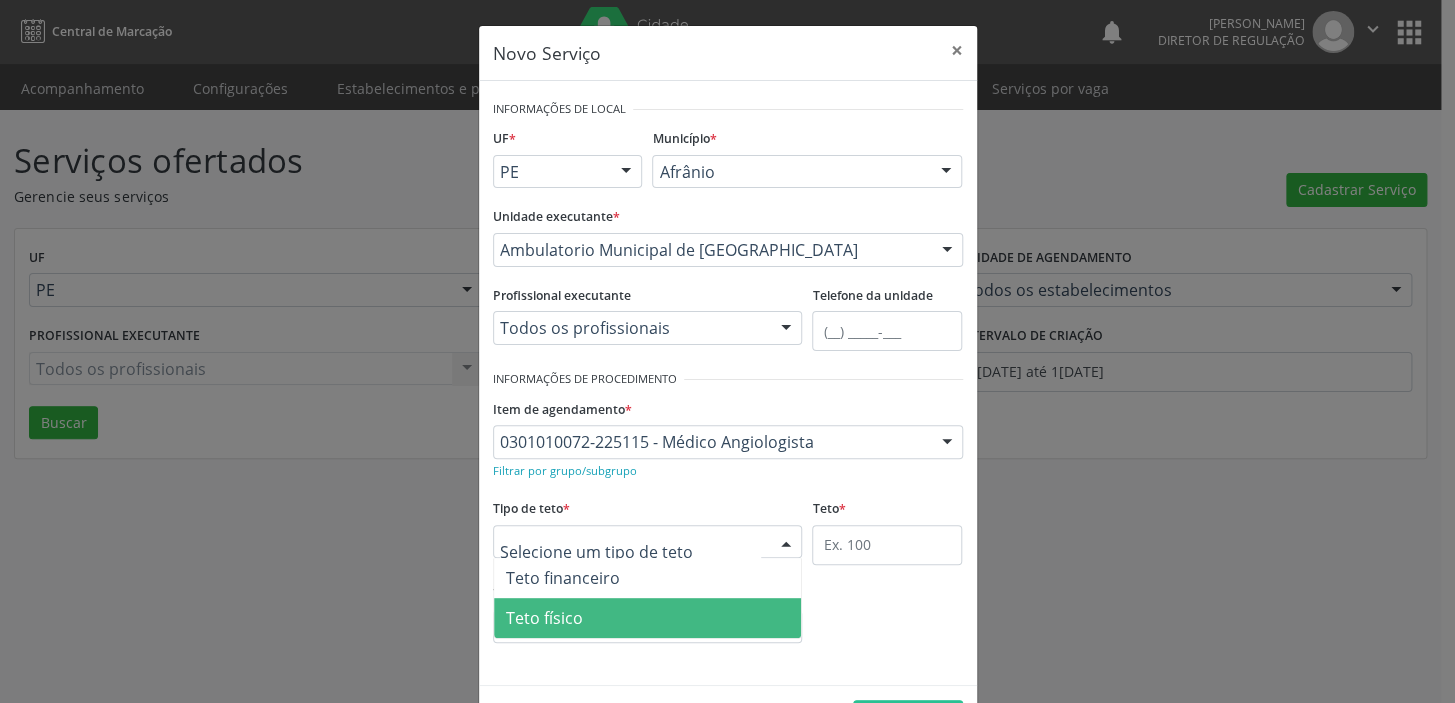click on "Teto físico" at bounding box center (544, 618) 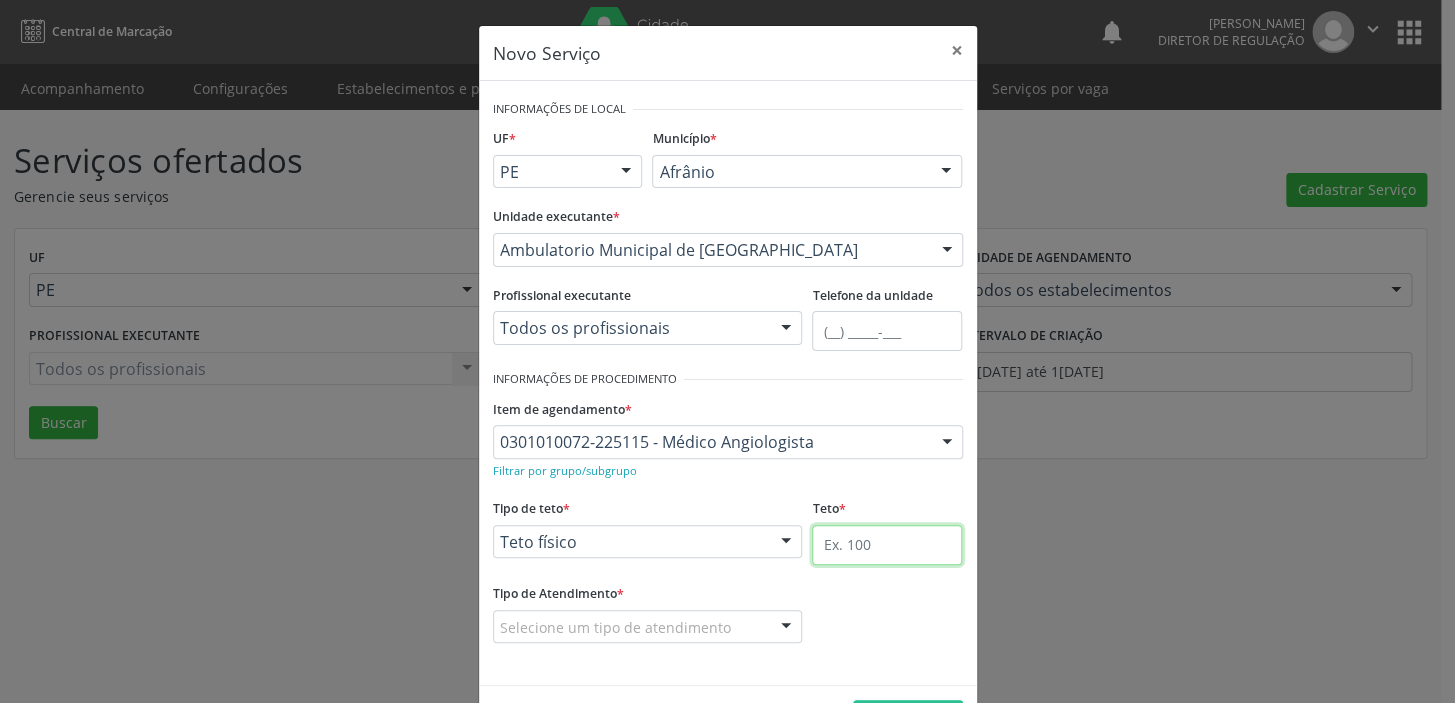 click at bounding box center [887, 545] 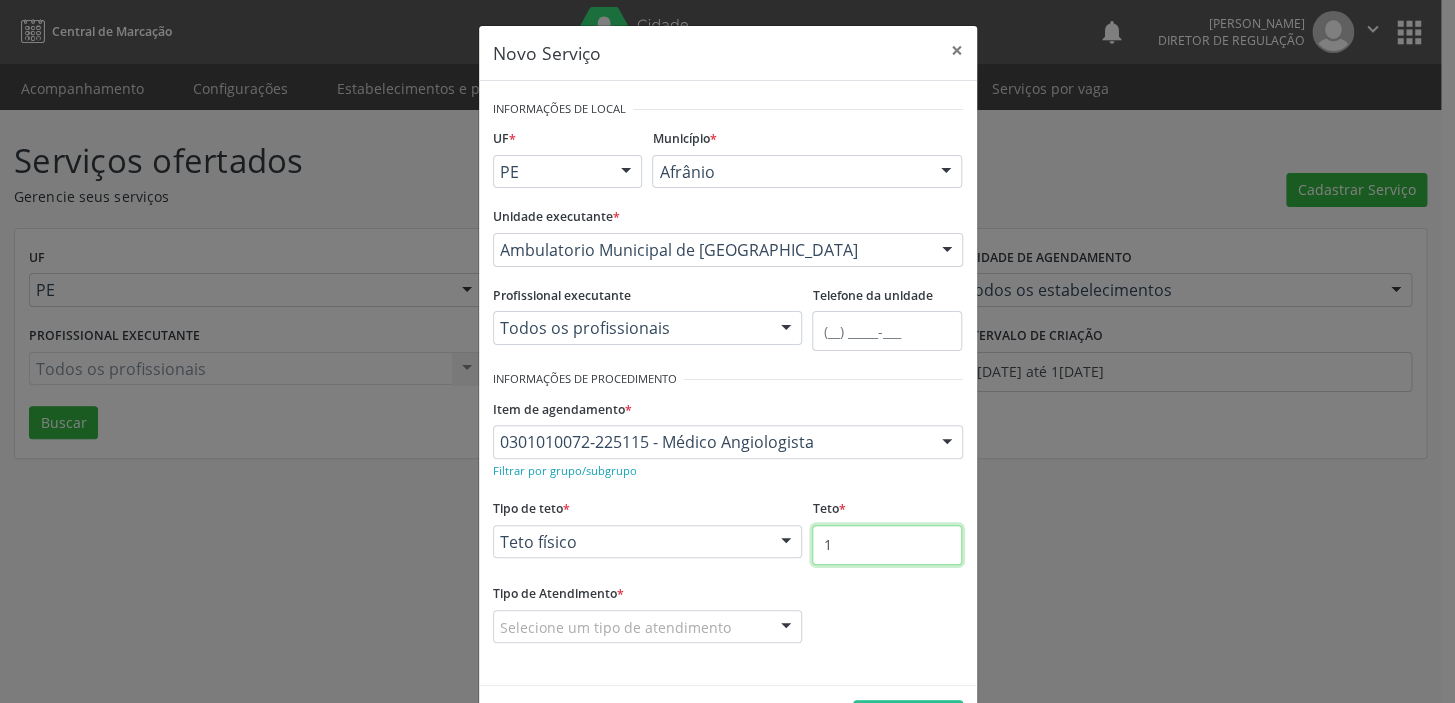 type on "1" 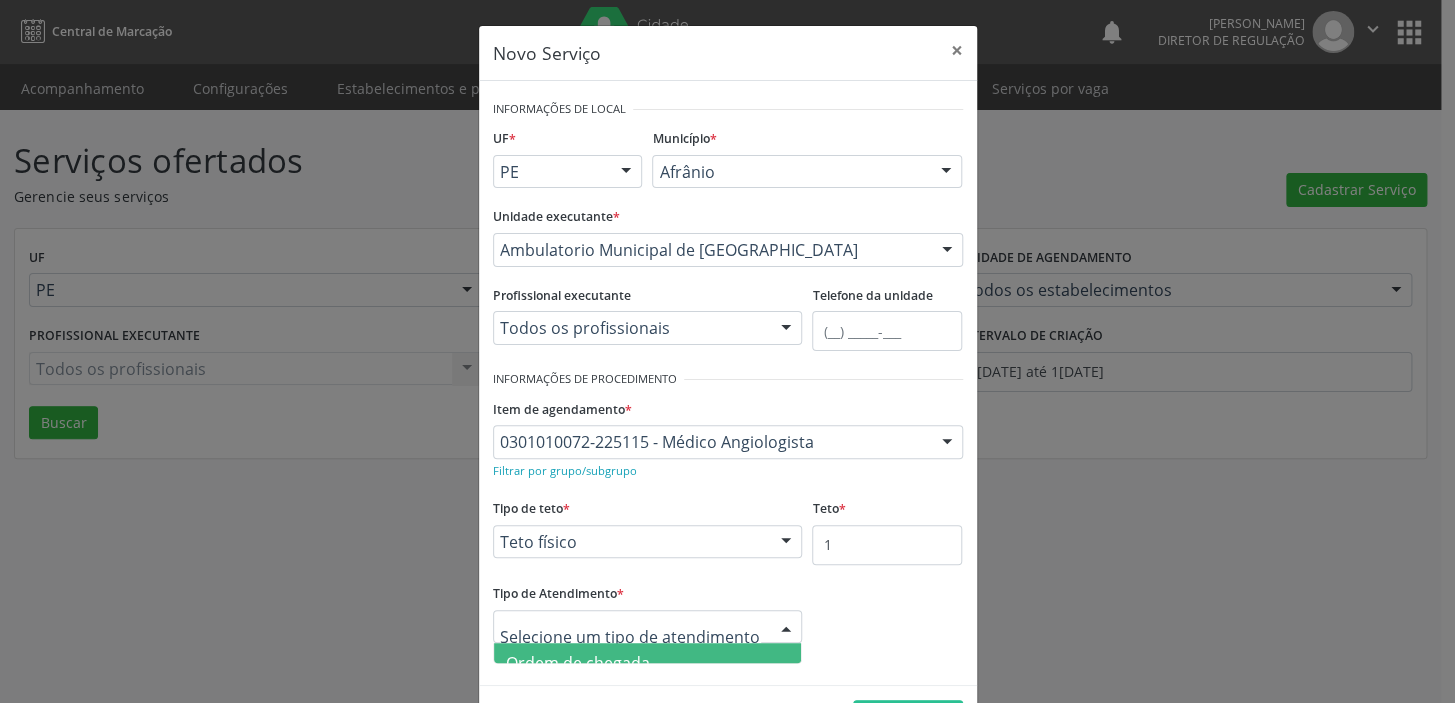 click on "Ordem de chegada" at bounding box center [648, 663] 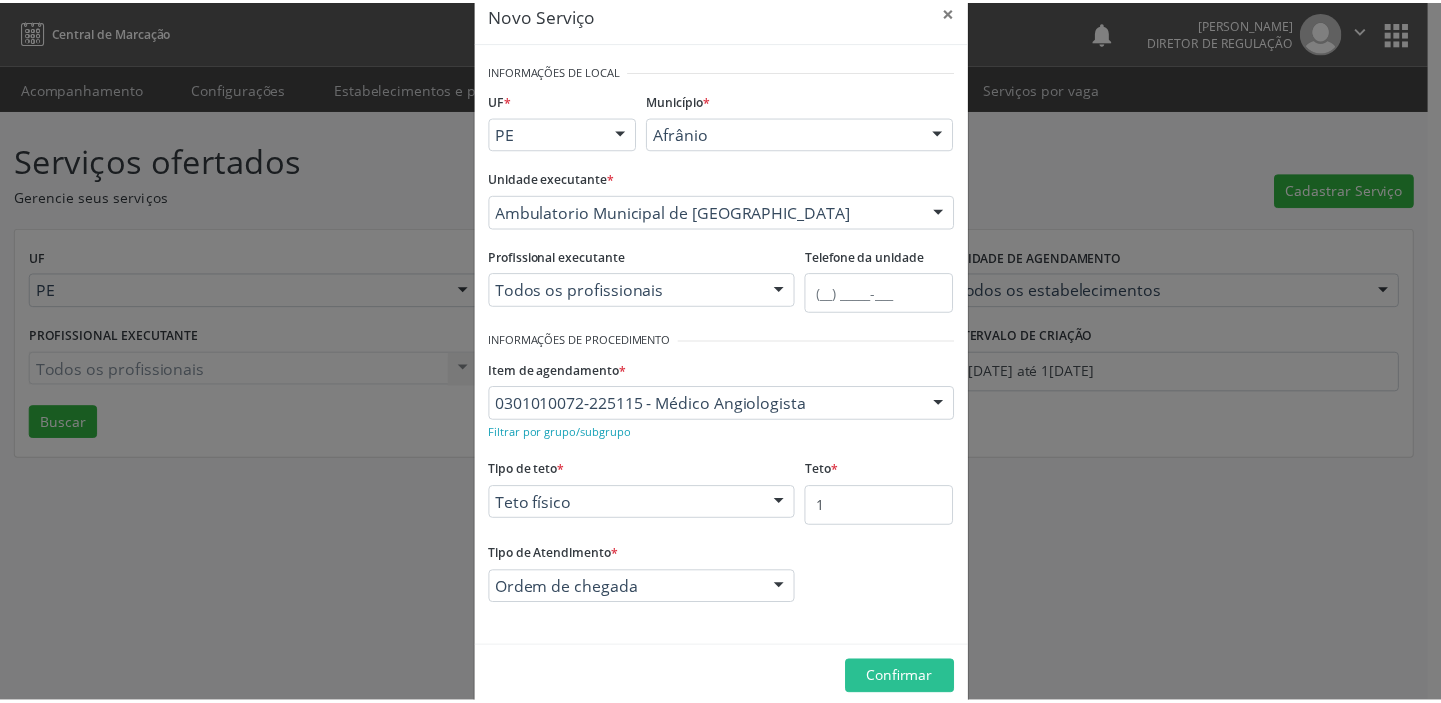 scroll, scrollTop: 69, scrollLeft: 0, axis: vertical 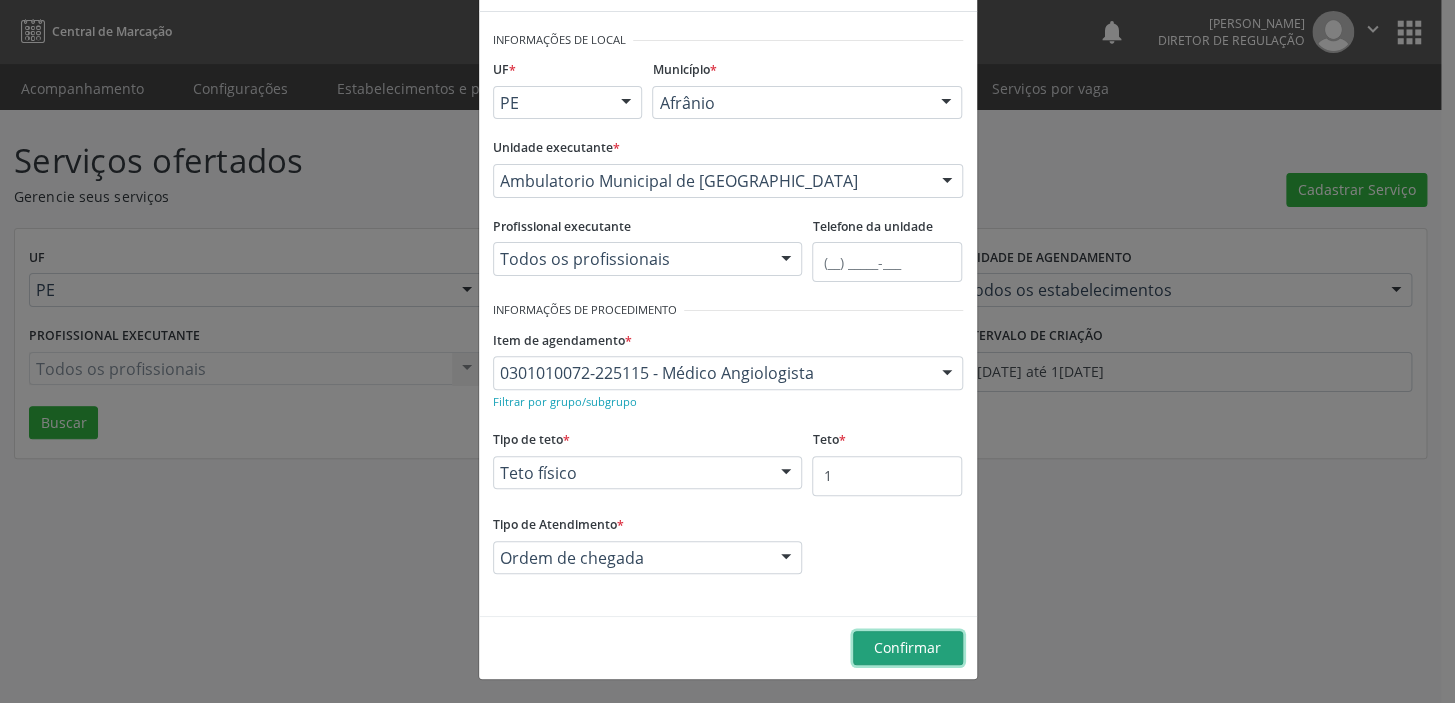 click on "Confirmar" at bounding box center (907, 647) 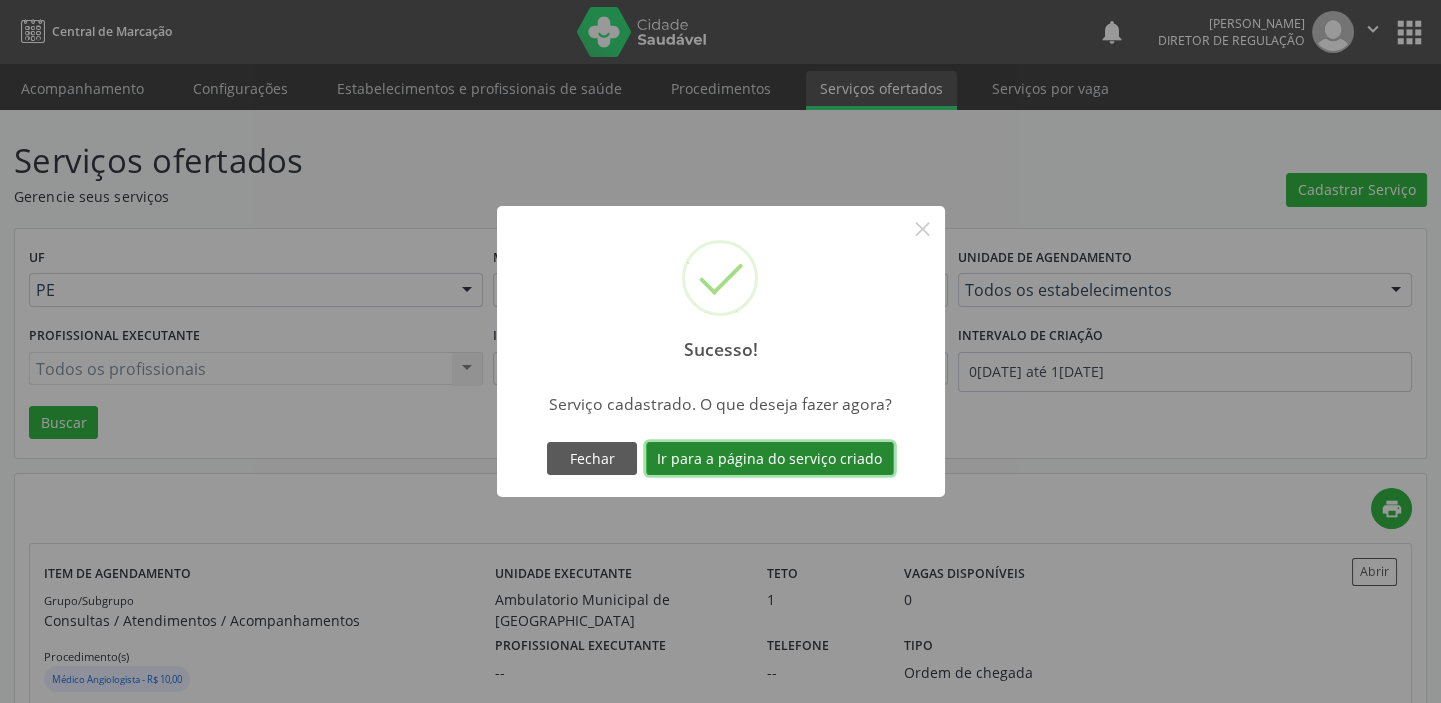 click on "Ir para a página do serviço criado" at bounding box center [770, 459] 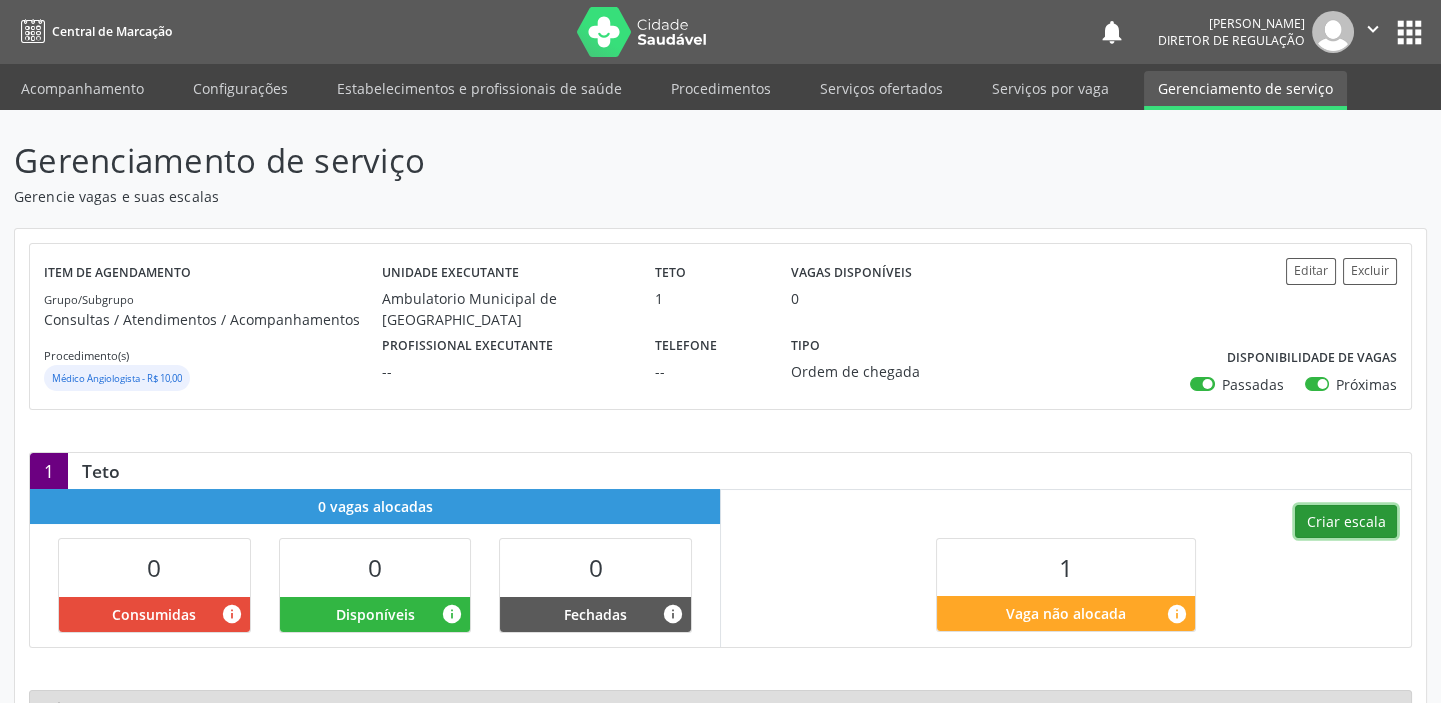 click on "Criar escala" at bounding box center [1346, 522] 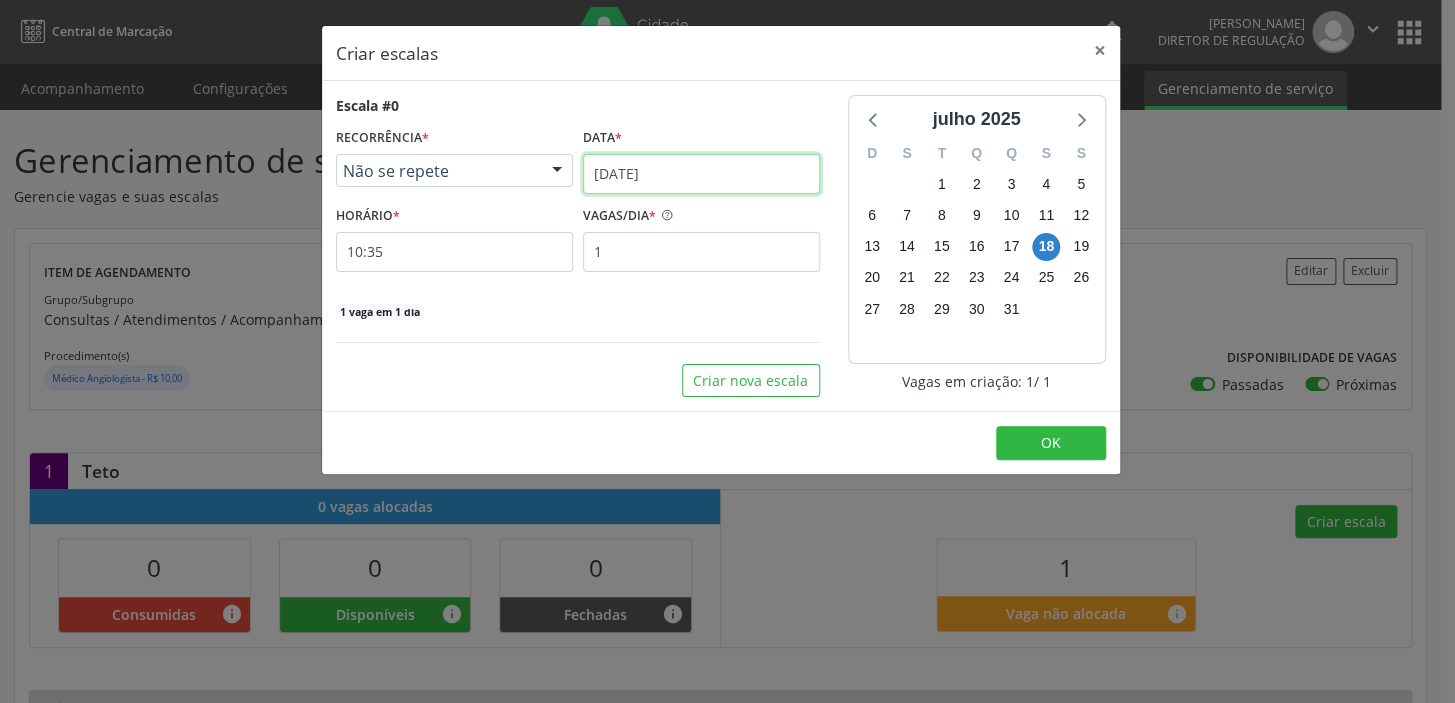 click on "1[DATE]" at bounding box center (701, 174) 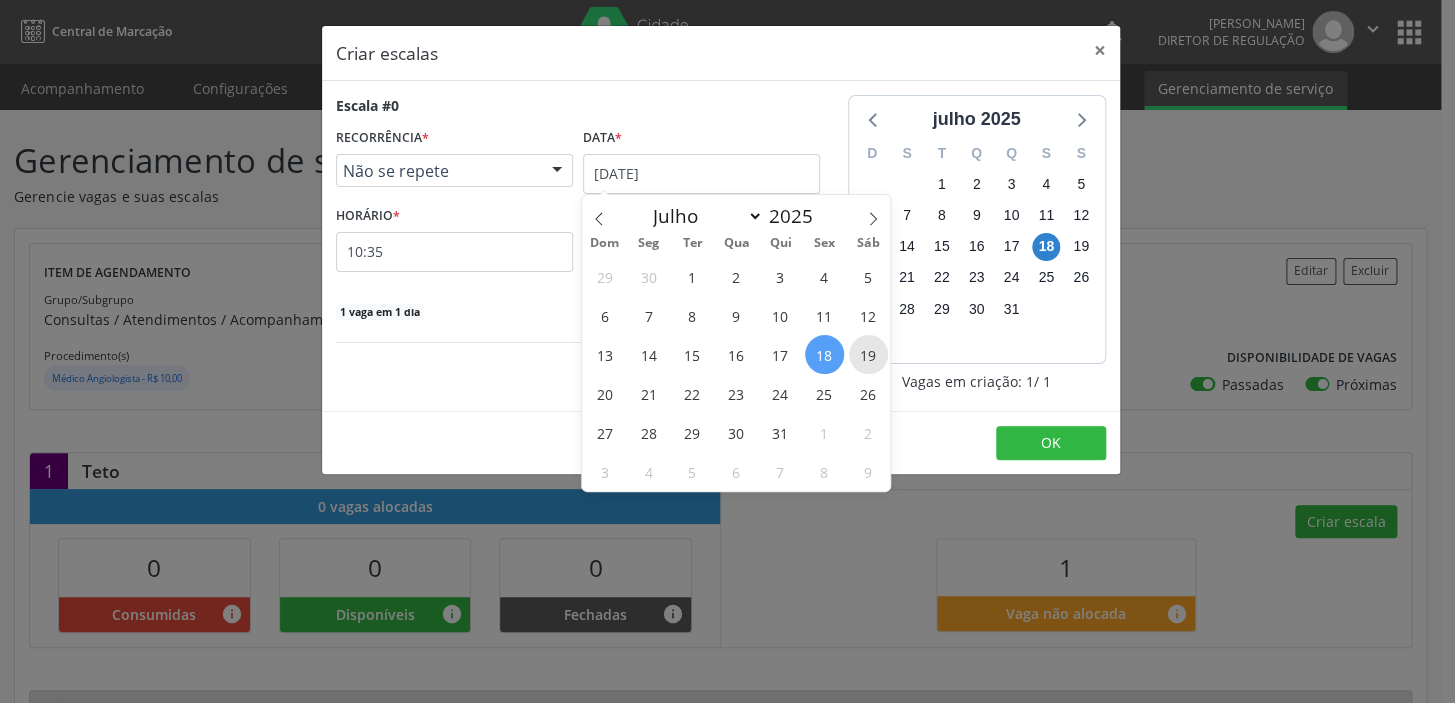 click on "19" at bounding box center (868, 354) 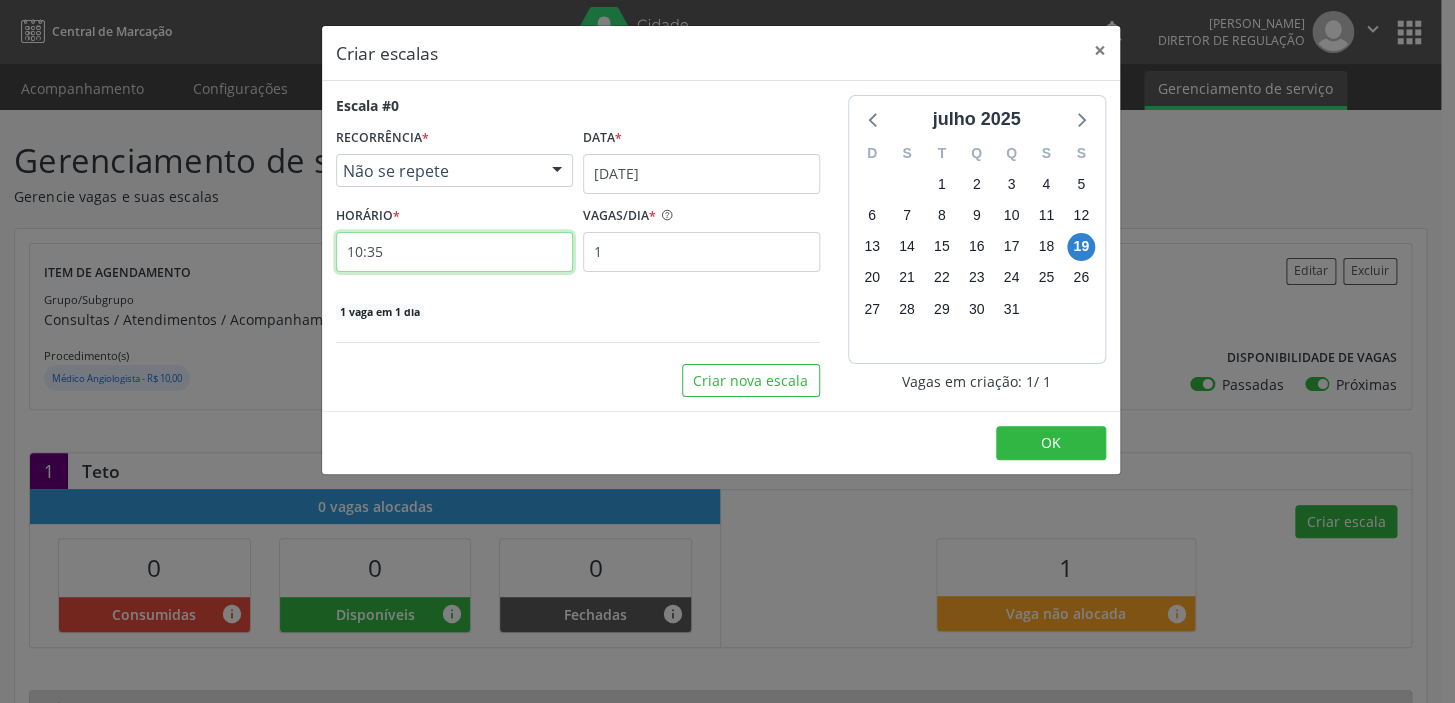 click on "10:35" at bounding box center [454, 252] 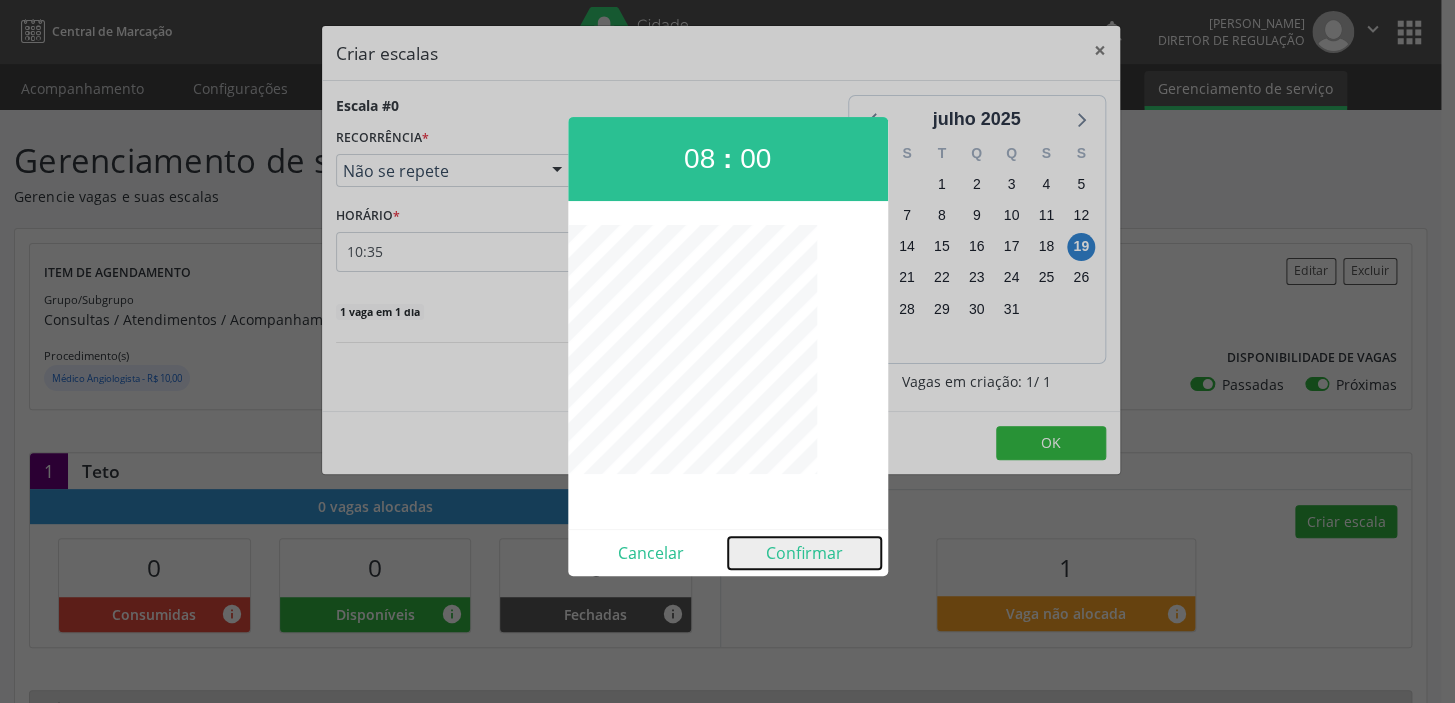 click on "Confirmar" at bounding box center (804, 553) 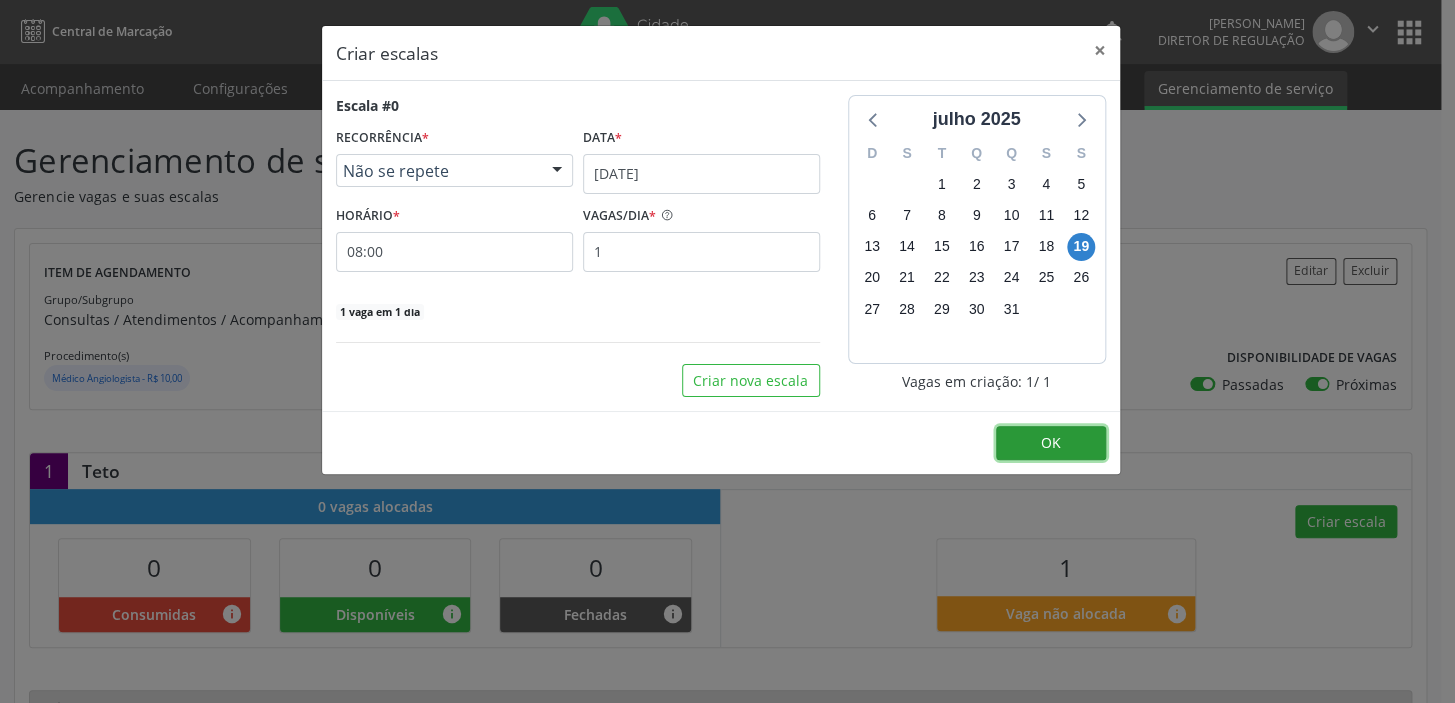 click on "OK" at bounding box center [1051, 442] 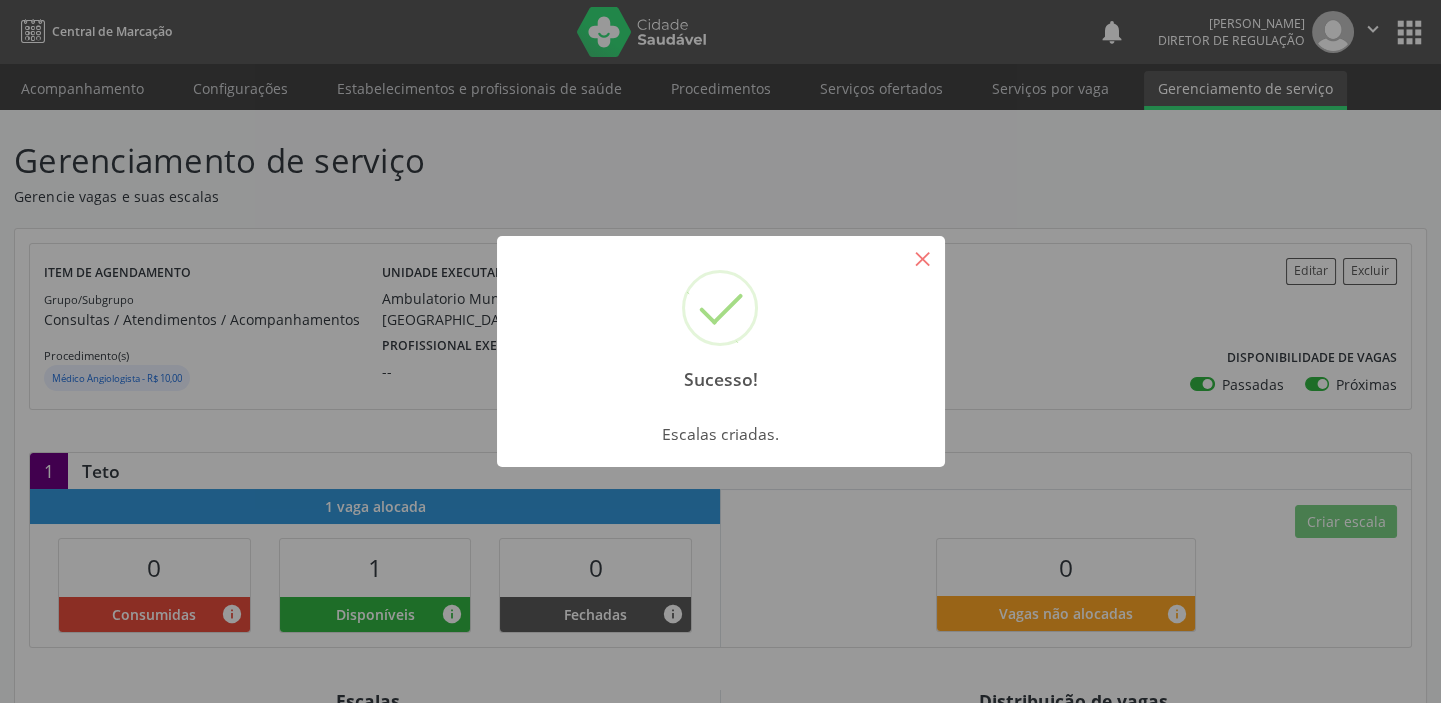 click on "×" at bounding box center [923, 258] 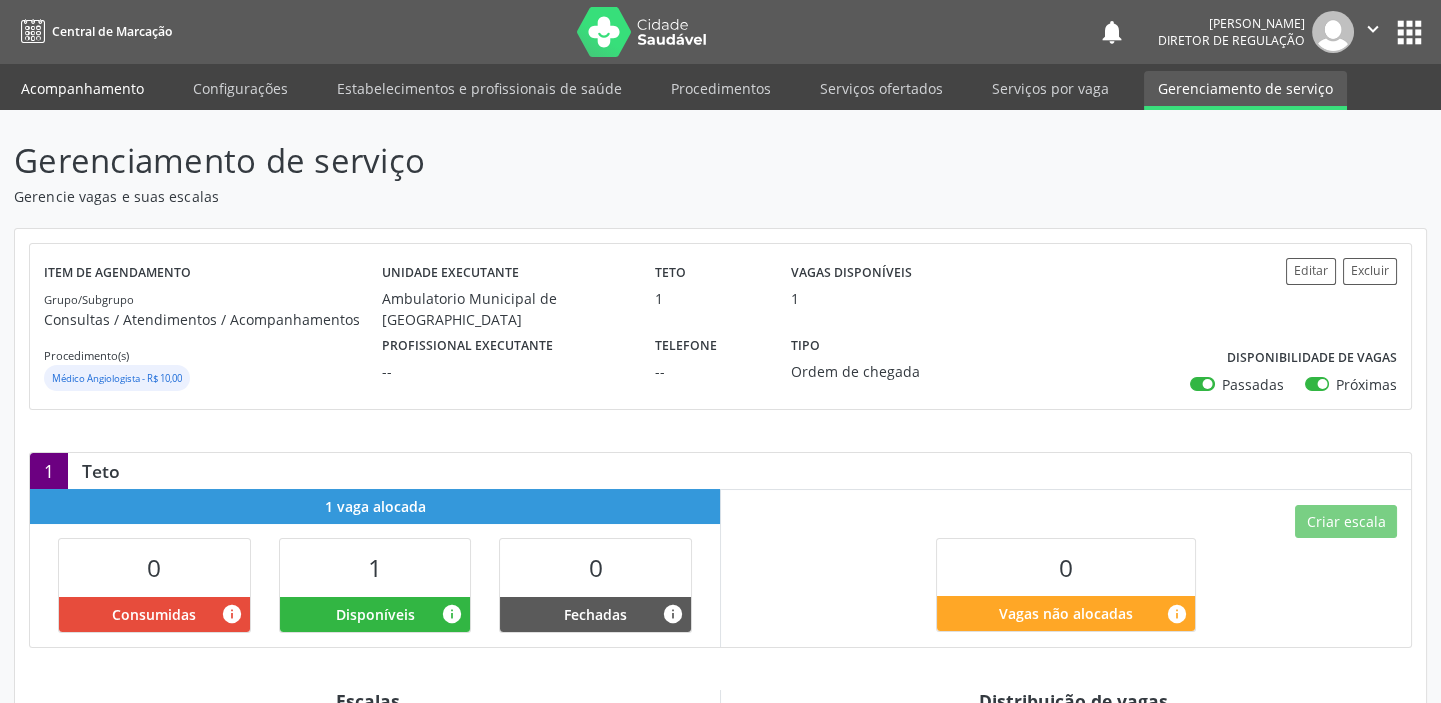 click on "Acompanhamento" at bounding box center (82, 88) 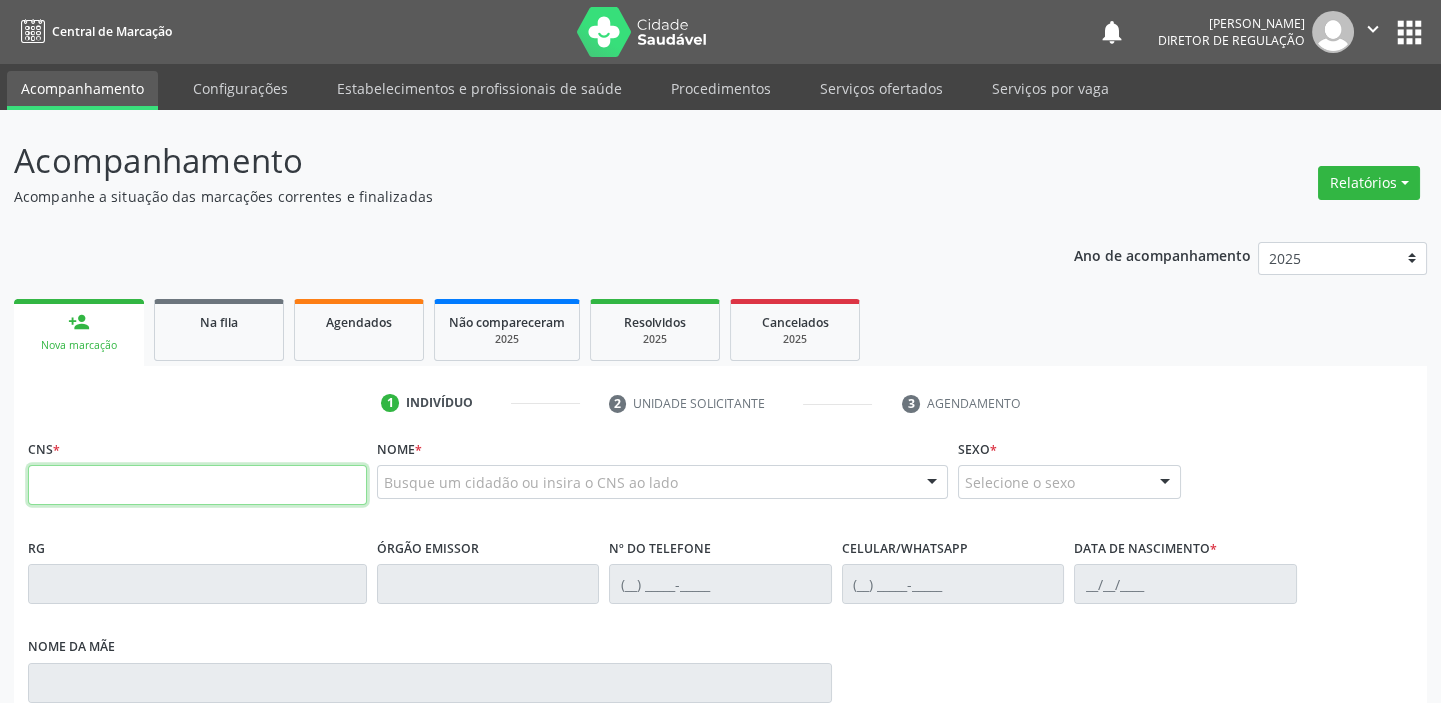click at bounding box center [197, 485] 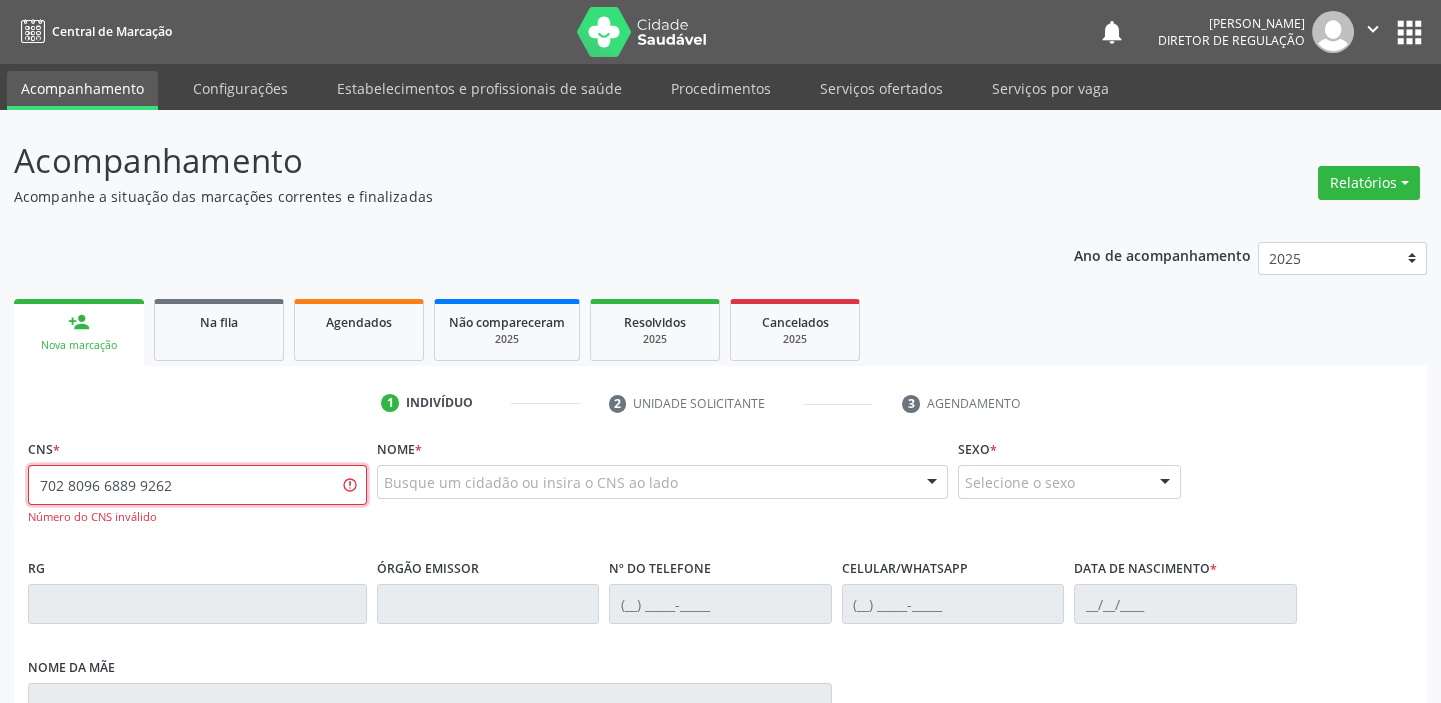 click on "702 8096 6889 9262" at bounding box center [197, 485] 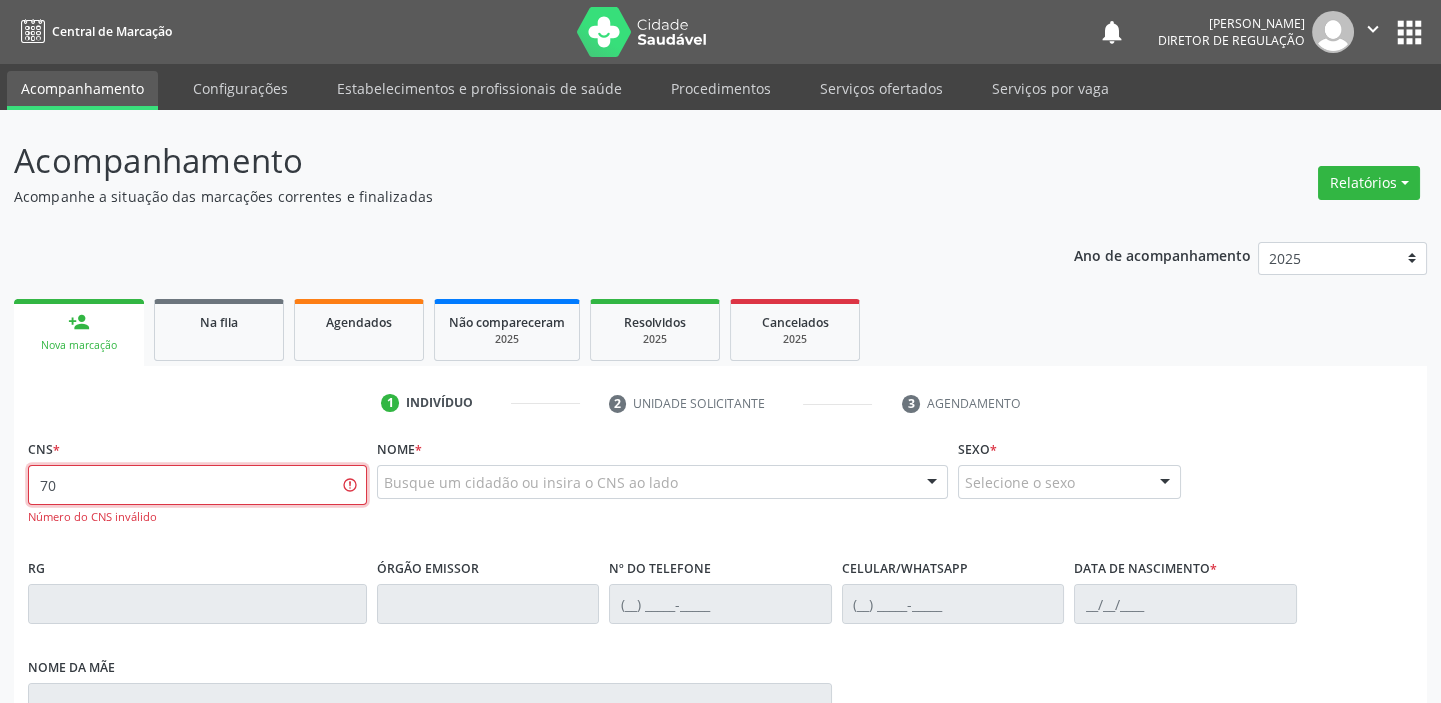 type on "7" 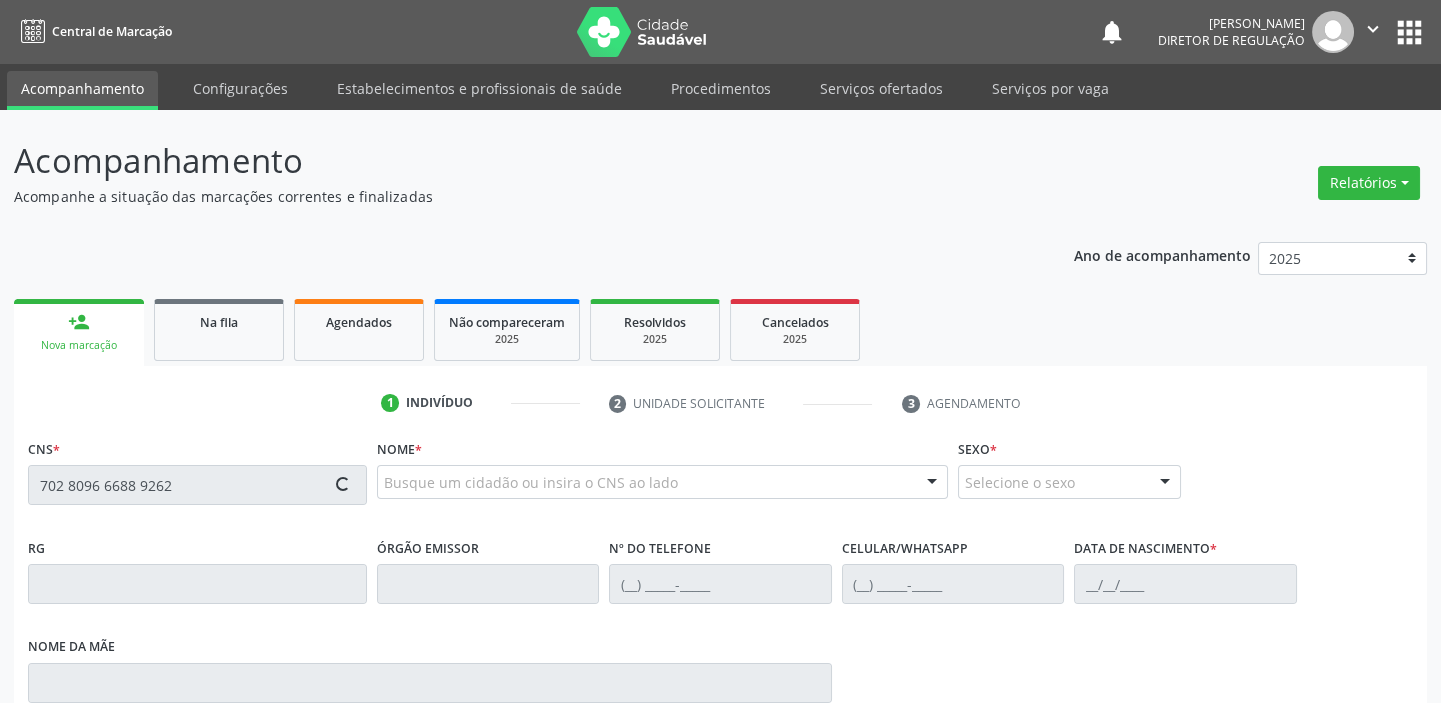 type on "702 8096 6688 9262" 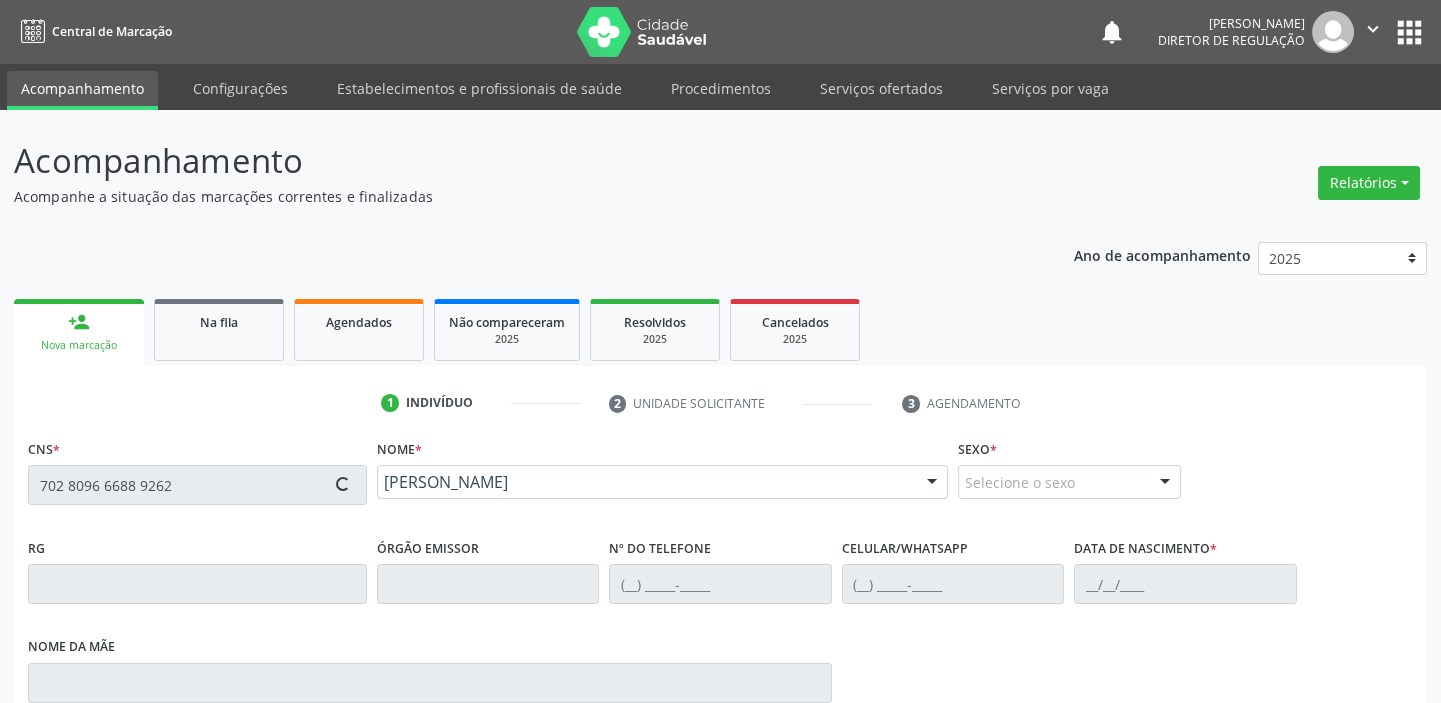 type on "(87) 98863-4268" 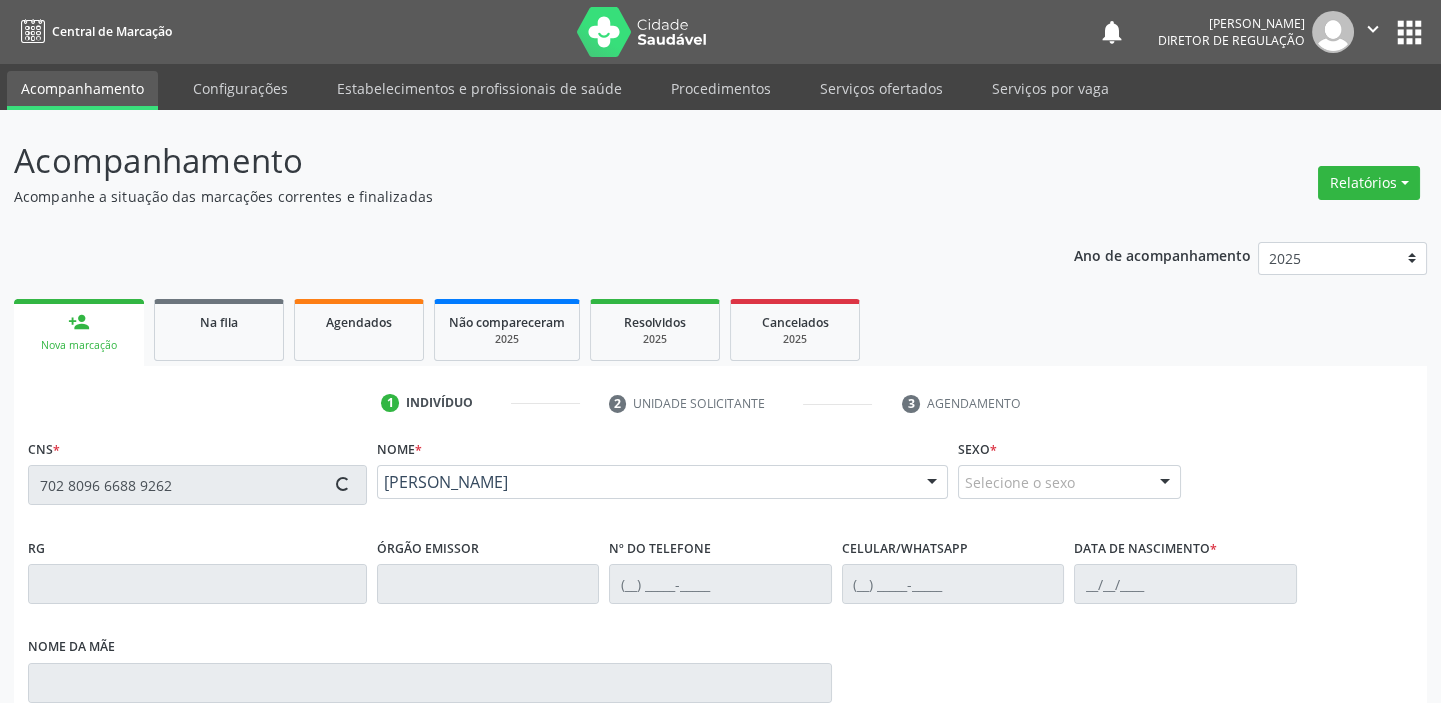 type on "16/03/1962" 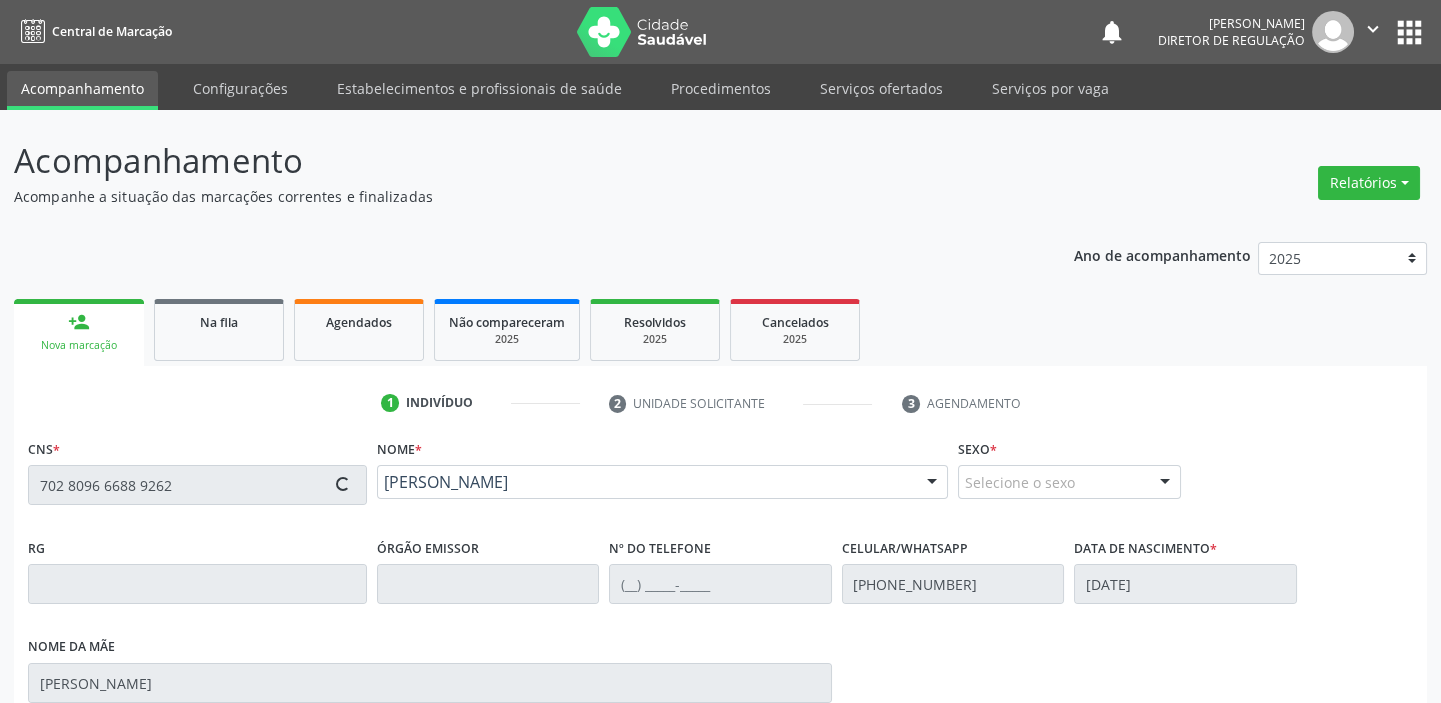 type on "283" 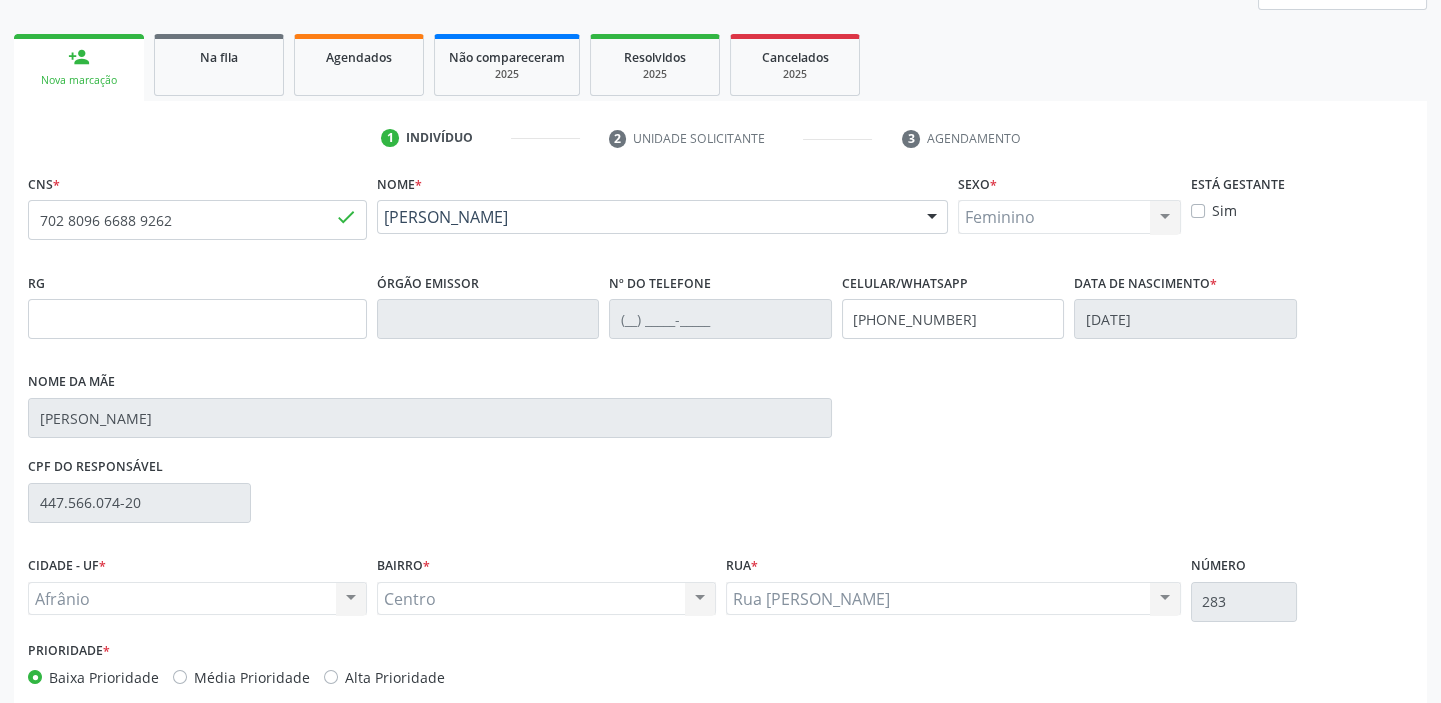 scroll, scrollTop: 366, scrollLeft: 0, axis: vertical 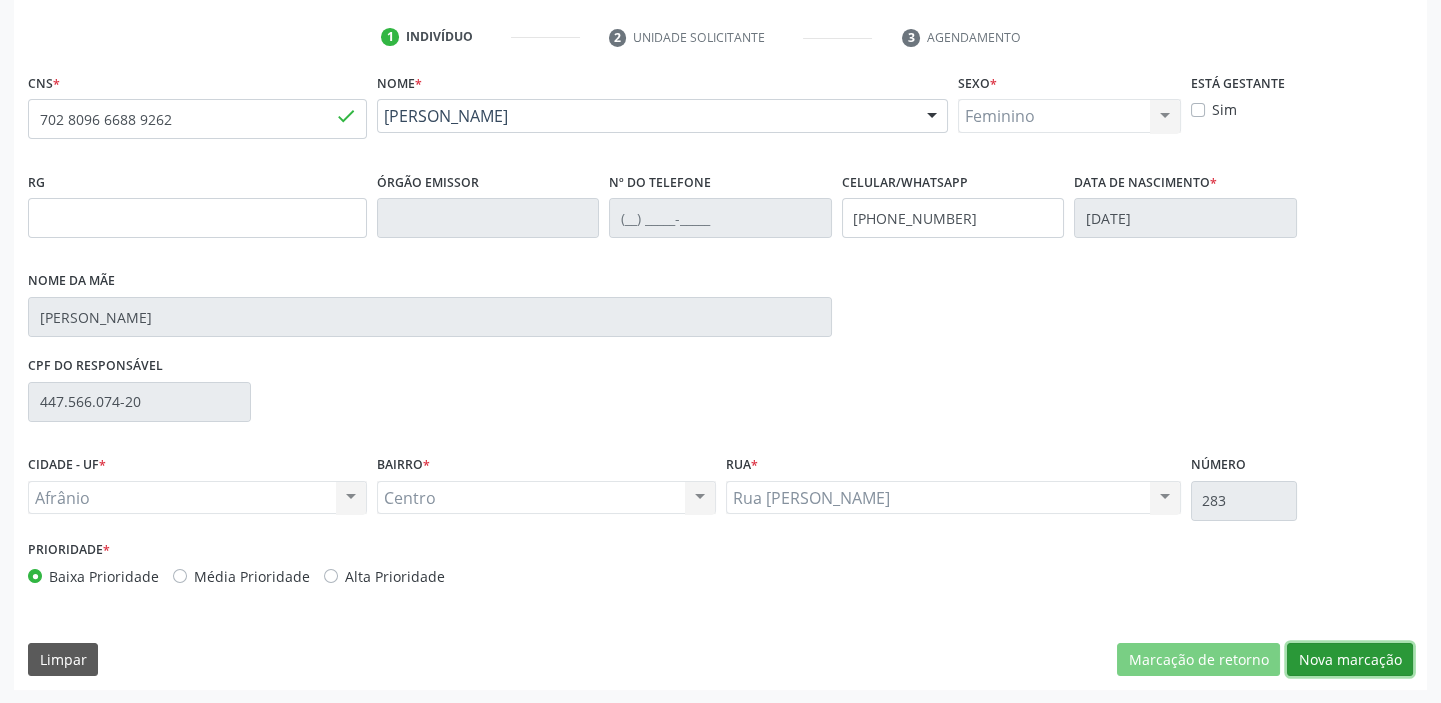 click on "Nova marcação" at bounding box center (1350, 660) 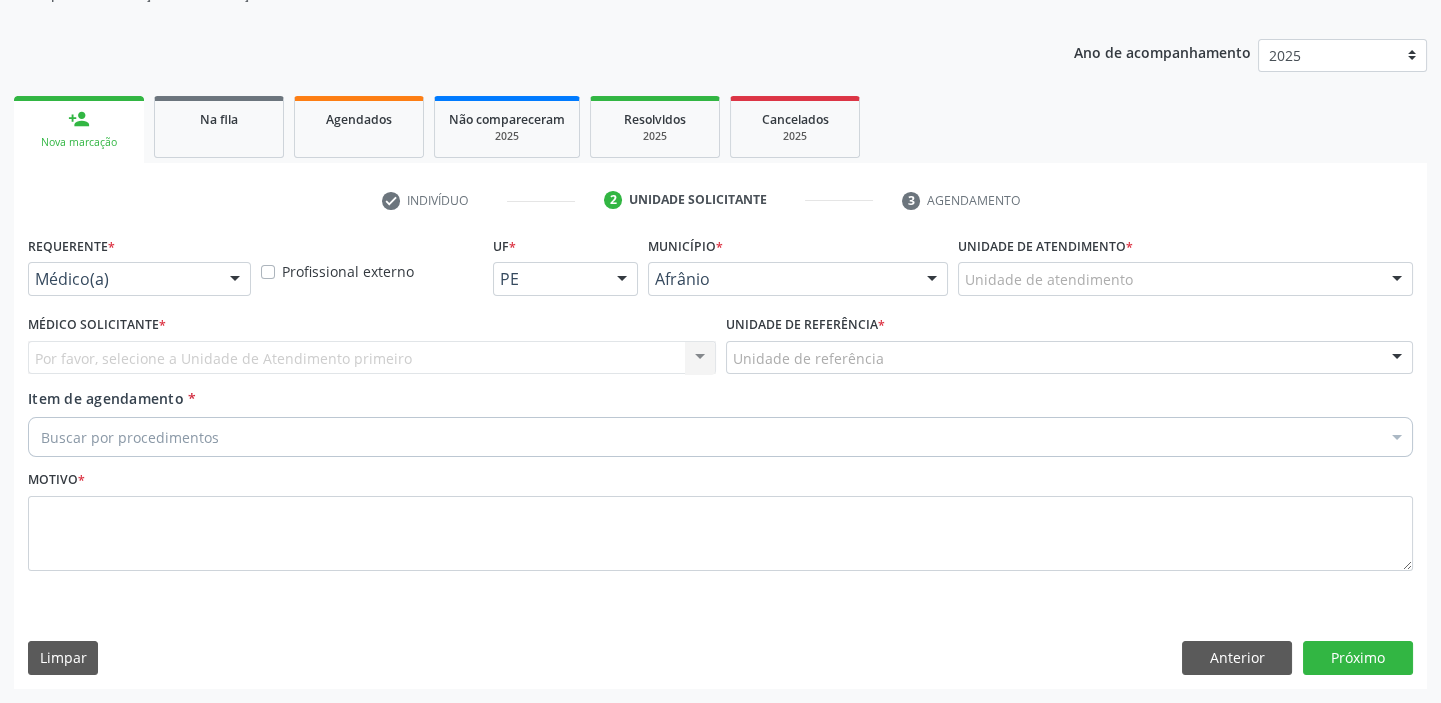 scroll, scrollTop: 201, scrollLeft: 0, axis: vertical 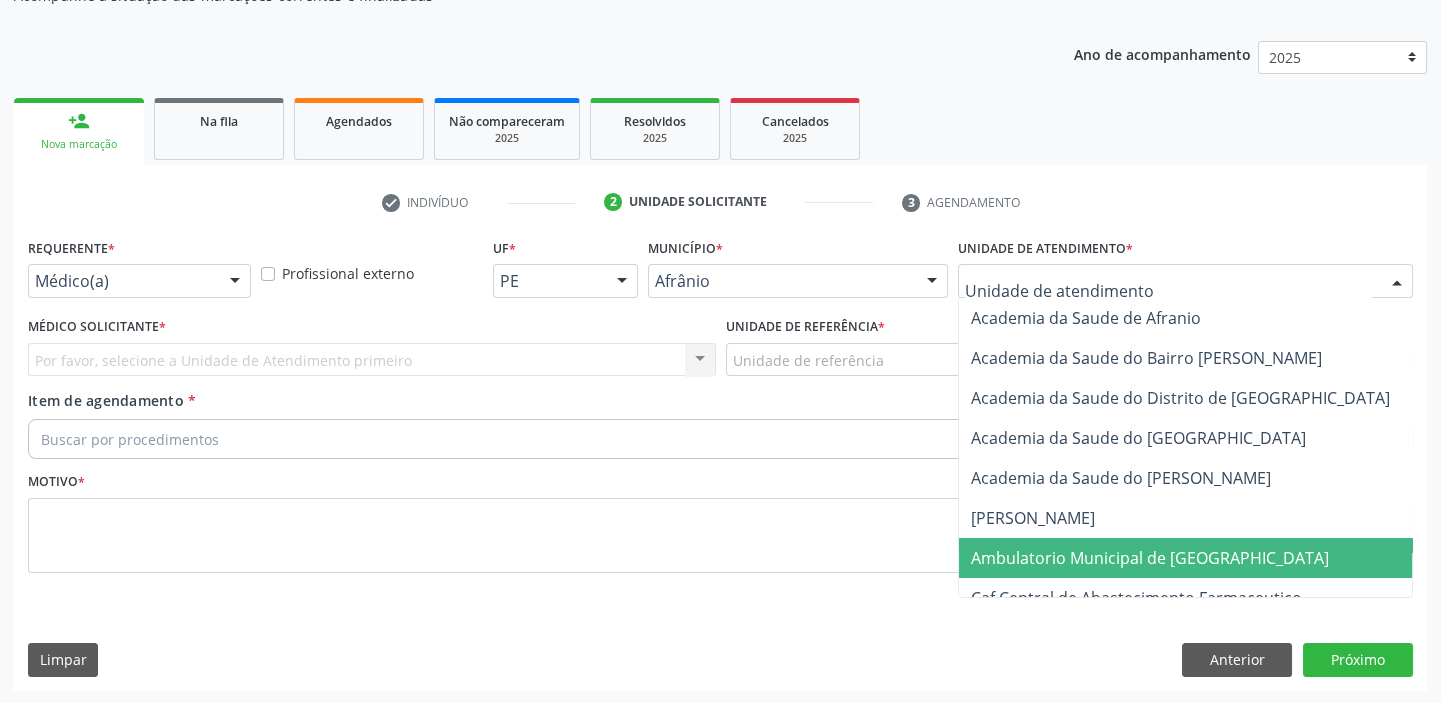 click on "Ambulatorio Municipal de [GEOGRAPHIC_DATA]" at bounding box center (1150, 558) 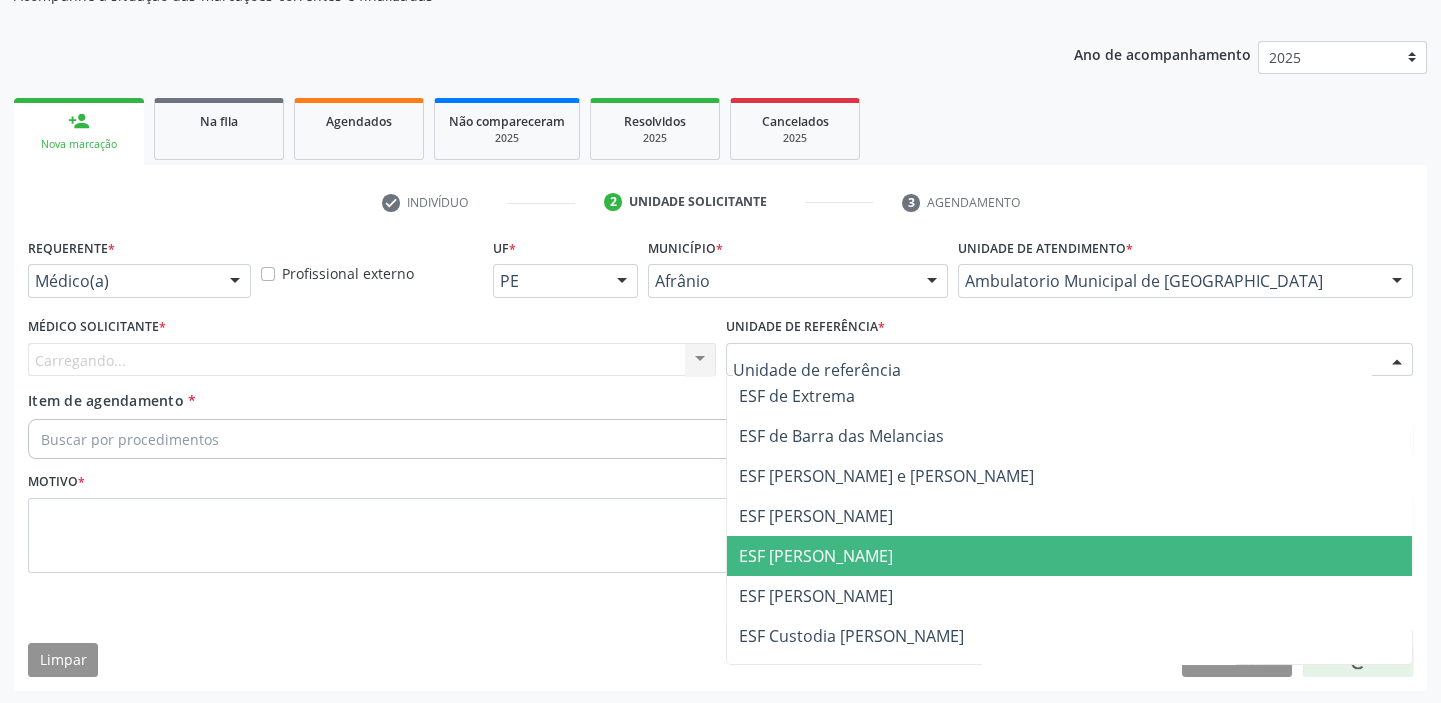 click on "ESF [PERSON_NAME]" at bounding box center [1070, 556] 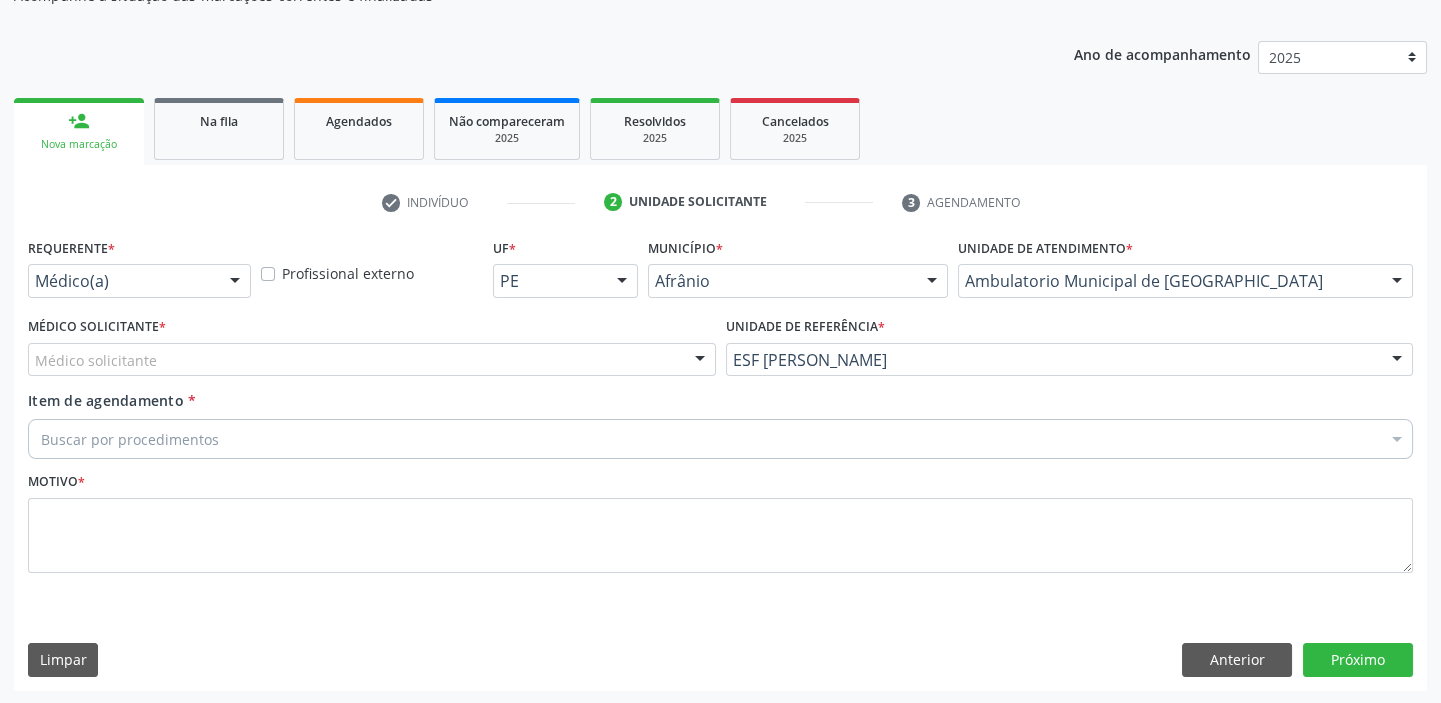 drag, startPoint x: 106, startPoint y: 365, endPoint x: 100, endPoint y: 381, distance: 17.088007 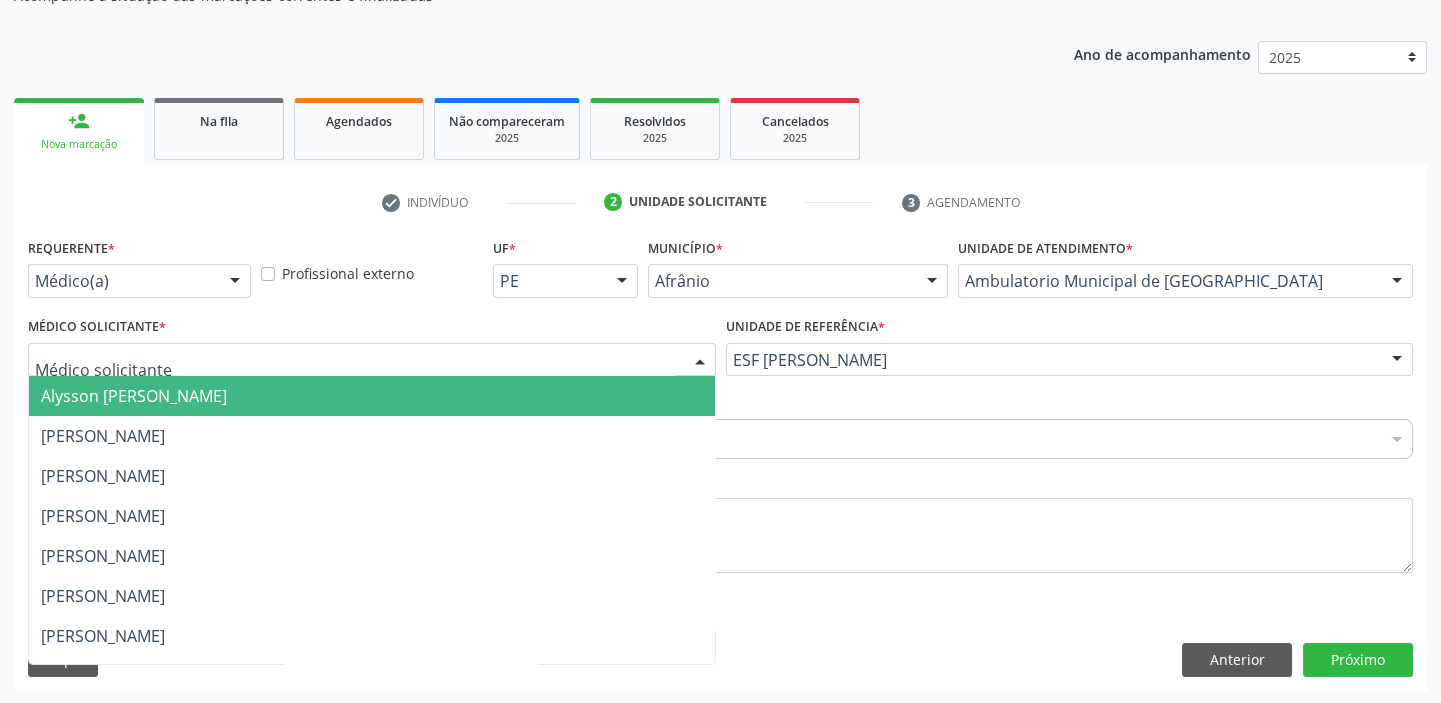 click on "Alysson [PERSON_NAME]" at bounding box center (134, 396) 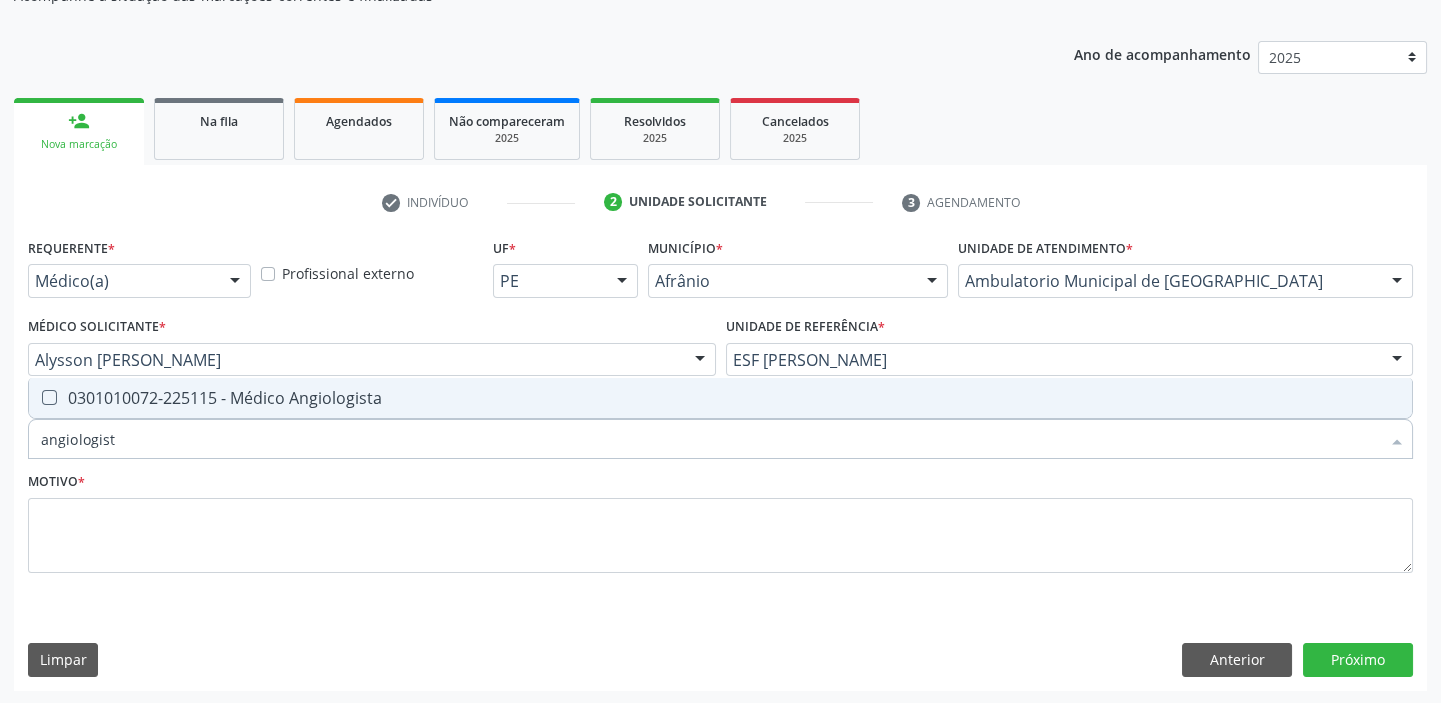 type on "angiologista" 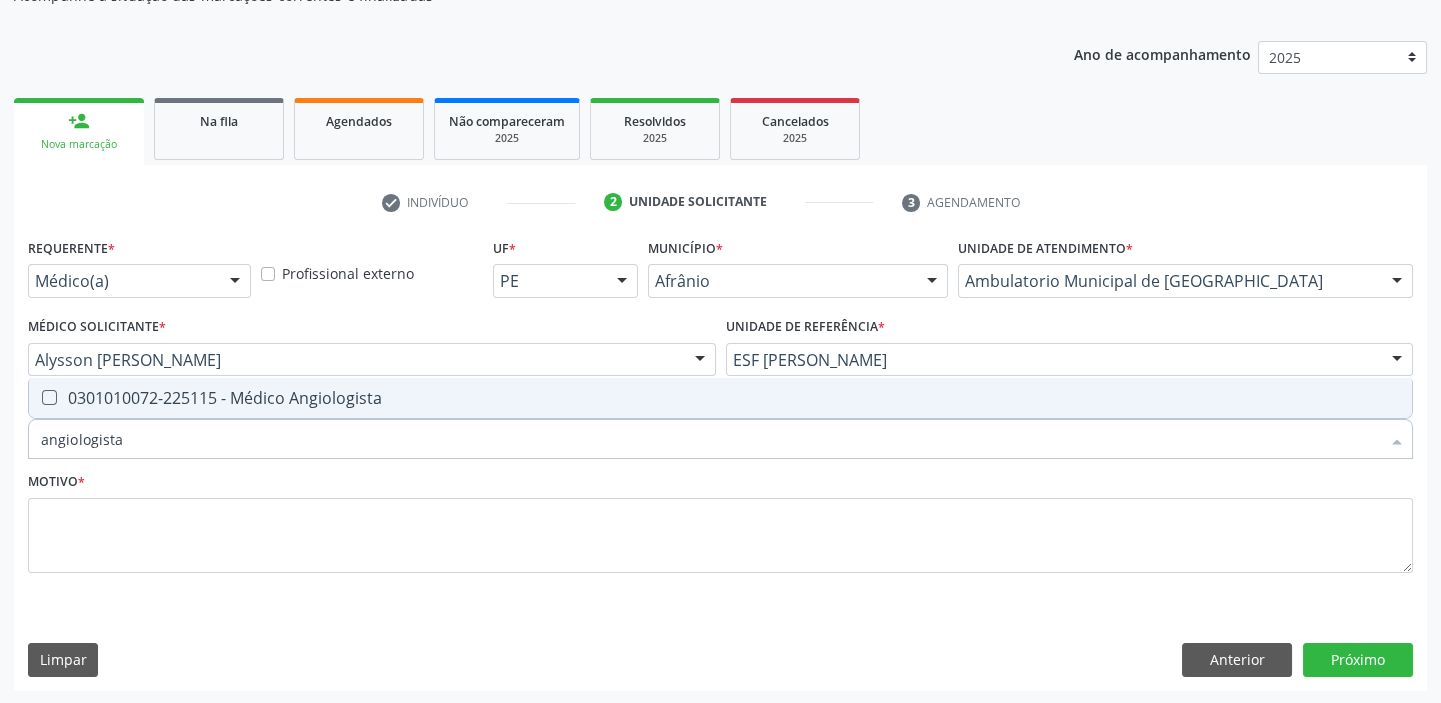click on "0301010072-225115 - Médico Angiologista" at bounding box center [720, 398] 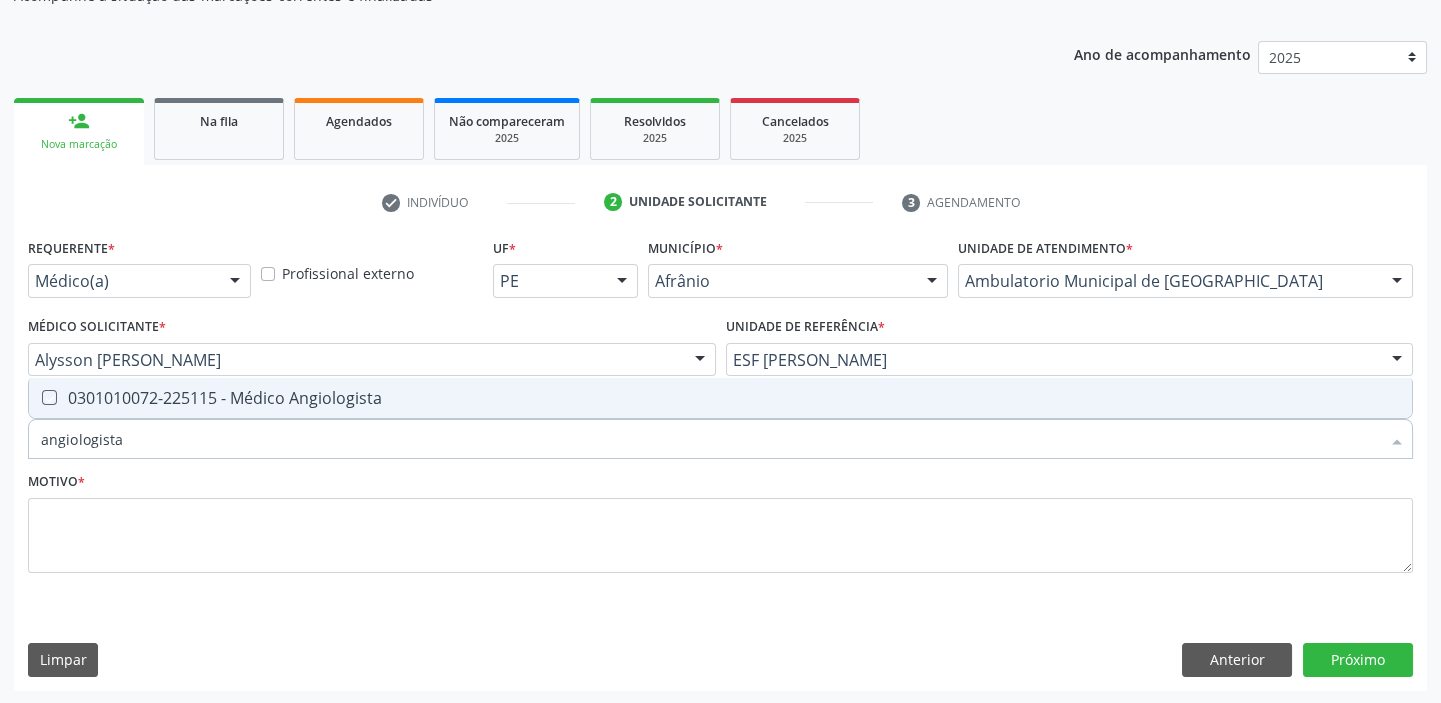 checkbox on "true" 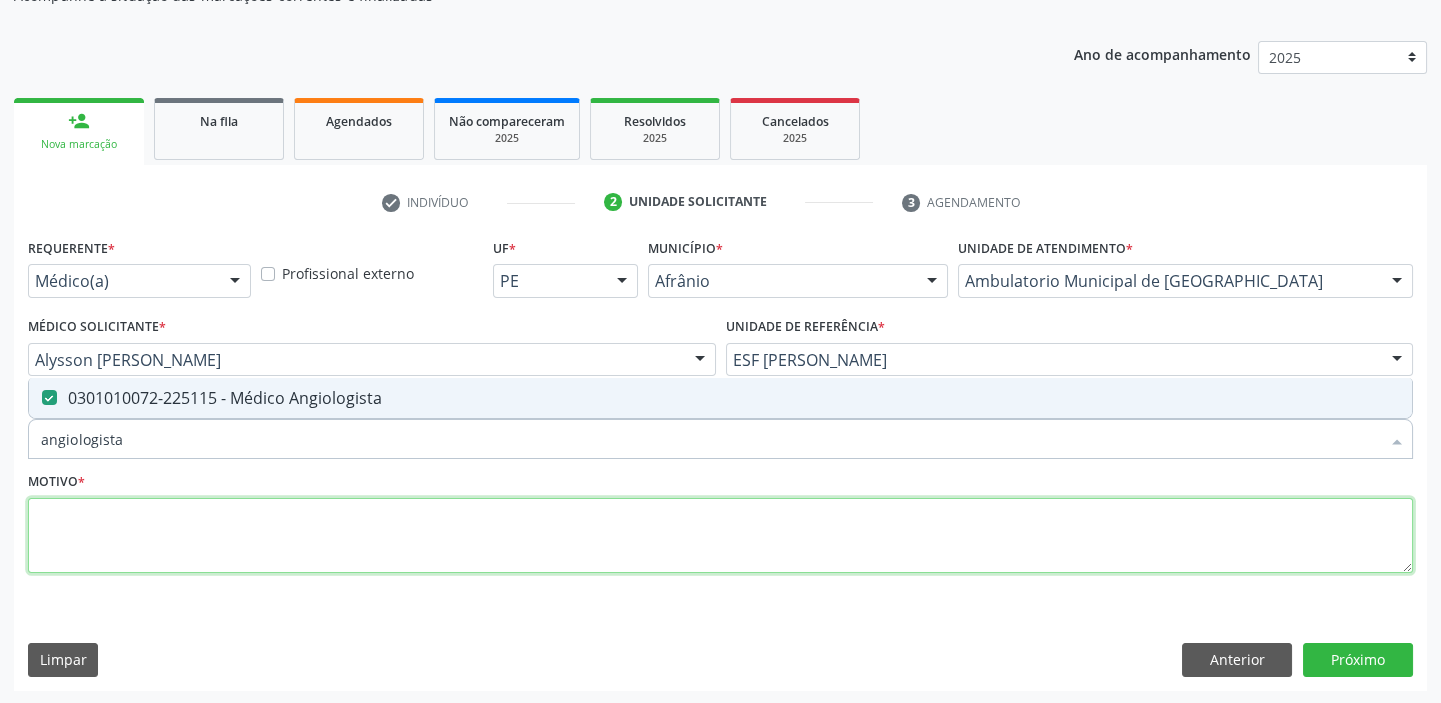 click at bounding box center [720, 536] 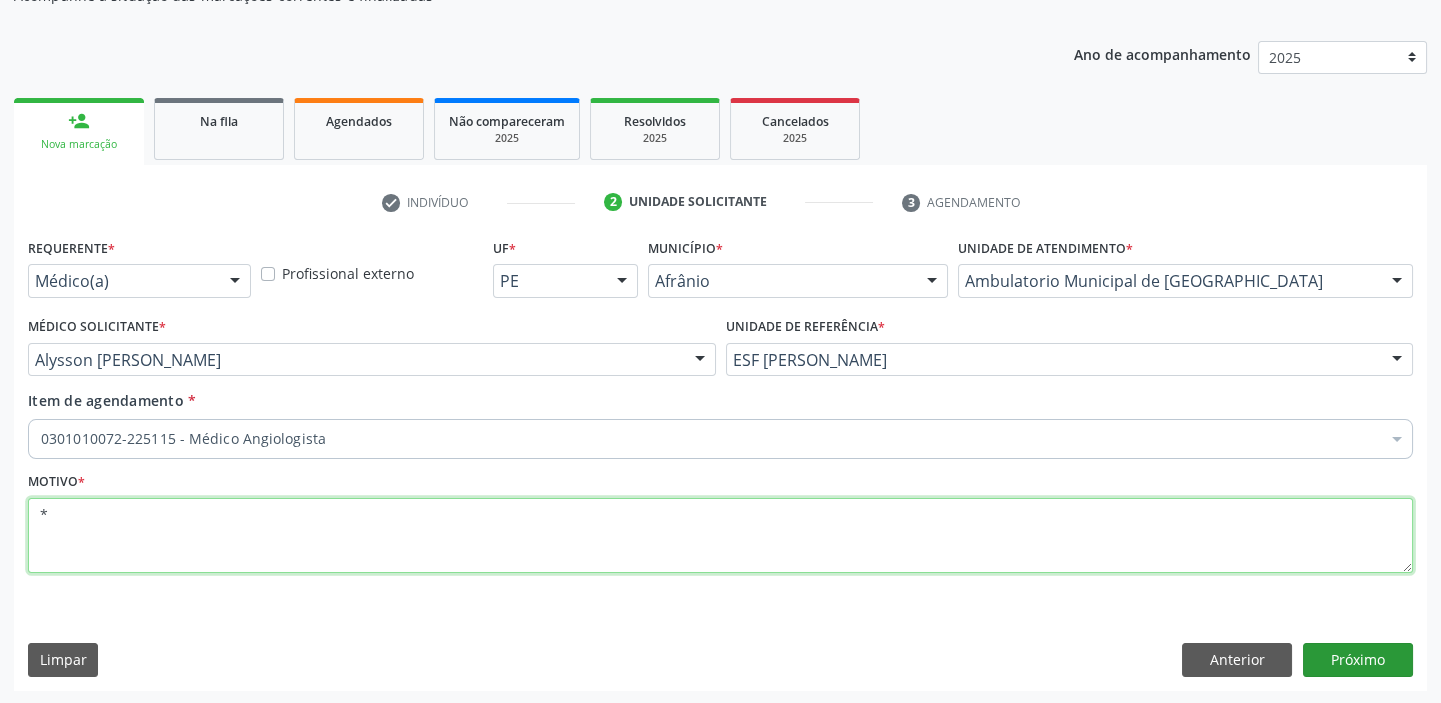 type on "*" 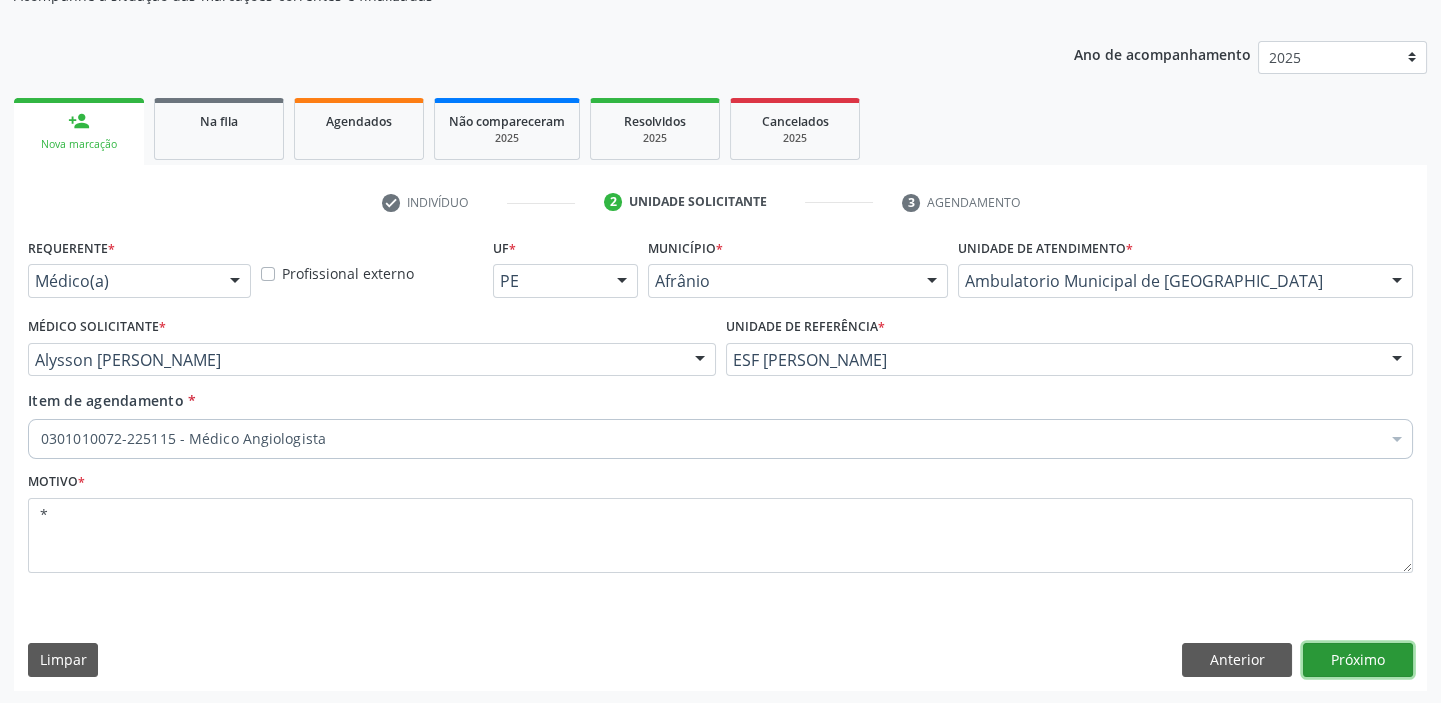 click on "Próximo" at bounding box center (1358, 660) 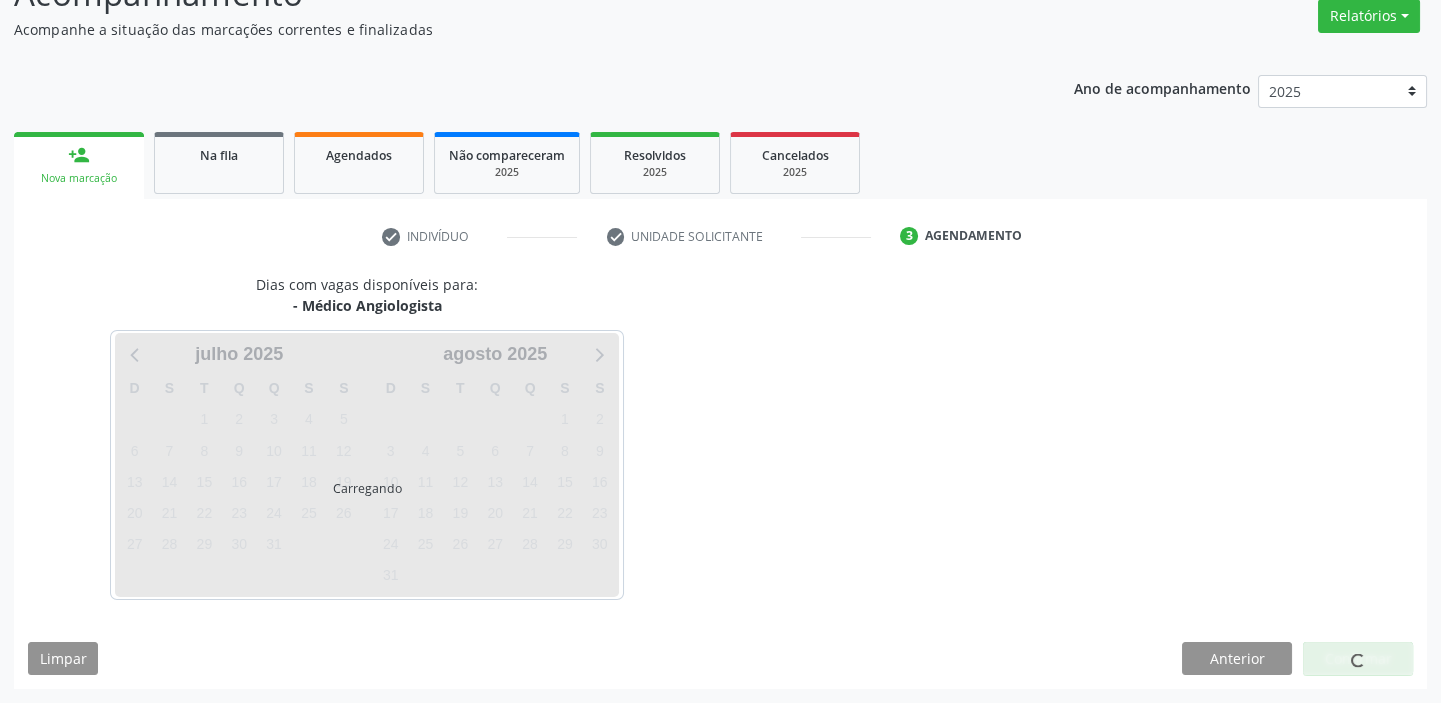 scroll, scrollTop: 166, scrollLeft: 0, axis: vertical 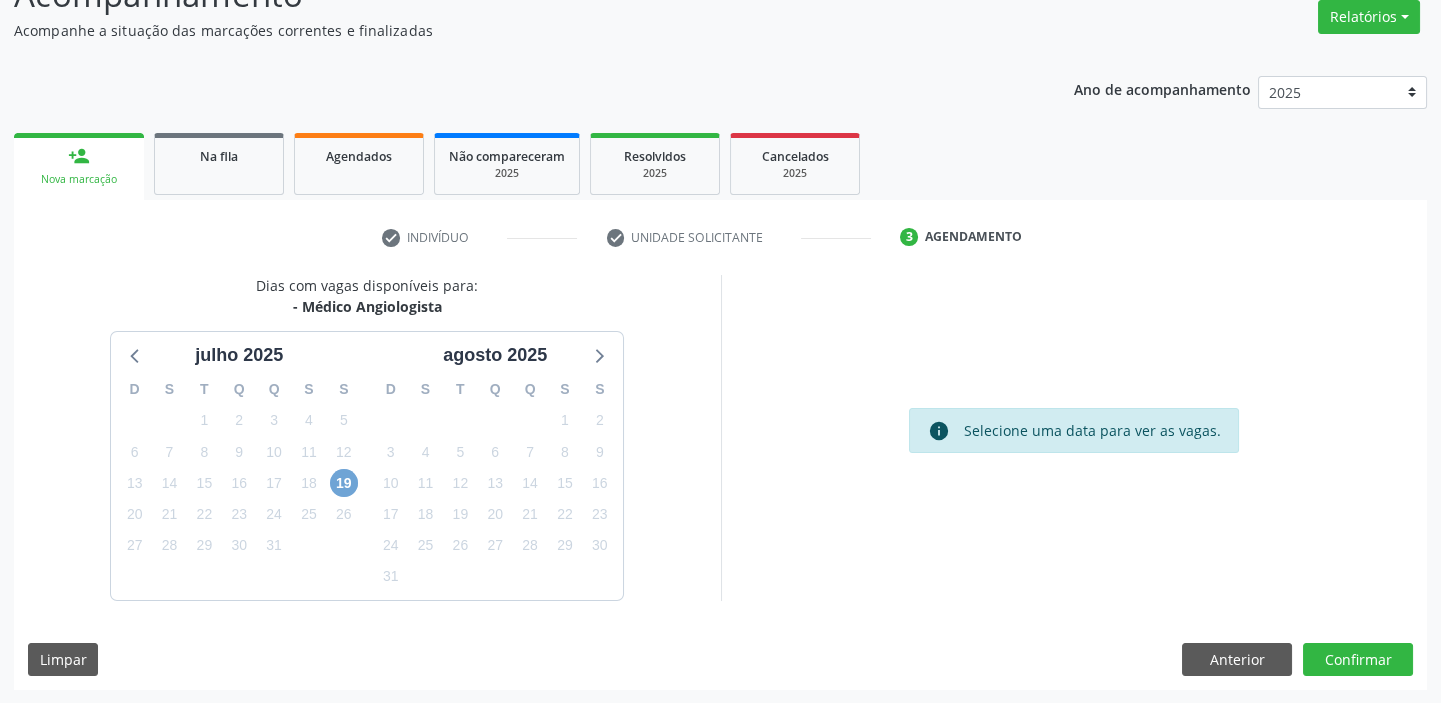 click on "19" at bounding box center (344, 483) 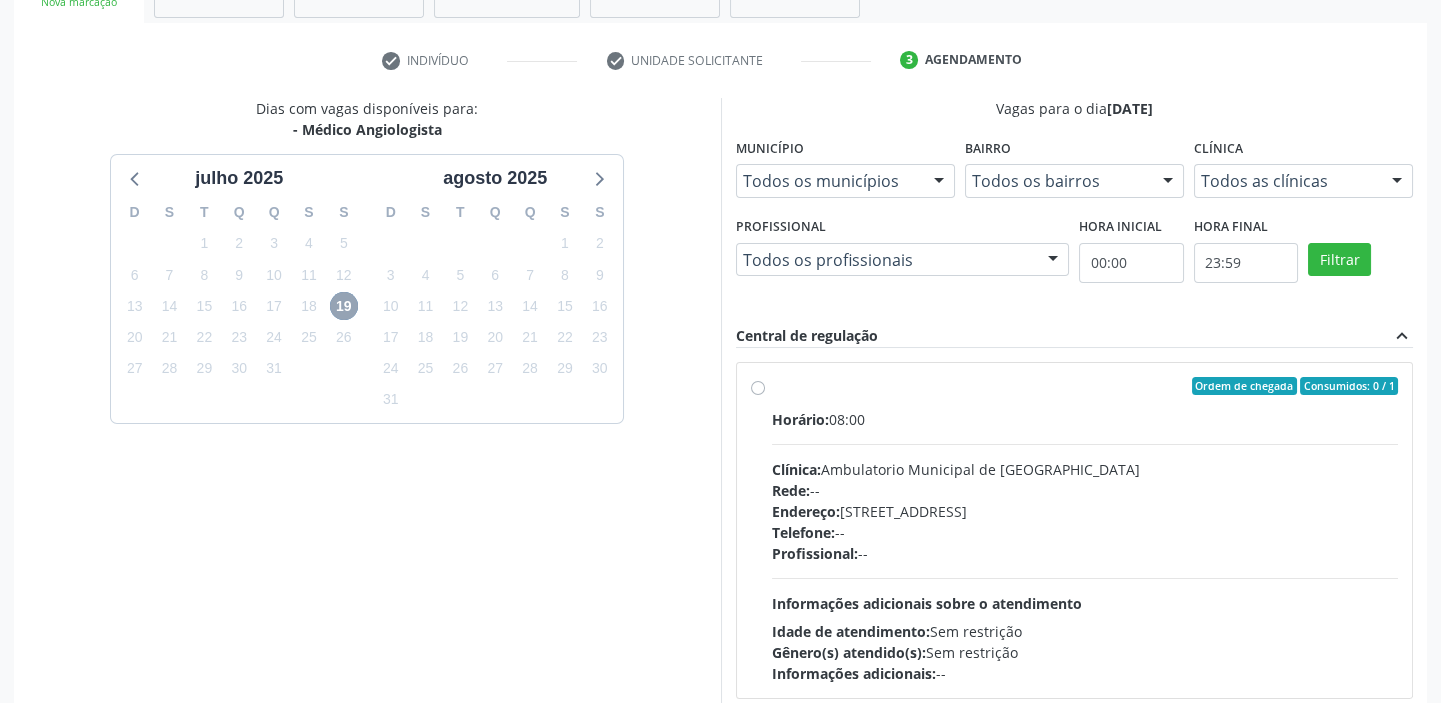 scroll, scrollTop: 348, scrollLeft: 0, axis: vertical 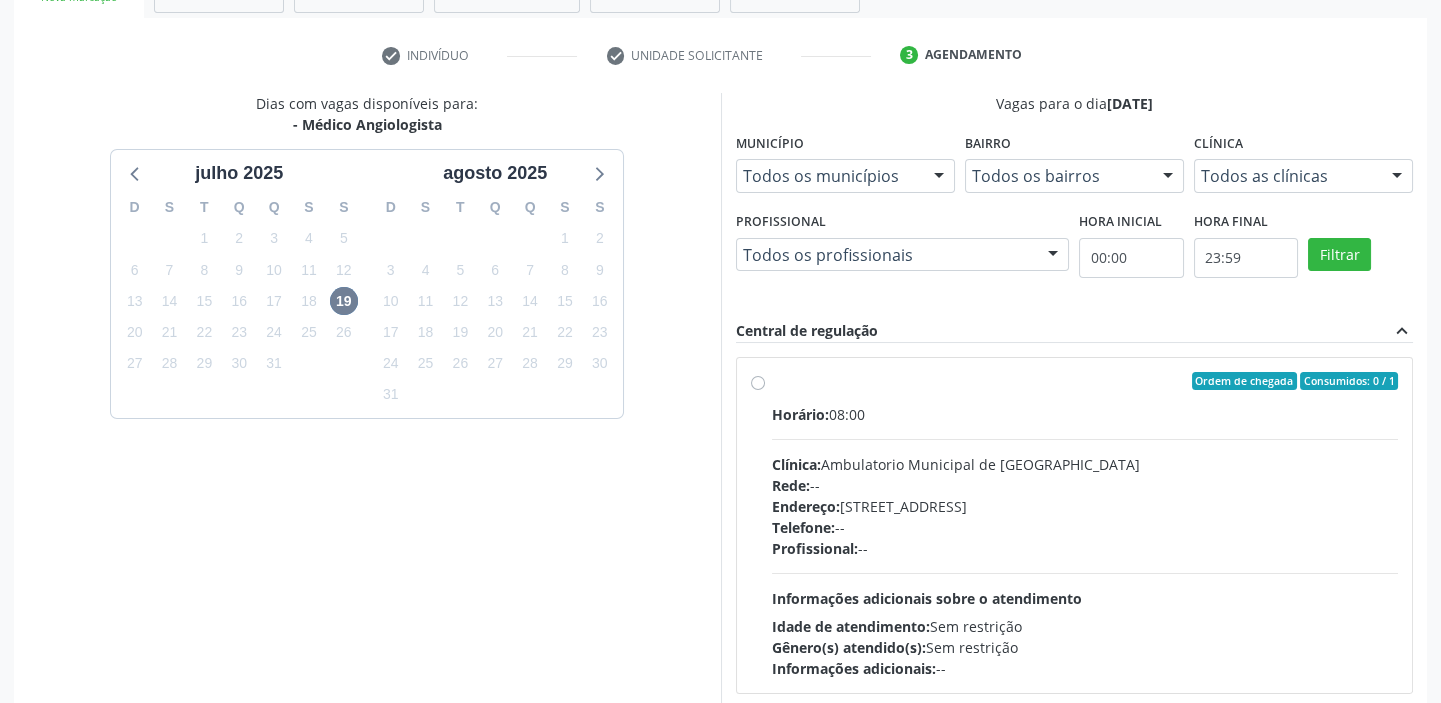 click on "Rede:
--" at bounding box center [1085, 485] 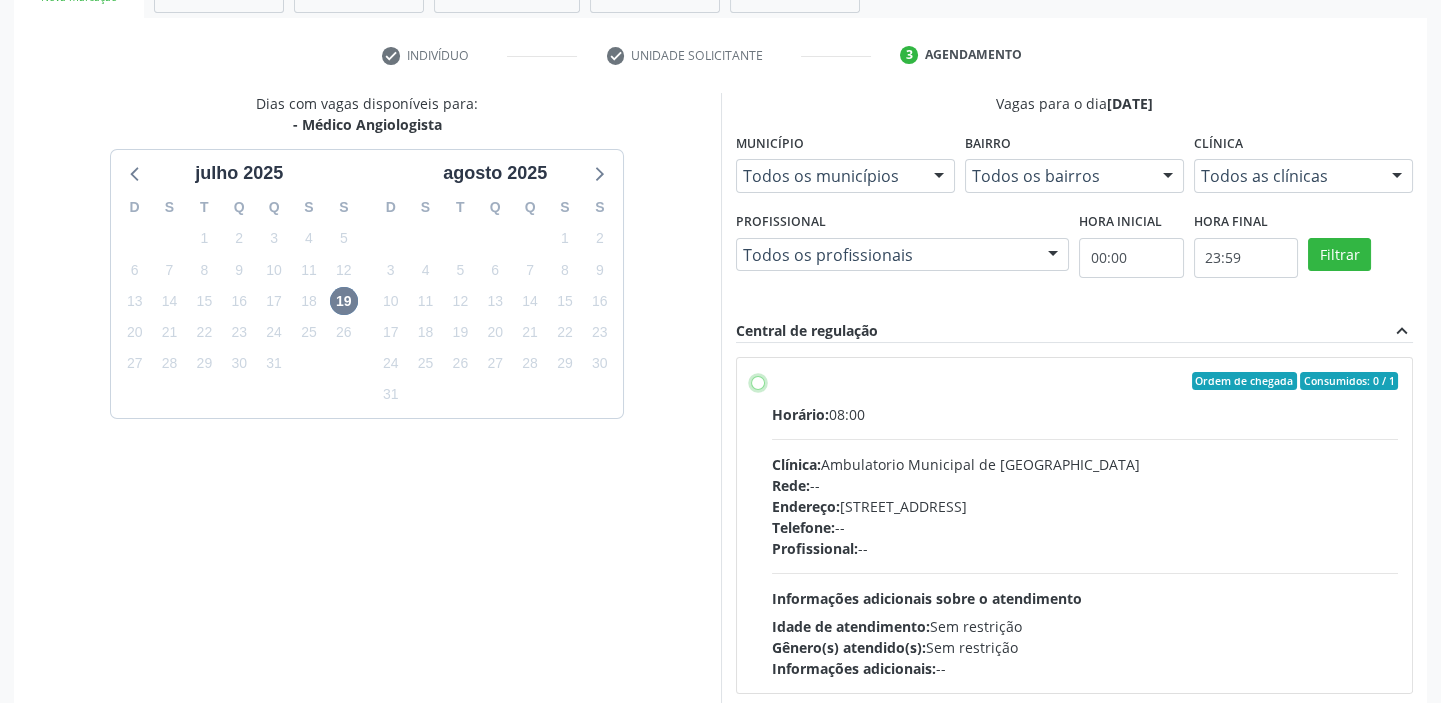 click on "Ordem de chegada
Consumidos: 0 / 1
Horário:   08:00
Clínica:  Ambulatorio Municipal de Saude
Rede:
--
Endereço:   A, nº 78, Centro, Afrânio - PE
Telefone:   --
Profissional:
--
Informações adicionais sobre o atendimento
Idade de atendimento:
Sem restrição
Gênero(s) atendido(s):
Sem restrição
Informações adicionais:
--" at bounding box center (758, 381) 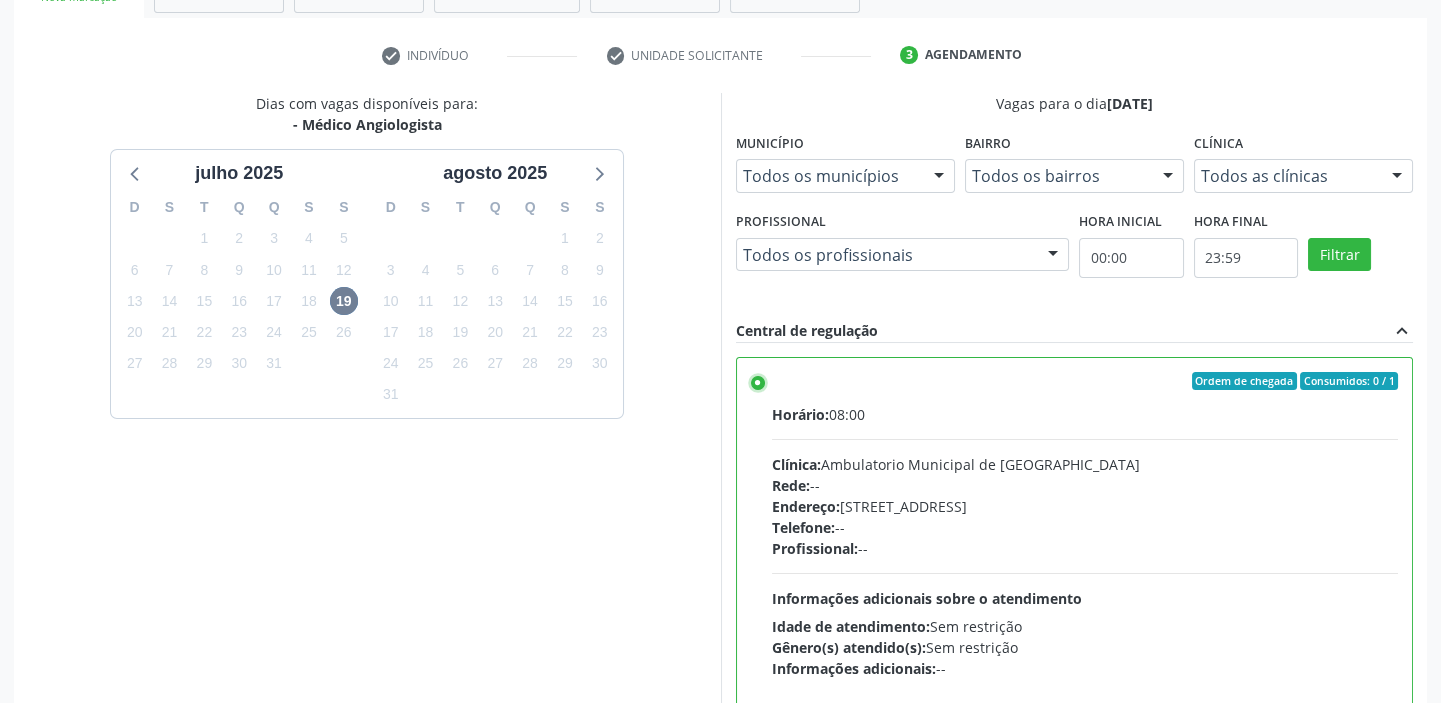 scroll, scrollTop: 99, scrollLeft: 0, axis: vertical 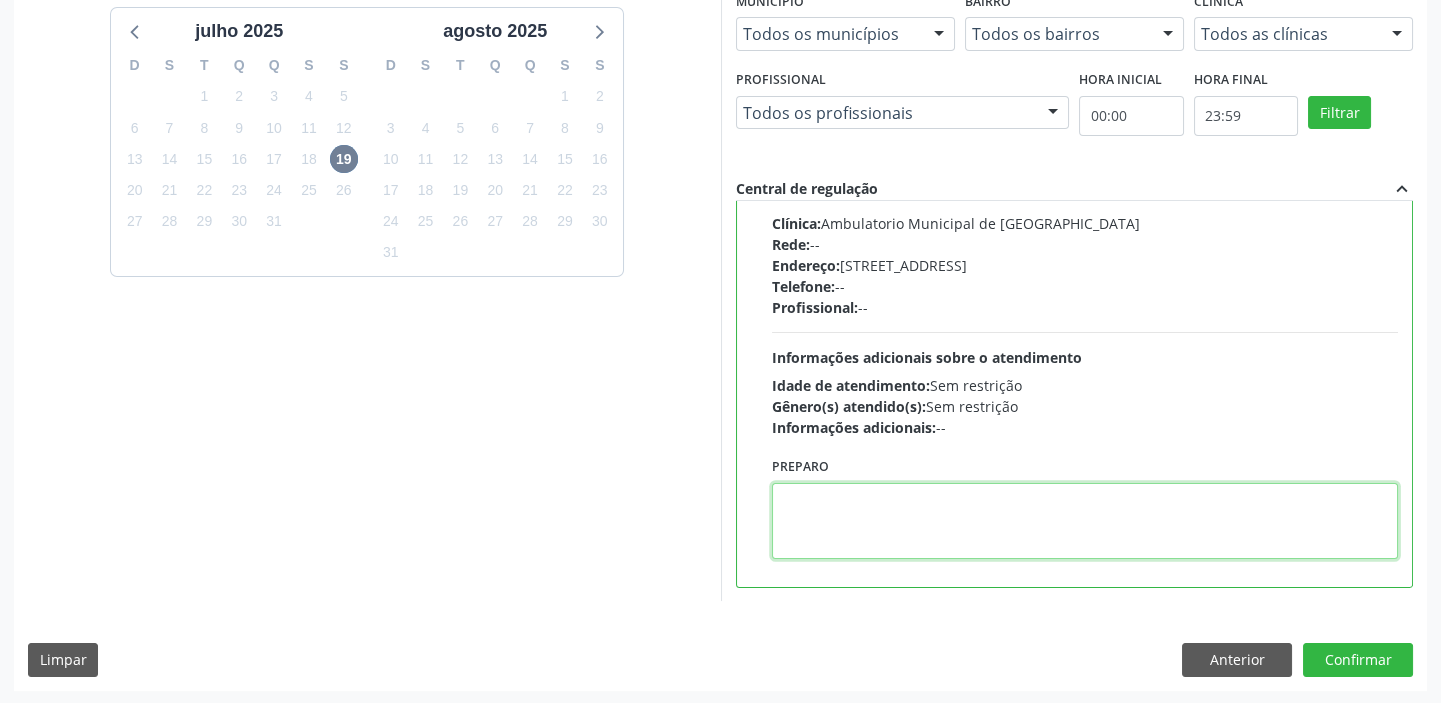 click at bounding box center [1085, 521] 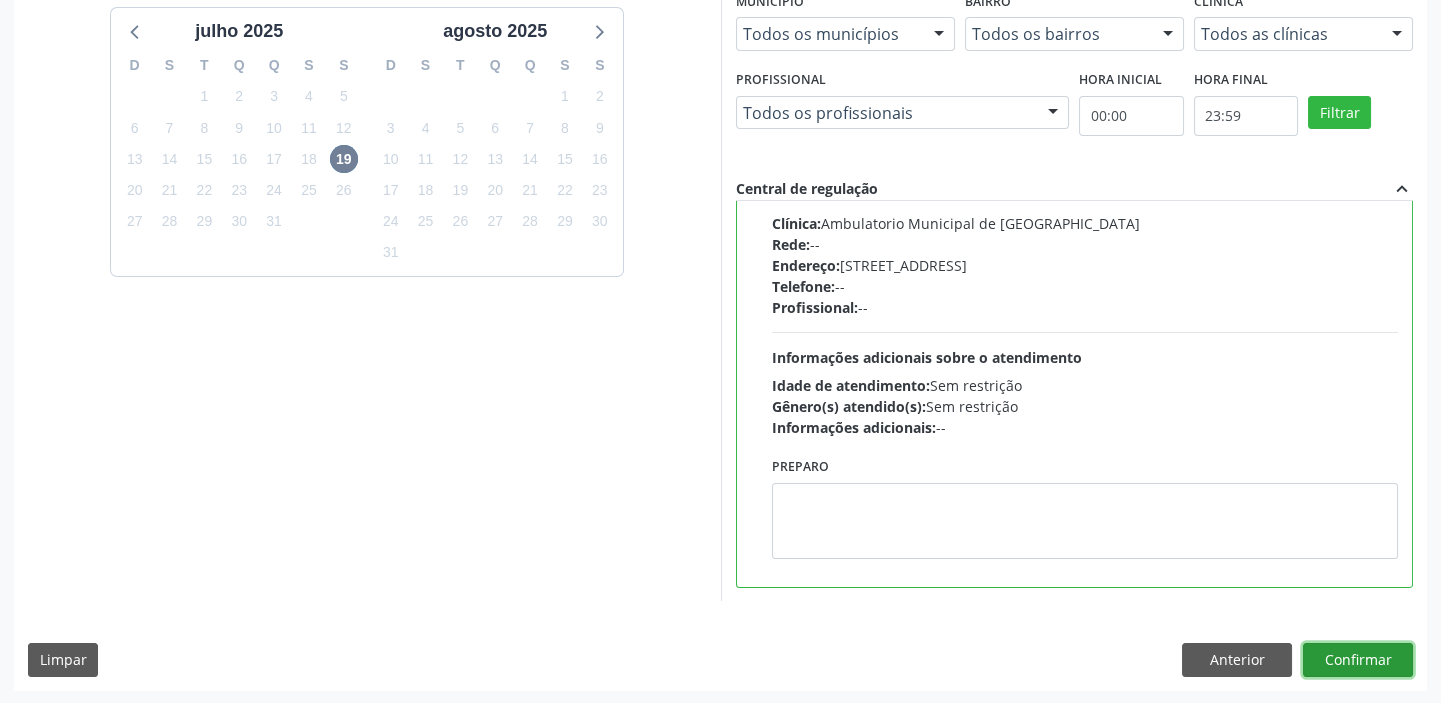 click on "Confirmar" at bounding box center (1358, 660) 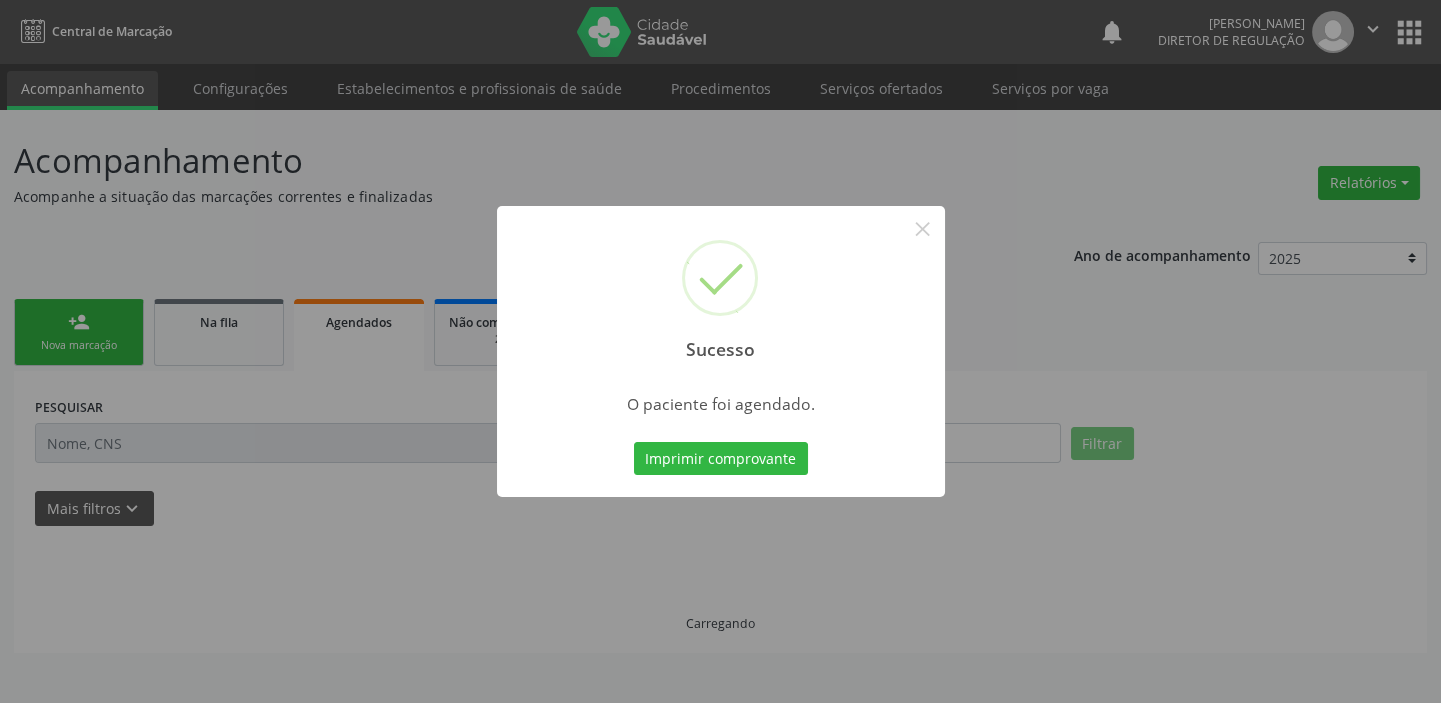 scroll, scrollTop: 0, scrollLeft: 0, axis: both 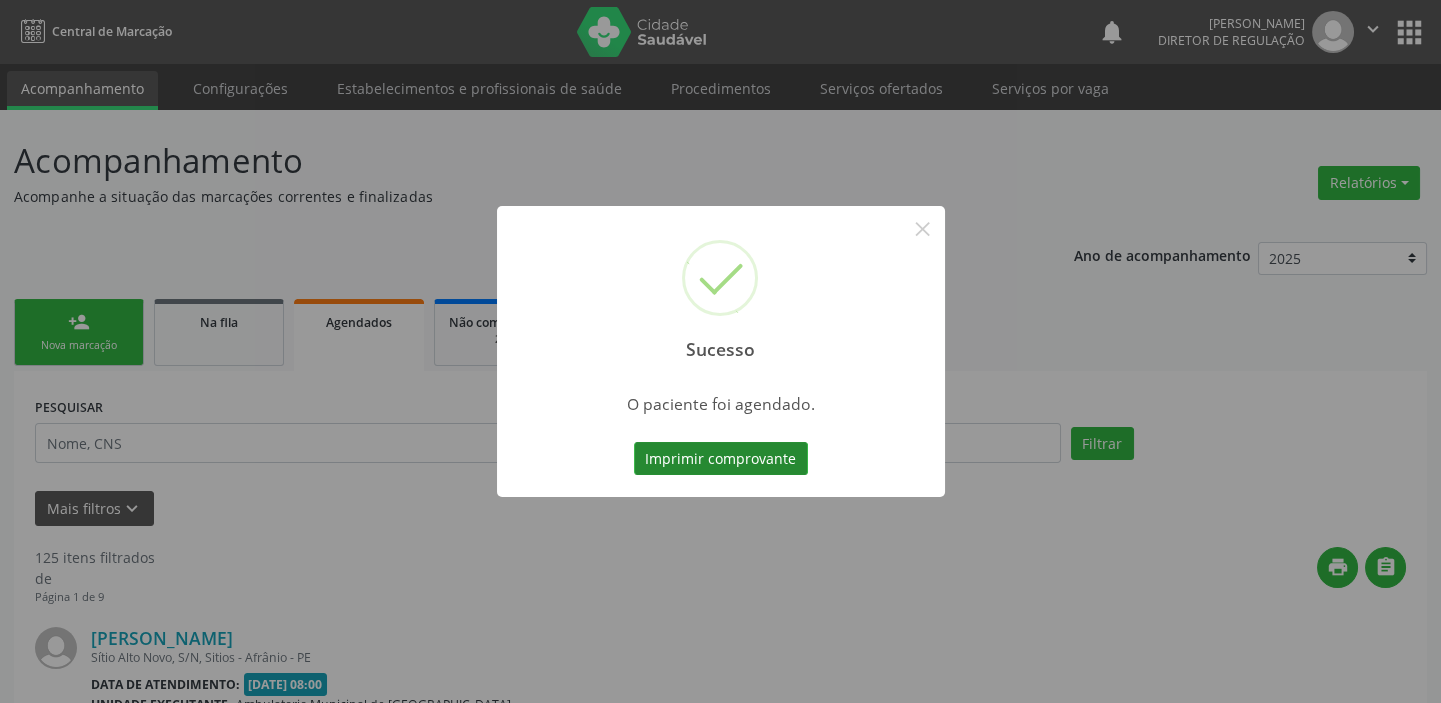 click on "Imprimir comprovante" at bounding box center (721, 459) 